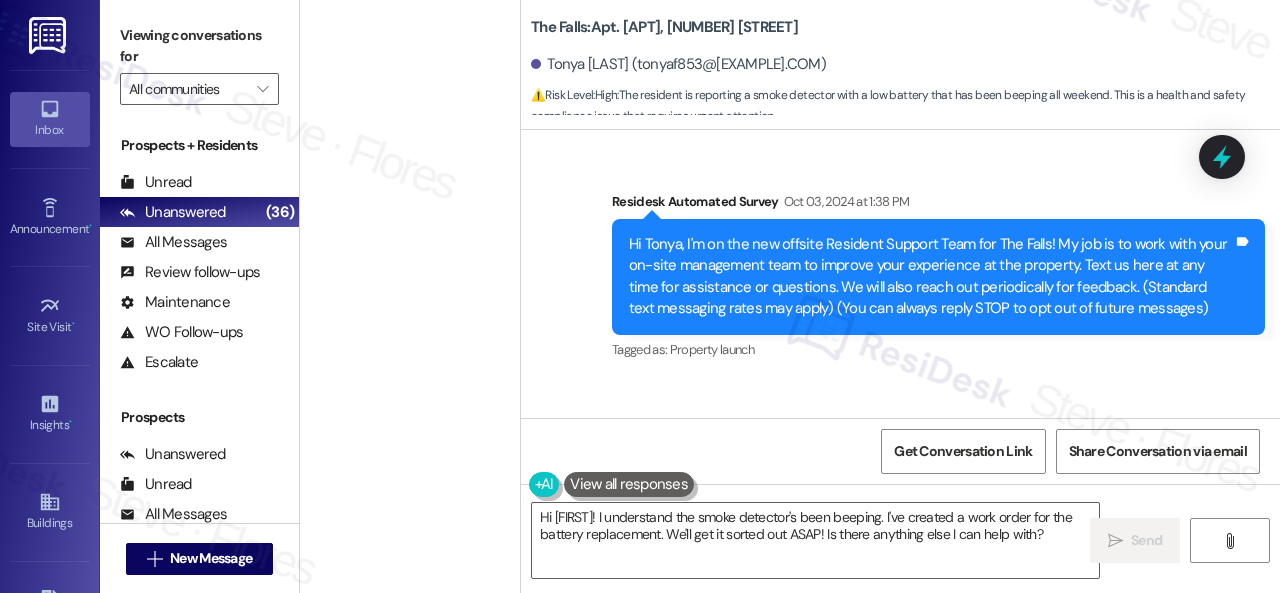 scroll, scrollTop: 0, scrollLeft: 0, axis: both 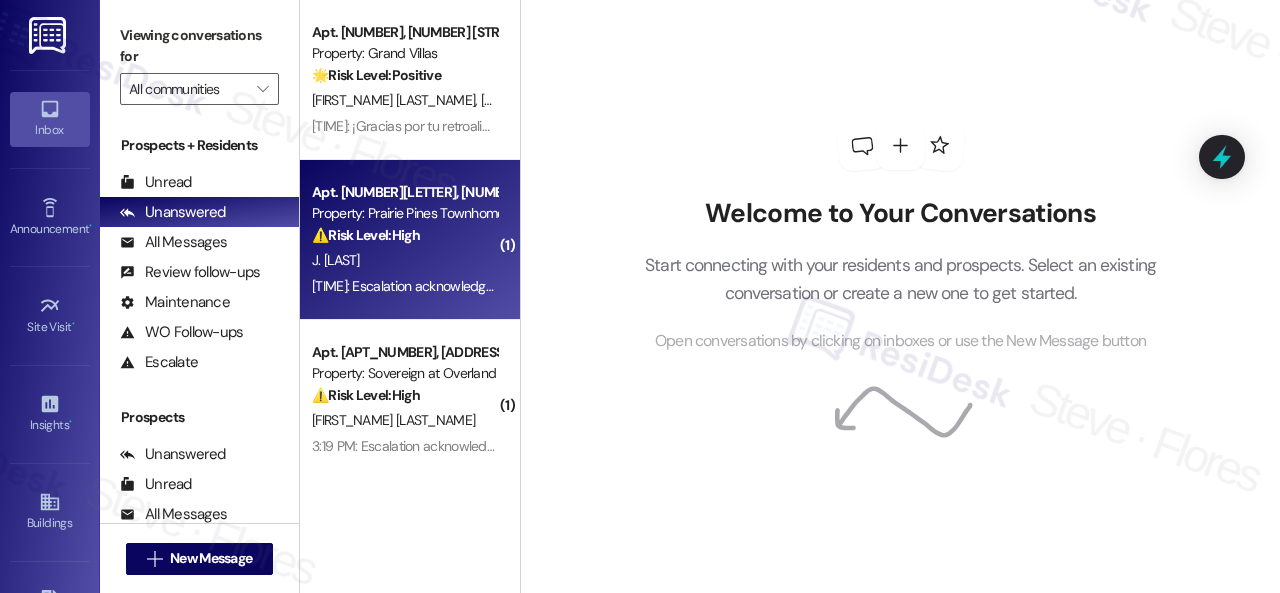 click on "⚠️  Risk Level:  High The resident is reporting a financial hardship due to fraudulent bank charges, impacting their ability to pay rent and utilities on time. This involves a financial concern and potential late payment penalties, requiring timely action to mitigate risk." at bounding box center [404, 235] 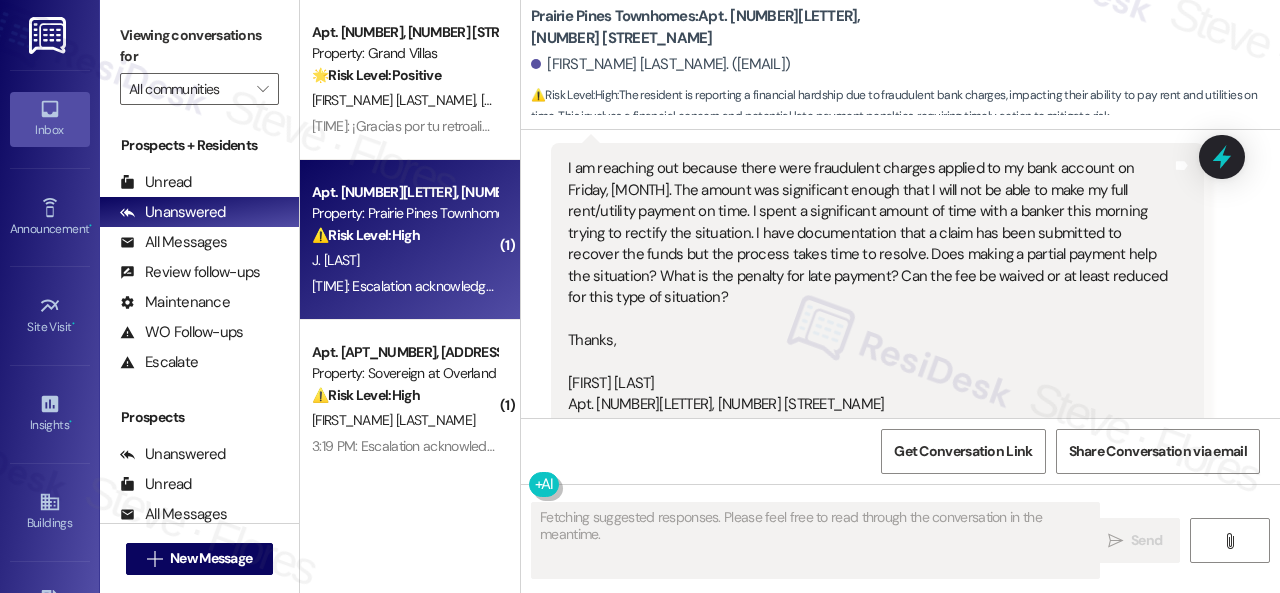 scroll, scrollTop: 3128, scrollLeft: 0, axis: vertical 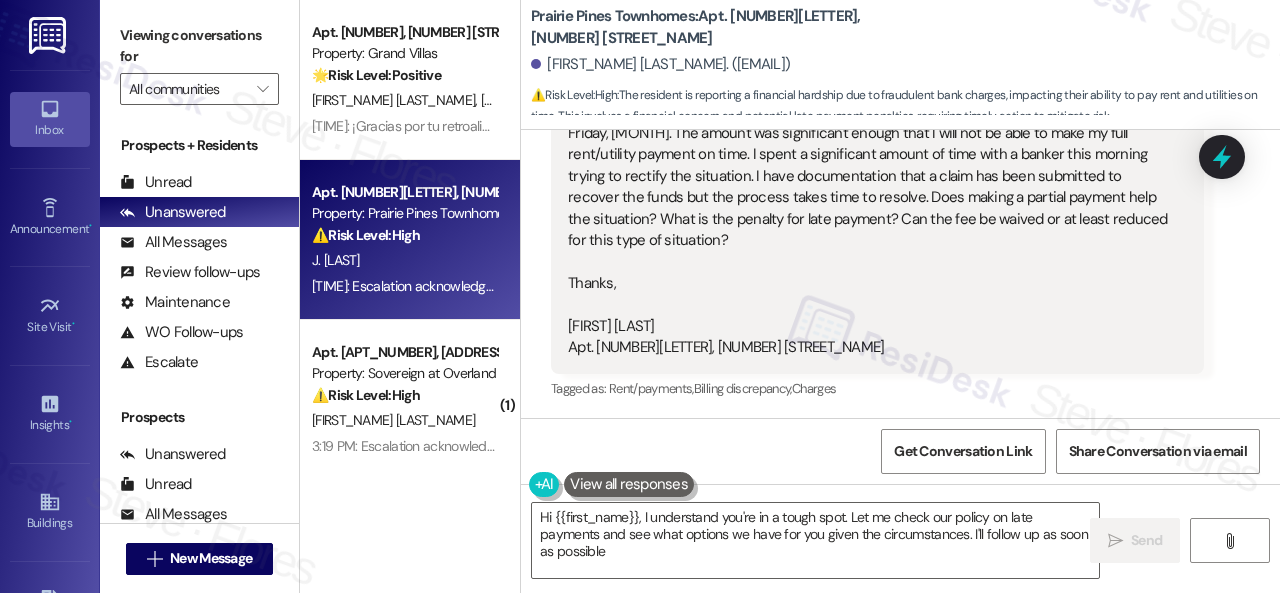 type on "Hi [FIRST_NAME], I understand you're in a tough spot. Let me check our policy on late payments and see what options we have for you given the circumstances. I'll follow up as soon as possible." 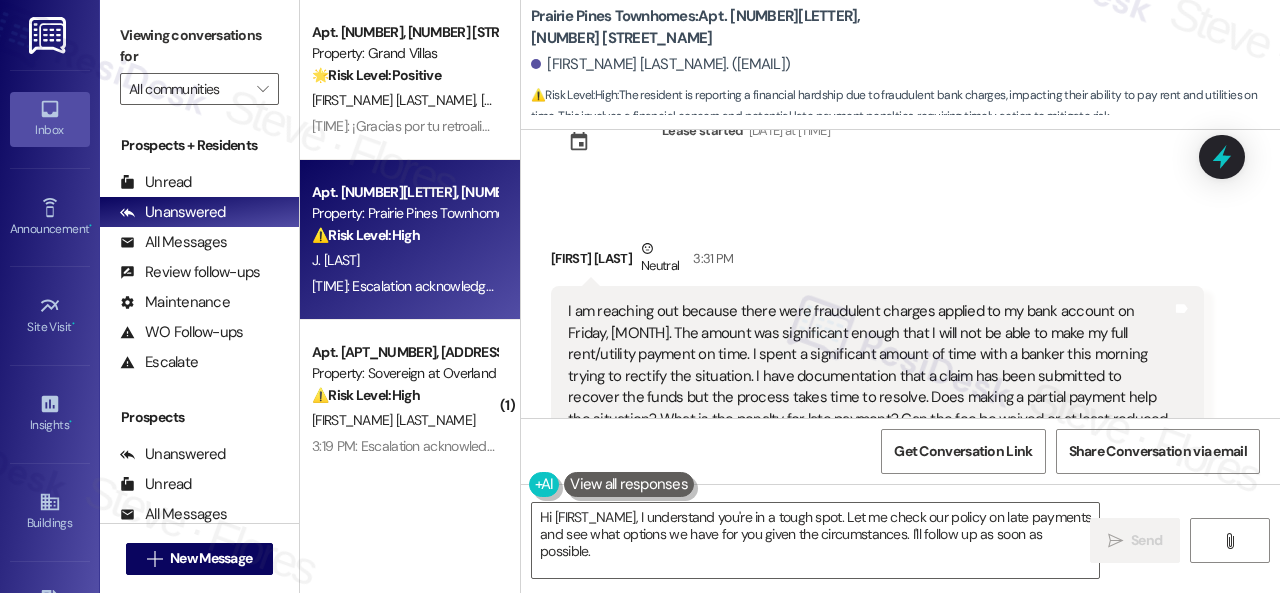 scroll, scrollTop: 3028, scrollLeft: 0, axis: vertical 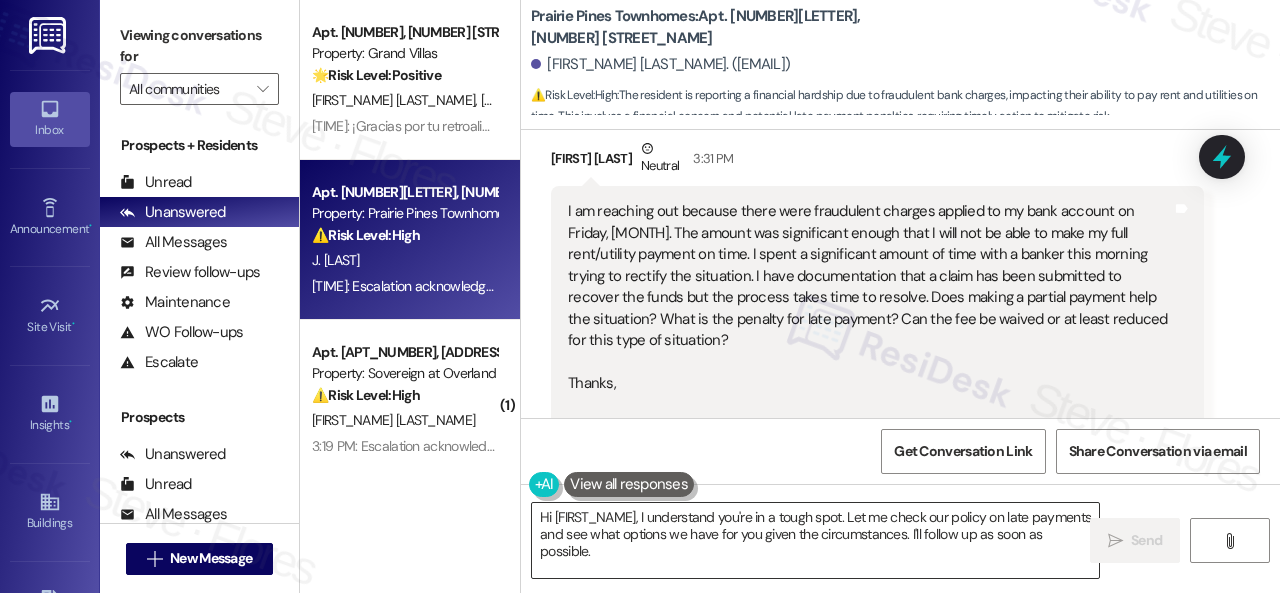 click on "Hi [FIRST_NAME], I understand you're in a tough spot. Let me check our policy on late payments and see what options we have for you given the circumstances. I'll follow up as soon as possible." at bounding box center [815, 540] 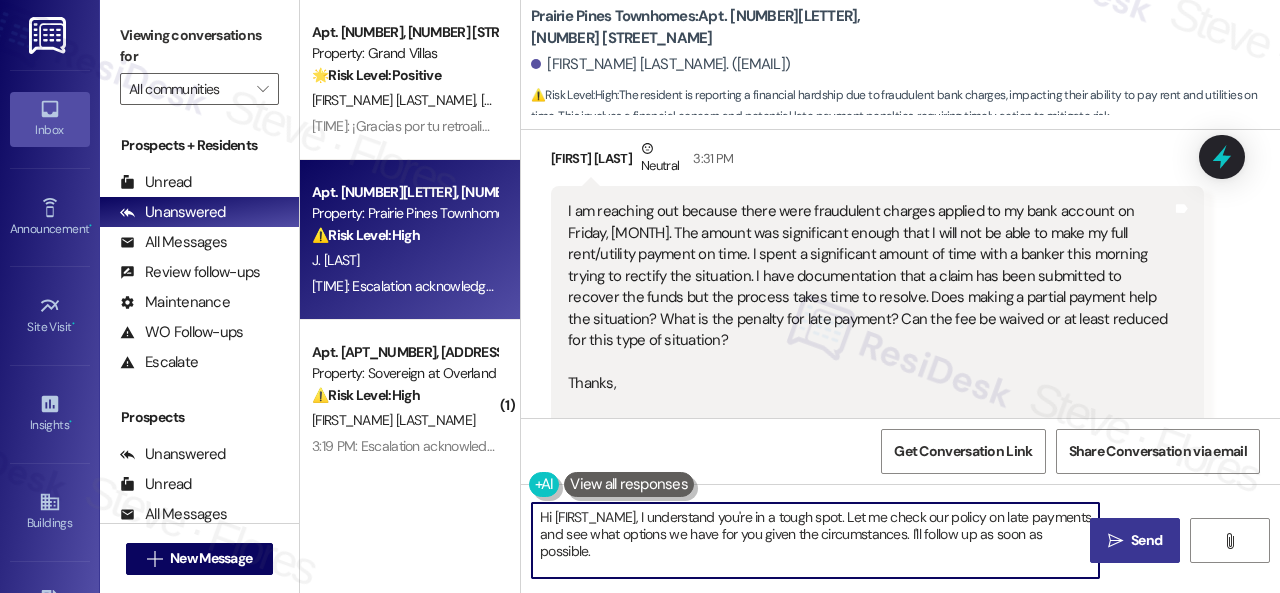 click on "" at bounding box center (1115, 541) 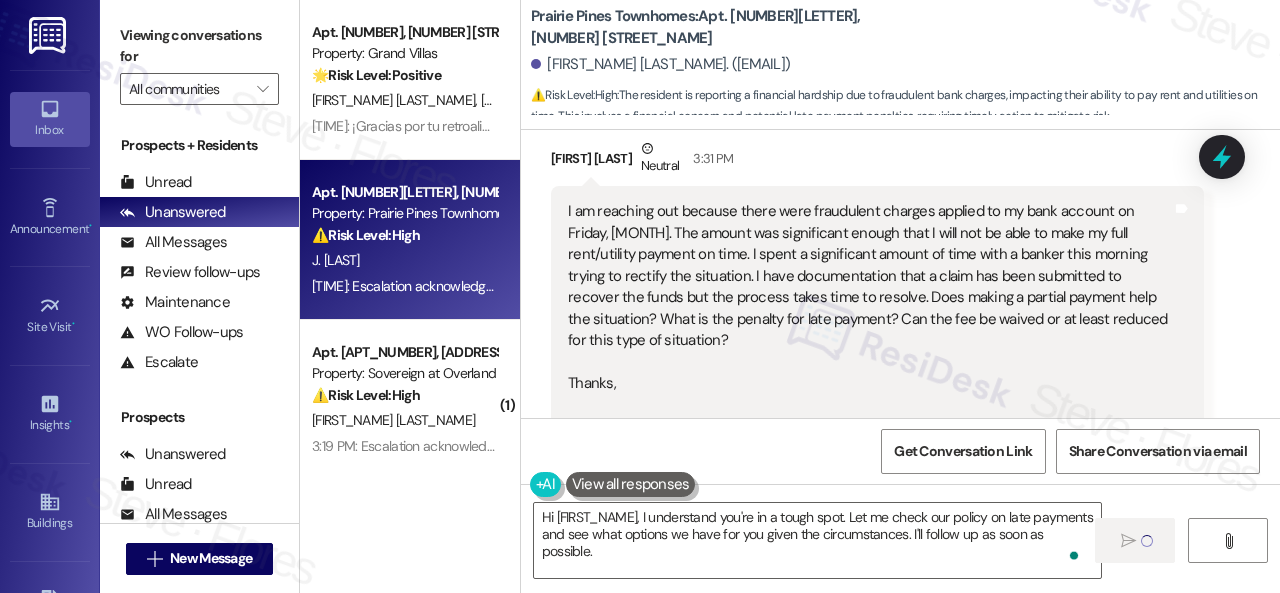 type 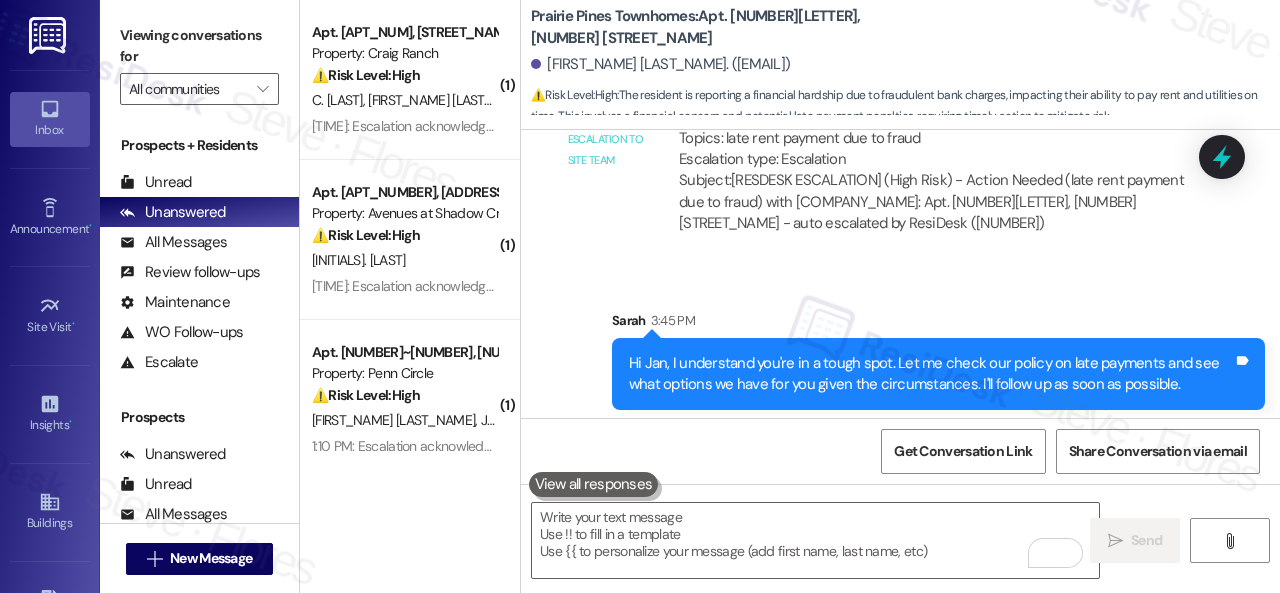 scroll, scrollTop: 3726, scrollLeft: 0, axis: vertical 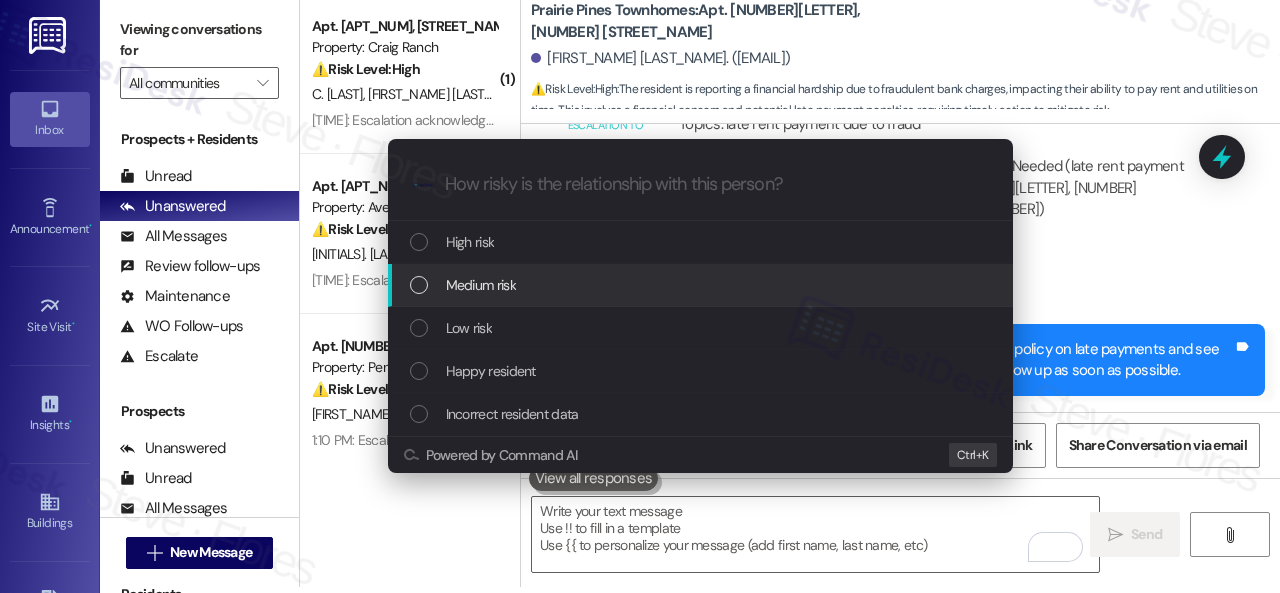 click on "Escalate Conversation How risky is the relationship with this person? Topics (e.g. broken fridge, delayed service) Any messages to highlight in the email? .cls-1{fill:#0a055f;}.cls-2{fill:#0cc4c4;} resideskLogoBlueOrange High risk Medium risk Low risk Happy resident Incorrect resident data Powered by Command AI Ctrl+ K" at bounding box center (640, 296) 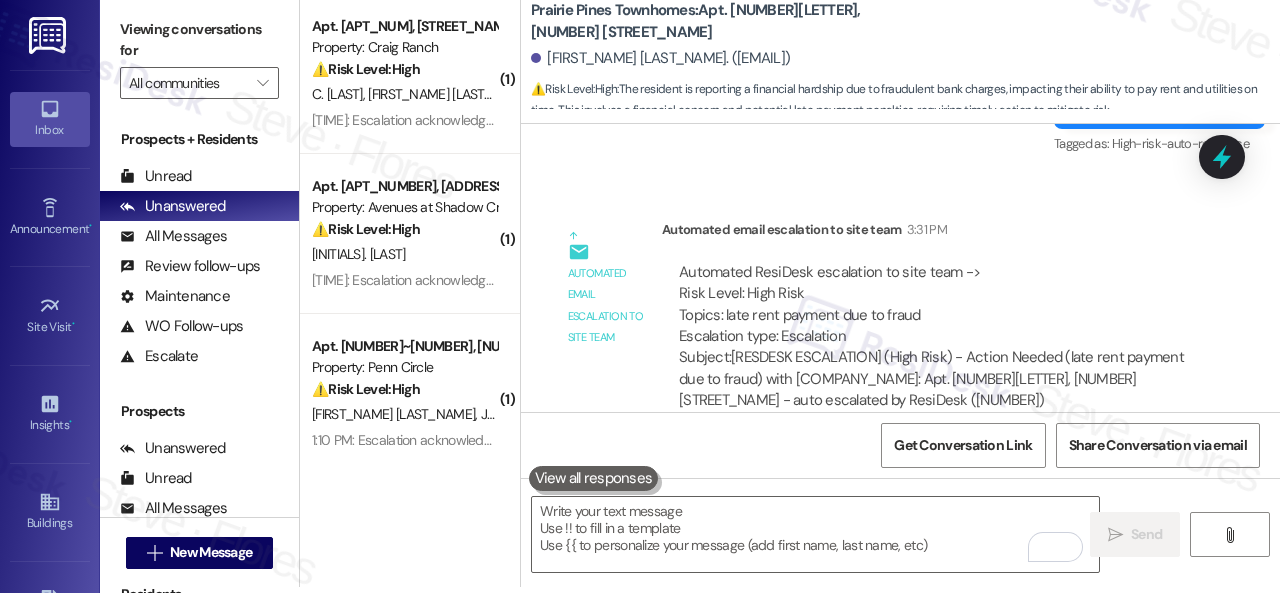 scroll, scrollTop: 3526, scrollLeft: 0, axis: vertical 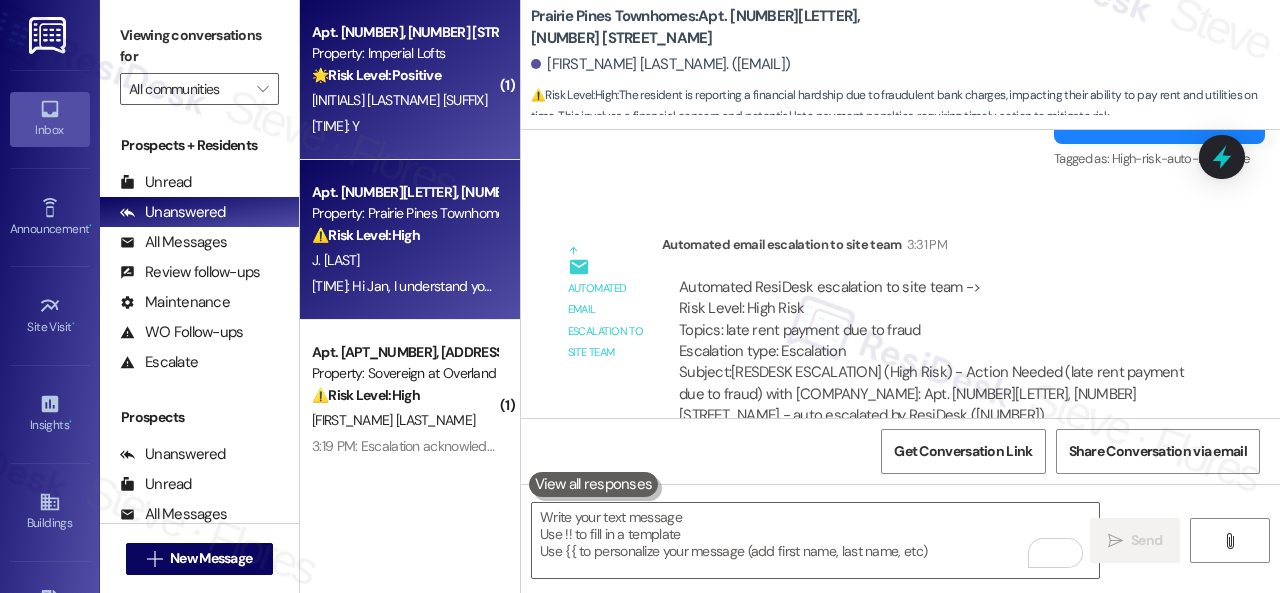 click on "3:40 PM: Y 3:40 PM: Y" at bounding box center [404, 126] 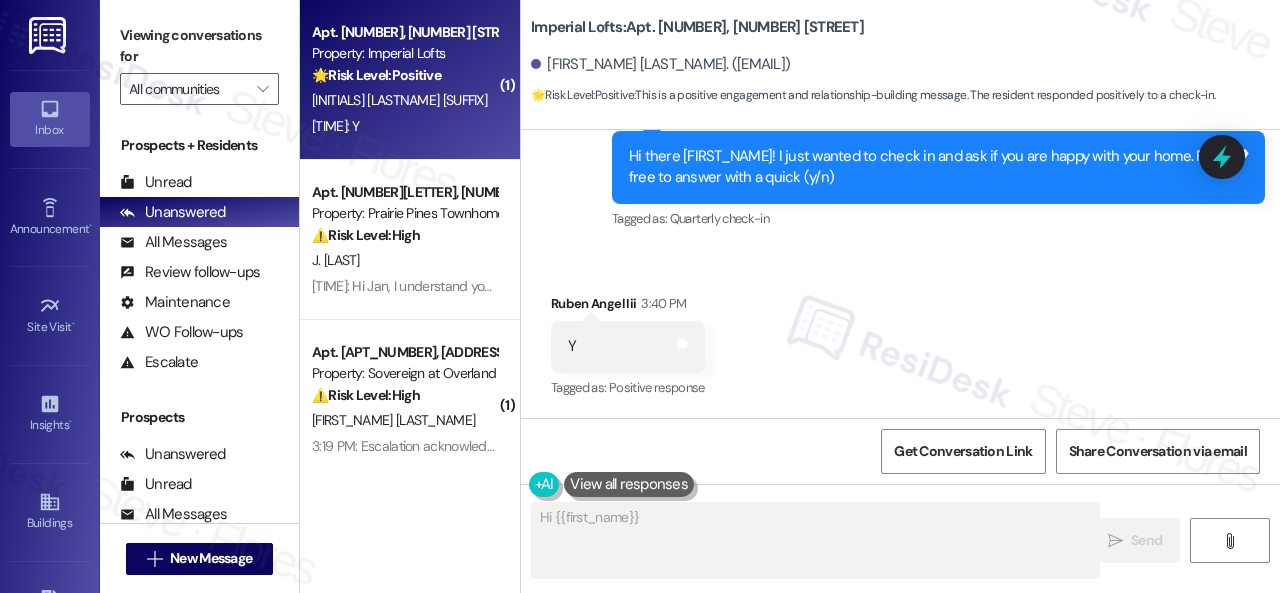 scroll, scrollTop: 2214, scrollLeft: 0, axis: vertical 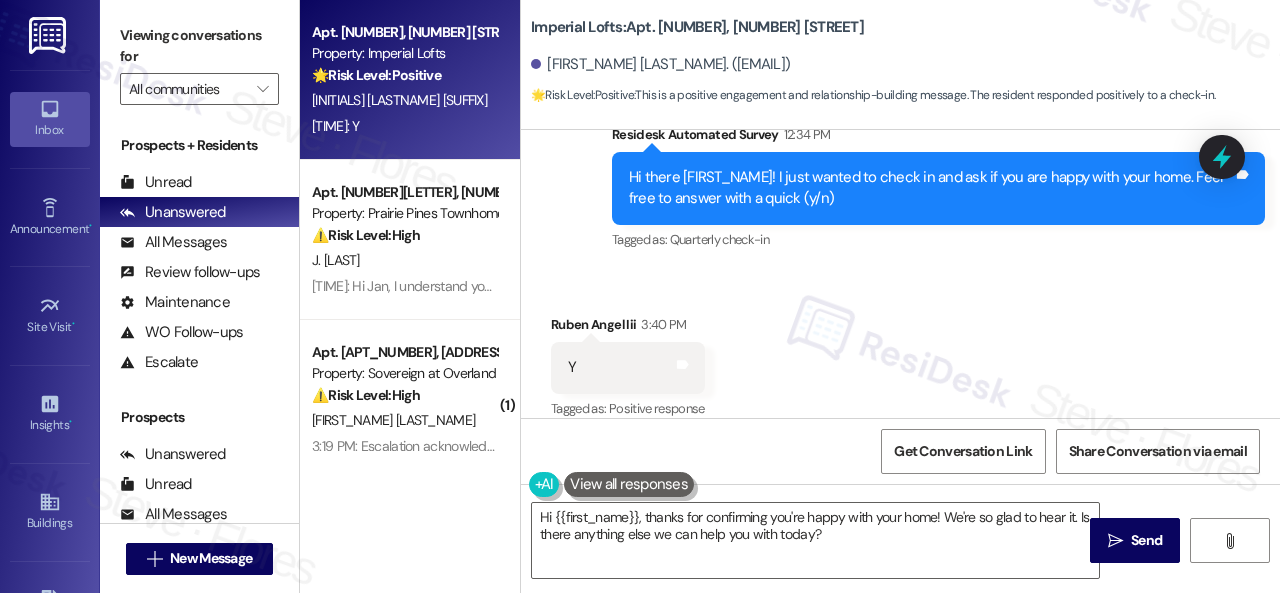 click on "Received via SMS Ruben Angel Iii 3:40 PM Y Tags and notes Tagged as:   Positive response Click to highlight conversations about Positive response" at bounding box center [900, 353] 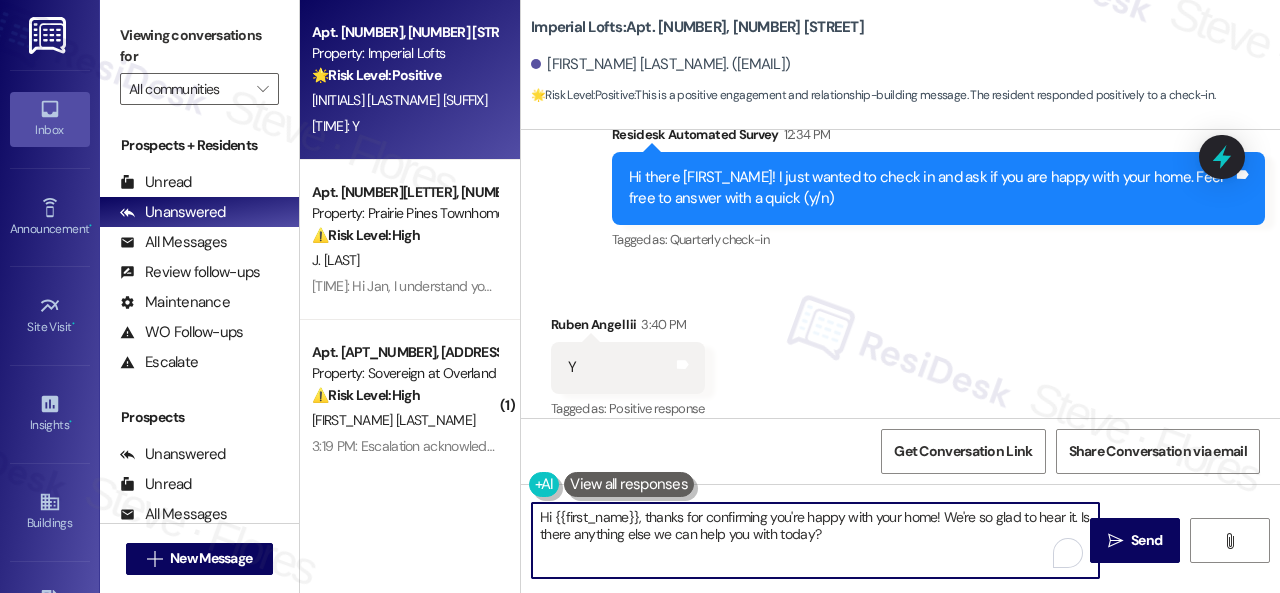 drag, startPoint x: 755, startPoint y: 501, endPoint x: 379, endPoint y: 457, distance: 378.5657 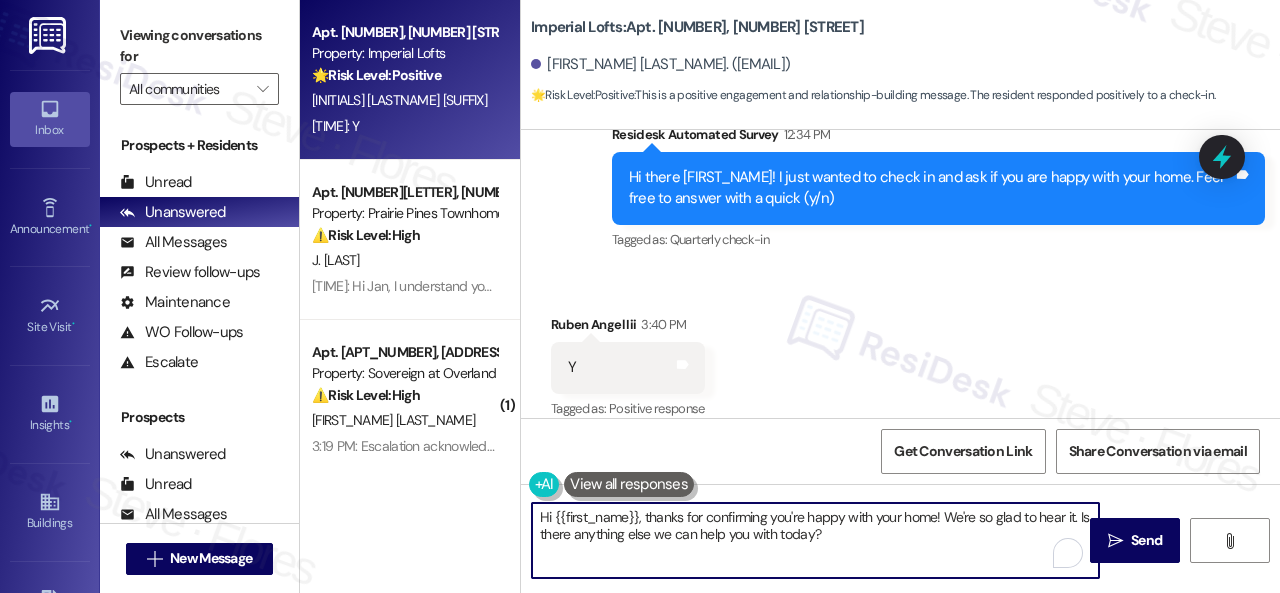 click on "Apt. 3218, 2 Stadium Dr Property: Imperial Lofts 🌟  Risk Level:  Positive This is a positive engagement and relationship-building message. The resident responded positively to a check-in. R. Angel Iii 3:40 PM: Y 3:40 PM: Y Apt. 5216F, 5331 Findley Property: Prairie Pines Townhomes ⚠️  Risk Level:  High The resident is reporting a financial hardship due to fraudulent bank charges, impacting their ability to pay rent and utilities on time. This involves a financial concern and potential late payment penalties, requiring timely action to mitigate risk. J. Madlock 3:45 PM: Hi Jan, I understand you're in a tough spot. Let me check our policy on late payments and see what options we have for you given the circumstances. I'll follow up as soon as possible. 3:45 PM: Hi Jan, I understand you're in a tough spot. Let me check our policy on late payments and see what options we have for you given the circumstances. I'll follow up as soon as possible. ( 1 ) Apt. 04~205, 13310 Melrose Lane ⚠️  Risk Level:  High" at bounding box center [790, 296] 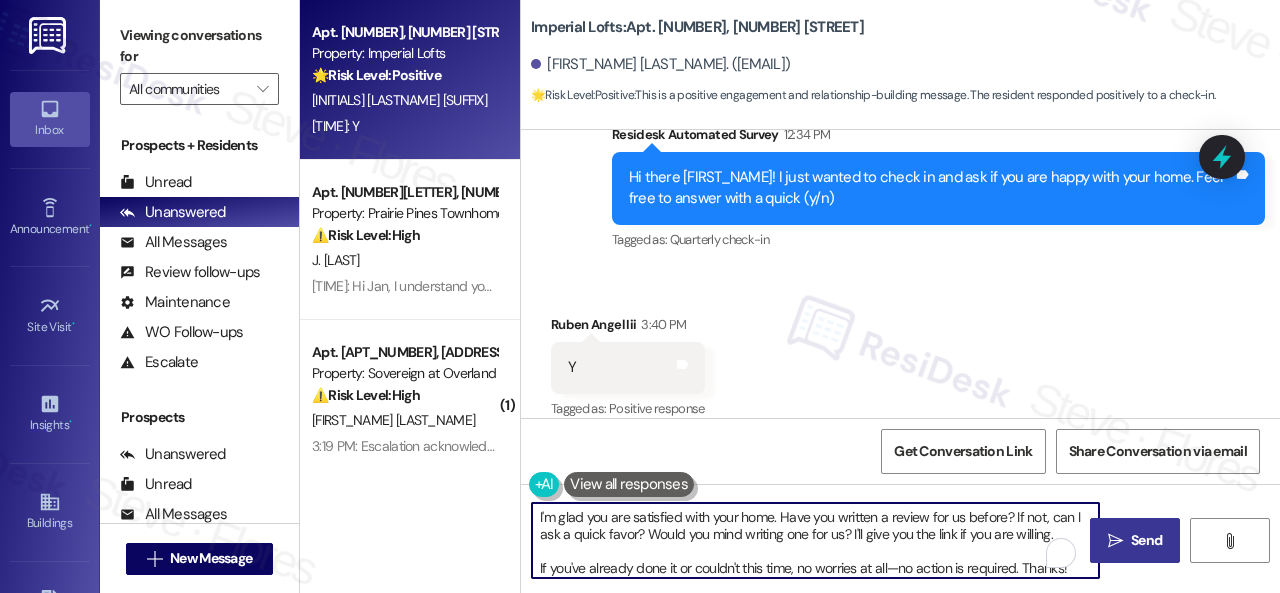type on "I'm glad you are satisfied with your home. Have you written a review for us before? If not, can I ask a quick favor? Would you mind writing one for us? I'll give you the link if you are willing.
If you've already done it or couldn't this time, no worries at all—no action is required. Thanks!" 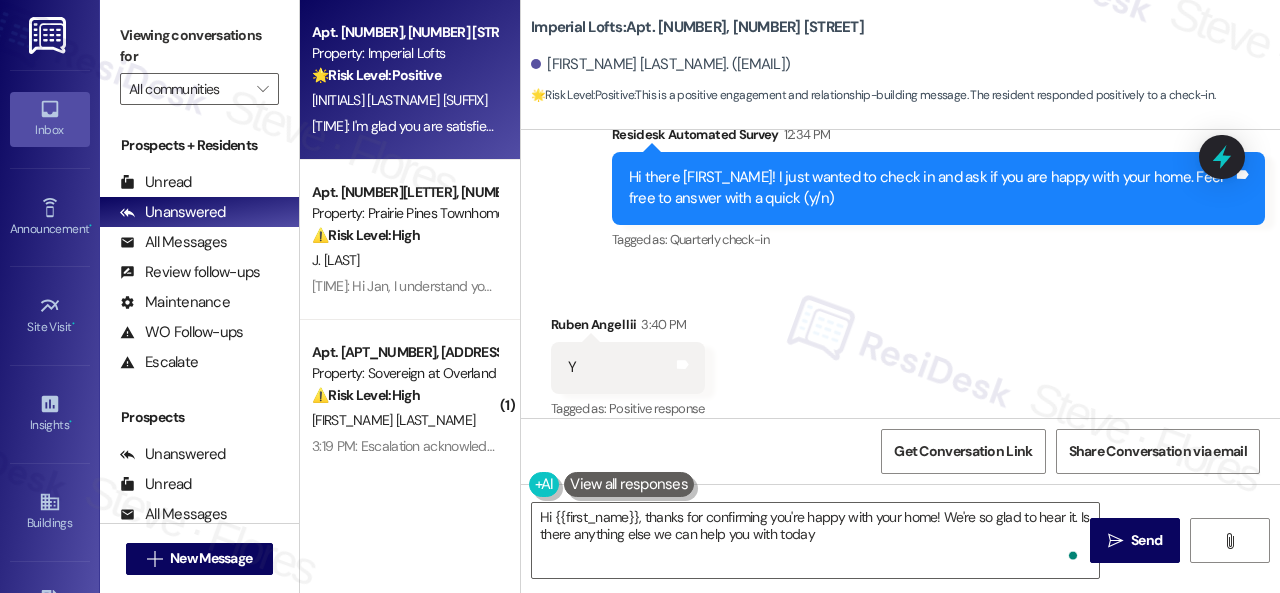 type on "Hi {{first_name}}, thanks for confirming you're happy with your home! We're so glad to hear it. Is there anything else we can help you with today?" 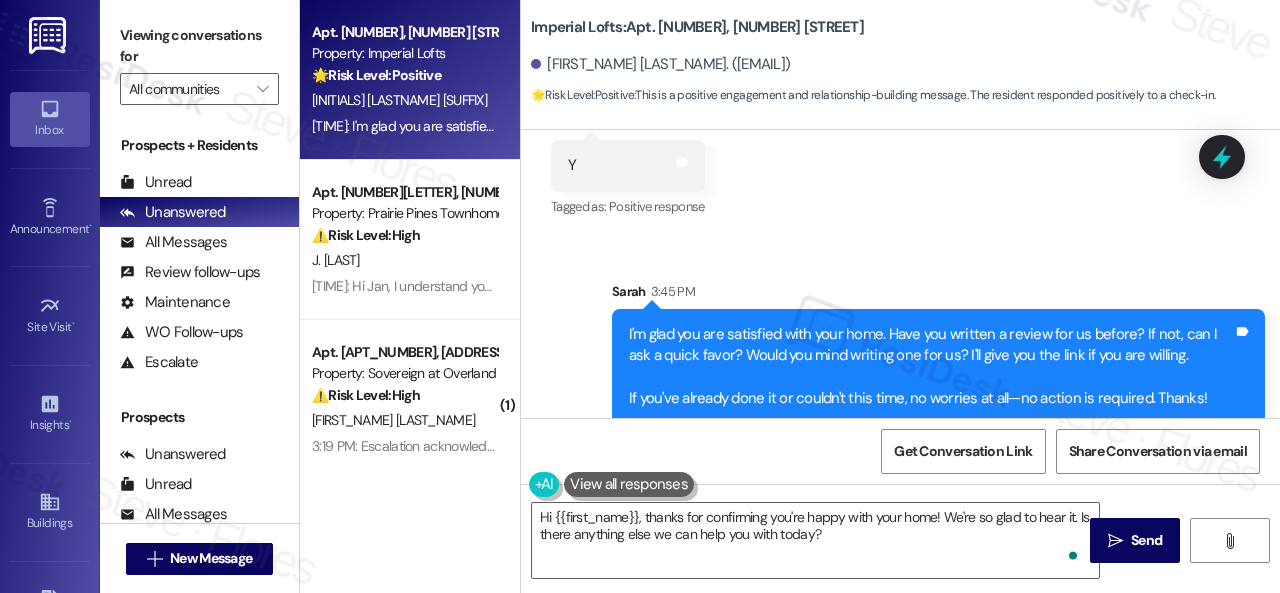 scroll, scrollTop: 2417, scrollLeft: 0, axis: vertical 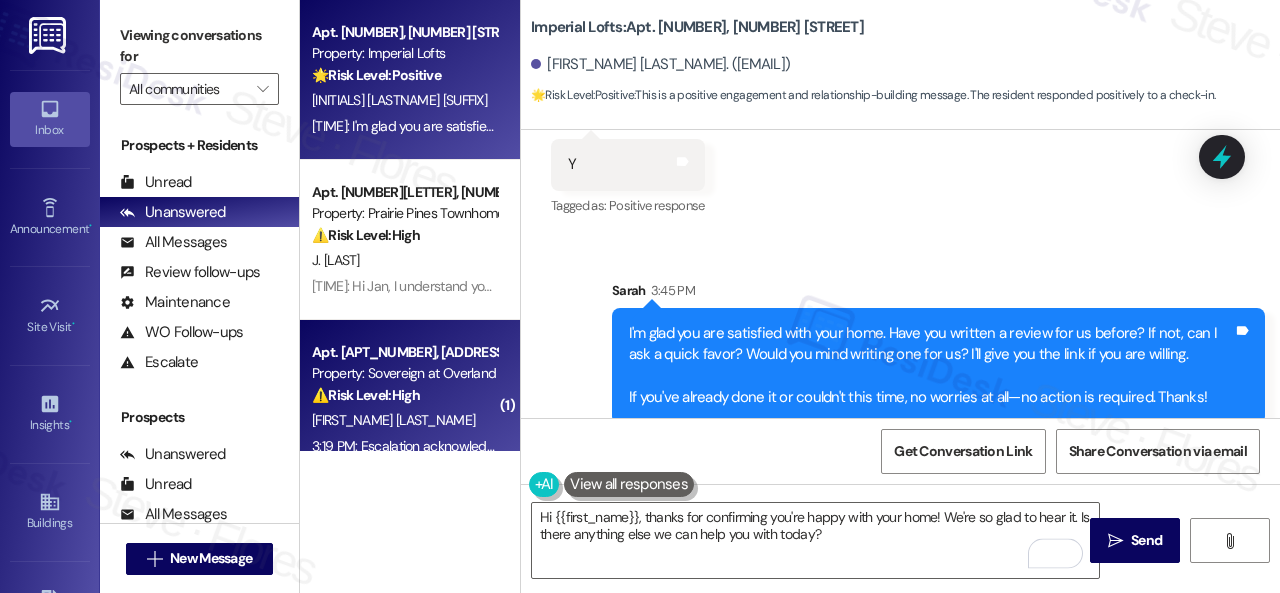click on "P. Erskine" at bounding box center [404, 420] 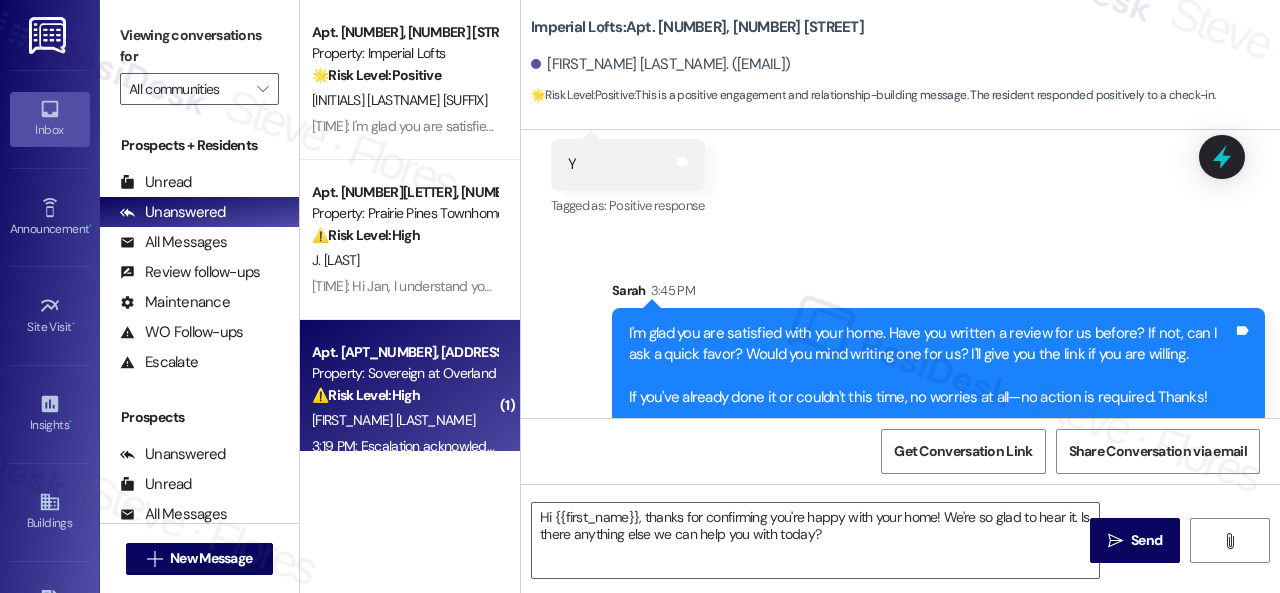 type on "Fetching suggested responses. Please feel free to read through the conversation in the meantime." 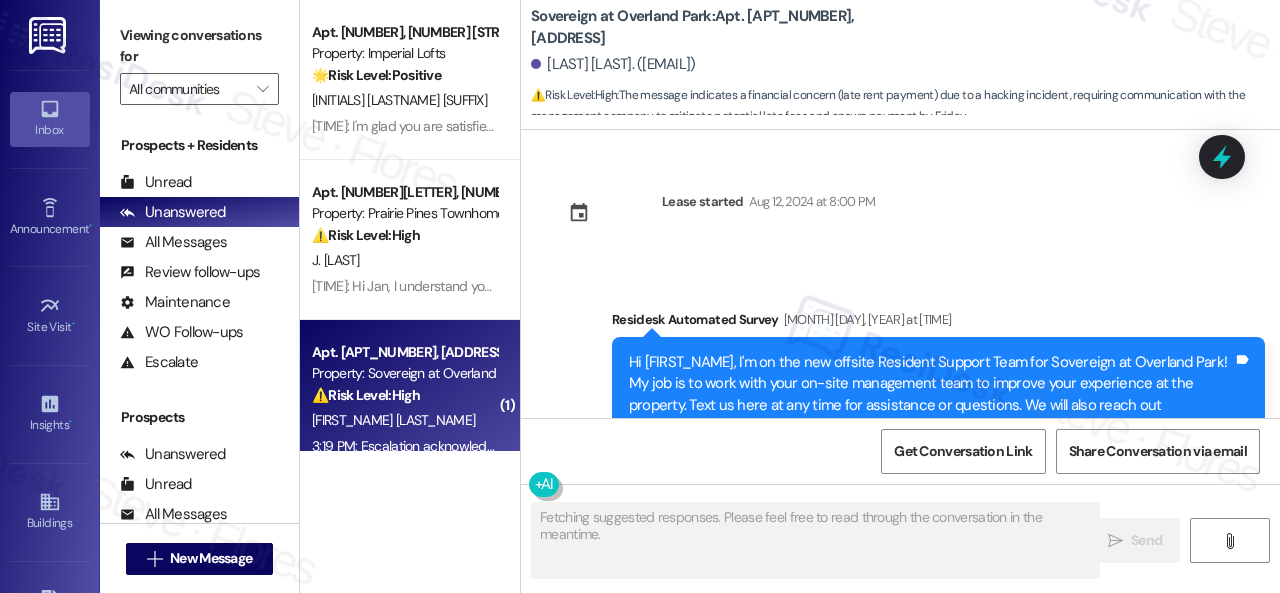 scroll, scrollTop: 32608, scrollLeft: 0, axis: vertical 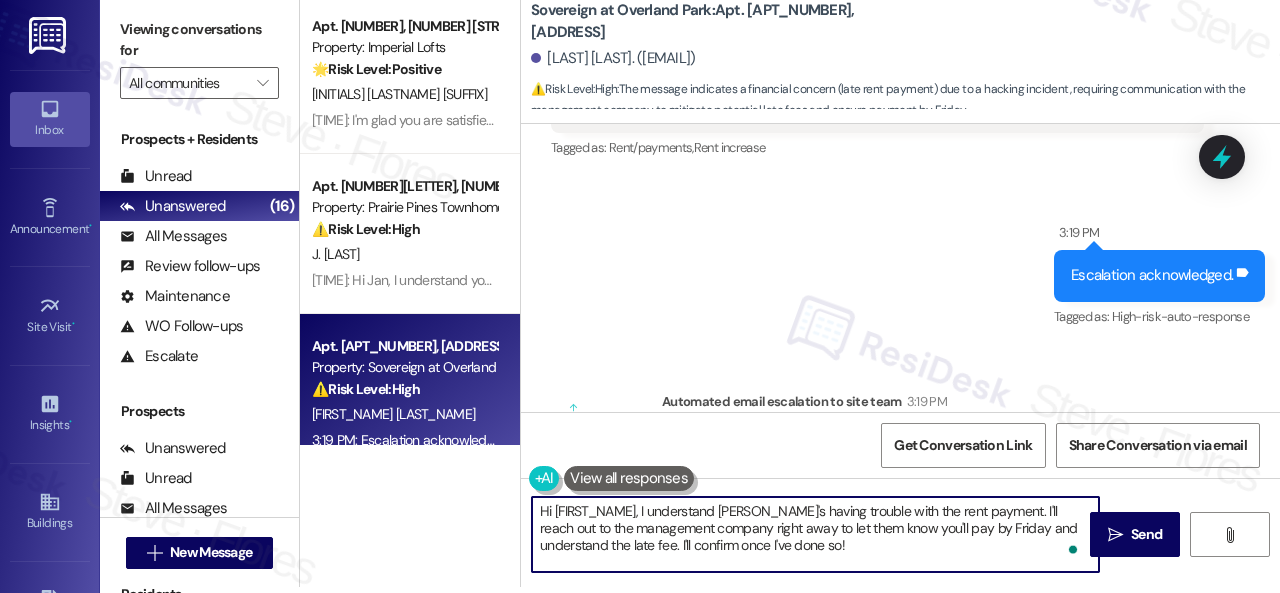 drag, startPoint x: 584, startPoint y: 545, endPoint x: 826, endPoint y: 547, distance: 242.00827 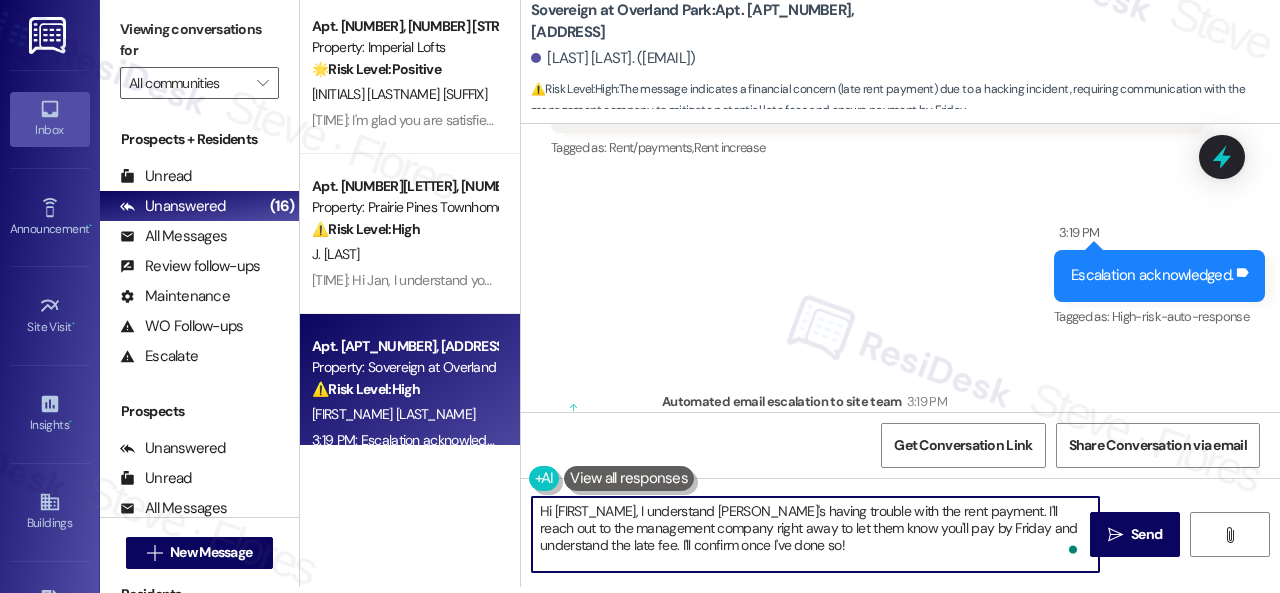 click on "Hi Patty, I understand Joe's having trouble with the rent payment. I'll reach out to the management company right away to let them know you'll pay by Friday and understand the late fee. I'll confirm once I've done so!" at bounding box center (815, 534) 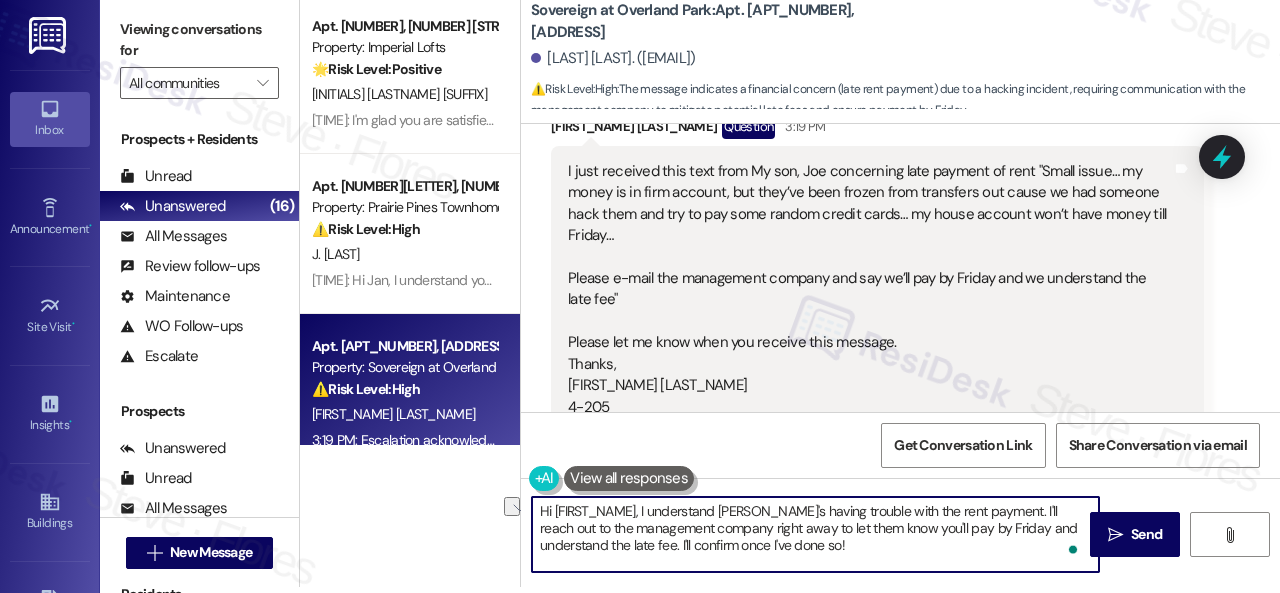 scroll, scrollTop: 32108, scrollLeft: 0, axis: vertical 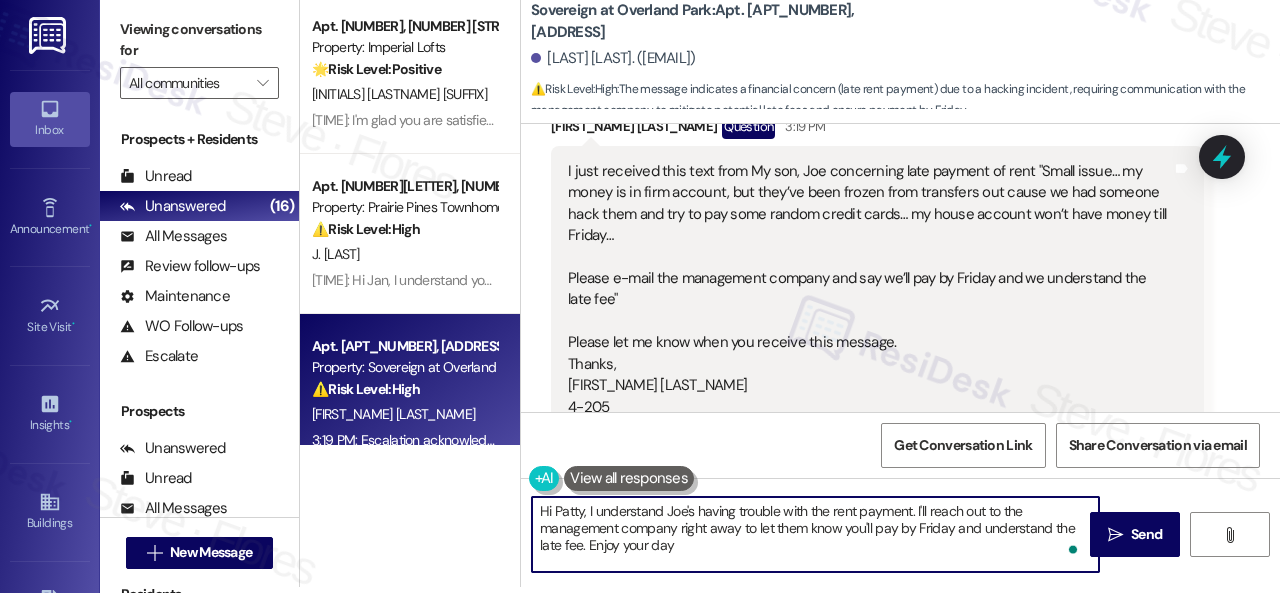 type on "Hi Patty, I understand Joe's having trouble with the rent payment. I'll reach out to the management company right away to let them know you'll pay by Friday and understand the late fee. Enjoy your day!" 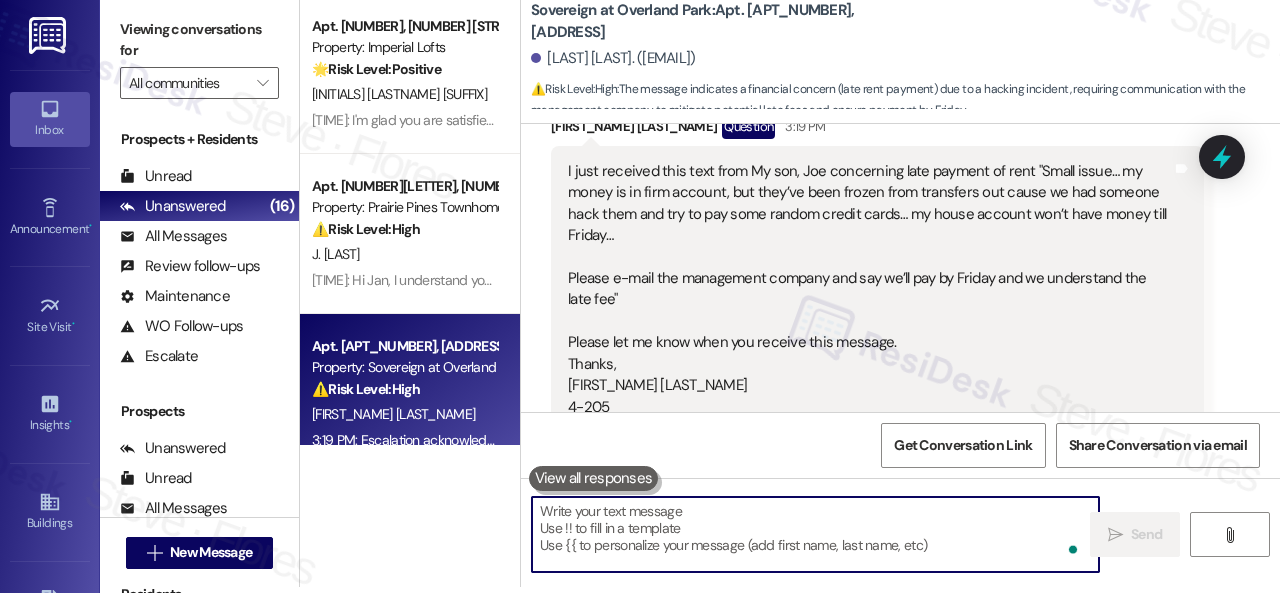 type 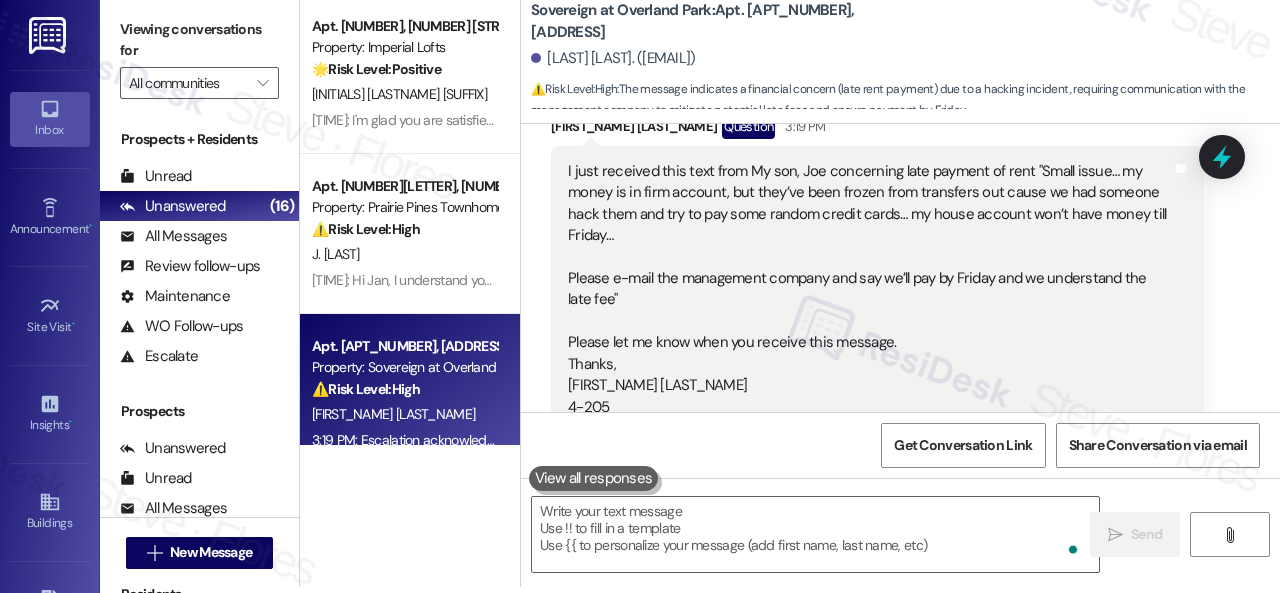 scroll, scrollTop: 0, scrollLeft: 0, axis: both 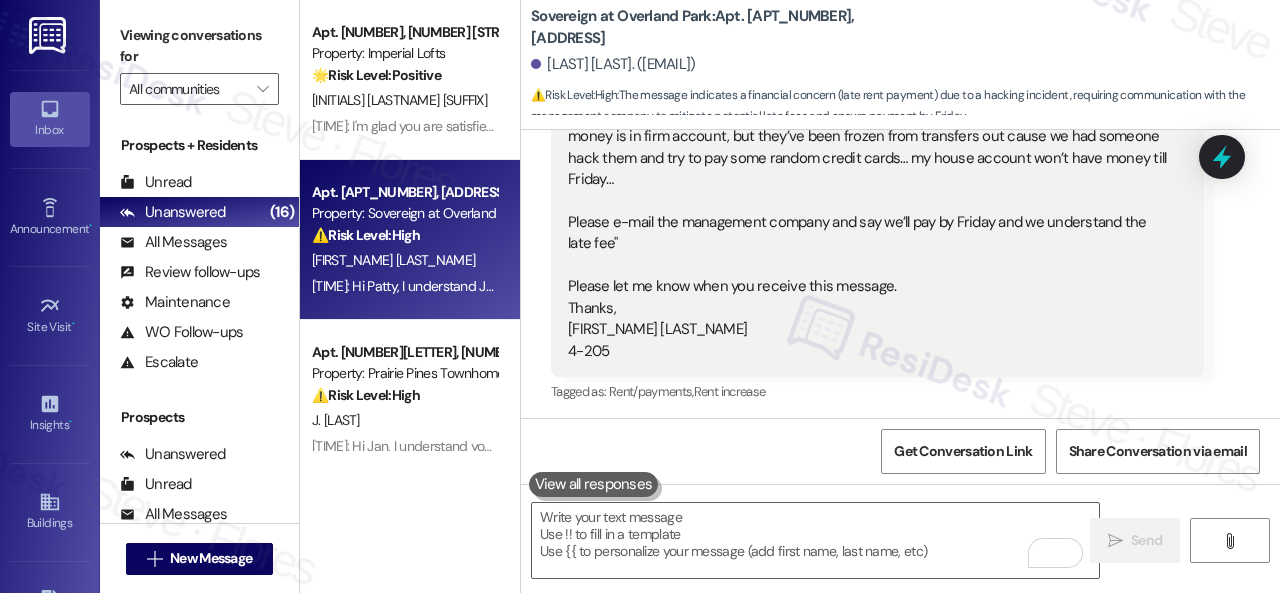 click on "Get Conversation Link Share Conversation via email" at bounding box center [900, 451] 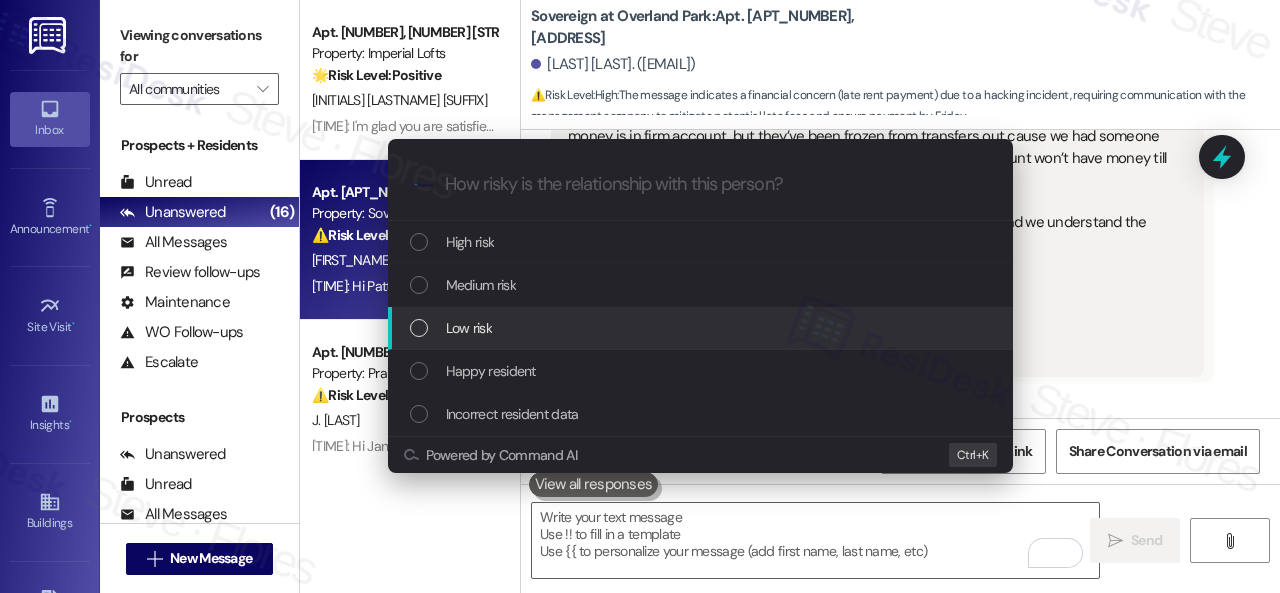 click on "Low risk" at bounding box center [469, 328] 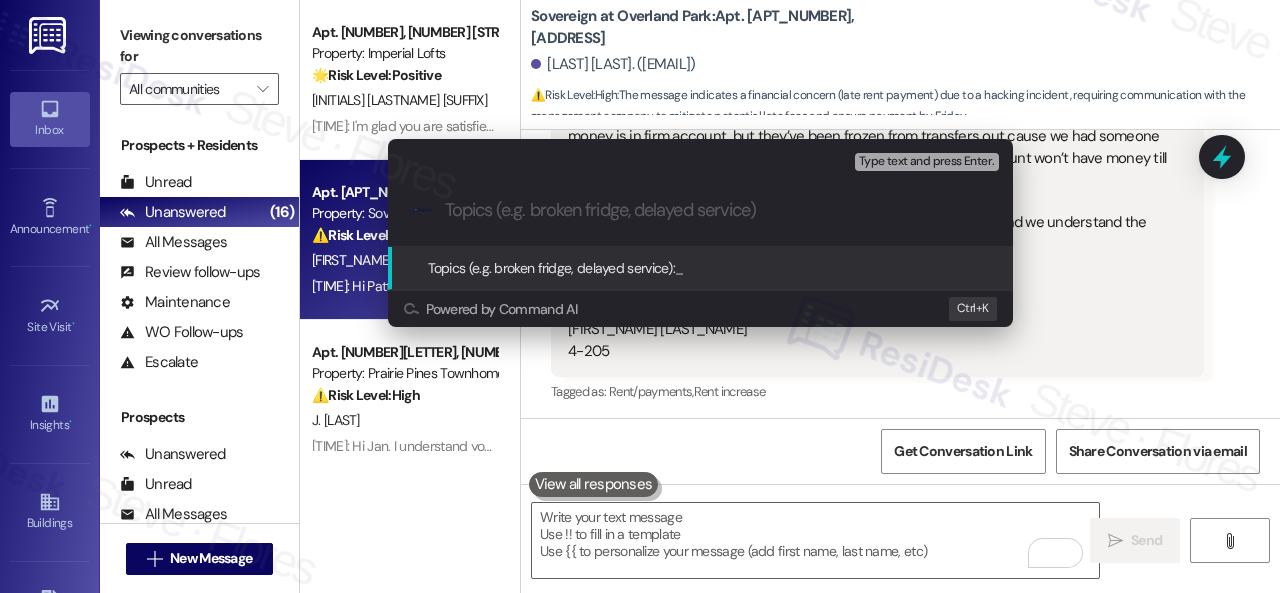 paste on "Late payment notice." 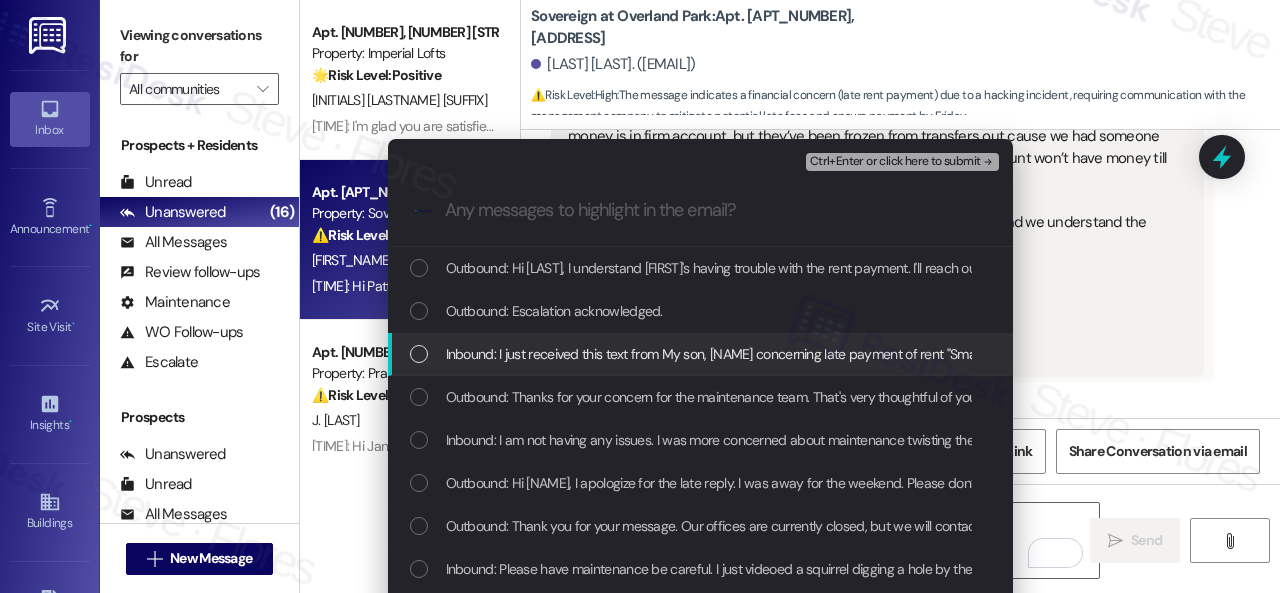 click on "Inbound: I just received this text from My son, Joe concerning late payment of rent "Small issue… my money is in firm account, but they’ve been frozen from transfers out cause we had someone hack them and try to pay some random credit cards… my house account won’t have money till Friday…
Please e-mail the management company and say we’ll pay by Friday and we understand the late fee"
Please let me know when you receive this message.
Thanks,
Patty Erskine
4-205" at bounding box center (1922, 354) 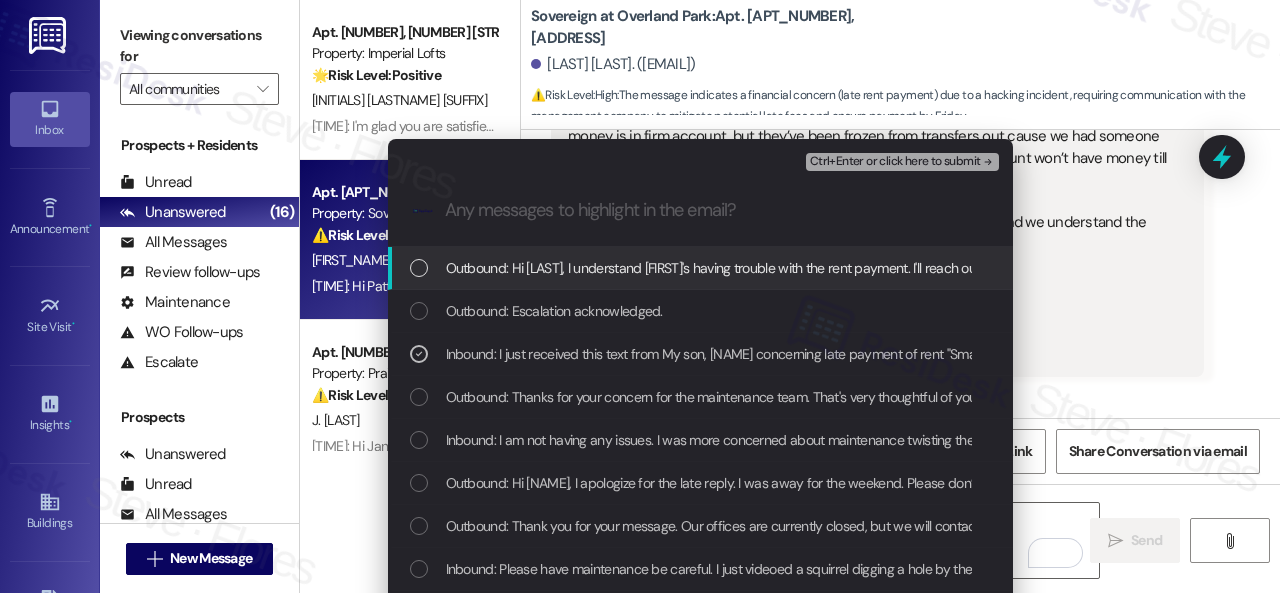 click on "Ctrl+Enter or click here to submit" at bounding box center (895, 162) 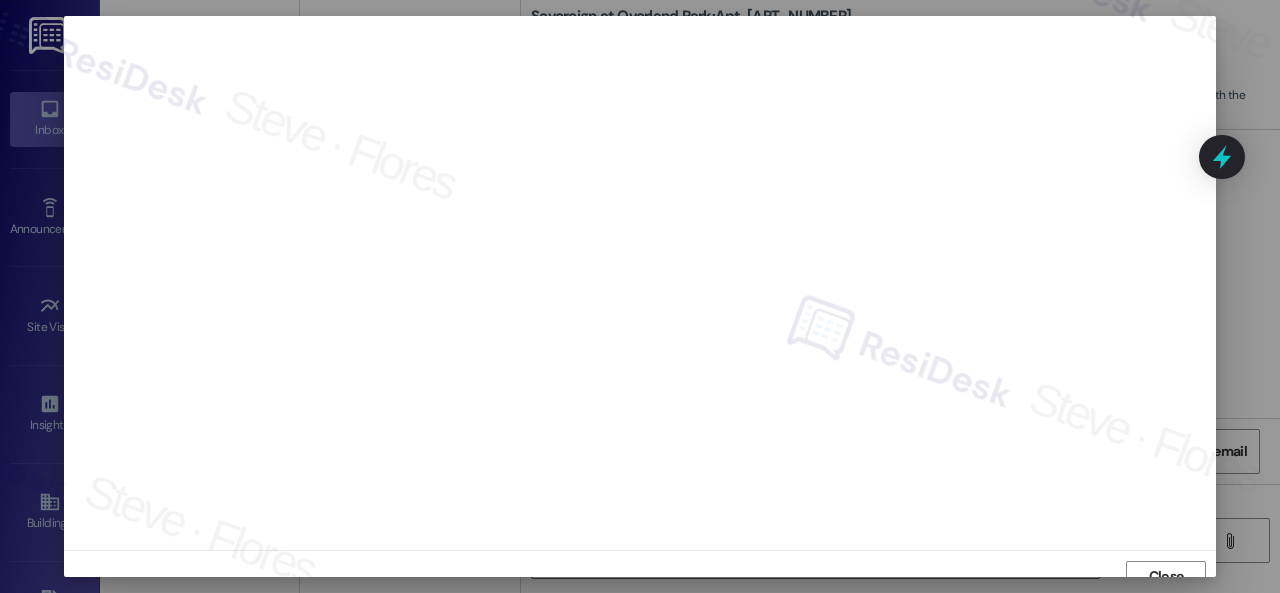 scroll, scrollTop: 15, scrollLeft: 0, axis: vertical 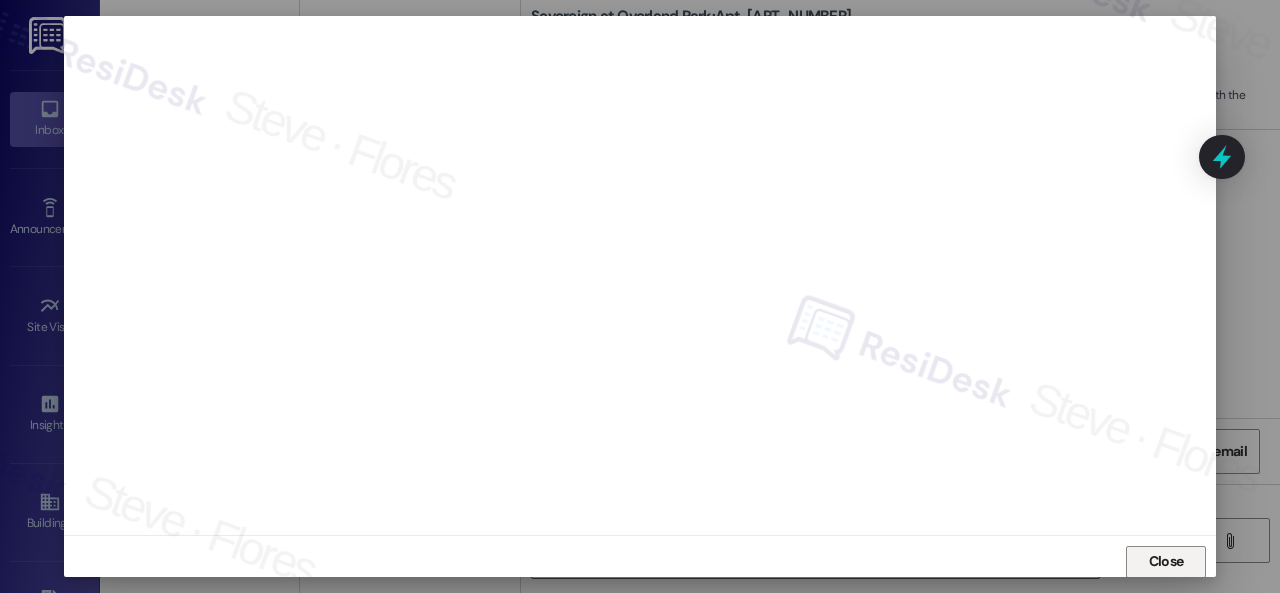 click on "Close" at bounding box center [1166, 561] 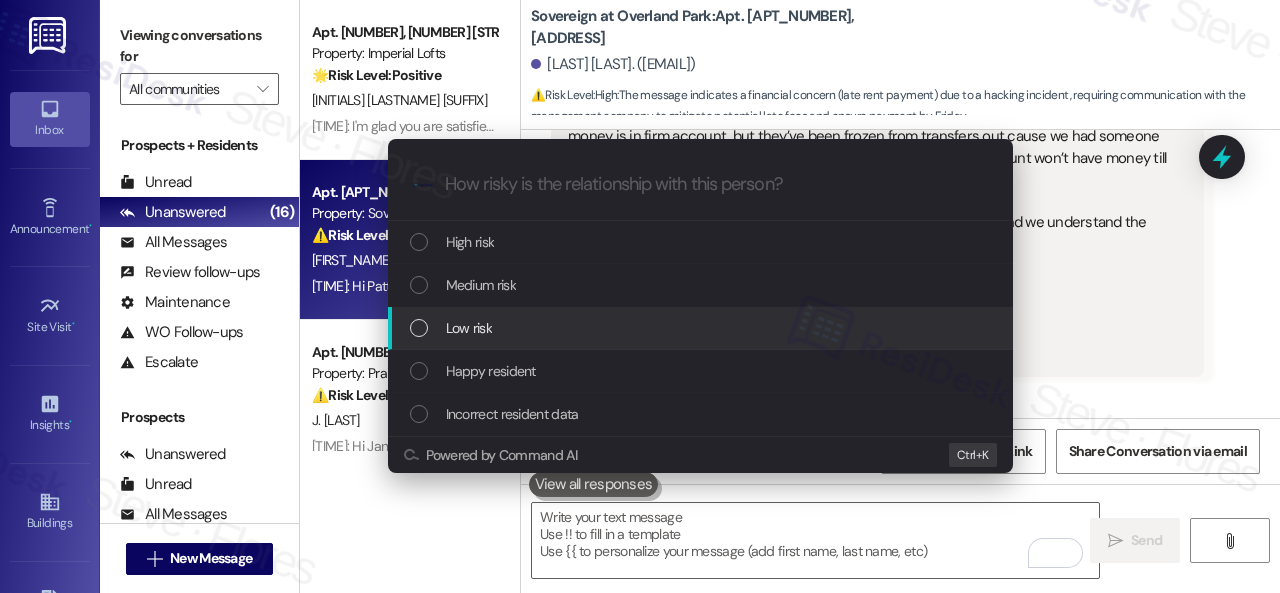 click on "Low risk" at bounding box center [469, 328] 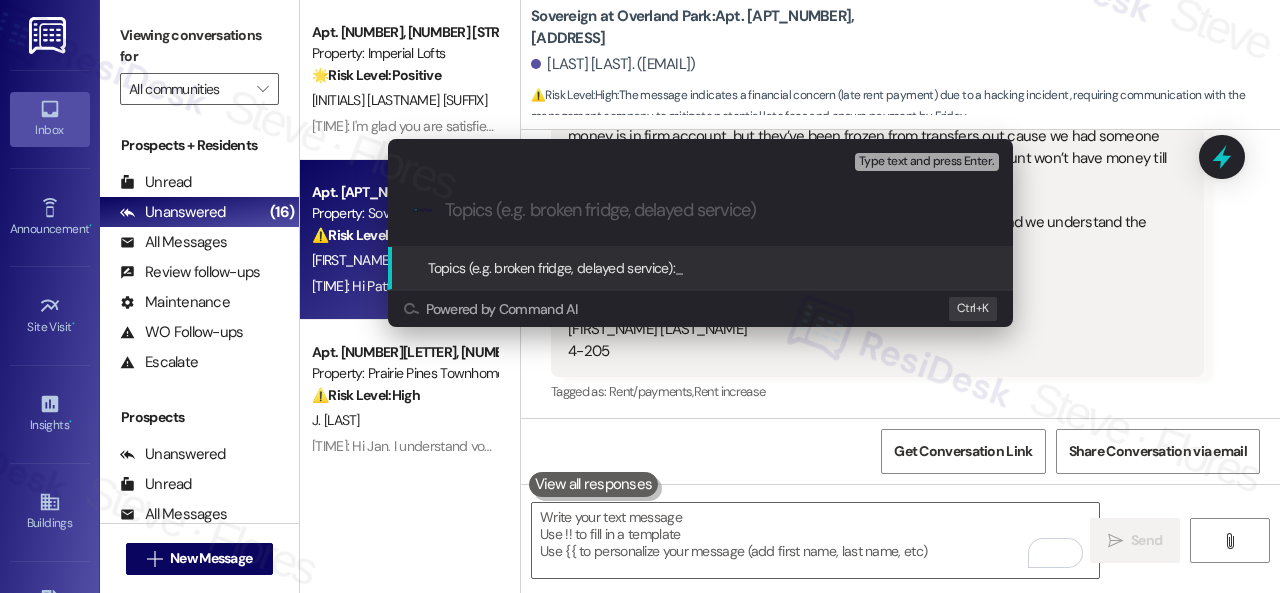 paste on "Late payment notice." 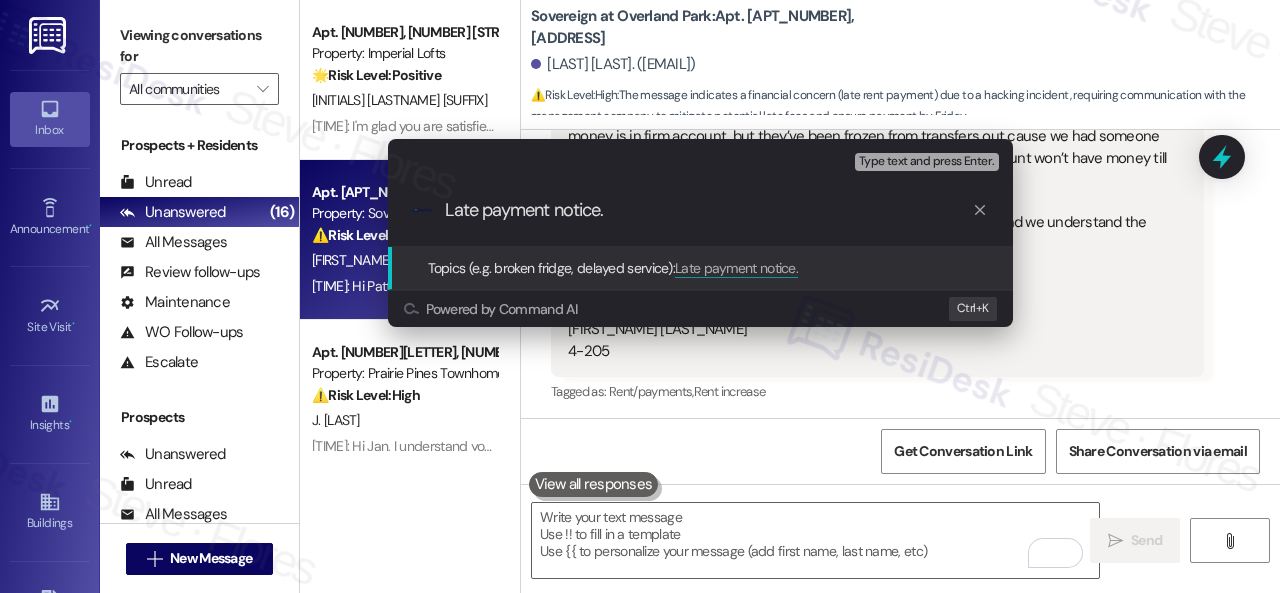 type 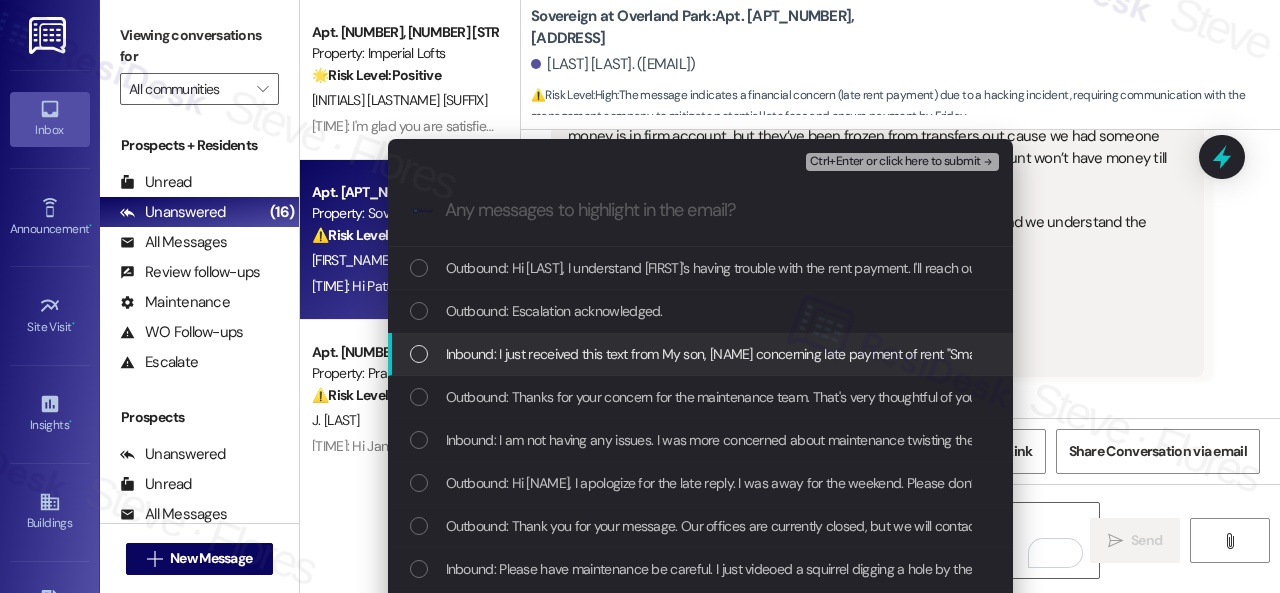 click on "Inbound: I just received this text from My son, Joe concerning late payment of rent "Small issue… my money is in firm account, but they’ve been frozen from transfers out cause we had someone hack them and try to pay some random credit cards… my house account won’t have money till Friday…
Please e-mail the management company and say we’ll pay by Friday and we understand the late fee"
Please let me know when you receive this message.
Thanks,
Patty Erskine
4-205" at bounding box center [1922, 354] 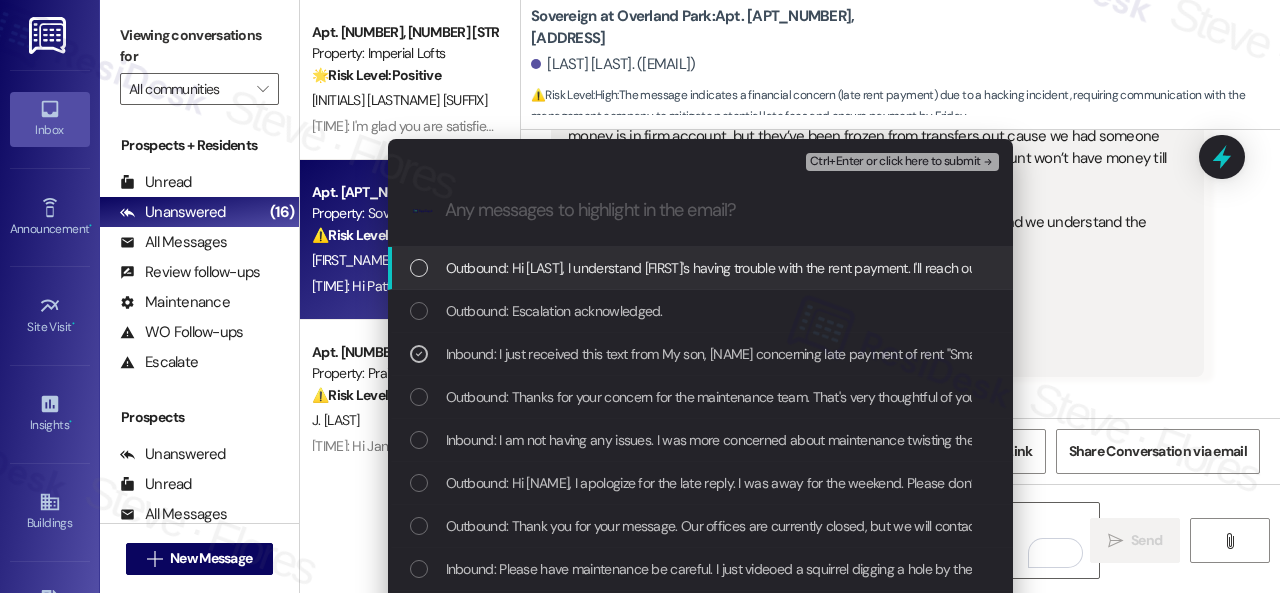 click on "Ctrl+Enter or click here to submit" at bounding box center [895, 162] 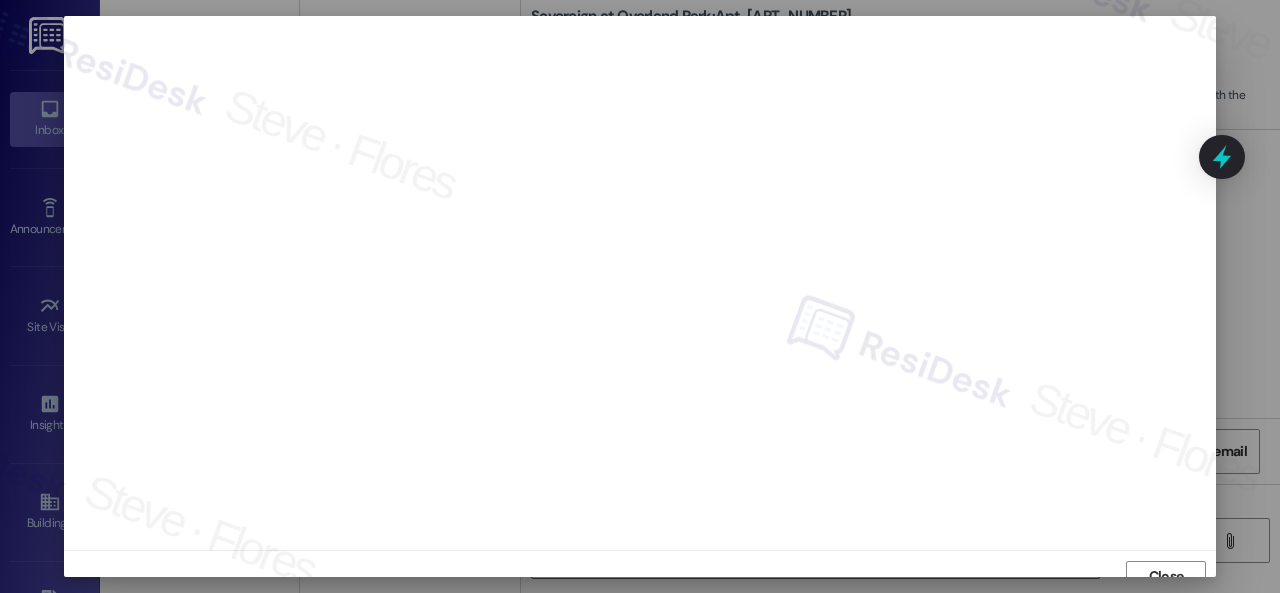 scroll, scrollTop: 15, scrollLeft: 0, axis: vertical 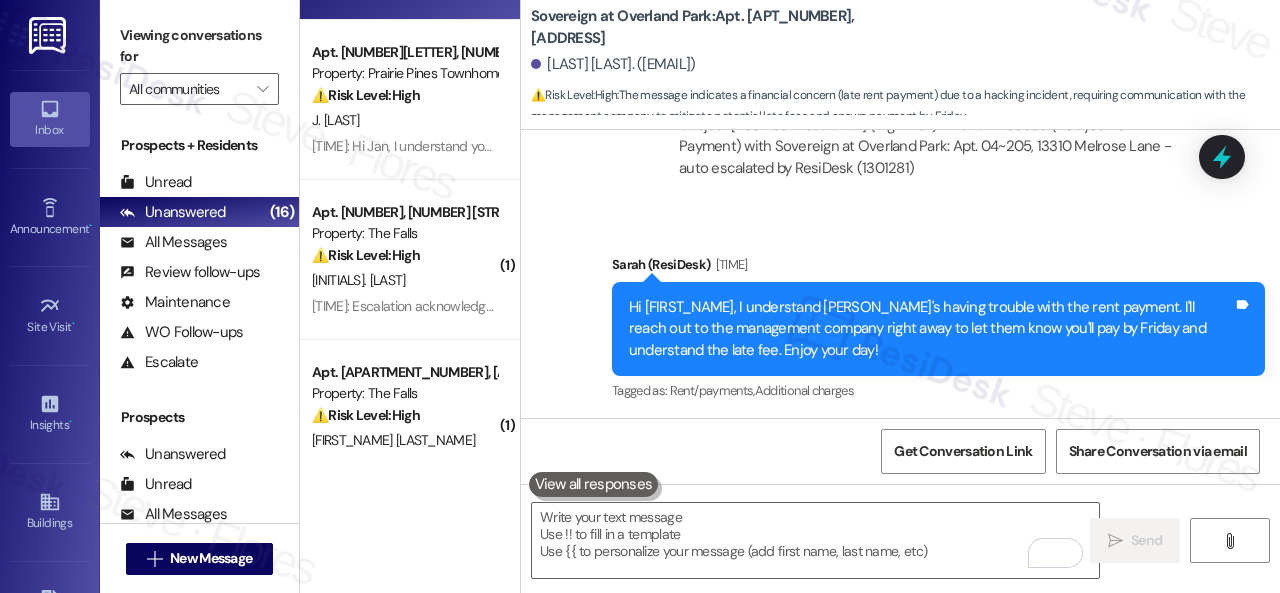 click on "Automated email escalation to site team Automated email escalation to site team 3:19 PM Automated ResiDesk escalation to site team ->
Risk Level: High Risk
Topics: Delayed Rent Payment
Escalation type: Escalation Subject:  [ResiDesk Escalation] (High Risk) - Action Needed (Delayed Rent Payment) with Sovereign at Overland Park: Apt. 04~205, 13310 Melrose Lane - auto escalated by ResiDesk (1301281)" at bounding box center [877, 90] 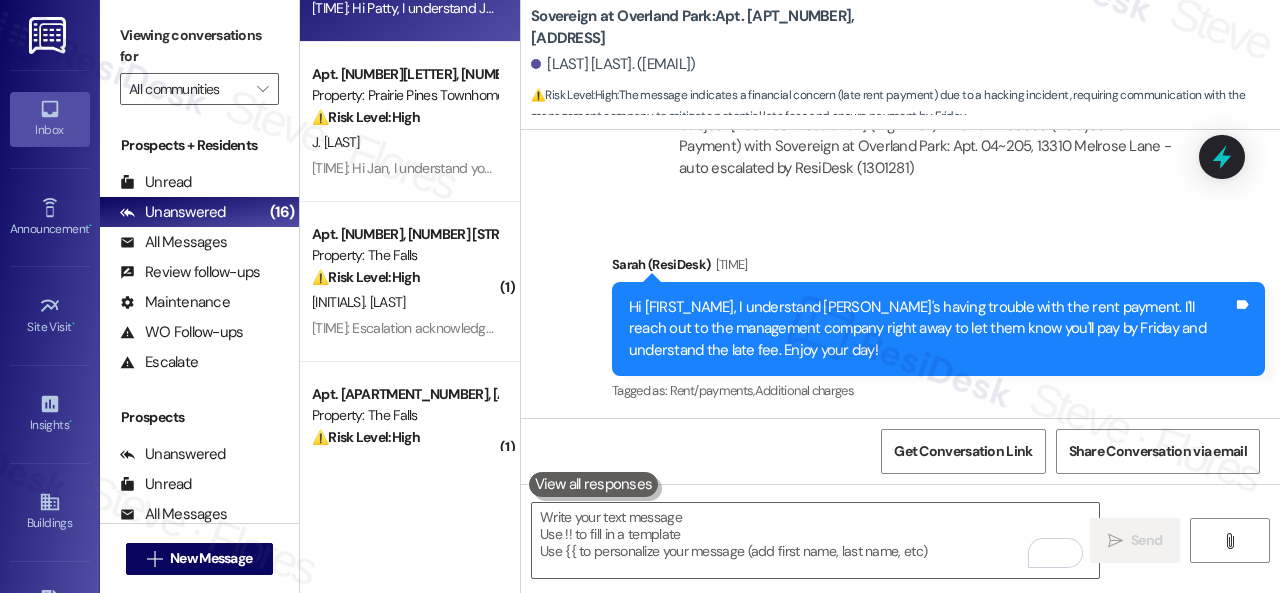 scroll, scrollTop: 300, scrollLeft: 0, axis: vertical 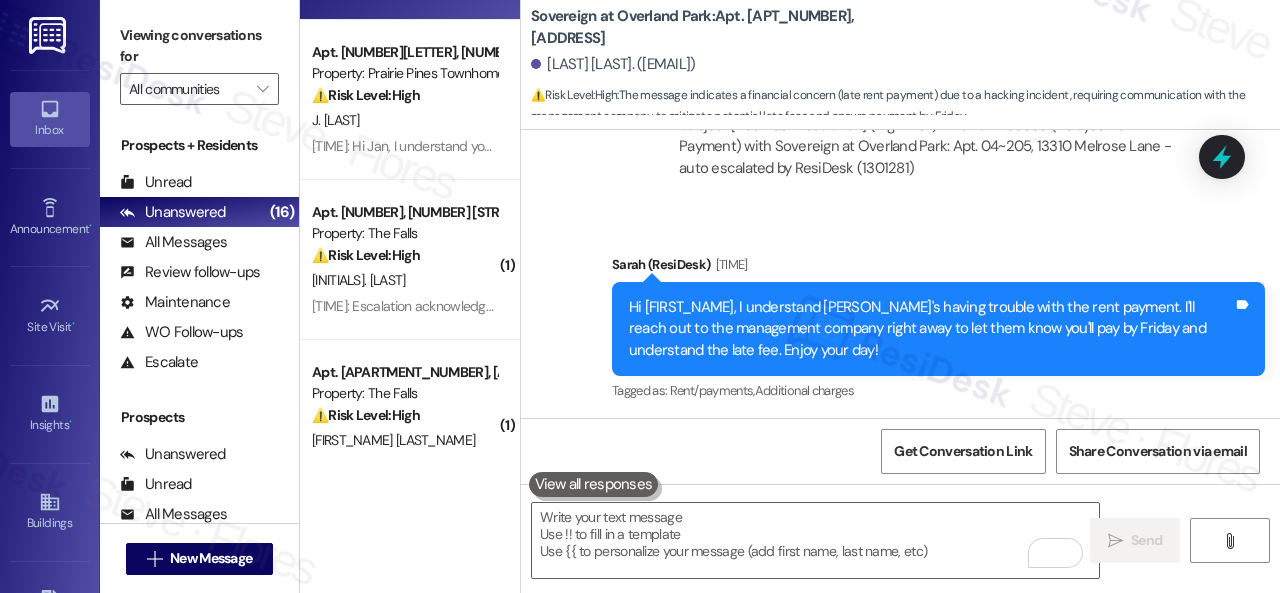 click on "D. Martin" at bounding box center (404, 280) 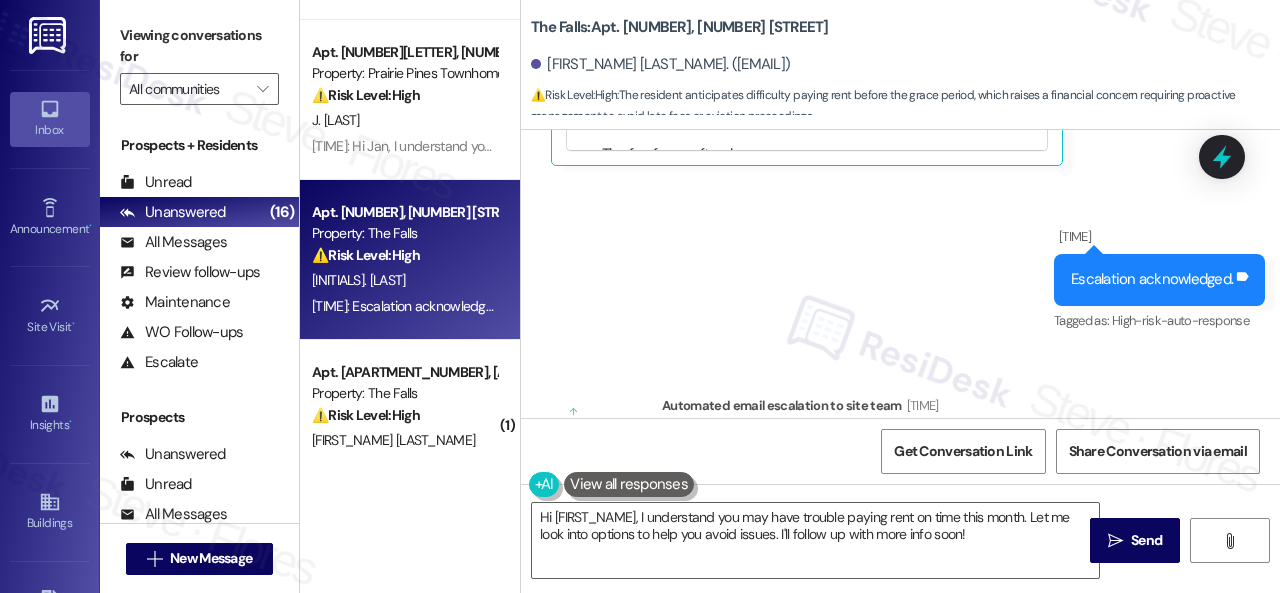 scroll, scrollTop: 3554, scrollLeft: 0, axis: vertical 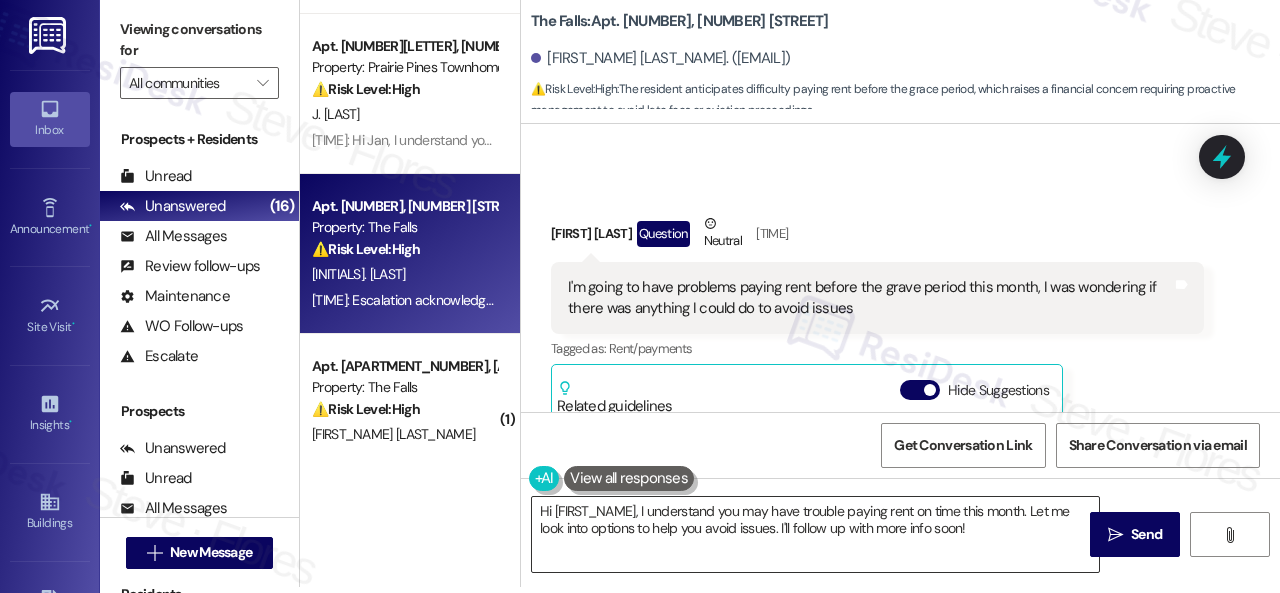 drag, startPoint x: 948, startPoint y: 542, endPoint x: 1008, endPoint y: 524, distance: 62.641838 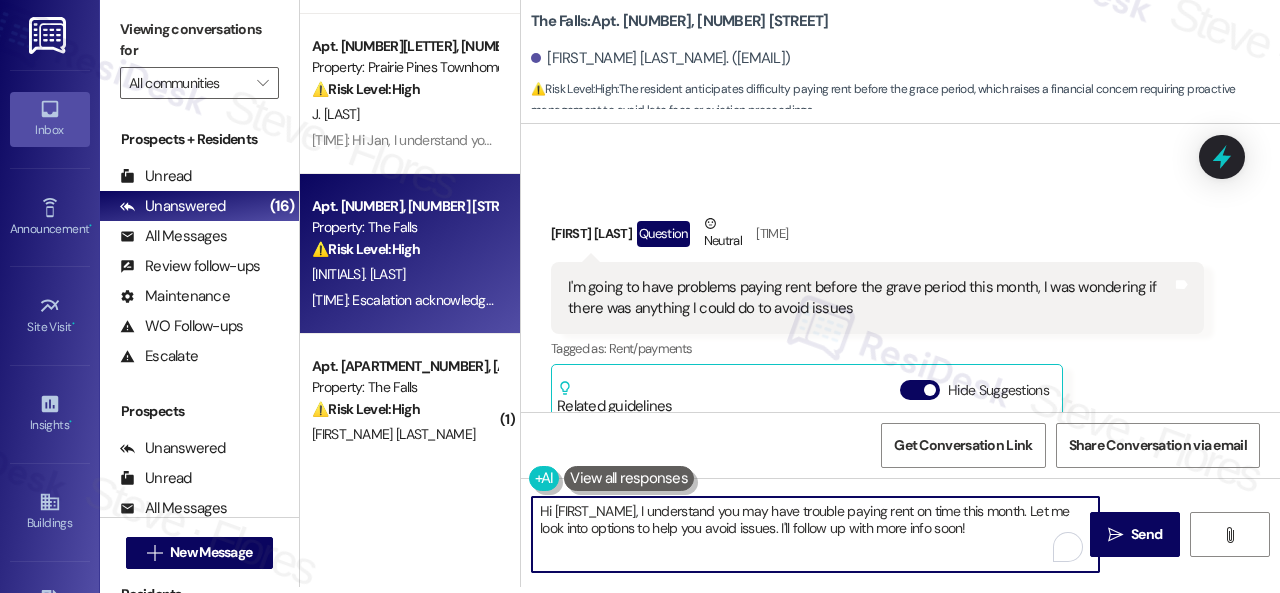 drag, startPoint x: 1032, startPoint y: 512, endPoint x: 1030, endPoint y: 533, distance: 21.095022 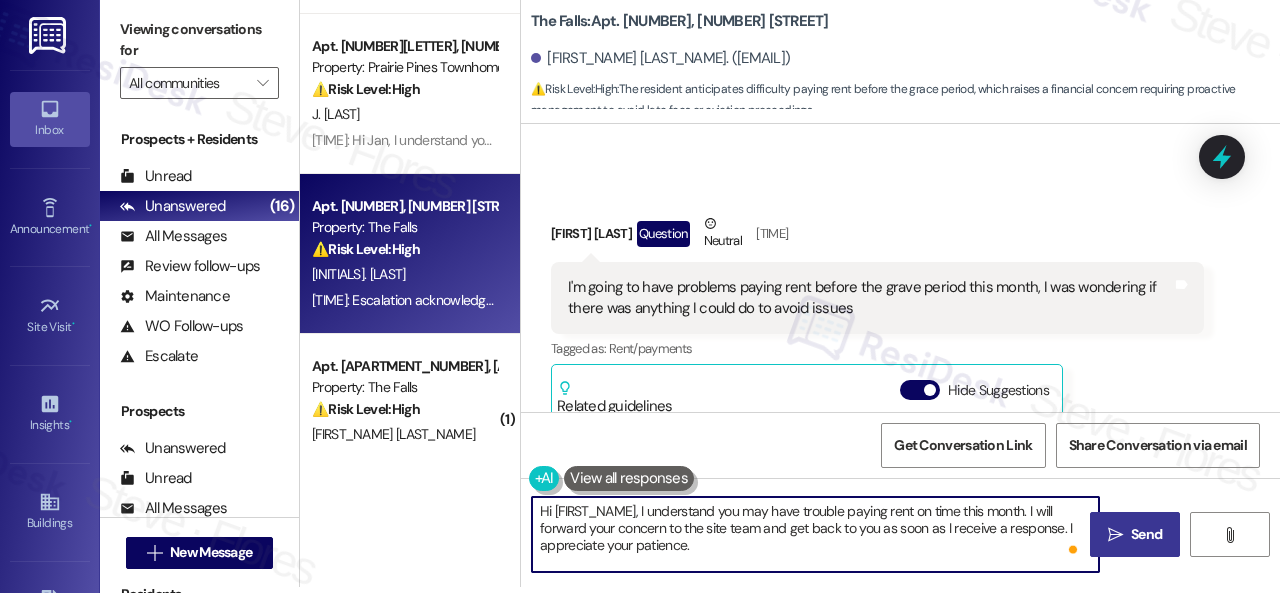 type on "Hi {{first_name}}, I understand you may have trouble paying rent on time this month. I will forward your concern to the site team and get back to you as soon as I receive a response. I appreciate your patience." 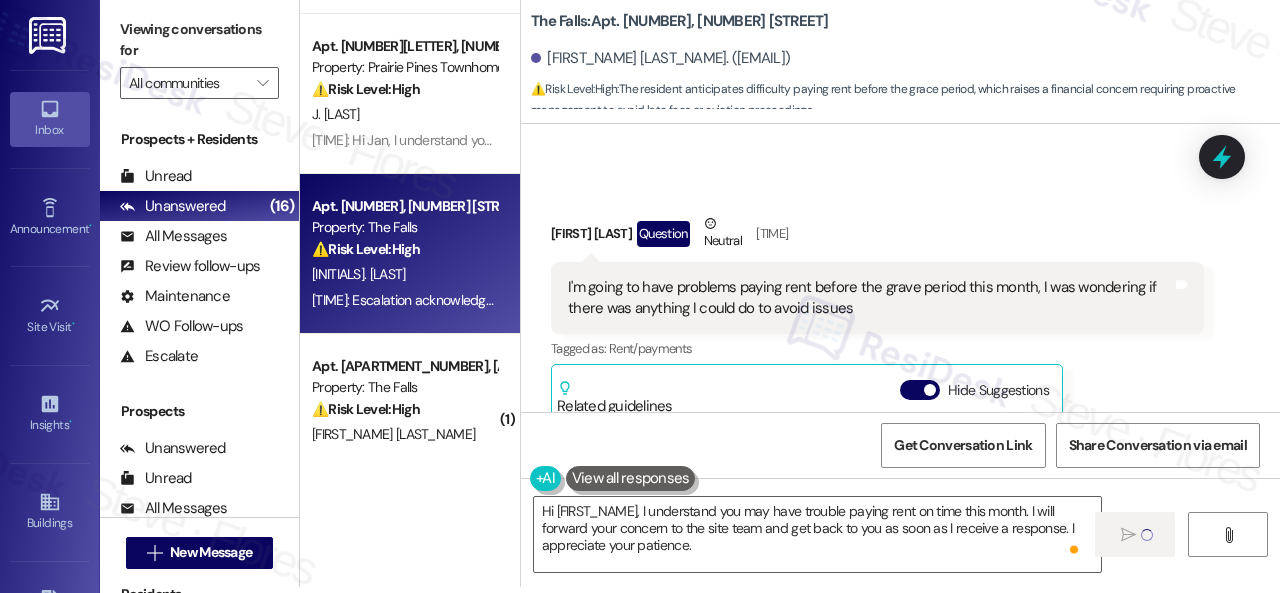 type 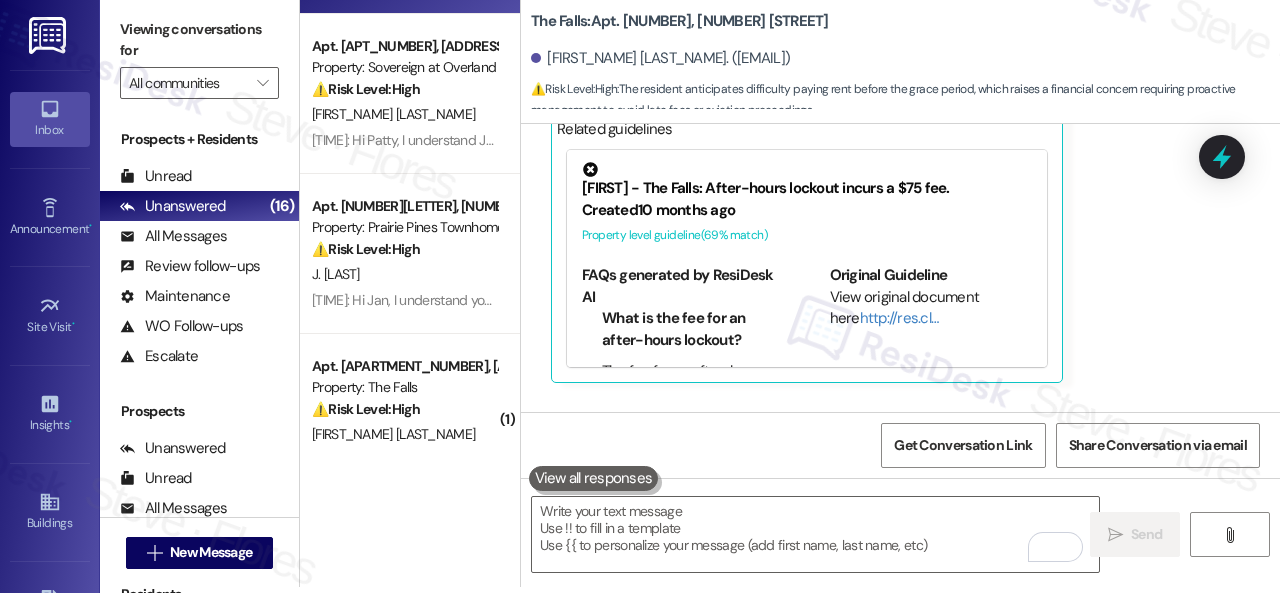 scroll, scrollTop: 3154, scrollLeft: 0, axis: vertical 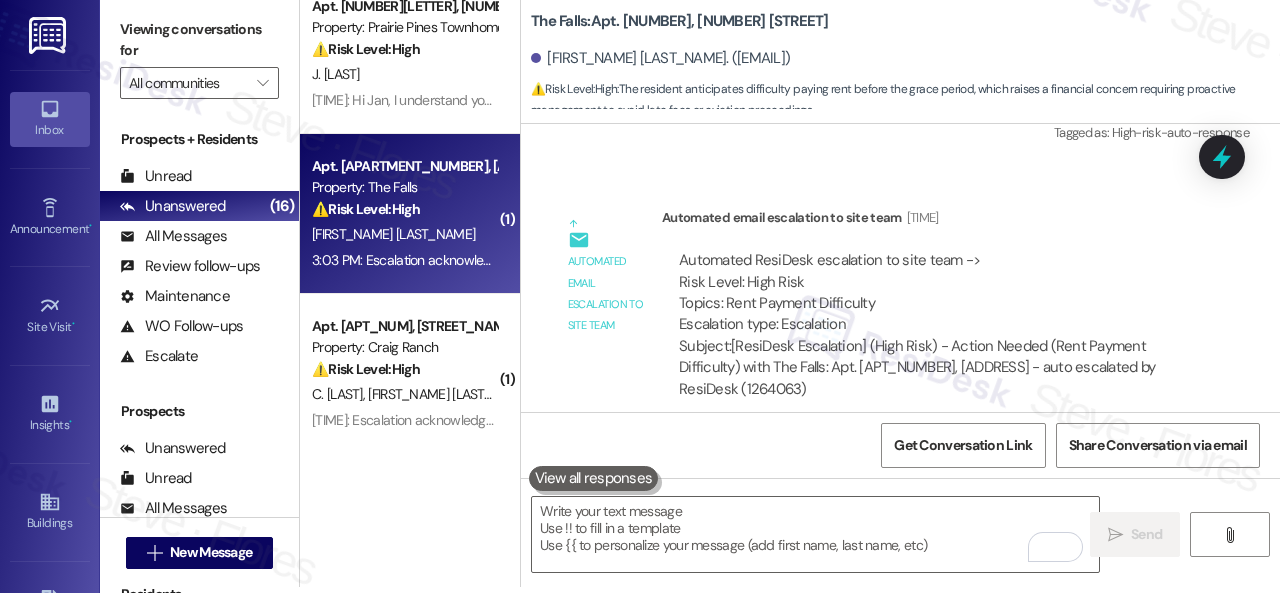click on "⚠️  Risk Level:  High The resident indicates that maintenance created a hole in the ceiling to investigate a water leak but left it unrepaired and marked as 'pending.' This represents an unfinished repair related to a water leak, which could lead to further property damage or safety concerns. The 'pending' status without follow-up also suggests a lack of urgency in addressing the issue." at bounding box center (404, 209) 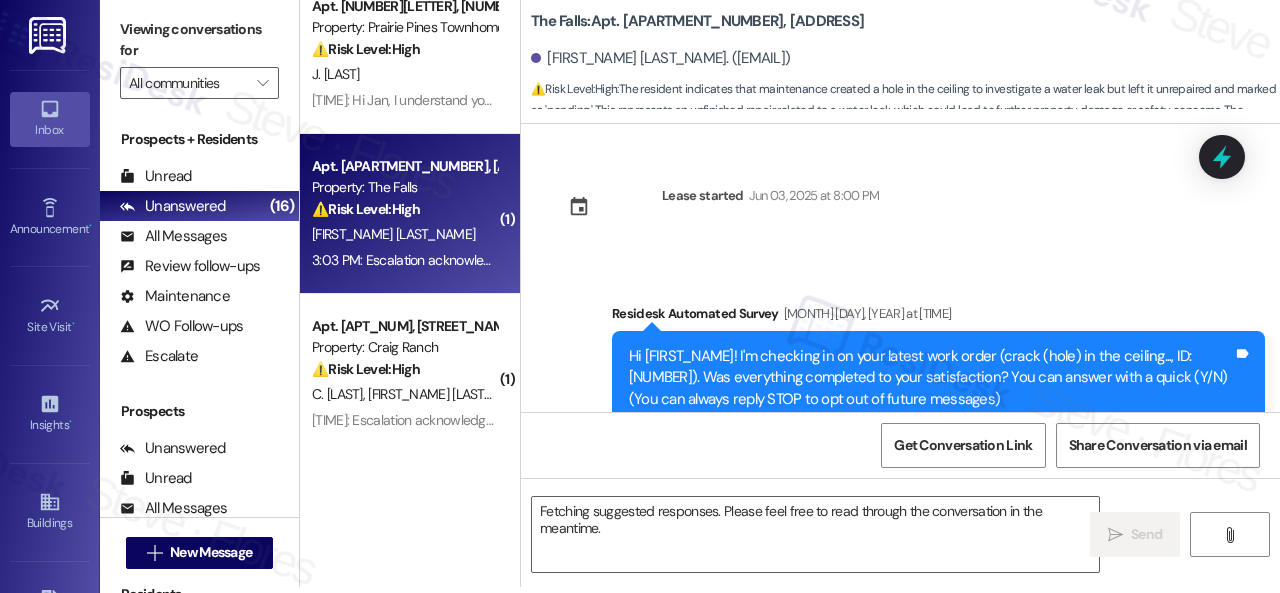 scroll, scrollTop: 0, scrollLeft: 0, axis: both 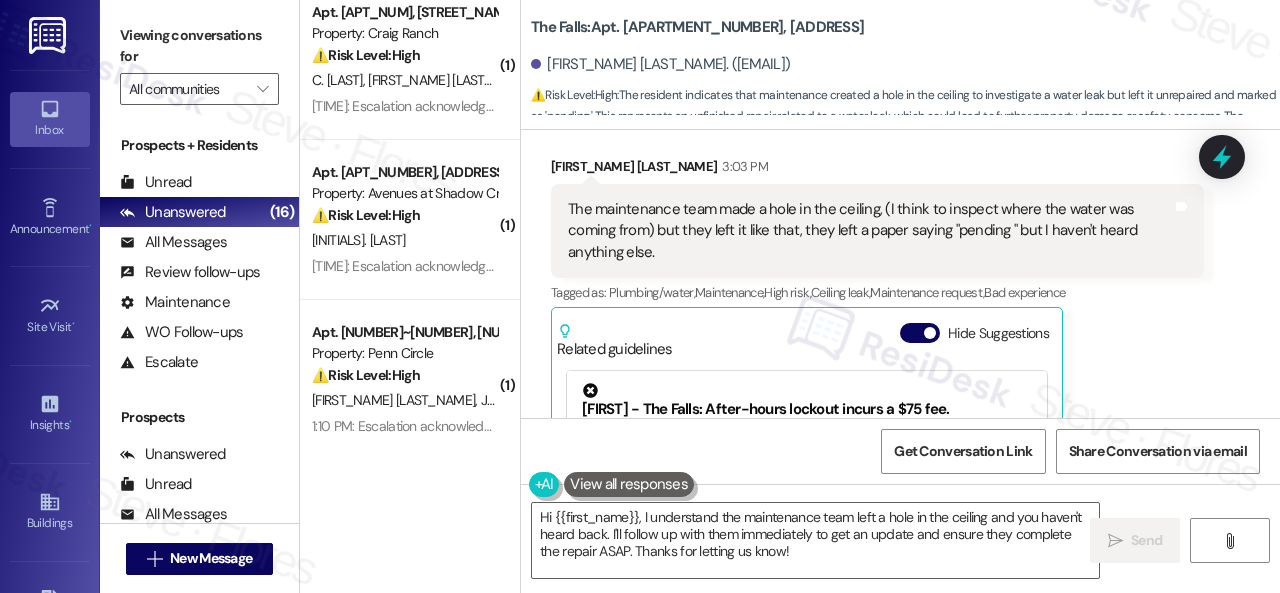 drag, startPoint x: 1172, startPoint y: 360, endPoint x: 1075, endPoint y: 334, distance: 100.4241 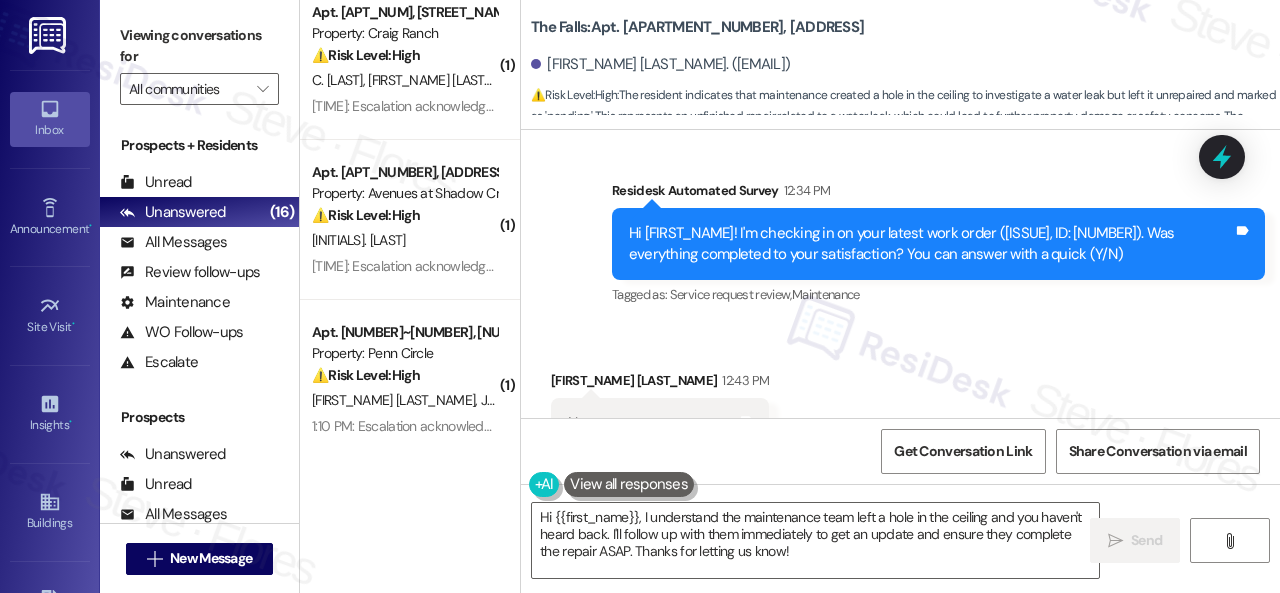 scroll, scrollTop: 519, scrollLeft: 0, axis: vertical 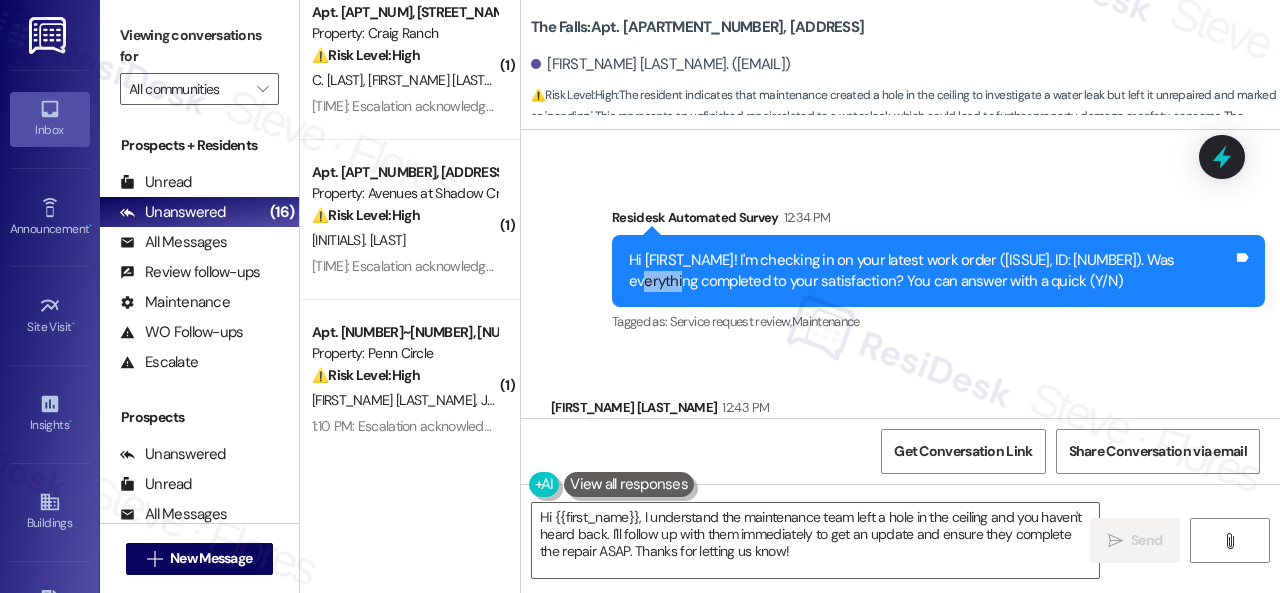 drag, startPoint x: 1164, startPoint y: 263, endPoint x: 1202, endPoint y: 263, distance: 38 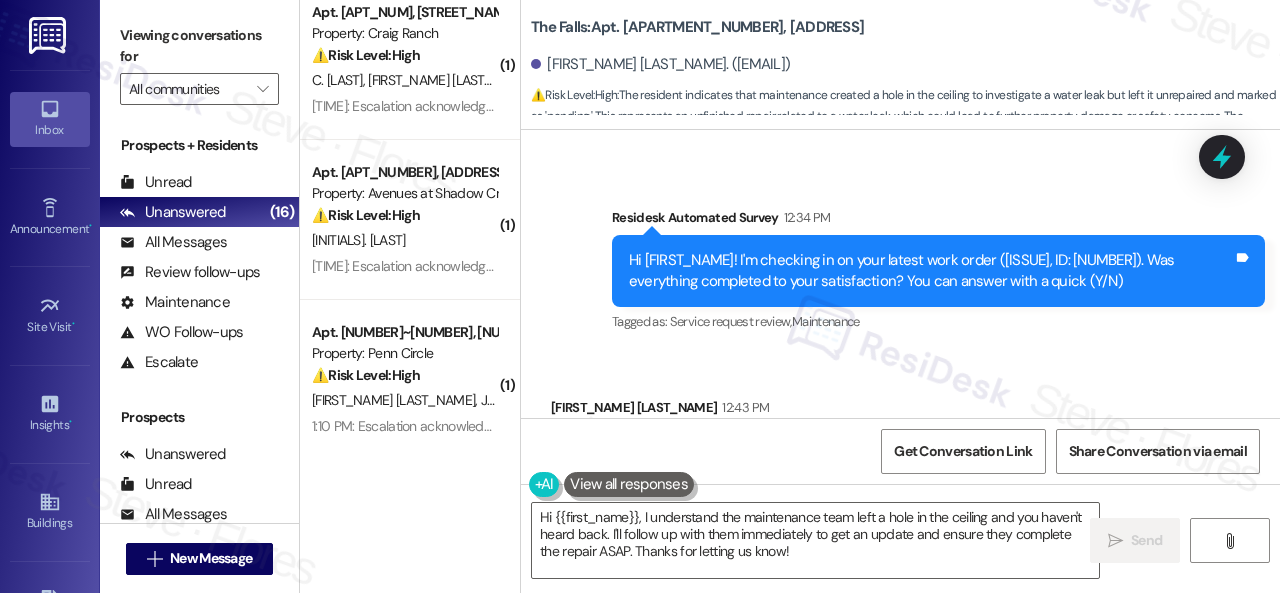 click on "Survey, sent via SMS Residesk Automated Survey 12:34 PM Hi Evelyn! I'm checking in on your latest work order (Wather coming from Crack im..., ID: 289171). Was everything completed to your satisfaction? You can answer with a quick (Y/N) Tags and notes Tagged as:   Service request review ,  Click to highlight conversations about Service request review Maintenance Click to highlight conversations about Maintenance" at bounding box center (900, 257) 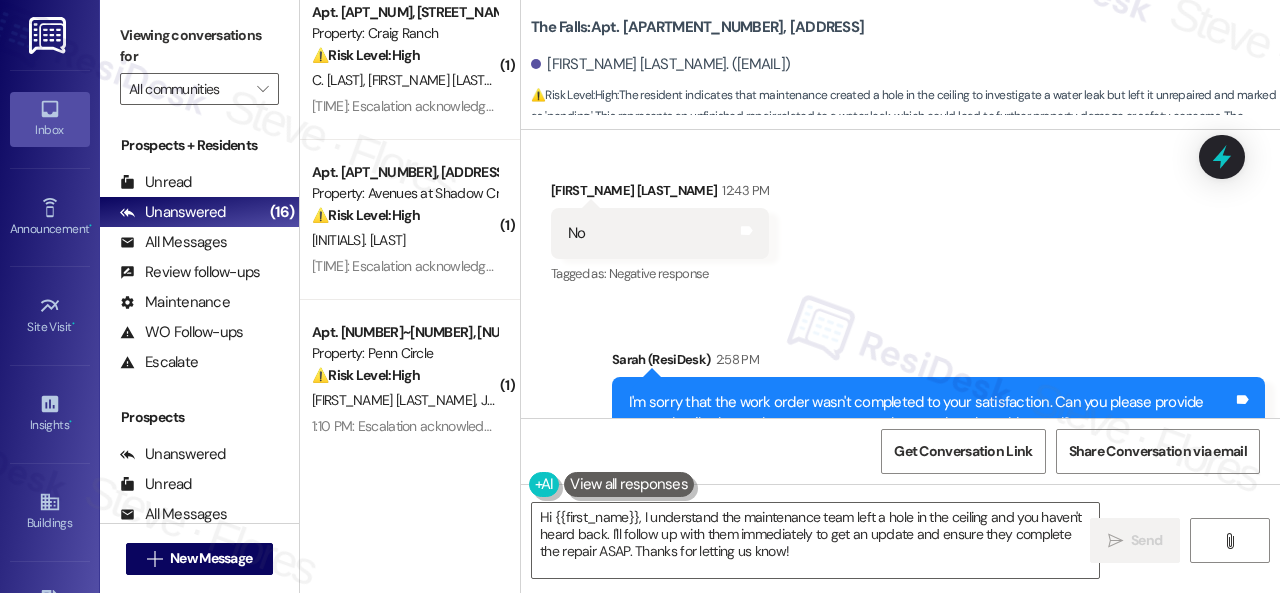 scroll, scrollTop: 919, scrollLeft: 0, axis: vertical 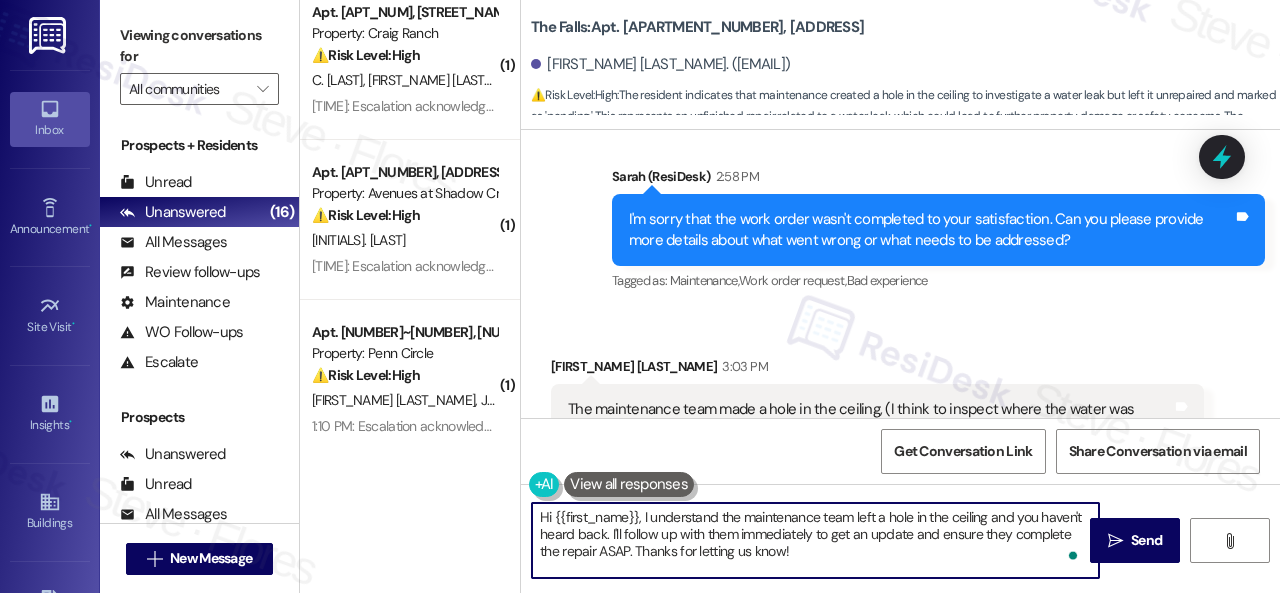 drag, startPoint x: 908, startPoint y: 532, endPoint x: 628, endPoint y: 551, distance: 280.6439 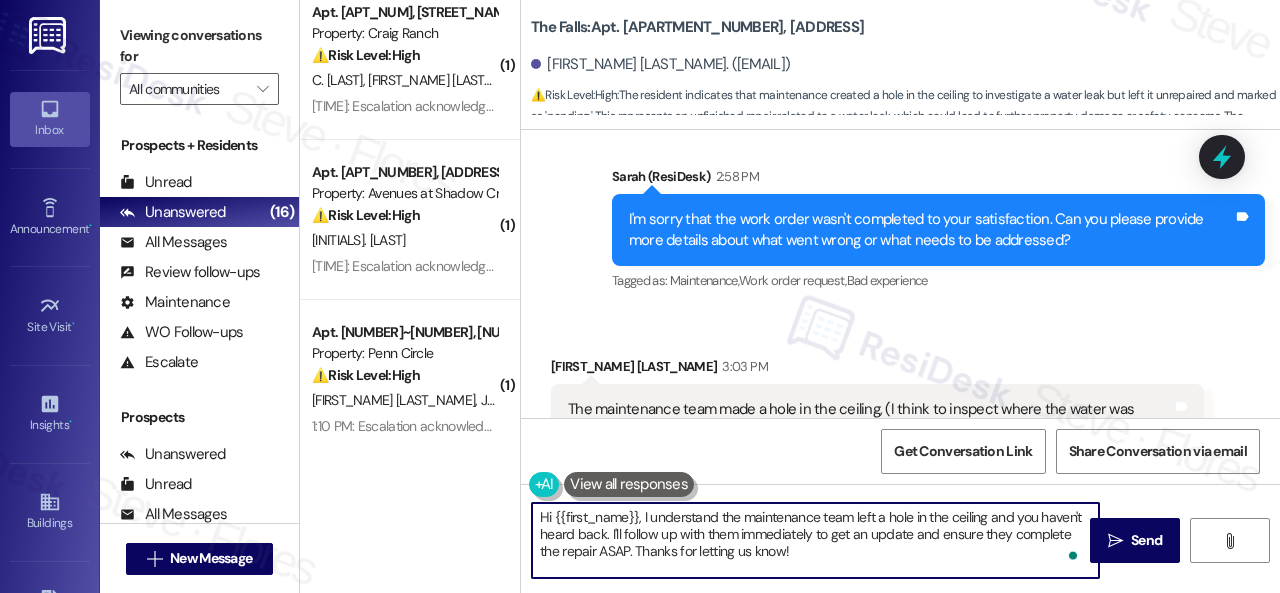 click on "Hi {{first_name}}, I understand the maintenance team left a hole in the ceiling and you haven't heard back. I'll follow up with them immediately to get an update and ensure they complete the repair ASAP. Thanks for letting us know!" at bounding box center (815, 540) 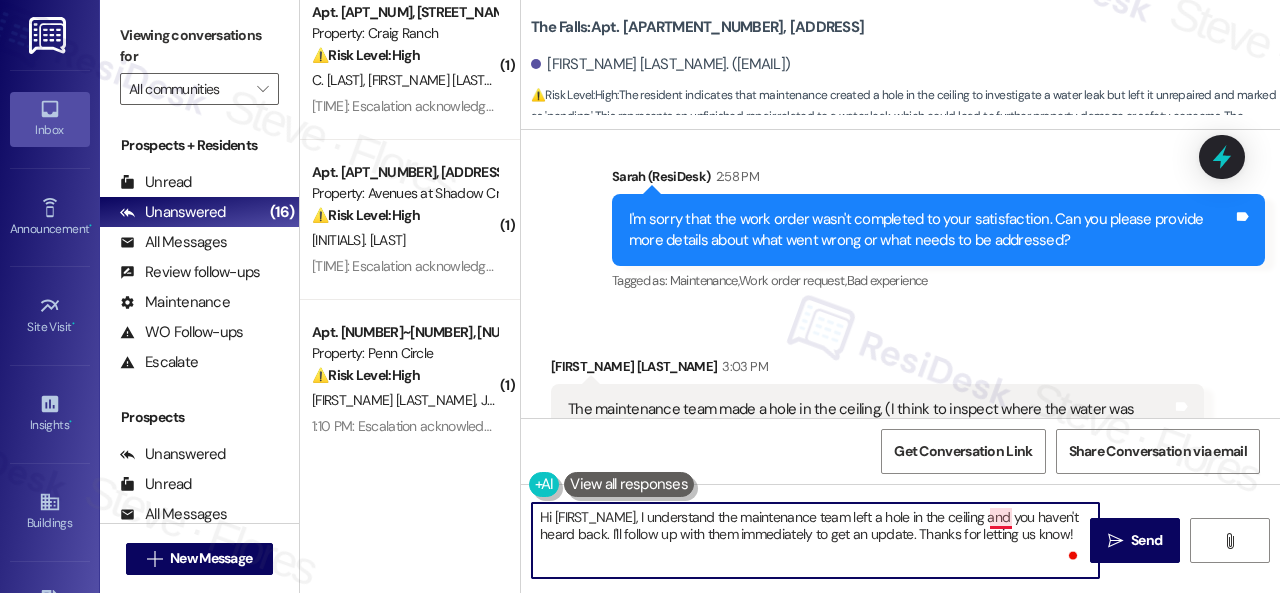 click on "Hi {{first_name}}, I understand the maintenance team left a hole in the ceiling and you haven't heard back. I'll follow up with them immediately to get an update. Thanks for letting us know!" at bounding box center [815, 540] 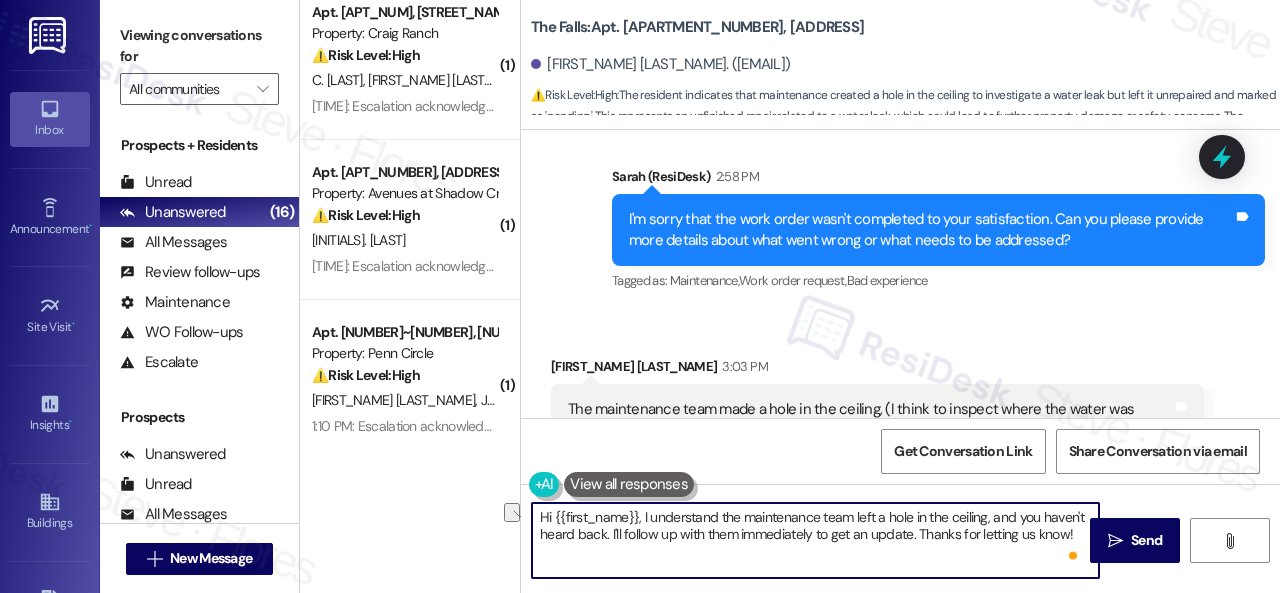 drag, startPoint x: 642, startPoint y: 517, endPoint x: 453, endPoint y: 511, distance: 189.09521 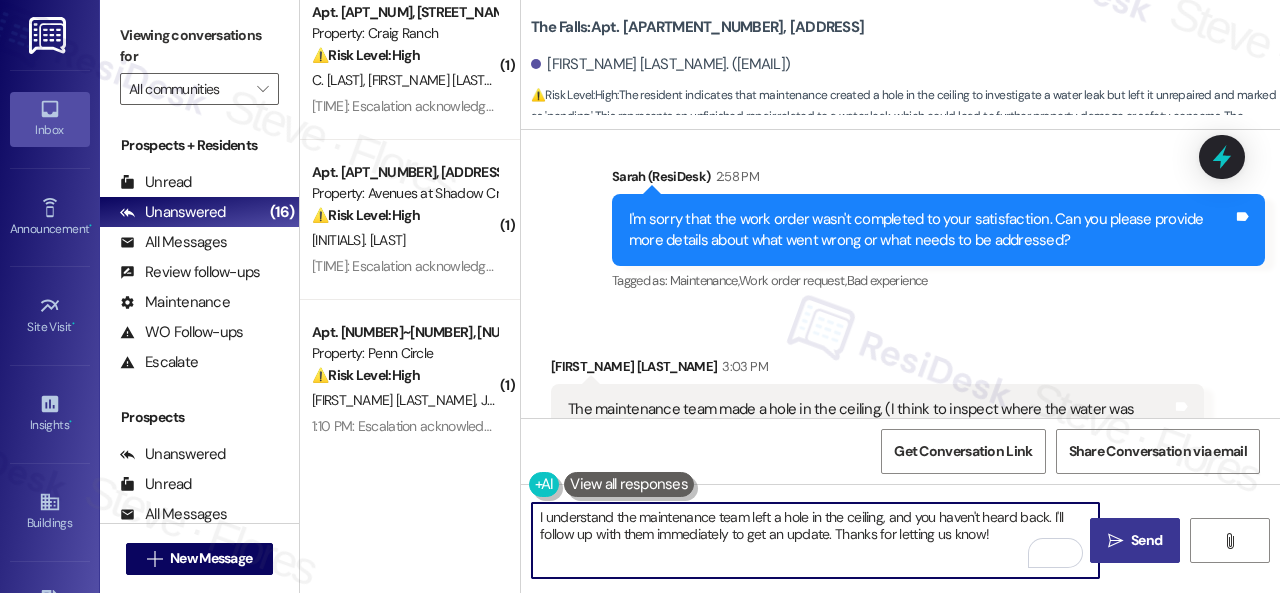 type on "I understand the maintenance team left a hole in the ceiling, and you haven't heard back. I'll follow up with them immediately to get an update. Thanks for letting us know!" 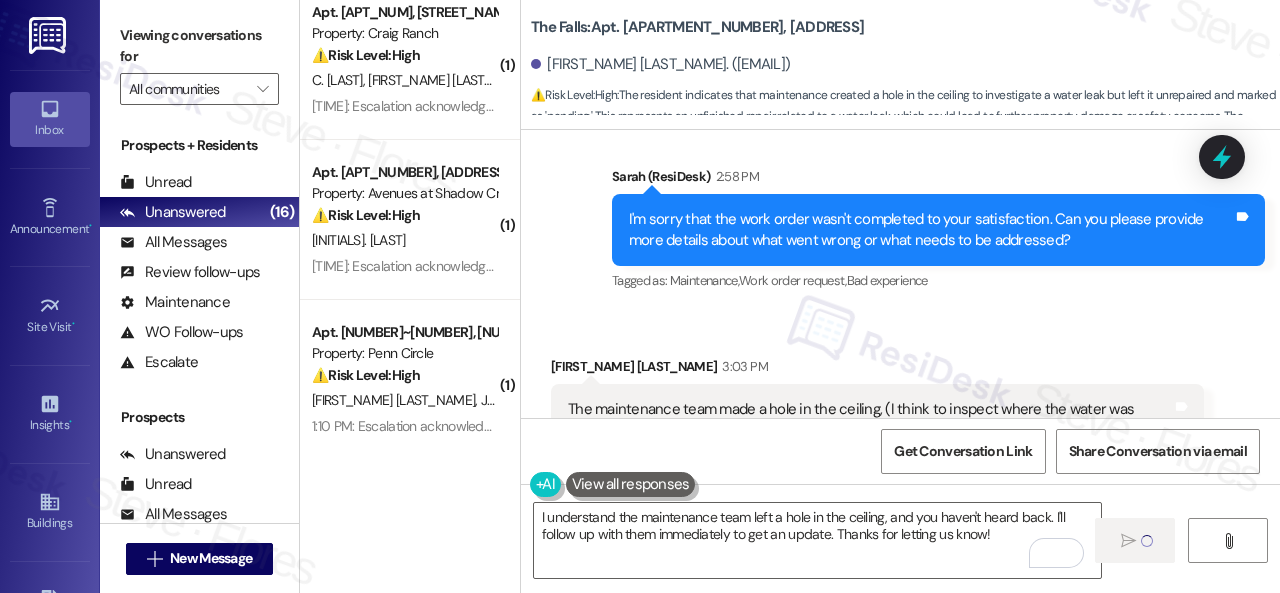 type 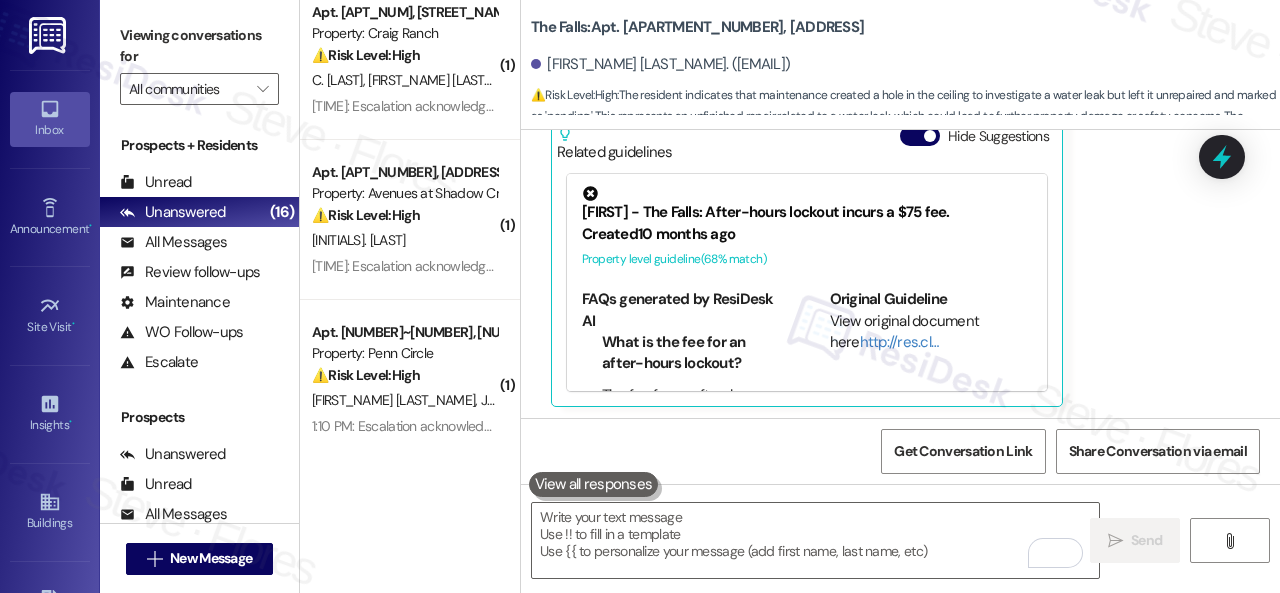scroll, scrollTop: 1319, scrollLeft: 0, axis: vertical 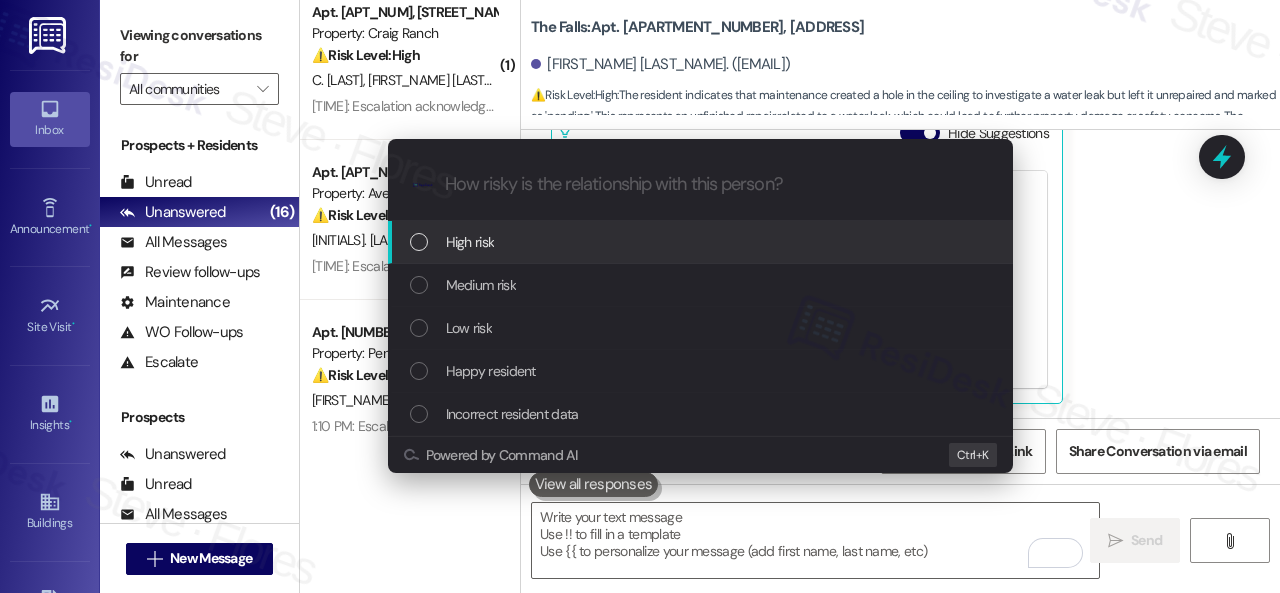 click on "High risk" at bounding box center (470, 242) 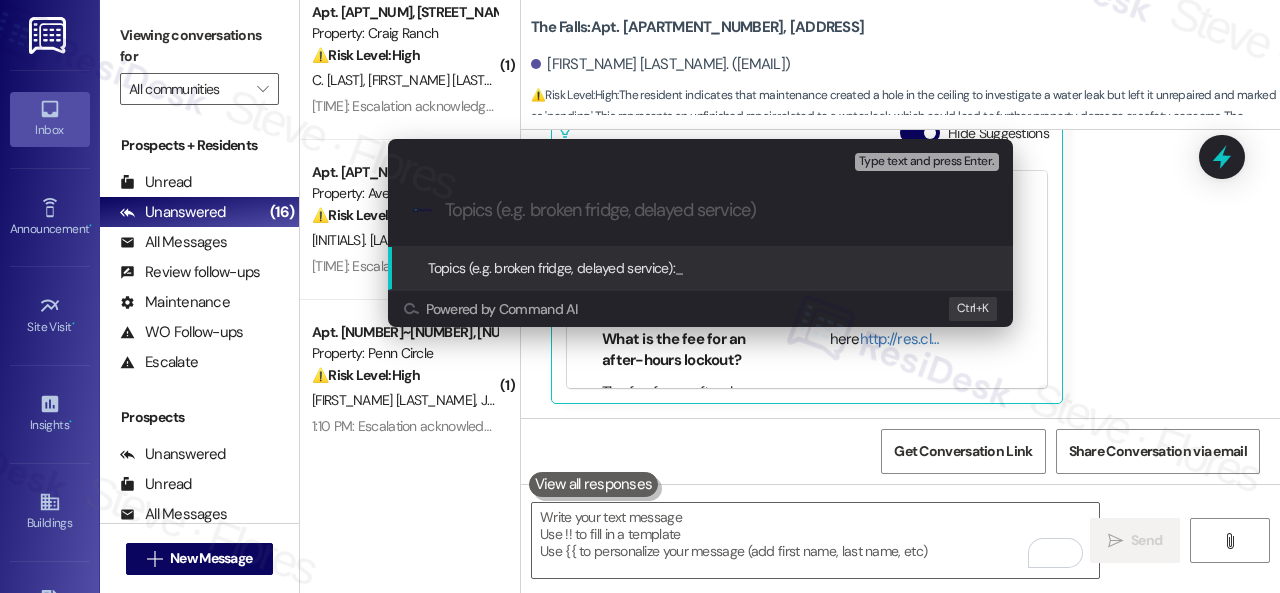 click at bounding box center (716, 210) 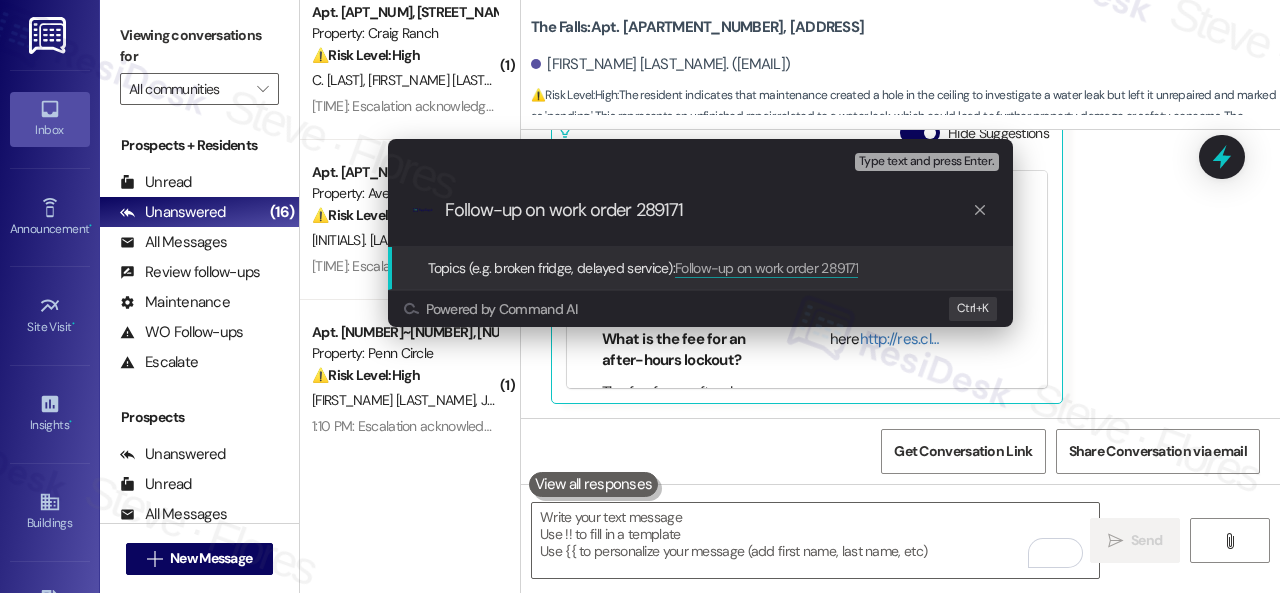 type 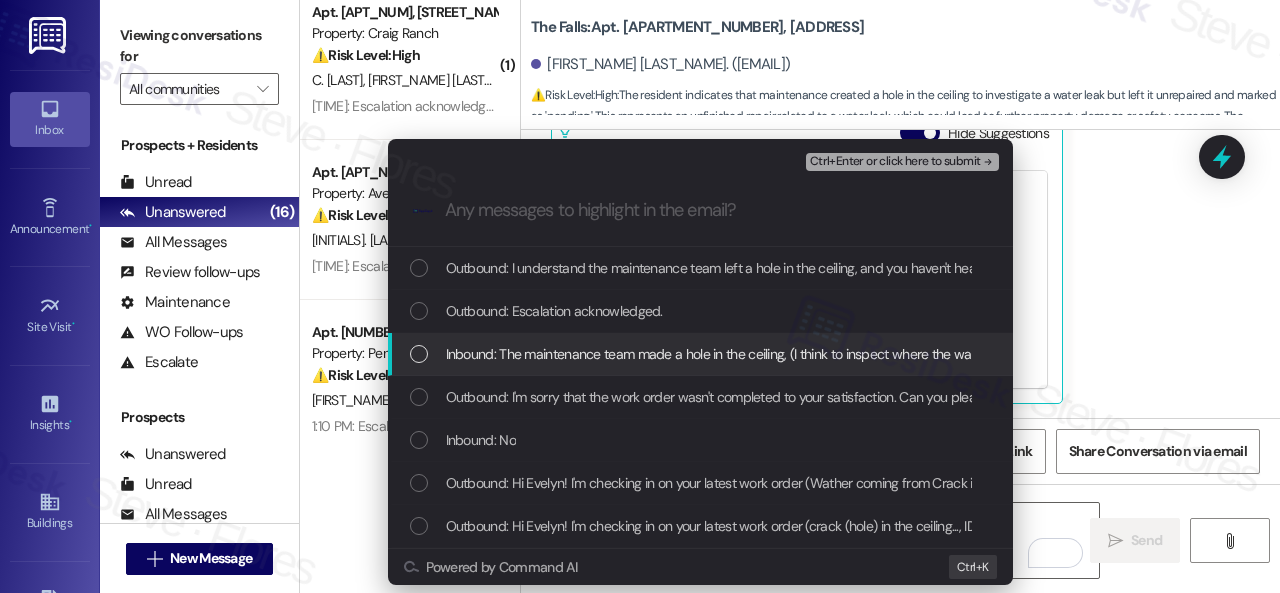 click on "Inbound: The maintenance team made a hole in the ceiling, (I think to inspect where the water was coming from) but they left it like that, they left a paper saying "pending " but I haven't heard anything else." at bounding box center [702, 354] 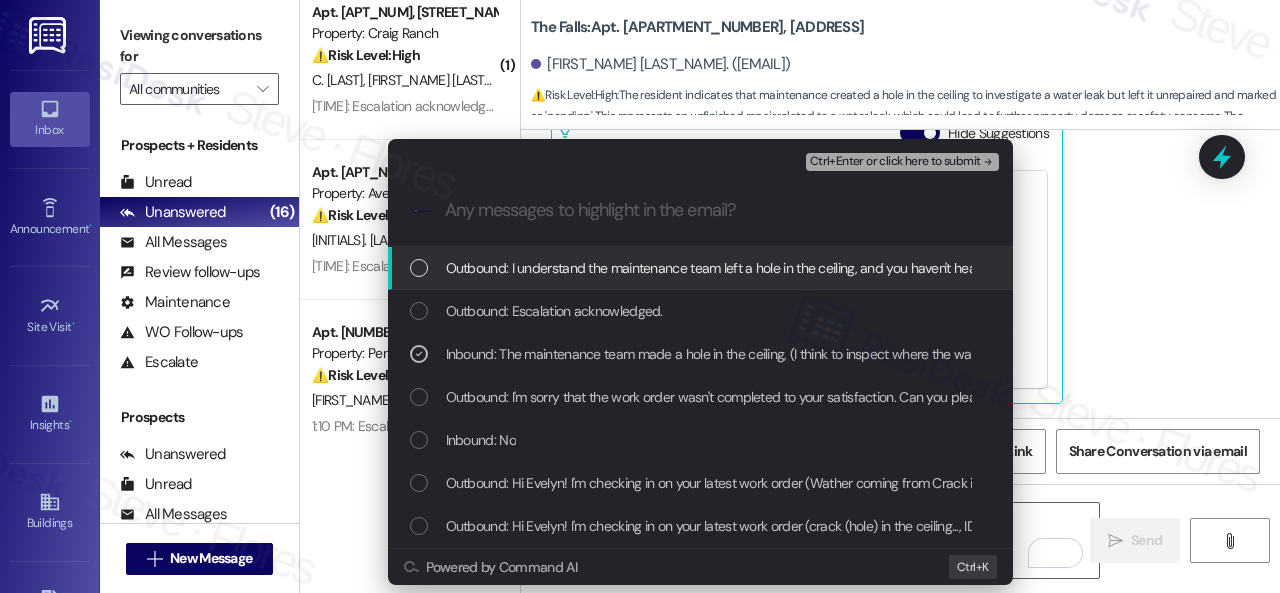 click on "Ctrl+Enter or click here to submit" at bounding box center (895, 162) 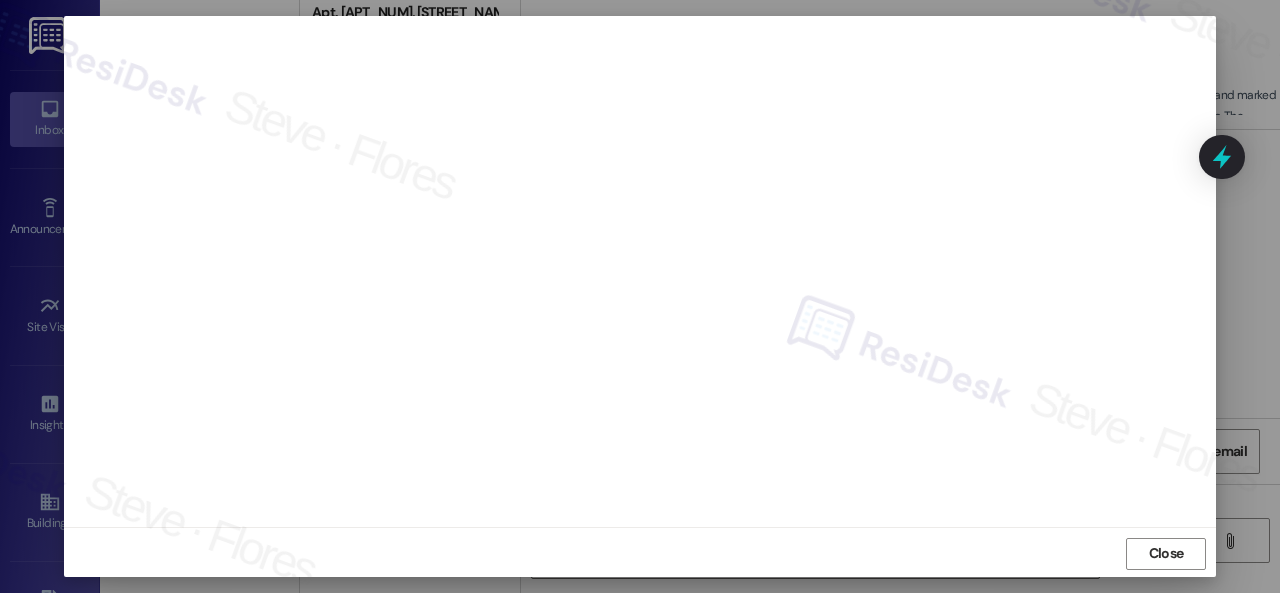 scroll, scrollTop: 25, scrollLeft: 0, axis: vertical 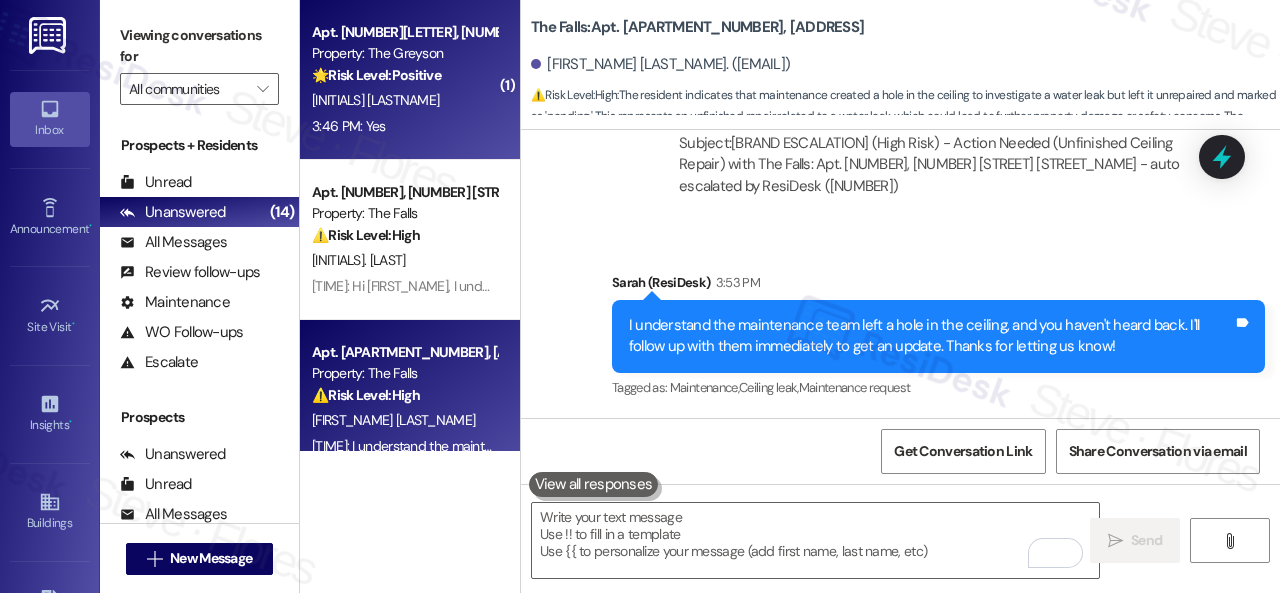 click on "3:46 PM: Yes 3:46 PM: Yes" at bounding box center (404, 126) 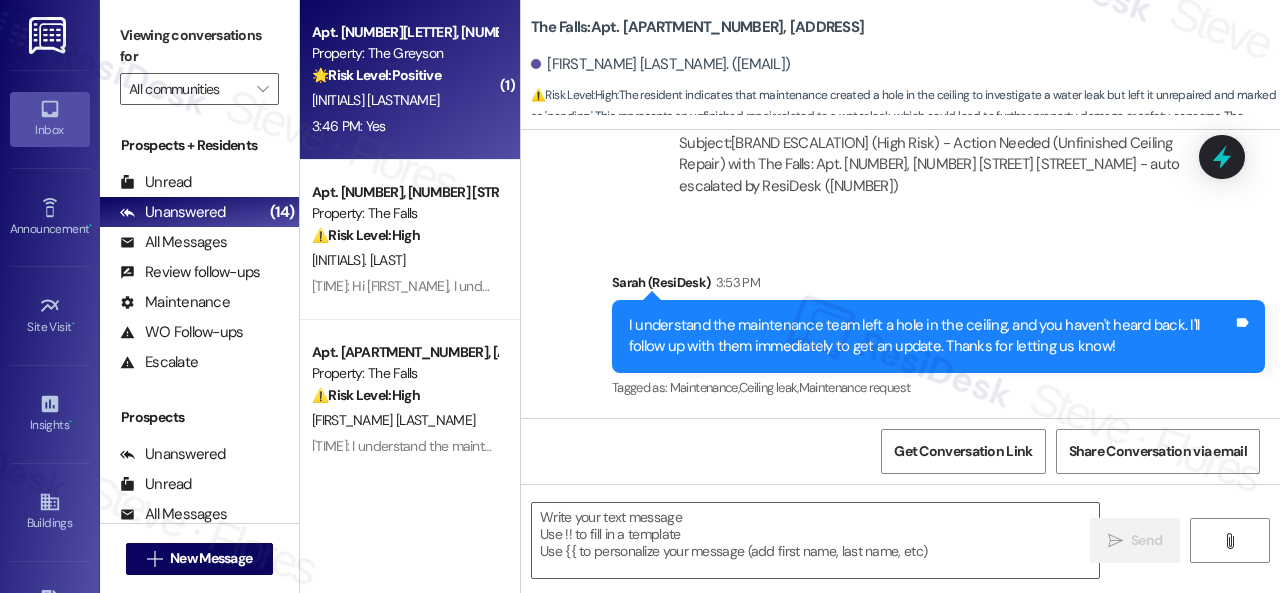 type on "Fetching suggested responses. Please feel free to read through the conversation in the meantime." 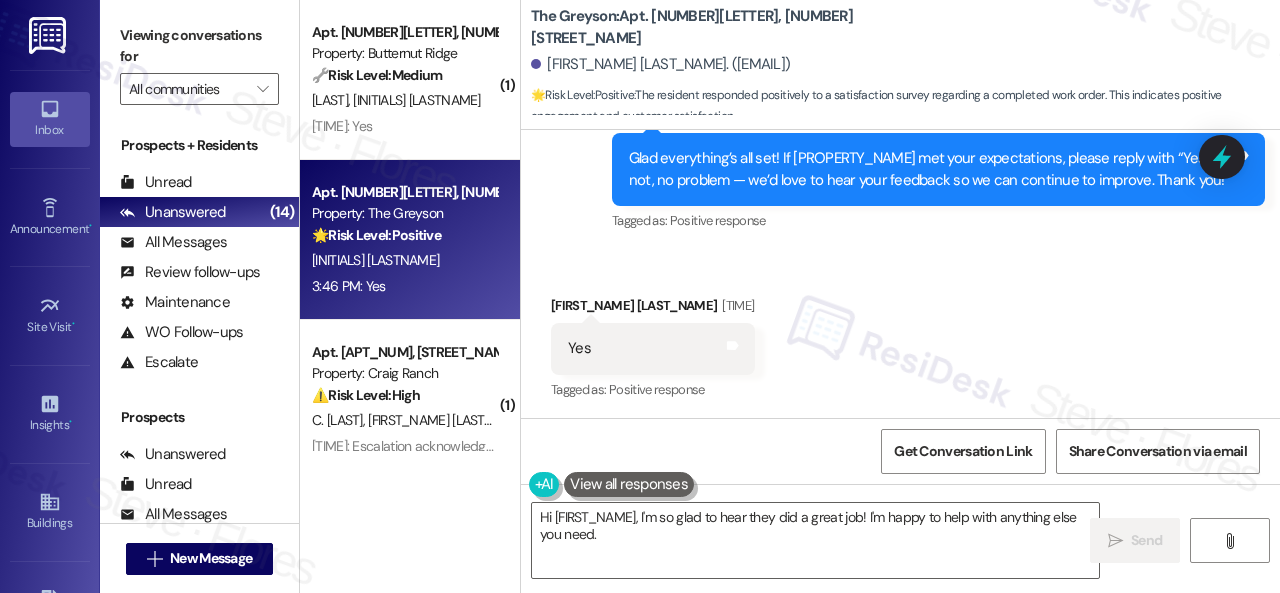 scroll, scrollTop: 10018, scrollLeft: 0, axis: vertical 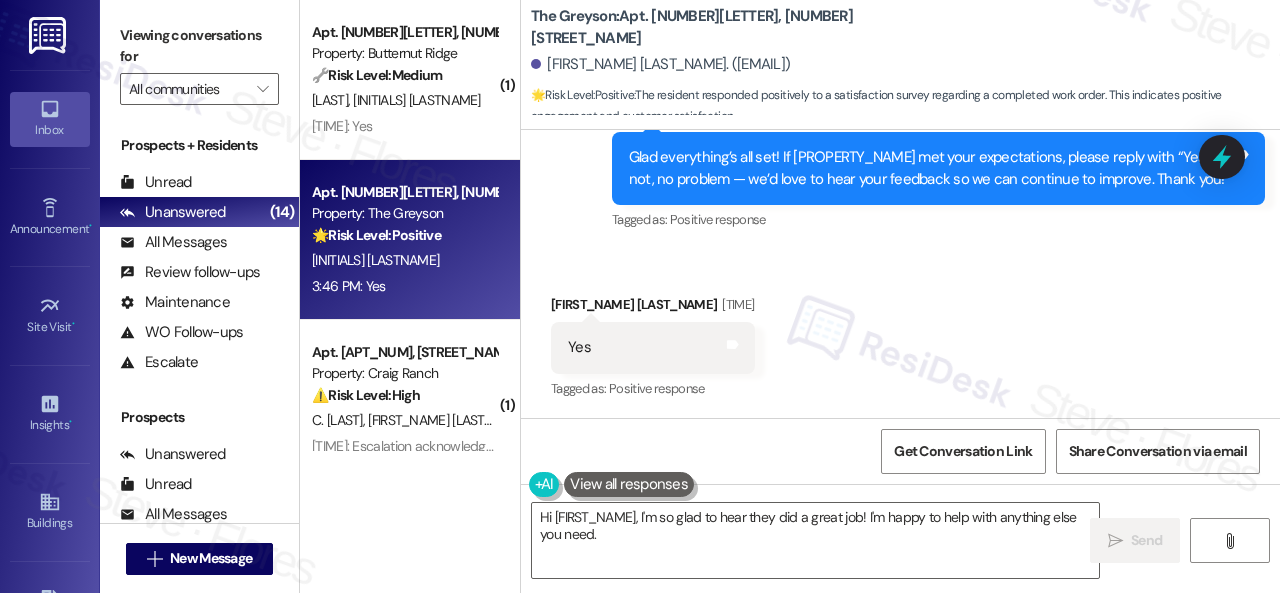 click on "Received via SMS Muhannad Alshehri 3:46 PM Yes Tags and notes Tagged as:   Positive response Click to highlight conversations about Positive response" at bounding box center (900, 333) 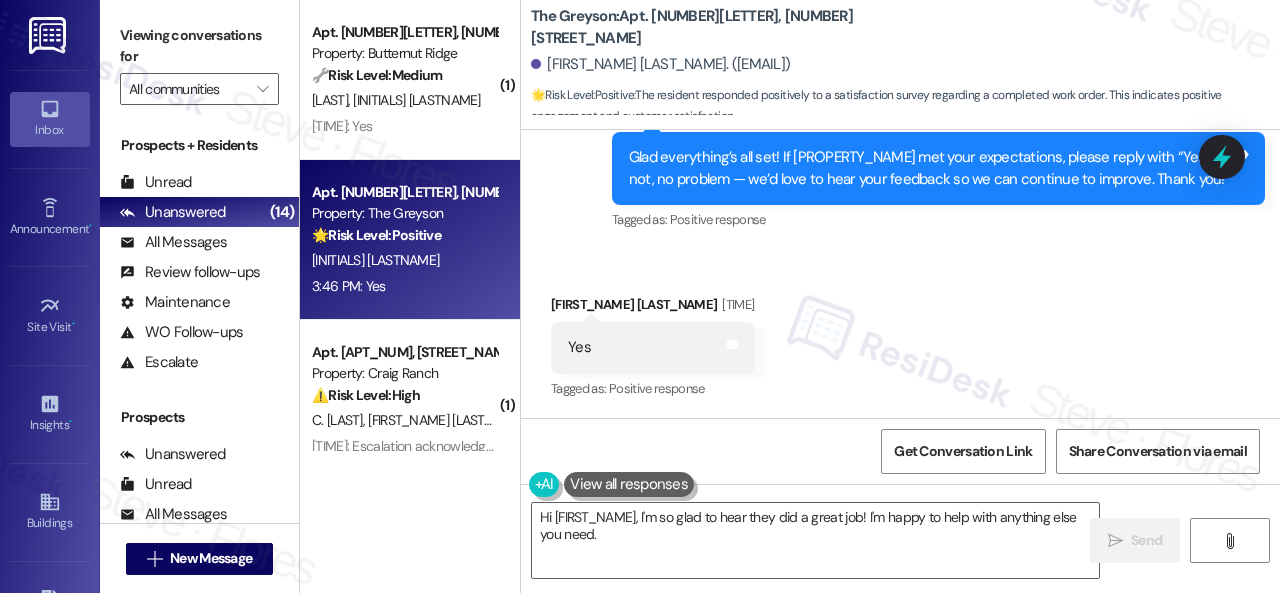 drag, startPoint x: 626, startPoint y: 539, endPoint x: 406, endPoint y: 482, distance: 227.26416 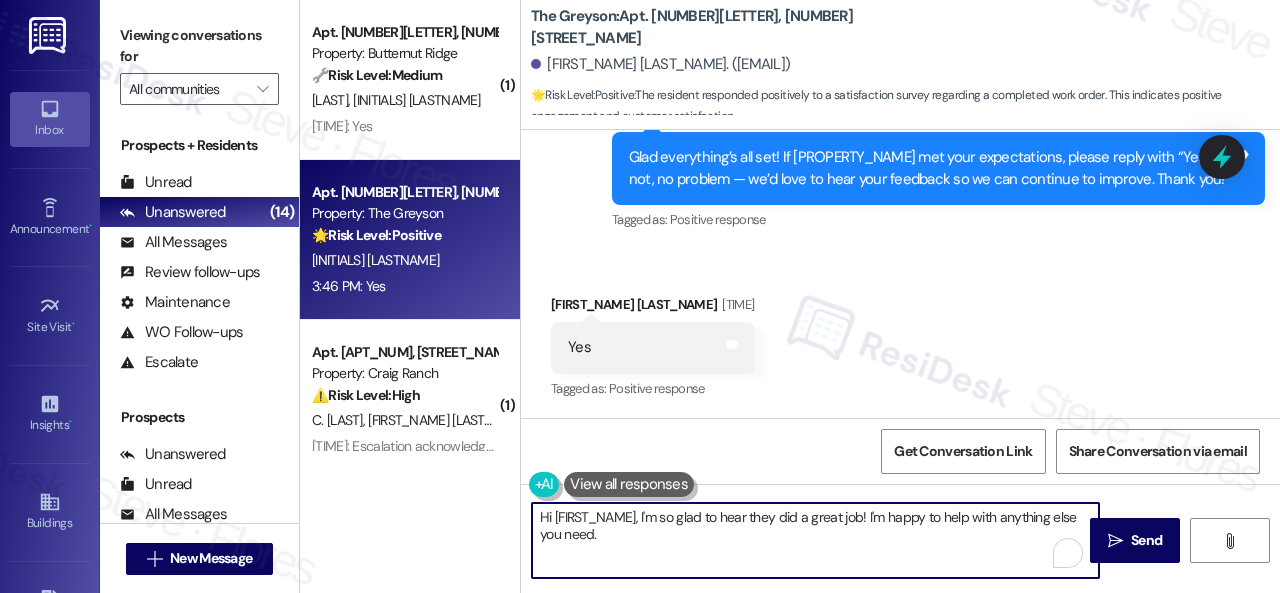 paste on "I'm glad you are satisfied with your home. Have you written a review for us before? If not, can I ask a quick favor? Would you mind writing one for us? I'll give you the link if you are willing.
If you've already done it or couldn't this time, no worries at all—no action is required. Thanks!" 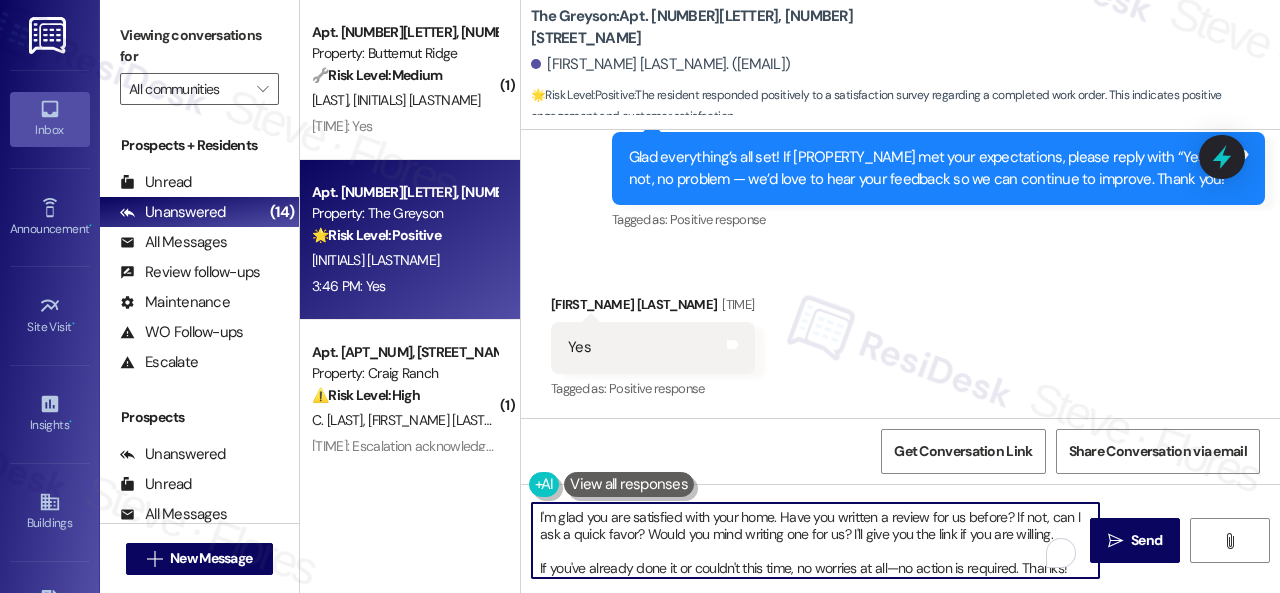 scroll, scrollTop: 4, scrollLeft: 0, axis: vertical 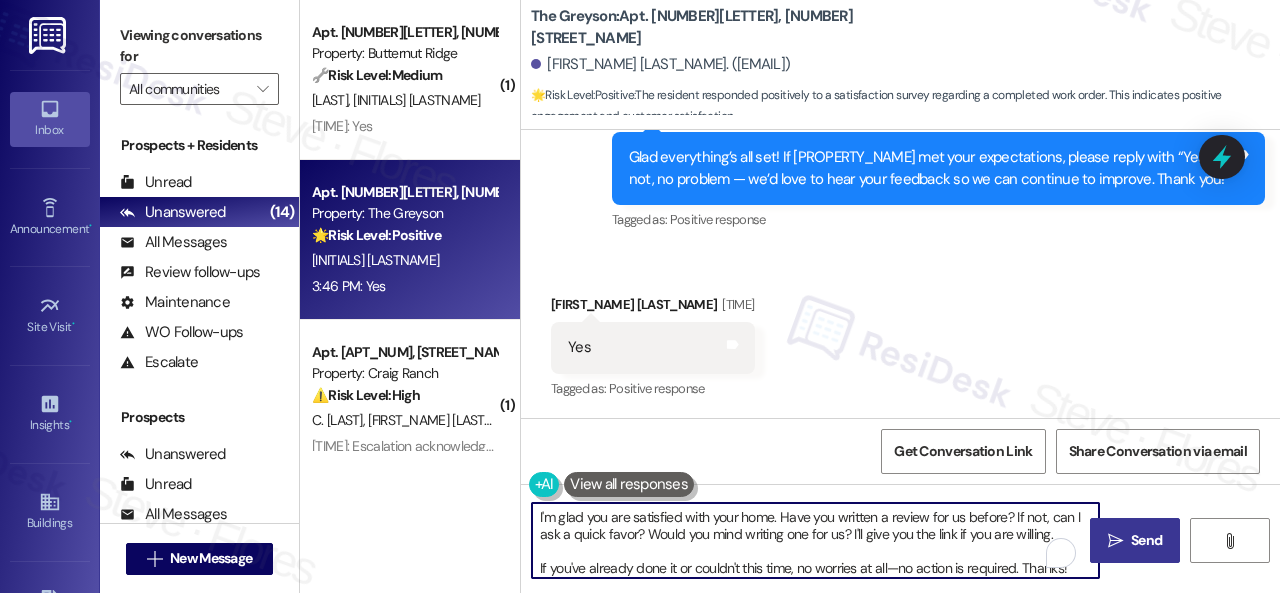type on "I'm glad you are satisfied with your home. Have you written a review for us before? If not, can I ask a quick favor? Would you mind writing one for us? I'll give you the link if you are willing.
If you've already done it or couldn't this time, no worries at all—no action is required. Thanks!" 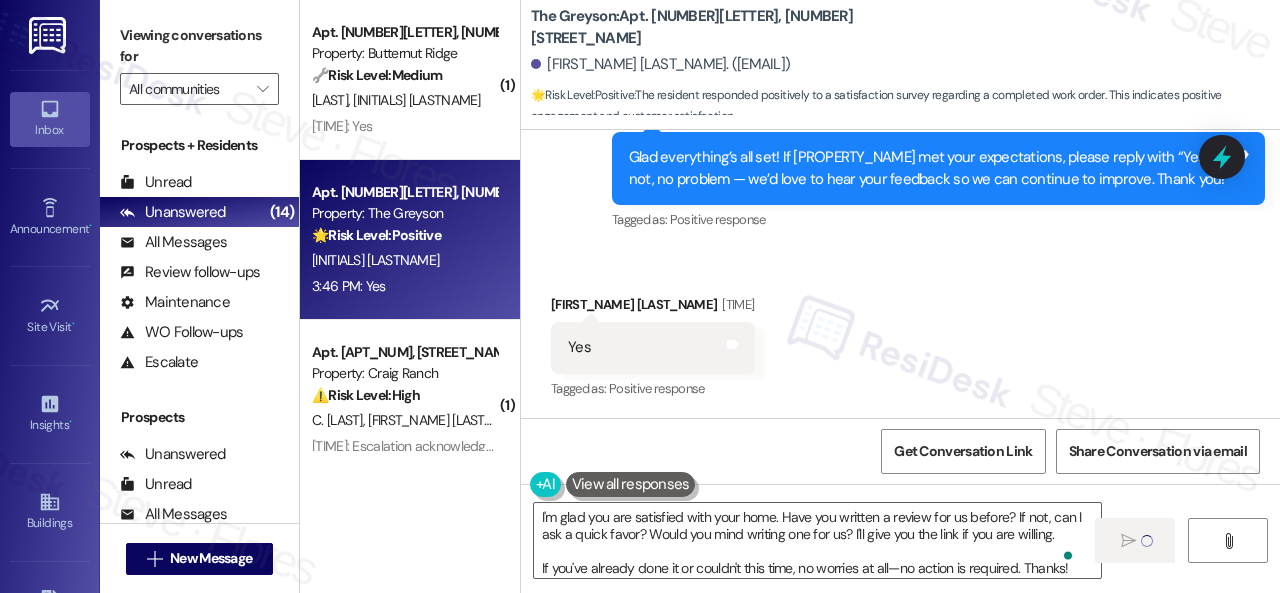 type 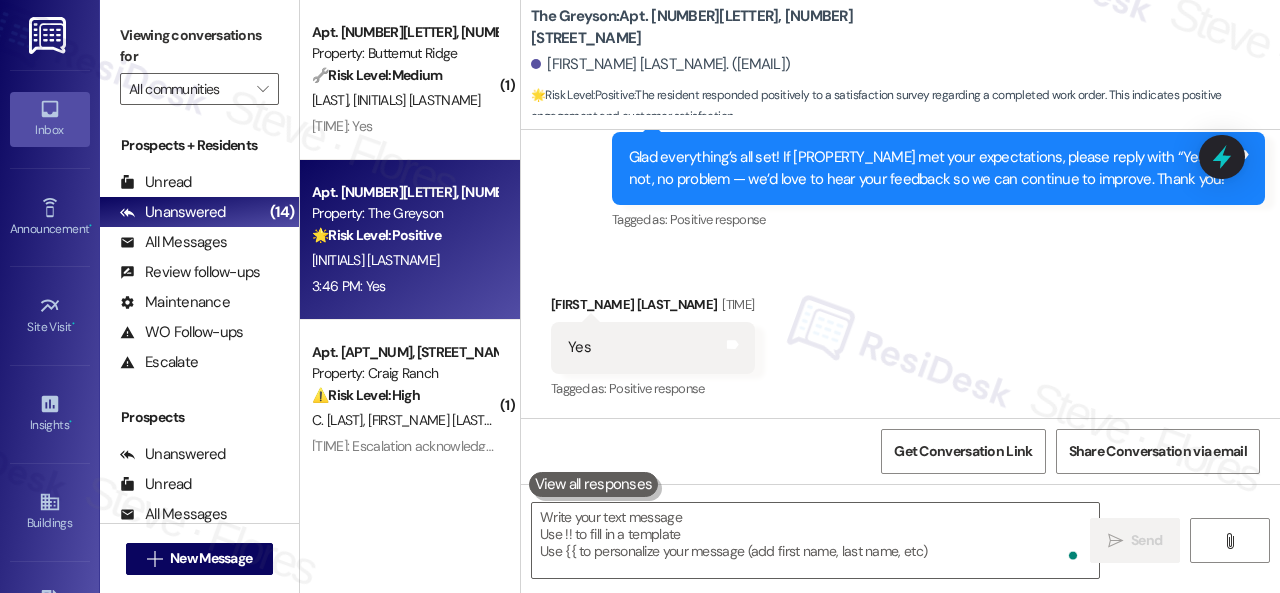 scroll, scrollTop: 10017, scrollLeft: 0, axis: vertical 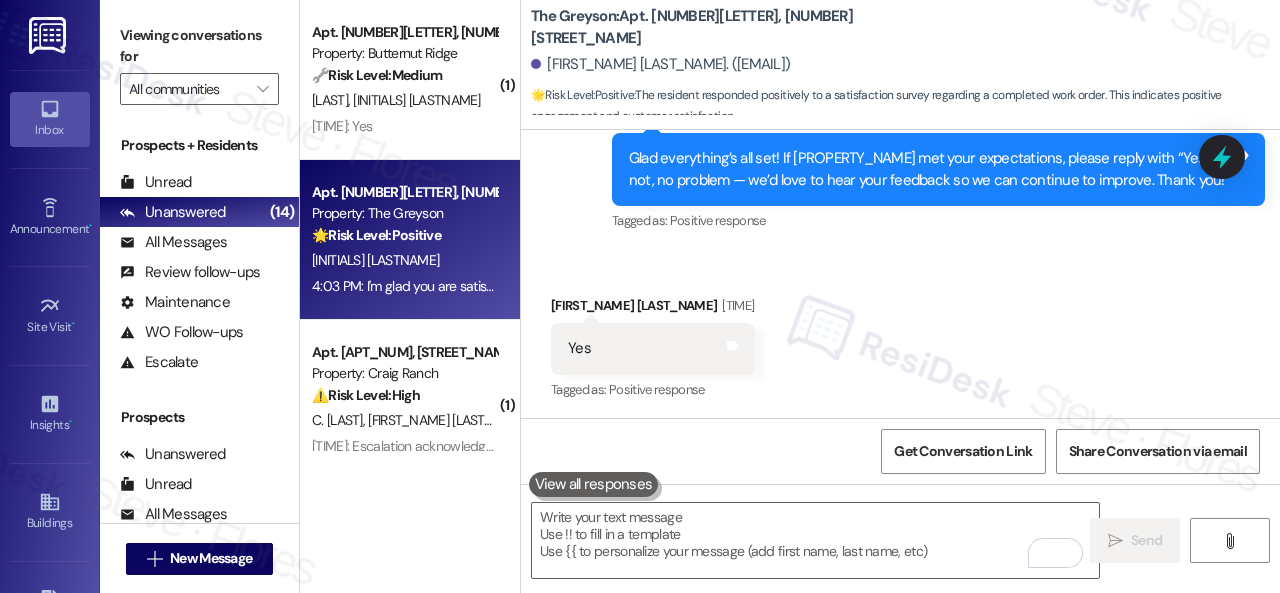 click on "3:51 PM: Yes 3:51 PM: Yes" at bounding box center (404, 126) 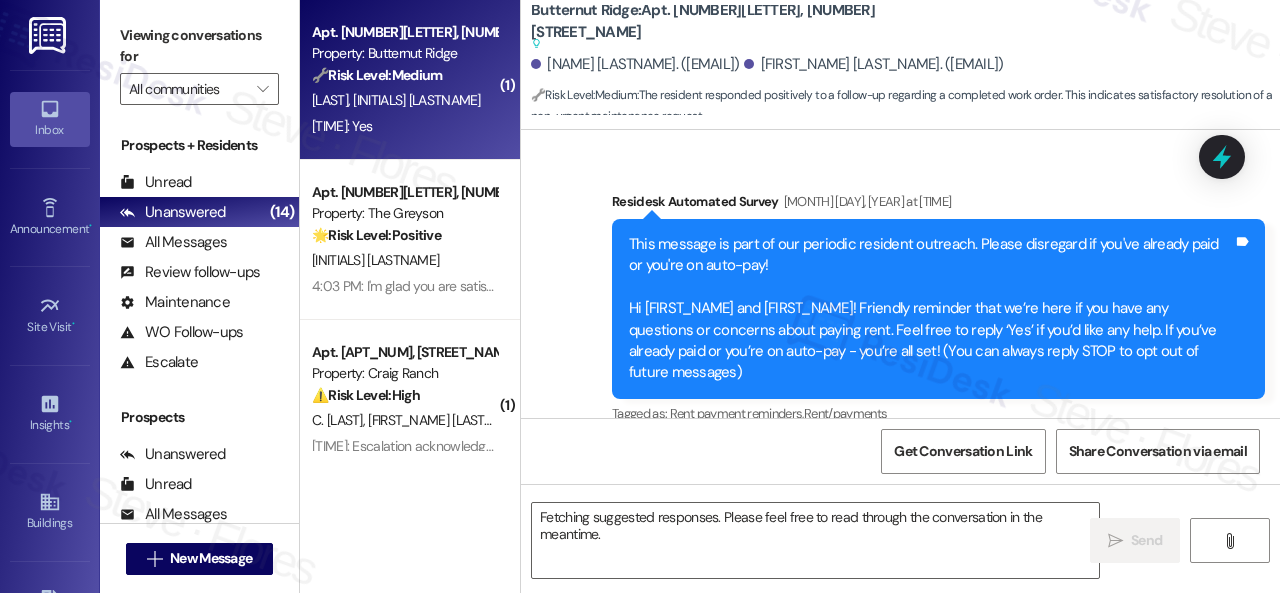 scroll, scrollTop: 11066, scrollLeft: 0, axis: vertical 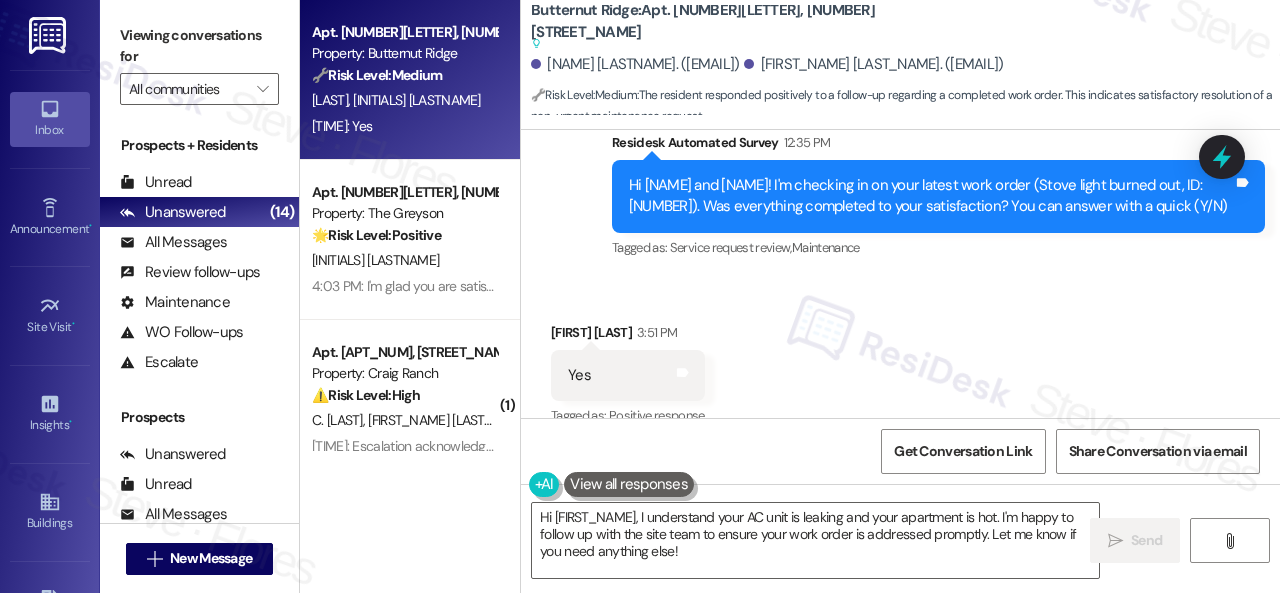 click on "Survey, sent via SMS Residesk Automated Survey 12:35 PM Hi Kayla and Nathan! I'm checking in on your latest work order (Stove light burned out, ID: 291496). Was everything completed to your satisfaction? You can answer with a quick (Y/N) Tags and notes Tagged as:   Service request review ,  Click to highlight conversations about Service request review Maintenance Click to highlight conversations about Maintenance" at bounding box center [938, 197] 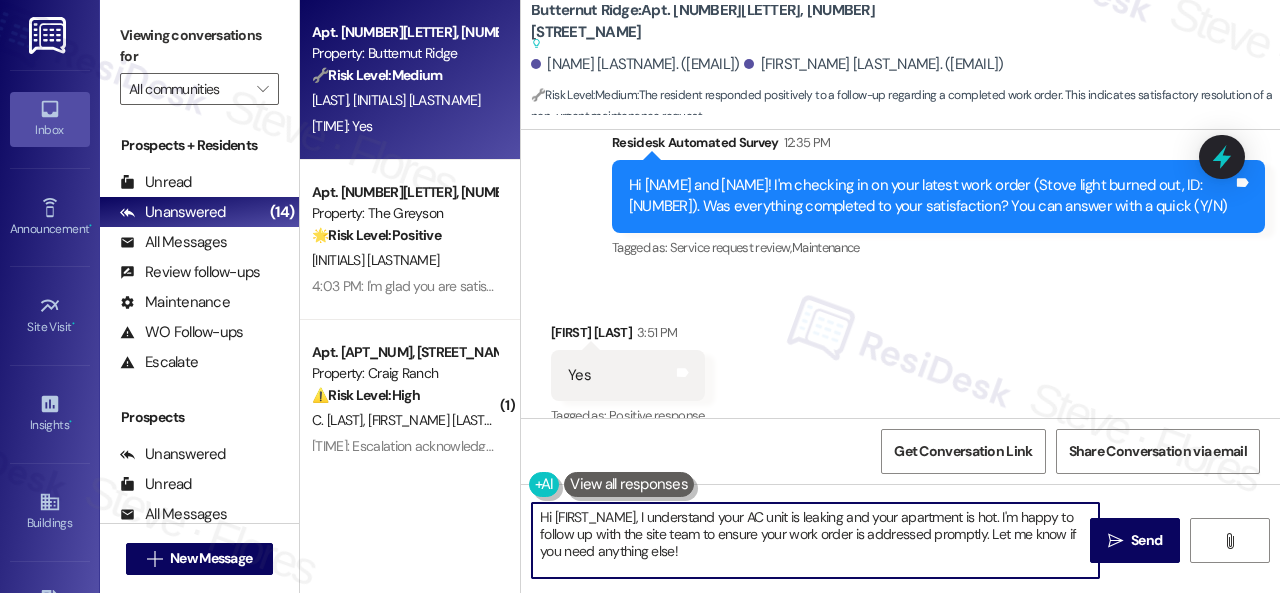 drag, startPoint x: 692, startPoint y: 561, endPoint x: 451, endPoint y: 494, distance: 250.13995 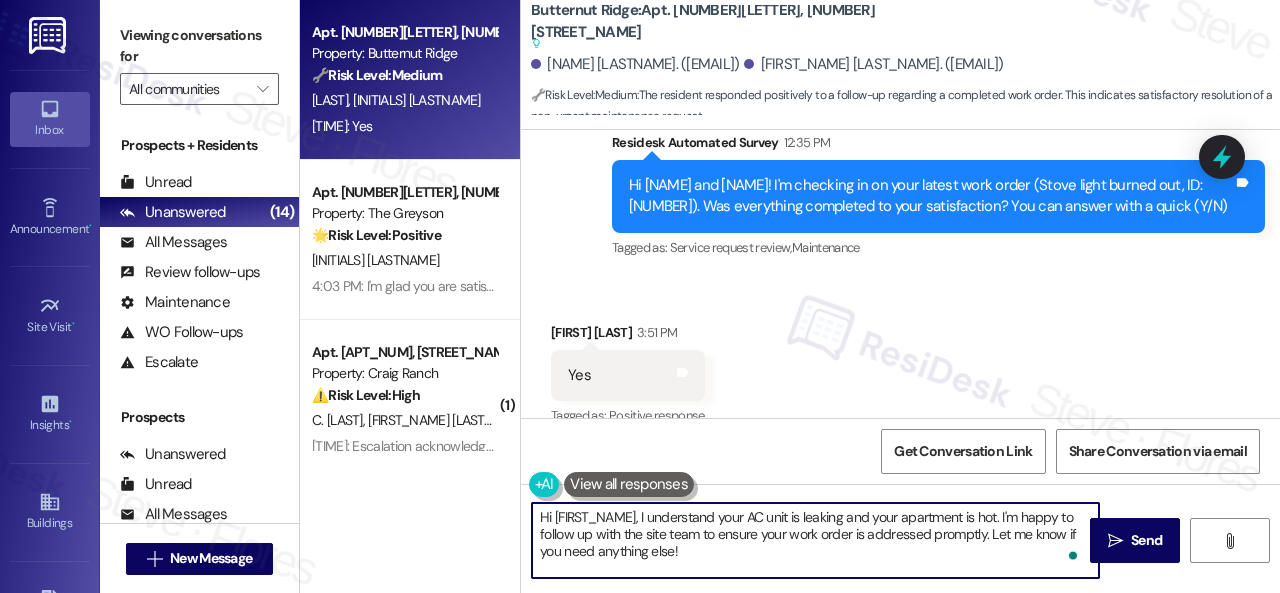 paste on "Glad everything’s all set! If {{property}} met your expectations, please reply with “Yes.” If not, no problem — we’d love to hear your feedback so we can continue to improve. Thank you" 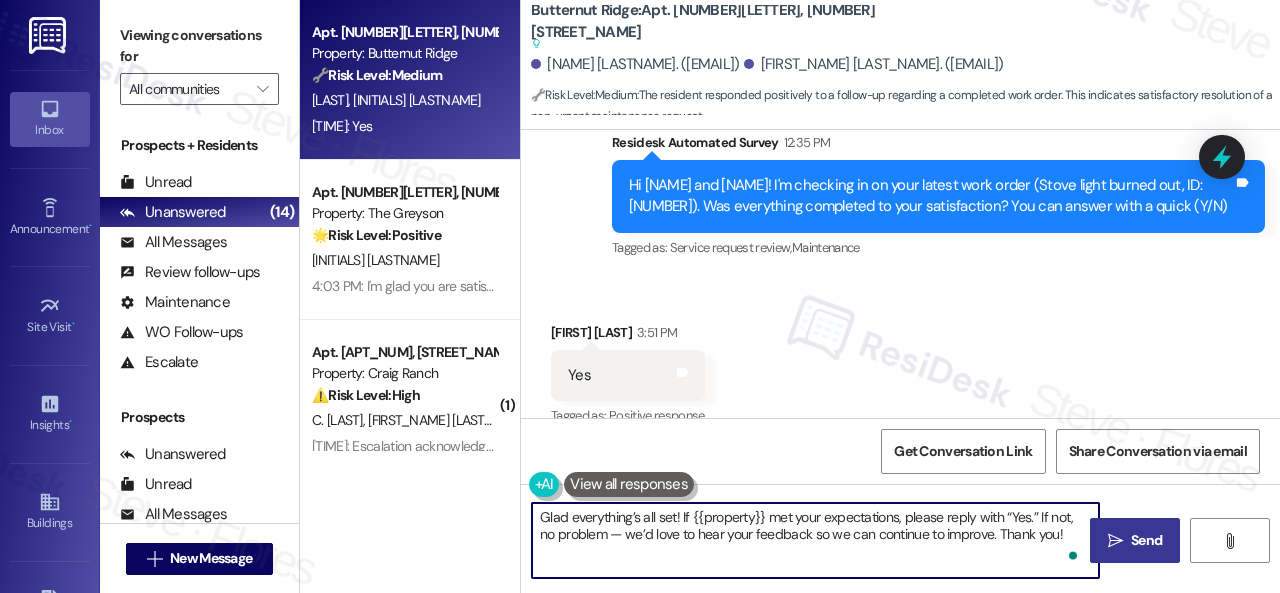 type on "Glad everything’s all set! If {{property}} met your expectations, please reply with “Yes.” If not, no problem — we’d love to hear your feedback so we can continue to improve. Thank you!" 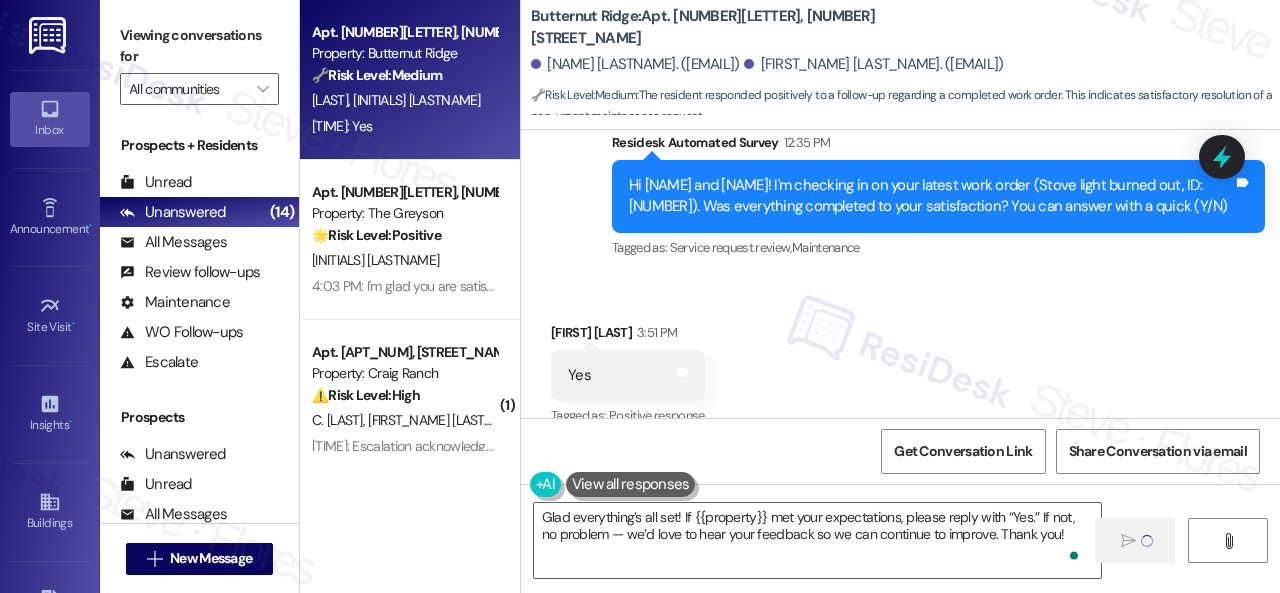 type 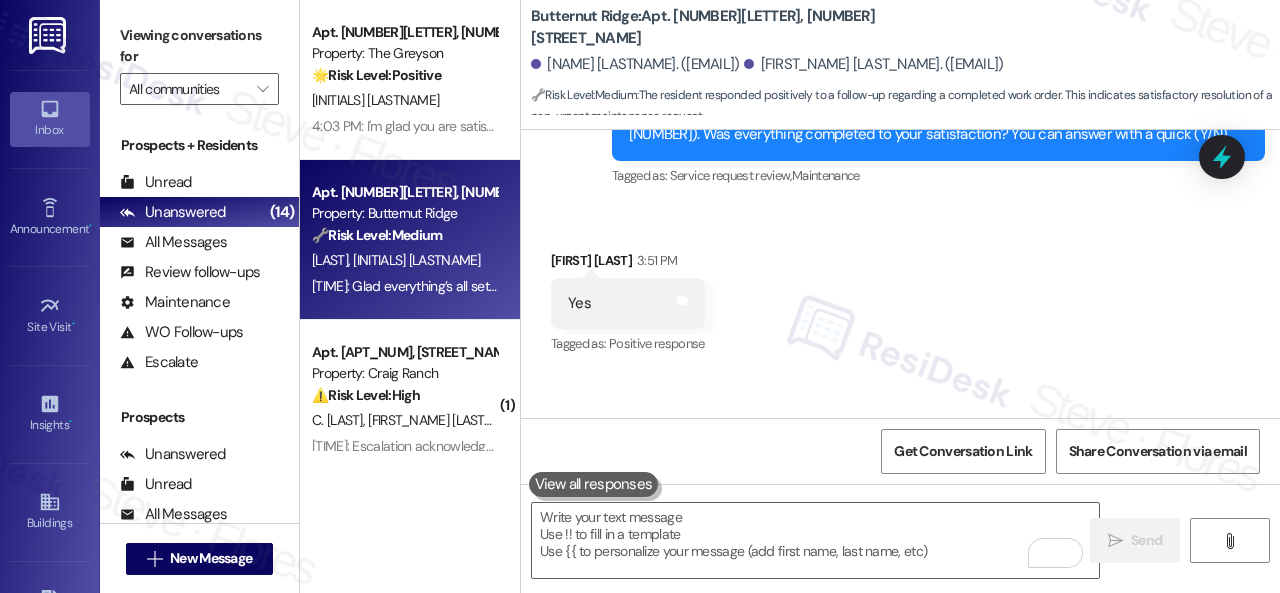 scroll, scrollTop: 11227, scrollLeft: 0, axis: vertical 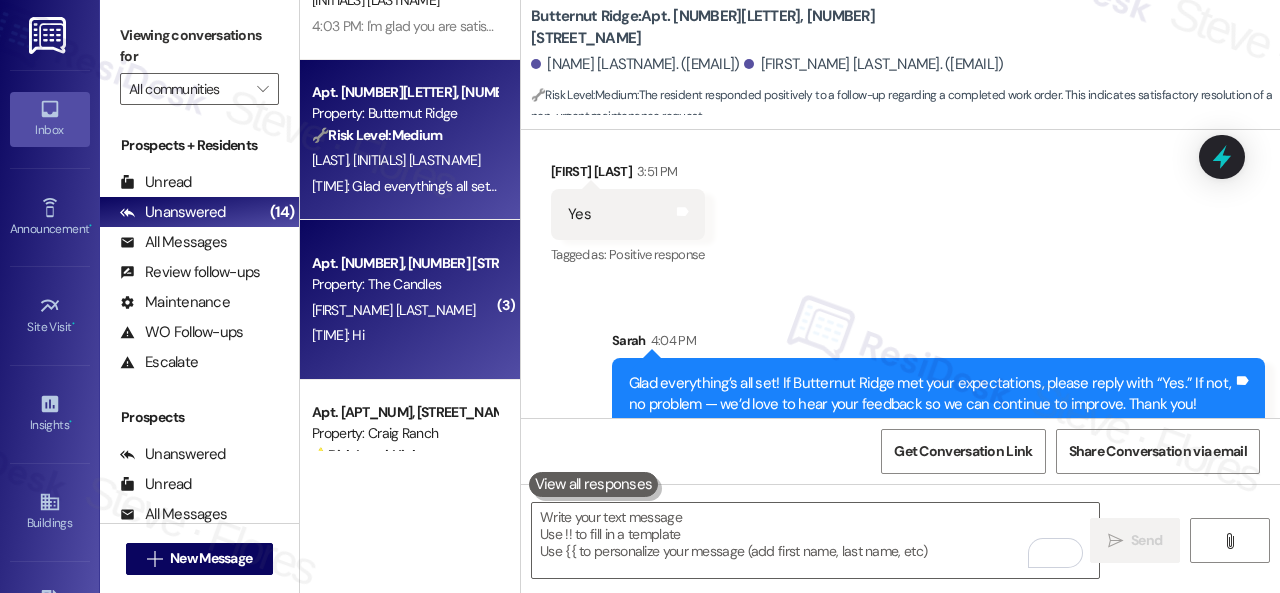 click on "4:04 PM: Hi 4:04 PM: Hi" at bounding box center (404, 335) 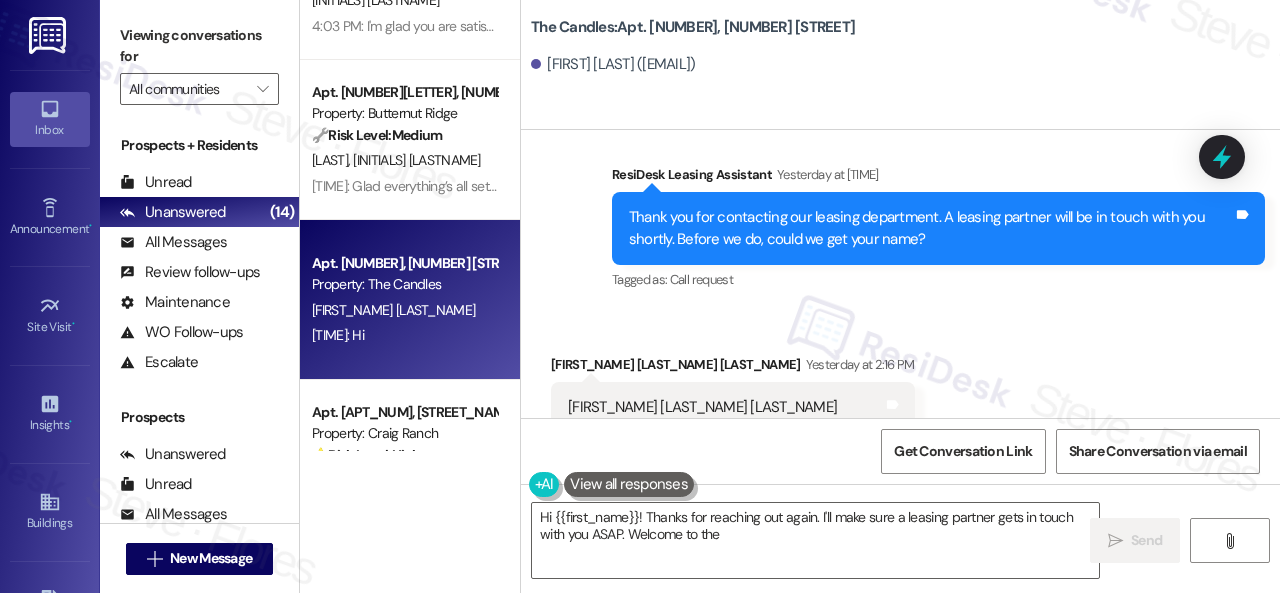 scroll, scrollTop: 254, scrollLeft: 0, axis: vertical 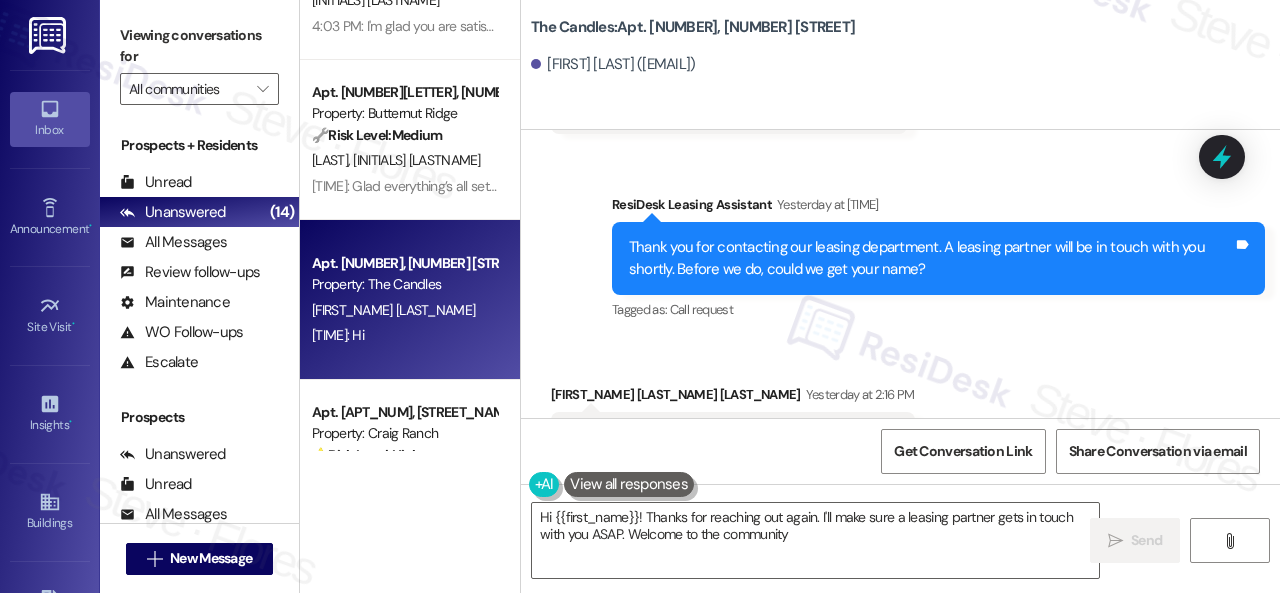 type on "Hi {{first_name}}! Thanks for reaching out again. I'll make sure a leasing partner gets in touch with you ASAP. Welcome to the community!" 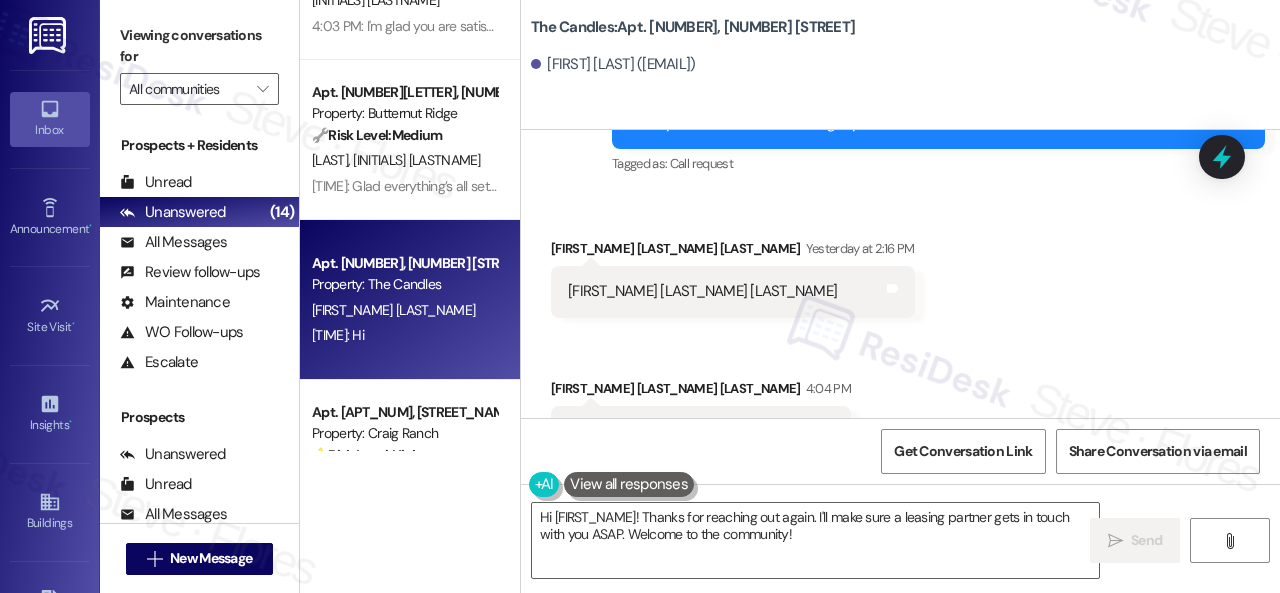 scroll, scrollTop: 455, scrollLeft: 0, axis: vertical 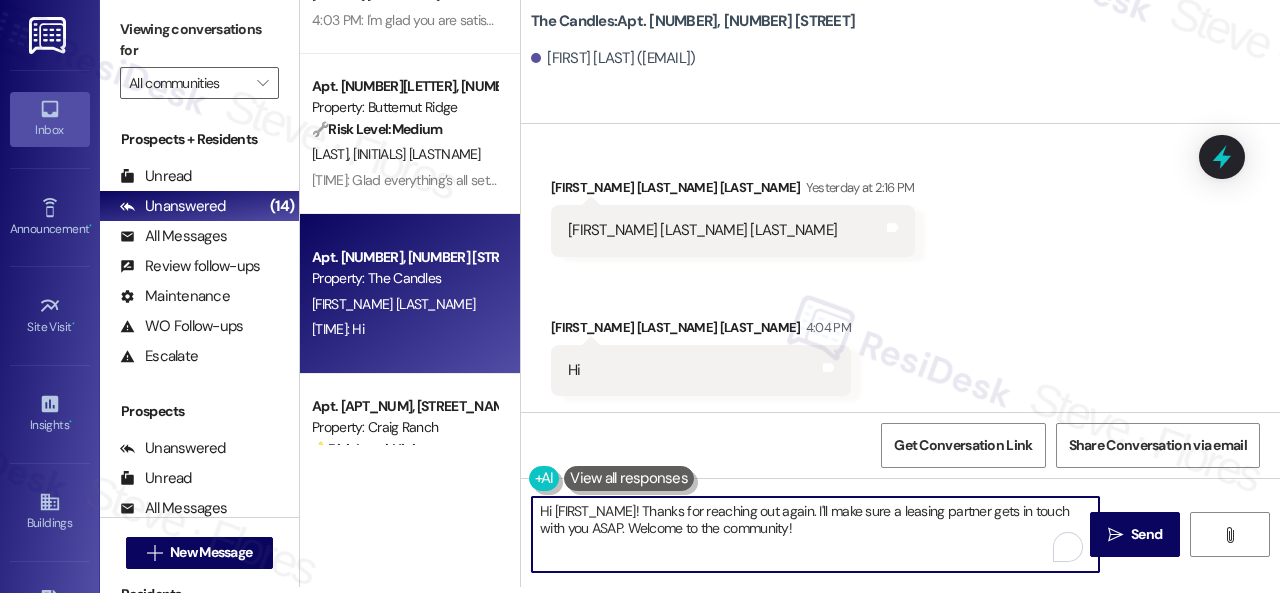 drag, startPoint x: 815, startPoint y: 523, endPoint x: 383, endPoint y: 447, distance: 438.63425 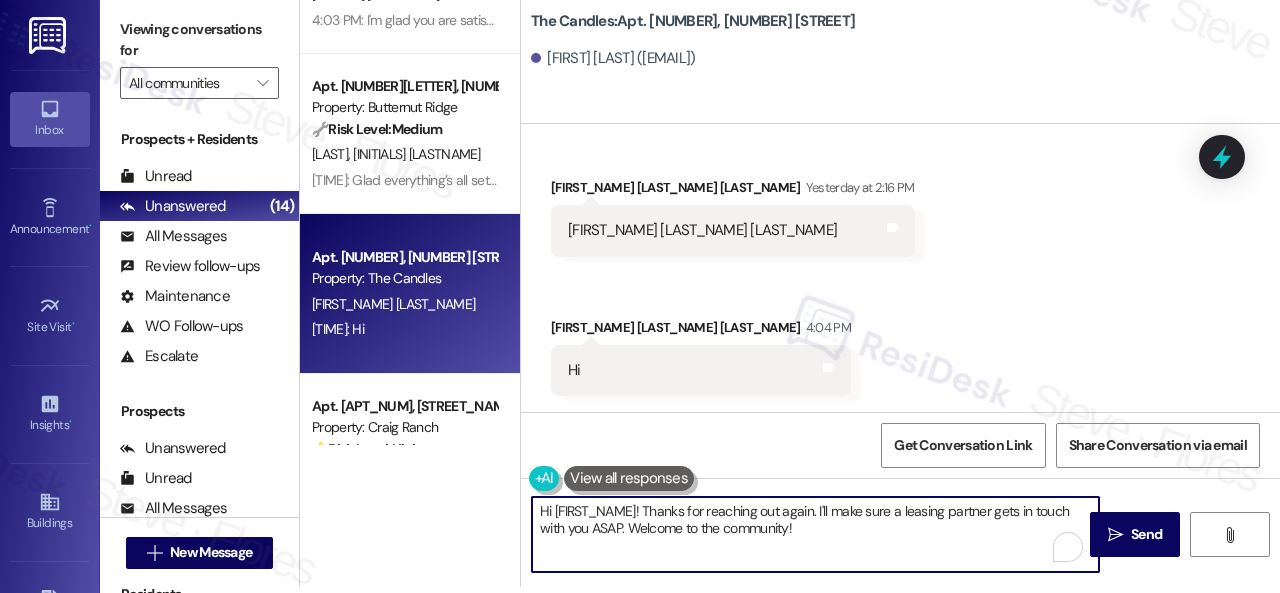 click on "Apt. 4446CL, 4460 Mountain Laurel Road Property: The Greyson 🌟  Risk Level:  Positive The resident responded positively to a satisfaction survey regarding a completed work order. This indicates positive engagement and customer satisfaction. M. Alshehri 4:03 PM: I'm glad you are satisfied with your home. Have you written a review for us before? If not, can I ask a quick favor? Would you mind writing one for us? I'll give you the link if you are willing.
If you've already done it or couldn't this time, no worries at all—no action is required. Thanks! 4:03 PM: I'm glad you are satisfied with your home. Have you written a review for us before? If not, can I ask a quick favor? Would you mind writing one for us? I'll give you the link if you are willing.
If you've already done it or couldn't this time, no worries at all—no action is required. Thanks! Apt. 5790F2, 5800 Great Northern Boulevard Property: Butternut Ridge 🔧  Risk Level:  Medium N. Hood K. Monday Apt. 03W03, 9 Candlelight Dr E. Padilla Gucho" at bounding box center [790, 290] 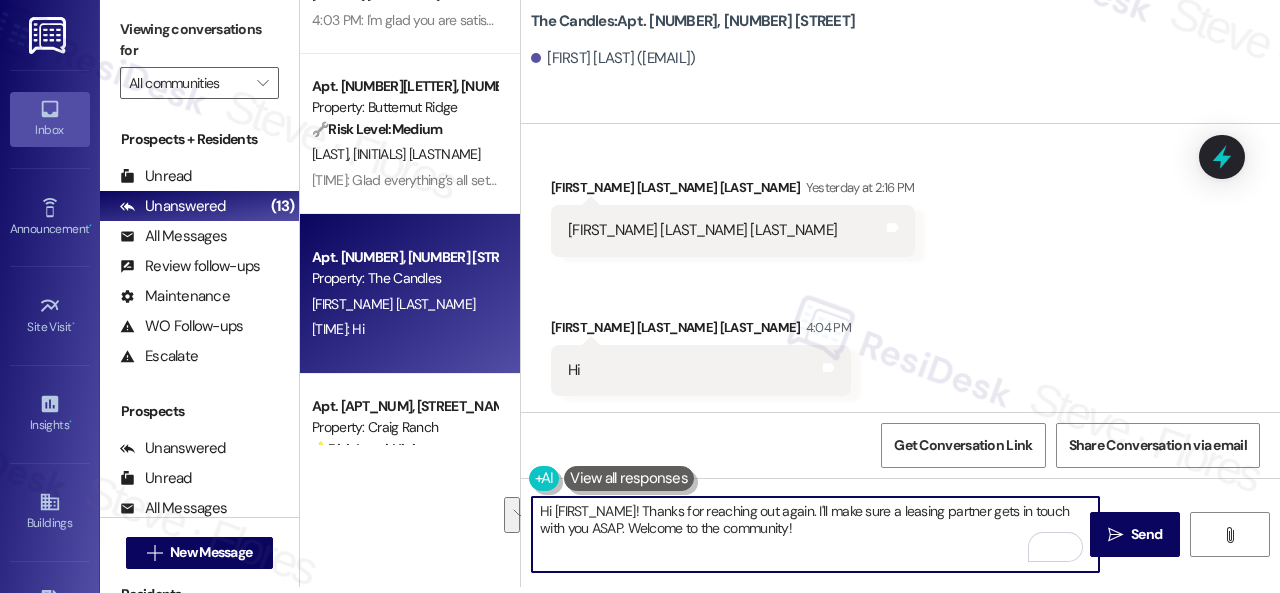 click on "Hi {{first_name}}! Thanks for reaching out again. I'll make sure a leasing partner gets in touch with you ASAP. Welcome to the community!" at bounding box center (815, 534) 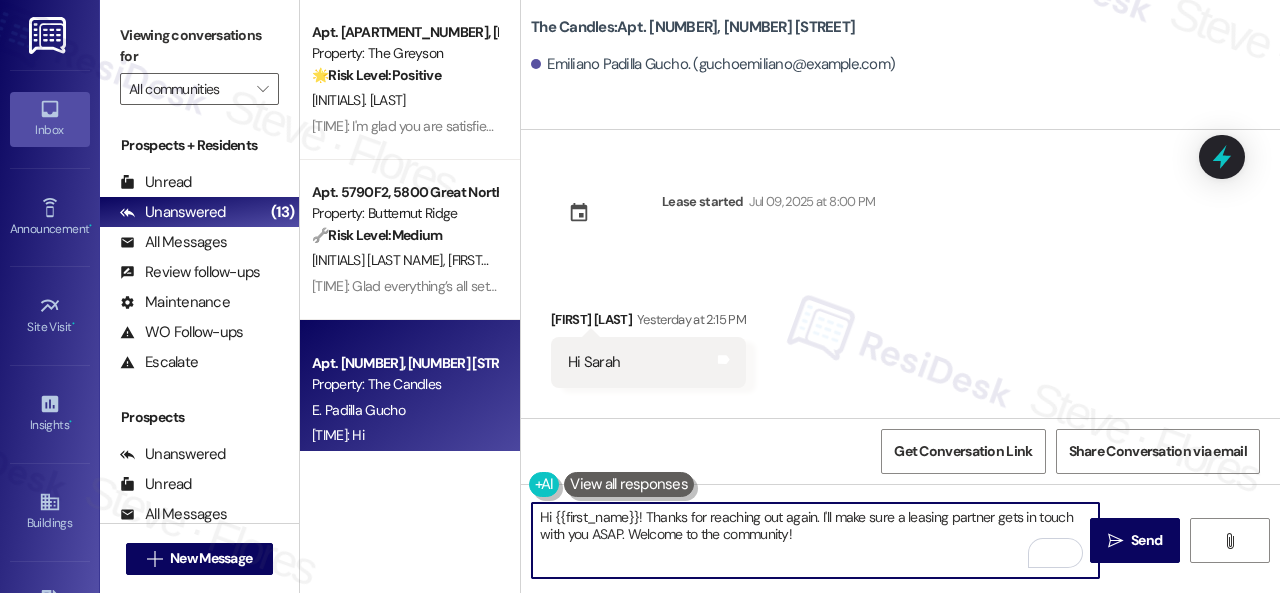 scroll, scrollTop: 0, scrollLeft: 0, axis: both 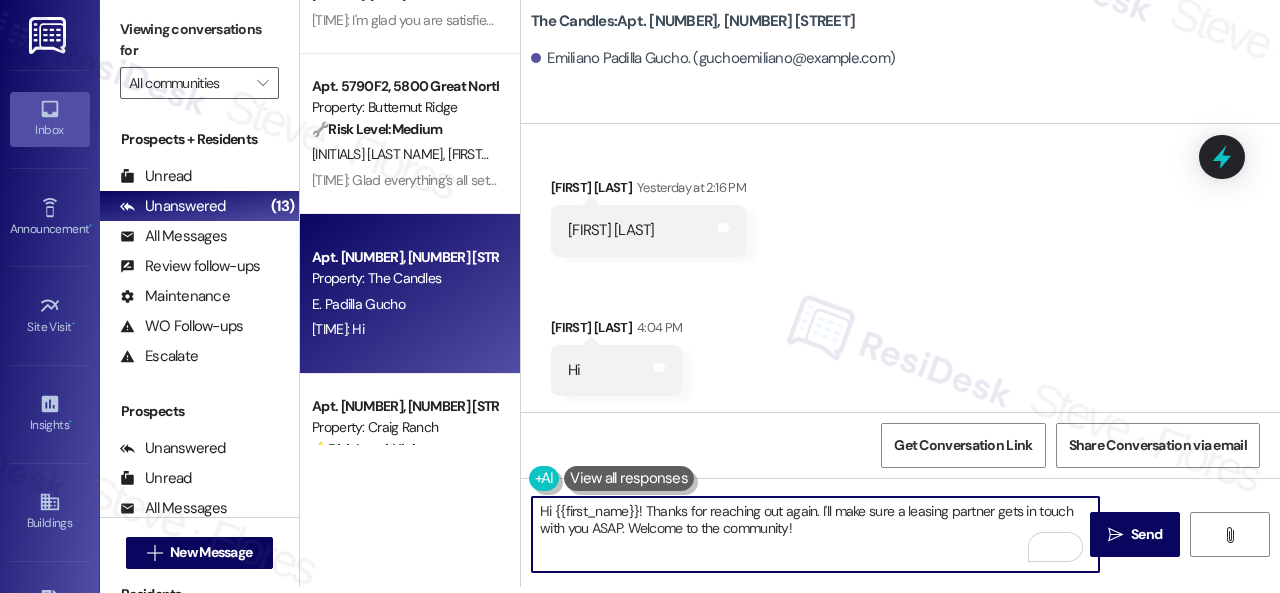 drag, startPoint x: 820, startPoint y: 511, endPoint x: 838, endPoint y: 557, distance: 49.396355 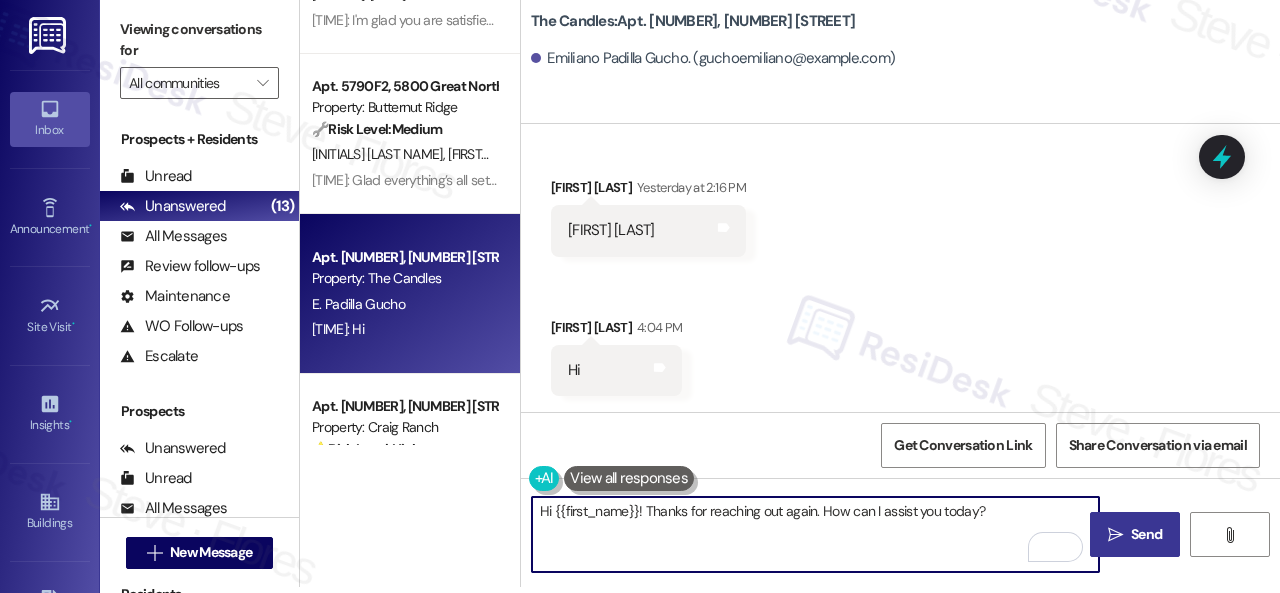 type on "Hi {{first_name}}! Thanks for reaching out again. How can I assist you today?" 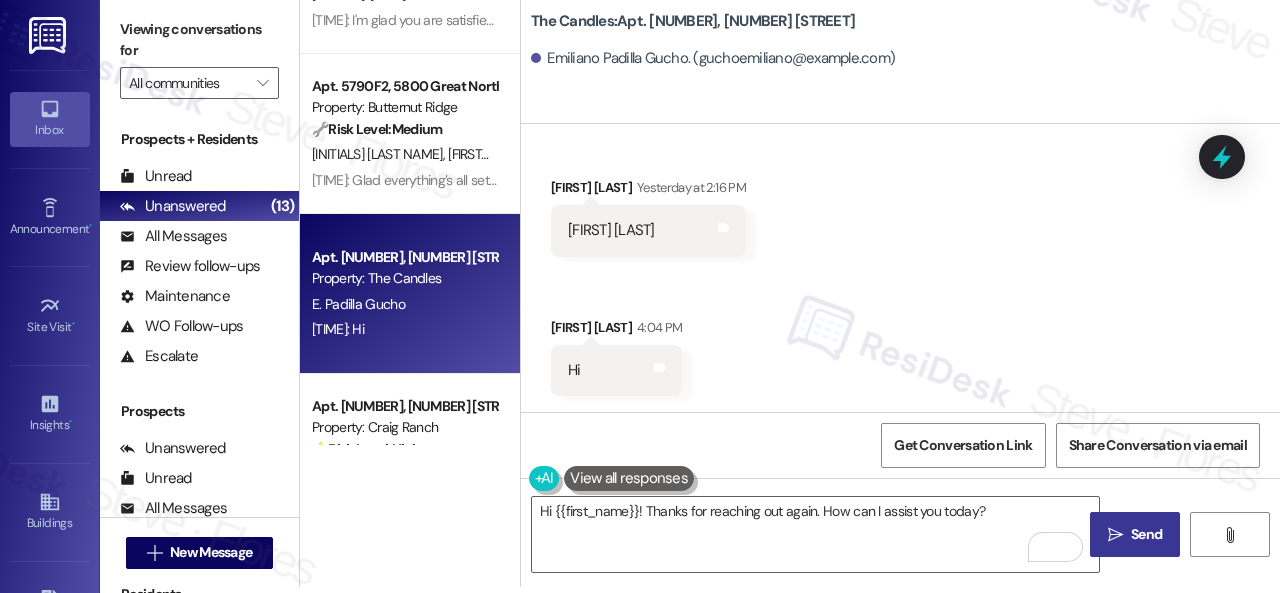 click on "Send" at bounding box center [1146, 534] 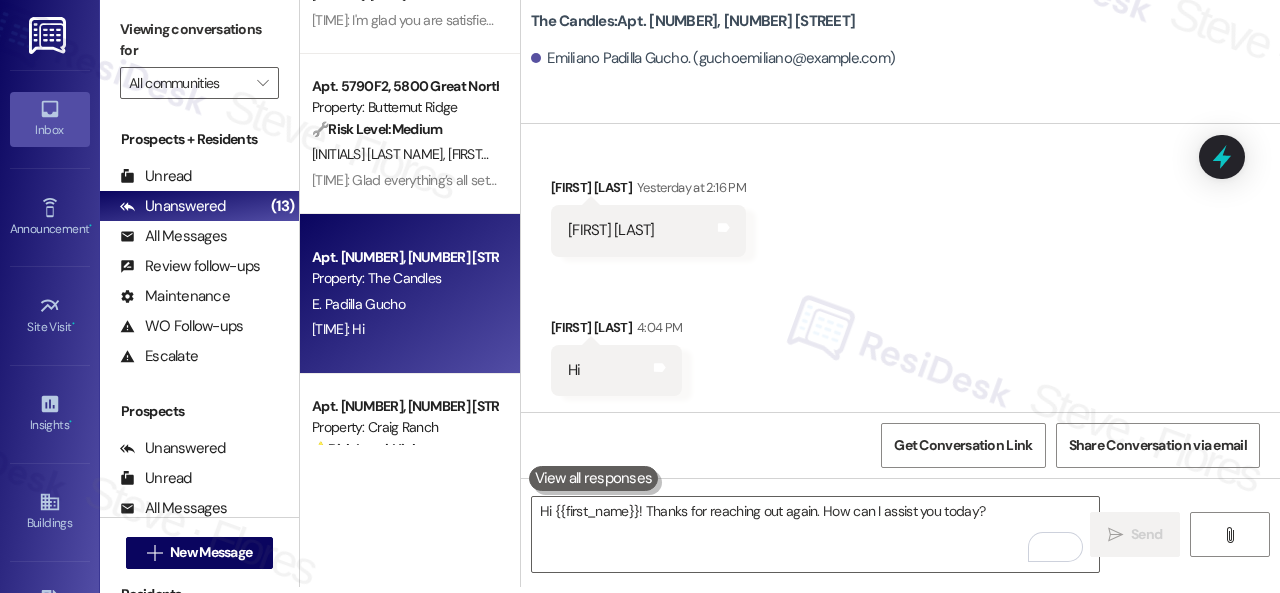 scroll, scrollTop: 0, scrollLeft: 0, axis: both 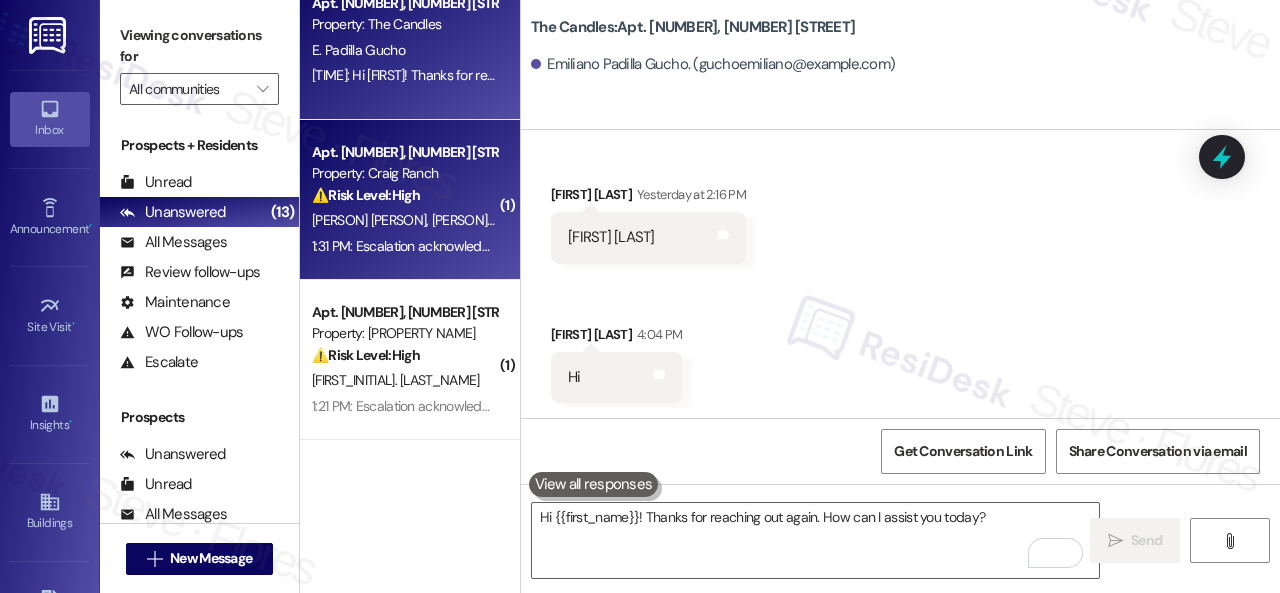 click on "Property: Craig Ranch" at bounding box center (404, 173) 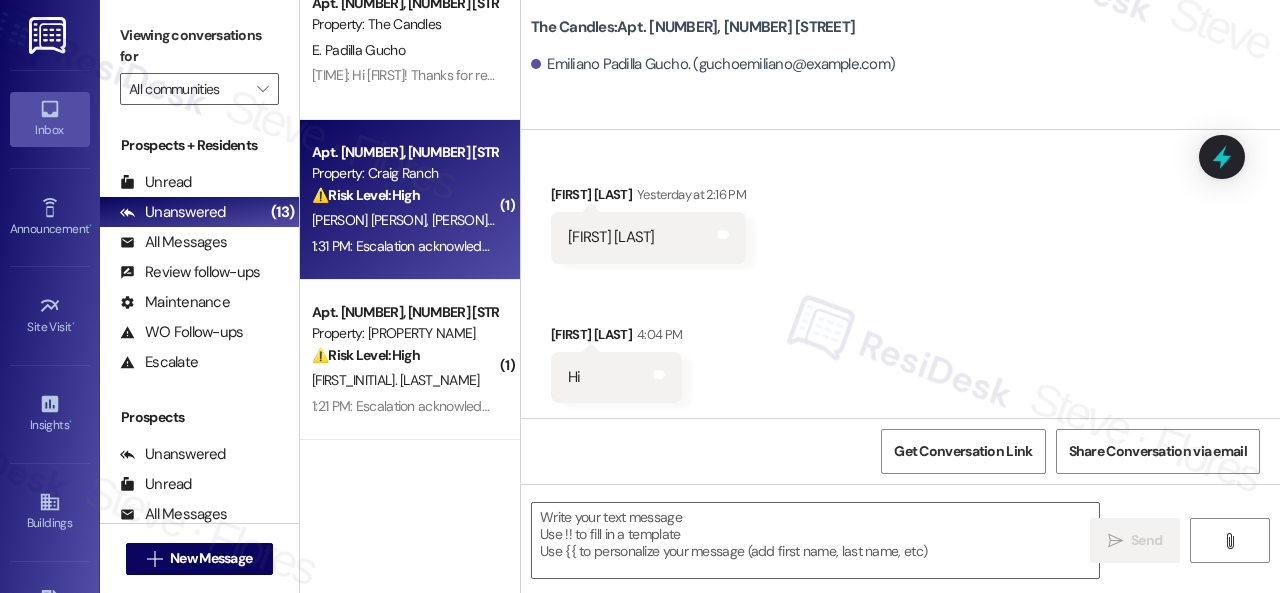 type on "Fetching suggested responses. Please feel free to read through the conversation in the meantime." 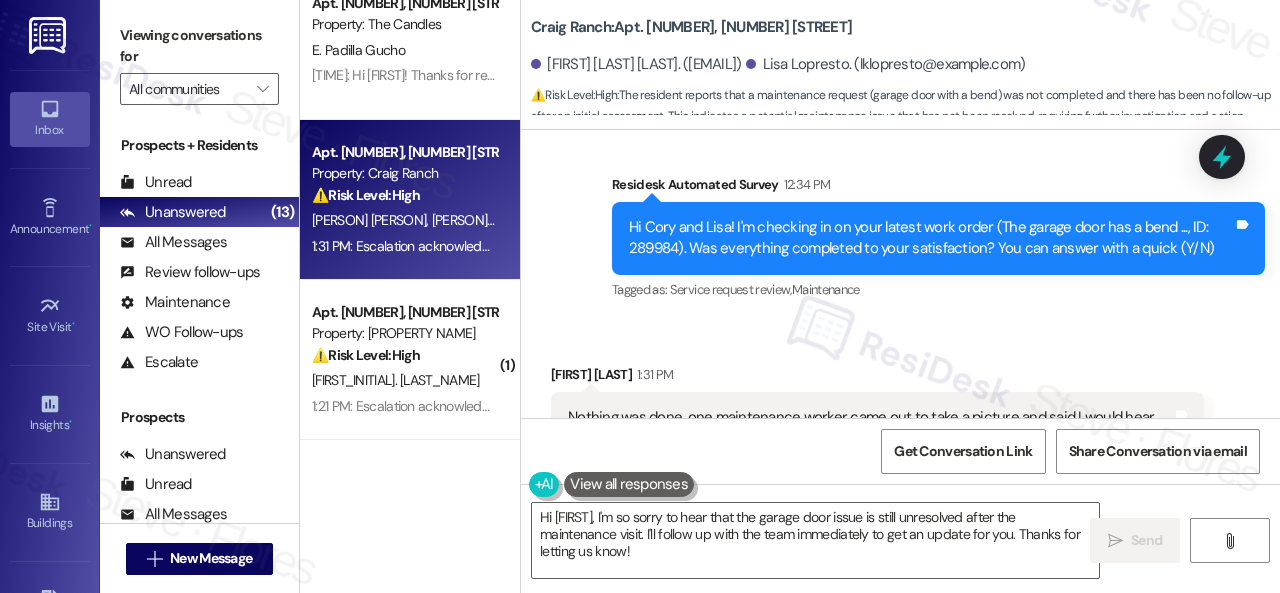 scroll, scrollTop: 11340, scrollLeft: 0, axis: vertical 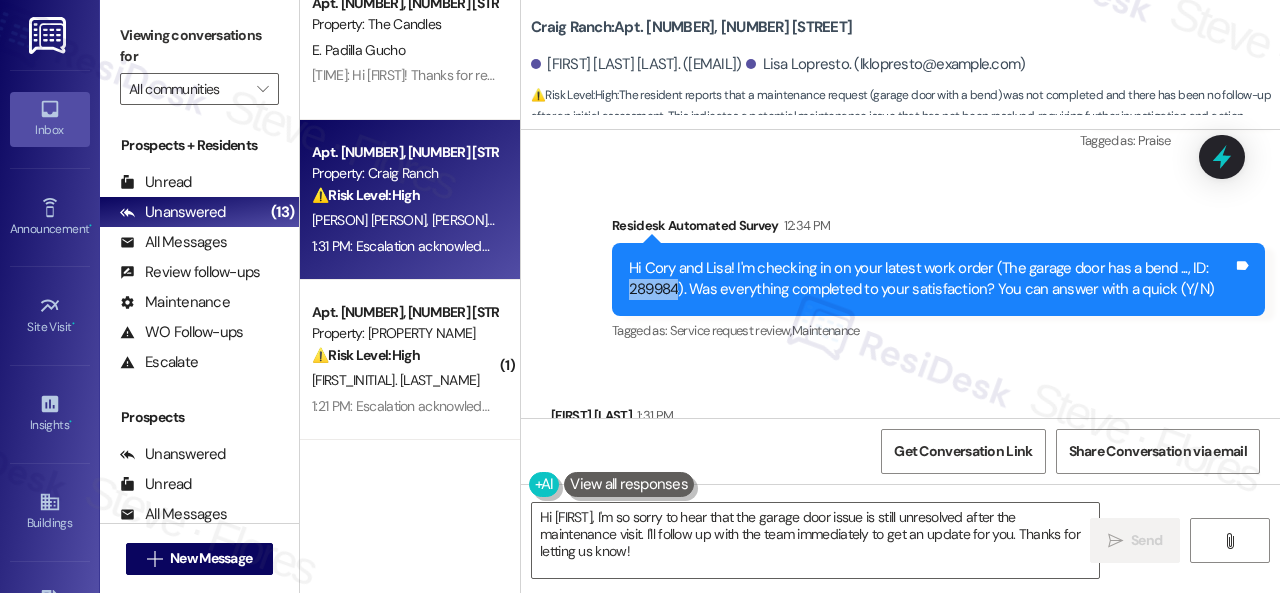 drag, startPoint x: 677, startPoint y: 261, endPoint x: 626, endPoint y: 265, distance: 51.156624 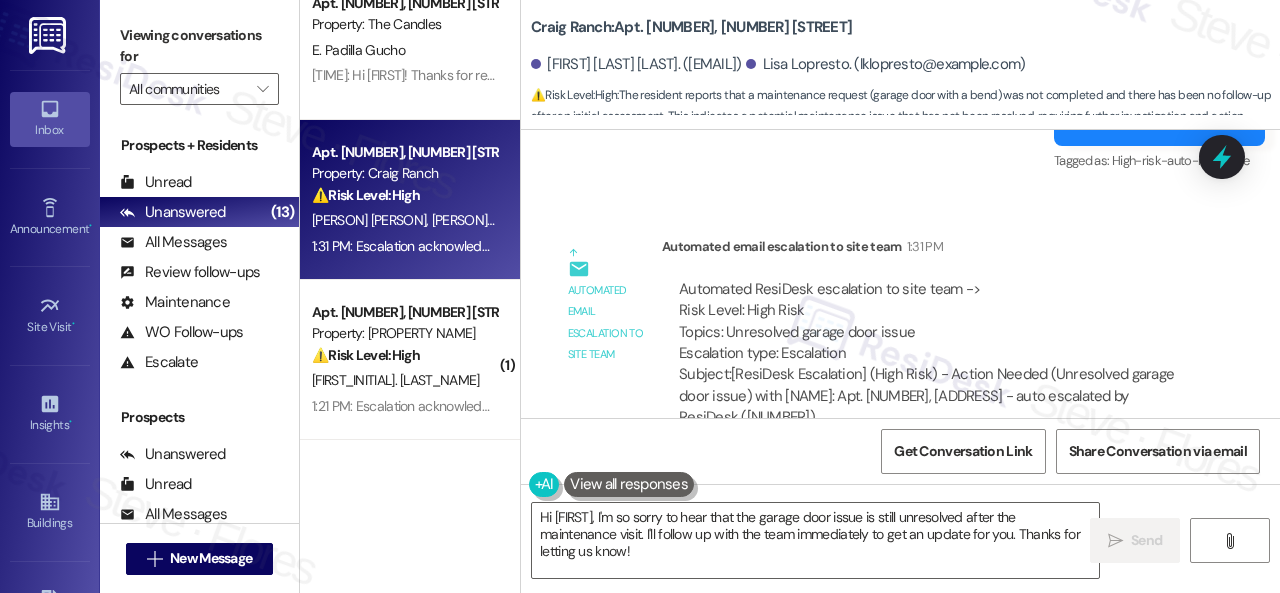 scroll, scrollTop: 12178, scrollLeft: 0, axis: vertical 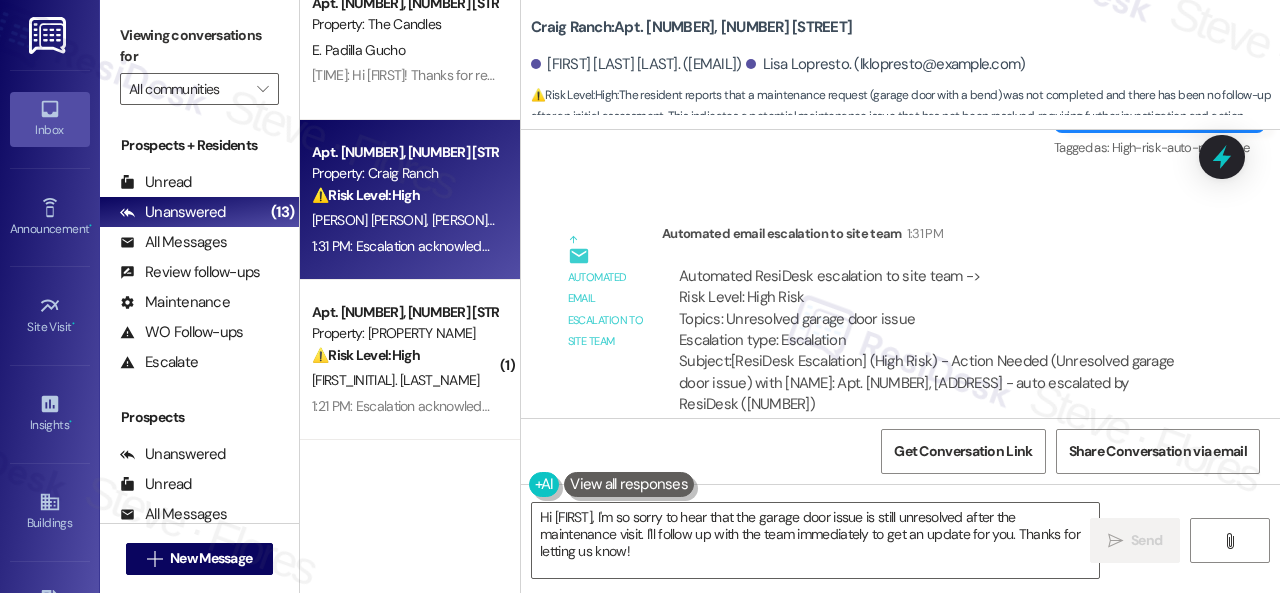 click on "[TIME]: Automated email escalation to site team" at bounding box center (933, 237) 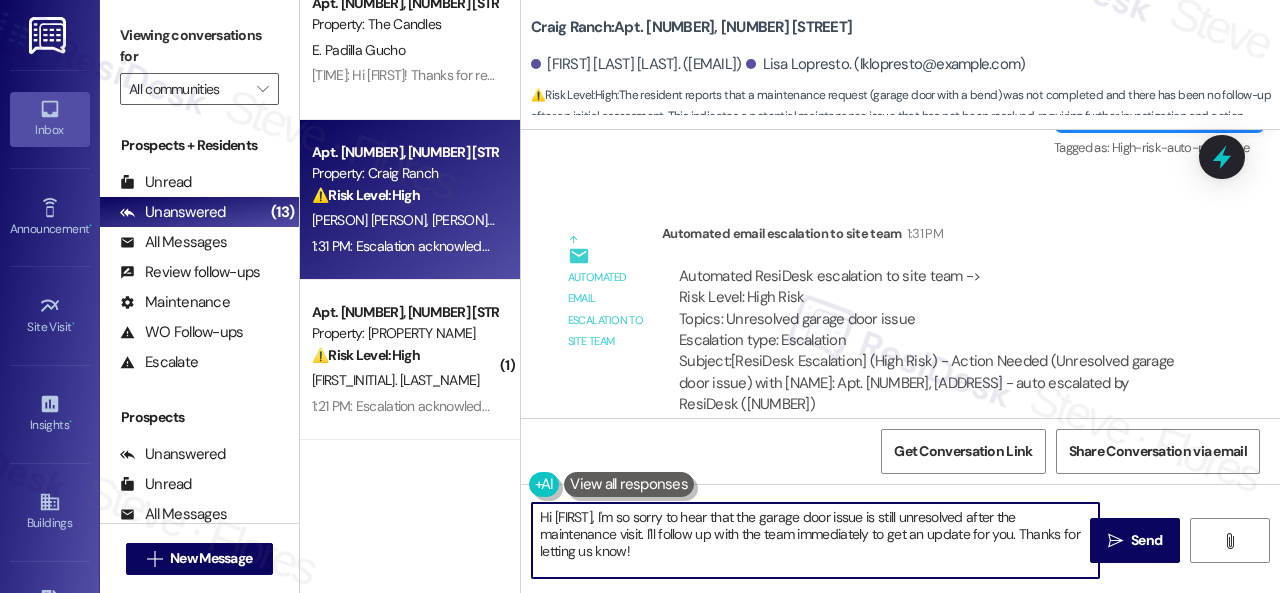 click on "Hi [FIRST], I'm so sorry to hear that the garage door issue is still unresolved after the maintenance visit. I'll follow up with the team immediately to get an update for you. Thanks for letting us know!" at bounding box center [815, 540] 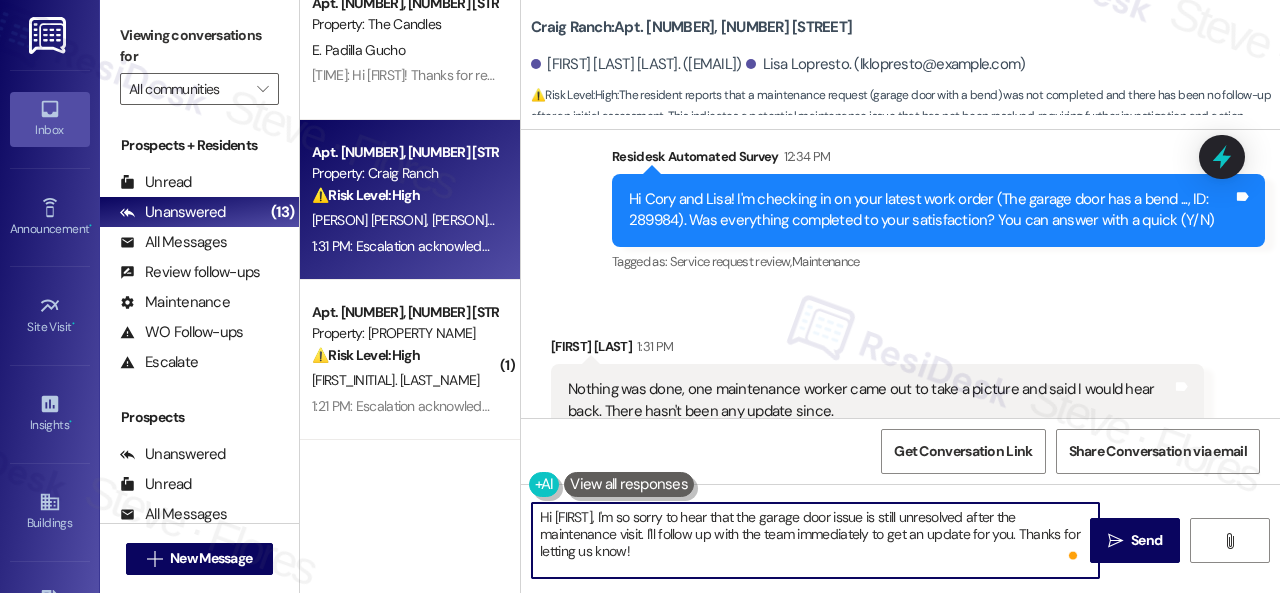 scroll, scrollTop: 11378, scrollLeft: 0, axis: vertical 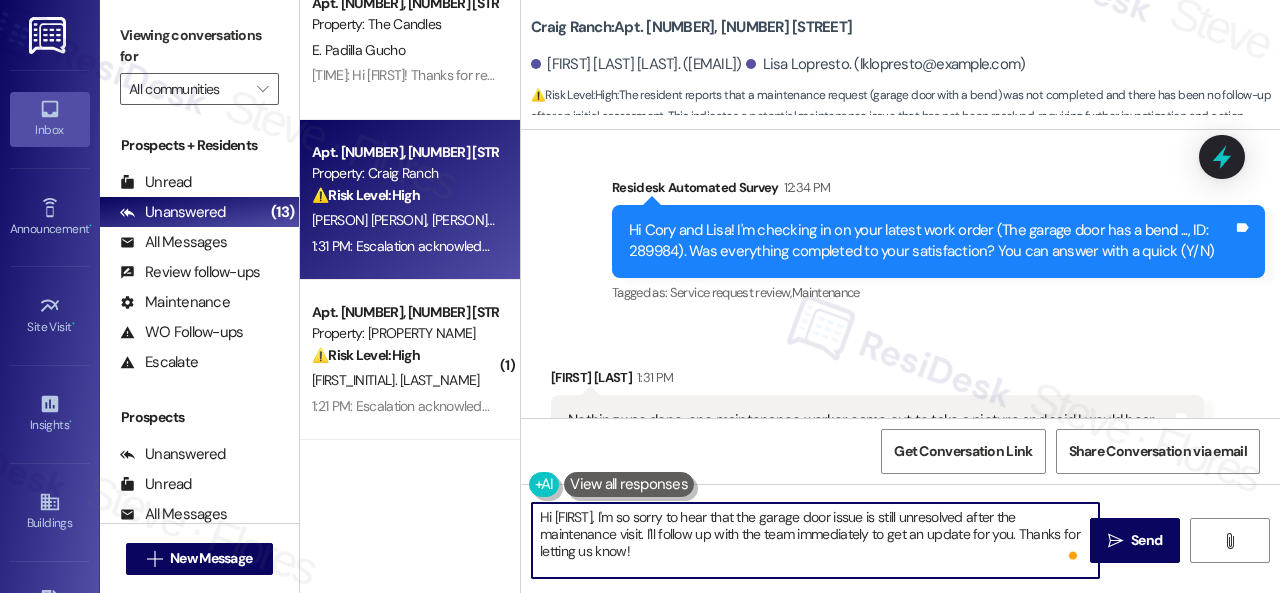 drag, startPoint x: 674, startPoint y: 514, endPoint x: 479, endPoint y: 491, distance: 196.35173 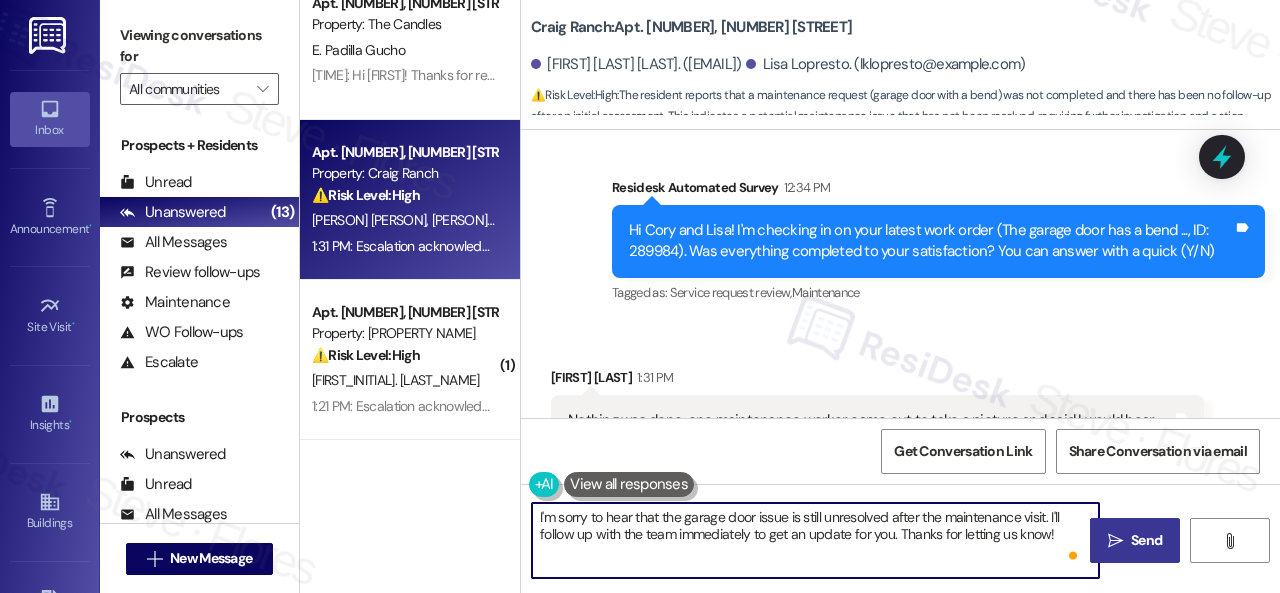 type on "I'm sorry to hear that the garage door issue is still unresolved after the maintenance visit. I'll follow up with the team immediately to get an update for you. Thanks for letting us know!" 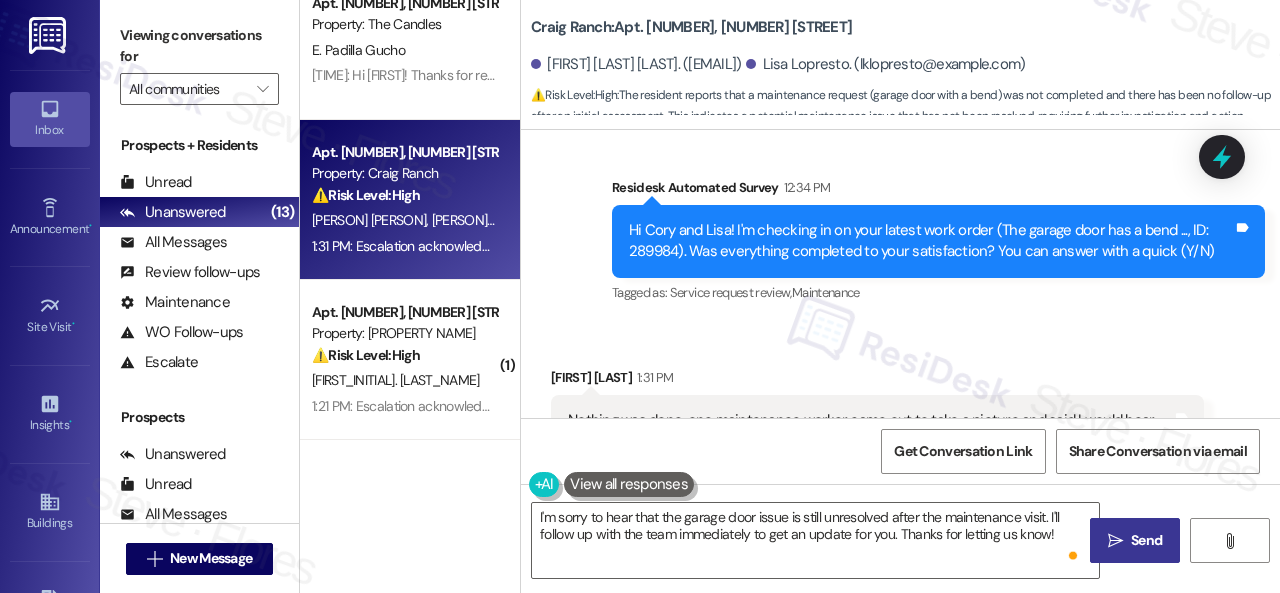 click on " Send" at bounding box center [1135, 540] 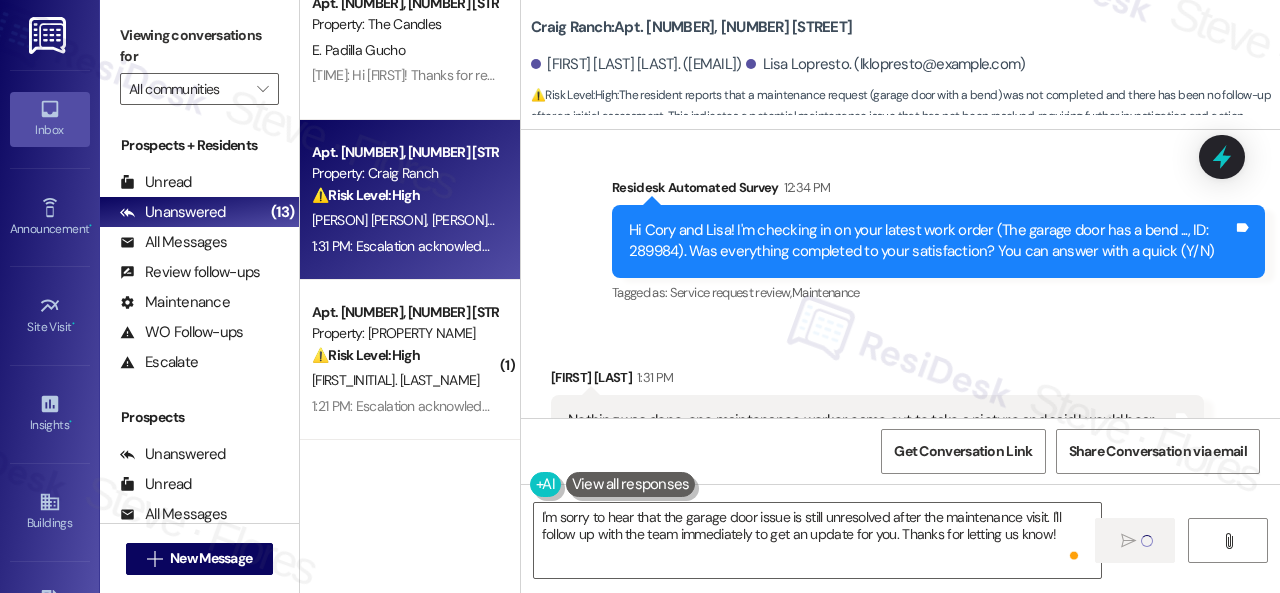 type 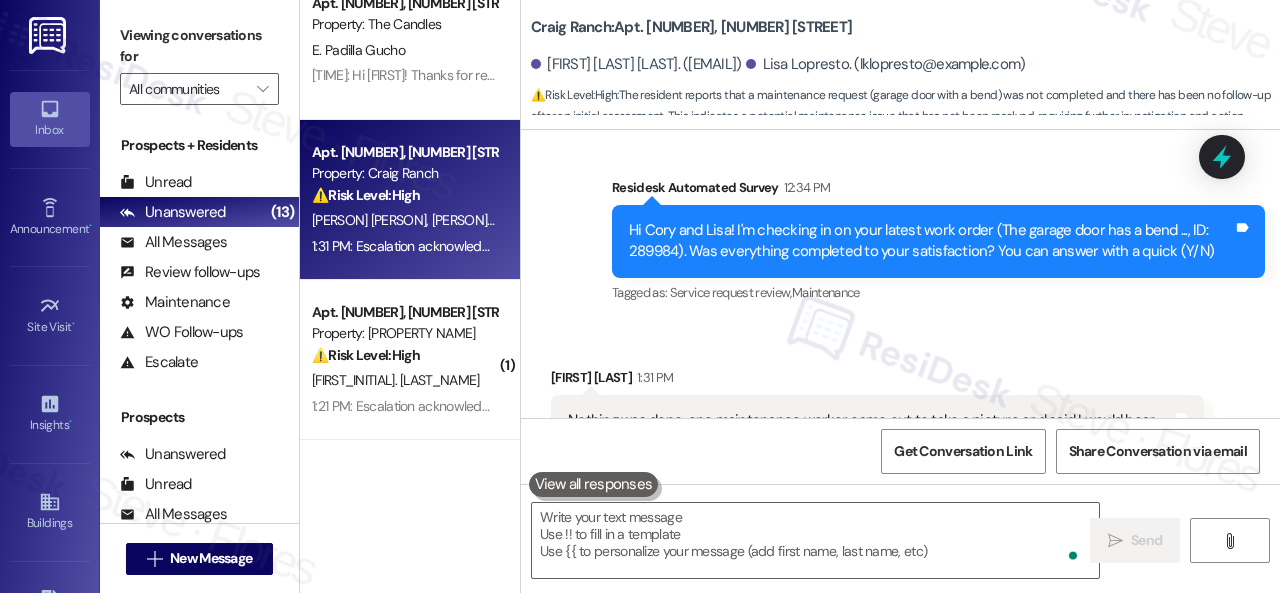 scroll, scrollTop: 11740, scrollLeft: 0, axis: vertical 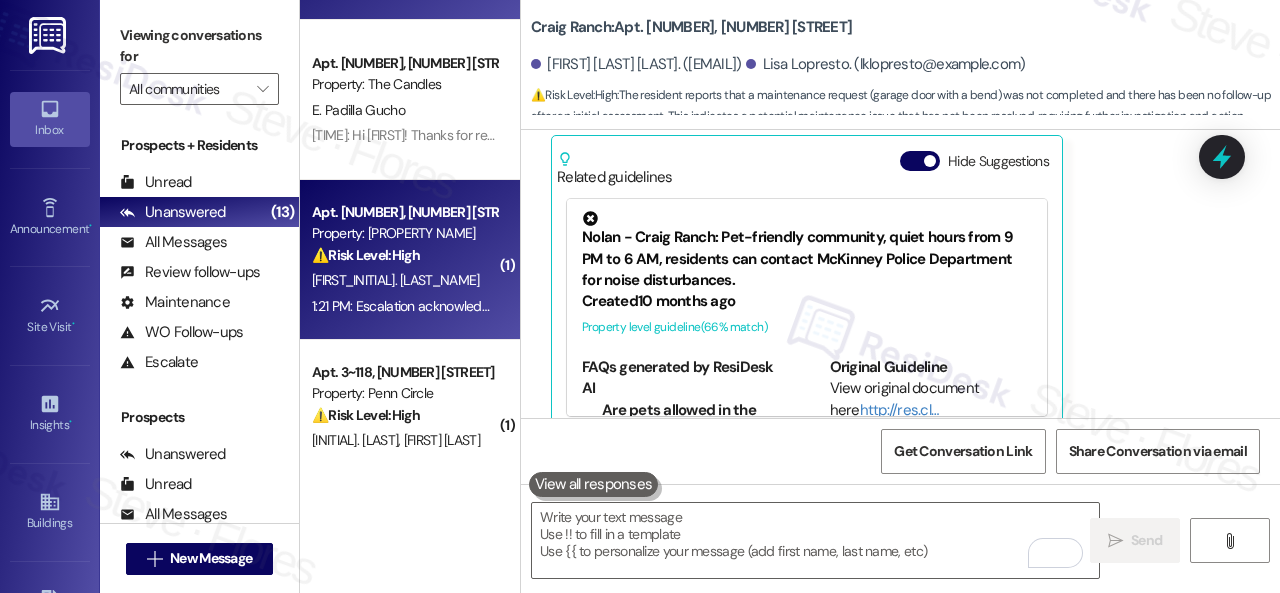 click on "[FIRST_INITIAL]. [LAST_NAME]" at bounding box center [404, 280] 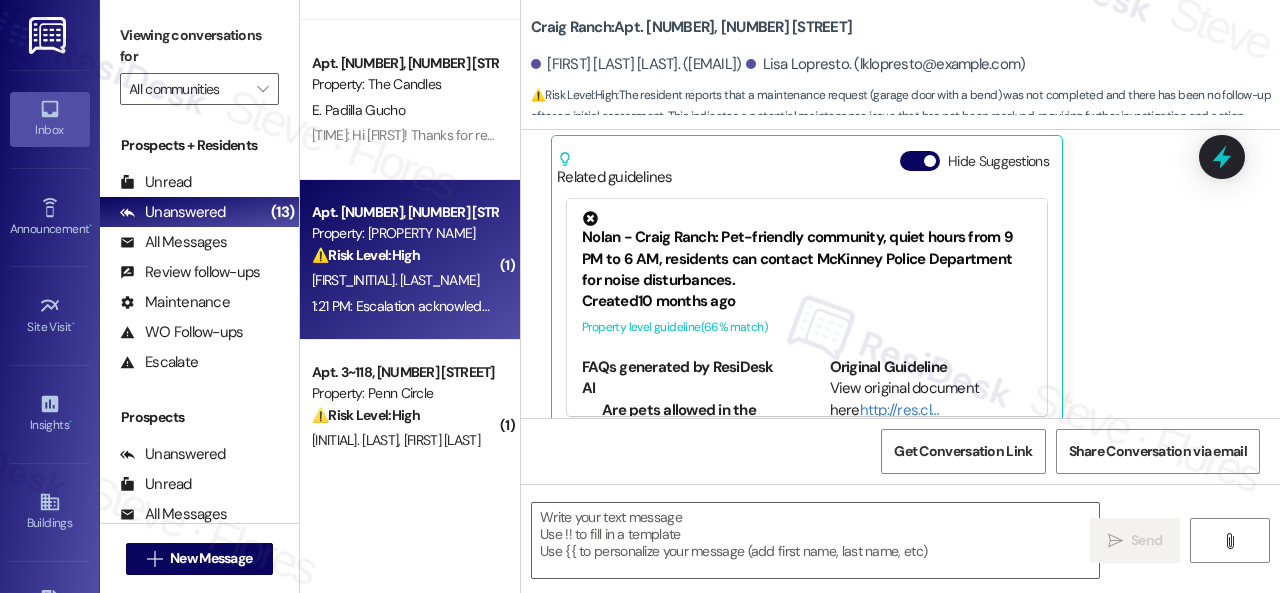 type on "Fetching suggested responses. Please feel free to read through the conversation in the meantime." 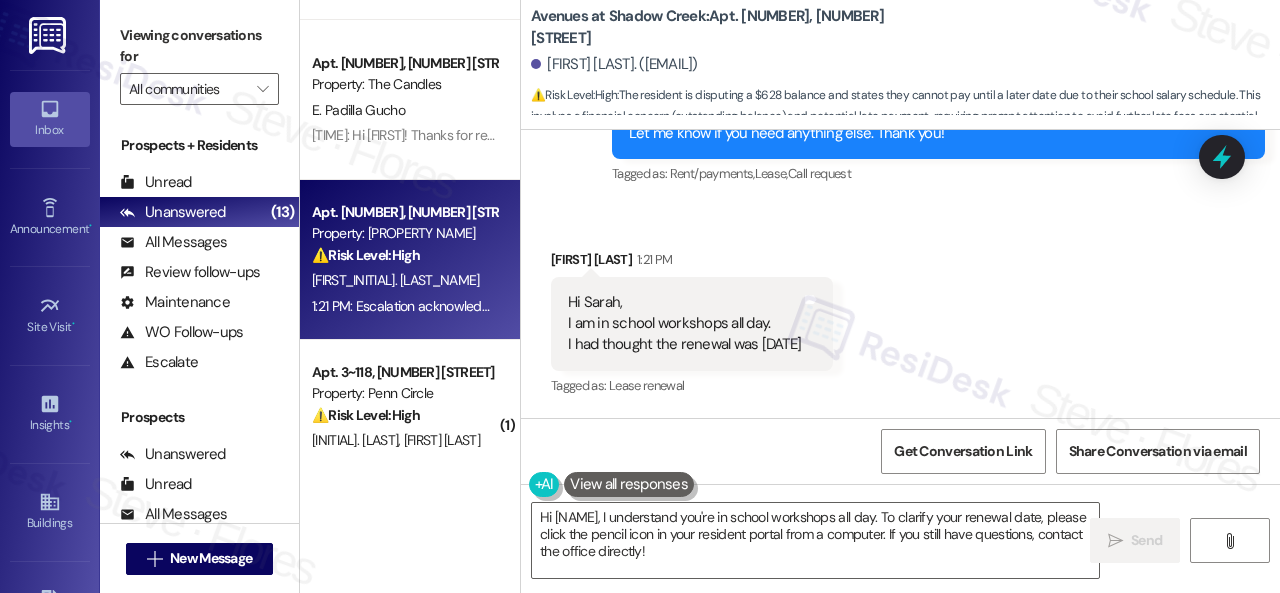 scroll, scrollTop: 3550, scrollLeft: 0, axis: vertical 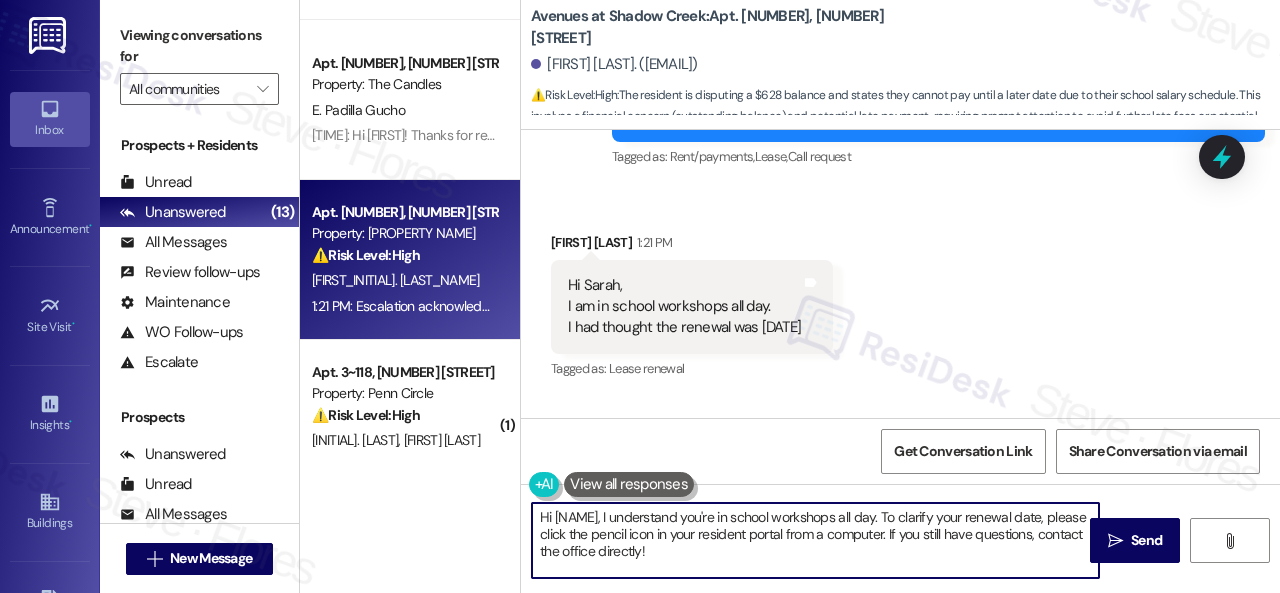 drag, startPoint x: 716, startPoint y: 557, endPoint x: 357, endPoint y: 489, distance: 365.38336 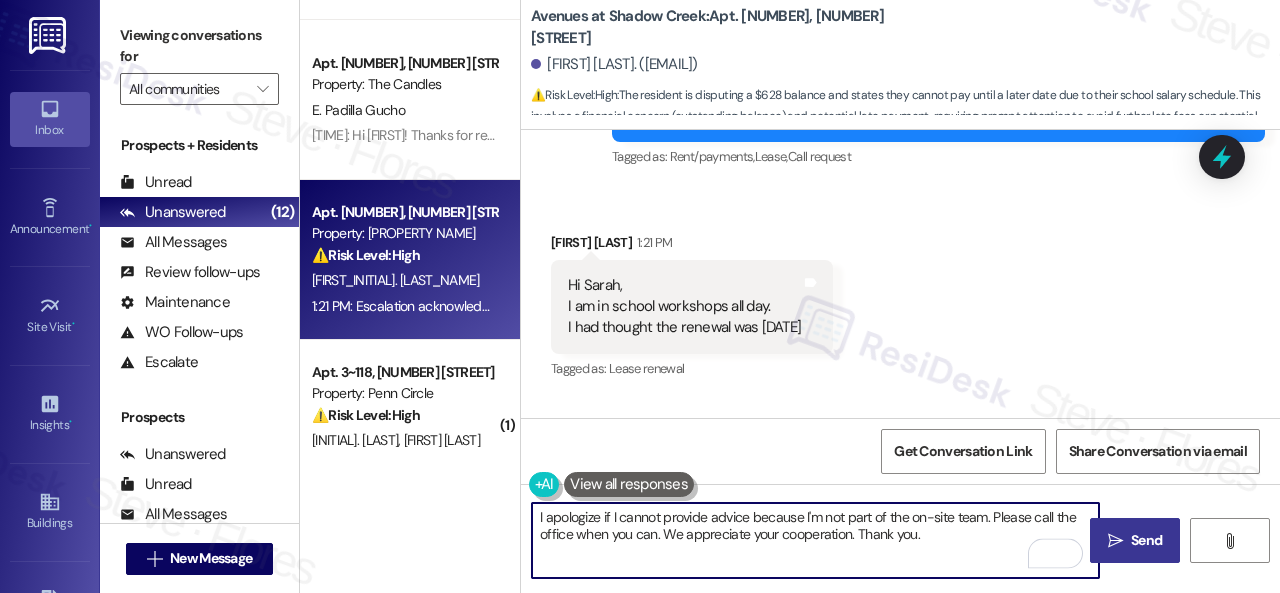 type on "I apologize if I cannot provide advice because I'm not part of the on-site team. Please call the office when you can. We appreciate your cooperation. Thank you." 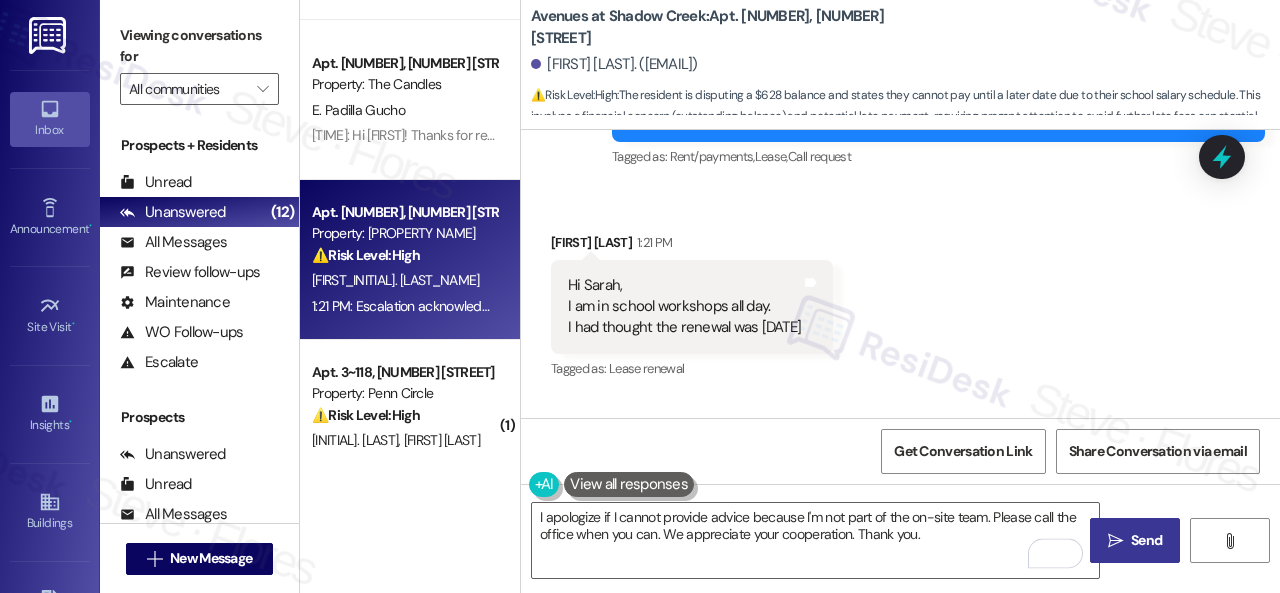 click on "Send" at bounding box center (1146, 540) 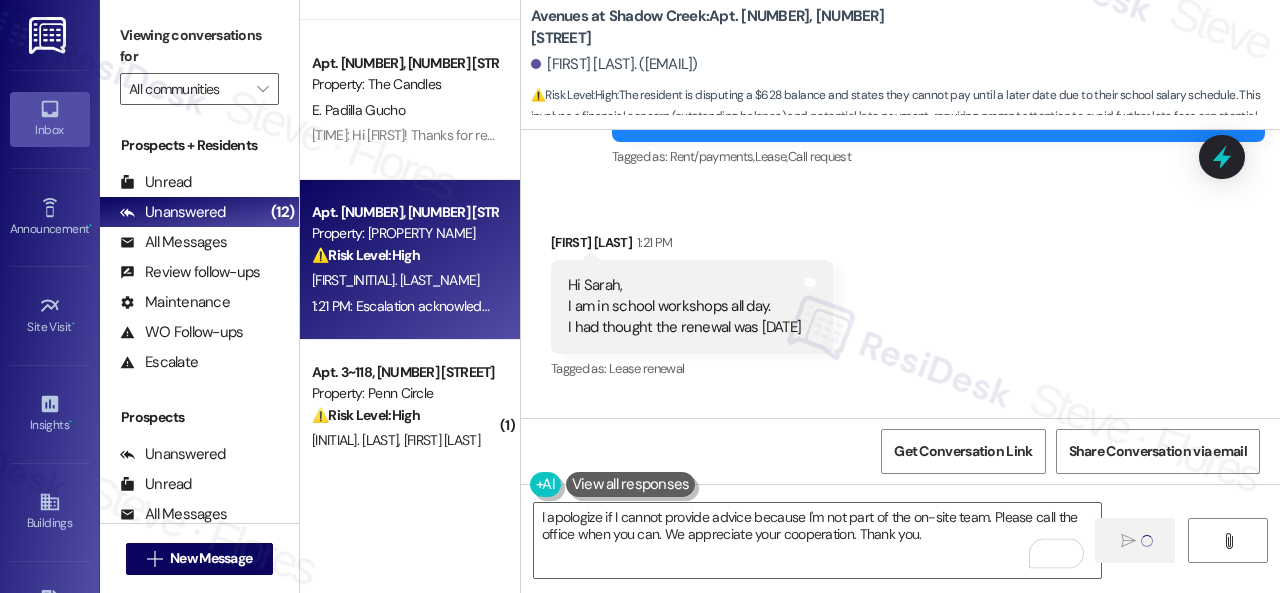 type 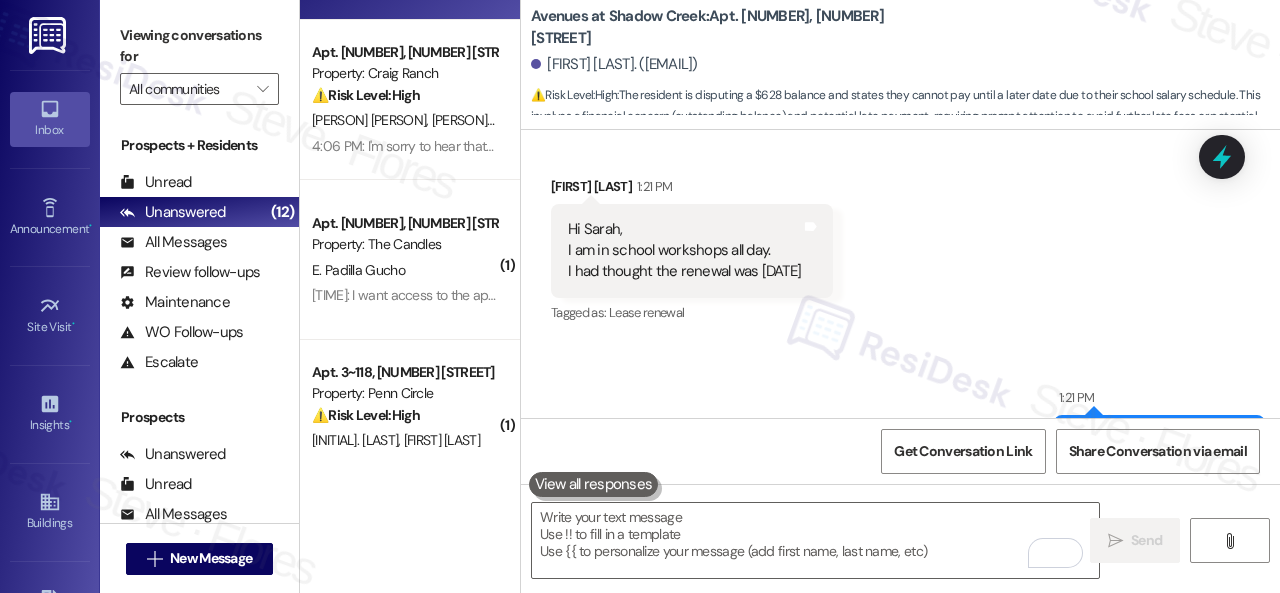 scroll, scrollTop: 3650, scrollLeft: 0, axis: vertical 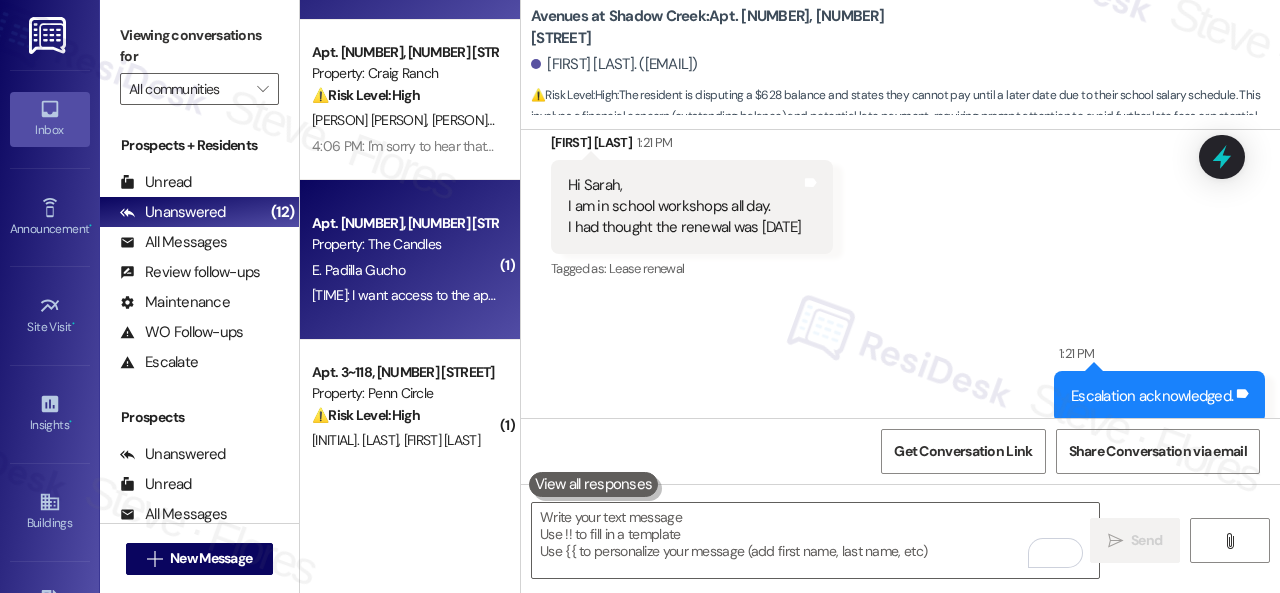 click on "E. Padilla Gucho" at bounding box center [404, 270] 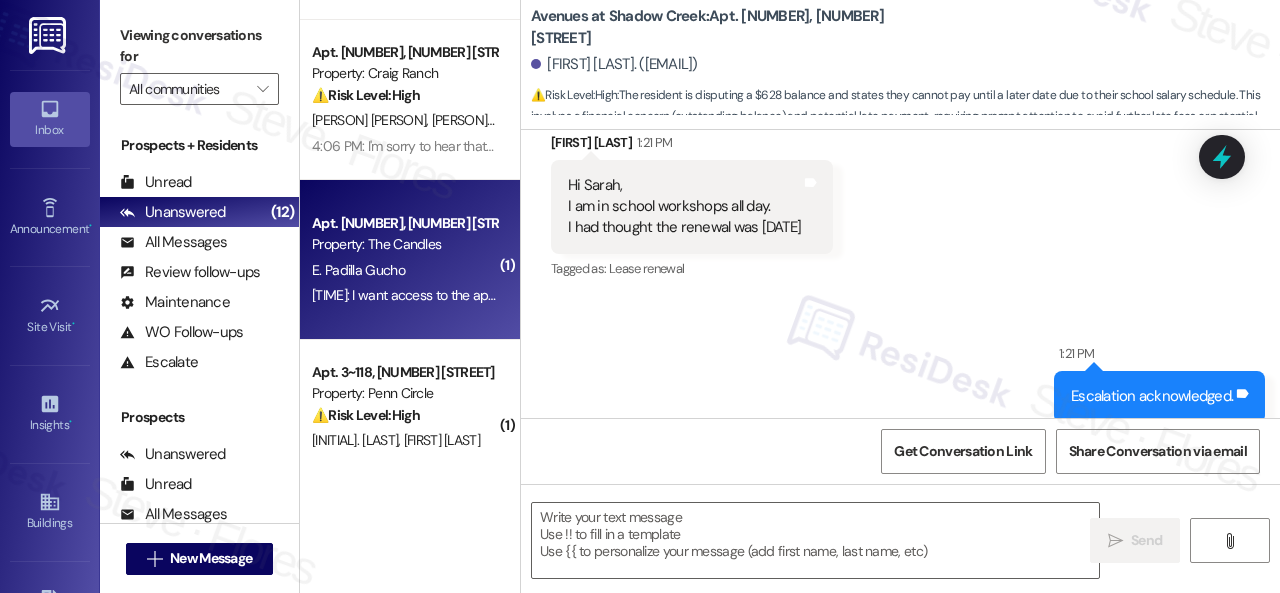 type on "Fetching suggested responses. Please feel free to read through the conversation in the meantime." 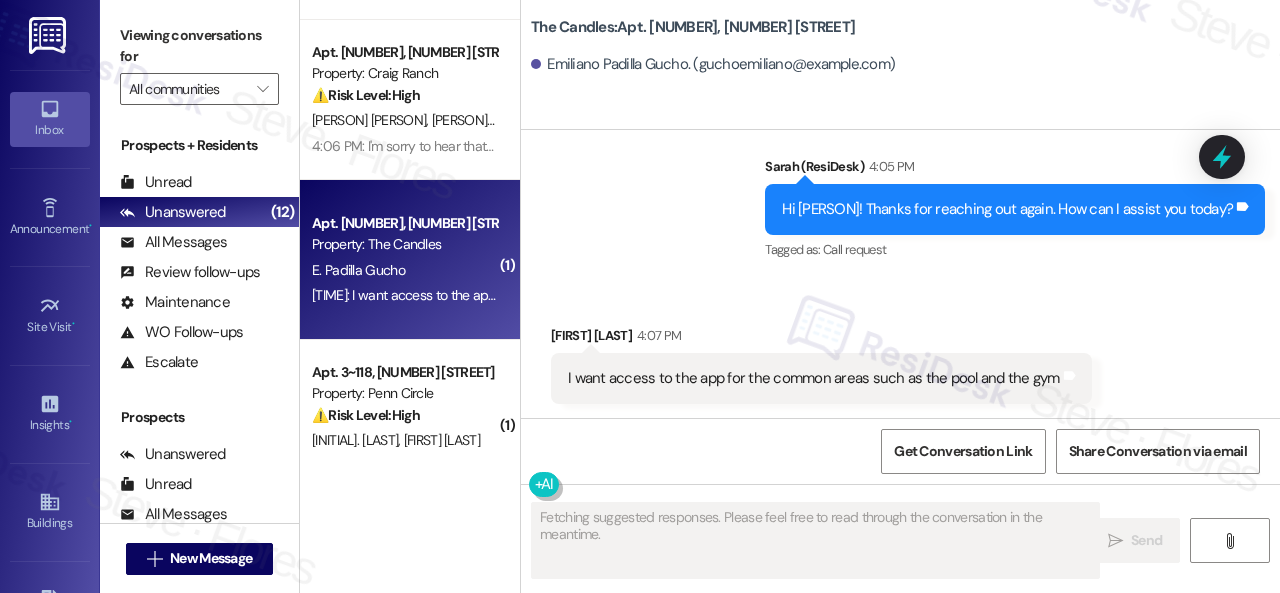 scroll, scrollTop: 762, scrollLeft: 0, axis: vertical 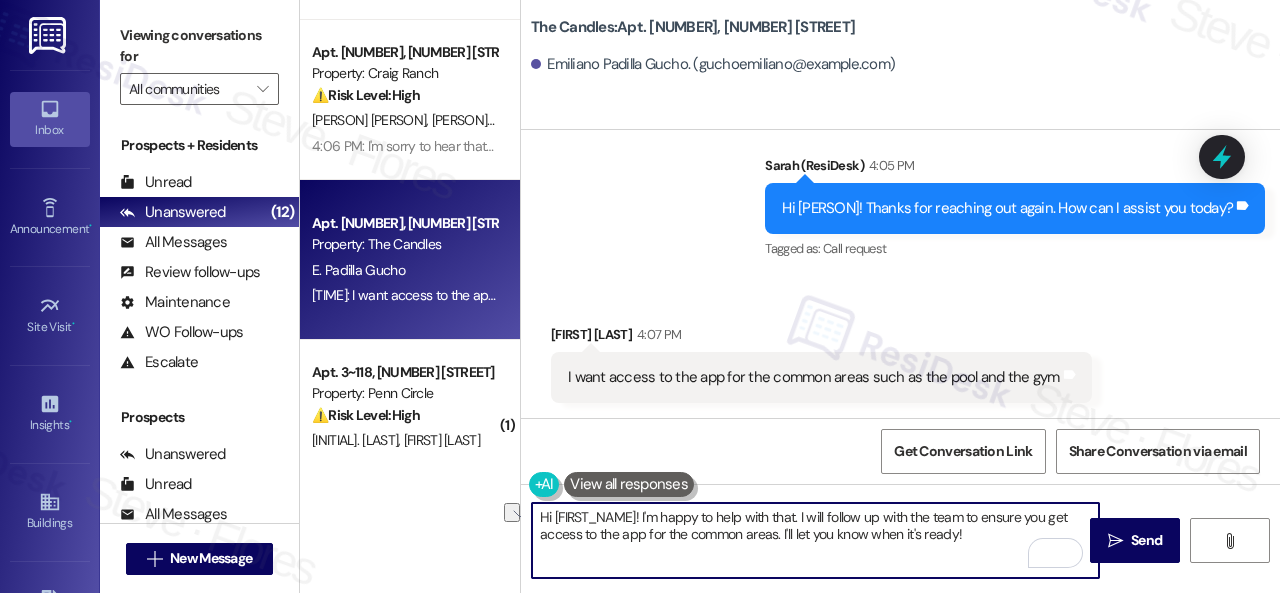 drag, startPoint x: 930, startPoint y: 515, endPoint x: 1036, endPoint y: 516, distance: 106.004715 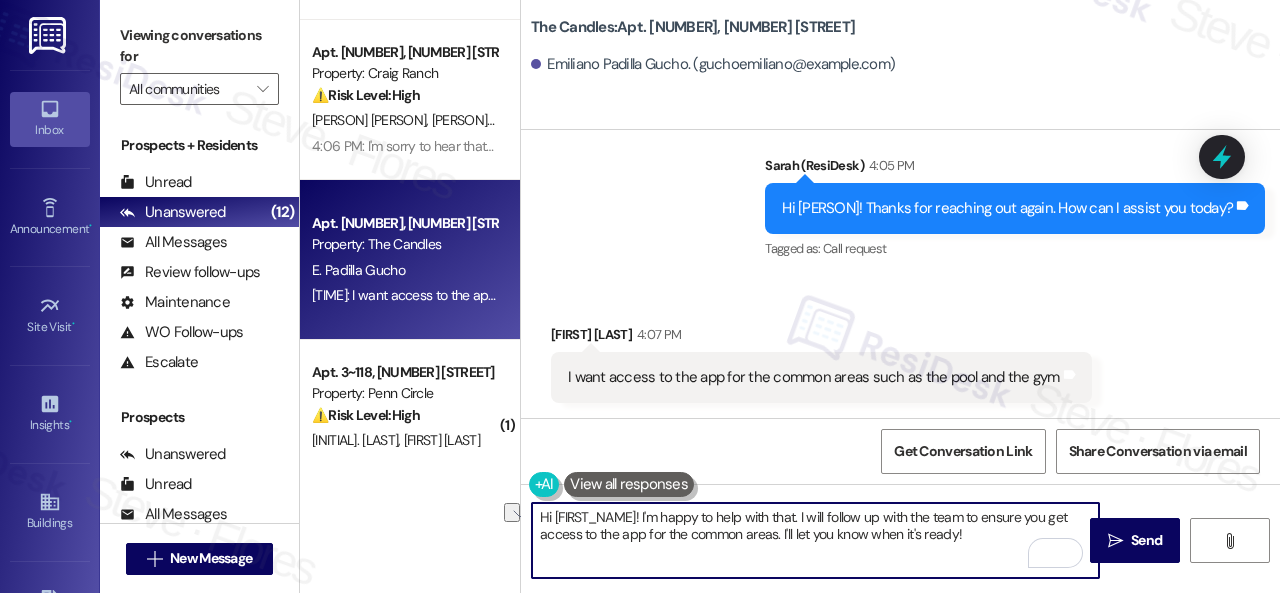 click on "Hi [FIRST_NAME]! I'm happy to help with that. I will follow up with the team to ensure you get access to the app for the common areas. I'll let you know when it's ready!" at bounding box center [815, 540] 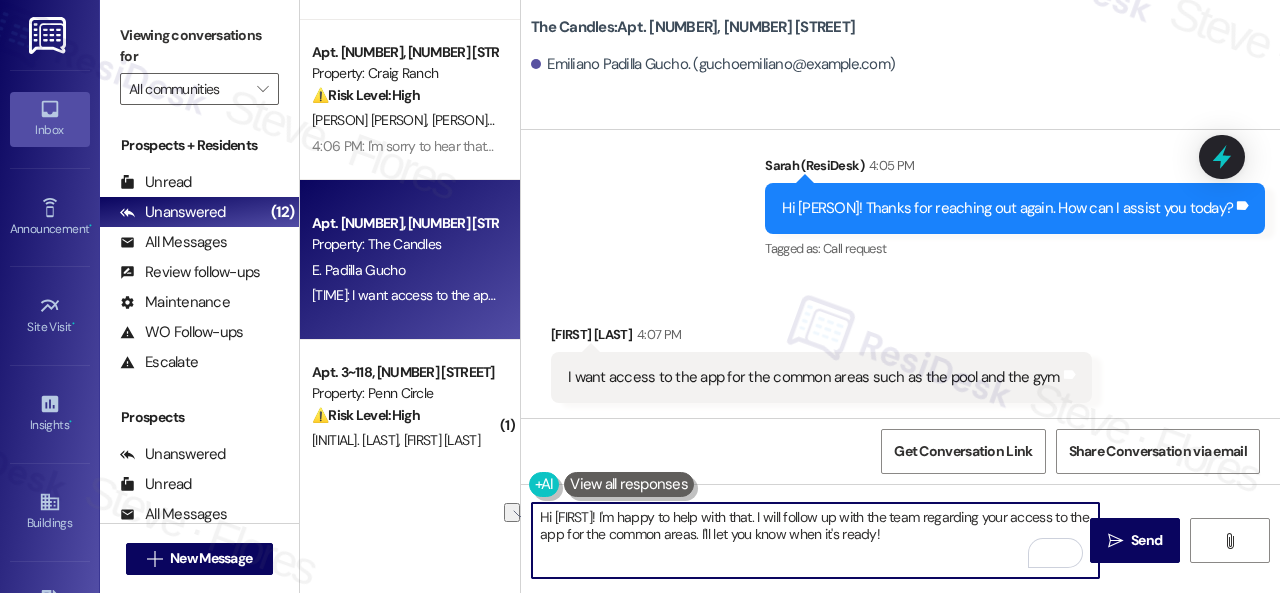drag, startPoint x: 810, startPoint y: 533, endPoint x: 914, endPoint y: 539, distance: 104.172935 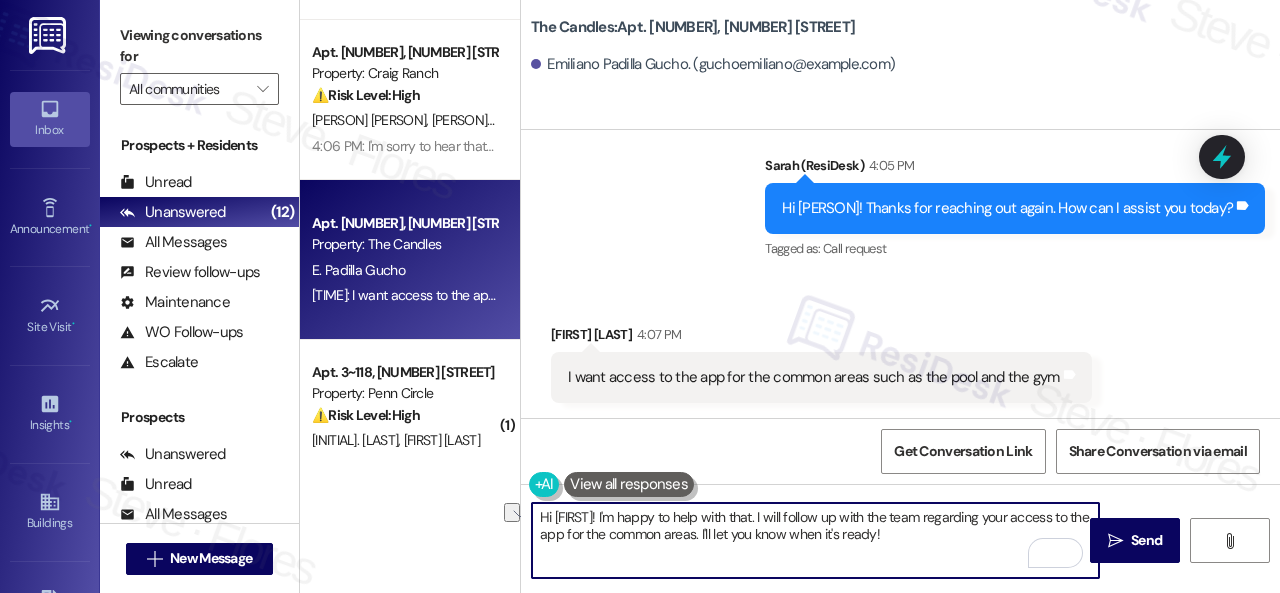 click on "Hi Emiliano! I'm happy to help with that. I will follow up with the team regarding your access to the app for the common areas. I'll let you know when it's ready!" at bounding box center [815, 540] 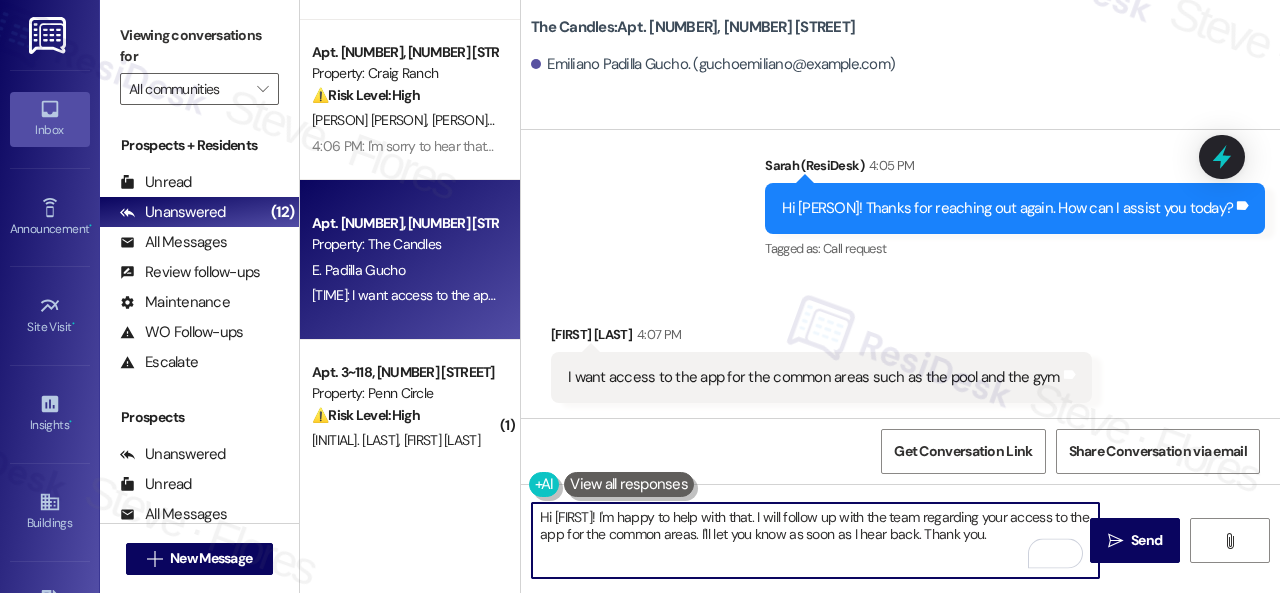 drag, startPoint x: 606, startPoint y: 517, endPoint x: 473, endPoint y: 521, distance: 133.06013 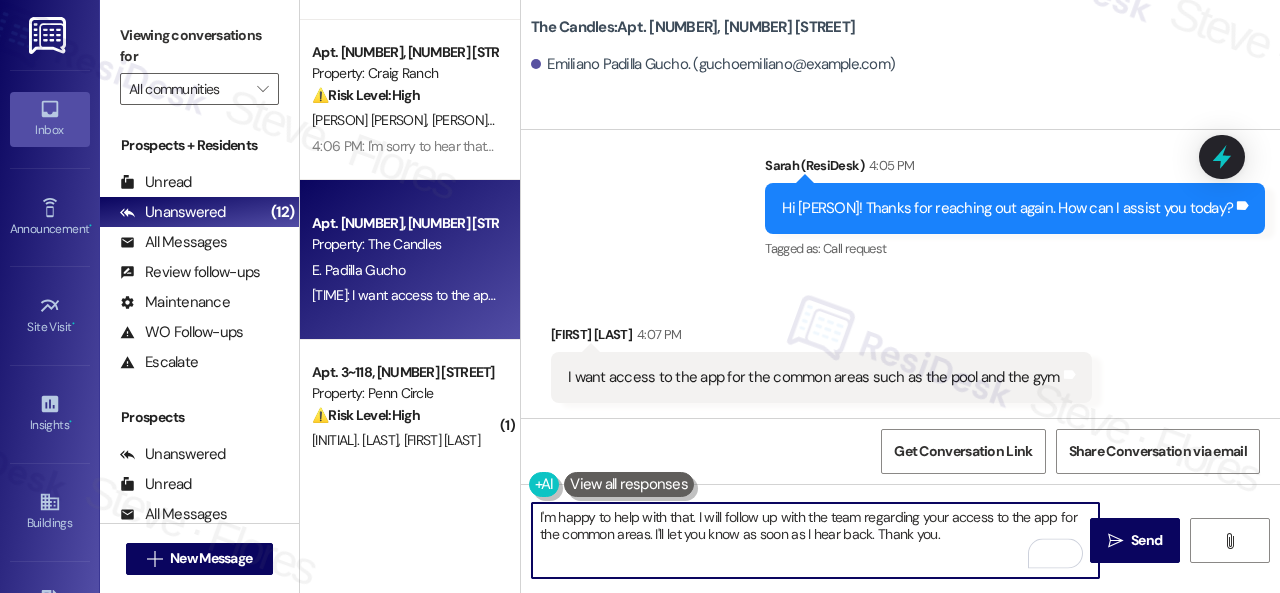 scroll, scrollTop: 763, scrollLeft: 0, axis: vertical 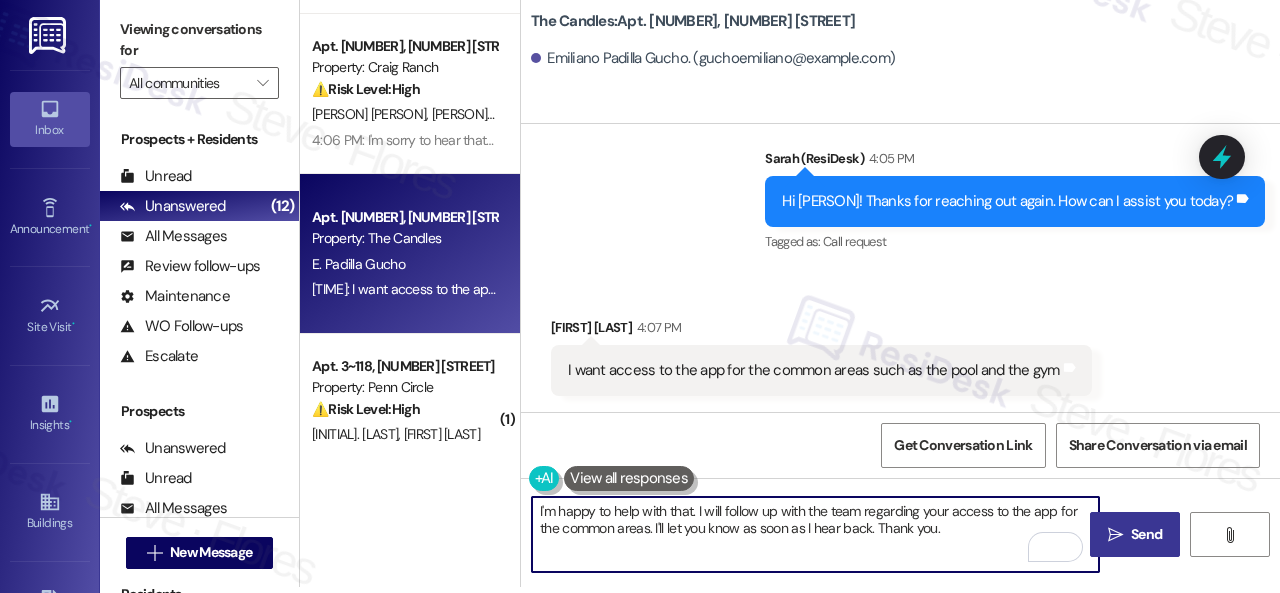 type on "I'm happy to help with that. I will follow up with the team regarding your access to the app for the common areas. I'll let you know as soon as I hear back. Thank you." 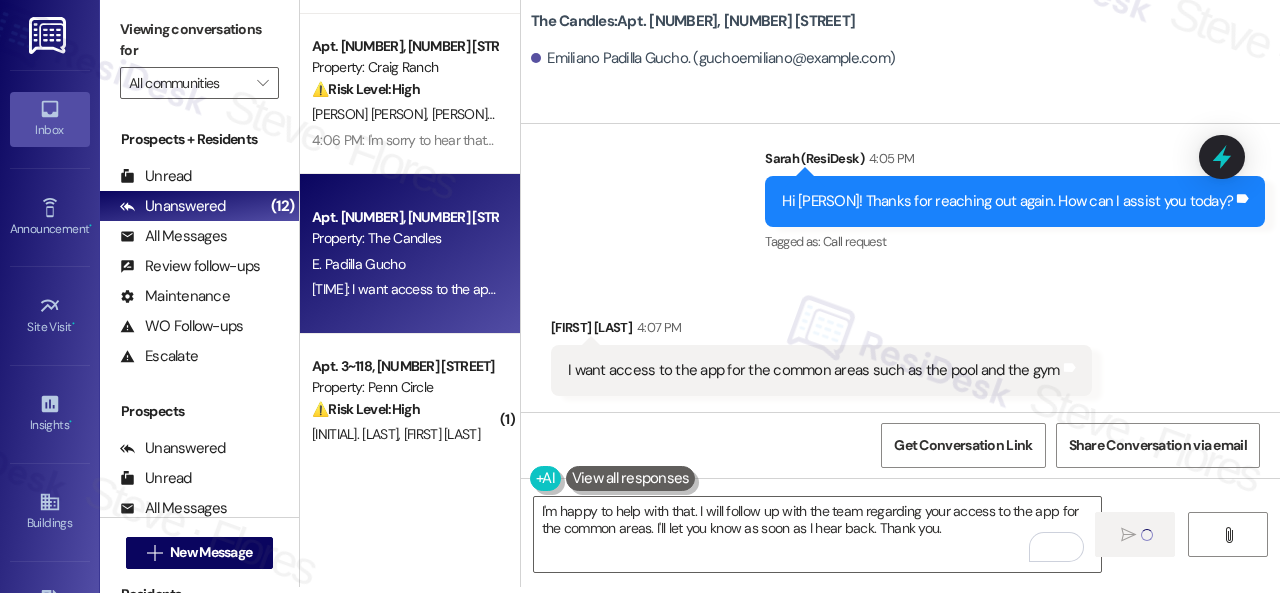 type 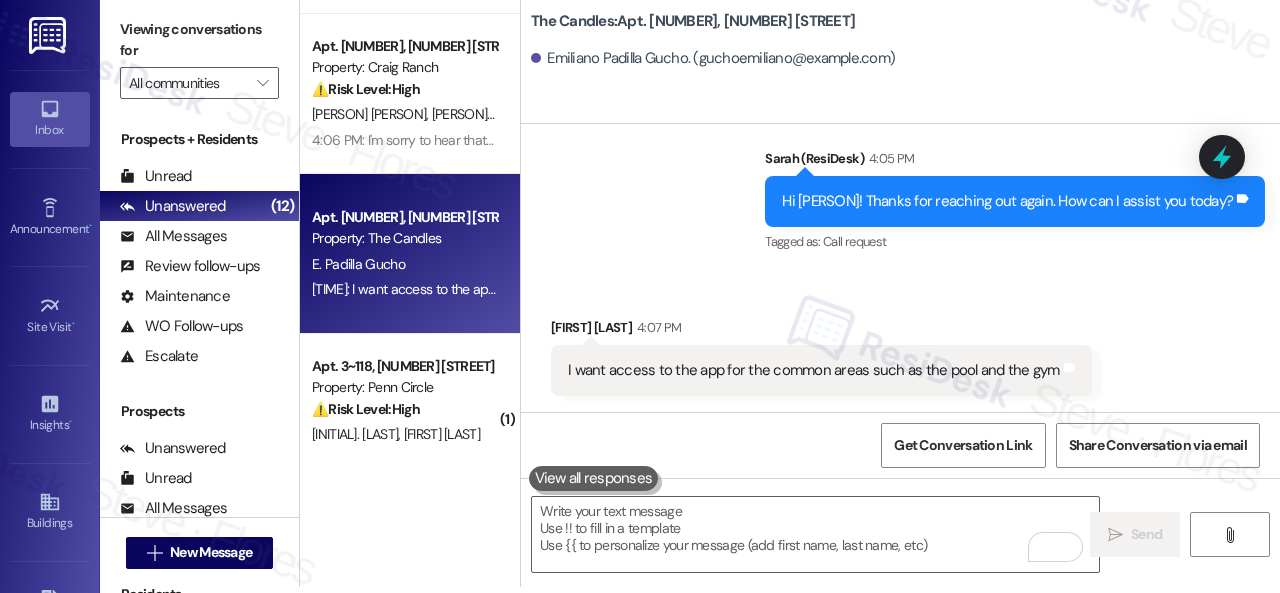 scroll, scrollTop: 0, scrollLeft: 0, axis: both 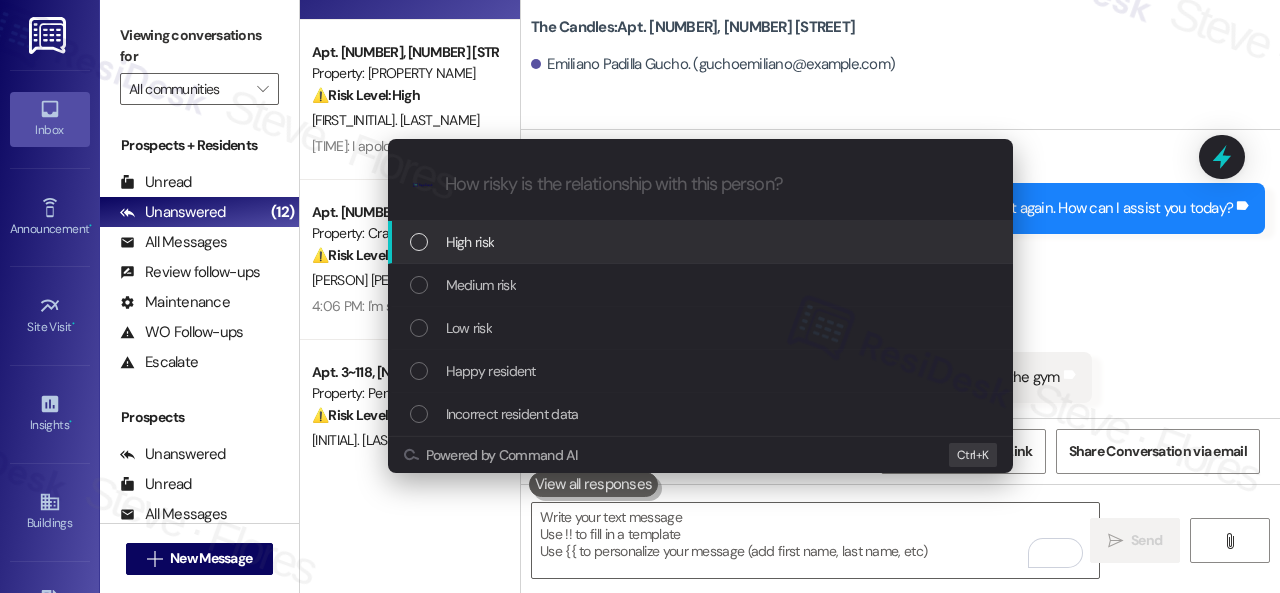 click on "Medium risk" at bounding box center [481, 285] 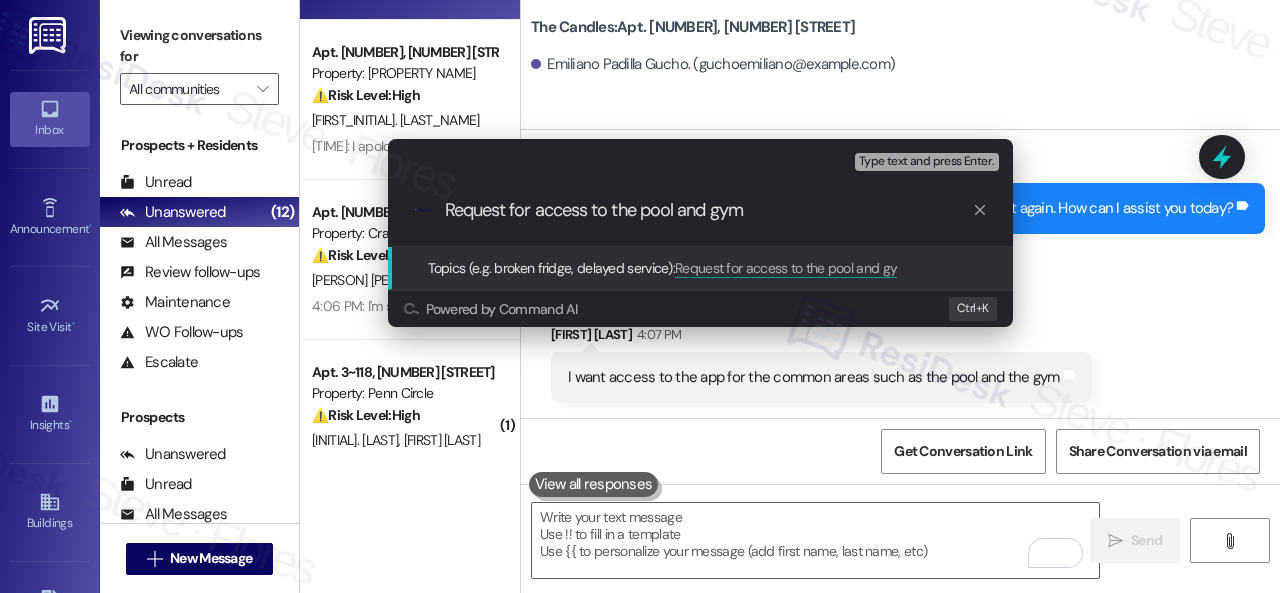 type on "Request for access to the pool and gym." 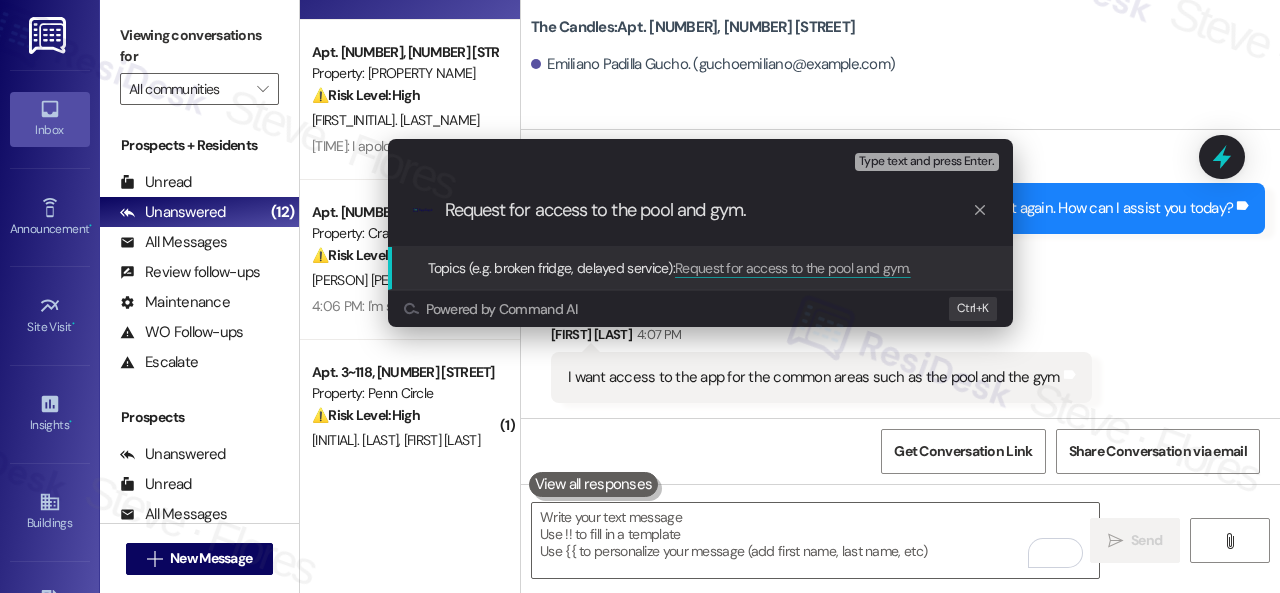 type 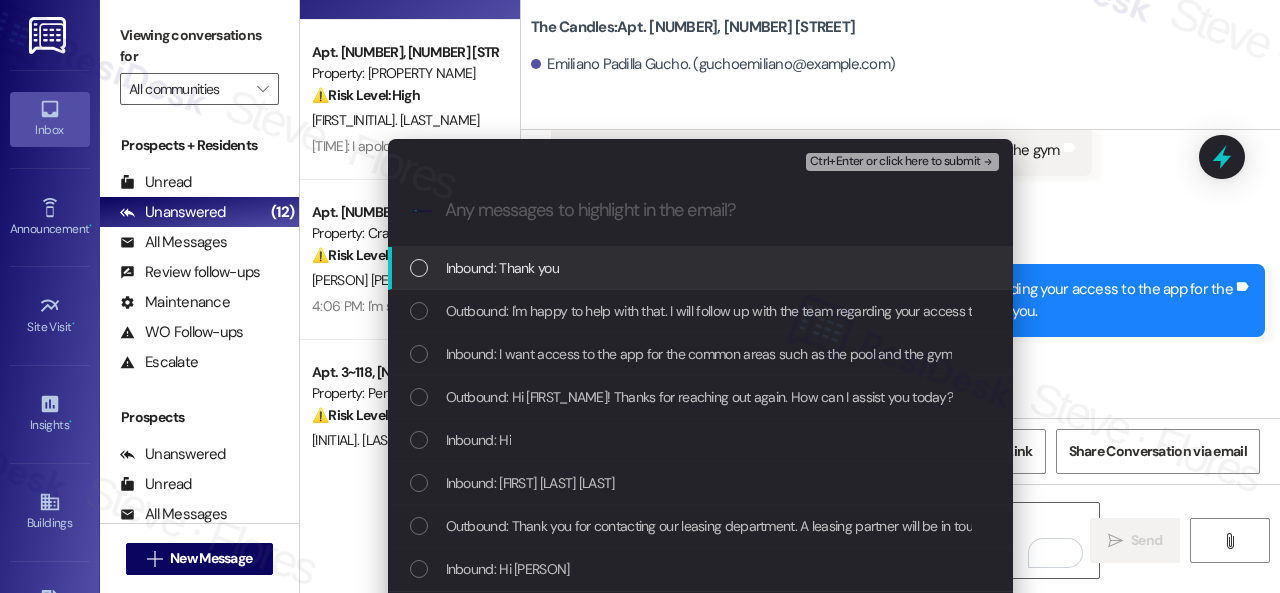 scroll, scrollTop: 1062, scrollLeft: 0, axis: vertical 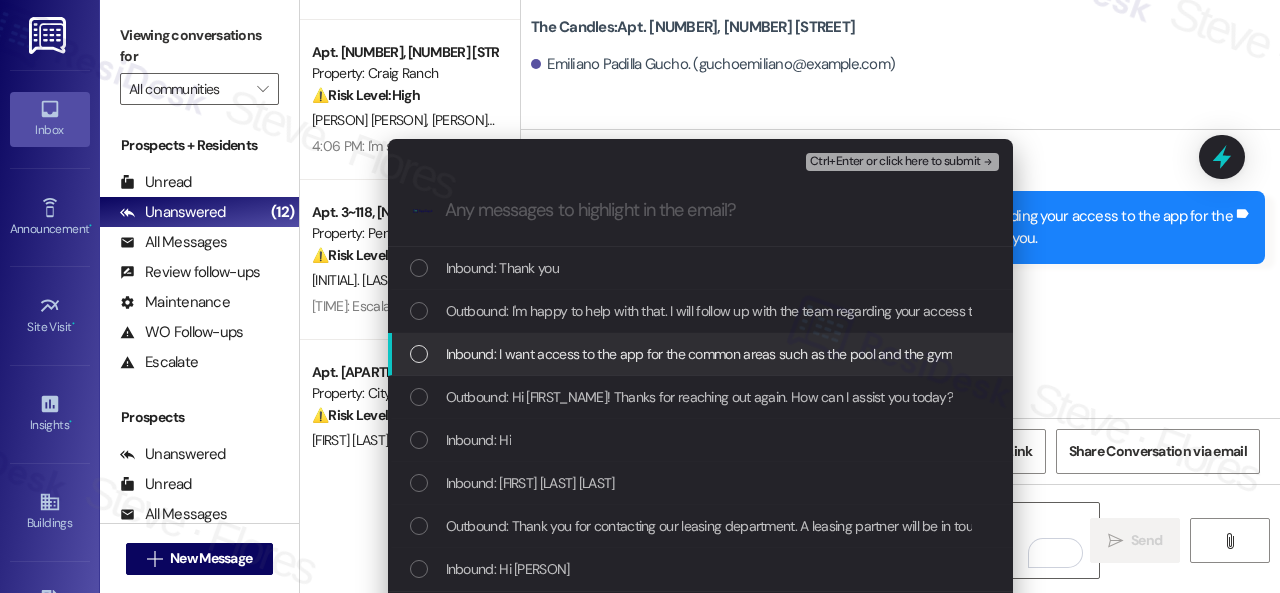 click on "Inbound: I want access to the app for the common areas such as the pool and the gym" at bounding box center (699, 354) 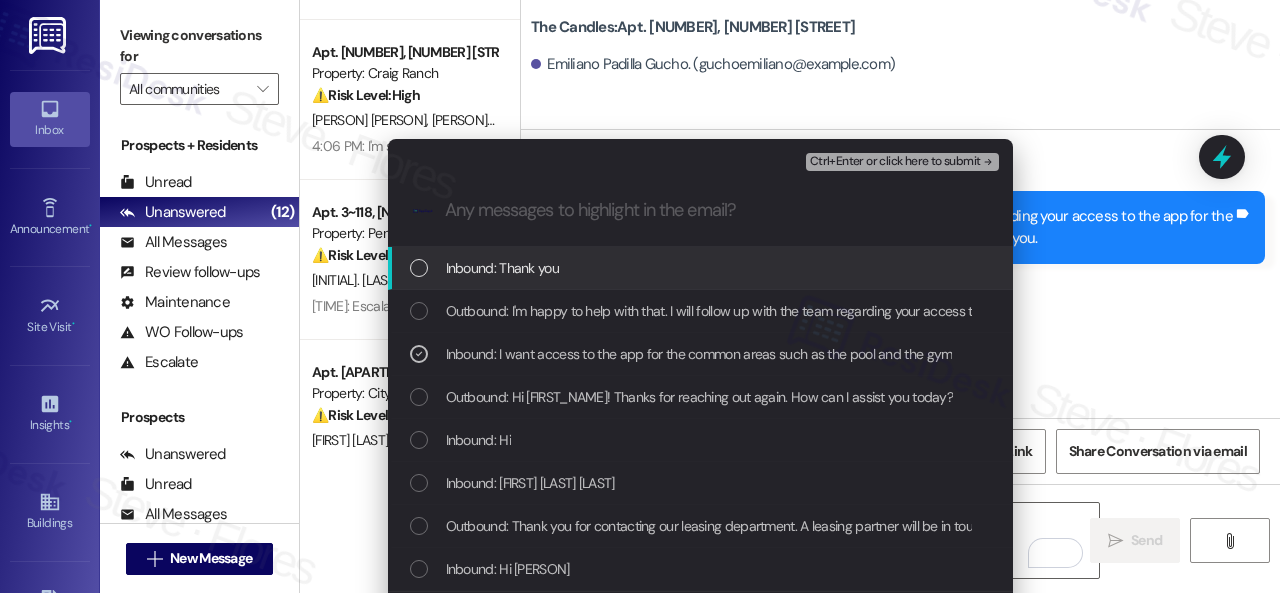 click on "Ctrl+Enter or click here to submit" at bounding box center (895, 162) 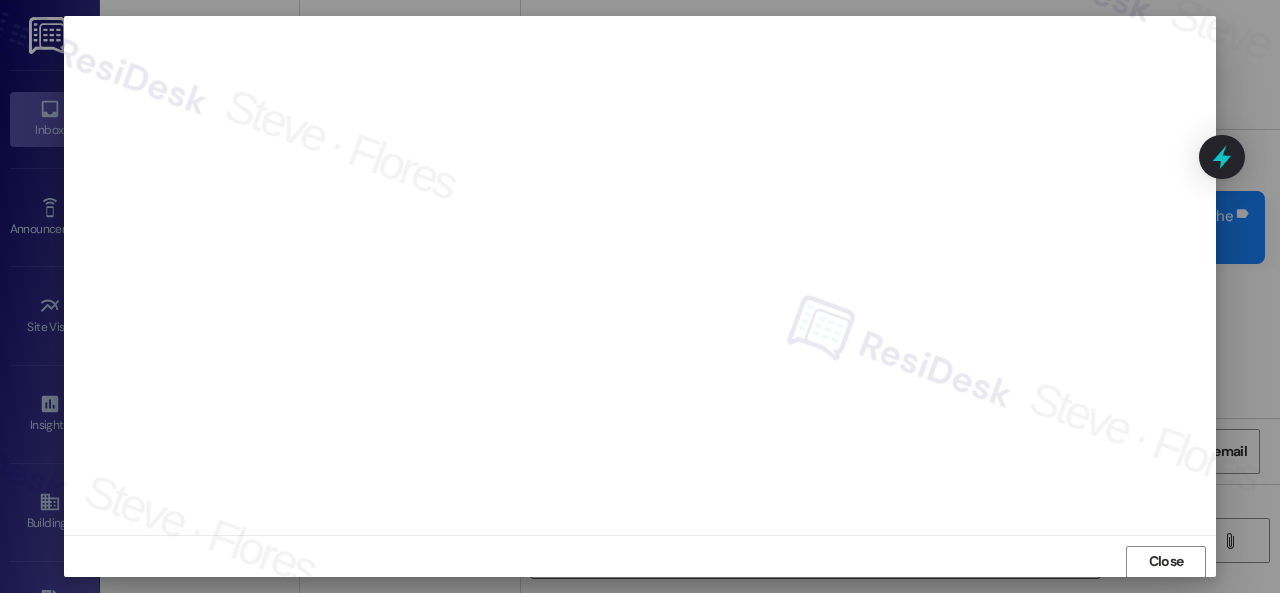 scroll, scrollTop: 25, scrollLeft: 0, axis: vertical 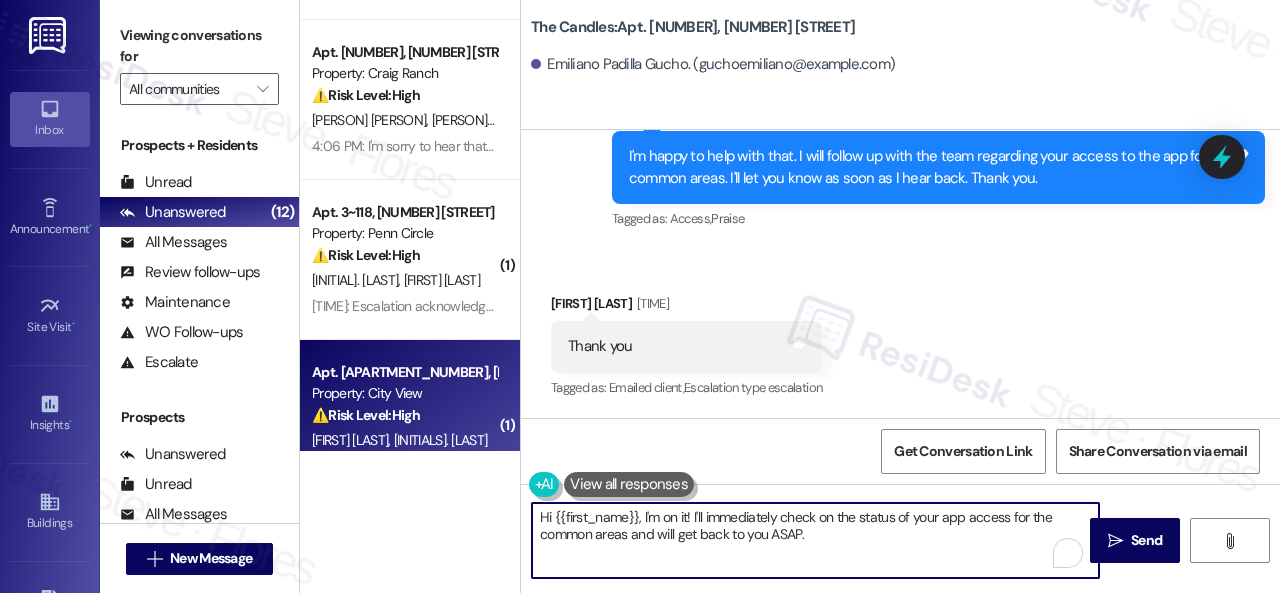 drag, startPoint x: 818, startPoint y: 543, endPoint x: 356, endPoint y: 431, distance: 475.38196 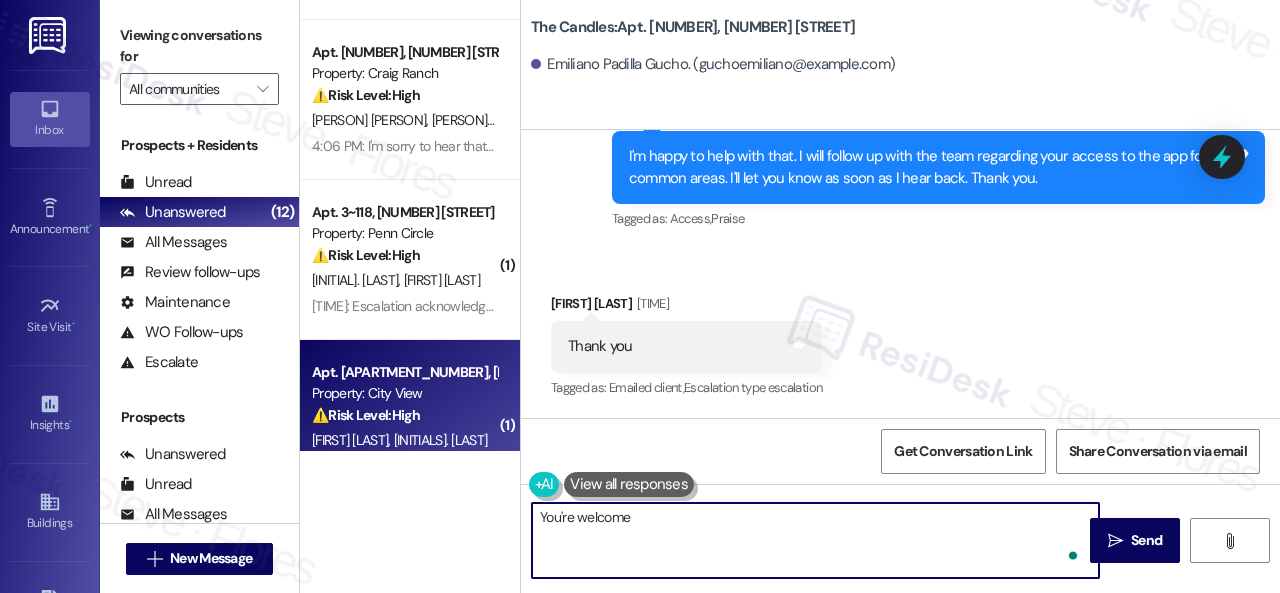 type on "You're welcome." 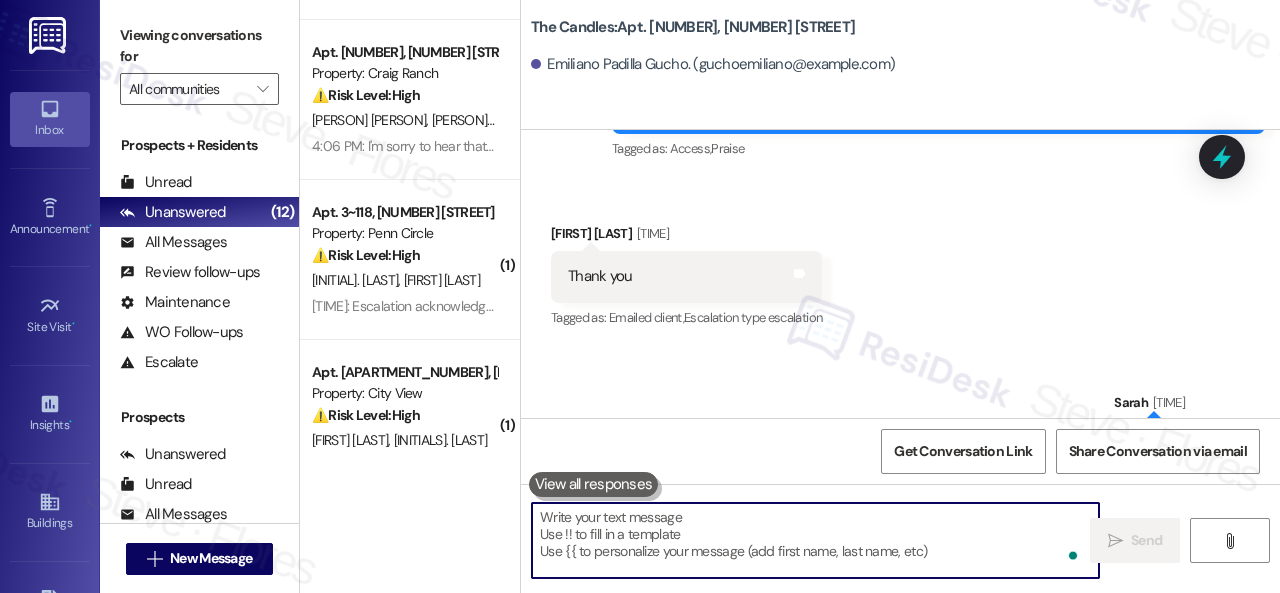 scroll, scrollTop: 1262, scrollLeft: 0, axis: vertical 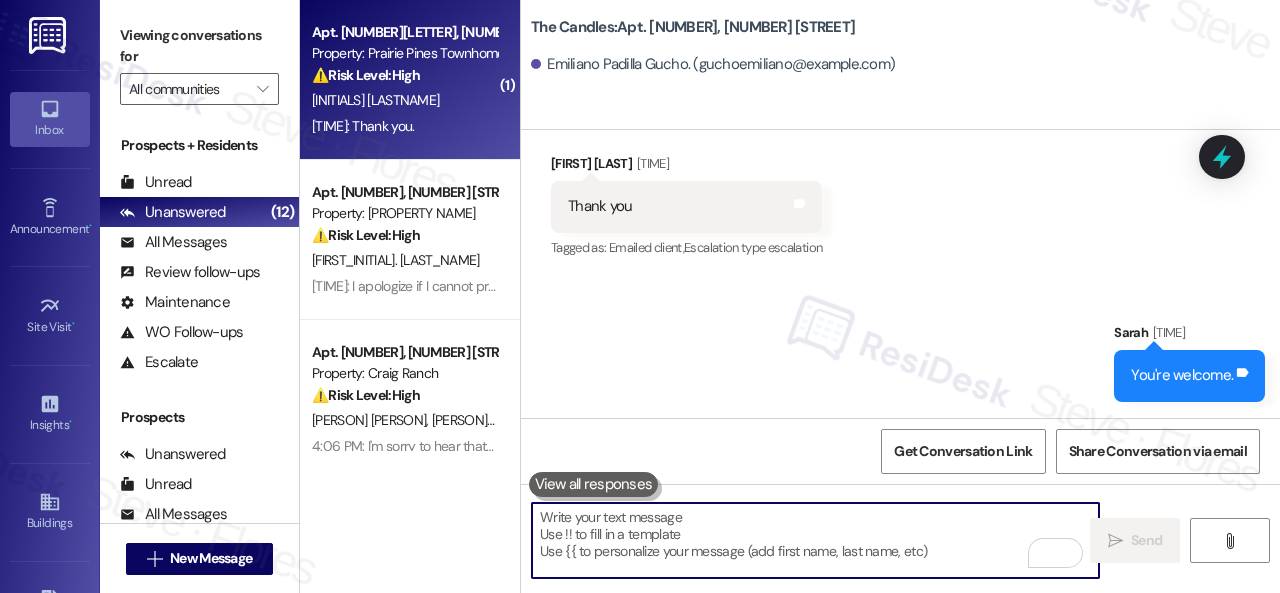type 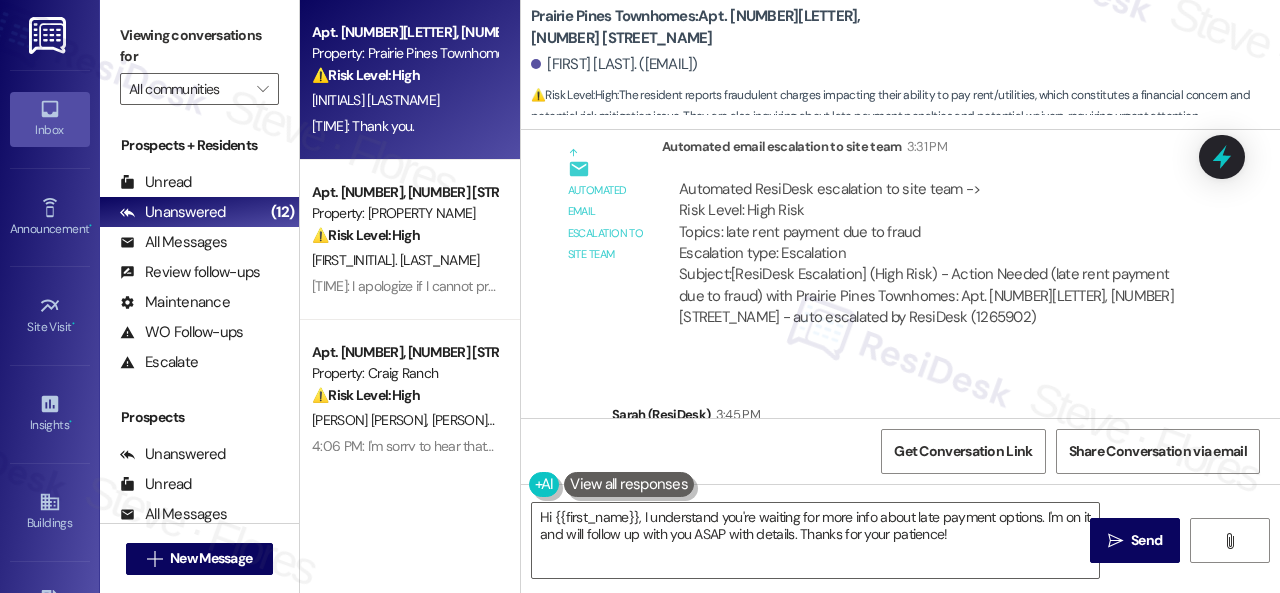 scroll, scrollTop: 4193, scrollLeft: 0, axis: vertical 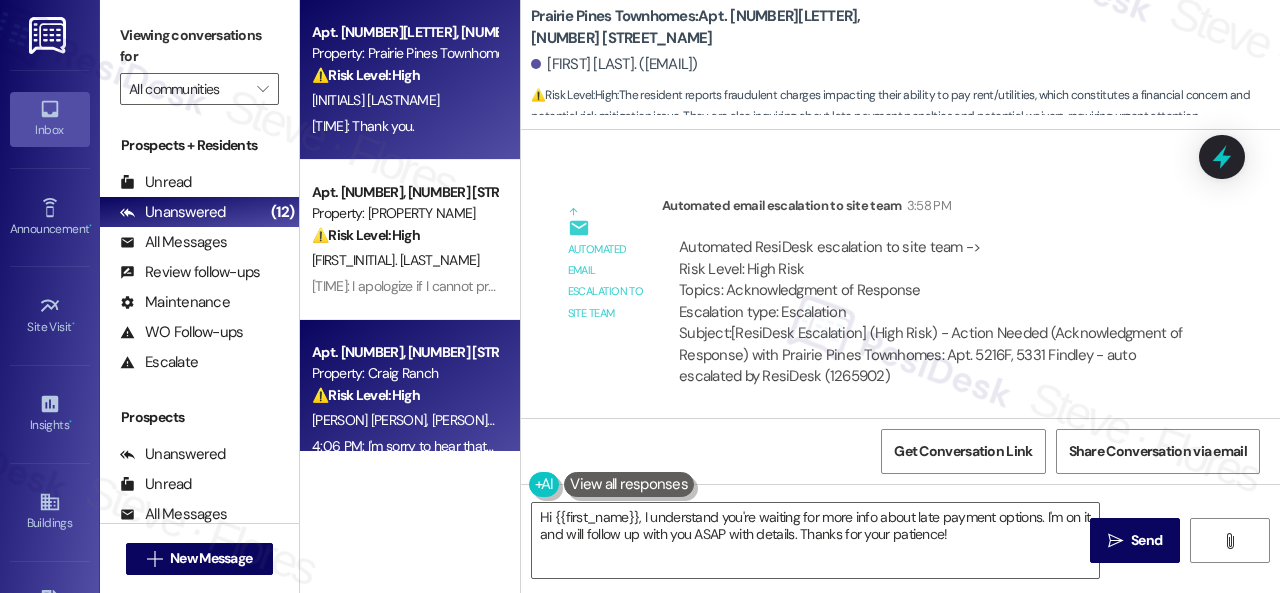 drag, startPoint x: 976, startPoint y: 535, endPoint x: 344, endPoint y: 362, distance: 655.2503 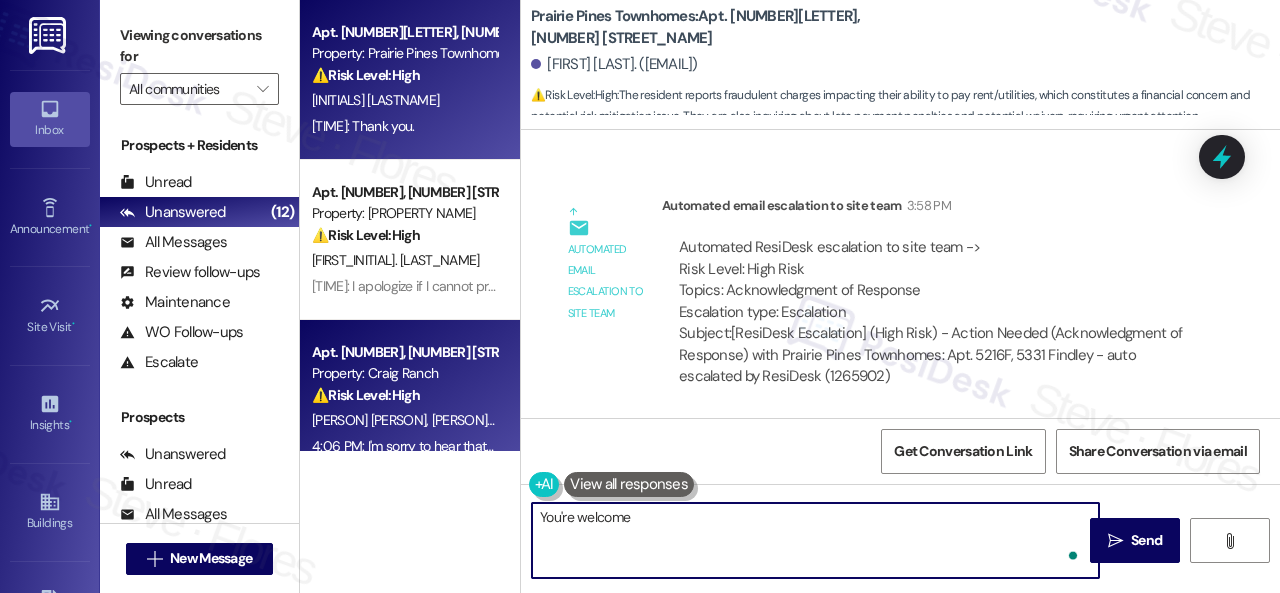type on "You're welcome." 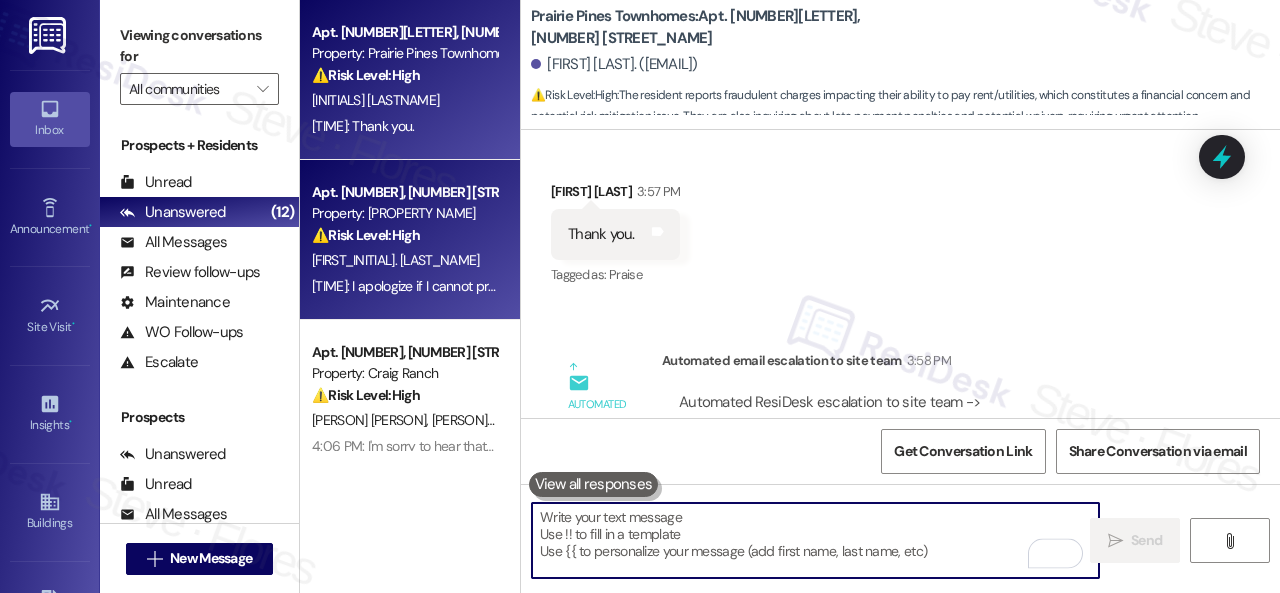 scroll, scrollTop: 3924, scrollLeft: 0, axis: vertical 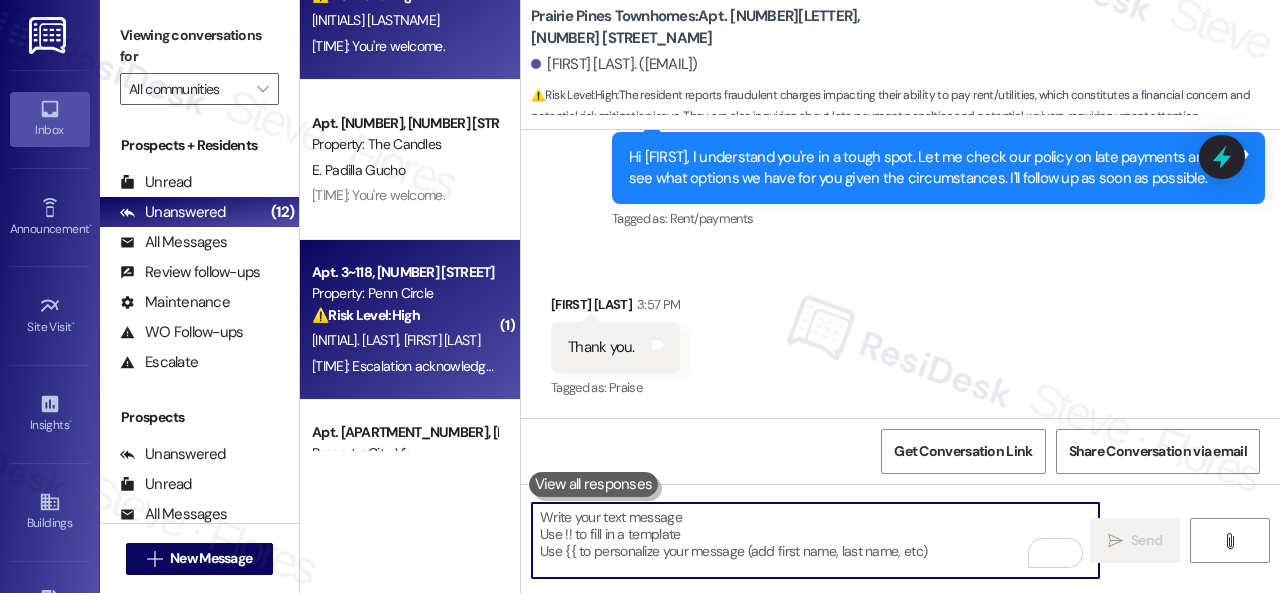 type 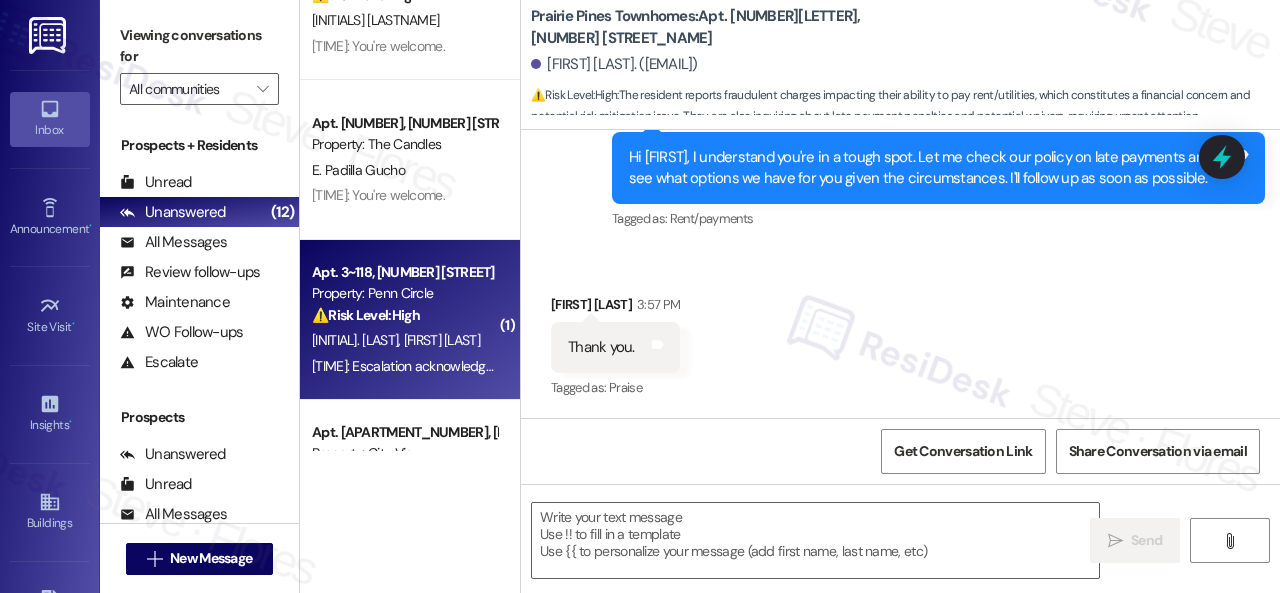 type on "Fetching suggested responses. Please feel free to read through the conversation in the meantime." 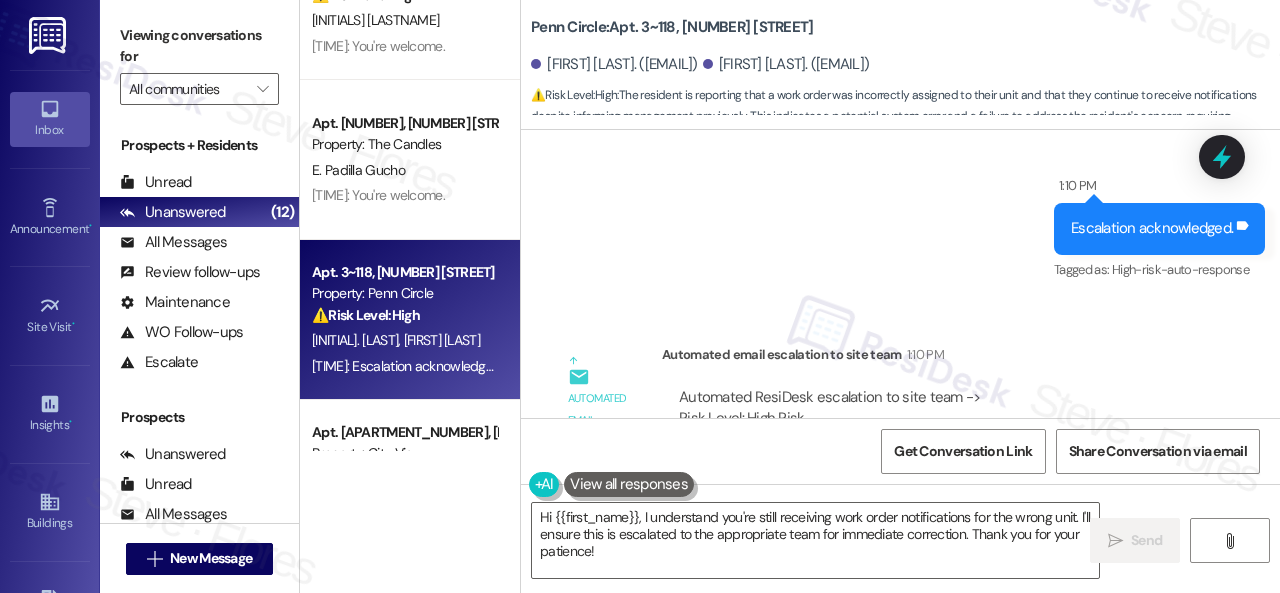 scroll, scrollTop: 6367, scrollLeft: 0, axis: vertical 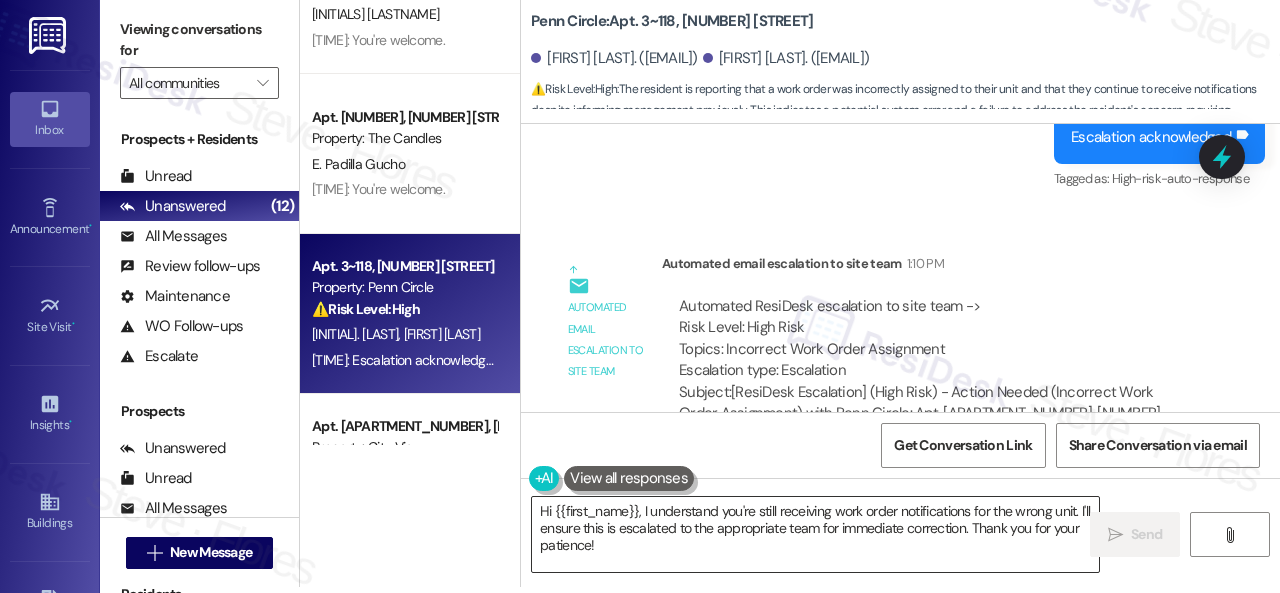click on "Hi {{first_name}}, I understand you're still receiving work order notifications for the wrong unit. I'll ensure this is escalated to the appropriate team for immediate correction. Thank you for your patience!" at bounding box center [815, 534] 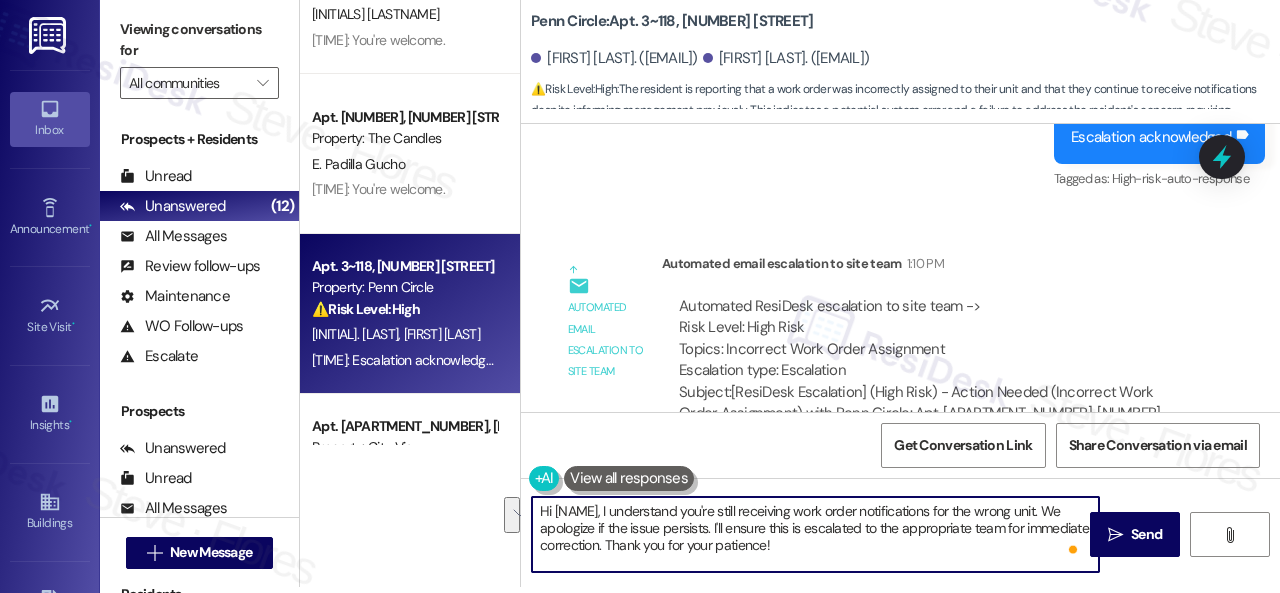drag, startPoint x: 748, startPoint y: 527, endPoint x: 668, endPoint y: 549, distance: 82.96987 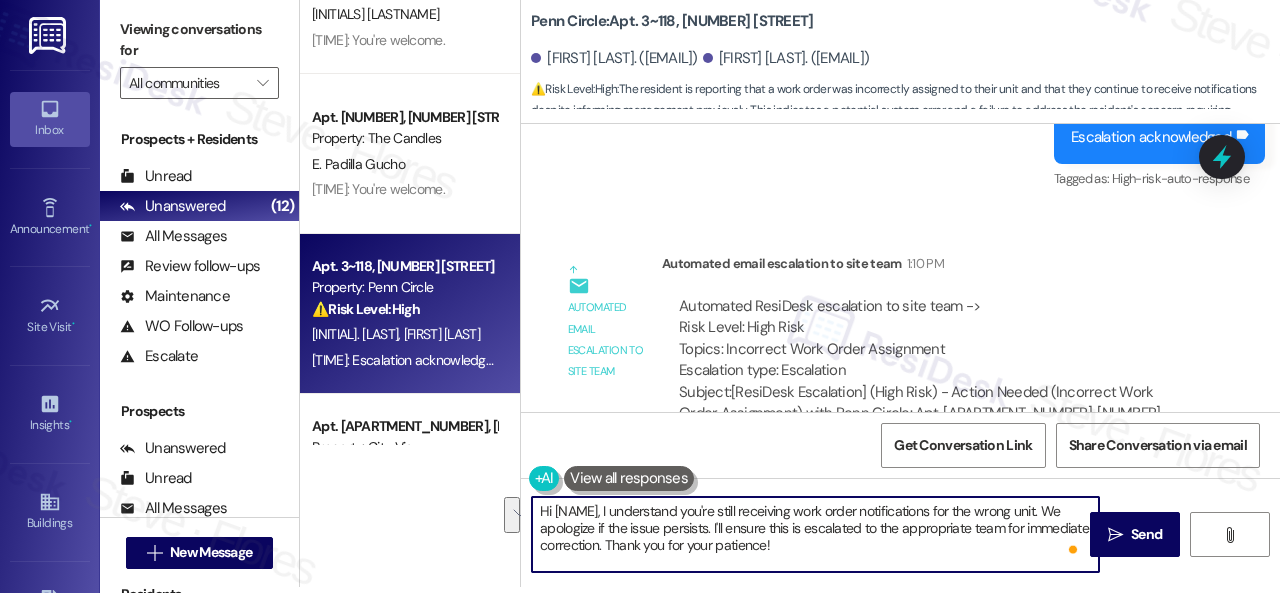 click on "Hi {{first_name}}, I understand you're still receiving work order notifications for the wrong unit. We apologize if the issue persists. I'll ensure this is escalated to the appropriate team for immediate correction. Thank you for your patience!" at bounding box center (815, 534) 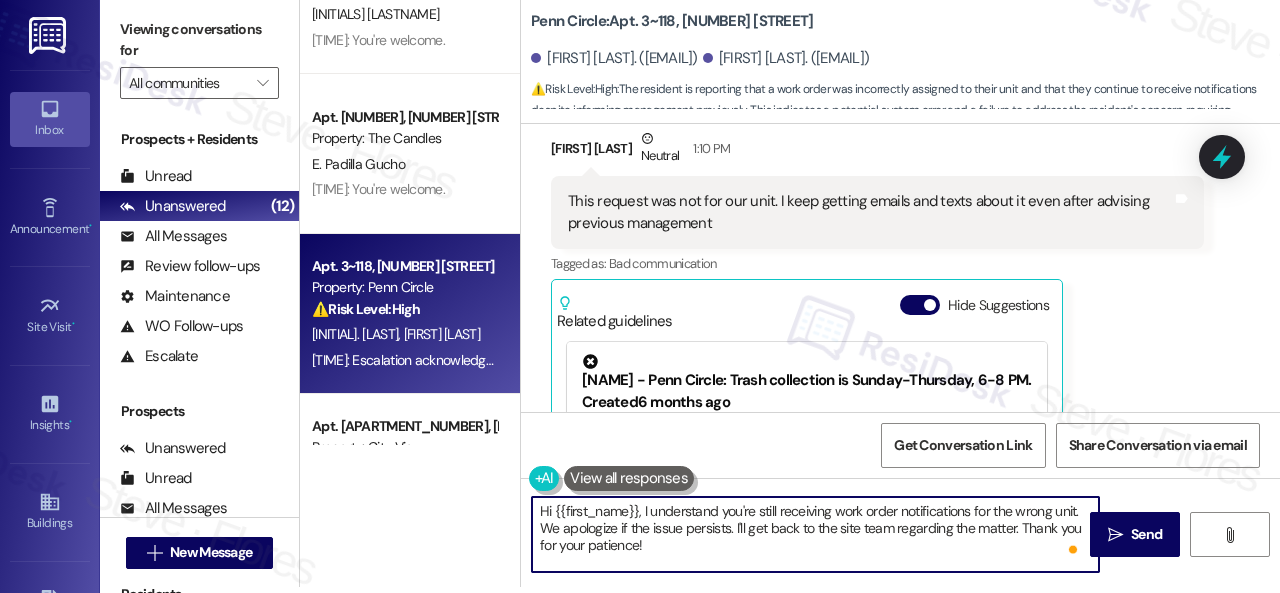 scroll, scrollTop: 5767, scrollLeft: 0, axis: vertical 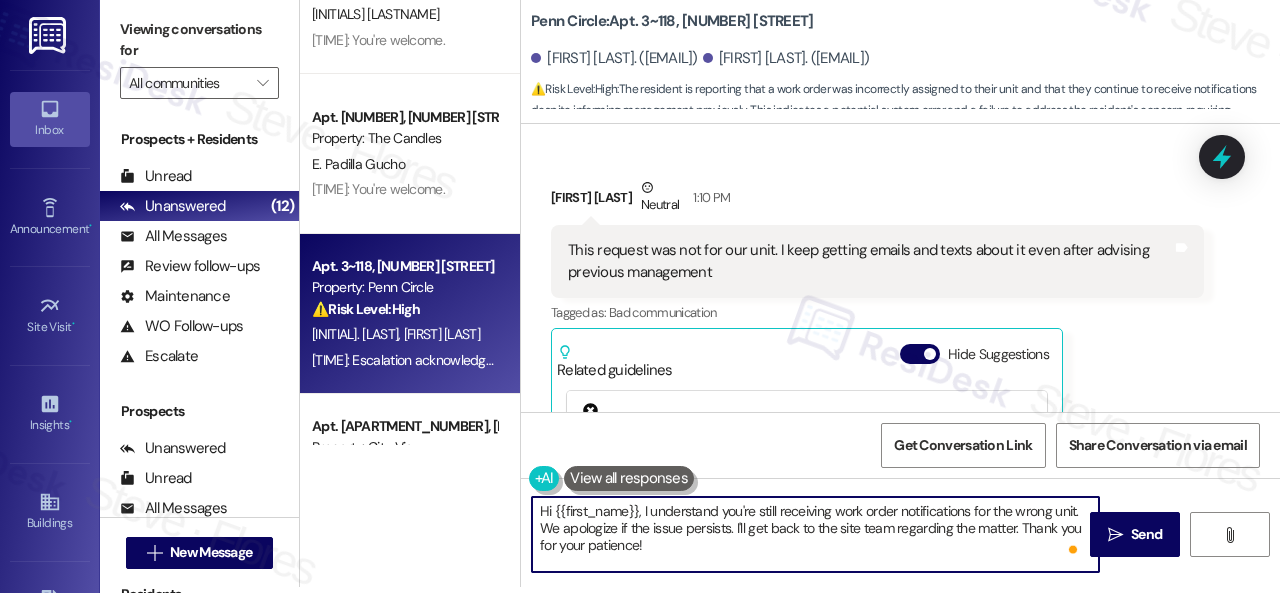 drag, startPoint x: 551, startPoint y: 513, endPoint x: 638, endPoint y: 506, distance: 87.28116 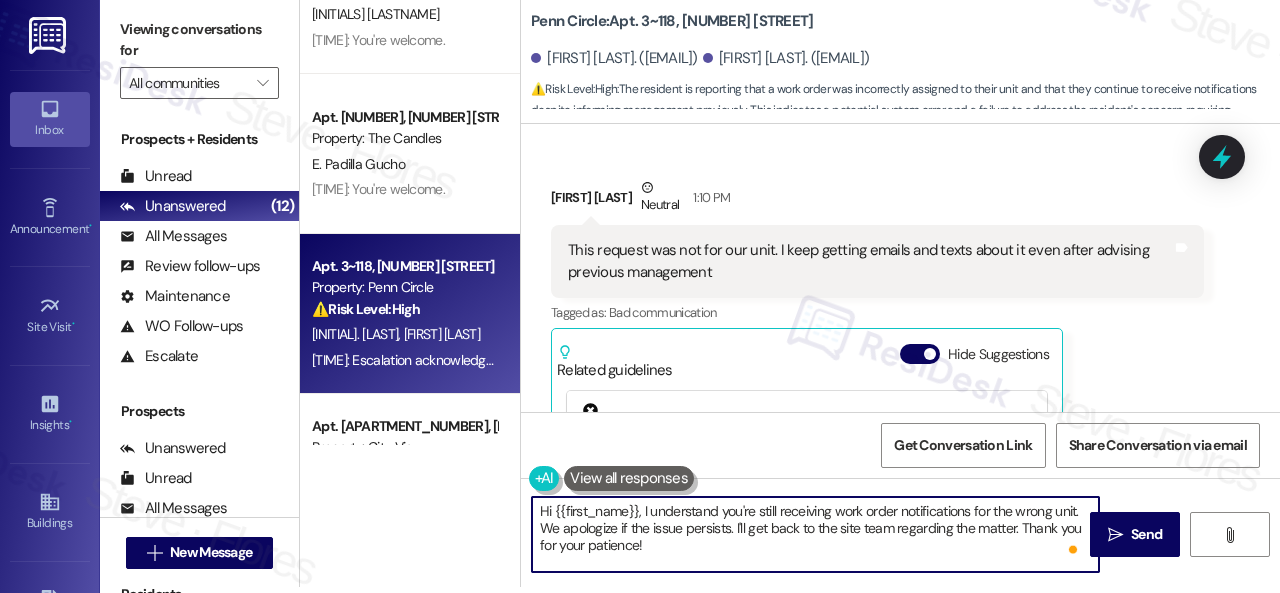 click on "Hi {{first_name}}, I understand you're still receiving work order notifications for the wrong unit. We apologize if the issue persists. I'll get back to the site team regarding the matter. Thank you for your patience!" at bounding box center (815, 534) 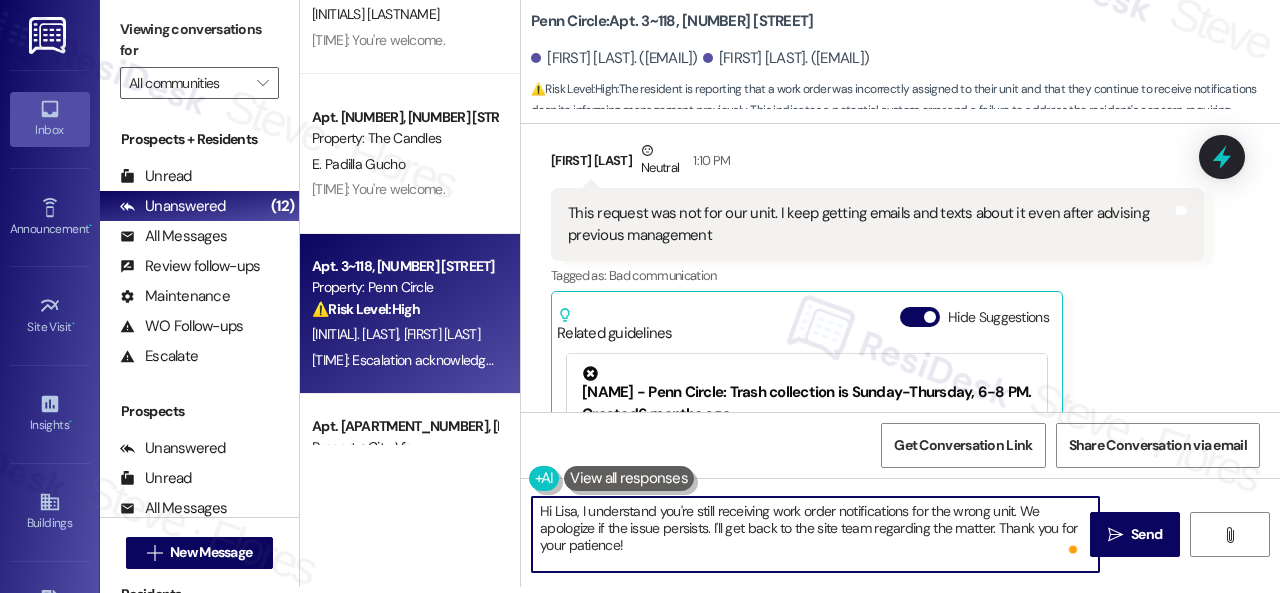 scroll, scrollTop: 5800, scrollLeft: 0, axis: vertical 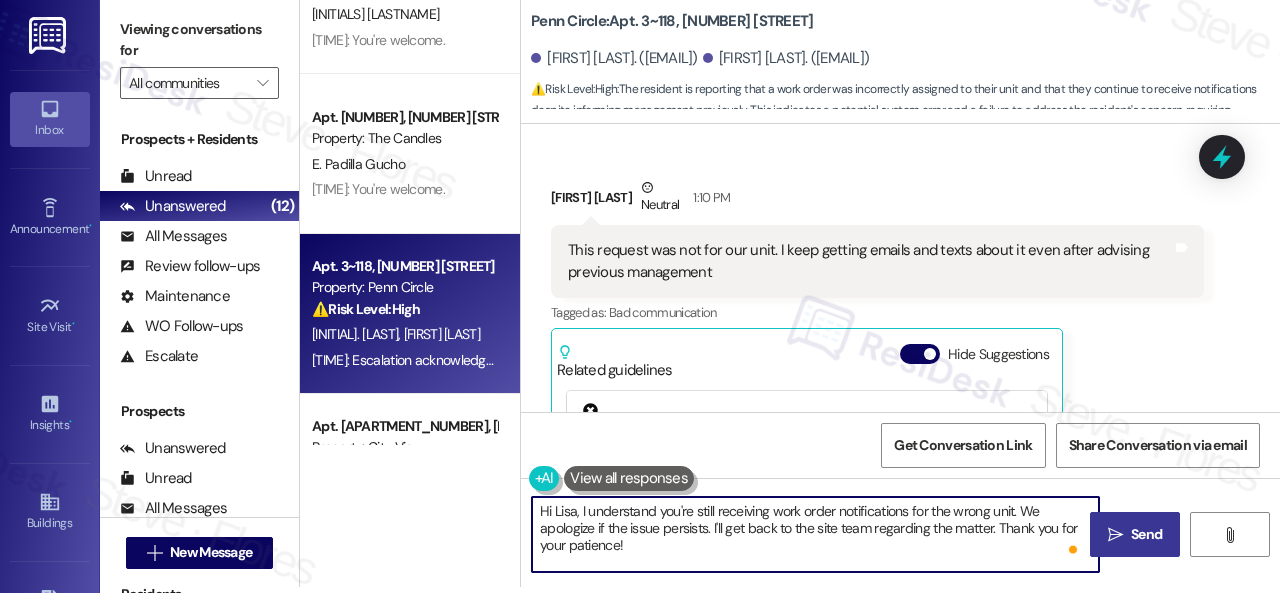 type on "Hi Lisa, I understand you're still receiving work order notifications for the wrong unit. We apologize if the issue persists. I'll get back to the site team regarding the matter. Thank you for your patience!" 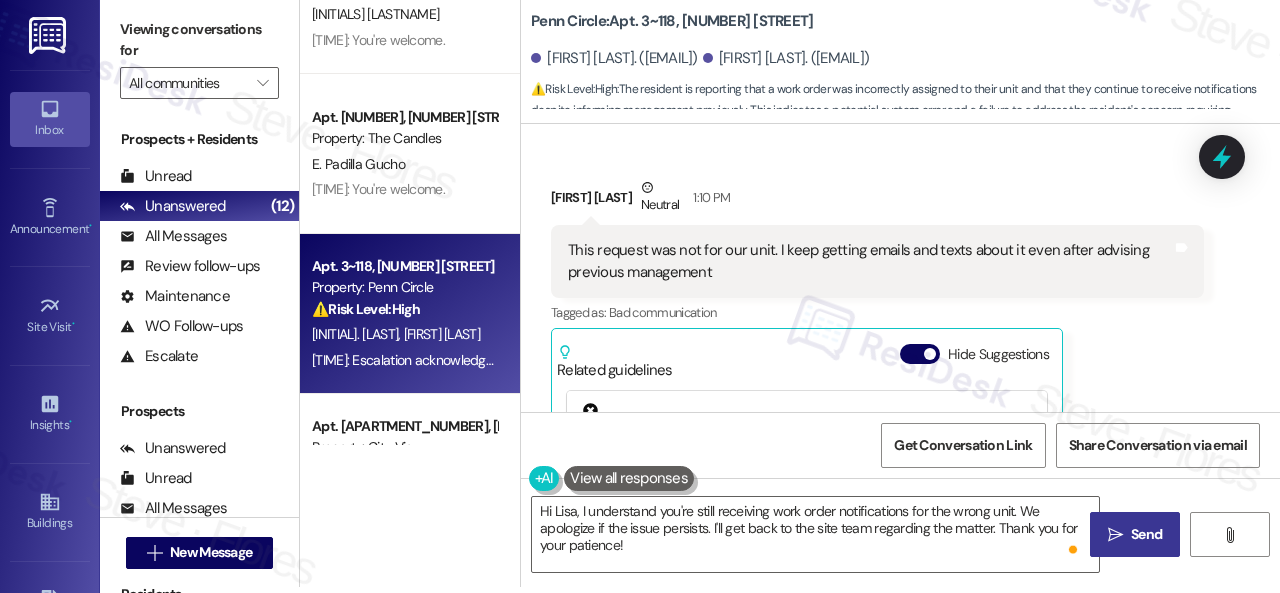 click on "Send" at bounding box center (1146, 534) 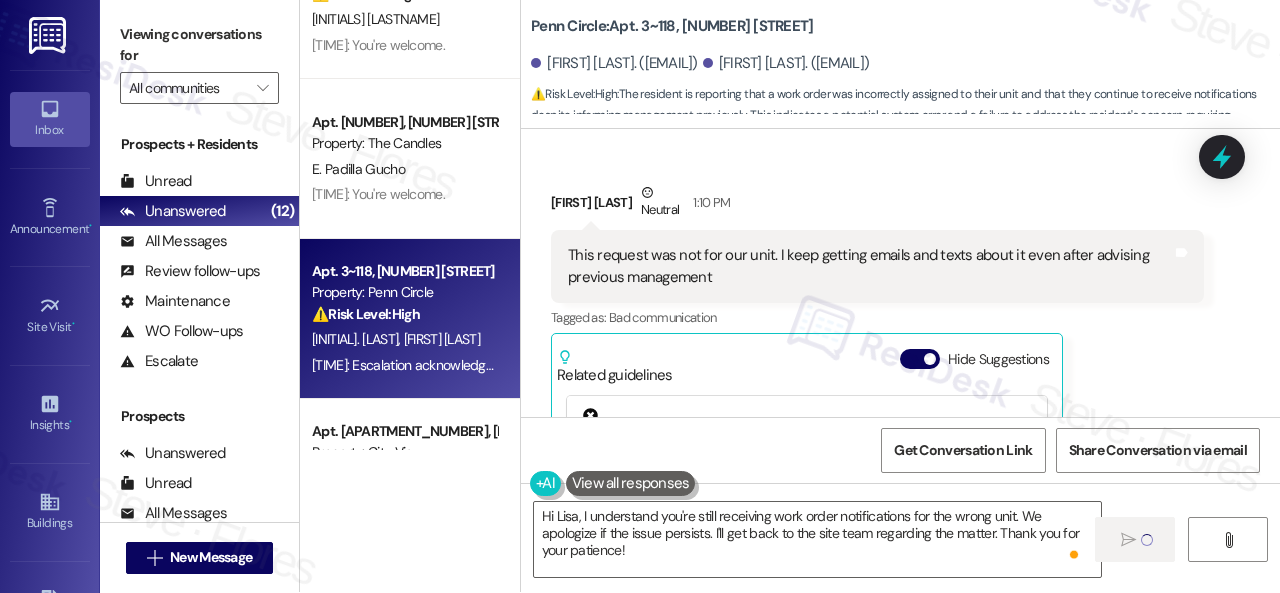 scroll, scrollTop: 0, scrollLeft: 0, axis: both 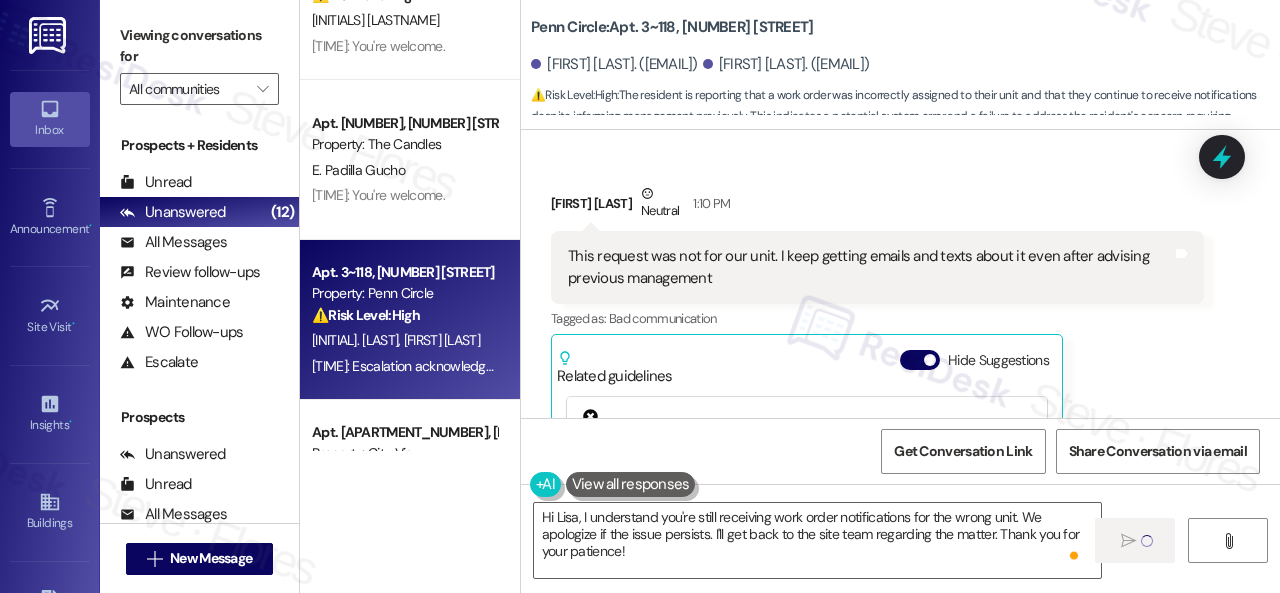 type 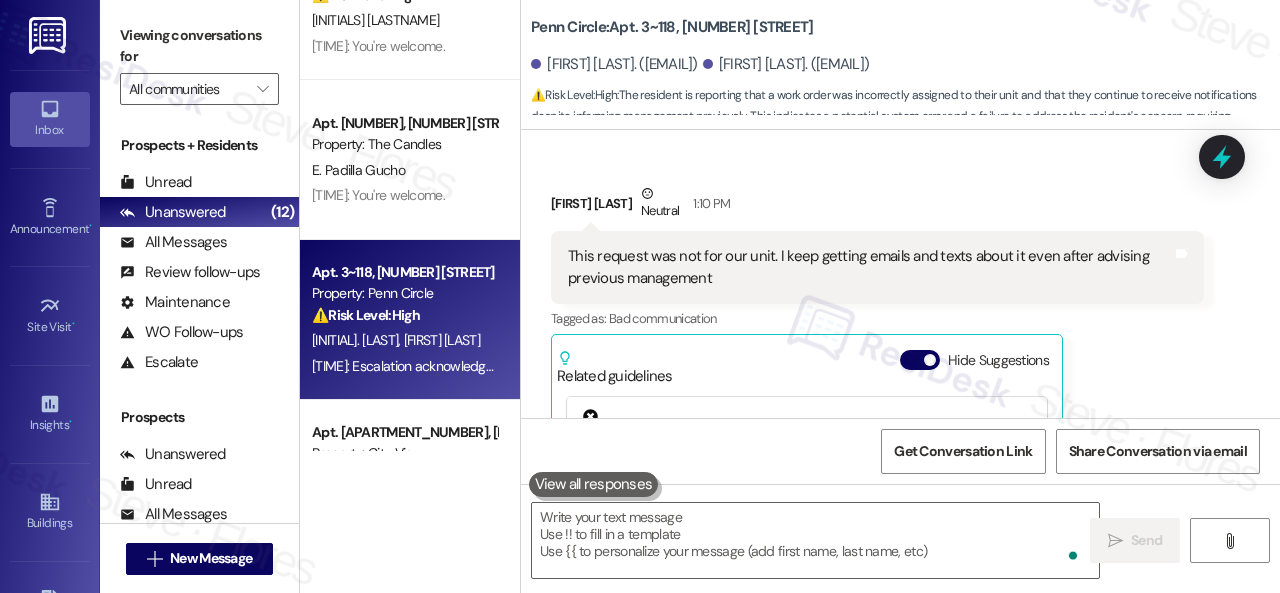 scroll, scrollTop: 5929, scrollLeft: 0, axis: vertical 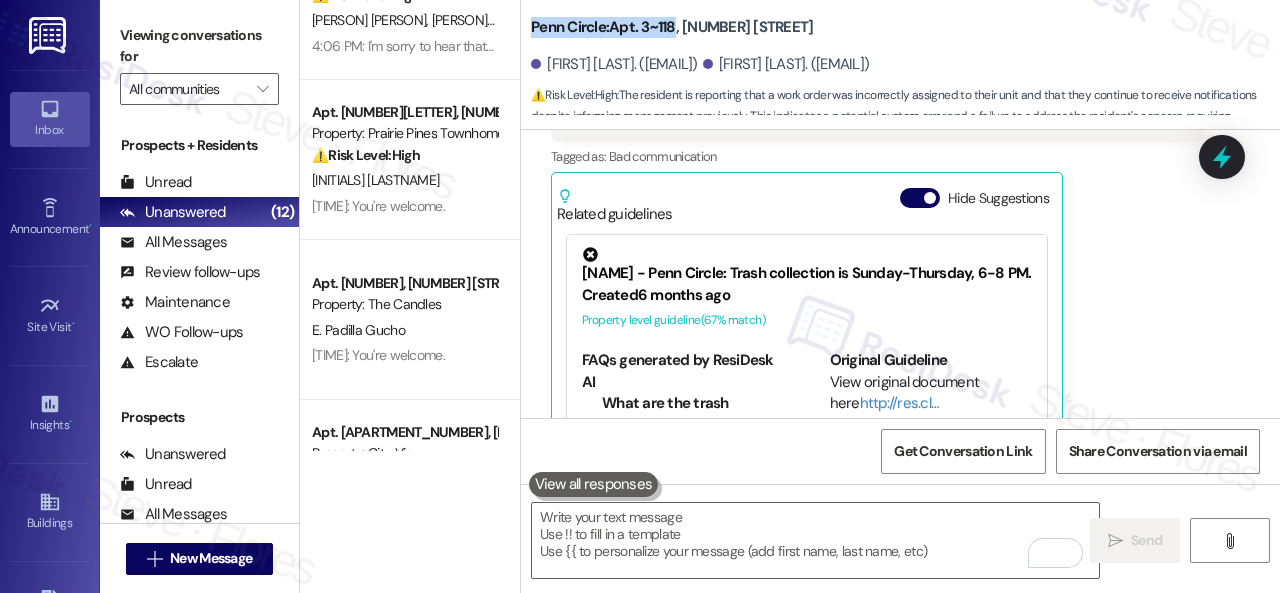 drag, startPoint x: 532, startPoint y: 29, endPoint x: 672, endPoint y: 28, distance: 140.00357 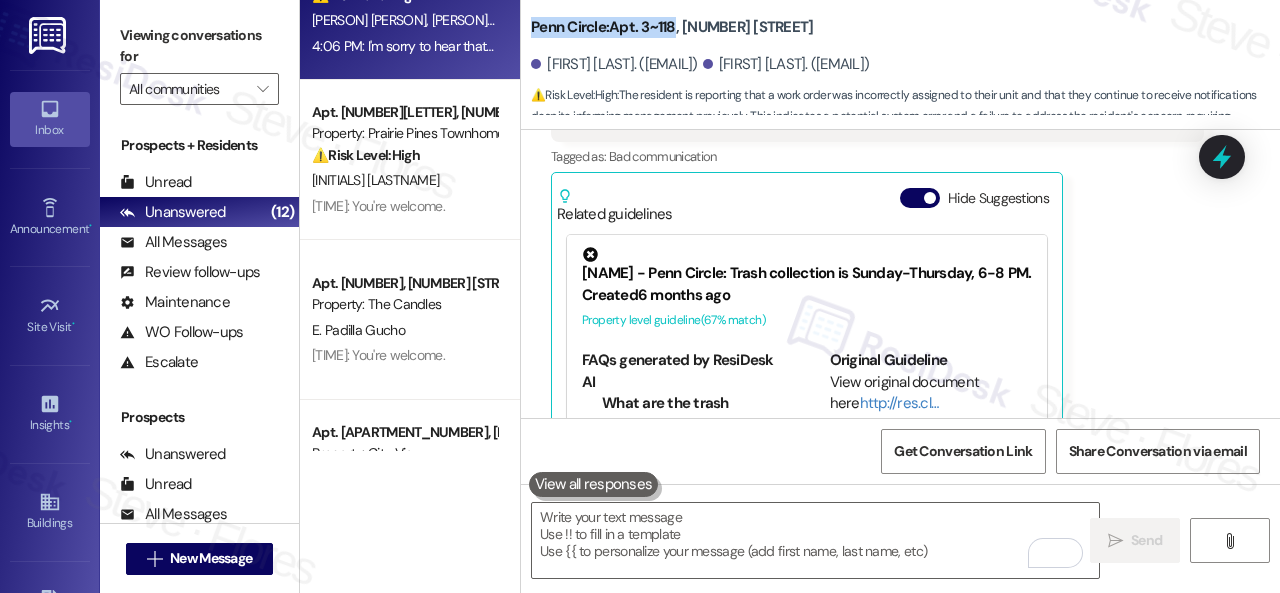 copy on "Penn Circle:  Apt. 3~118" 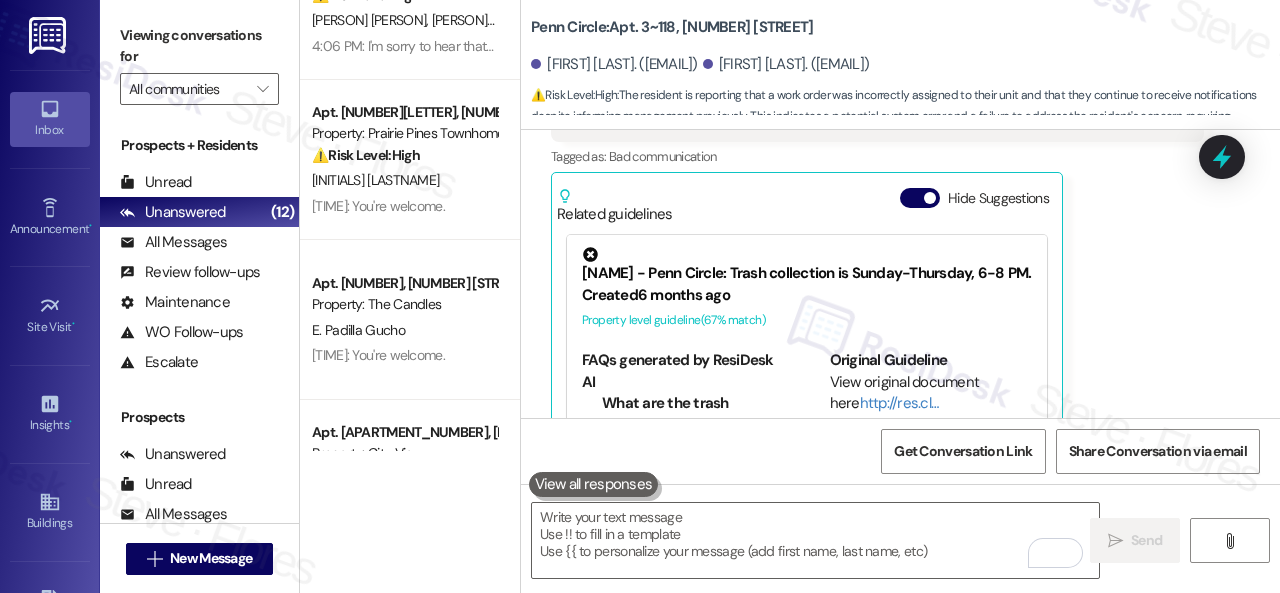 click on "Lisa Mollette   Neutral 1:10 PM This request was not for our unit.  I keep getting emails and texts about it even after advising previous management Tags and notes Tagged as:   Bad communication Click to highlight conversations about Bad communication  Related guidelines Hide Suggestions Nolan - Penn Circle: Trash collection is Sunday-Thursday, 6-8 PM.
Created  6 months ago Property level guideline  ( 67 % match) FAQs generated by ResiDesk AI What are the trash collection days? Trash collection is from Sunday through Thursday. What time is trash collected? Trash is collected between 6 PM and 8 PM. Is trash collected on Fridays or Saturdays? No, trash is not collected on Fridays or Saturdays. Can I put my trash out earlier than 6 PM? It's best to put your trash out between 6 PM and 8 PM when collection occurs. What should I do if I miss the trash collection time? If you miss the collection time, you'll need to wait for the next collection day or contact the property management for alternatives." at bounding box center (877, 245) 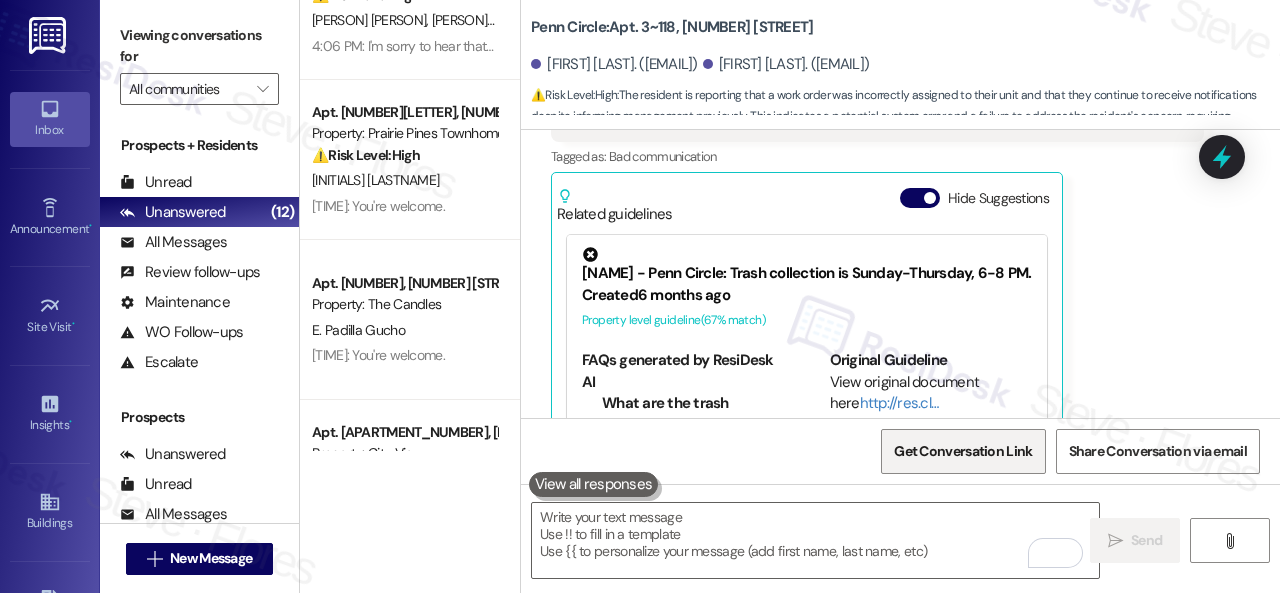 click on "Get Conversation Link" at bounding box center (963, 451) 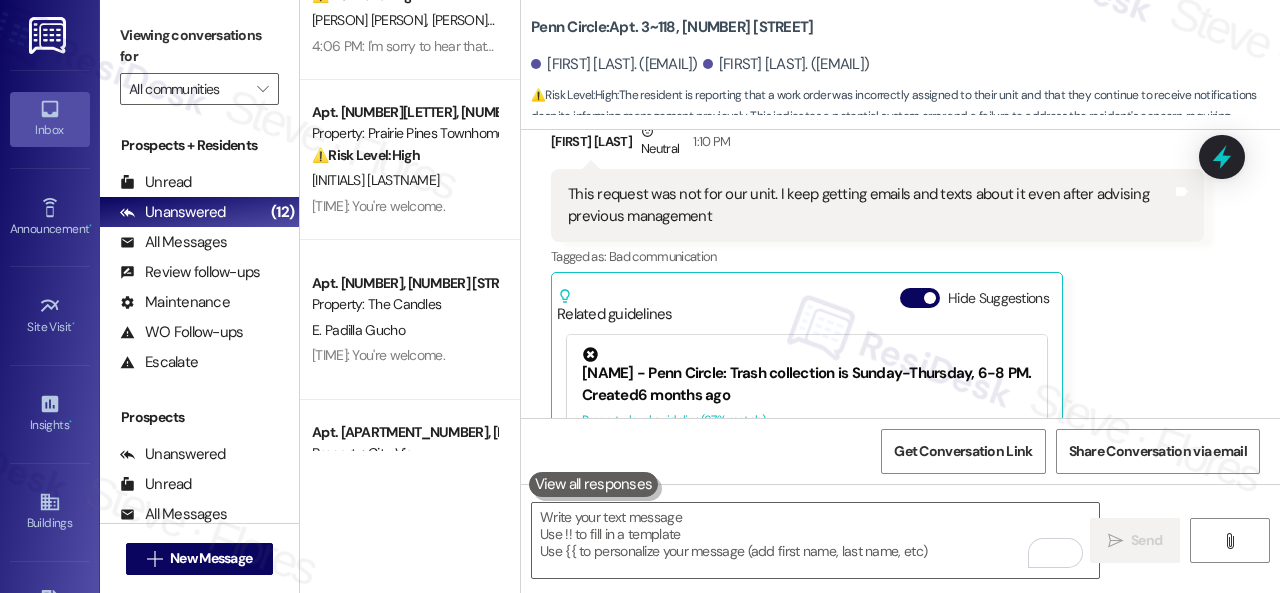 scroll, scrollTop: 5729, scrollLeft: 0, axis: vertical 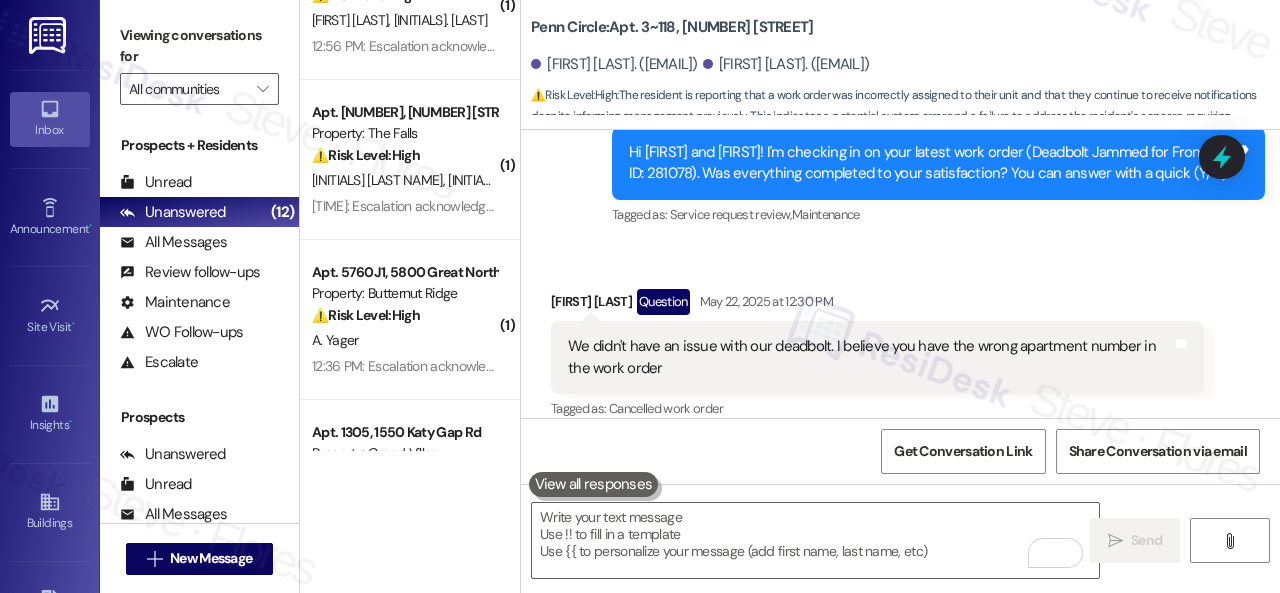 type 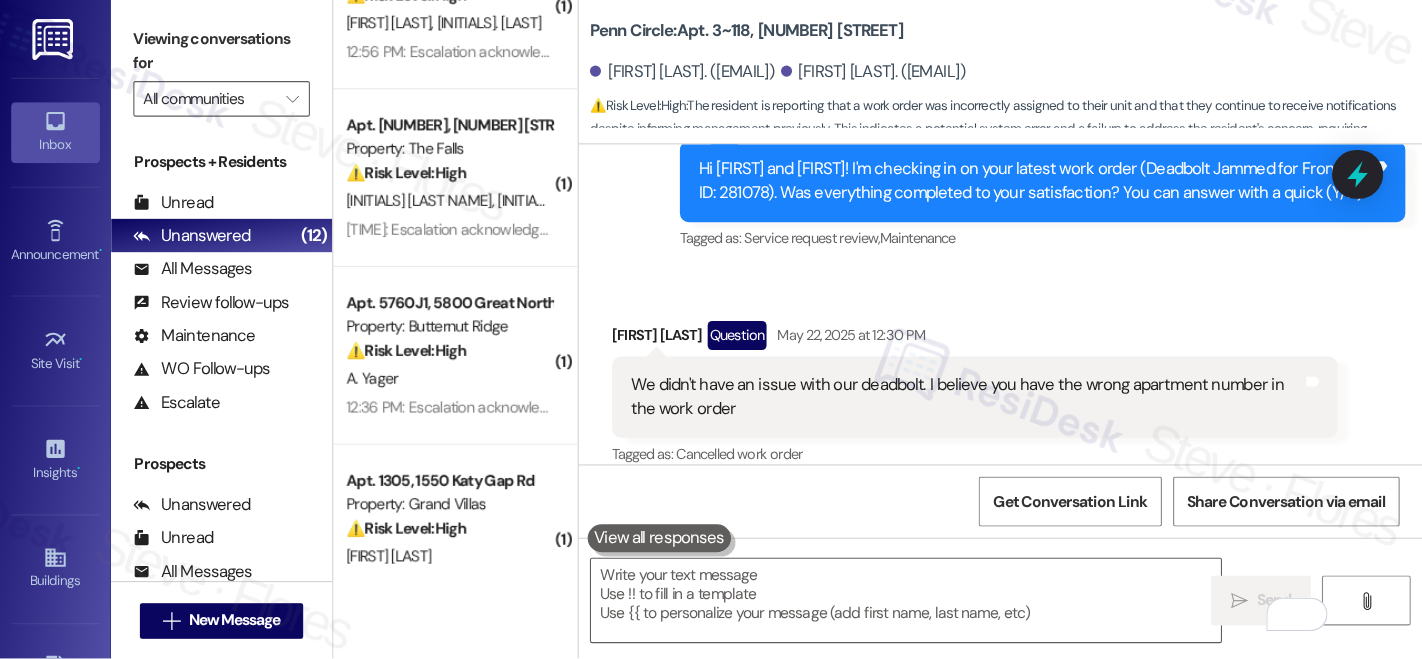 scroll, scrollTop: 400, scrollLeft: 0, axis: vertical 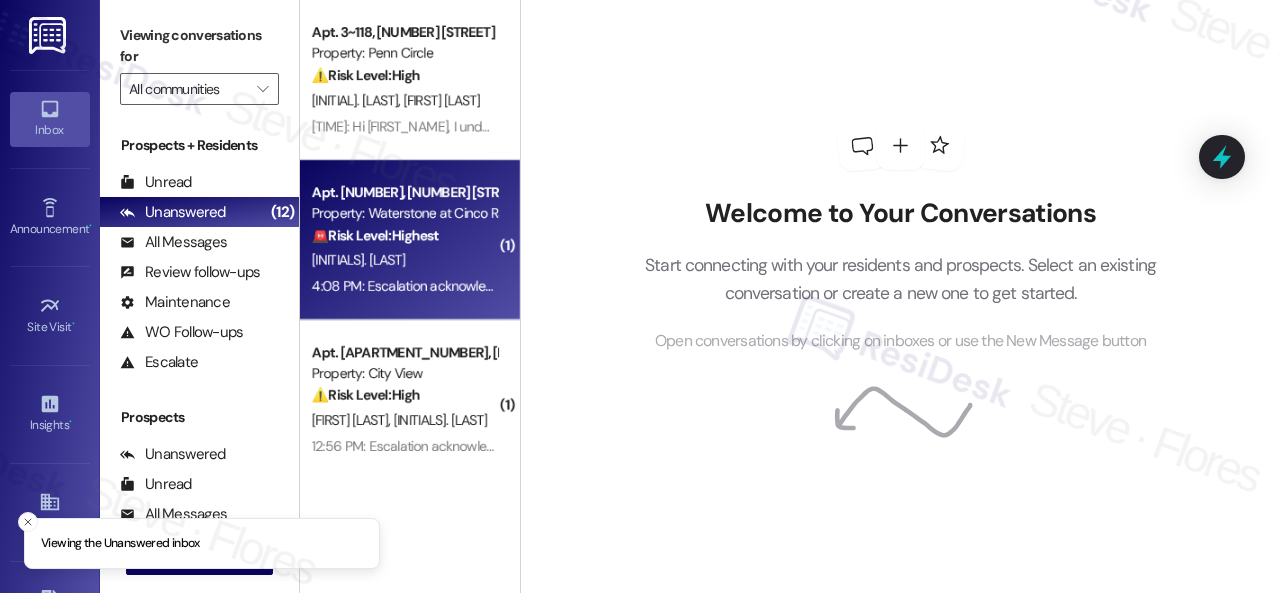 click on "4:08 PM: Escalation acknowledged. 4:08 PM: Escalation acknowledged." at bounding box center [415, 286] 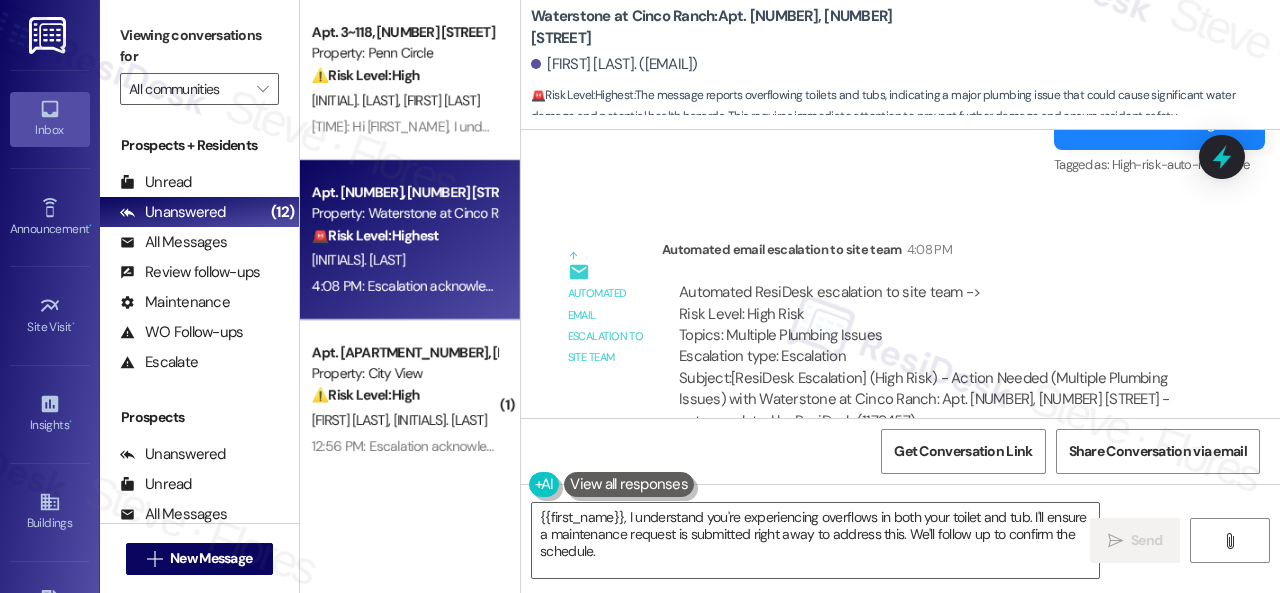 scroll, scrollTop: 8366, scrollLeft: 0, axis: vertical 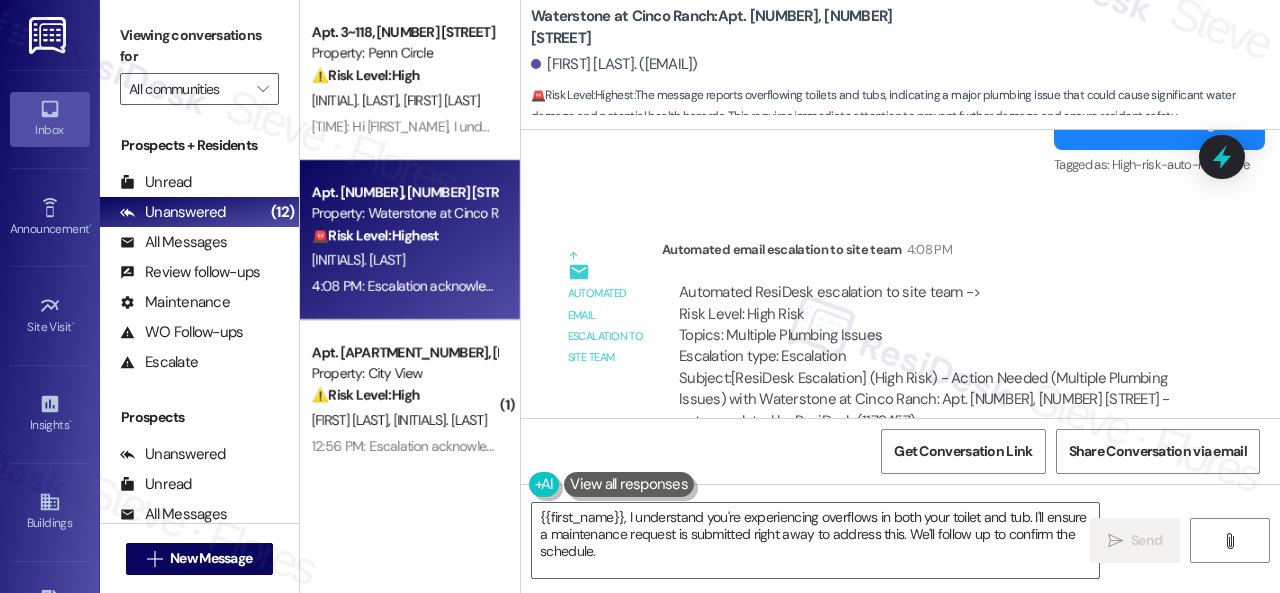 click on "Get Conversation Link Share Conversation via email" at bounding box center [900, 451] 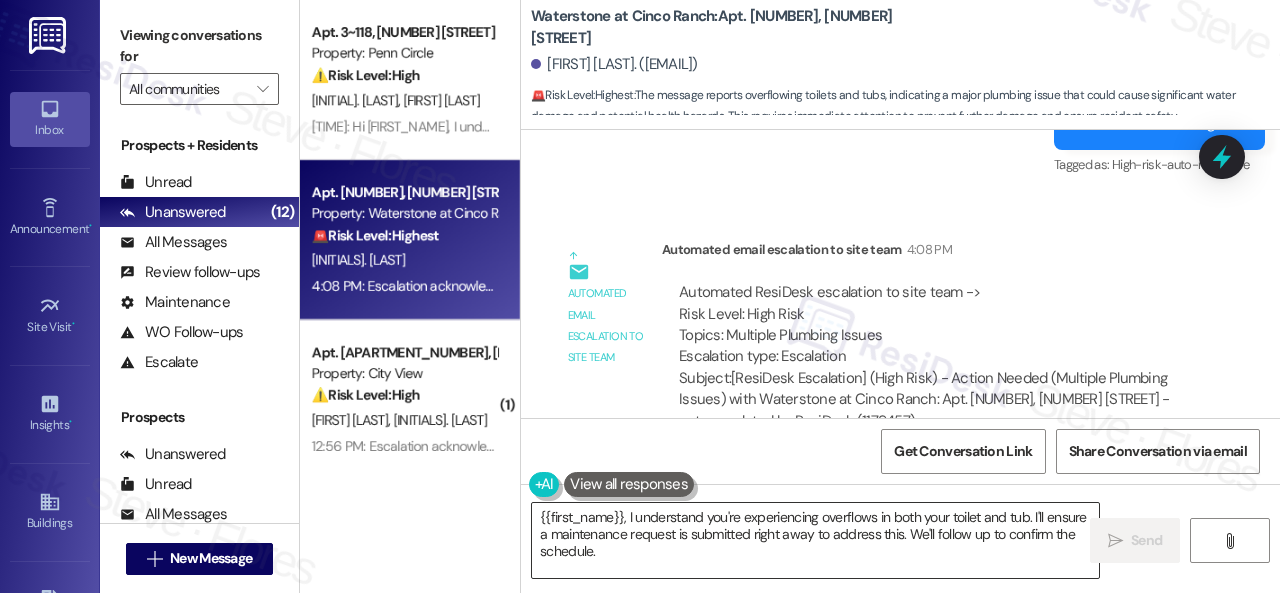 click on "{{first_name}}, I understand you're experiencing overflows in both your toilet and tub. I'll ensure a maintenance request is submitted right away to address this. We'll follow up to confirm the schedule." at bounding box center (815, 540) 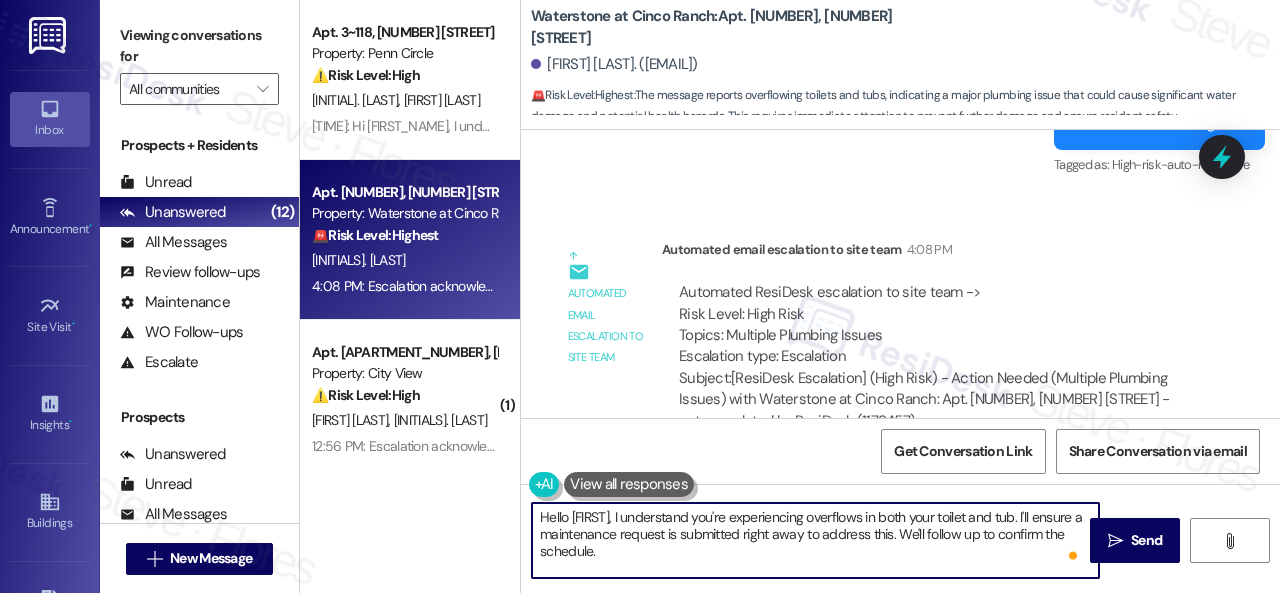 click on "Hello {{first_name}}, I understand you're experiencing overflows in both your toilet and tub. I'll ensure a maintenance request is submitted right away to address this. We'll follow up to confirm the schedule." at bounding box center (815, 540) 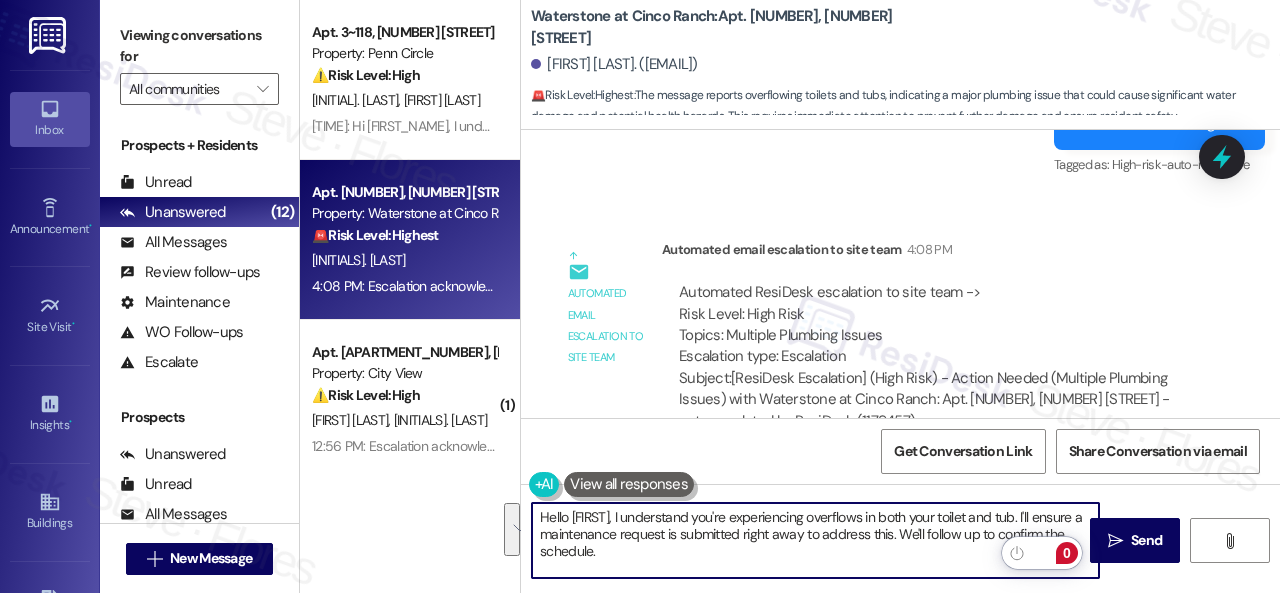 drag, startPoint x: 1065, startPoint y: 516, endPoint x: 1067, endPoint y: 553, distance: 37.054016 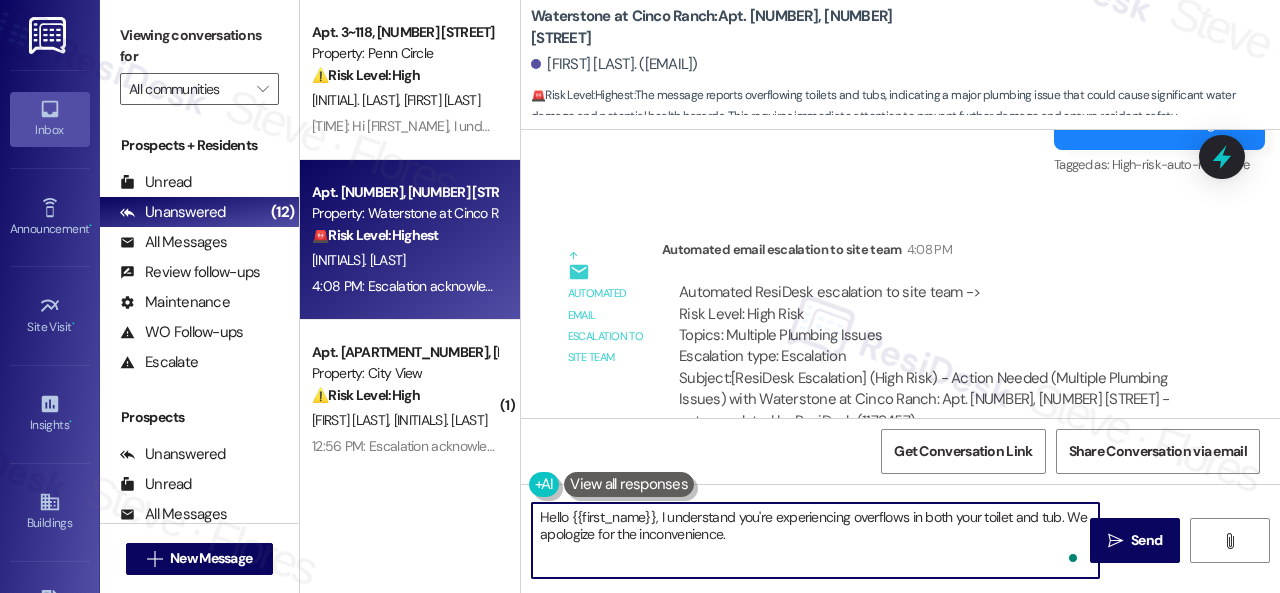 paste on "Are there already work orders for the issues? If so, may I have the work order numbers to follow up with the site team? If not yet, I'll be happy to submit them on your behalf.
Note: Due to limited availability, our maintenance team isn't able to call or schedule visits in advance. By submitting a work order, you're permitting them to enter your apartment, even if you're not home. If any children may be alone during the visit, please let me know so we can inform the team." 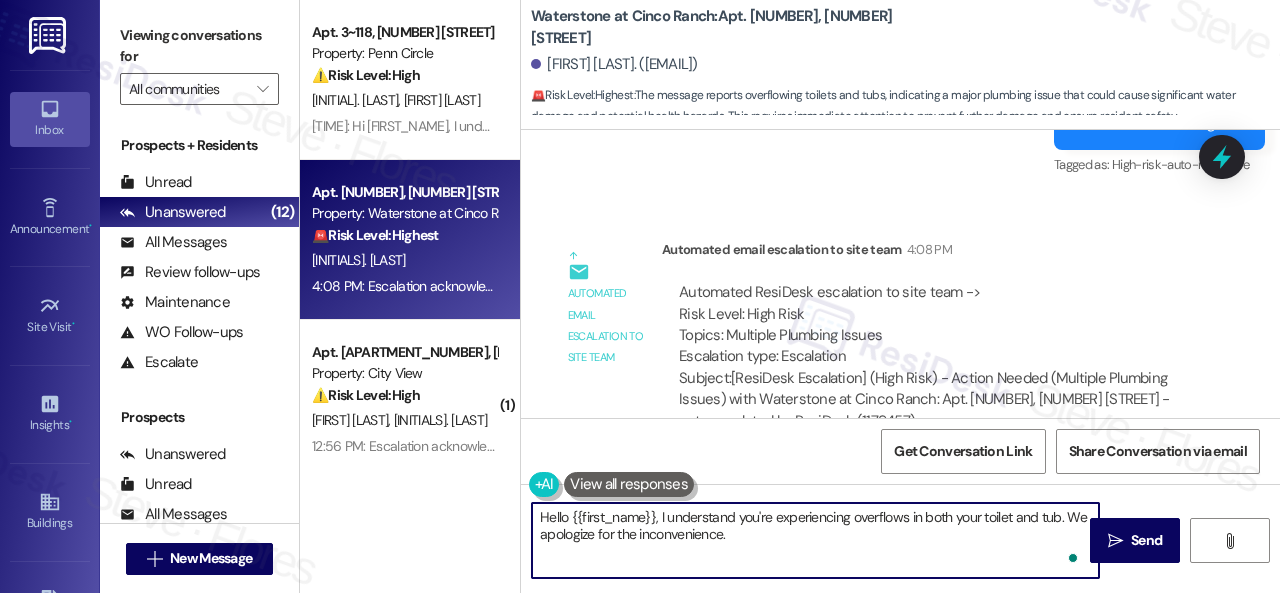 type on "Hello {{first_name}}, I understand you're experiencing overflows in both your toilet and tub. We apologize for the inconvenience. Are there already work orders for the issues? If so, may I have the work order numbers to follow up with the site team? If not yet, I'll be happy to submit them on your behalf.
Note: Due to limited availability, our maintenance team isn't able to call or schedule visits in advance. By submitting a work order, you're permitting them to enter your apartment, even if you're not home. If any children may be alone during the visit, please let me know so we can inform the team." 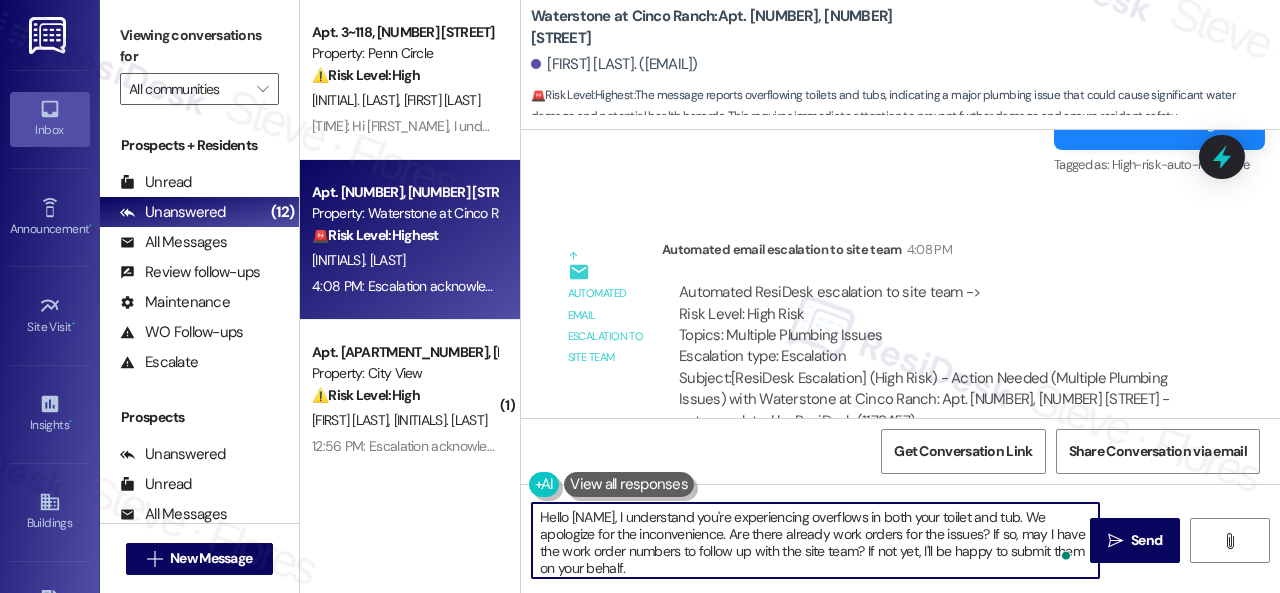 scroll, scrollTop: 84, scrollLeft: 0, axis: vertical 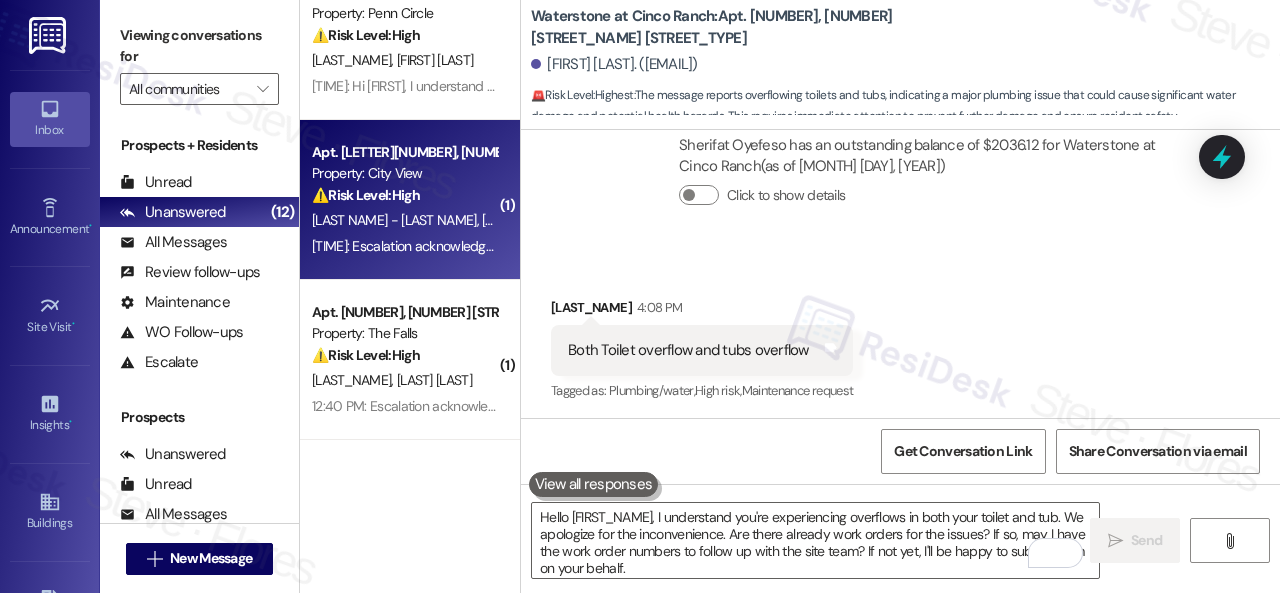 click on "[LAST] [LAST]" at bounding box center (404, 220) 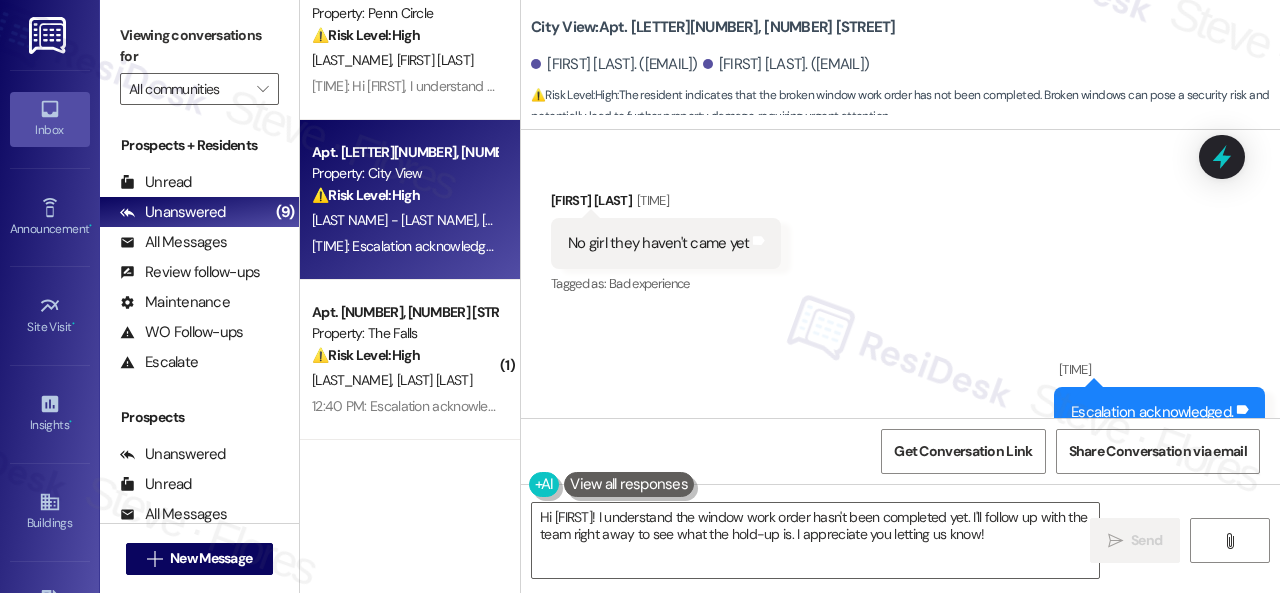 scroll, scrollTop: 3004, scrollLeft: 0, axis: vertical 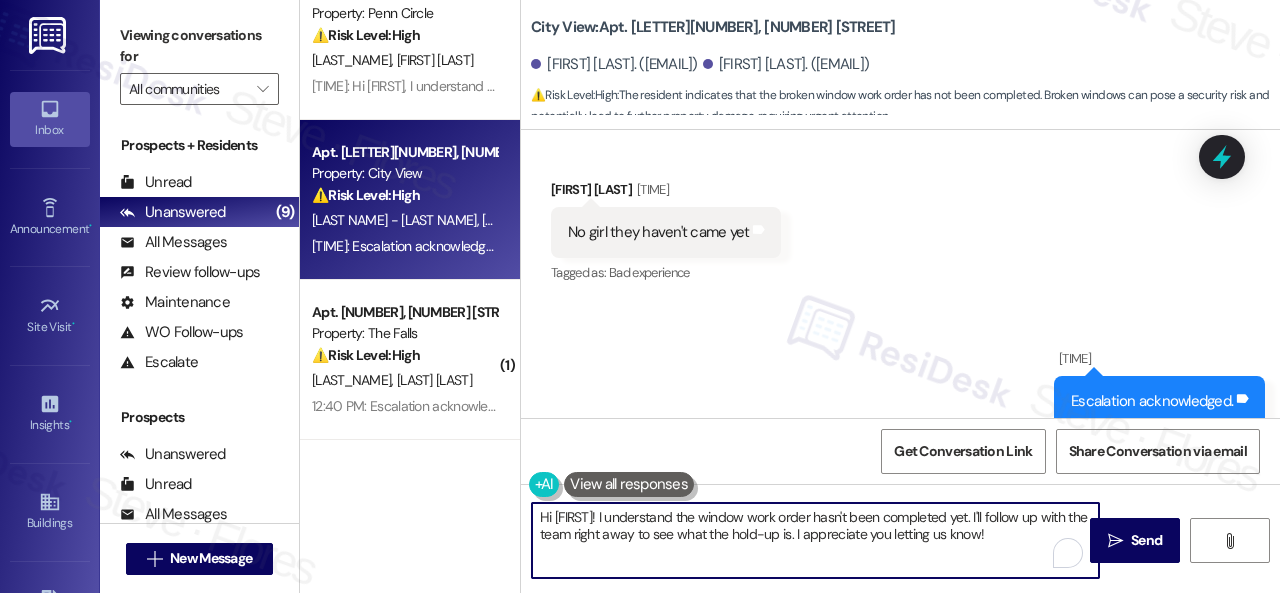 drag, startPoint x: 645, startPoint y: 519, endPoint x: 498, endPoint y: 508, distance: 147.411 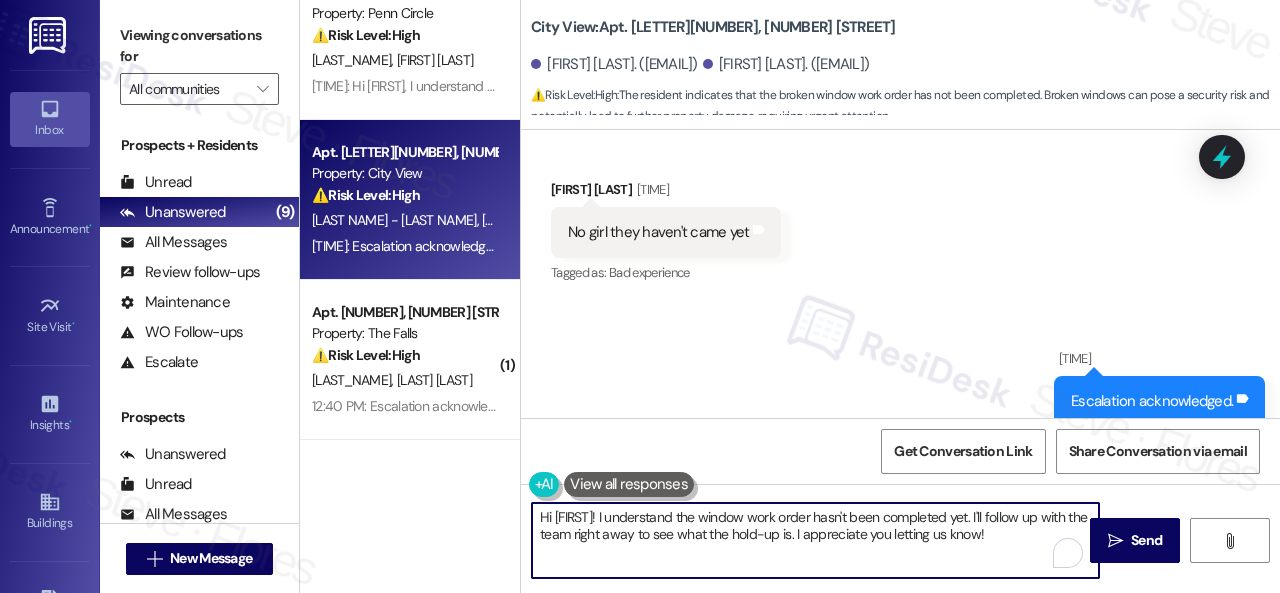 click on "Apt. [NUMBER], [ADDRESS] Property: [PROPERTY_NAME] 🚨  Risk Level:  Highest The message reports overflowing toilets and tubs, indicating a major plumbing issue that could cause significant water damage and potential health hazards. This requires immediate attention to prevent further damage and ensure resident safety. S. Oyefeso [TIME]: Hello Sherifat, I understand you're experiencing overflows in both your toilet and tub. We apologize for the inconvenience. Are there already work orders for the issues? If so, may I have the work order numbers to follow up with the site team? If not yet, I'll be happy to submit them on your behalf.
Note: Due to limited availability, our maintenance team isn't able to call or schedule visits in advance. By submitting a work order, you're permitting them to enter your apartment, even if you're not home. If any children may be alone during the visit, please let me know so we can inform the team. Apt. [NUMBER], [ADDRESS] Property: [PROPERTY_NAME] ⚠️" at bounding box center (790, 296) 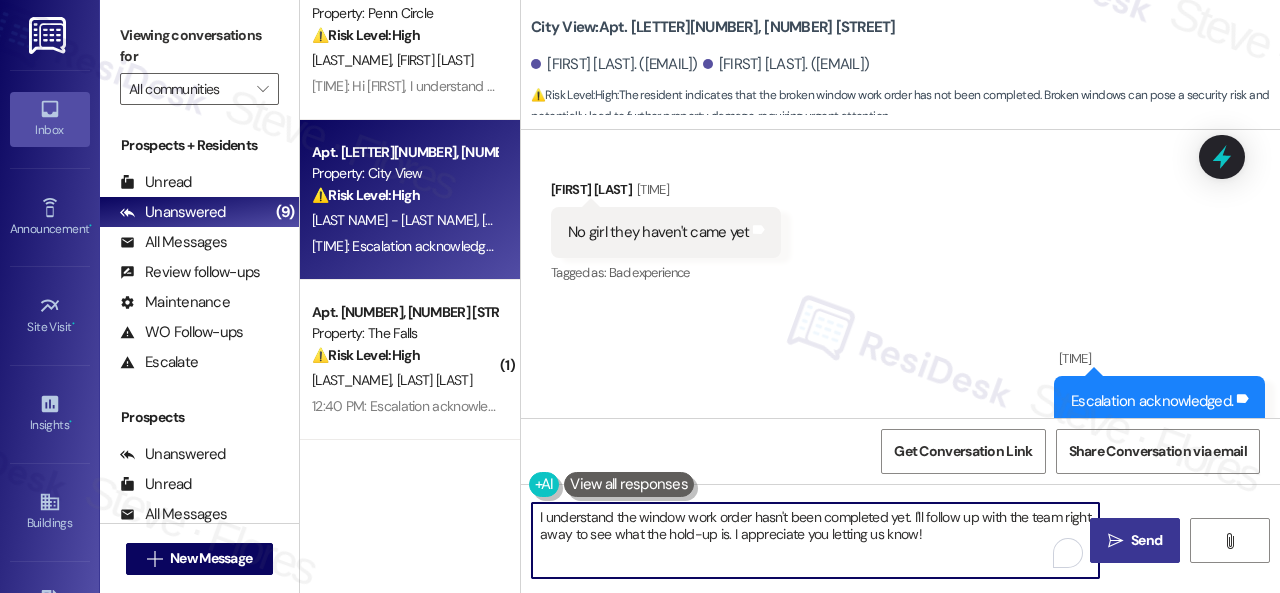 type on "I understand the window work order hasn't been completed yet. I'll follow up with the team right away to see what the hold-up is. I appreciate you letting us know!" 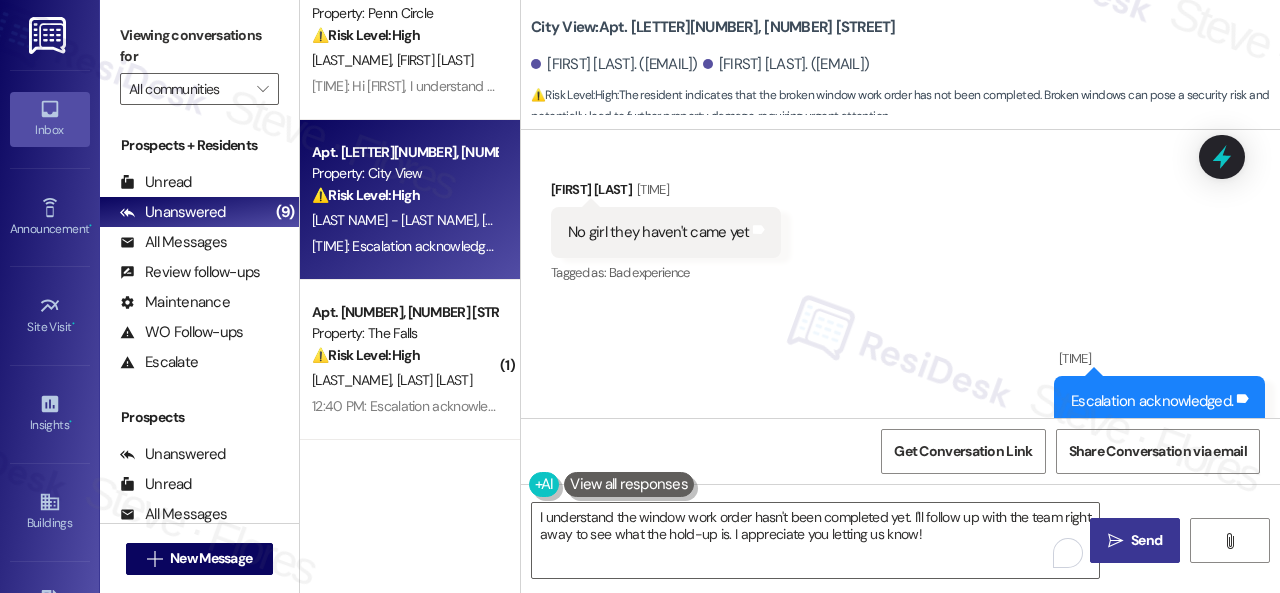 click on " Send" at bounding box center (1135, 540) 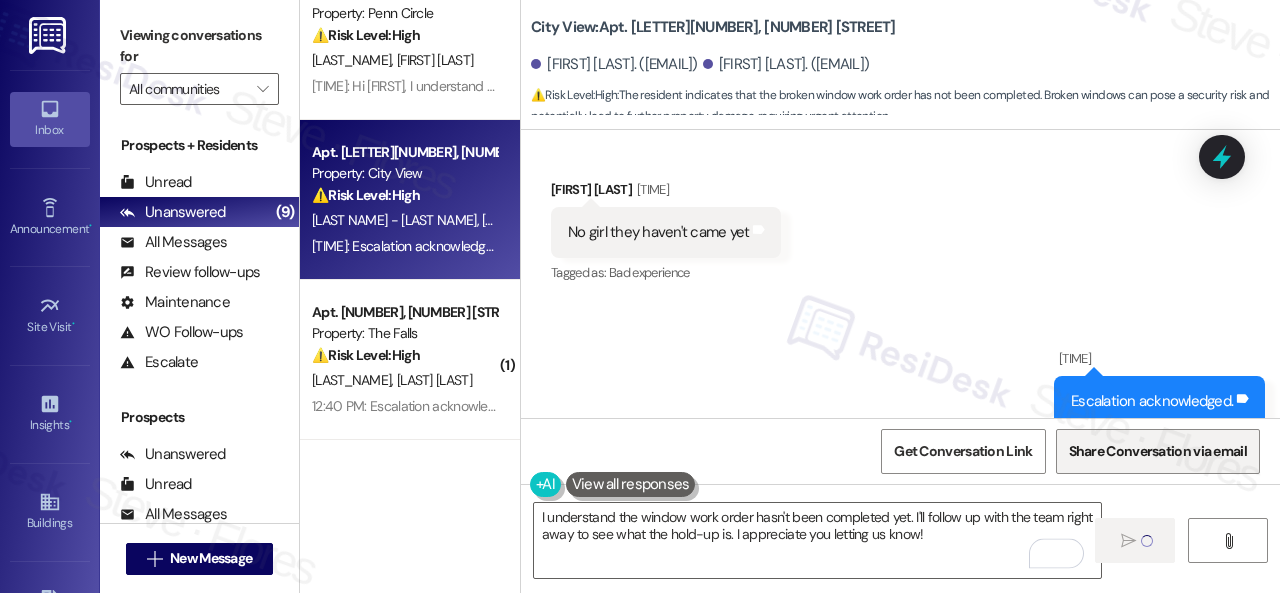 type 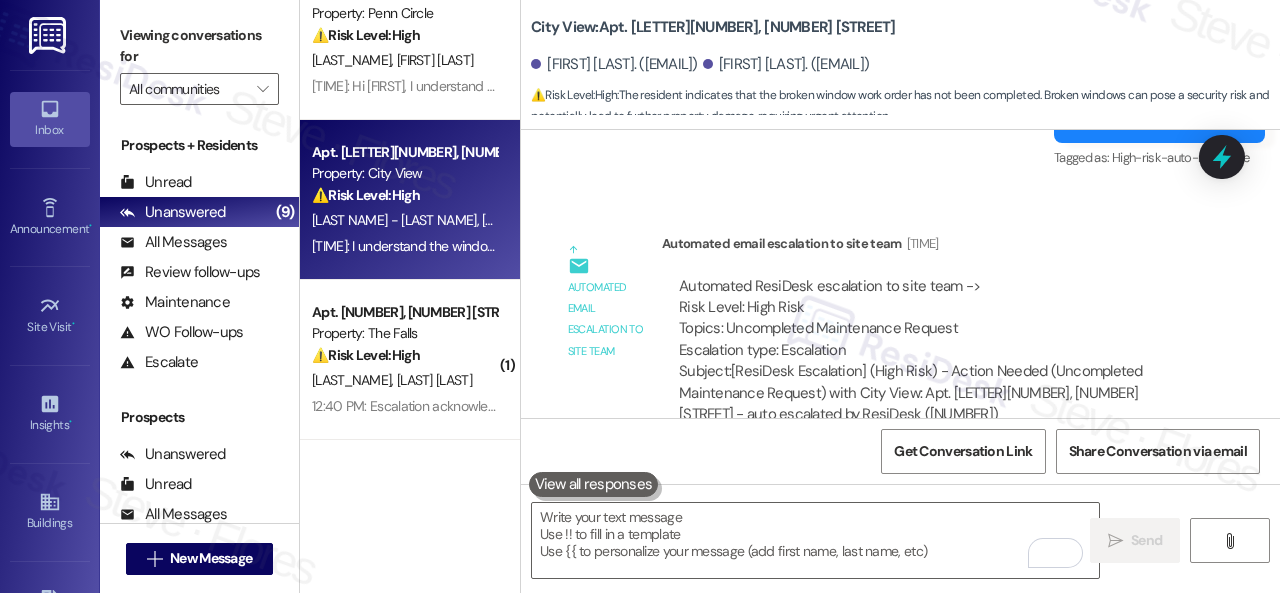 scroll, scrollTop: 3366, scrollLeft: 0, axis: vertical 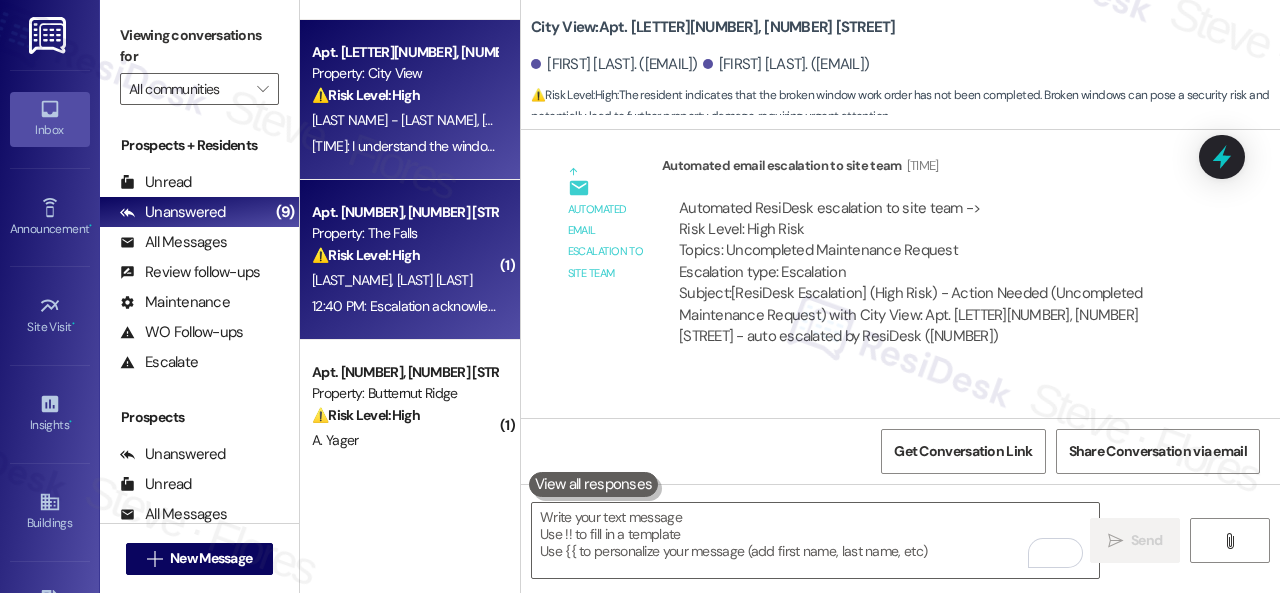 click on "⚠️ Risk Level: High The resident is reporting a leak from the air conditioning unit, describing it as a 'yellow/greenish liquid.' Although it has dried, the resident indicates that a work order was created and a promise to address it was made but not fulfilled. This constitutes an urgent maintenance issue that could lead to property damage or health concerns if not addressed promptly." at bounding box center (404, 255) 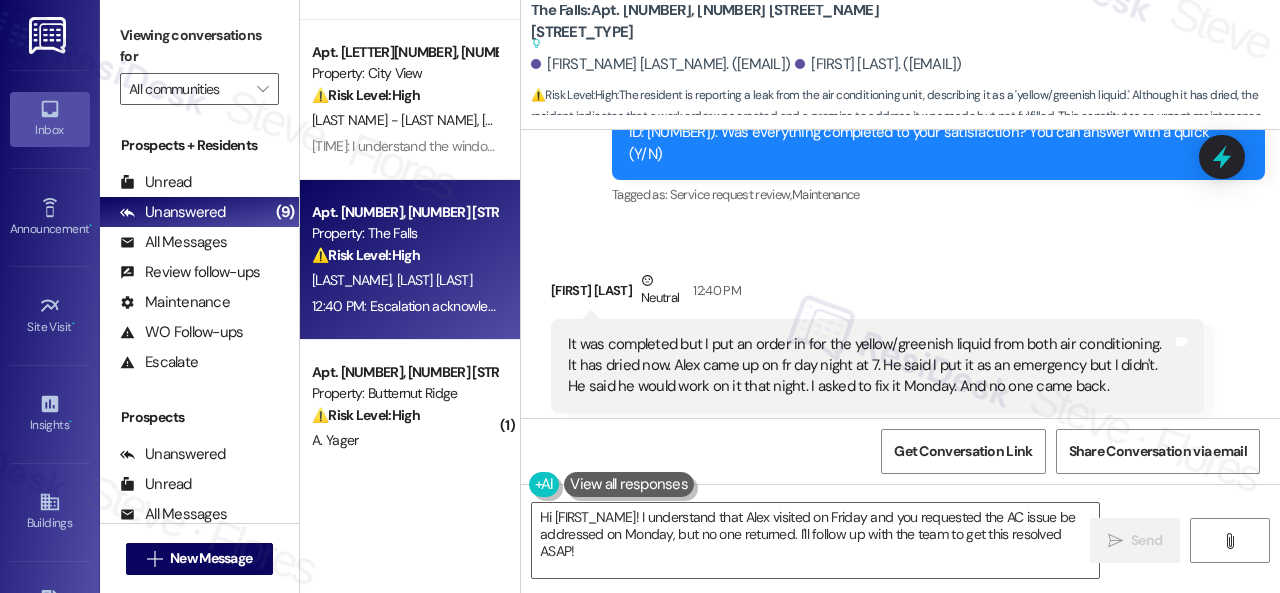 scroll, scrollTop: 20440, scrollLeft: 0, axis: vertical 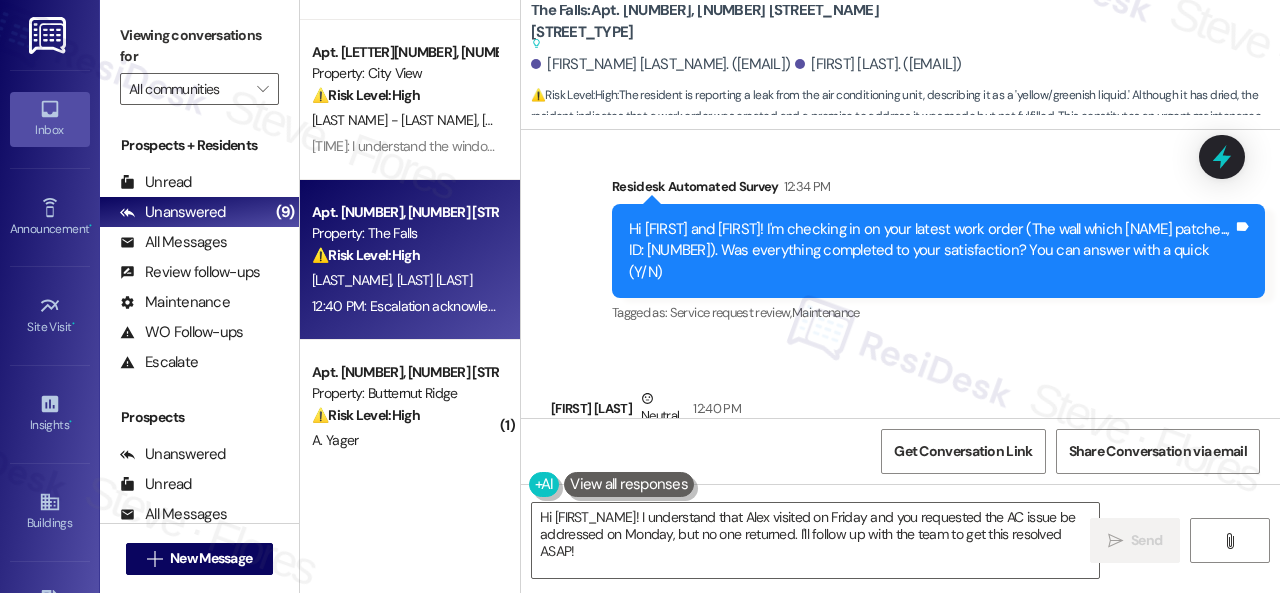 click on "Received via SMS [FIRST] [LAST] Neutral [TIME] It was completed but I put an order in for the yellow/greenish liquid from both air conditioning. It has dried now. [FIRST] came up on fr day night at [TIME]. He said I put it as an emergency but I didn't. He said he would work on it that night. I asked to fix it Monday. And no one came back. Tags and notes Tagged as: Heat or a/c , Click to highlight conversations about Heat or a/c High risk , Click to highlight conversations about High risk Maintenance request , Click to highlight conversations about Maintenance request Bad experience Click to highlight conversations about Bad experience Related guidelines Hide Suggestions ResiDesk guideline: Follow-up for Heat or a/c Guideline If the resident complains about their heat, ask if they are getting hot air, cold air or any air from the vents. Please keep in mind this is only relevant if the resident has forced hot air produced by a furnace. 1 suggestion for next step (Click to fill) ' ' Created ( 68 (" at bounding box center [900, 726] 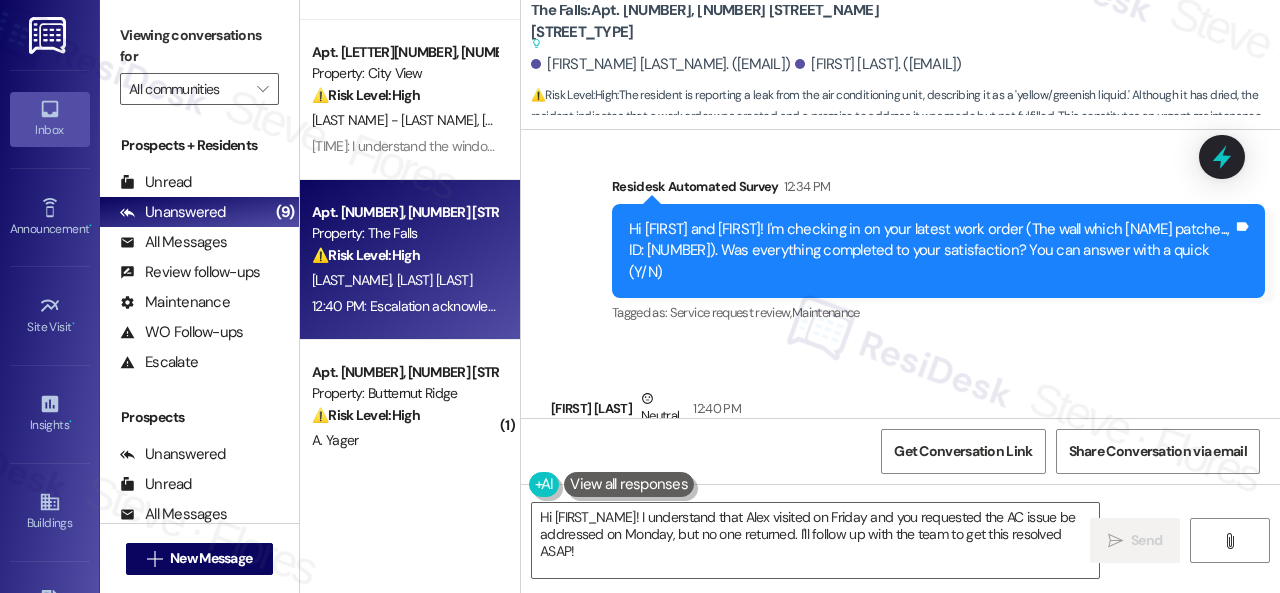 click on "Received via SMS [FIRST] [LAST] Neutral [TIME] It was completed but I put an order in for the yellow/greenish liquid from both air conditioning. It has dried now. [FIRST] came up on fr day night at [TIME]. He said I put it as an emergency but I didn't. He said he would work on it that night. I asked to fix it Monday. And no one came back. Tags and notes Tagged as: Heat or a/c , Click to highlight conversations about Heat or a/c High risk , Click to highlight conversations about High risk Maintenance request , Click to highlight conversations about Maintenance request Bad experience Click to highlight conversations about Bad experience Related guidelines Hide Suggestions ResiDesk guideline: Follow-up for Heat or a/c Guideline If the resident complains about their heat, ask if they are getting hot air, cold air or any air from the vents. Please keep in mind this is only relevant if the resident has forced hot air produced by a furnace. 1 suggestion for next step (Click to fill) ' ' Created ( 68 (" at bounding box center (900, 726) 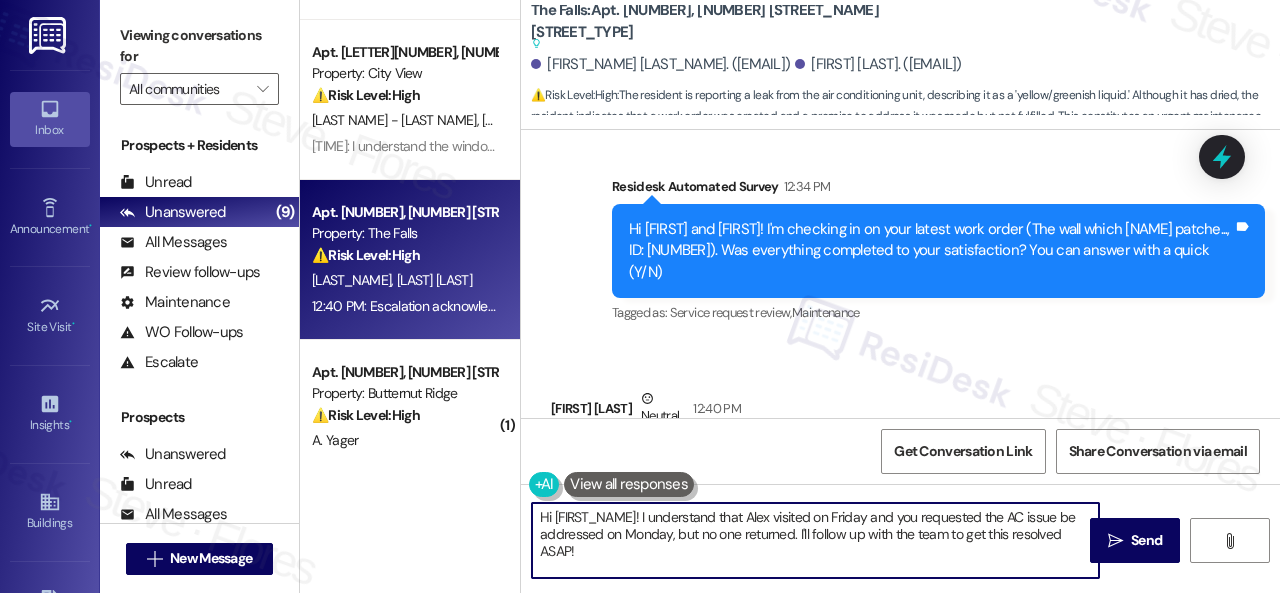 drag, startPoint x: 614, startPoint y: 551, endPoint x: 451, endPoint y: 485, distance: 175.85506 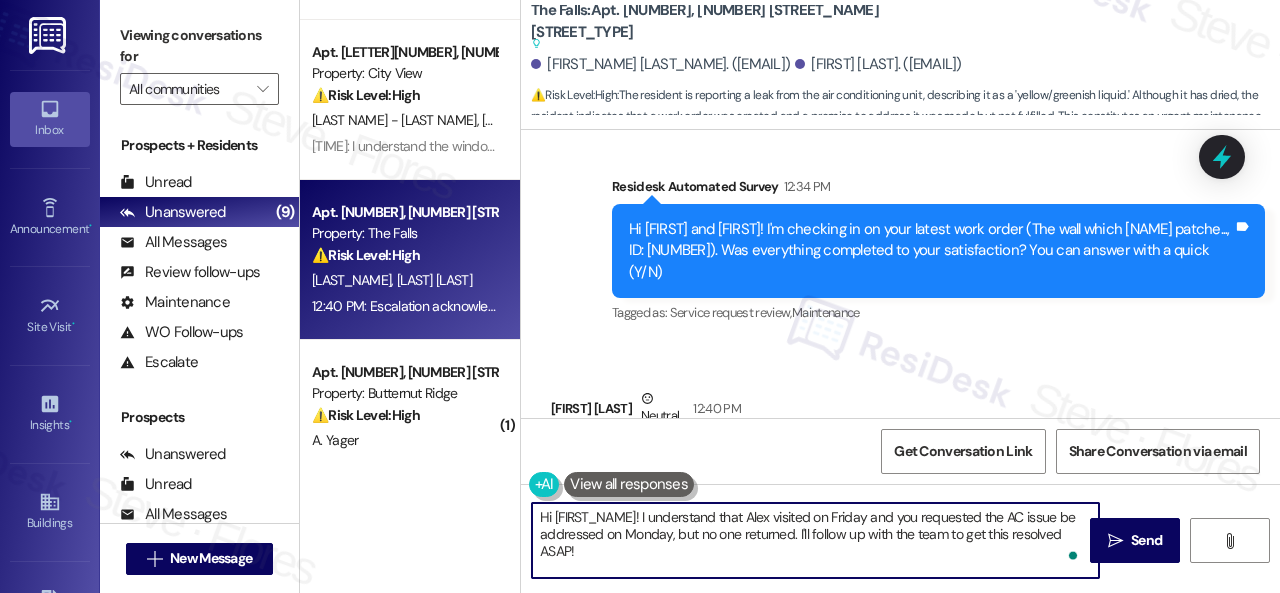 paste on "I'm sorry to hear the issue hasn't been resolved yet. We apologize for the delay and any inconvenience this may have caused. Have you already submitted a new work order? If so, may I have the work order number so I can follow up with the site team? If not, I'll be happy to submit a new work order on your behalf. Please provide as much detail as possible and include photos if available.
Note: Due to limited availability, our maintenance team isn't able to call or schedule visits in advance. By submitting a work order, you're permitting them to enter your apartment, even if you're not home. If any children may be alone during the visit, please let me know so we can inform the team." 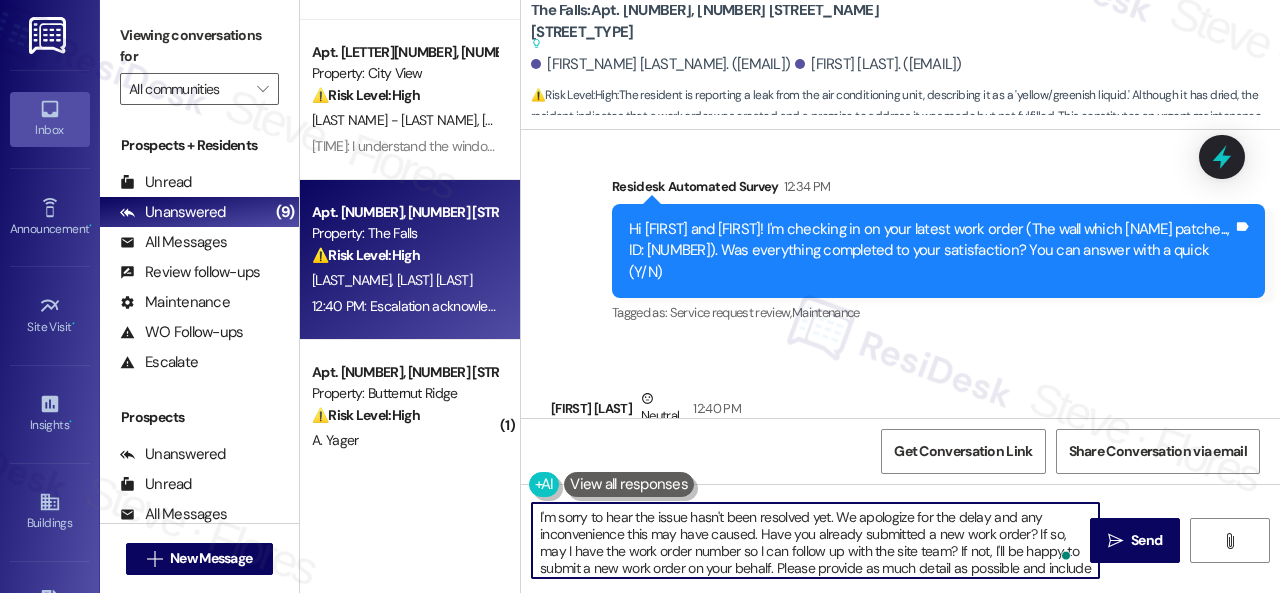 scroll, scrollTop: 102, scrollLeft: 0, axis: vertical 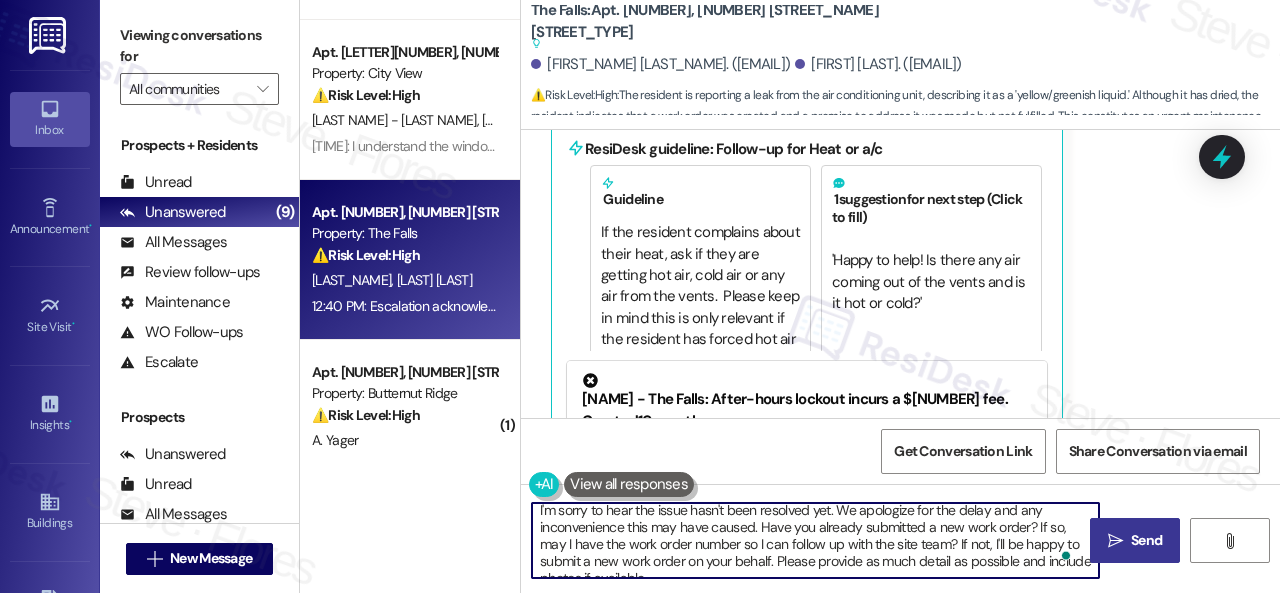 type on "I'm sorry to hear the issue hasn't been resolved yet. We apologize for the delay and any inconvenience this may have caused. Have you already submitted a new work order? If so, may I have the work order number so I can follow up with the site team? If not, I'll be happy to submit a new work order on your behalf. Please provide as much detail as possible and include photos if available.
Note: Due to limited availability, our maintenance team isn't able to call or schedule visits in advance. By submitting a work order, you're permitting them to enter your apartment, even if you're not home. If any children may be alone during the visit, please let me know so we can inform the team." 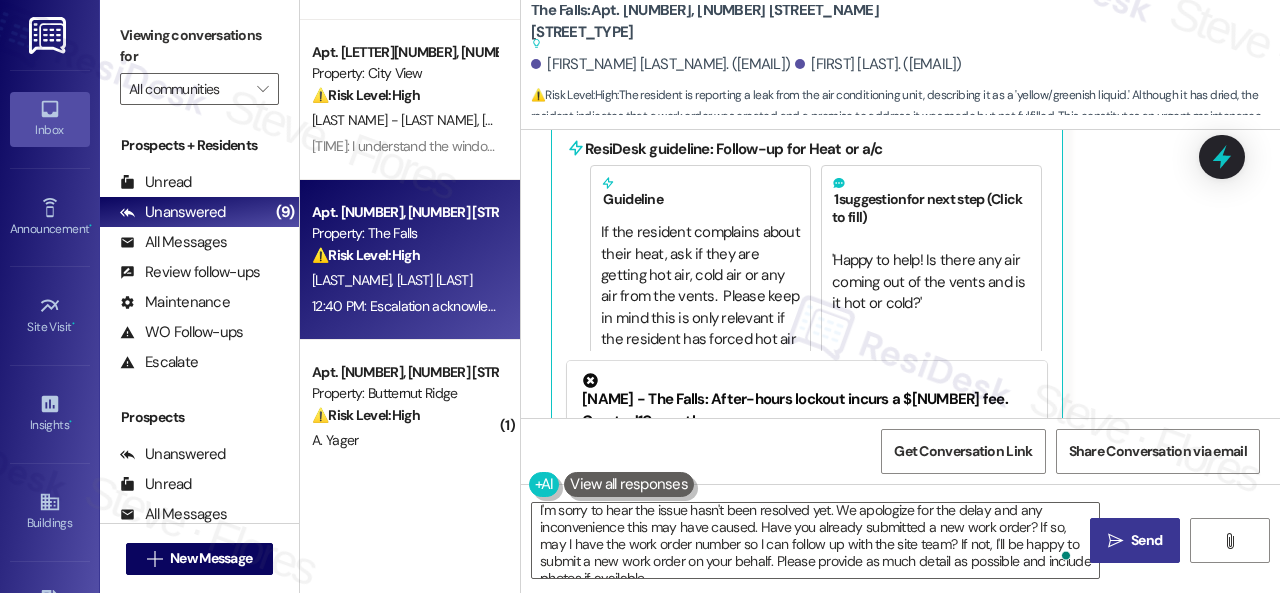 click on "Send" at bounding box center [1146, 540] 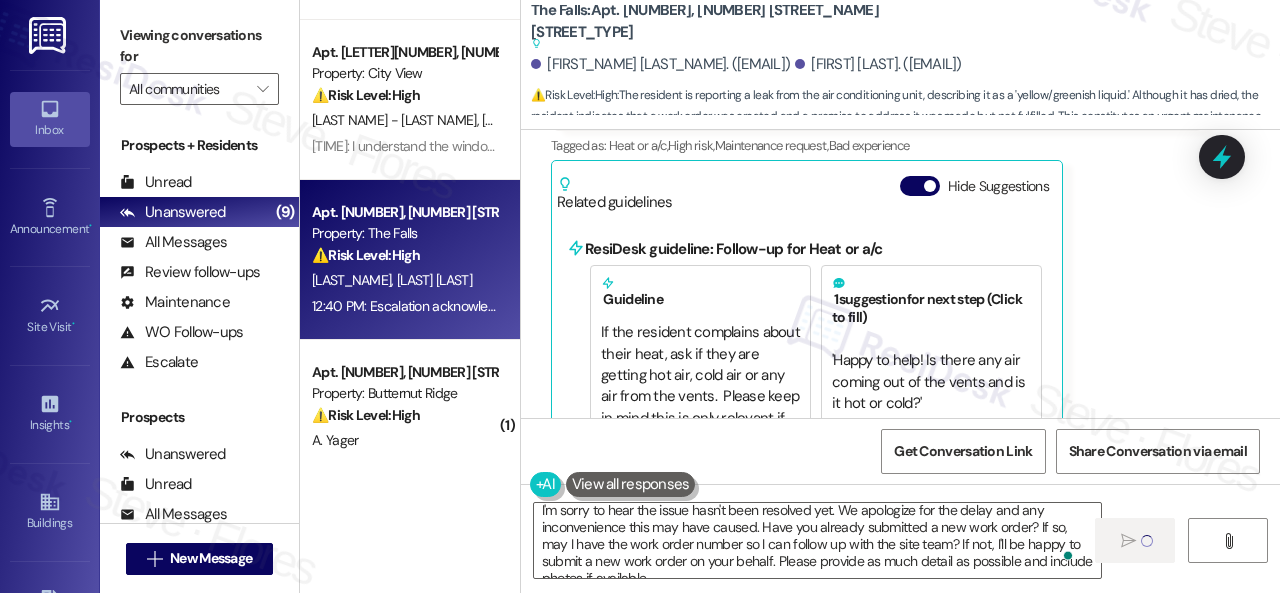 type 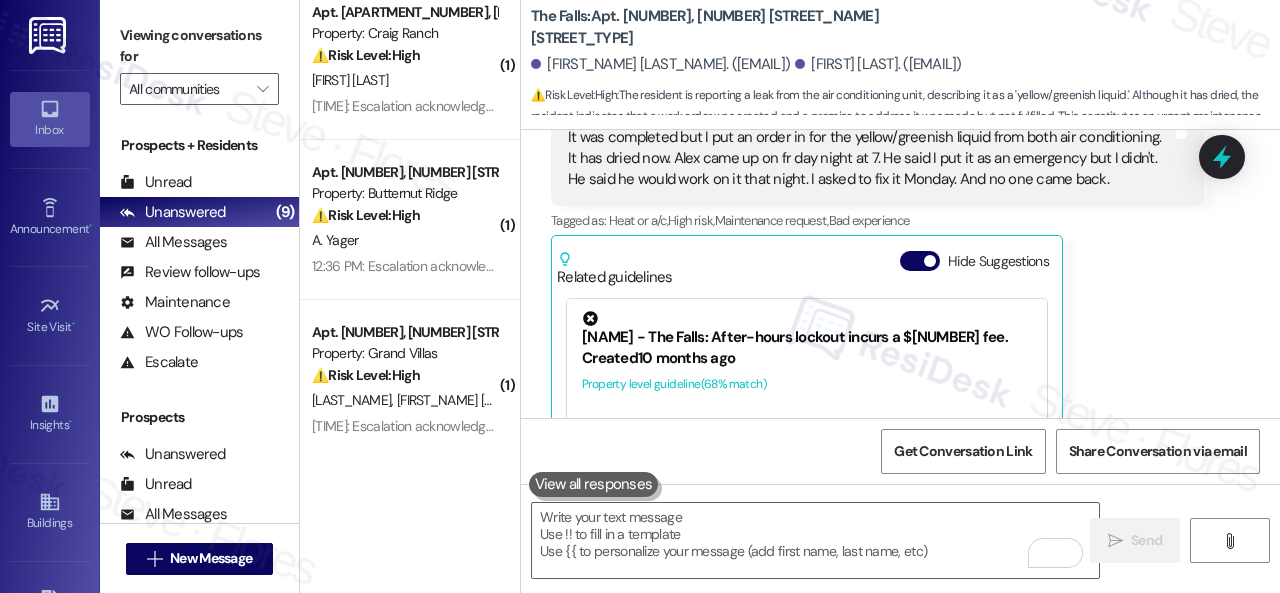 click on "A. Yager" at bounding box center [404, 240] 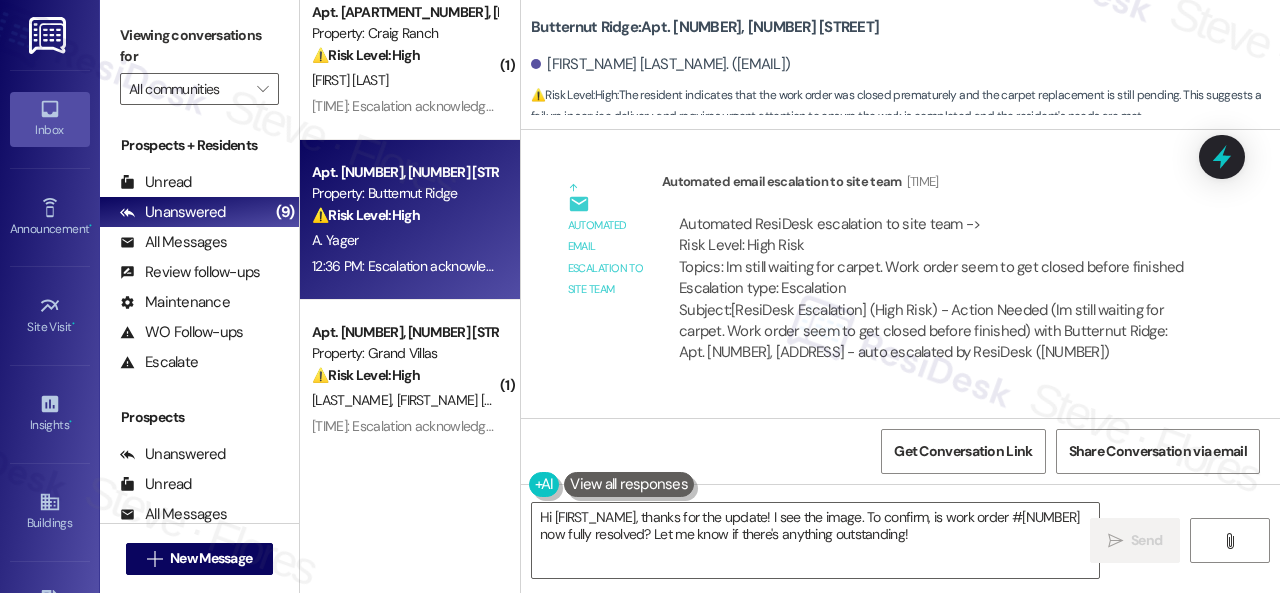 click on "Automated email escalation to site team Automated email escalation to site team [TIME] Automated ResiDesk escalation to site team ->
Risk Level: High Risk
Topics: Im still waiting for carpet. Work order seem to get closed before finished
Escalation type: Escalation Subject: [ResiDesk Escalation] (High Risk) - Action Needed (Im still waiting for carpet. Work order seem to get closed before finished) with Butternut Ridge: Apt. [NUMBER], [ADDRESS] - auto escalated by ResiDesk ([NUMBER])" at bounding box center (877, 275) 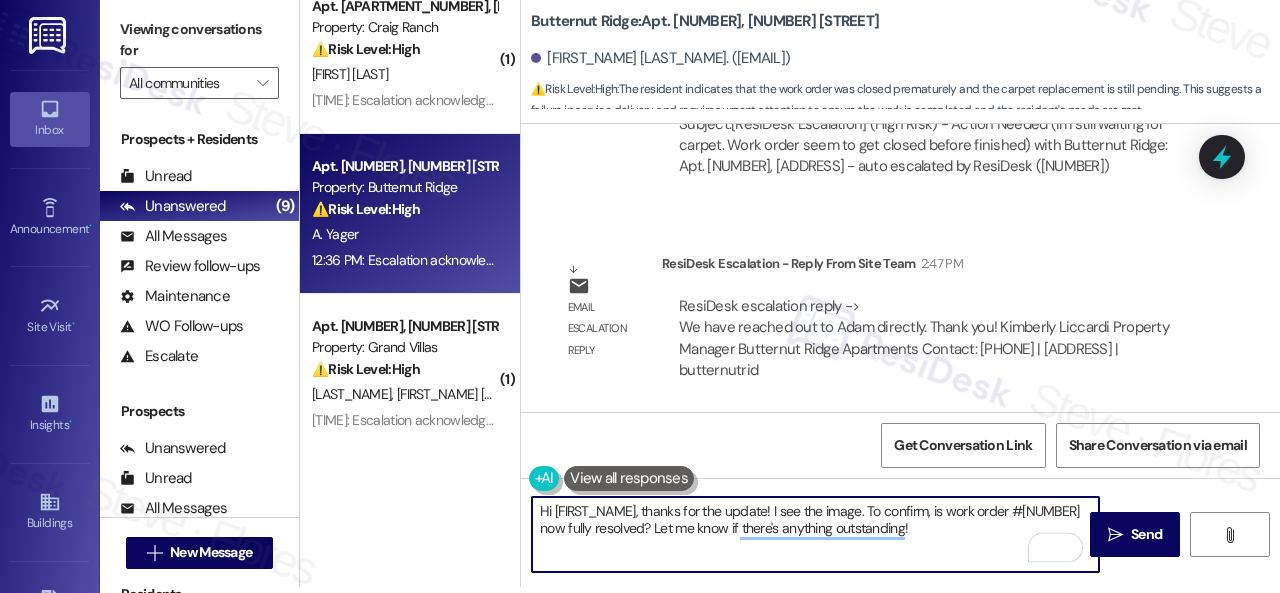 drag, startPoint x: 927, startPoint y: 530, endPoint x: 644, endPoint y: 517, distance: 283.29843 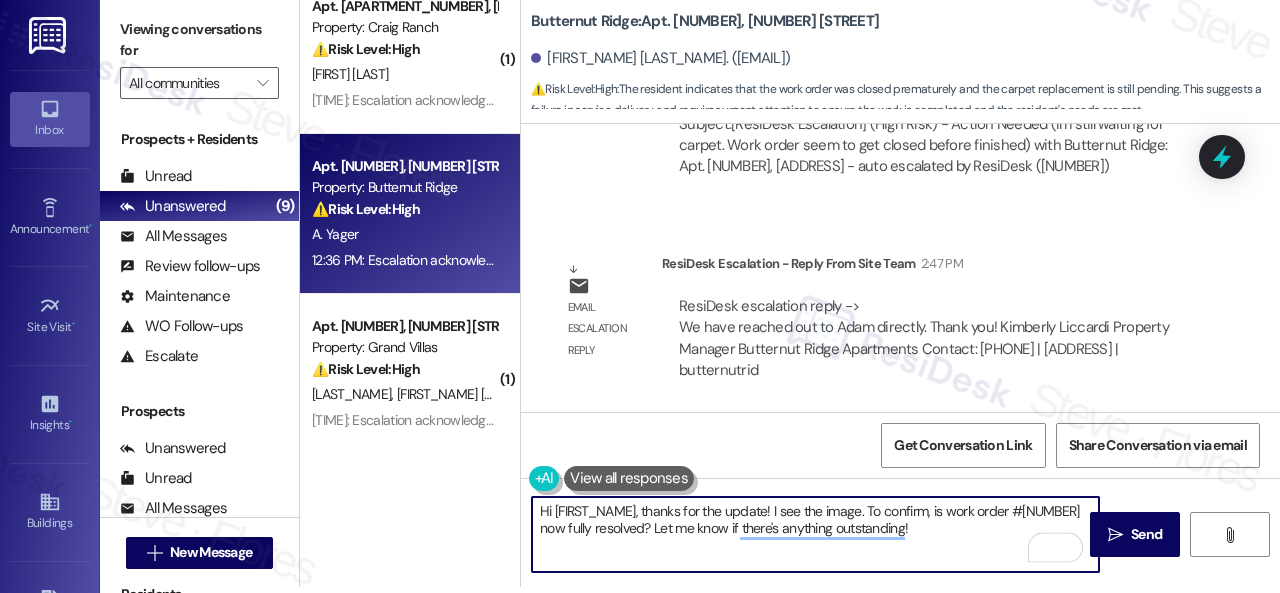 click on "Hi [FIRST_NAME], thanks for the update! I see the image. To confirm, is work order #[NUMBER] now fully resolved? Let me know if there's anything outstanding!" at bounding box center (815, 534) 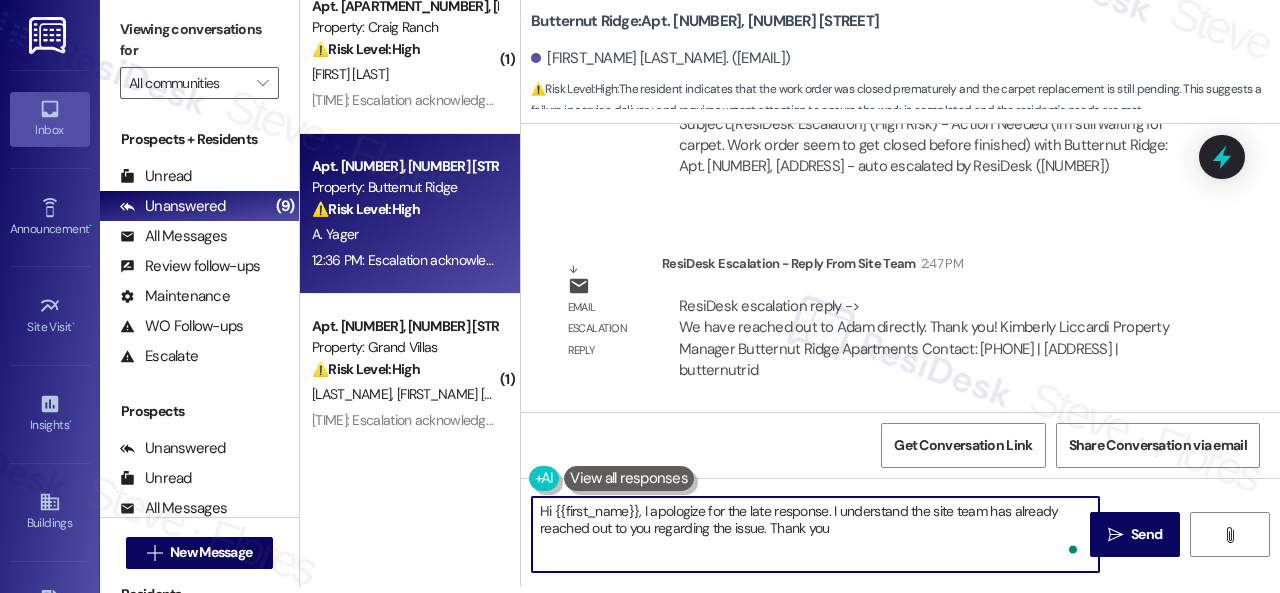 type on "Hi [FIRST_NAME], I apologize for the late response. I understand the site team has already reached out to you regarding the issue. Thank you." 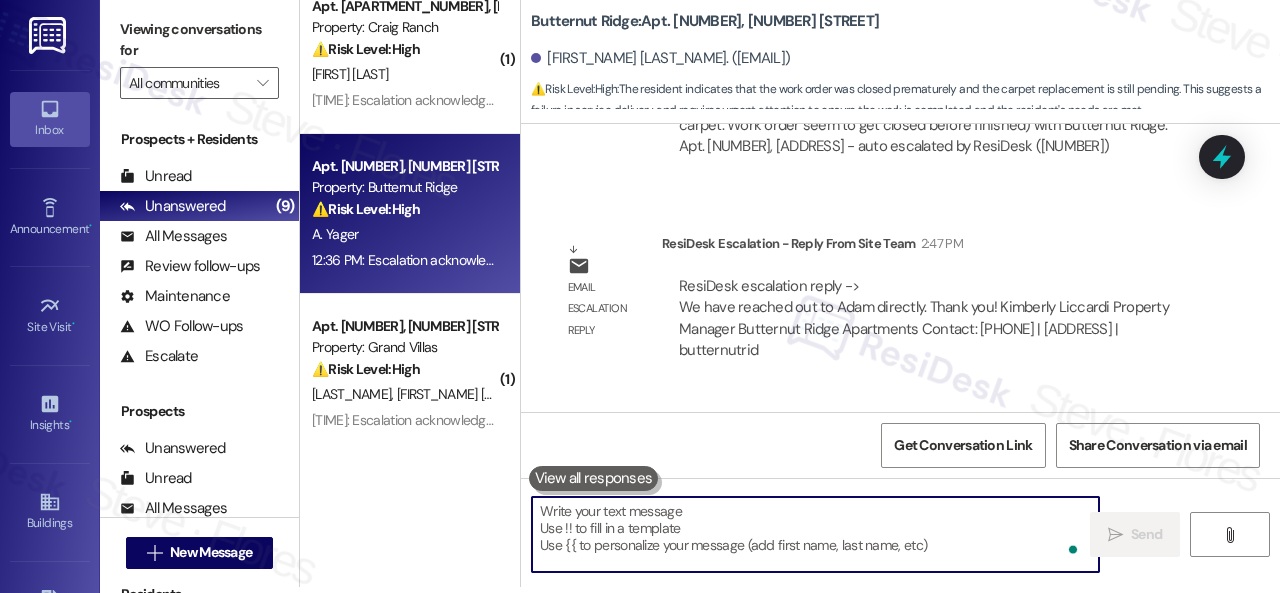 scroll, scrollTop: 0, scrollLeft: 0, axis: both 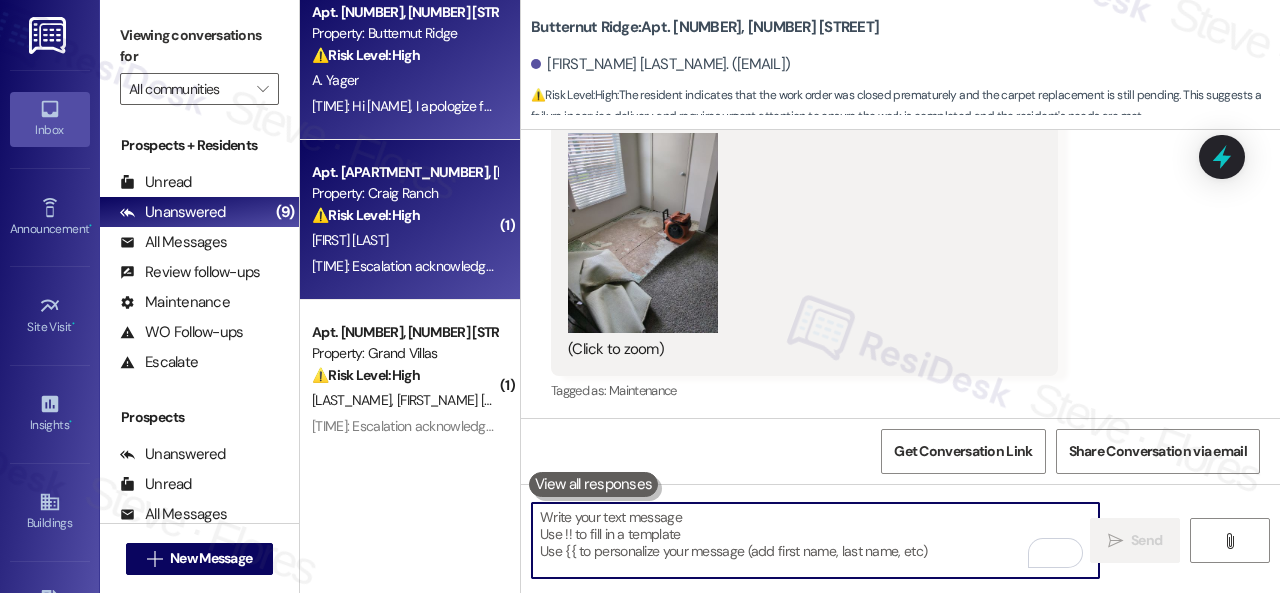 type 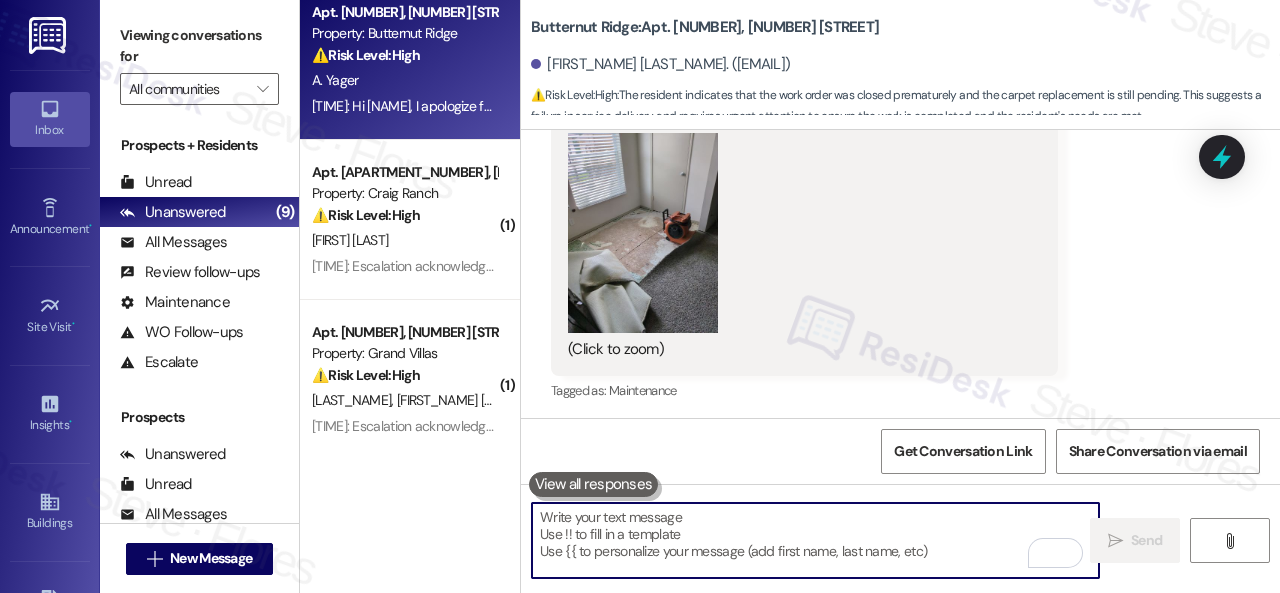 drag, startPoint x: 446, startPoint y: 220, endPoint x: 527, endPoint y: 217, distance: 81.055534 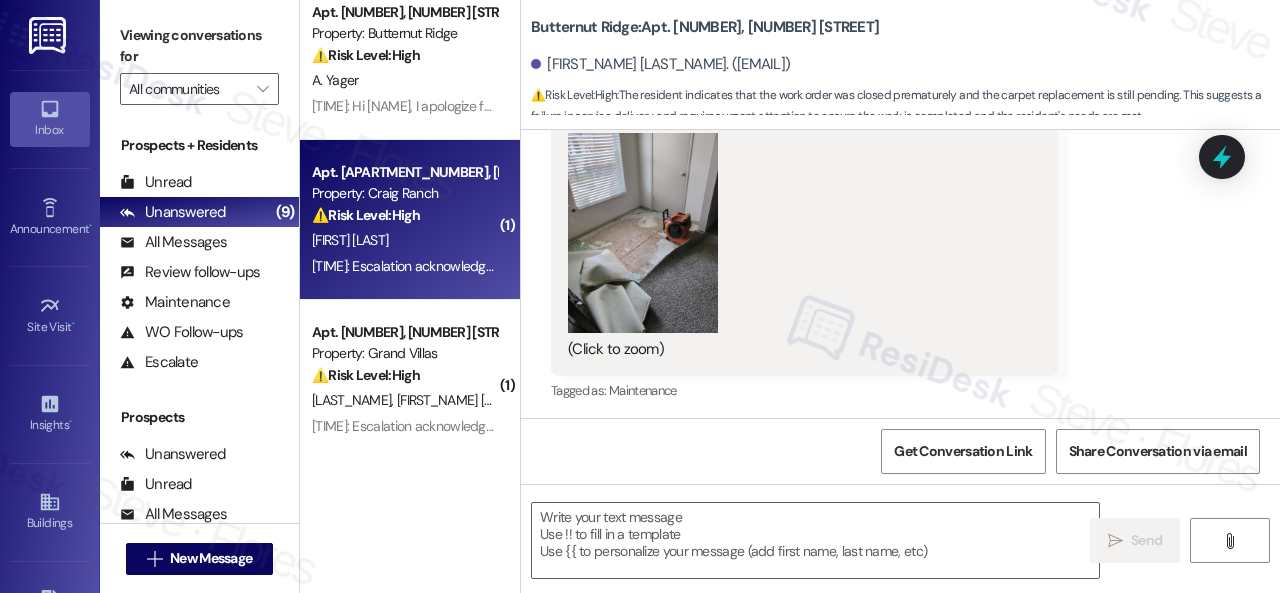 type on "Fetching suggested responses. Please feel free to read through the conversation in the meantime." 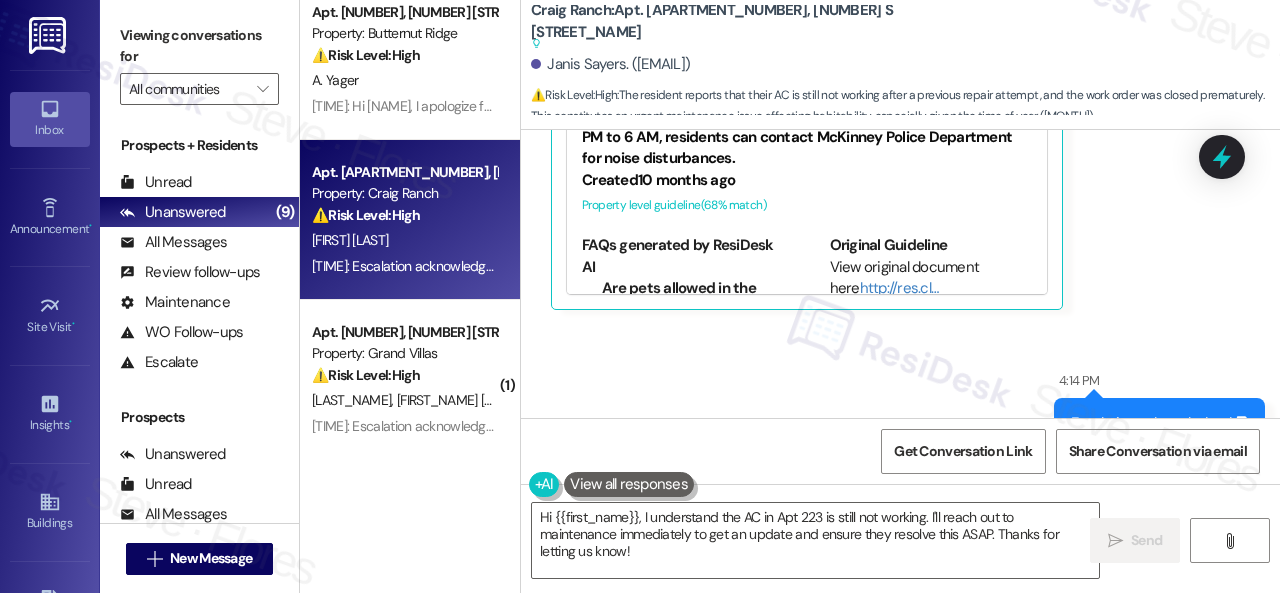 scroll, scrollTop: 754, scrollLeft: 0, axis: vertical 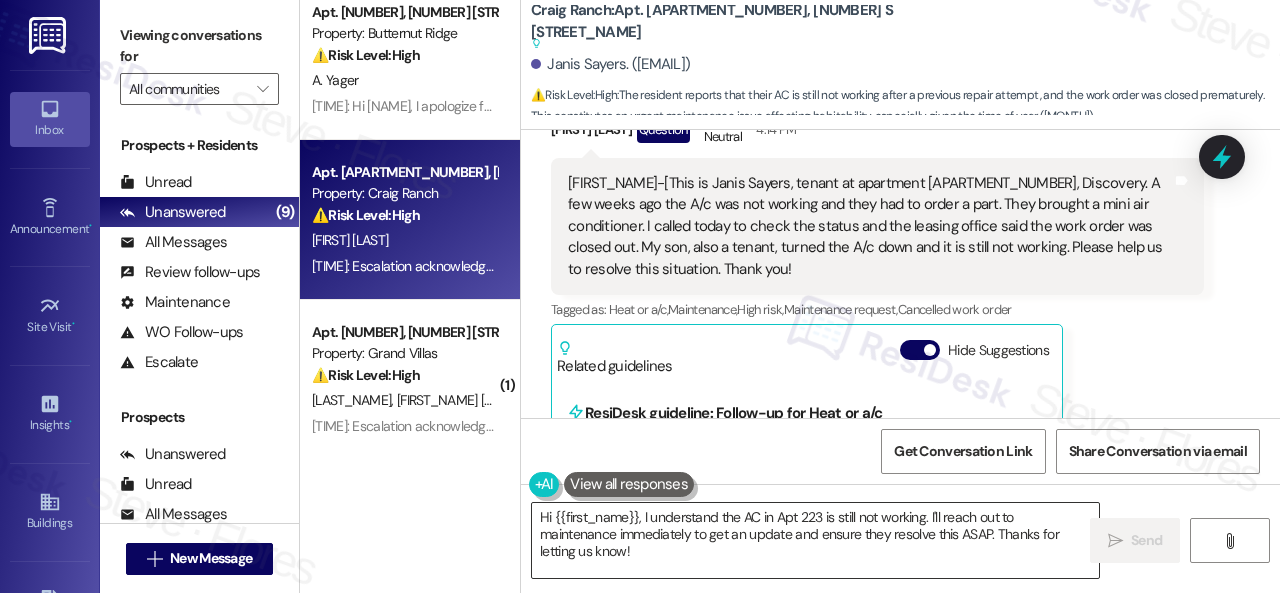 click on "Hi {{first_name}}, I understand the AC in Apt 223 is still not working. I'll reach out to maintenance immediately to get an update and ensure they resolve this ASAP. Thanks for letting us know!" at bounding box center (815, 540) 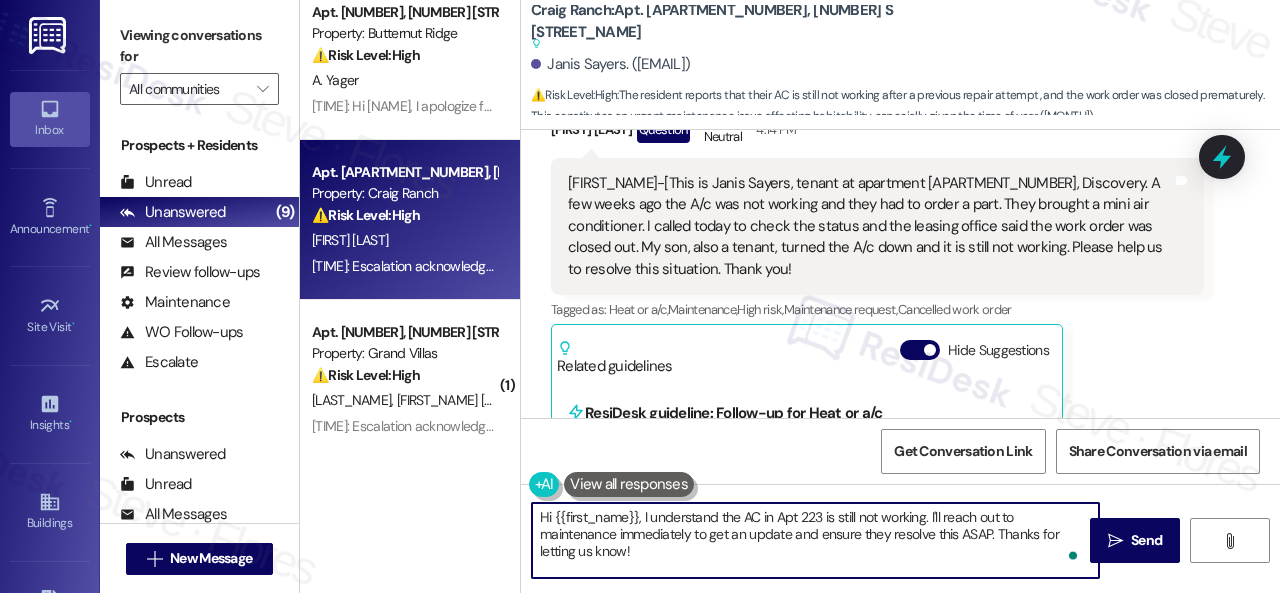 scroll, scrollTop: 6, scrollLeft: 0, axis: vertical 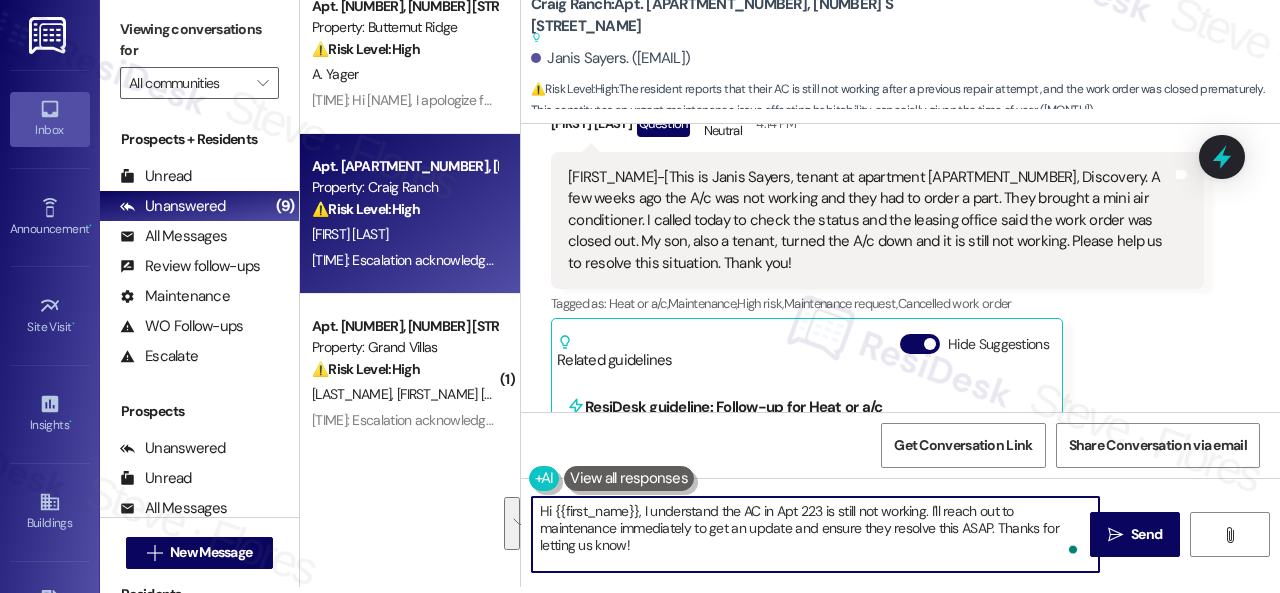 drag, startPoint x: 931, startPoint y: 516, endPoint x: 971, endPoint y: 589, distance: 83.240616 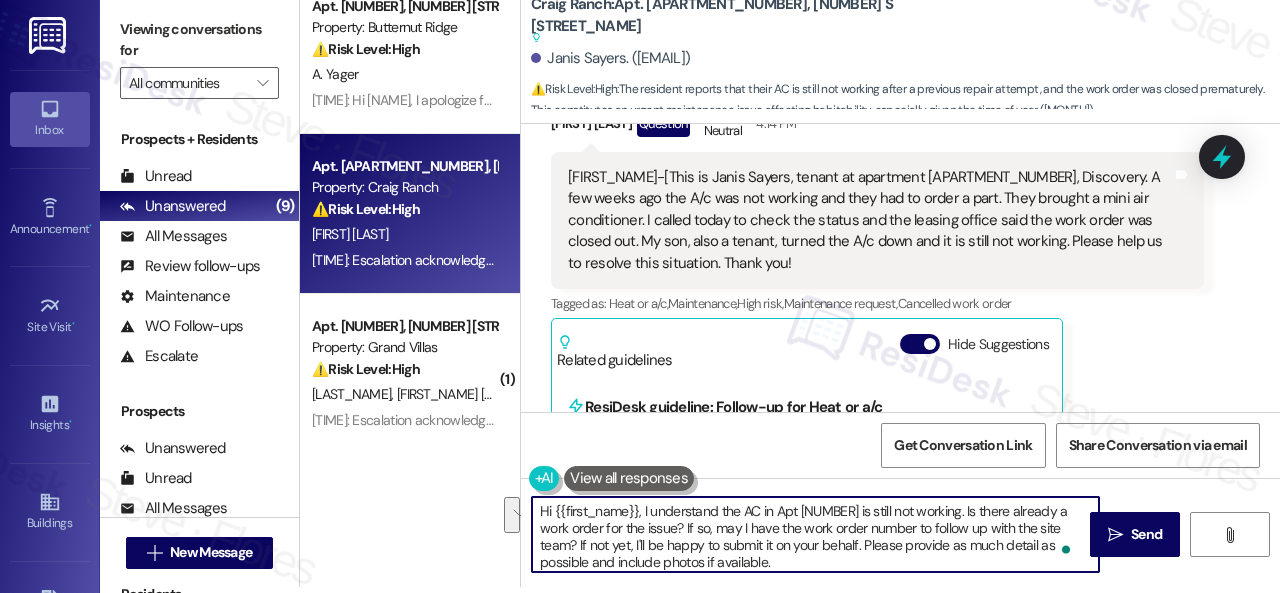 scroll, scrollTop: 84, scrollLeft: 0, axis: vertical 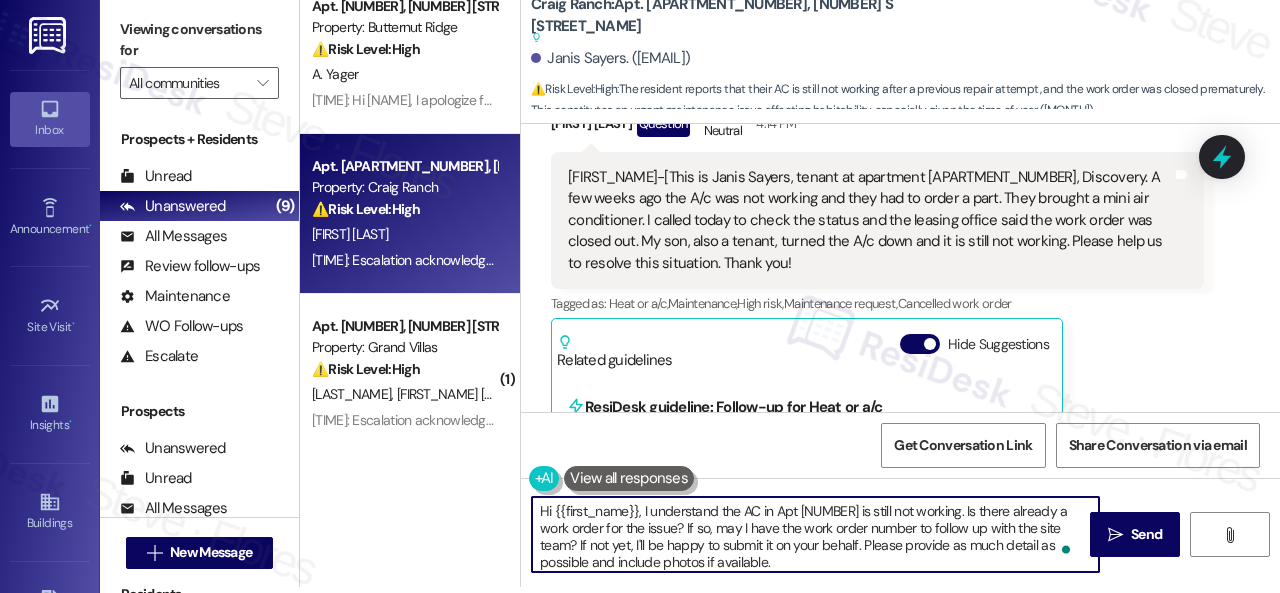 click on "Hi {{first_name}}, I understand the AC in Apt 223 is still not working. Is there already a work order for the issue? If so, may I have the work order number to follow up with the site team? If not yet, I'll be happy to submit it on your behalf. Please provide as much detail as possible and include photos if available.
Note: Due to limited availability, our maintenance team isn't able to call or schedule visits in advance. By submitting a work order, you're permitting them to enter your apartment, even if you're not home. If any children may be alone during the visit, please let me know so we can inform the team." at bounding box center (815, 534) 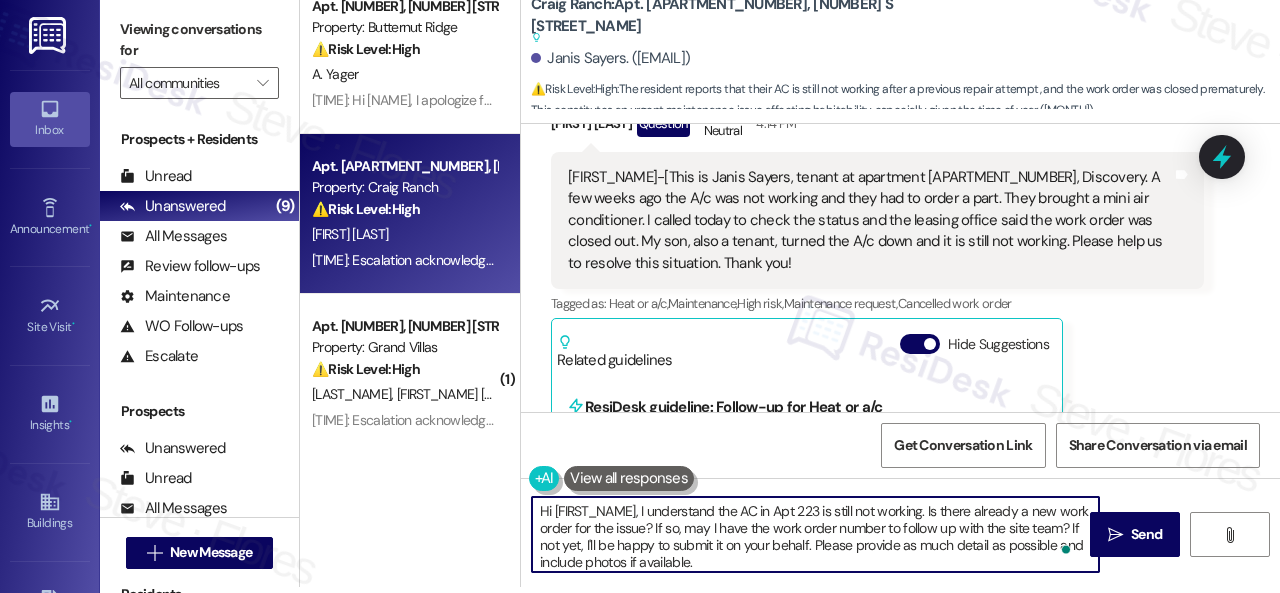click on "Hi {{first_name}}, I understand the AC in Apt 223 is still not working. Is there already a new work order for the issue? If so, may I have the work order number to follow up with the site team? If not yet, I'll be happy to submit it on your behalf. Please provide as much detail as possible and include photos if available.
Note: Due to limited availability, our maintenance team isn't able to call or schedule visits in advance. By submitting a work order, you're permitting them to enter your apartment, even if you're not home. If any children may be alone during the visit, please let me know so we can inform the team." at bounding box center [815, 534] 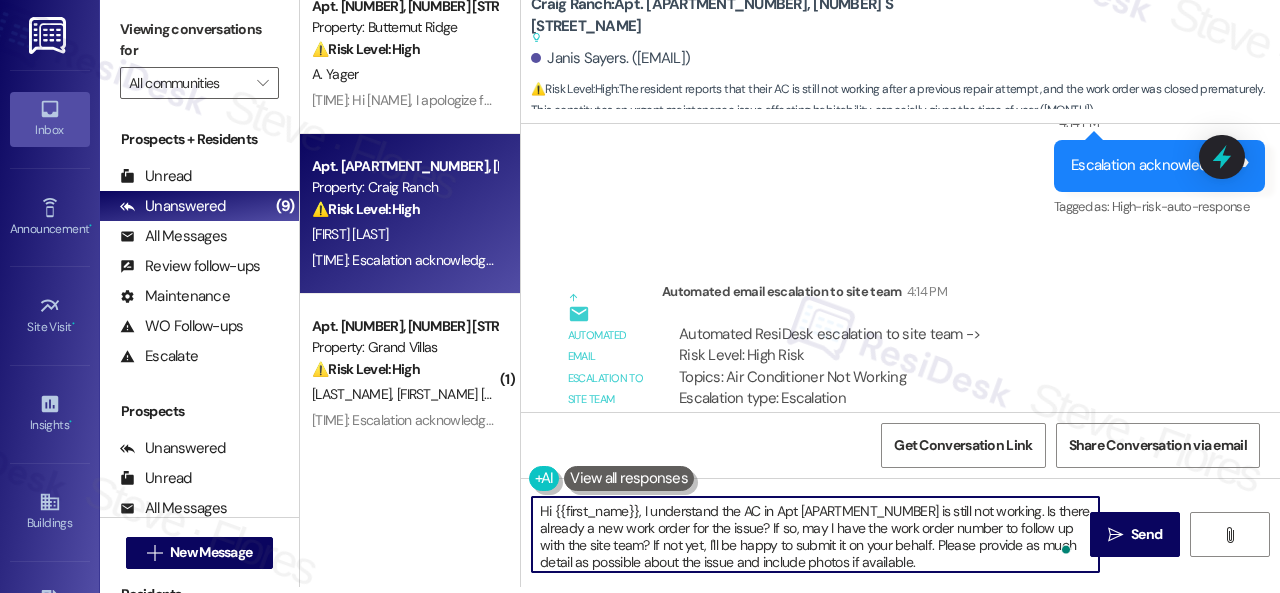 scroll, scrollTop: 1092, scrollLeft: 0, axis: vertical 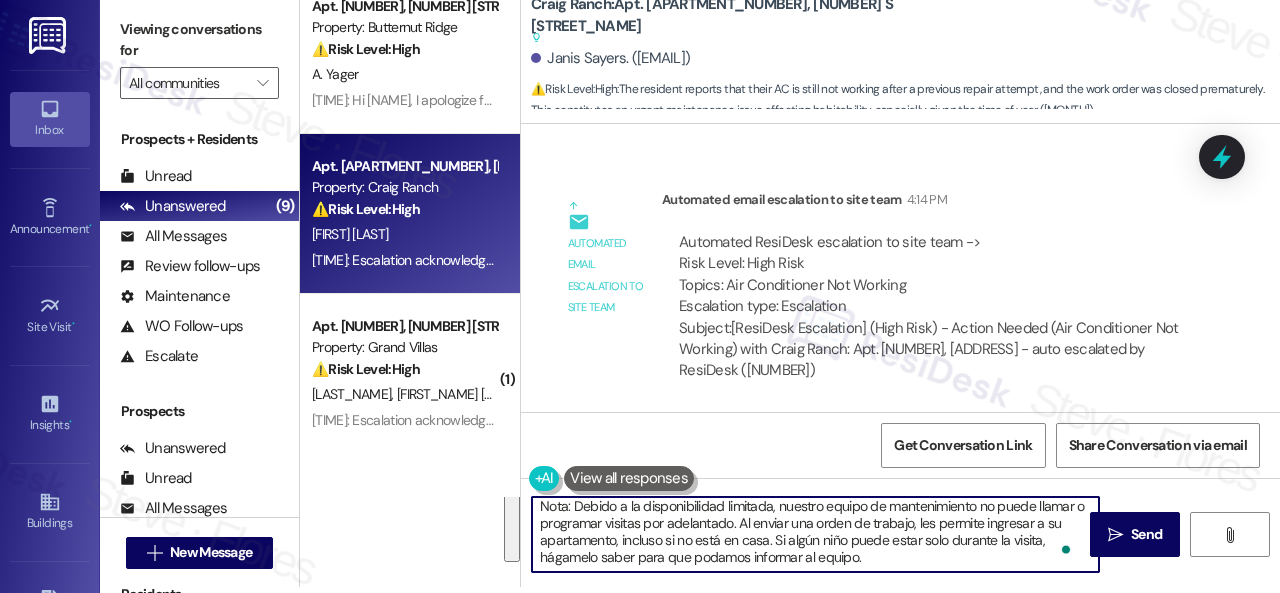 drag, startPoint x: 932, startPoint y: 515, endPoint x: 963, endPoint y: 632, distance: 121.037186 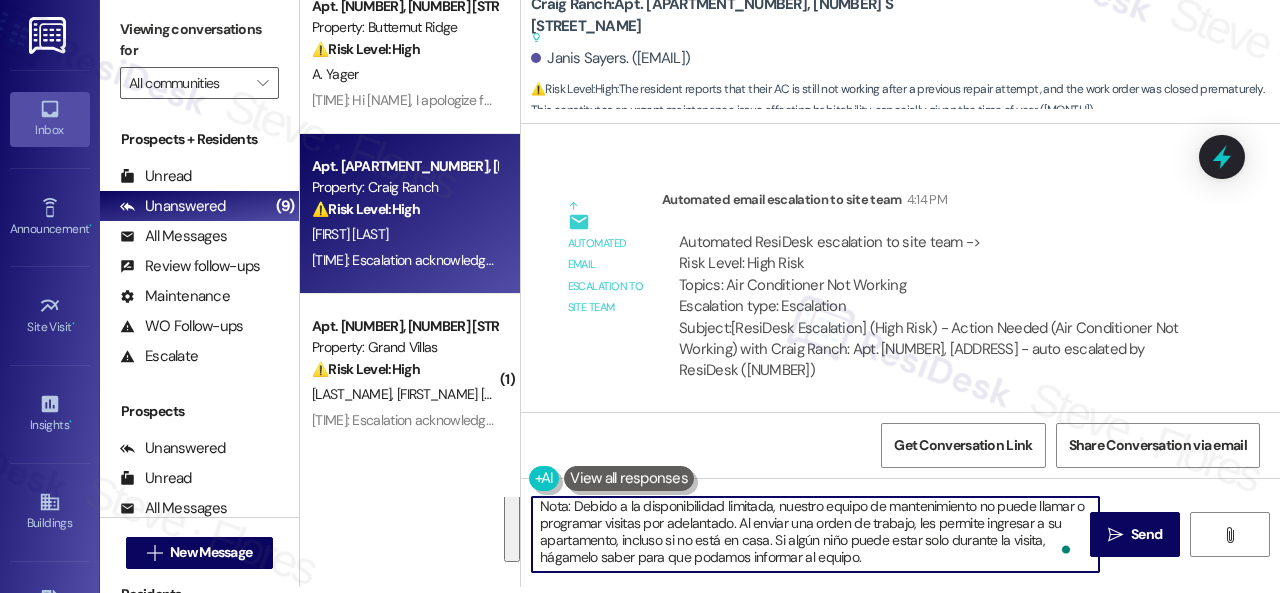 scroll, scrollTop: 26, scrollLeft: 0, axis: vertical 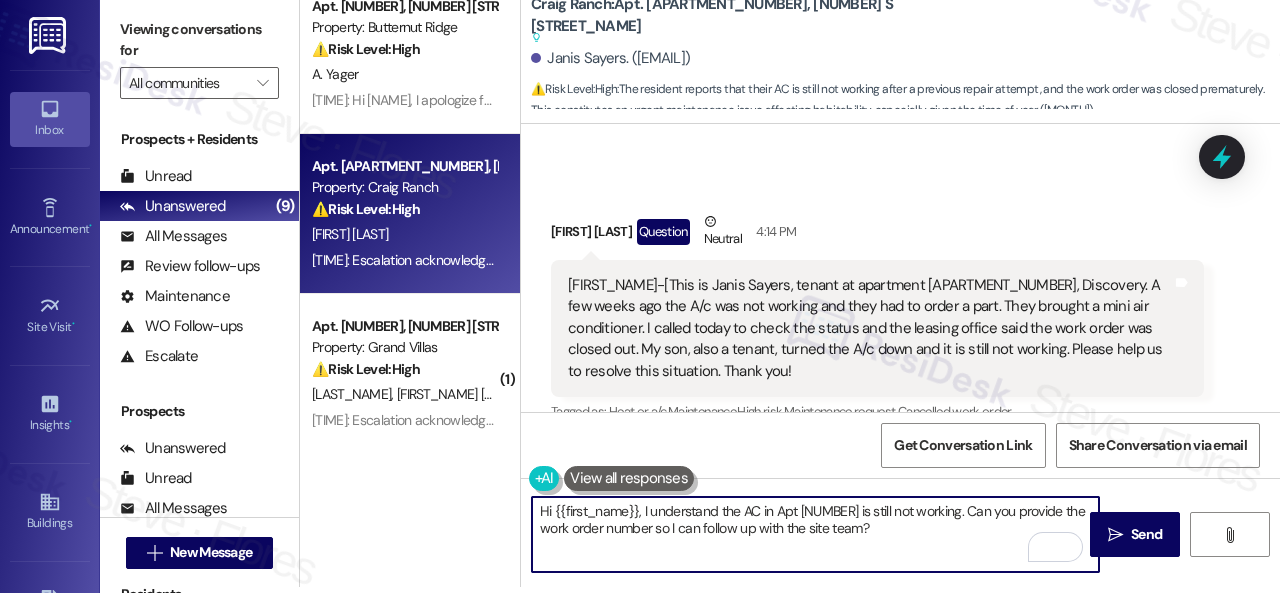 drag, startPoint x: 931, startPoint y: 514, endPoint x: 957, endPoint y: 512, distance: 26.076809 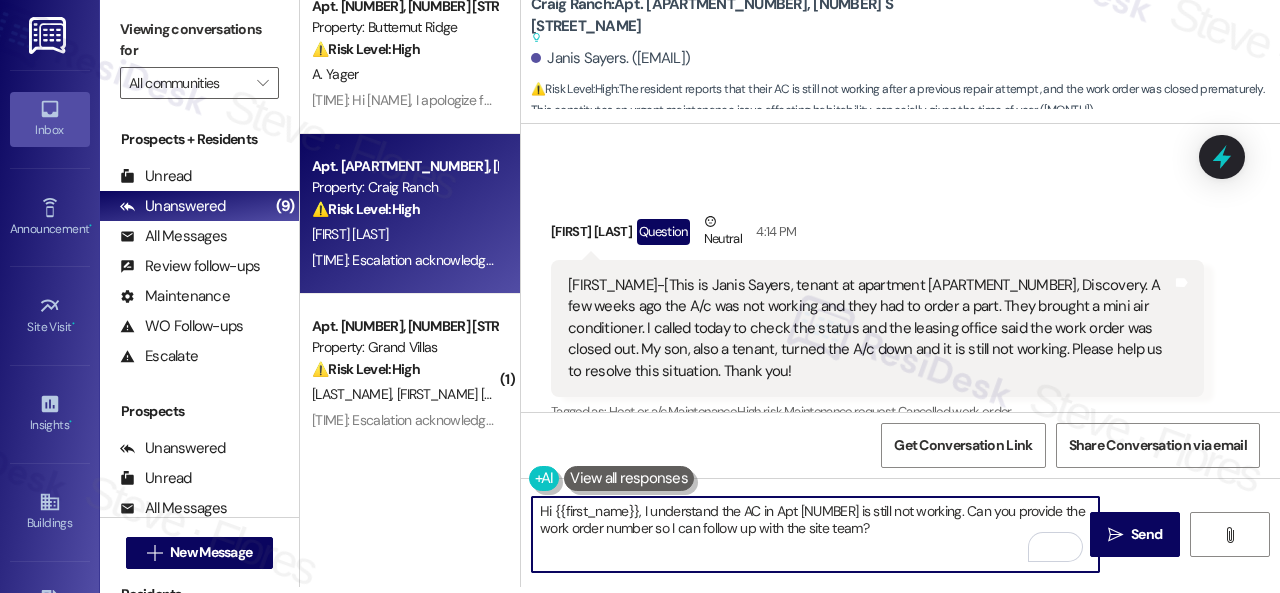 click on "Hi {{first_name}}, I understand the AC in Apt 223 is still not working. Can you provide the work order number so I can follow up with the site team?" at bounding box center [815, 534] 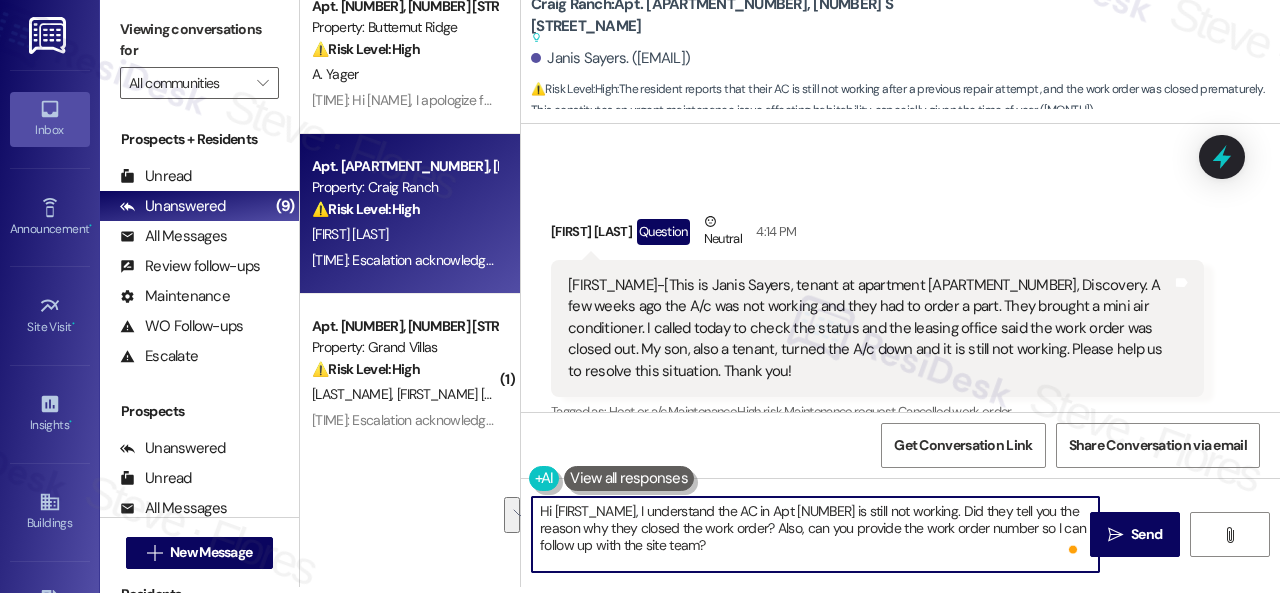 drag, startPoint x: 1035, startPoint y: 529, endPoint x: 699, endPoint y: 548, distance: 336.53677 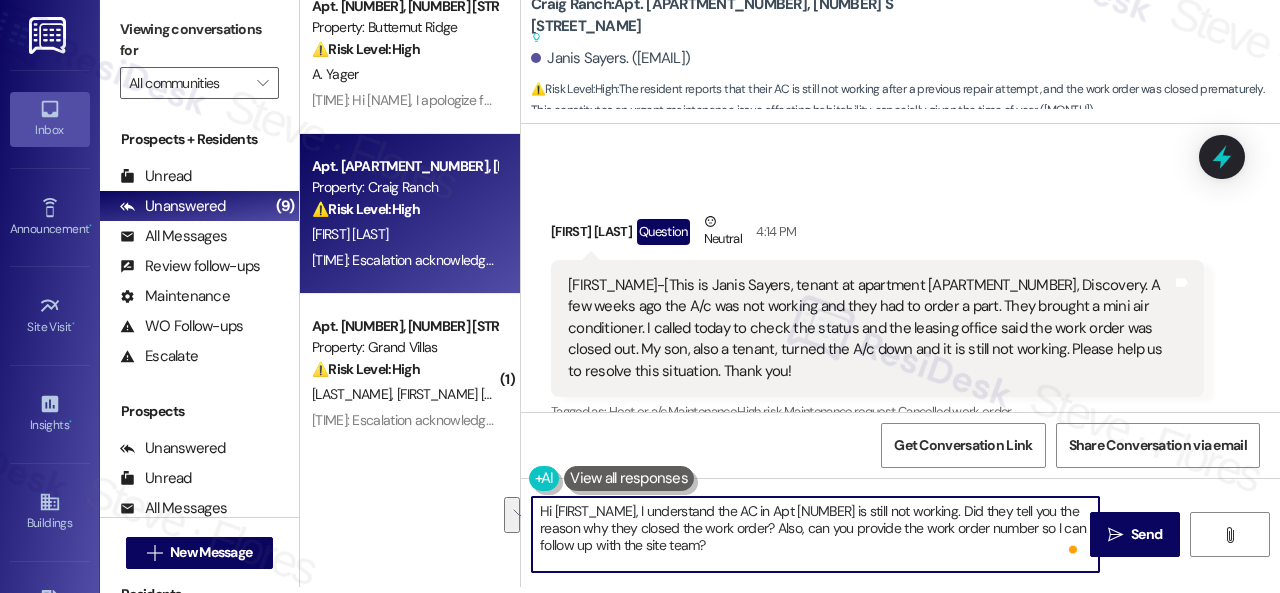 click on "Hi {{first_name}}, I understand the AC in Apt 223 is still not working. Did they tell you the reason why they closed the work order? Also, can you provide the work order number so I can follow up with the site team?" at bounding box center [815, 534] 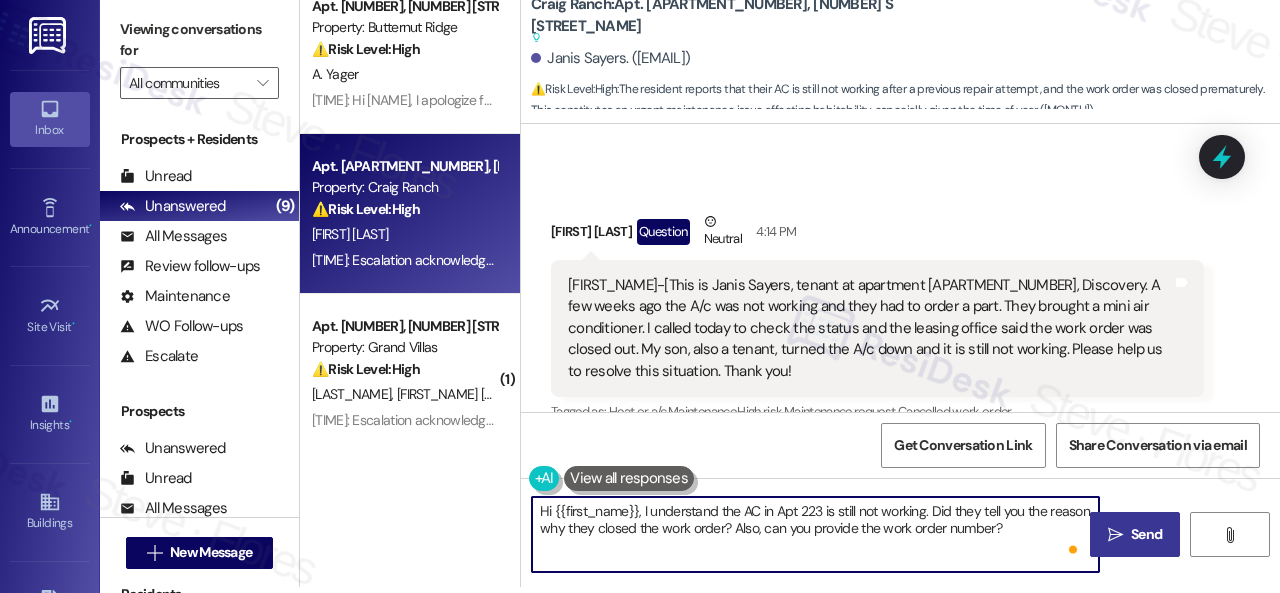 type on "Hi {{first_name}}, I understand the AC in Apt 223 is still not working. Did they tell you the reason why they closed the work order? Also, can you provide the work order number?" 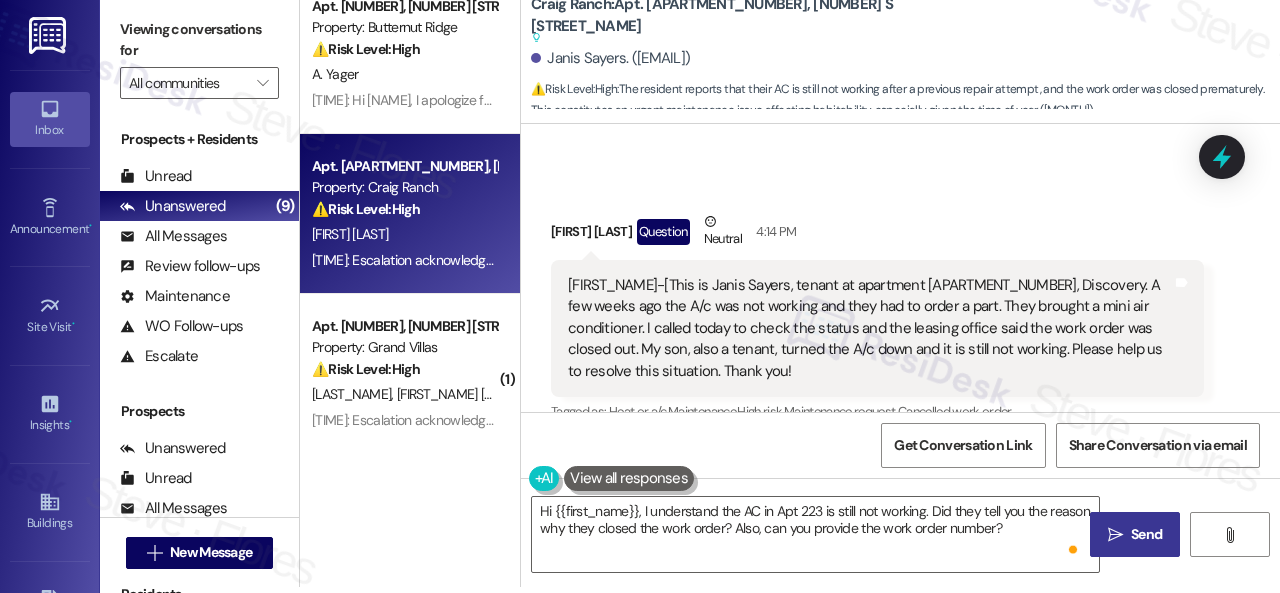 click on " Send" at bounding box center (1135, 534) 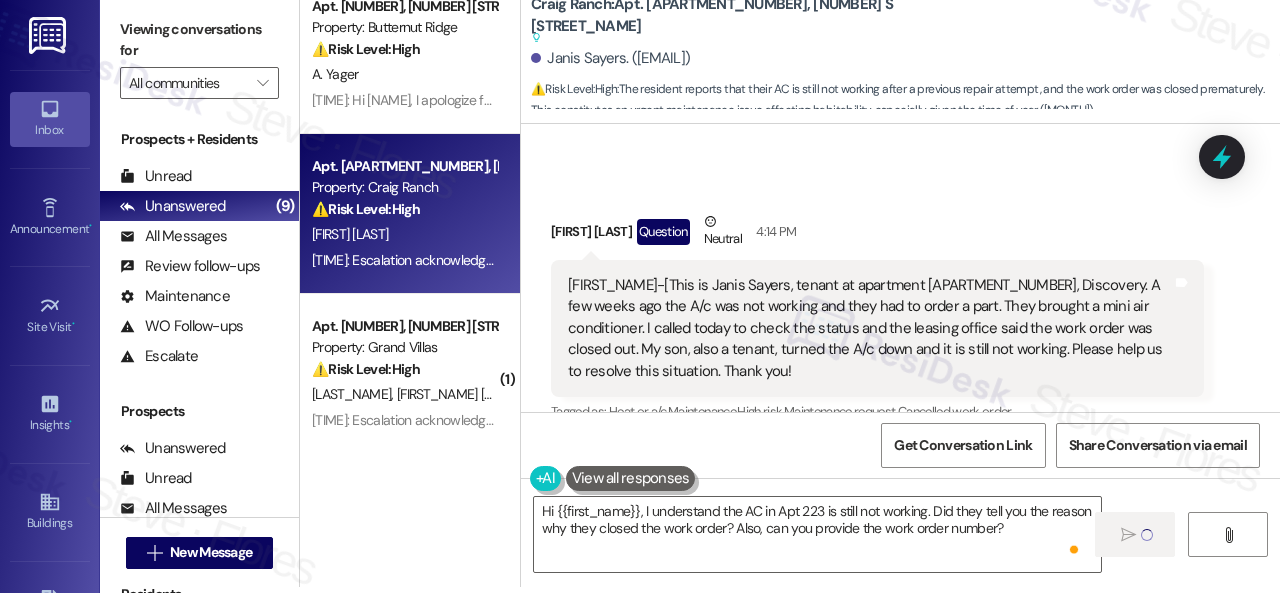 type 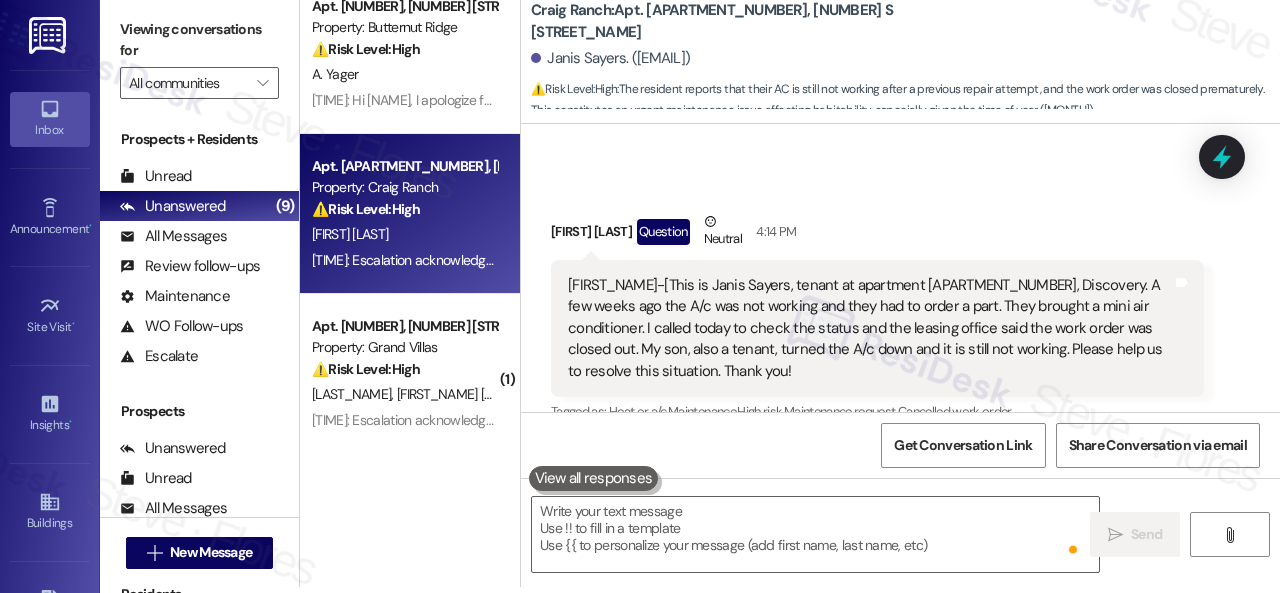 scroll, scrollTop: 0, scrollLeft: 0, axis: both 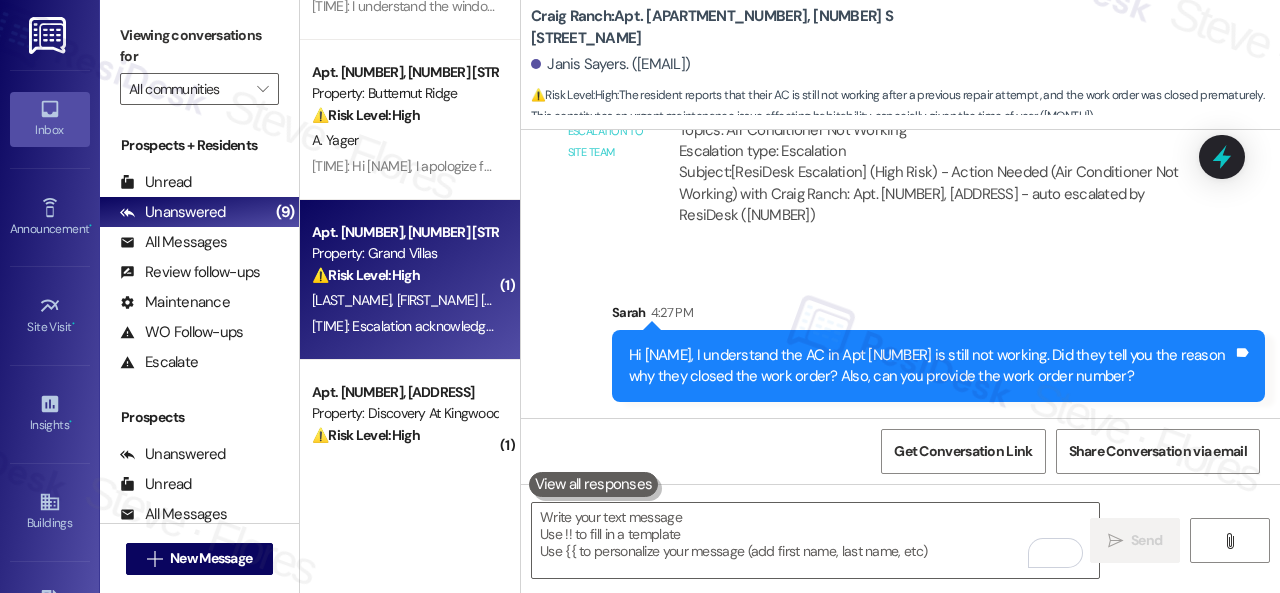 click on "⚠️  Risk Level:  High The resident reports multiple maintenance issues, including a malfunctioning door access key, a dryer not drying, a console error, and air conditioning not cooling. The door access issue and air conditioning malfunction, especially during warmer months, are considered urgent and potentially impact safety and comfort, justifying a Tier 2 classification." at bounding box center (404, 275) 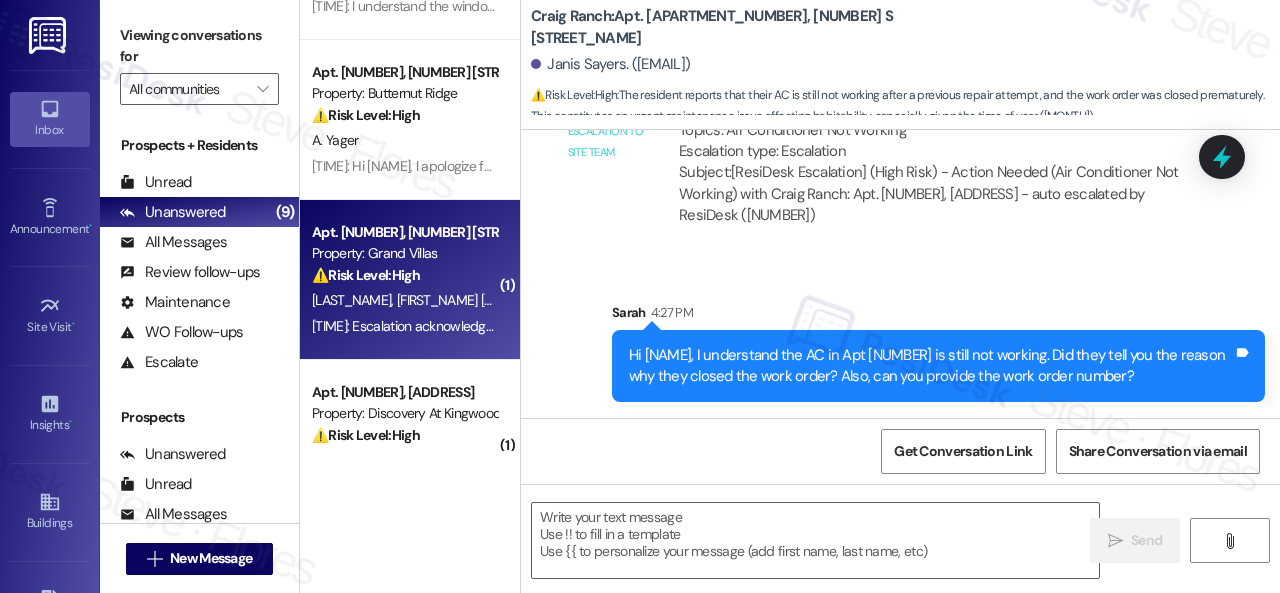 type on "Fetching suggested responses. Please feel free to read through the conversation in the meantime." 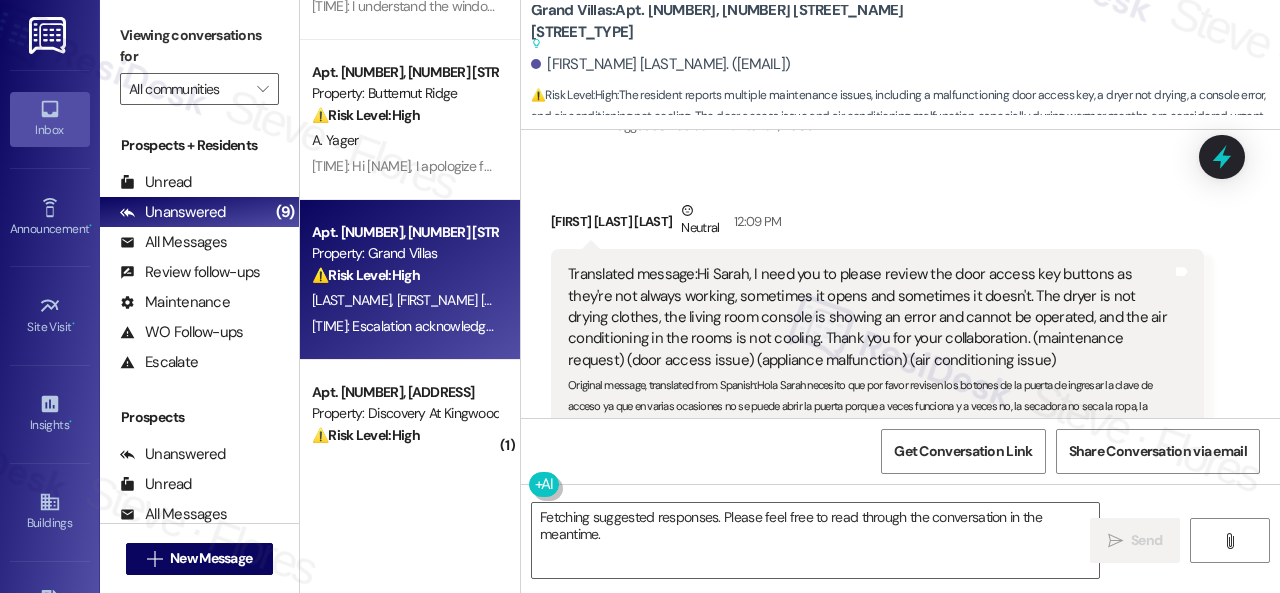 scroll, scrollTop: 788, scrollLeft: 0, axis: vertical 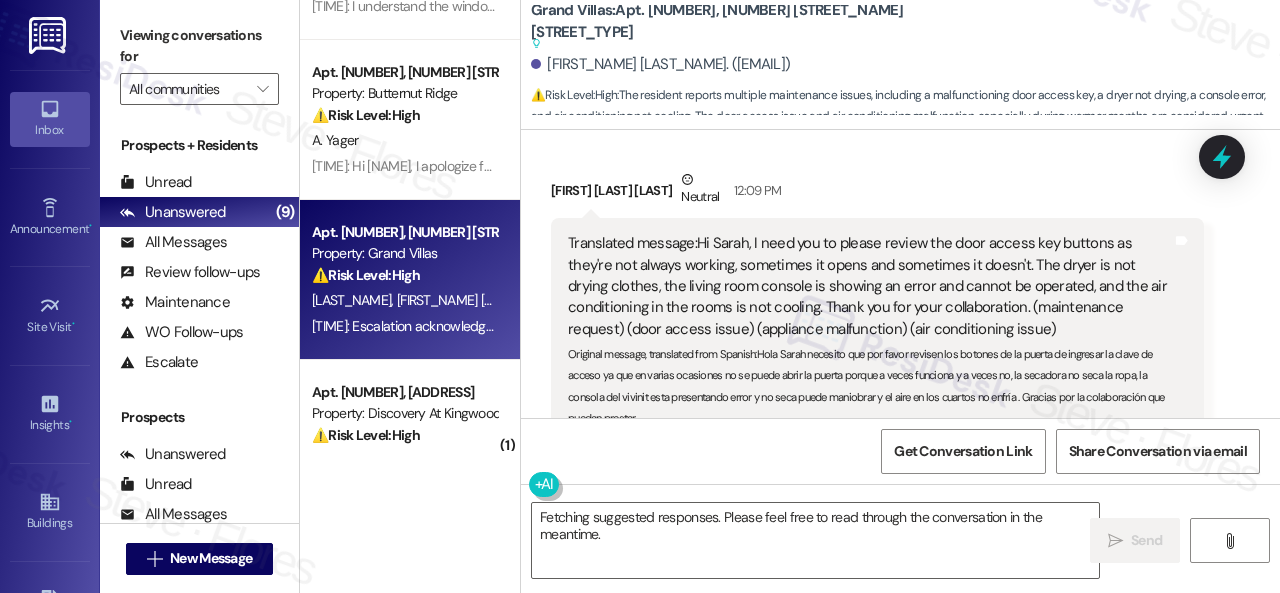 click on "Ginna Hernandez Pantoja   Neutral 12:09 PM" at bounding box center [877, 193] 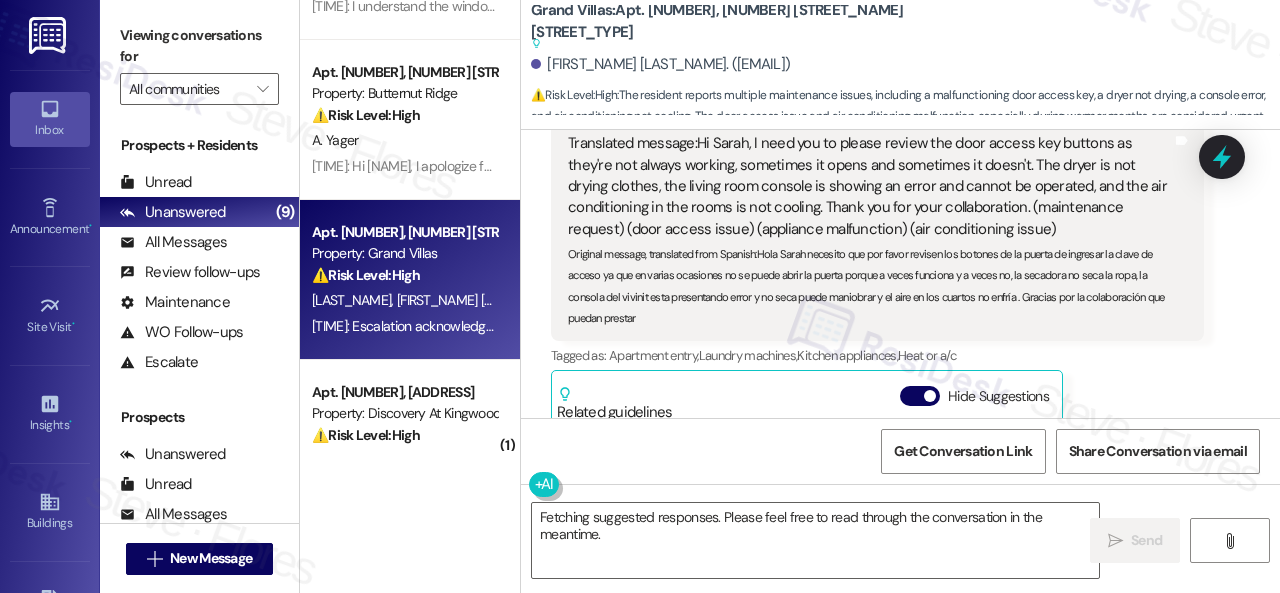 scroll, scrollTop: 788, scrollLeft: 0, axis: vertical 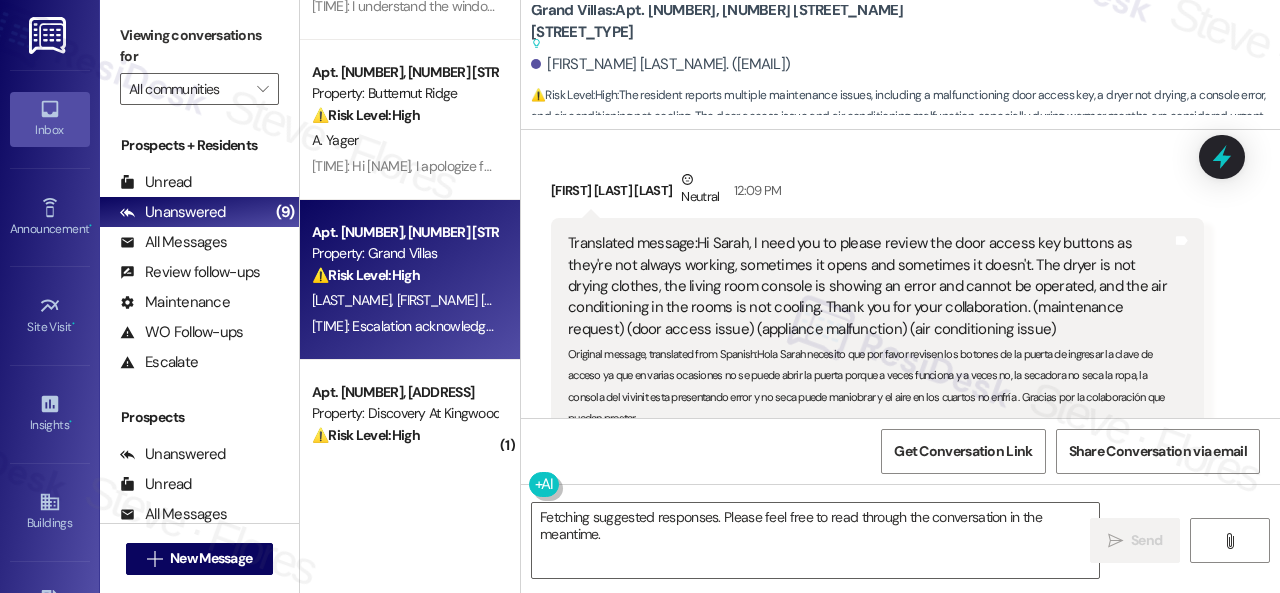 drag, startPoint x: 615, startPoint y: 536, endPoint x: 477, endPoint y: 485, distance: 147.12239 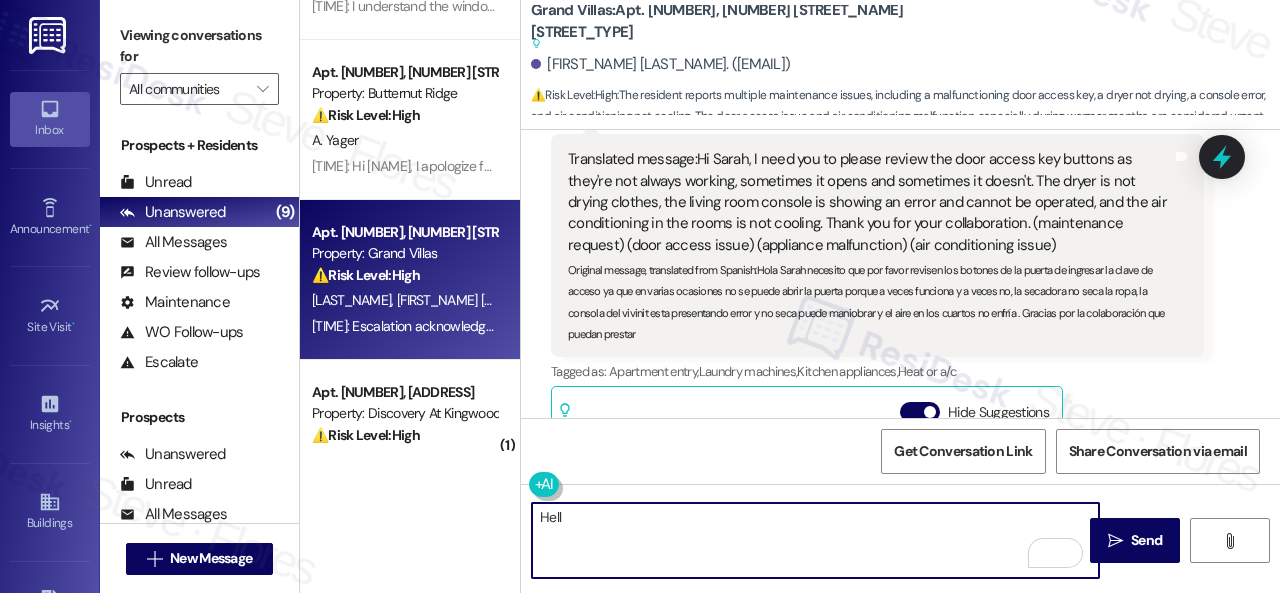 scroll, scrollTop: 826, scrollLeft: 0, axis: vertical 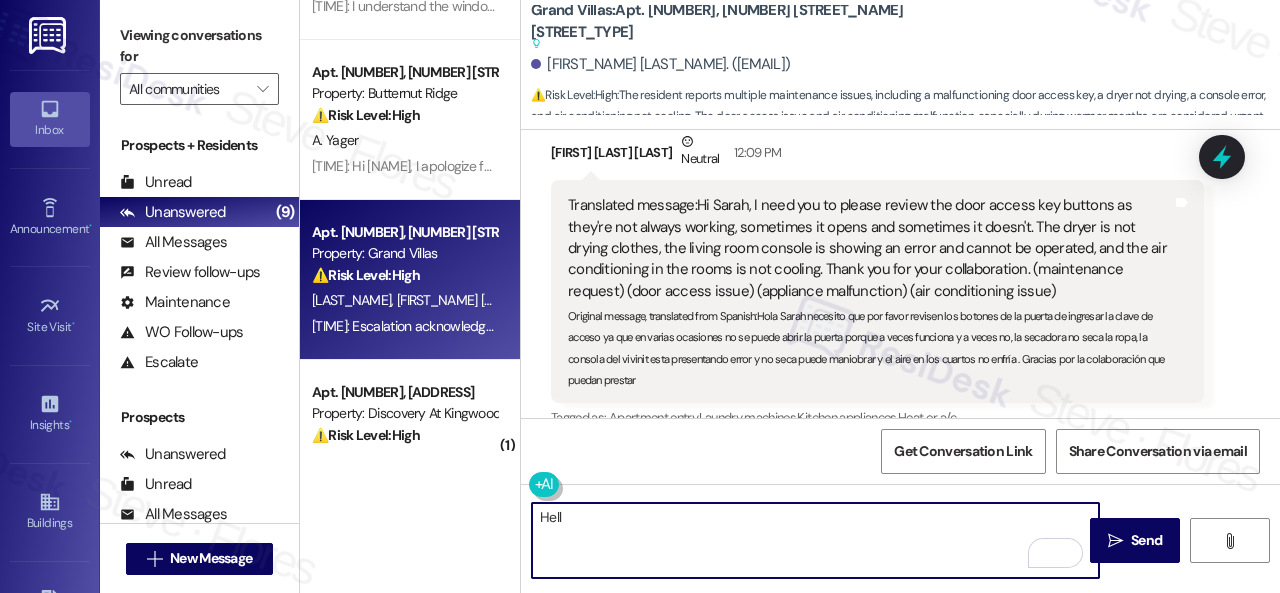 drag, startPoint x: 591, startPoint y: 515, endPoint x: 498, endPoint y: 511, distance: 93.08598 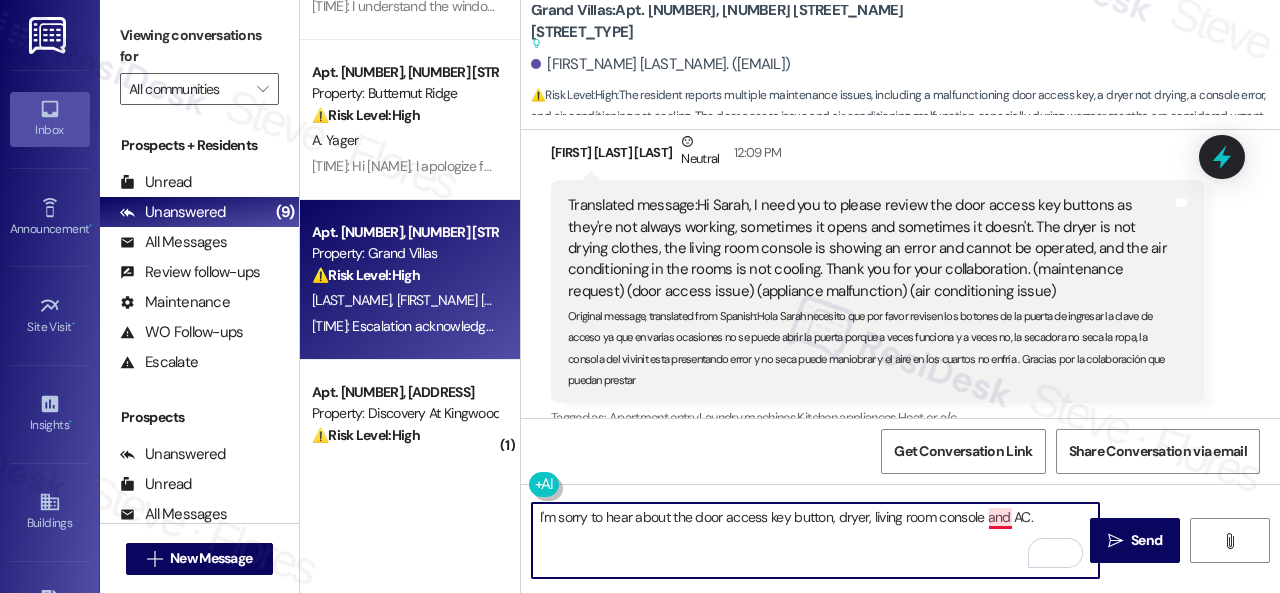 click on "I'm sorry to hear about the door access key button, dryer, living room console and AC." at bounding box center [815, 540] 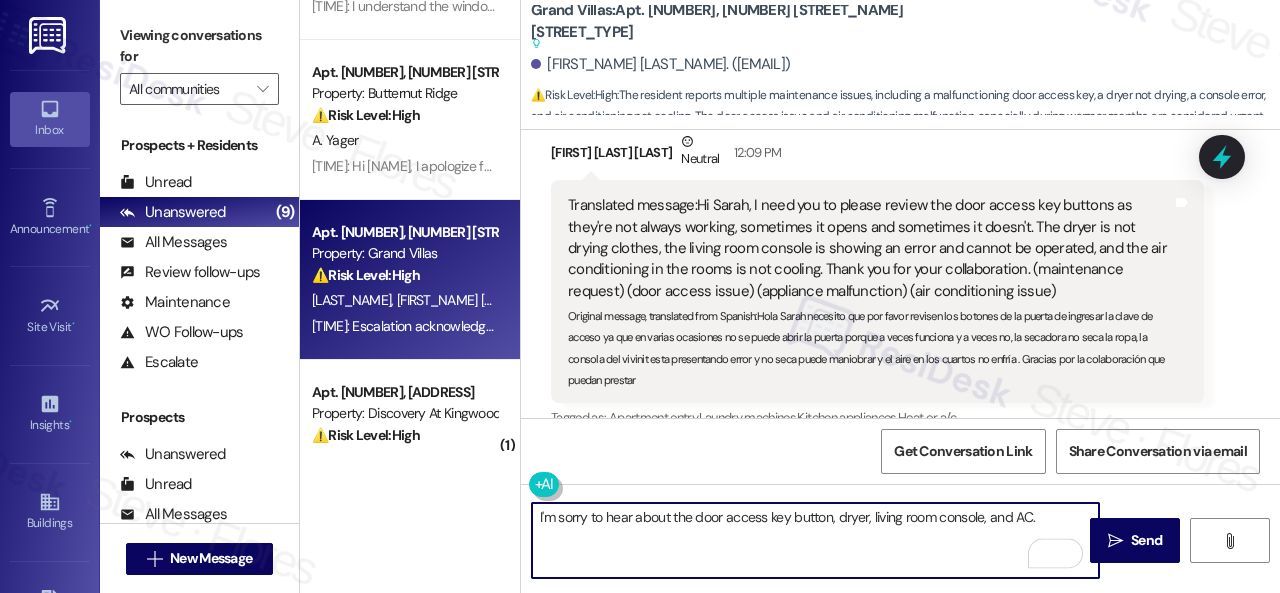 click on "I'm sorry to hear about the door access key button, dryer, living room console, and AC." at bounding box center (815, 540) 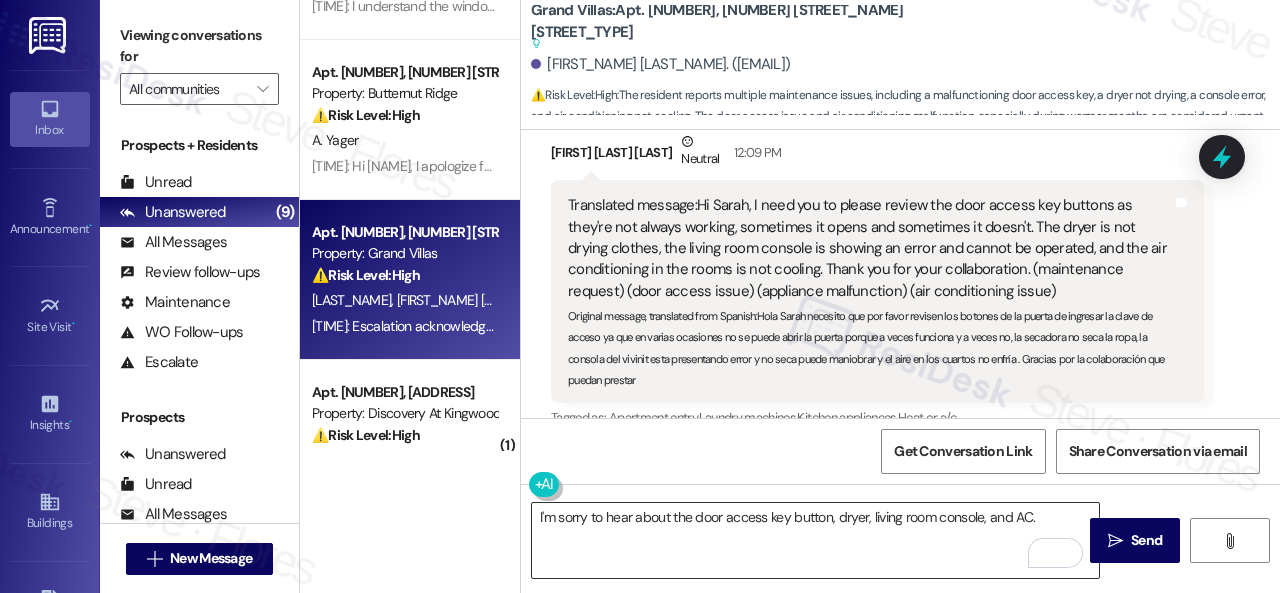 click on "I'm sorry to hear about the door access key button, dryer, living room console, and AC." at bounding box center (815, 540) 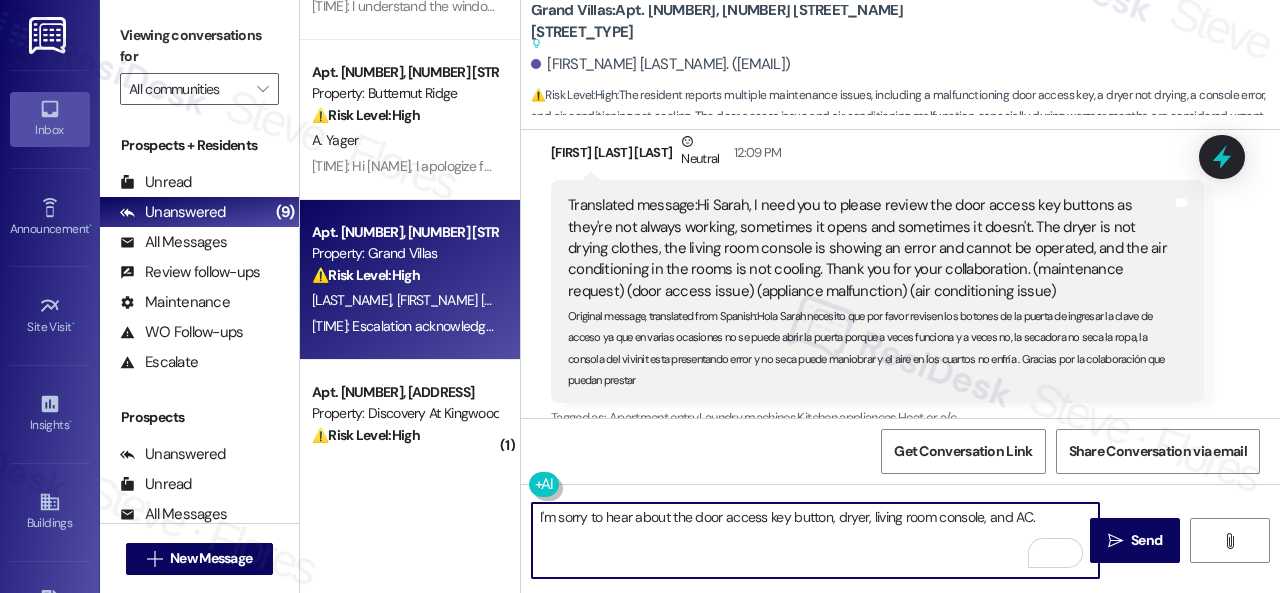 click on "I'm sorry to hear about the door access key button, dryer, living room console, and AC." at bounding box center [815, 540] 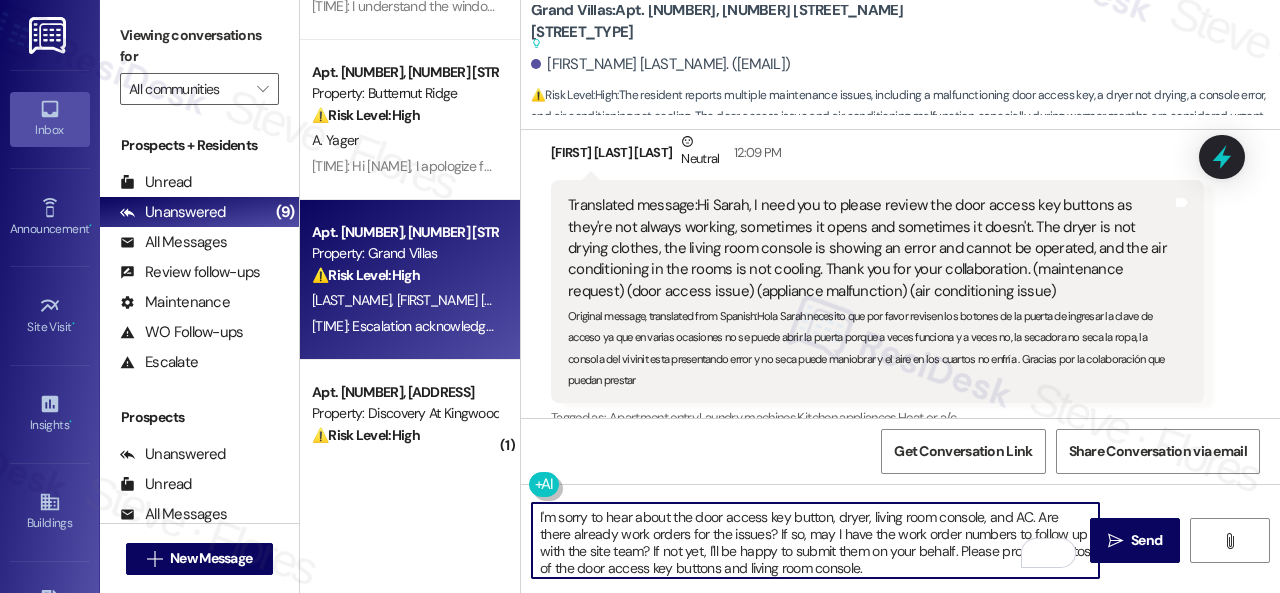 scroll, scrollTop: 84, scrollLeft: 0, axis: vertical 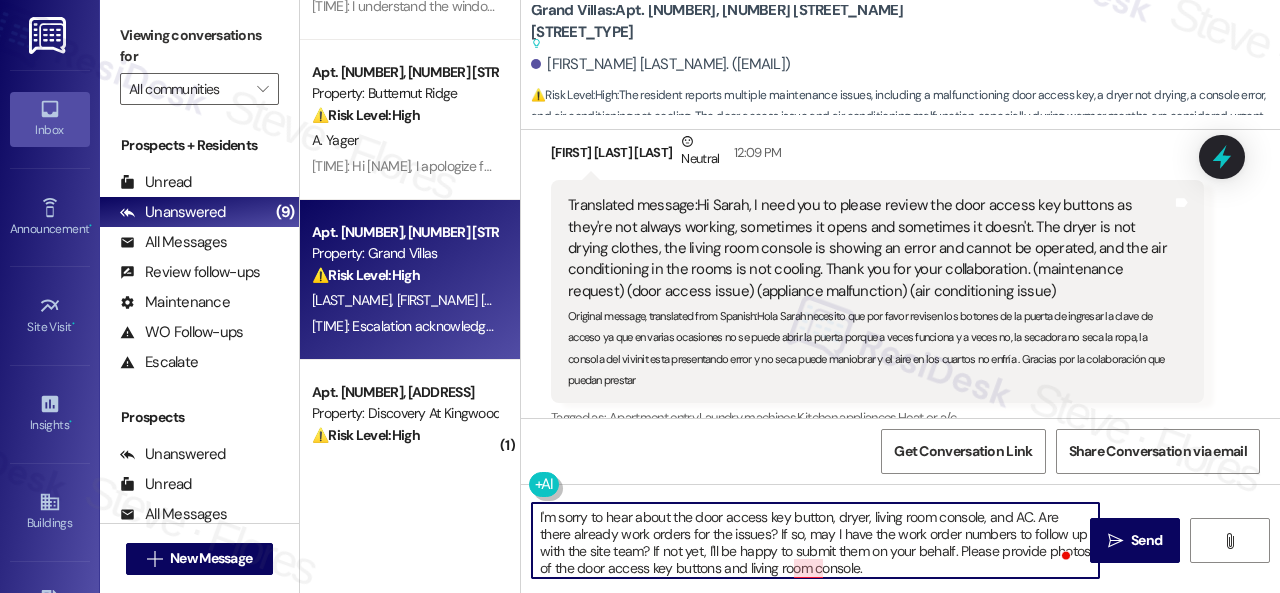 click on "I'm sorry to hear about the door access key button, dryer, living room console, and AC. Are there already work orders for the issues? If so, may I have the work order numbers to follow up with the site team? If not yet, I'll be happy to submit them on your behalf. Please provide photos of the door access key buttons and living room console.
Note: Due to limited availability, our maintenance team isn't able to call or schedule visits in advance. By submitting a work order, you're permitting them to enter your apartment, even if you're not home. If any children may be alone during the visit, please let me know so we can inform the team." at bounding box center (815, 540) 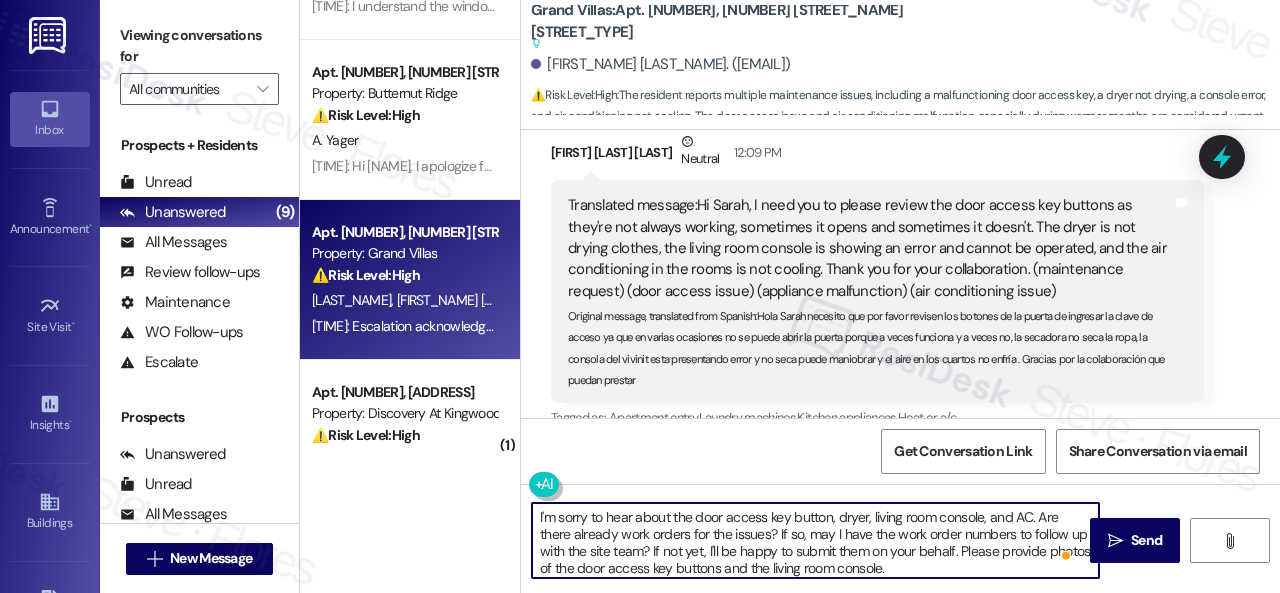 scroll, scrollTop: 90, scrollLeft: 0, axis: vertical 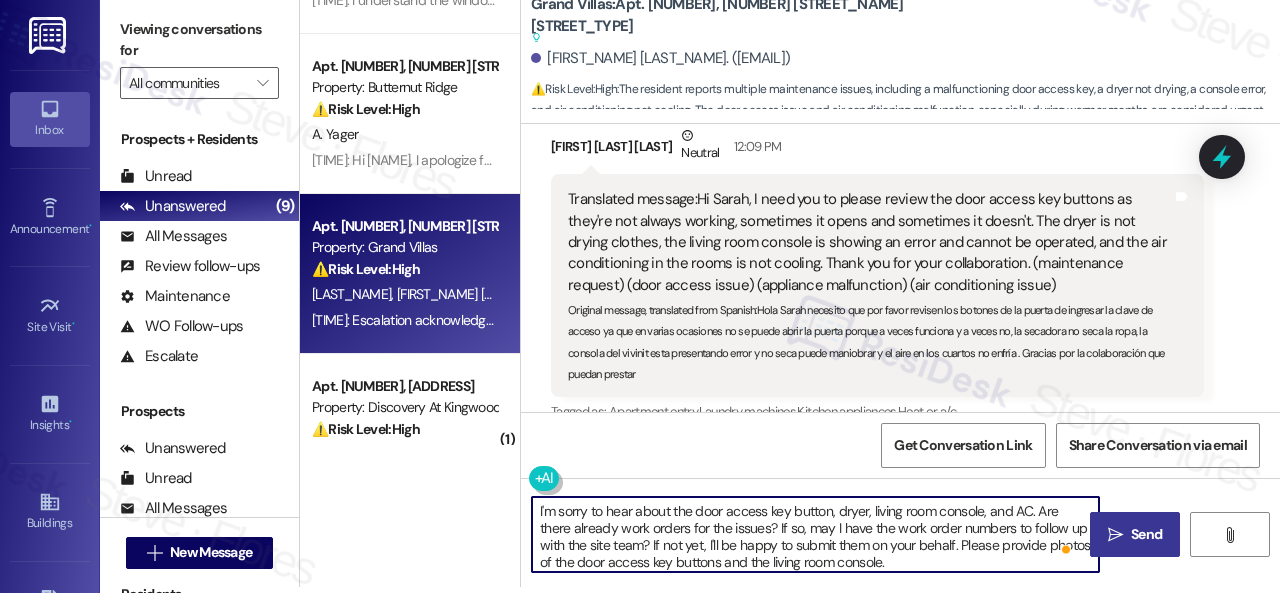 type on "I'm sorry to hear about the door access key button, dryer, living room console, and AC. Are there already work orders for the issues? If so, may I have the work order numbers to follow up with the site team? If not yet, I'll be happy to submit them on your behalf. Please provide photos of the door access key buttons and the living room console.
Note: Due to limited availability, our maintenance team isn't able to call or schedule visits in advance. By submitting a work order, you're permitting them to enter your apartment, even if you're not home. If any children may be alone during the visit, please let me know so we can inform the team." 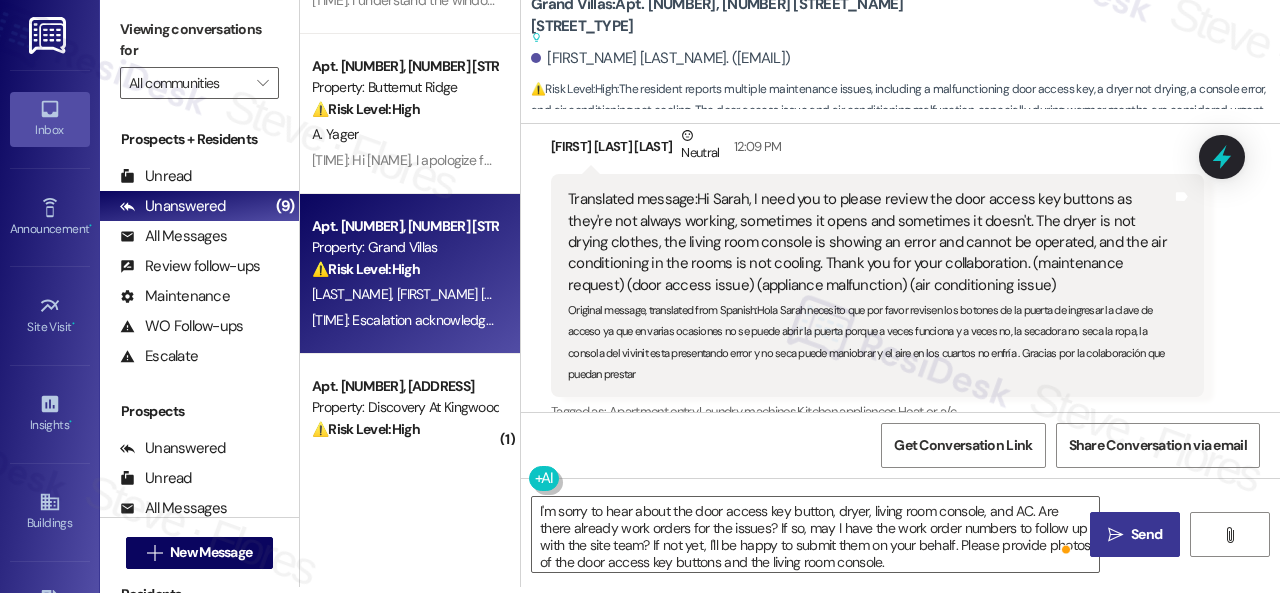 click on "Send" at bounding box center [1146, 534] 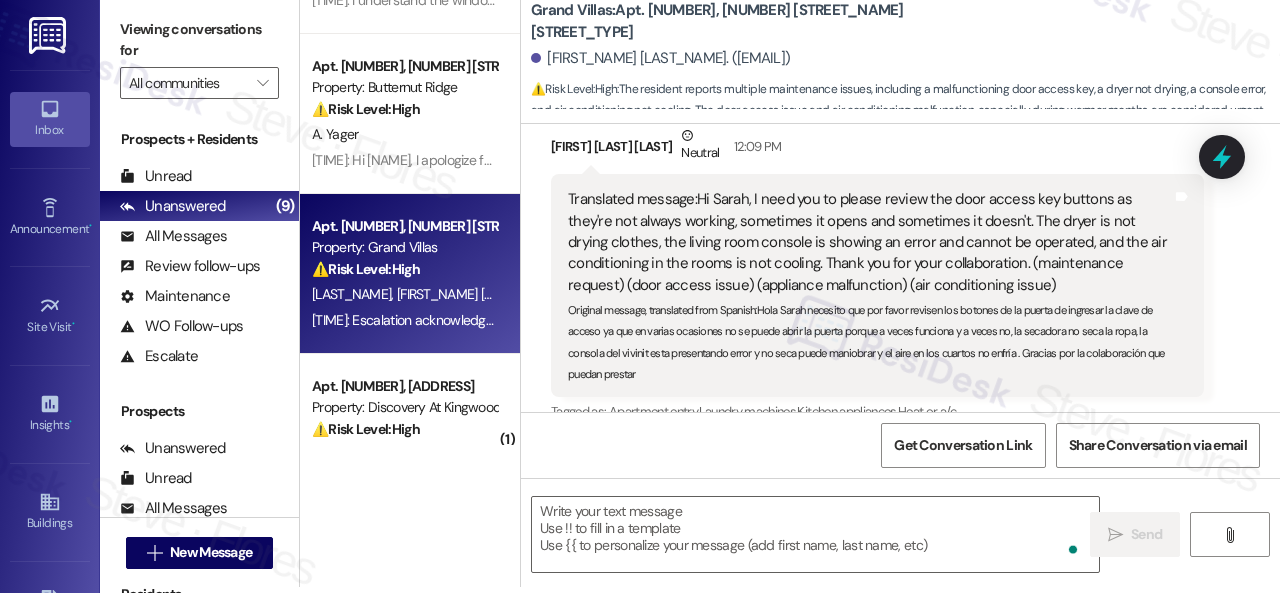scroll, scrollTop: 0, scrollLeft: 0, axis: both 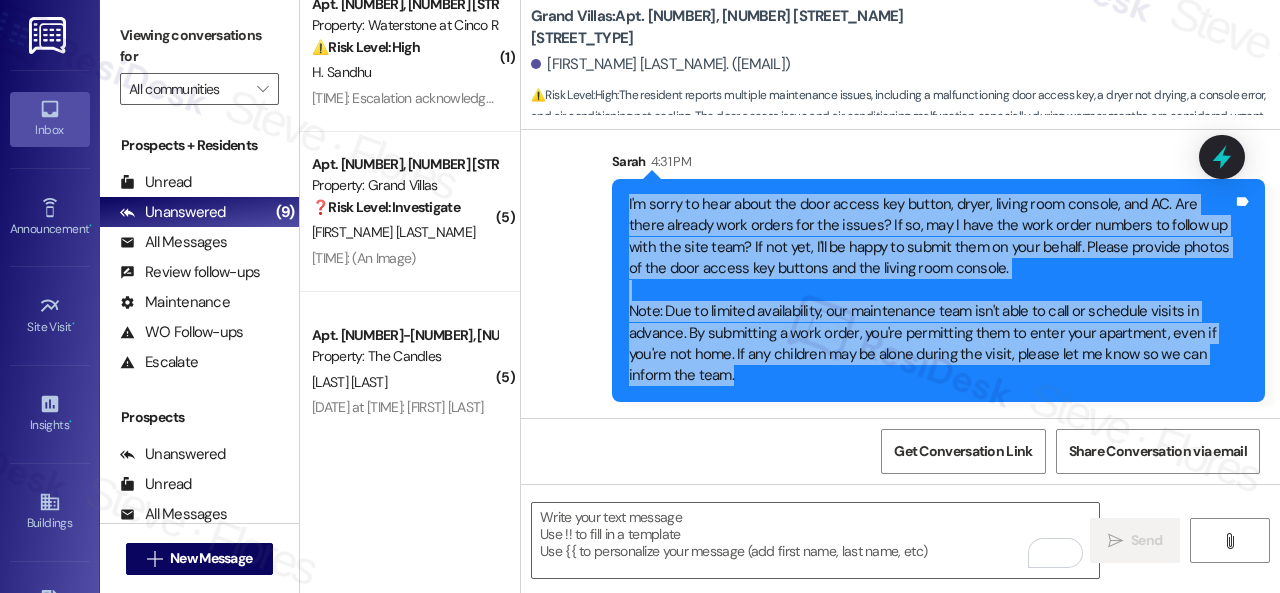 drag, startPoint x: 620, startPoint y: 194, endPoint x: 767, endPoint y: 379, distance: 236.29219 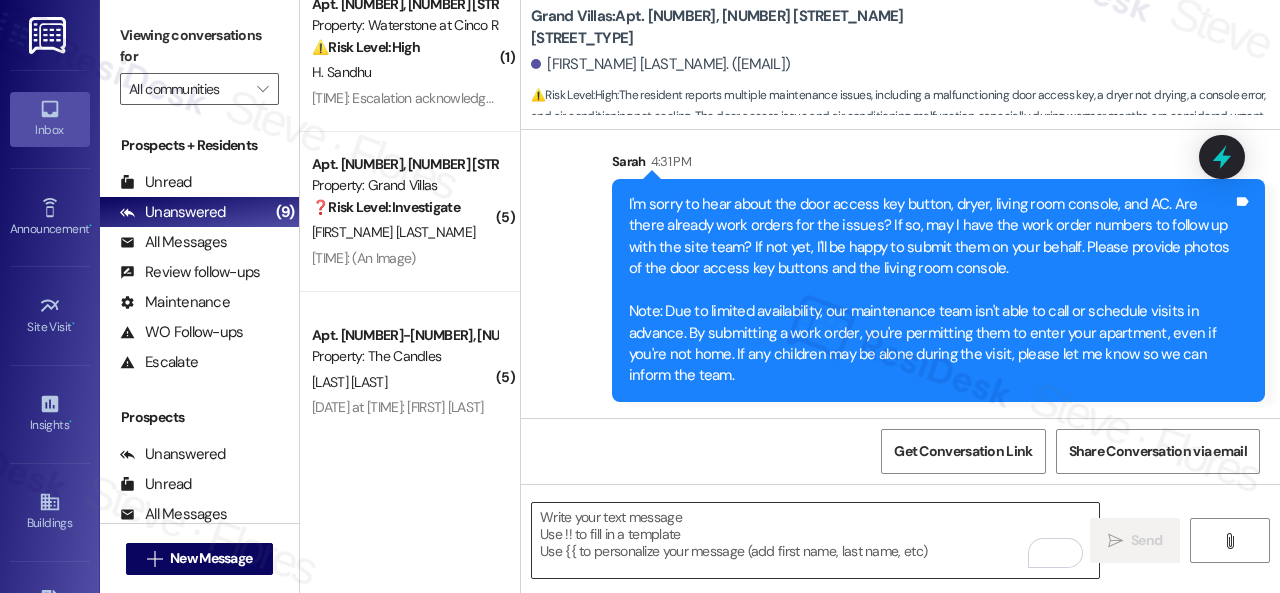 click at bounding box center (815, 540) 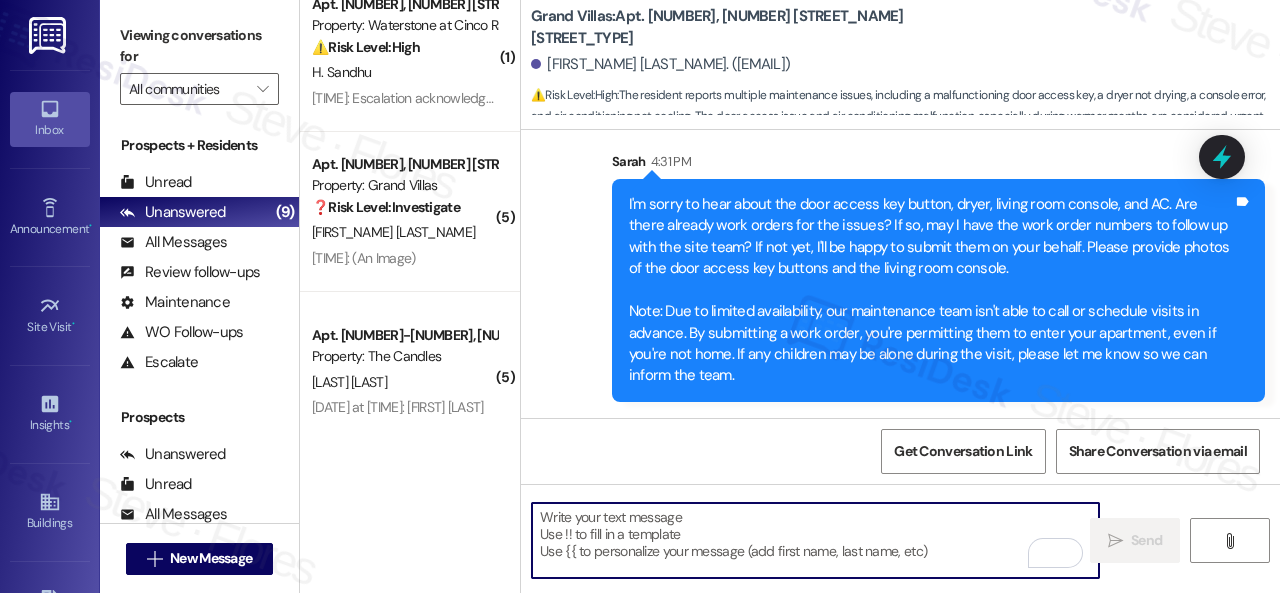 paste on "I'm sorry to hear about the door access key button, dryer, living room console, and AC. Are there already work orders for the issues? If so, may I have the work order numbers to follow up with the site team? If not yet, I'll be happy to submit them on your behalf. Please provide photos of the door access key buttons and the living room console.
Note: Due to limited availability, our maintenance team isn't able to call or schedule visits in advance. By submitting a work order, you're permitting them to enter your apartment, even if you're not home. If any children may be alone during the visit, please let me know so we can inform the team." 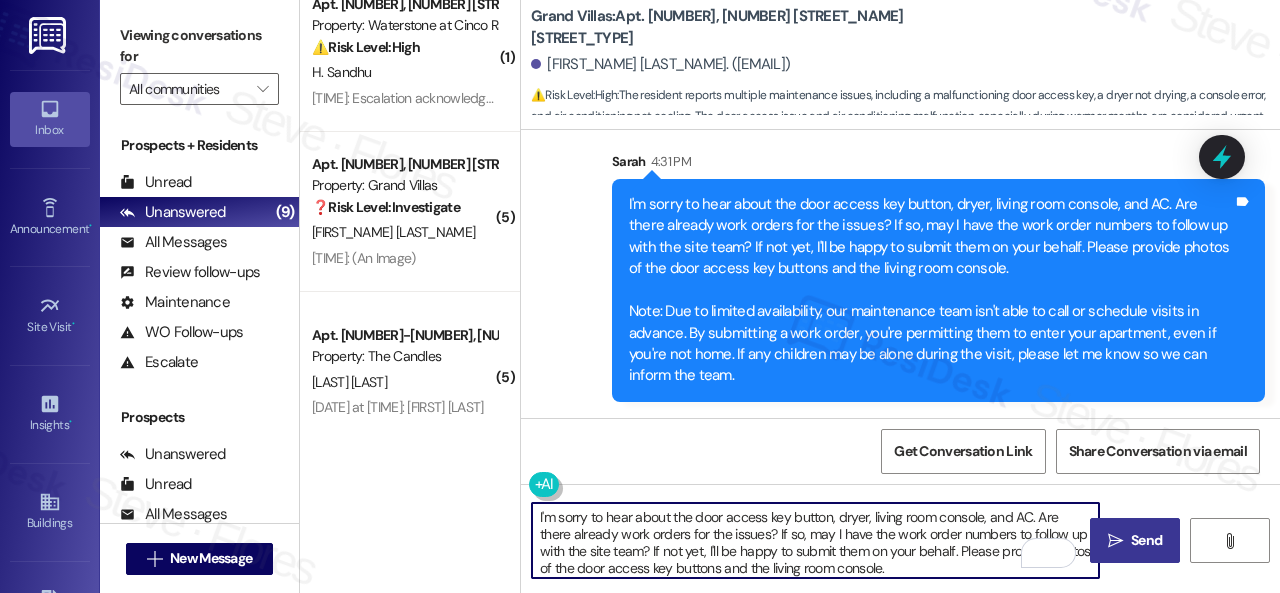 scroll, scrollTop: 84, scrollLeft: 0, axis: vertical 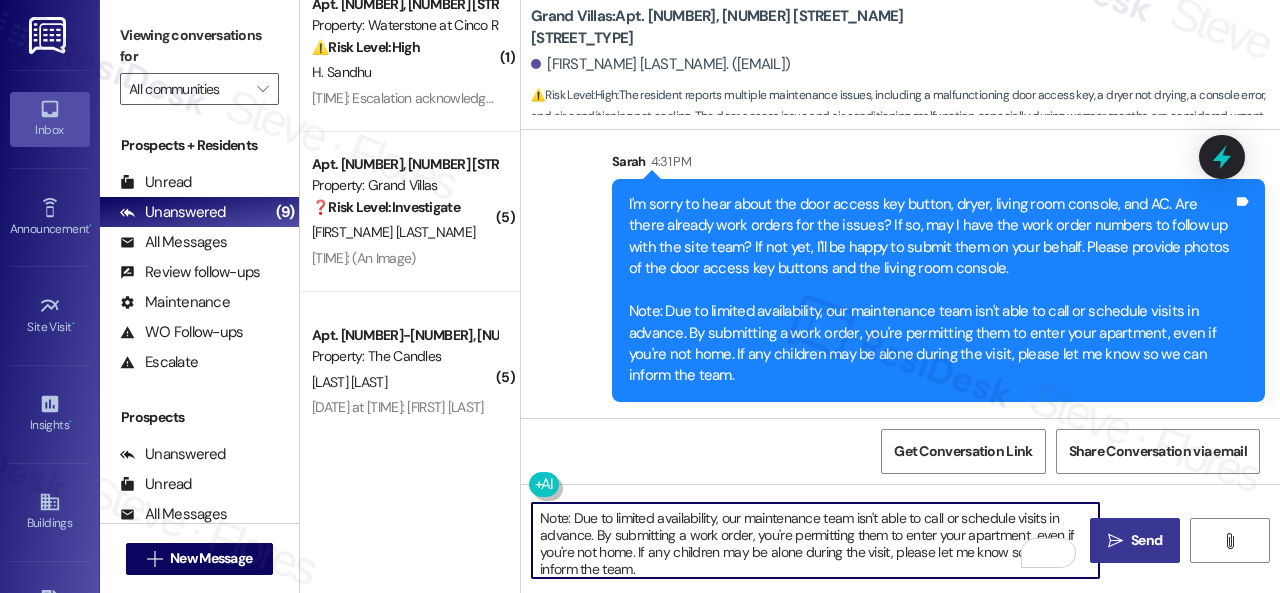 click on "Get Conversation Link Share Conversation via email" at bounding box center [900, 451] 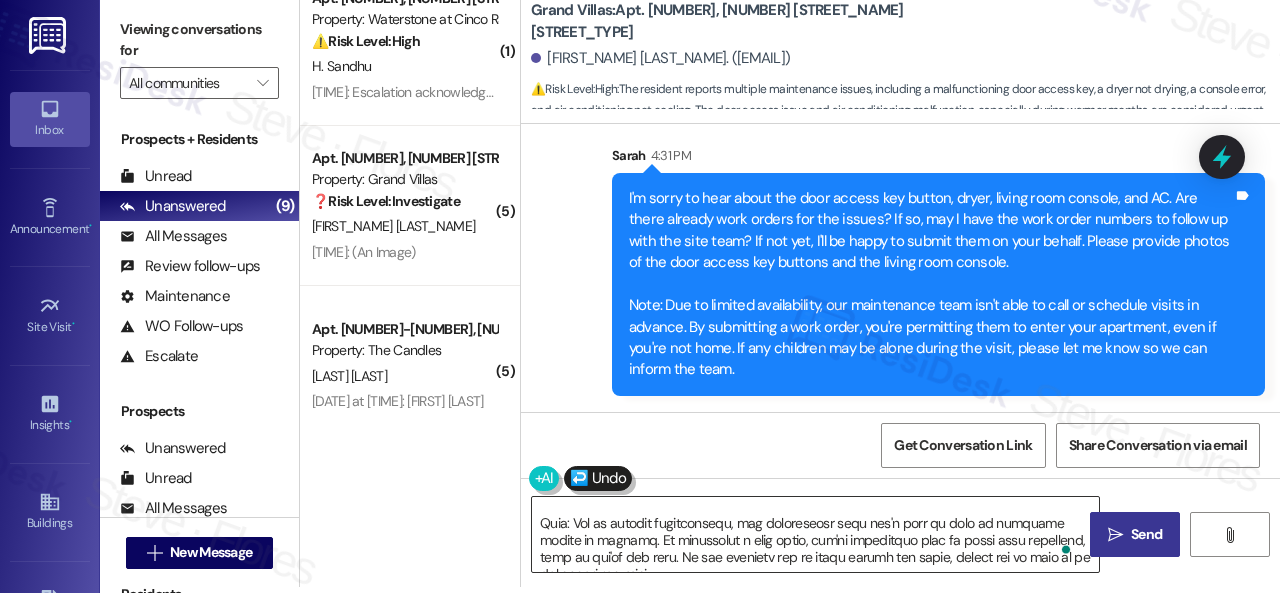 type on "Lamento escuchar sobre el botón de acceso a la puerta, la secadora, la consola de la sala de estar y el aire acondicionado. ¿Ya hay órdenes de trabajo para los problemas? Si es así, ¿puedo tener los números de orden de trabajo para hacer un seguimiento del equipo del sitio? Si aún no, estaré encantado de enviarlos en su nombre. Proporcione fotos de los botones de llave de acceso a la puerta y la consola de la sala de estar.
Nota: Debido a la disponibilidad limitada, nuestro equipo de mantenimiento no puede llamar o programar visitas por adelantado. Al enviar una orden de trabajo, les permite ingresar a su apartamento, incluso si no está en casa. Si algún niño puede estar solo durante la visita, hágamelo saber para que podamos informar al equipo. (explicit access granted) (maintenance request) (follow-up request) (appliance issues) (importance of notification for unattended children) (I'm sorry to hear about the door access key button, dryer, living room console, and AC. Are there already work orders for t..." 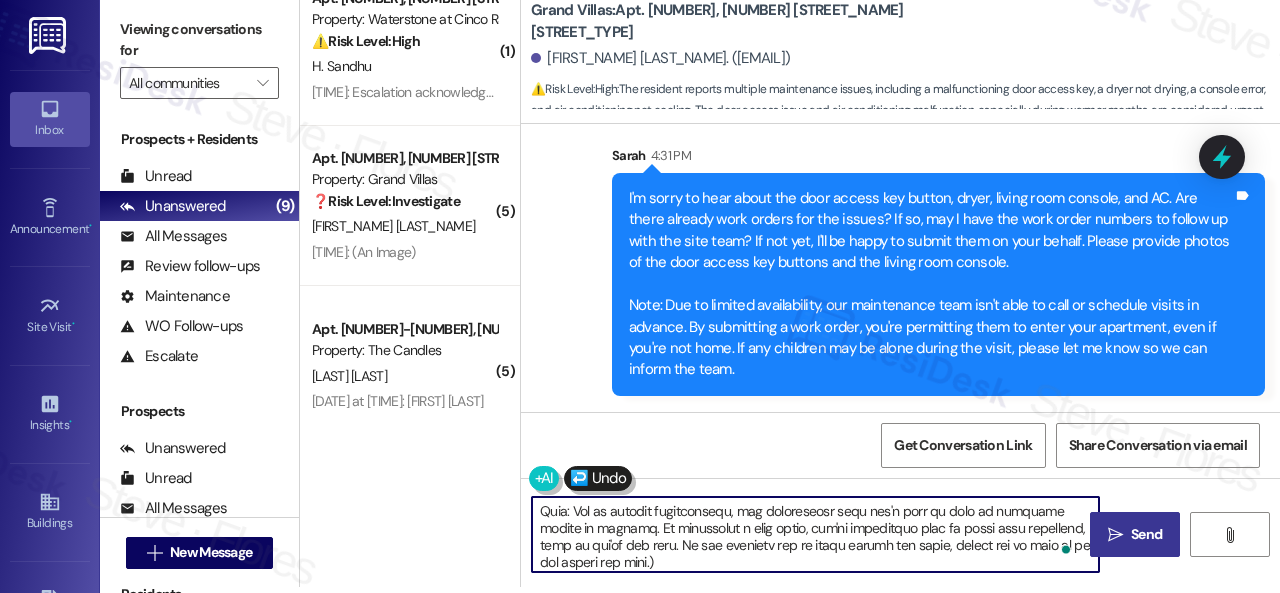 click on "Send" at bounding box center (1146, 534) 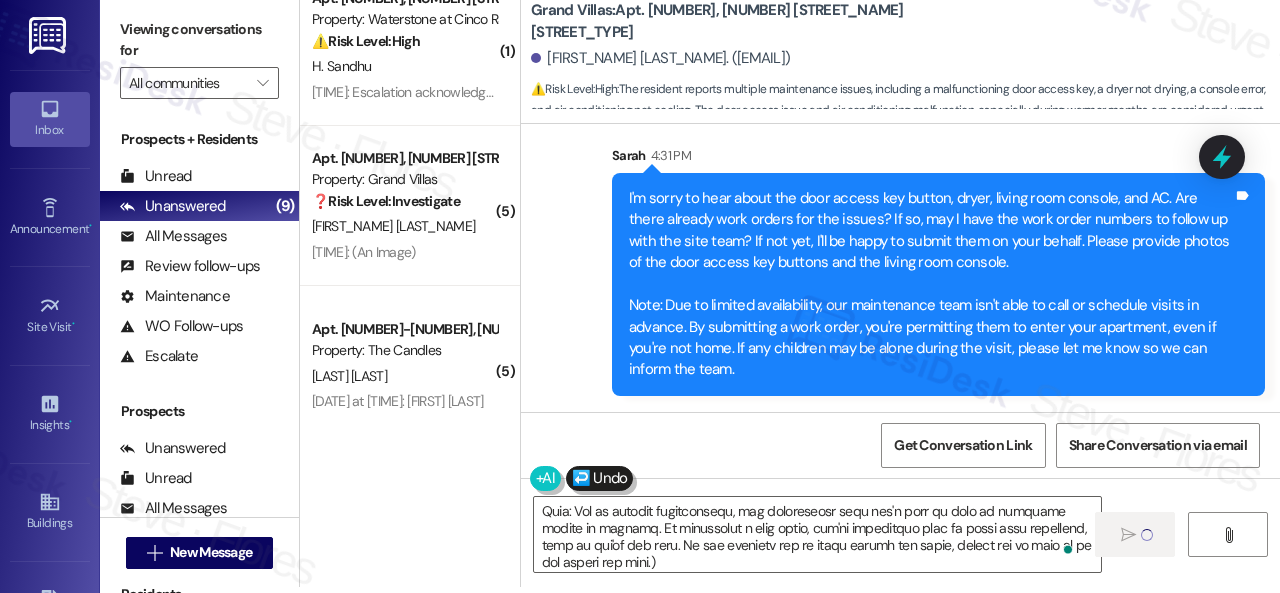 type 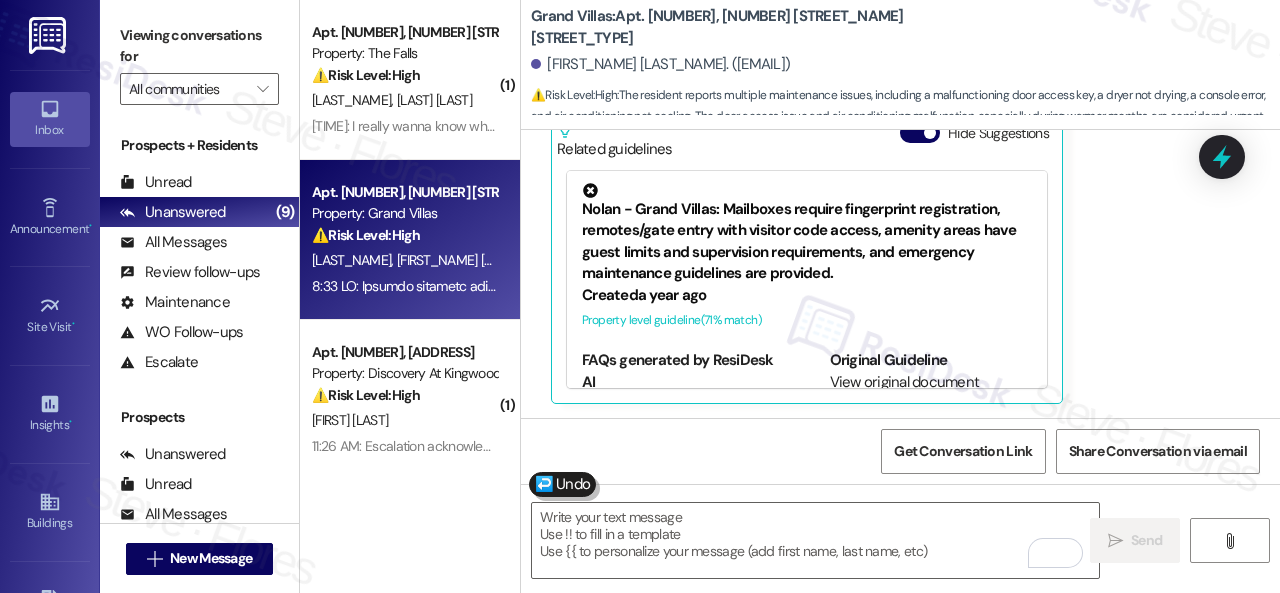 drag, startPoint x: 453, startPoint y: 93, endPoint x: 554, endPoint y: 131, distance: 107.912 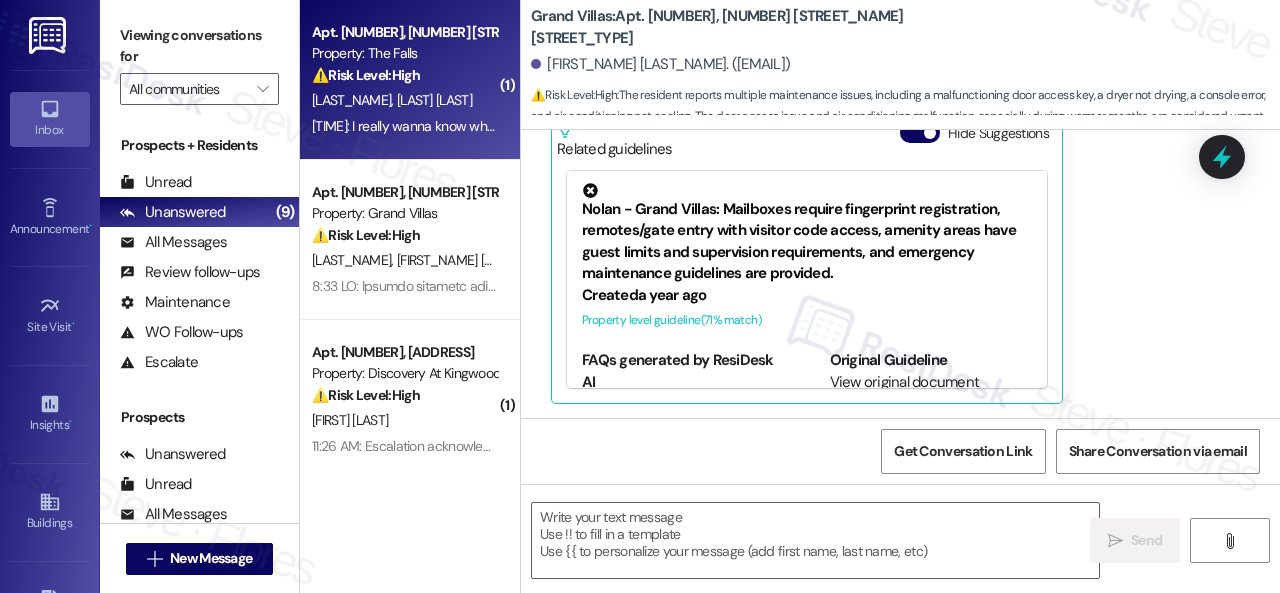 type on "Fetching suggested responses. Please feel free to read through the conversation in the meantime." 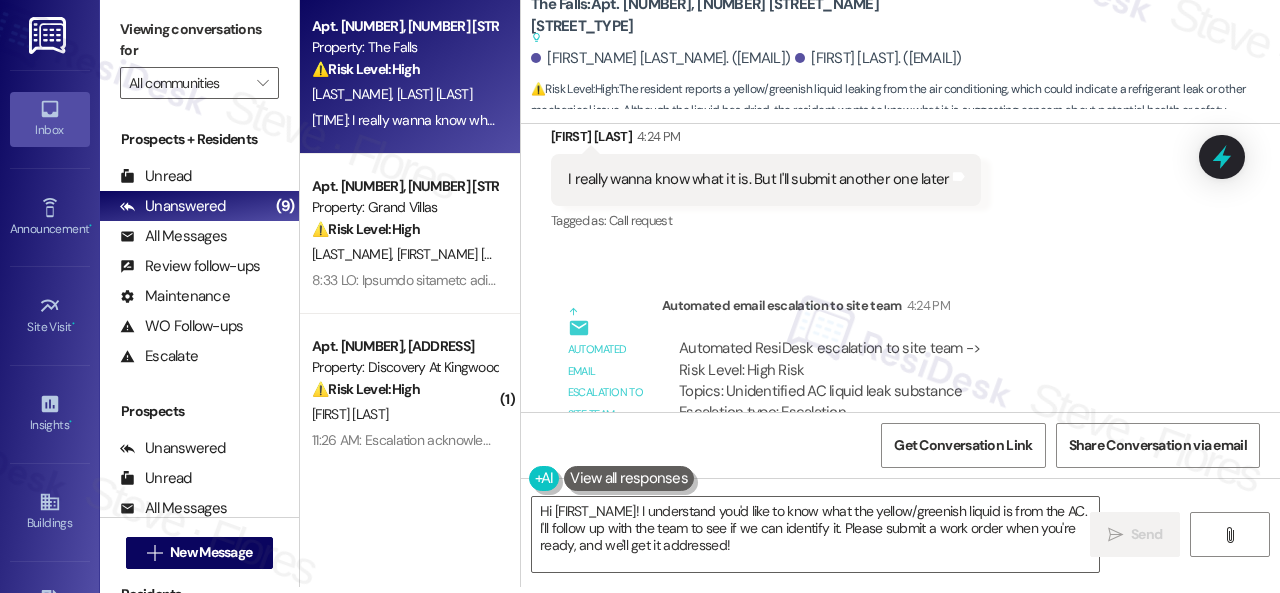 drag, startPoint x: 781, startPoint y: 551, endPoint x: 433, endPoint y: 452, distance: 361.80795 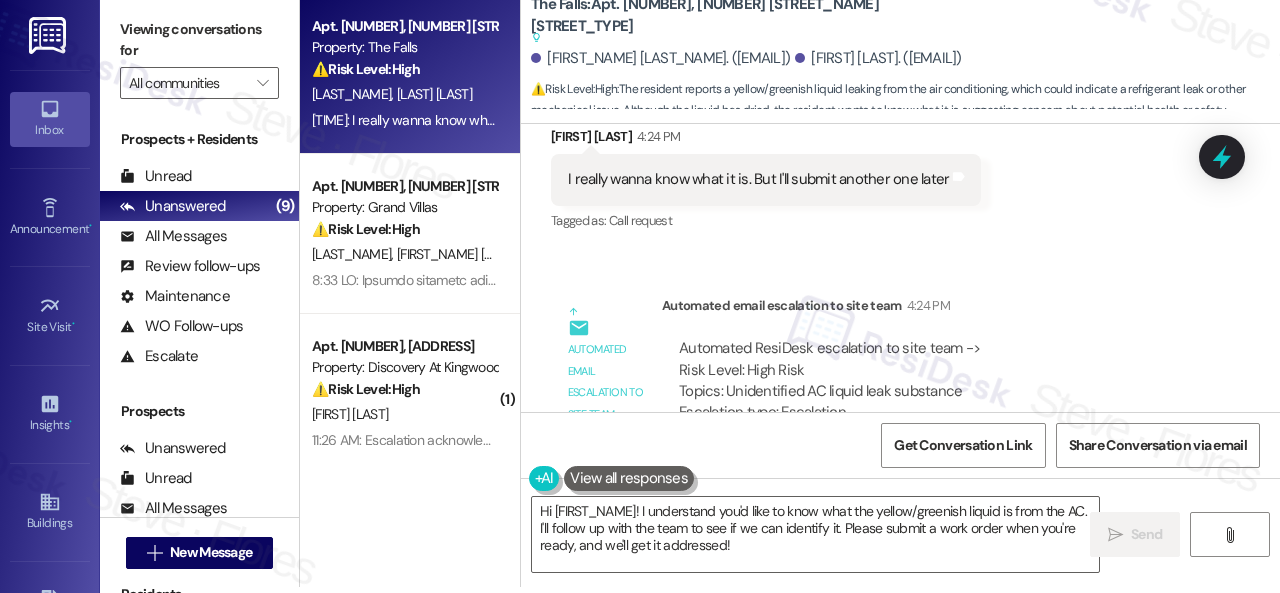 click on "Apt. 363, 6565 W Foxridge Dr Property: The Falls ⚠️  Risk Level:  High The resident reports a yellow/greenish liquid leaking from the air conditioning, which could indicate a refrigerant leak or other mechanical issue. Although the liquid has dried, the resident wants to know what it is, suggesting concern about potential health or safety implications. The initial work order was not addressed as expected, and the resident is now being asked to submit another one. This warrants a Tier 2 classification due to the potential for property damage or health hazard and the need for prompt investigation and resolution. B. Shawver L. Shawver 4:24 PM: I really wanna know what it is.  But I'll submit another one later  4:24 PM: I really wanna know what it is.  But I'll submit another one later  Apt. 1305, 1550 Katy Gap Rd Property: Grand Villas ⚠️  Risk Level:  High G. Hernandez Pantoja ( 1 ) Apt. 625, 150 Northpark Plaza Drive Property: Discovery At Kingwood ⚠️  Risk Level:  High A. Hobgood ( 1 ) ⚠️ High" at bounding box center (790, 290) 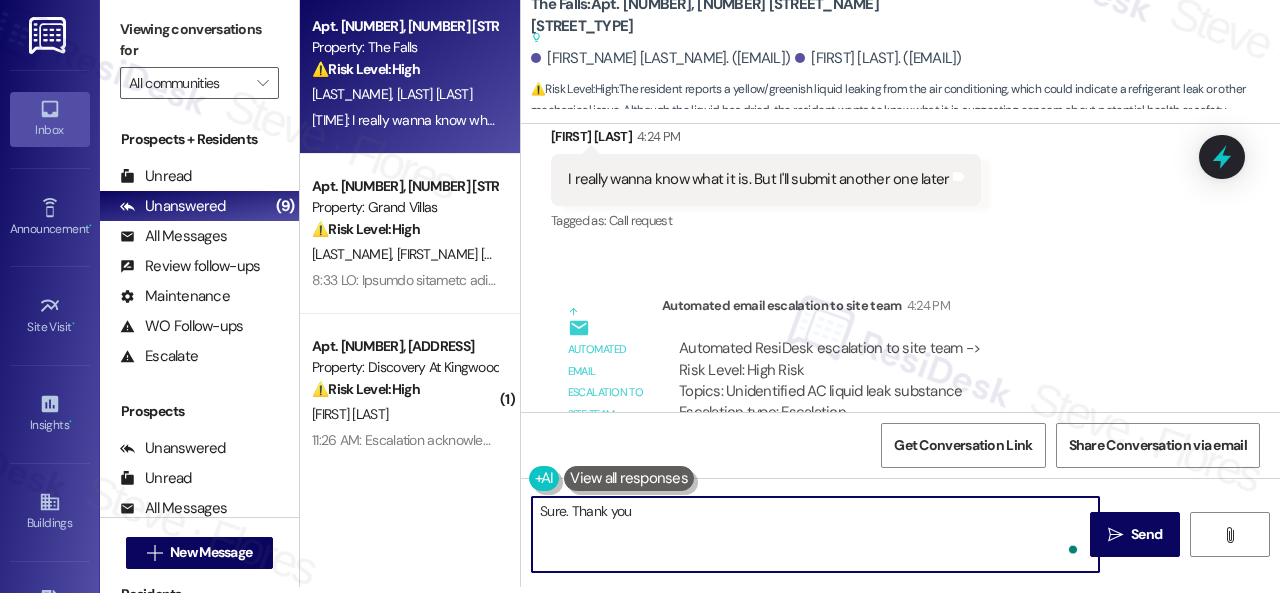 type on "Sure. Thank you." 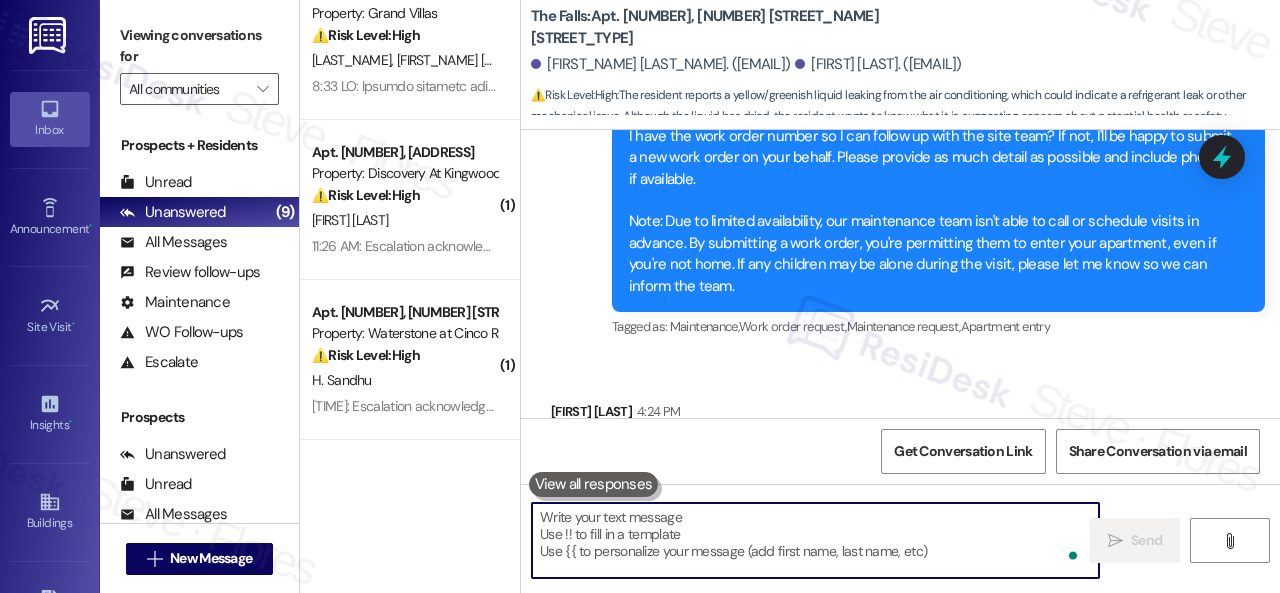 type 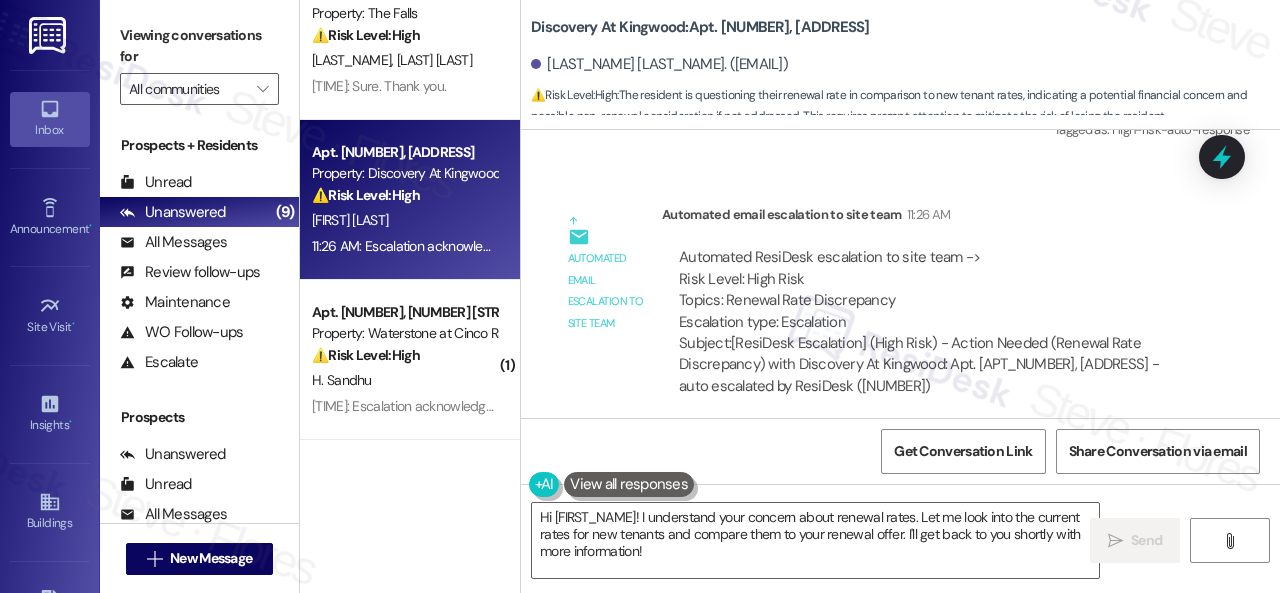 scroll, scrollTop: 5896, scrollLeft: 0, axis: vertical 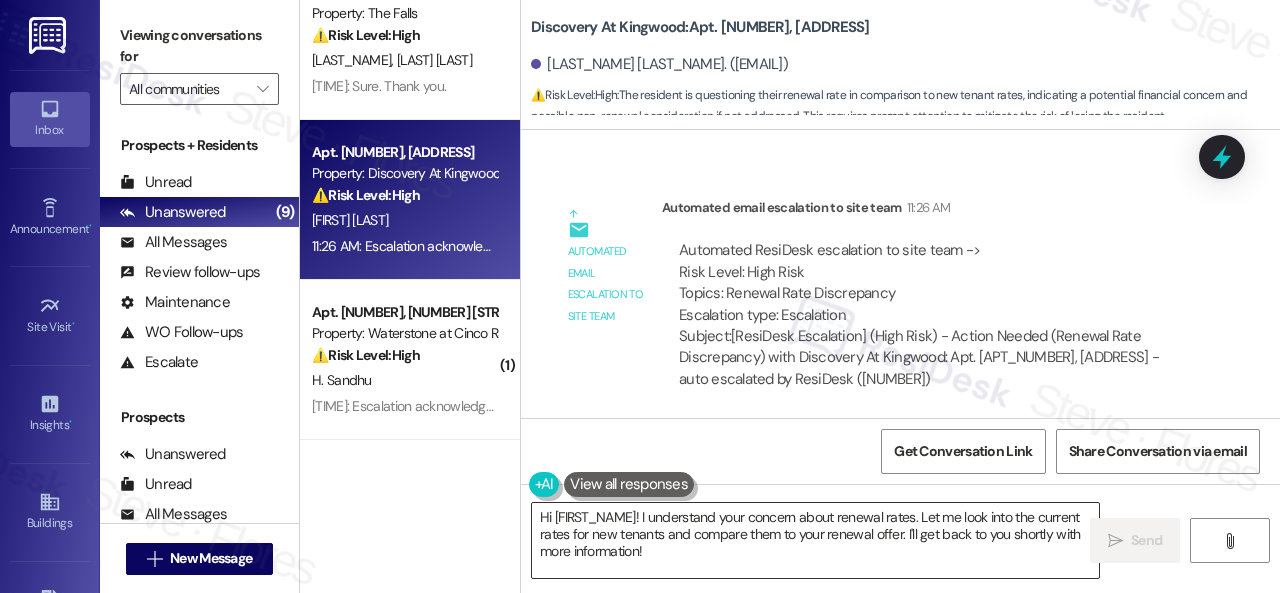 drag, startPoint x: 795, startPoint y: 529, endPoint x: 888, endPoint y: 526, distance: 93.04838 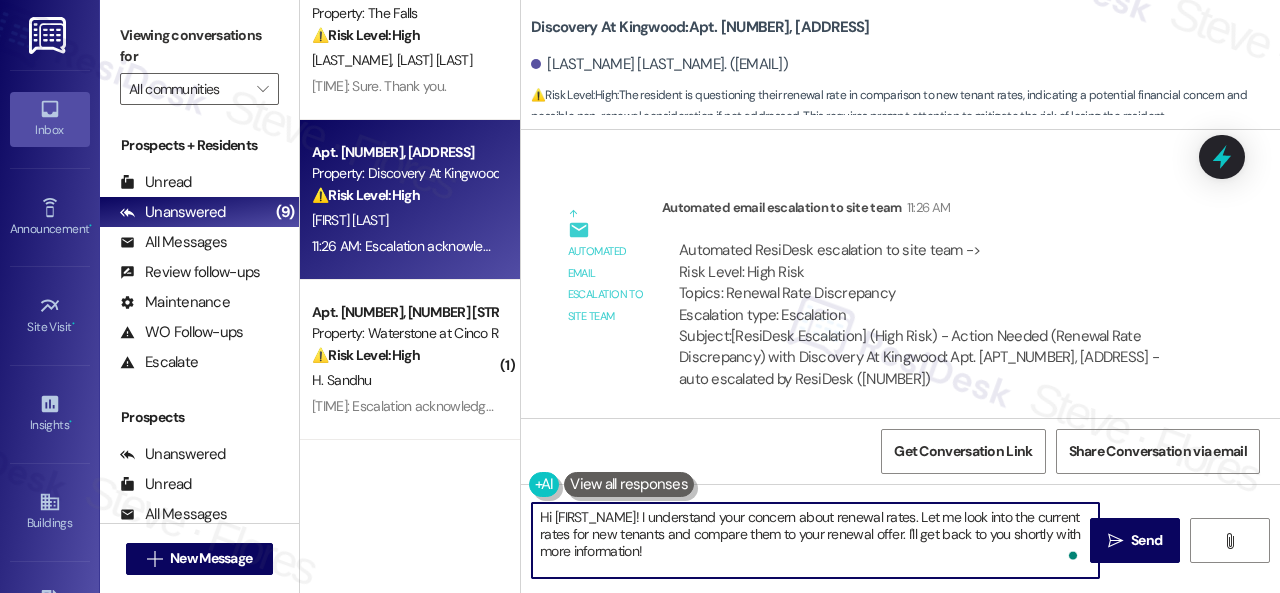 drag, startPoint x: 643, startPoint y: 520, endPoint x: 477, endPoint y: 520, distance: 166 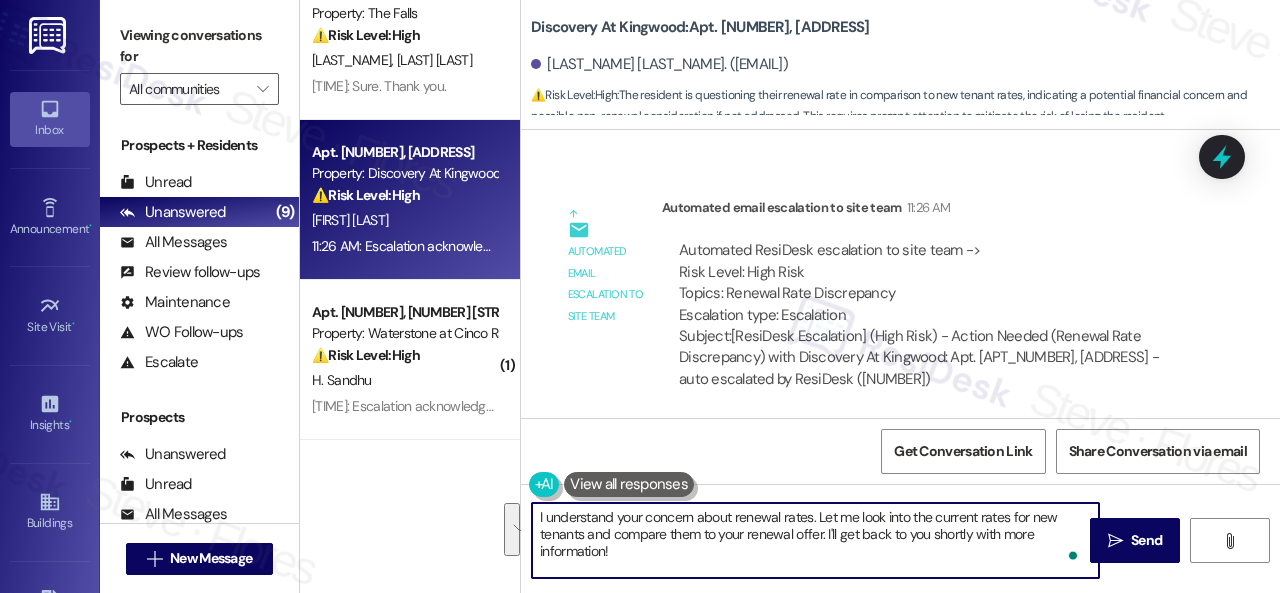 drag, startPoint x: 816, startPoint y: 515, endPoint x: 824, endPoint y: 572, distance: 57.558666 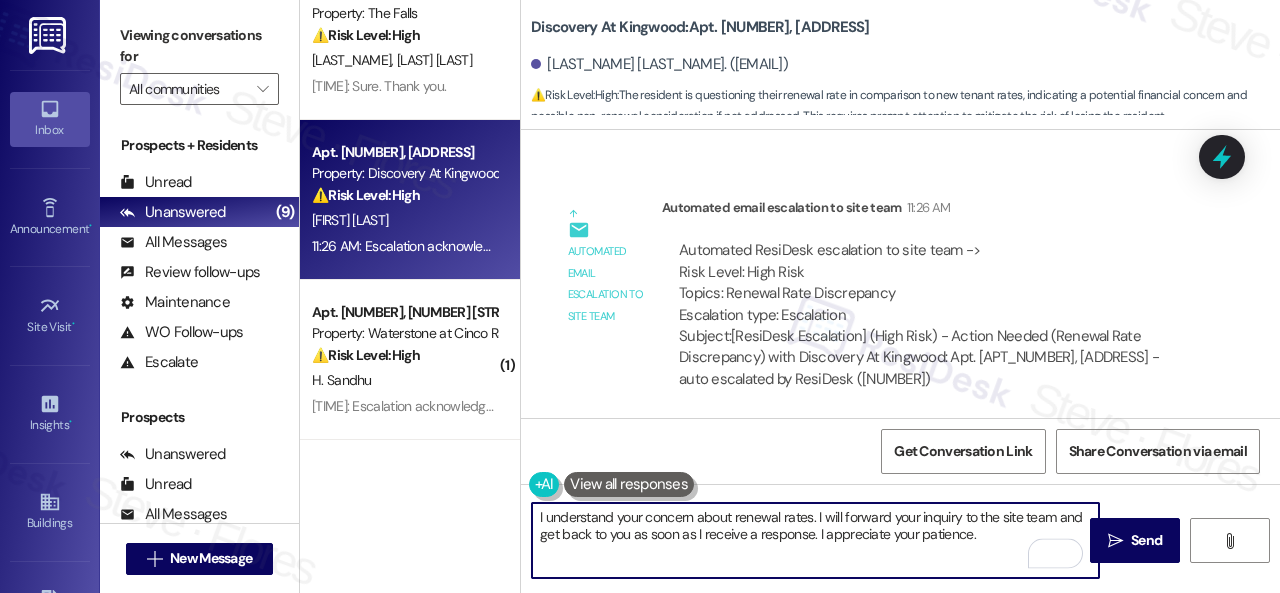 scroll, scrollTop: 6, scrollLeft: 0, axis: vertical 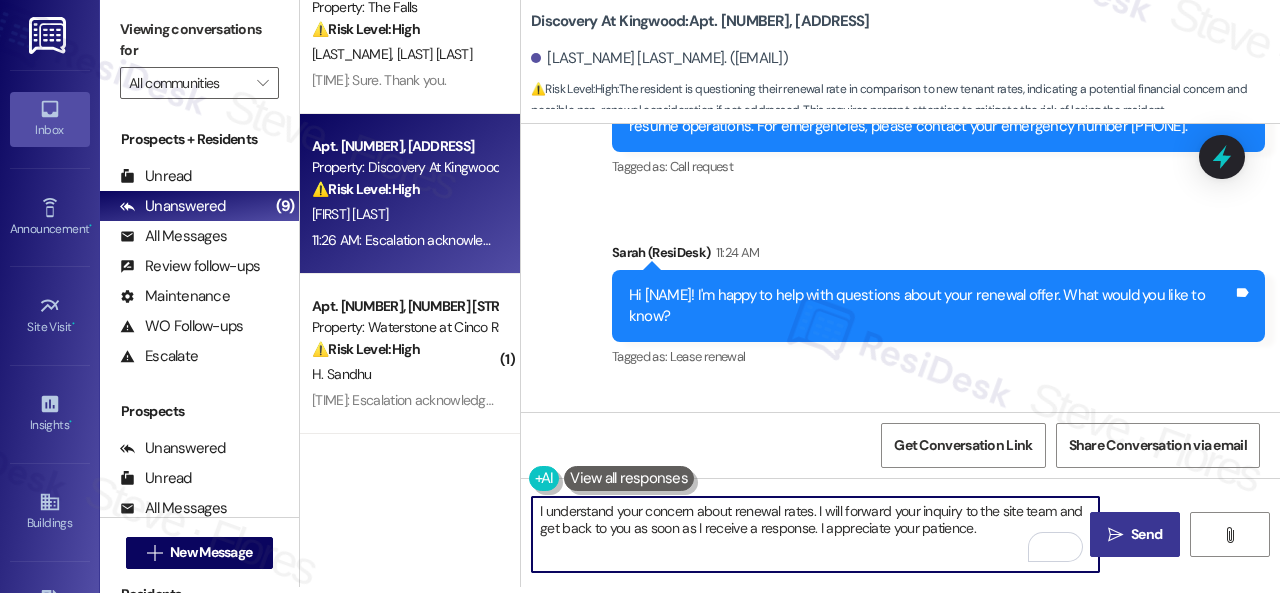type on "I understand your concern about renewal rates. I will forward your inquiry to the site team and get back to you as soon as I receive a response. I appreciate your patience." 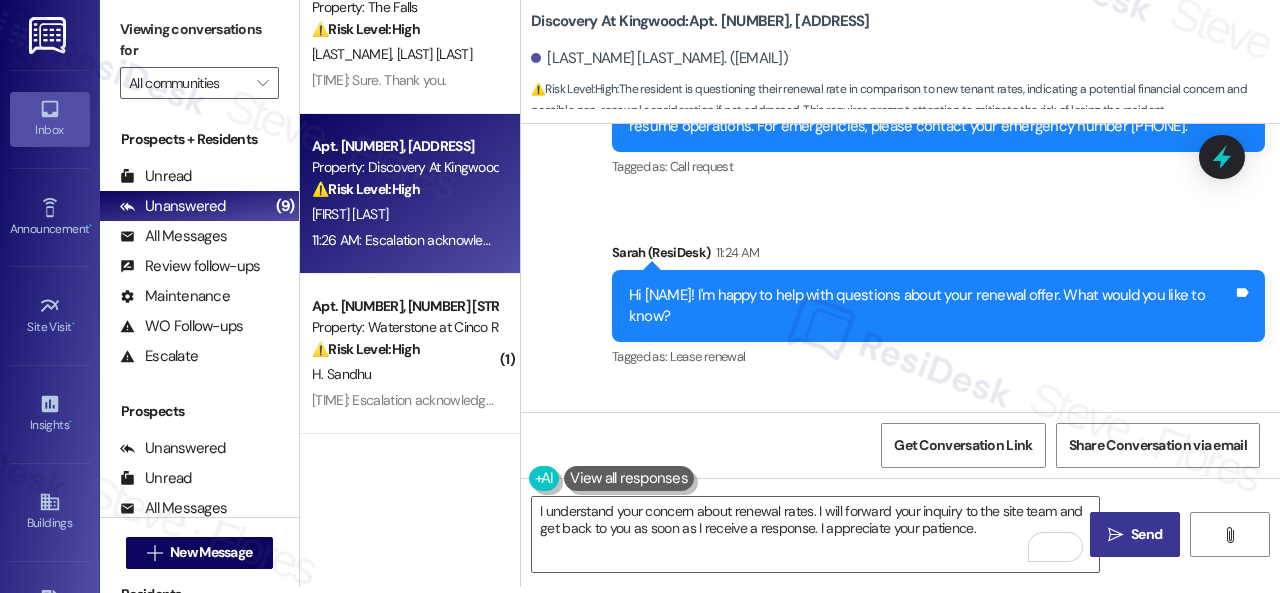 click on "Send" at bounding box center (1146, 534) 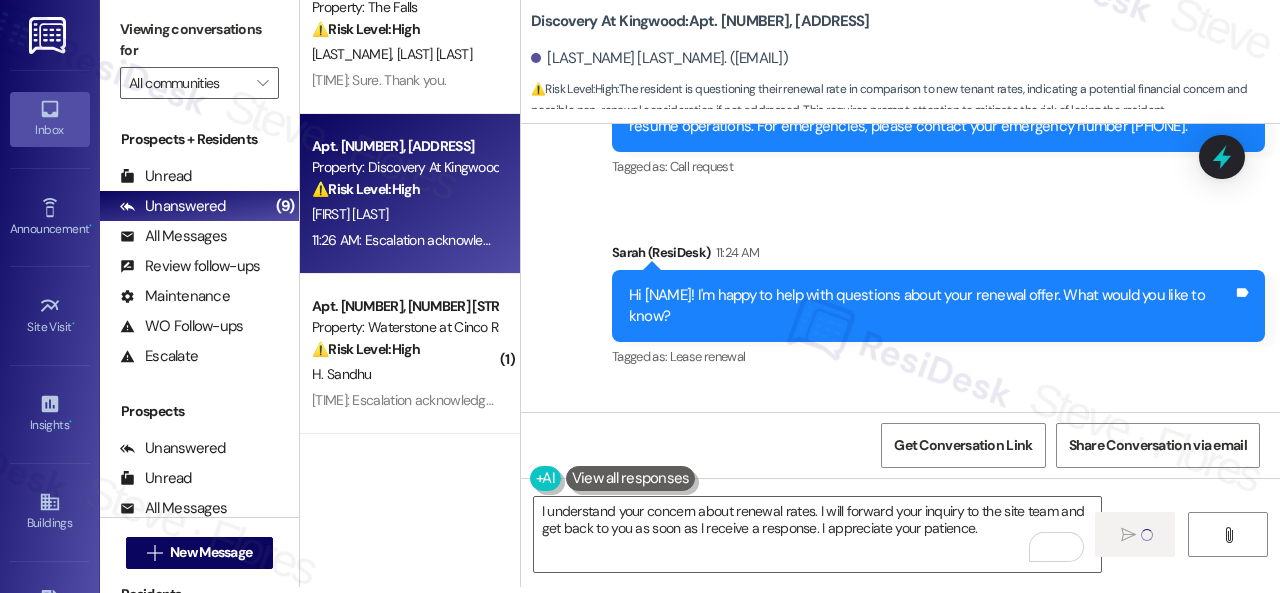 type 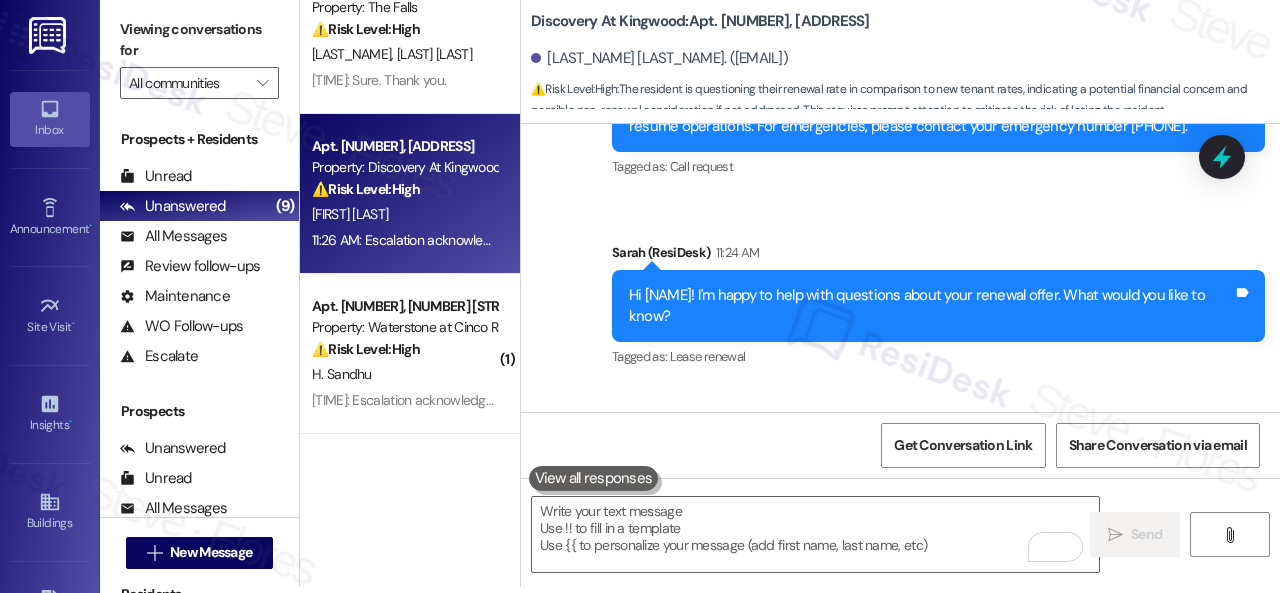 scroll, scrollTop: 0, scrollLeft: 0, axis: both 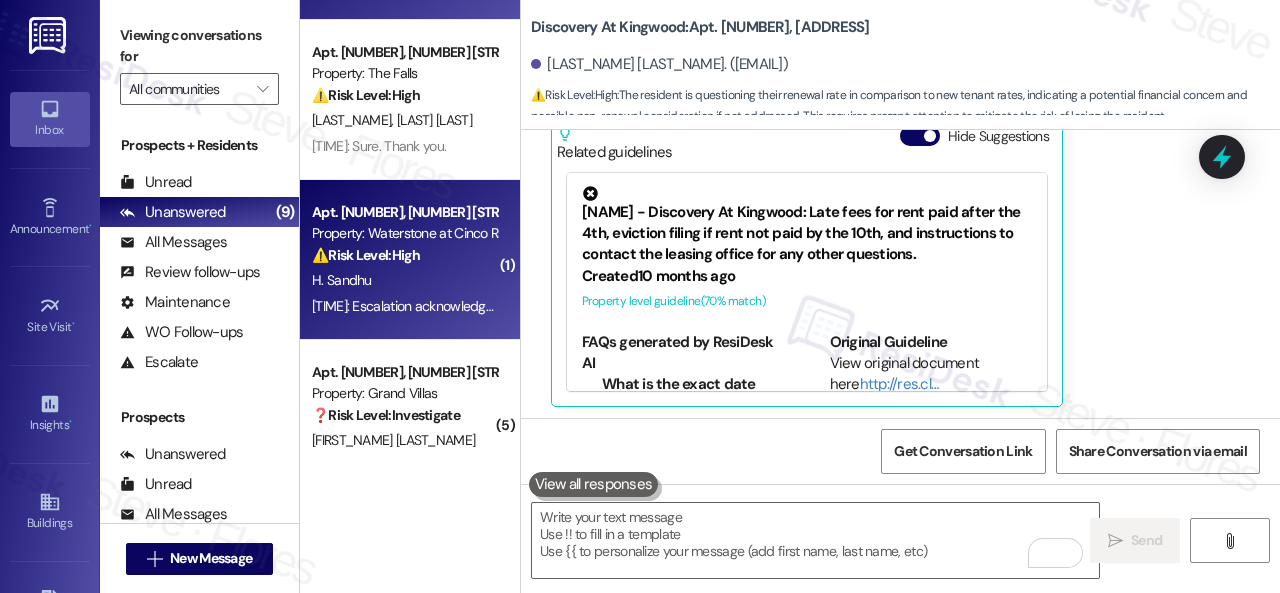 click on "⚠️  Risk Level:  High The resident is reporting a discrepancy between the agreed-upon rent in their lease and the amount showing for autopay setup. This involves a financial concern related to the lease and requires urgent clarification to avoid payment issues." at bounding box center [404, 255] 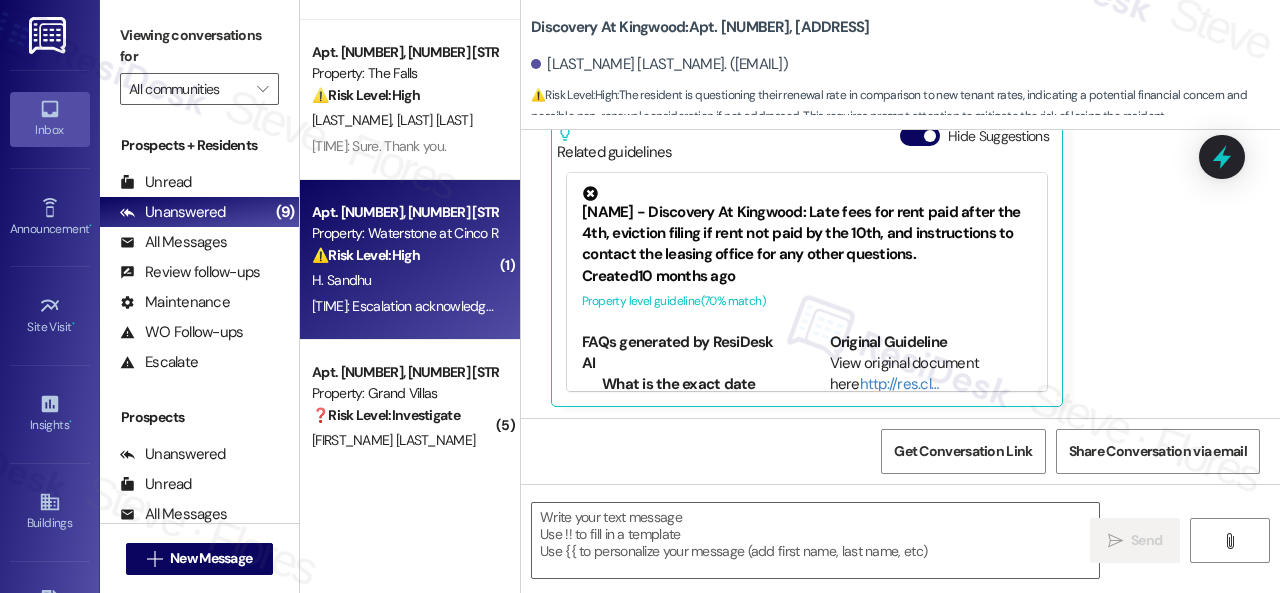 type on "Fetching suggested responses. Please feel free to read through the conversation in the meantime." 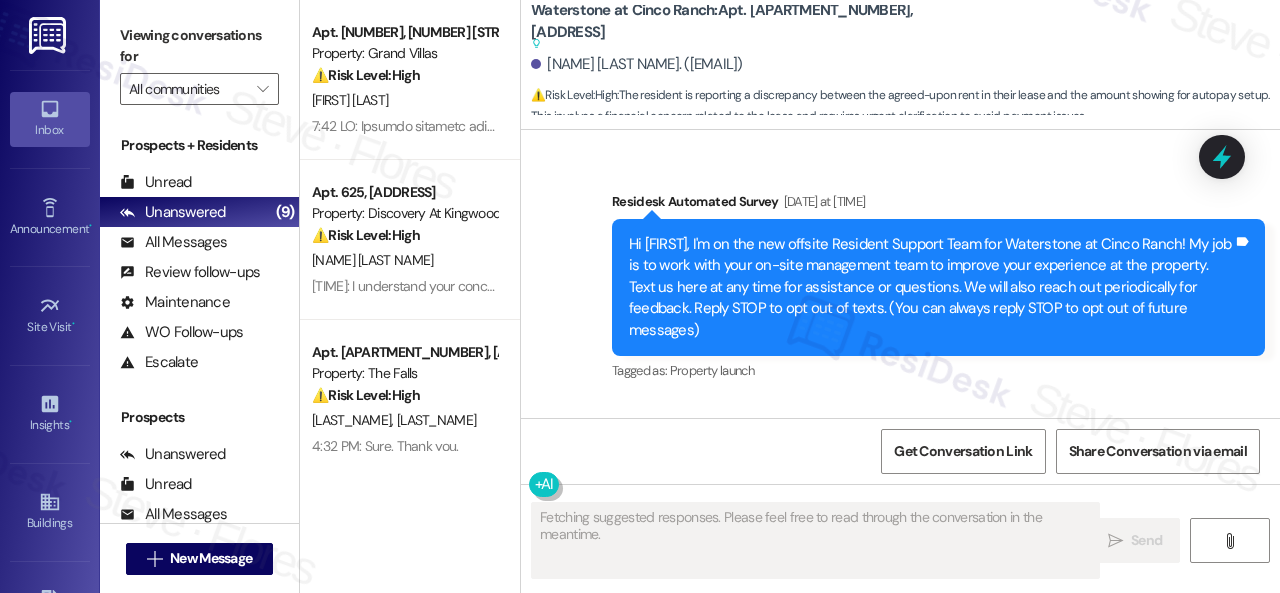 scroll, scrollTop: 0, scrollLeft: 0, axis: both 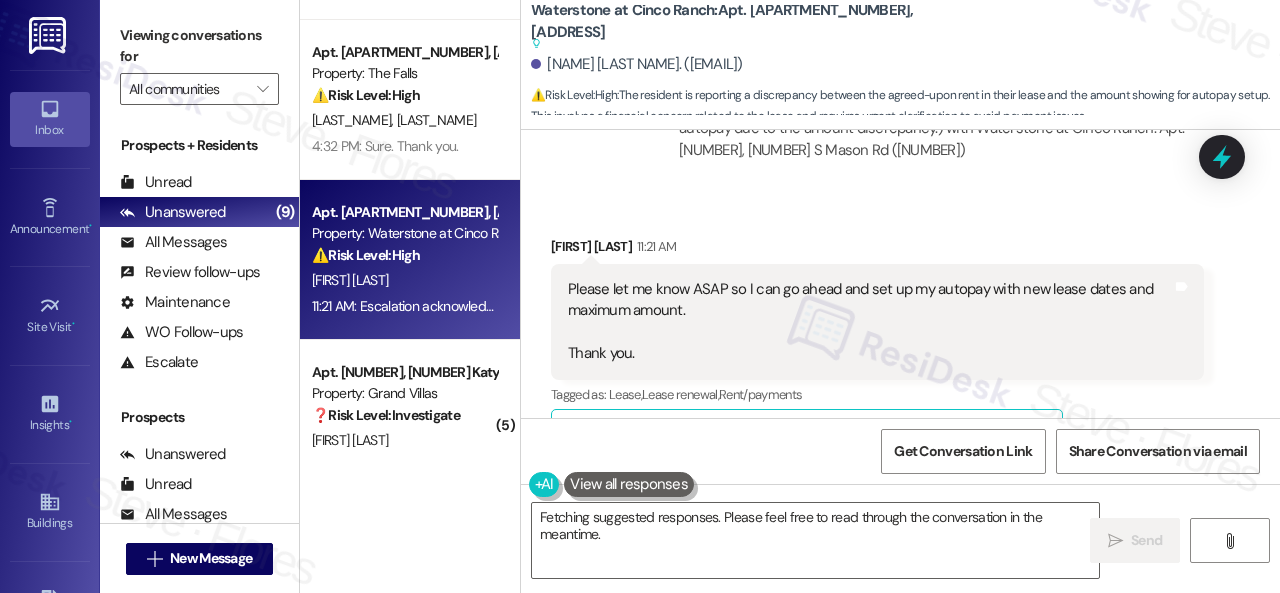 click on "Received via SMS [FULL_NAME] [TIME] Please let me know ASAP so I can go ahead and set up my autopay with new lease dates and maximum amount.
Thank you. Tags and notes Tagged as: Lease , Lease renewal Rent/payments Related guidelines Hide Suggestions Garage Remote Battery Replacement & $50 Remote Fee – Waterstone at Cinco Ranch
Buildings:
[ADDRESS] Created 4 days ago Property level guideline ( 66 % match) FAQs generated by ResiDesk AI How do I replace the batteries in my garage remote? Residents are responsible for replacing the batteries in their garage remotes. The specific method may vary depending on the remote model. What should I do if replacing the batteries doesn't fix my garage remote? If the issue persists after replacing the batteries, you should visit the leasing office for assistance. Original Guideline" at bounding box center (900, 456) 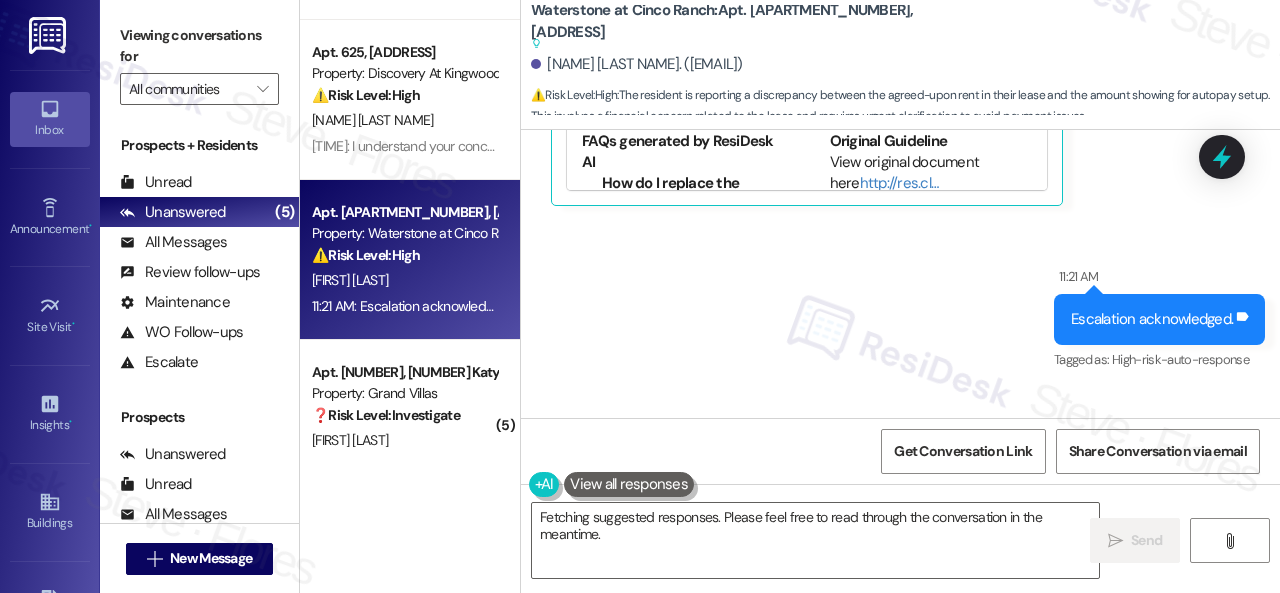 scroll, scrollTop: 10410, scrollLeft: 0, axis: vertical 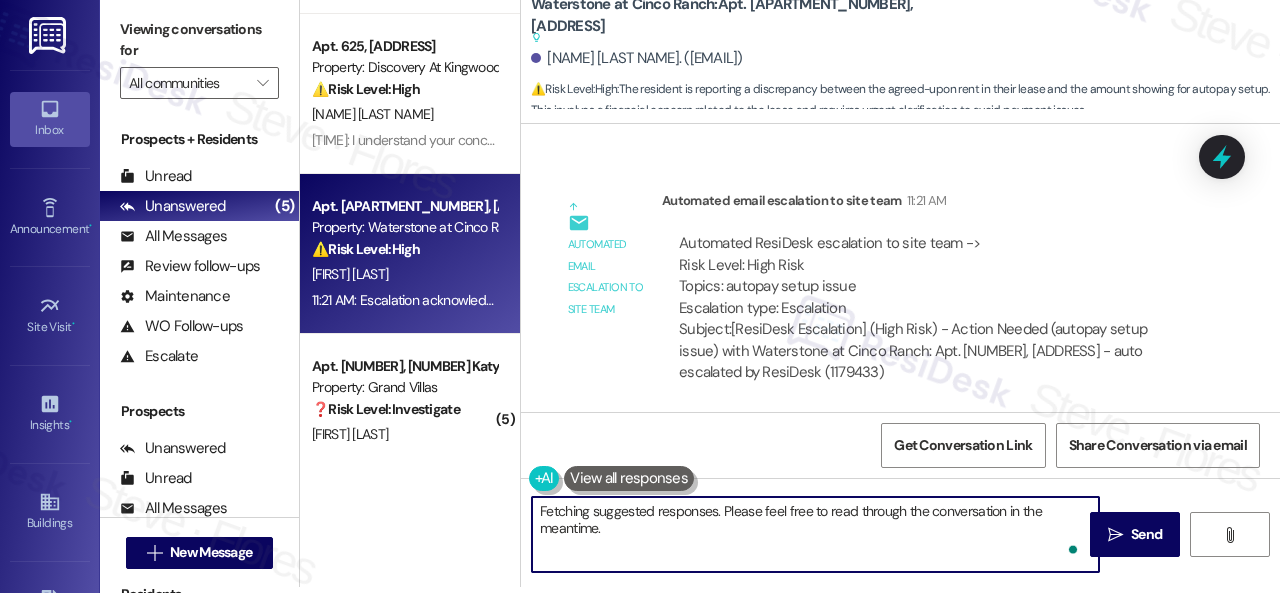 drag, startPoint x: 728, startPoint y: 524, endPoint x: 423, endPoint y: 476, distance: 308.75394 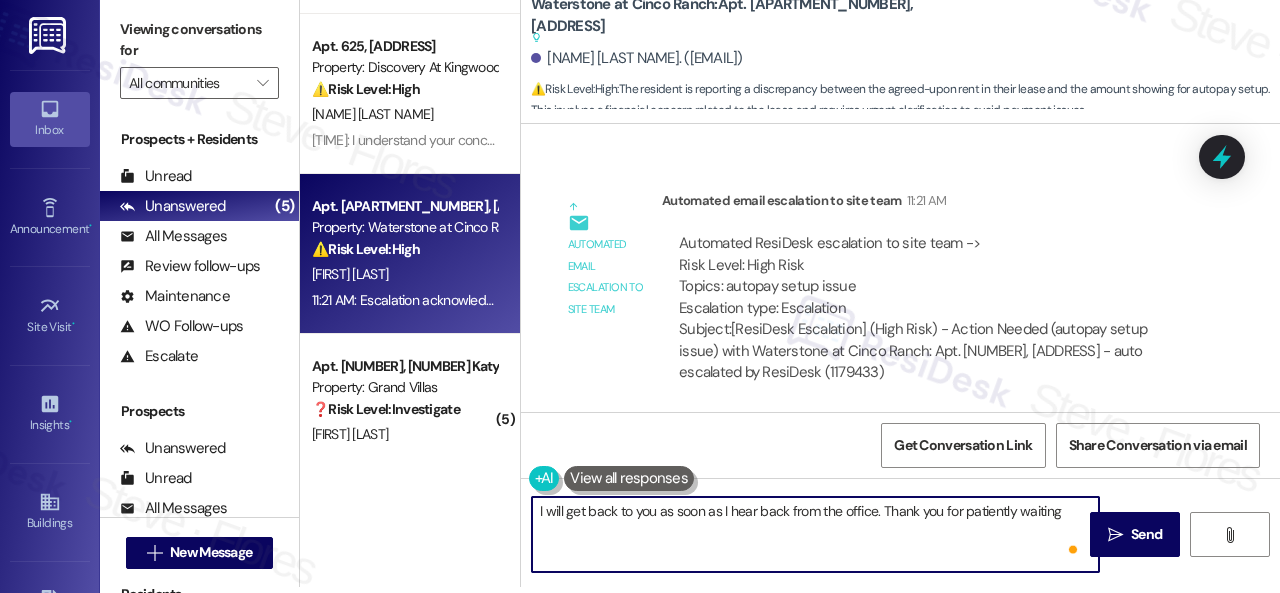 type on "I will get back to you as soon as I hear back from the office. Thank you for patiently waiting." 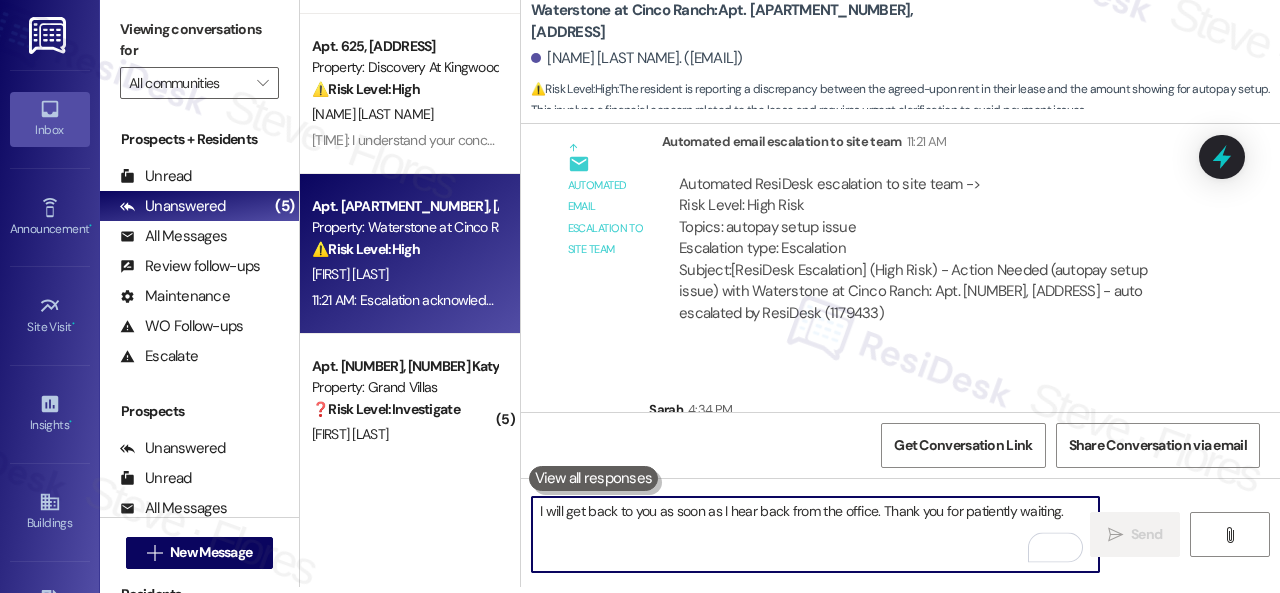 scroll, scrollTop: 9913, scrollLeft: 0, axis: vertical 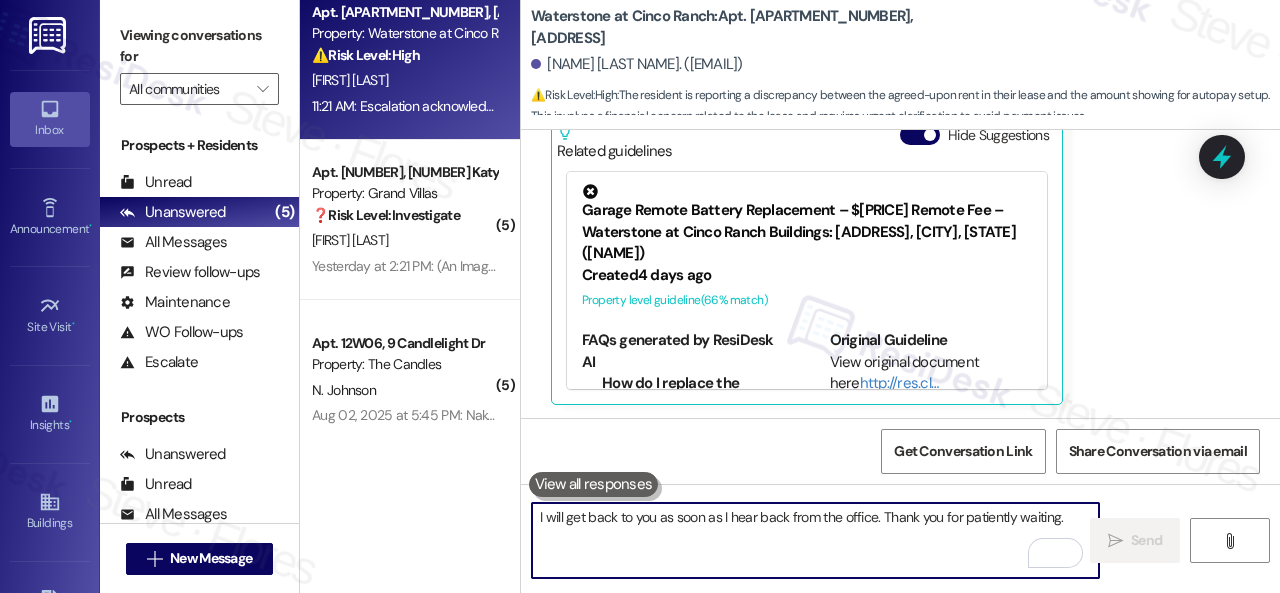 type 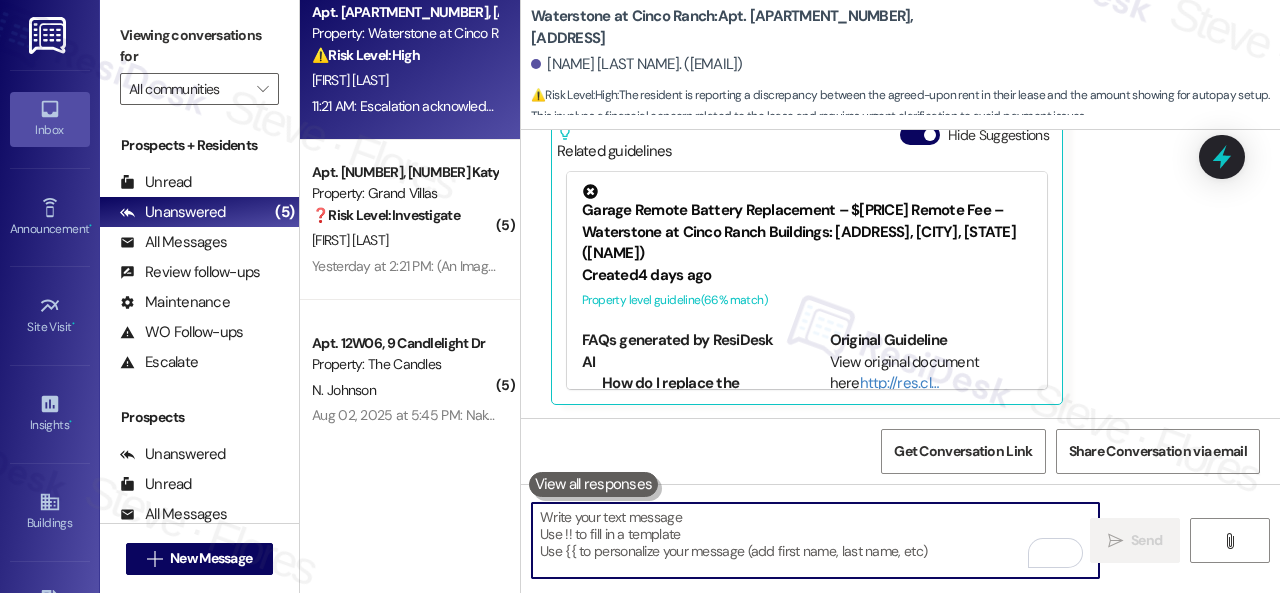 click on "[FIRST] [LAST]" at bounding box center (404, 240) 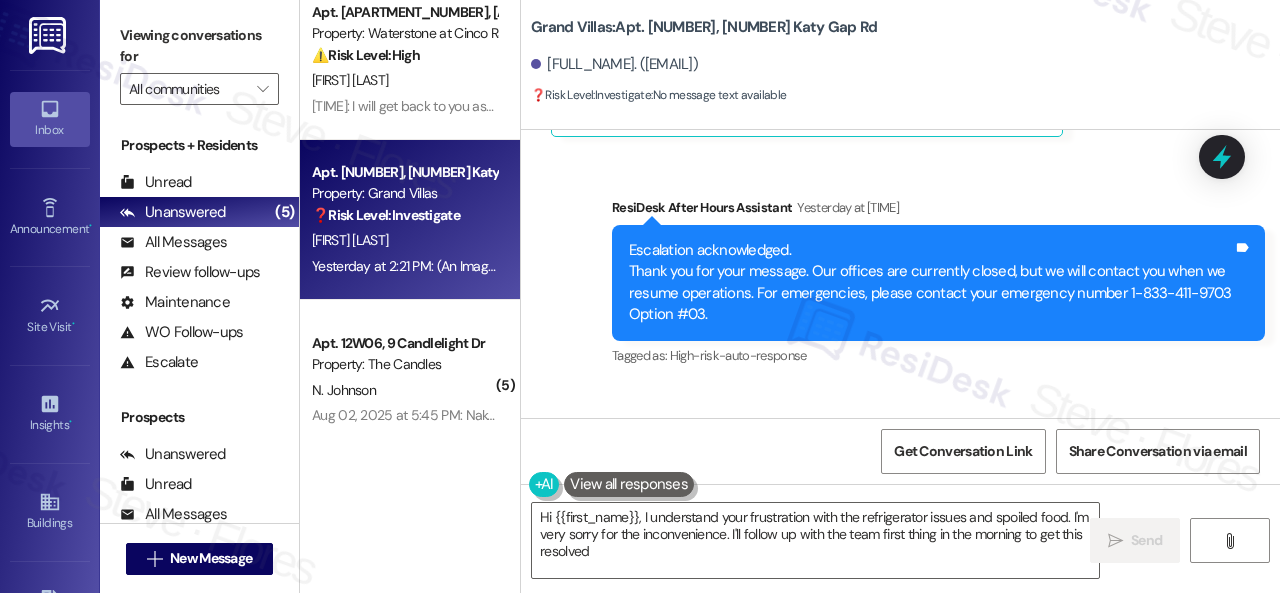 scroll, scrollTop: 4376, scrollLeft: 0, axis: vertical 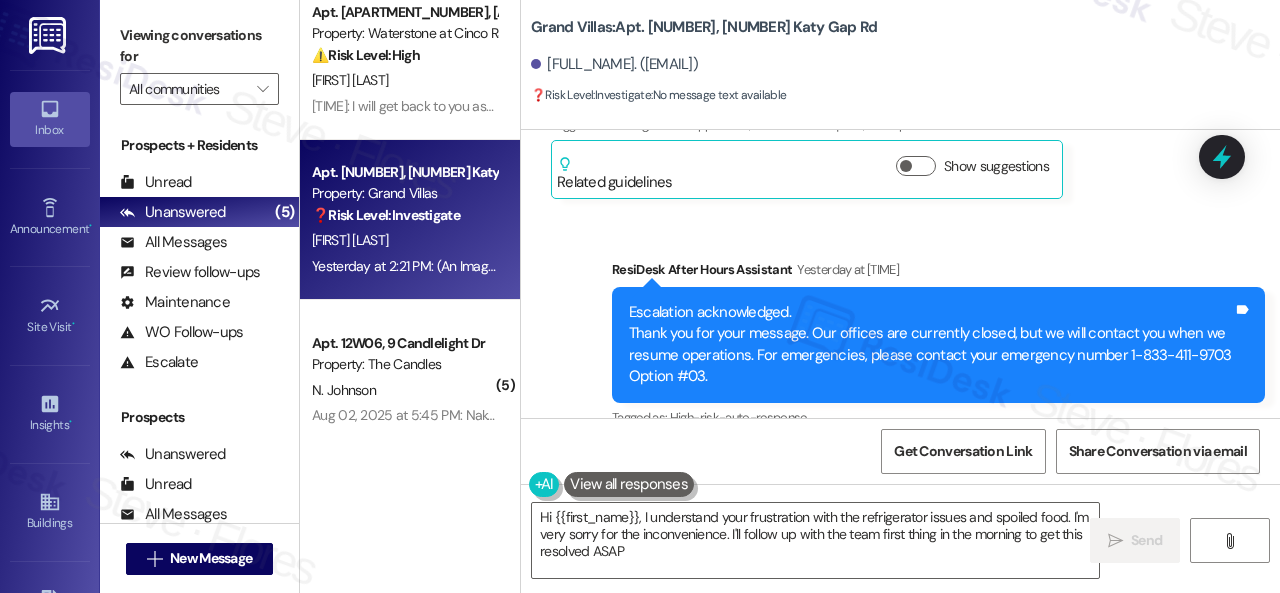 type on "Hi {{first_name}}, I understand your frustration with the refrigerator issues and spoiled food. I'm very sorry for the inconvenience. I'll follow up with the team first thing in the morning to get this resolved ASAP!" 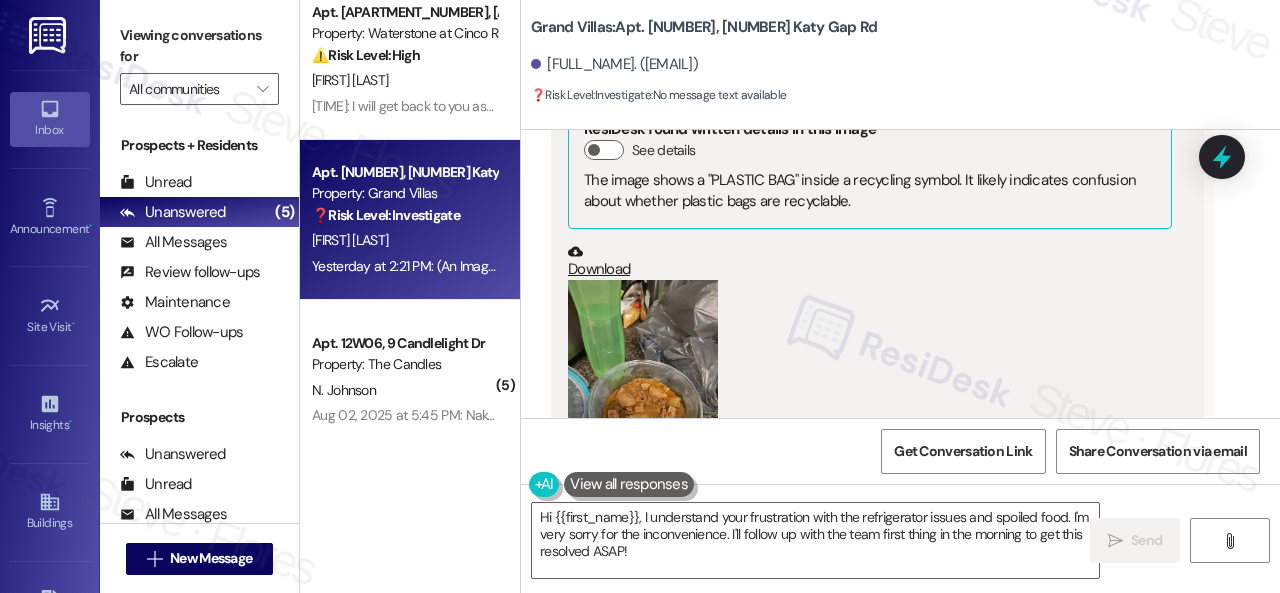 scroll, scrollTop: 3376, scrollLeft: 0, axis: vertical 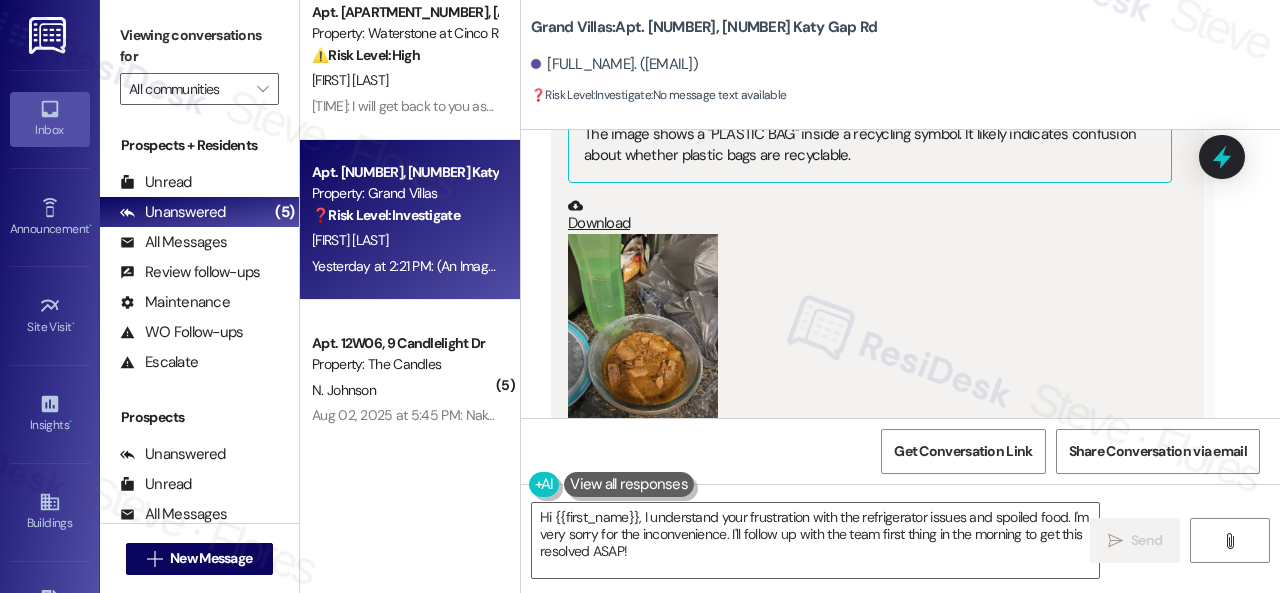click at bounding box center (643, 334) 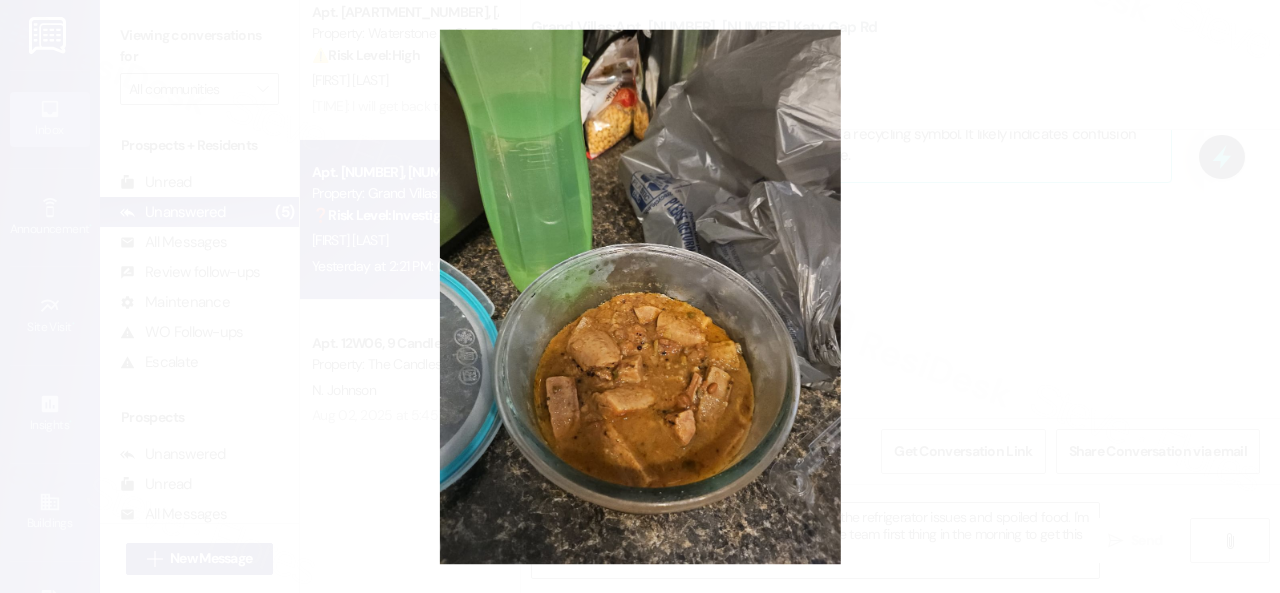 click at bounding box center [640, 296] 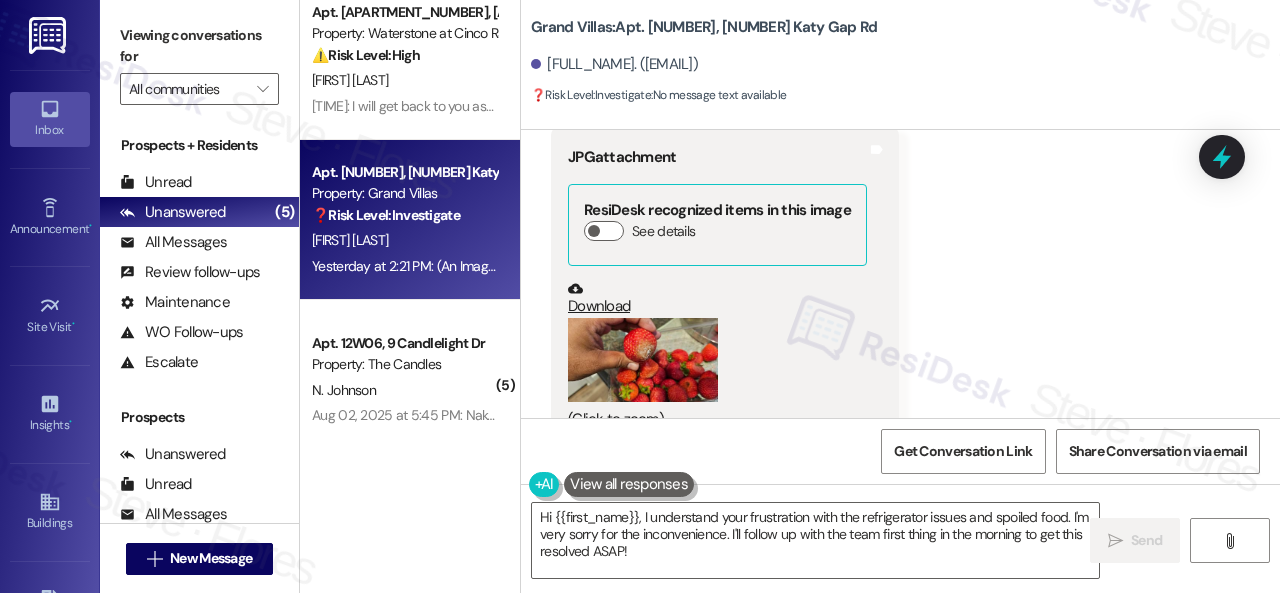 scroll, scrollTop: 3876, scrollLeft: 0, axis: vertical 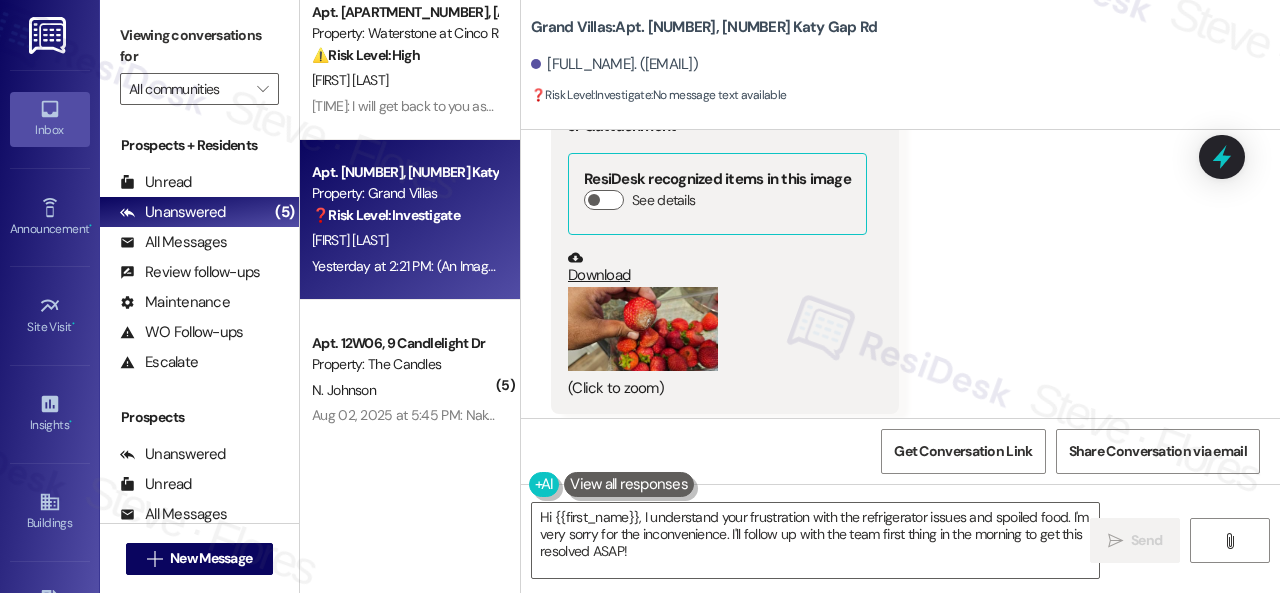 click at bounding box center [643, 329] 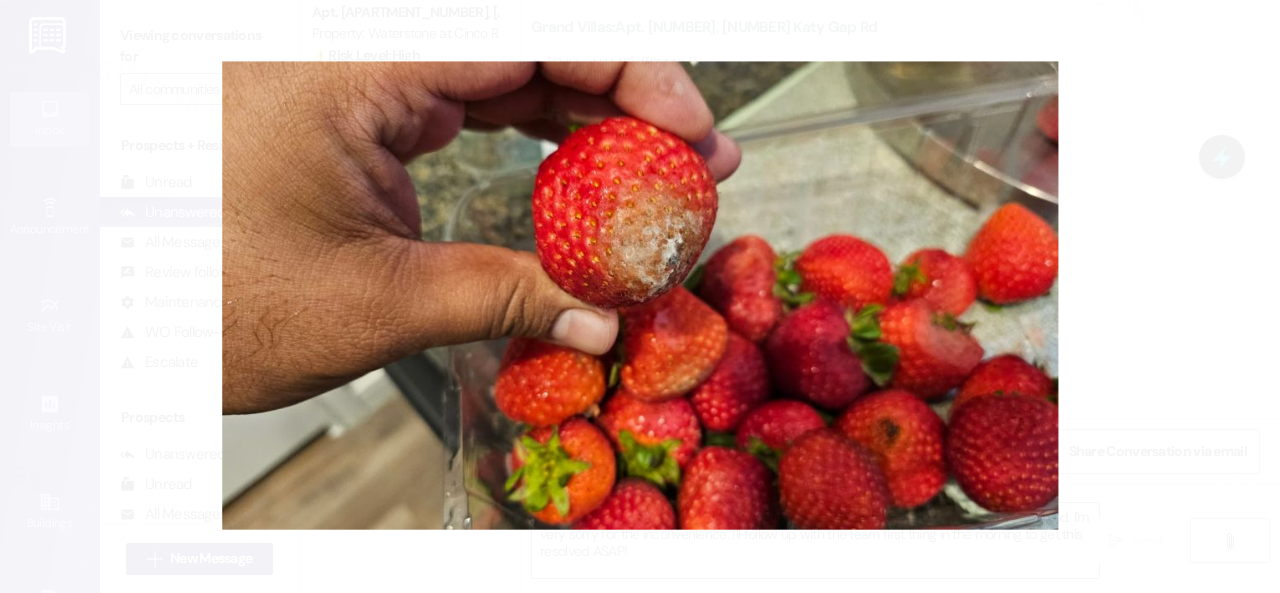 click at bounding box center [640, 296] 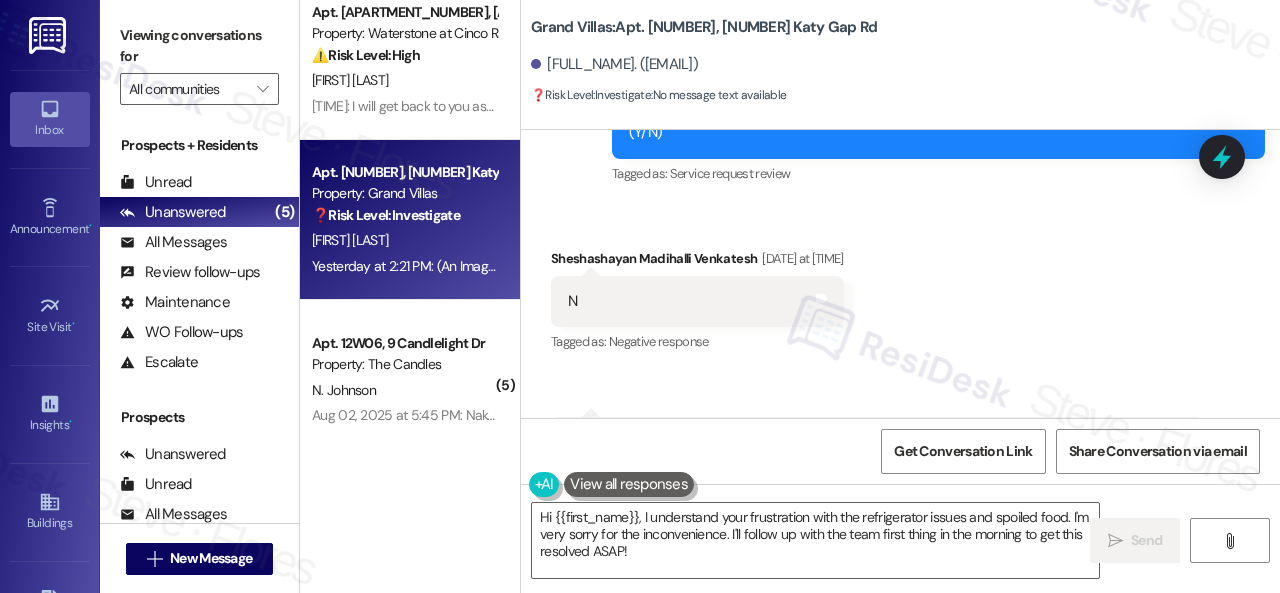 scroll, scrollTop: 976, scrollLeft: 0, axis: vertical 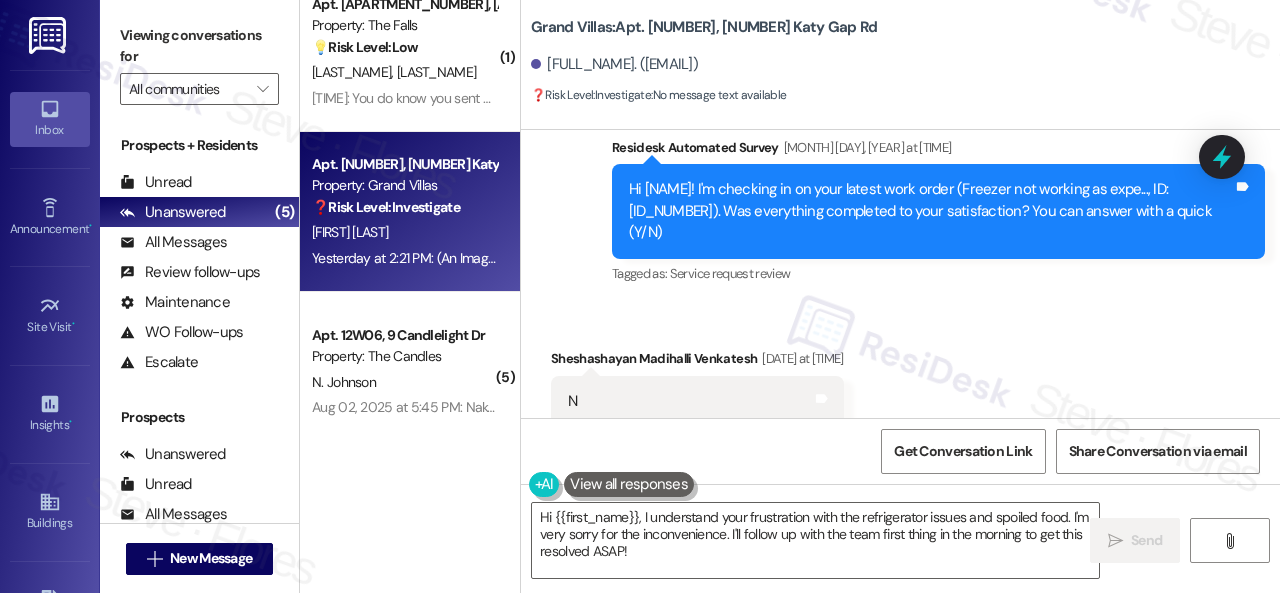 click on "Grand Villas:  Apt. 3509, 1550 Katy Gap Rd       Sheshashayan Madihalli Venkatesh. (mv.sheshashayan@gmail.com)   ❓  Risk Level:  Investigate :  No message text available" at bounding box center [905, 55] 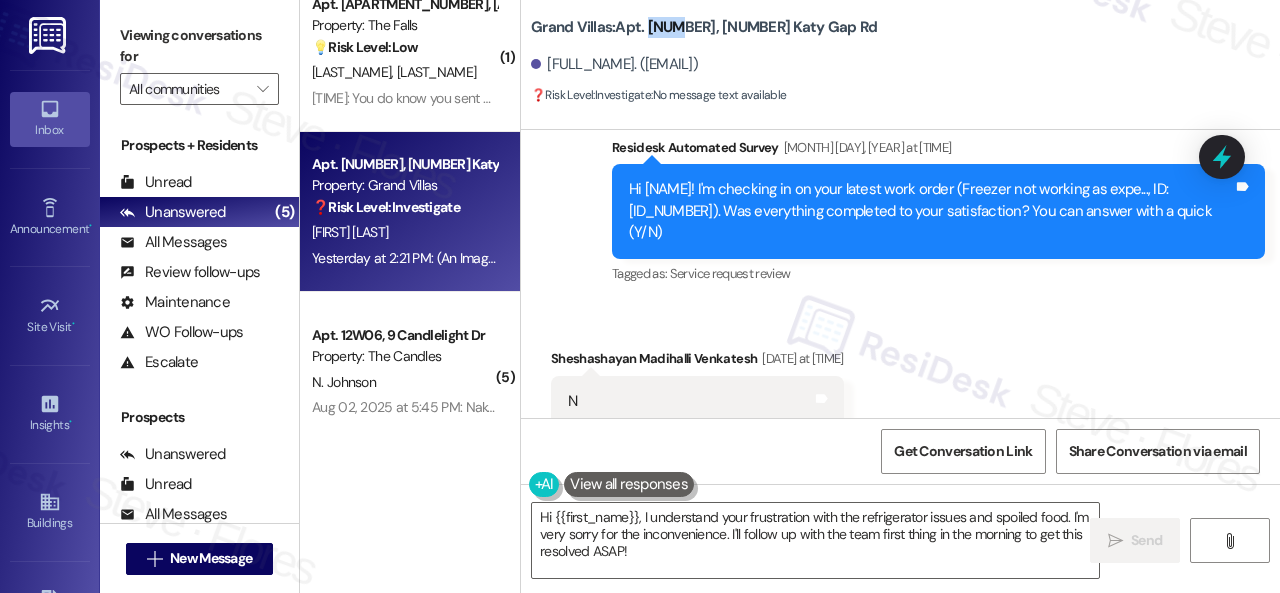 click on "Grand Villas:  Apt. 3509, 1550 Katy Gap Rd       Sheshashayan Madihalli Venkatesh. (mv.sheshashayan@gmail.com)   ❓  Risk Level:  Investigate :  No message text available" at bounding box center [905, 55] 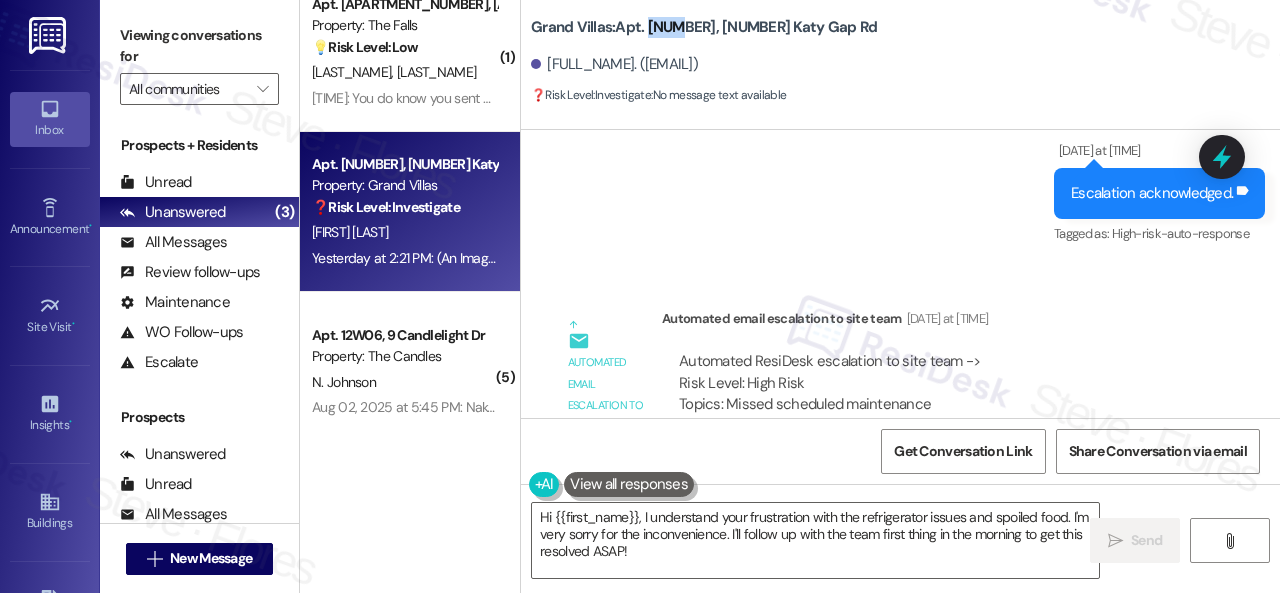 scroll, scrollTop: 1576, scrollLeft: 0, axis: vertical 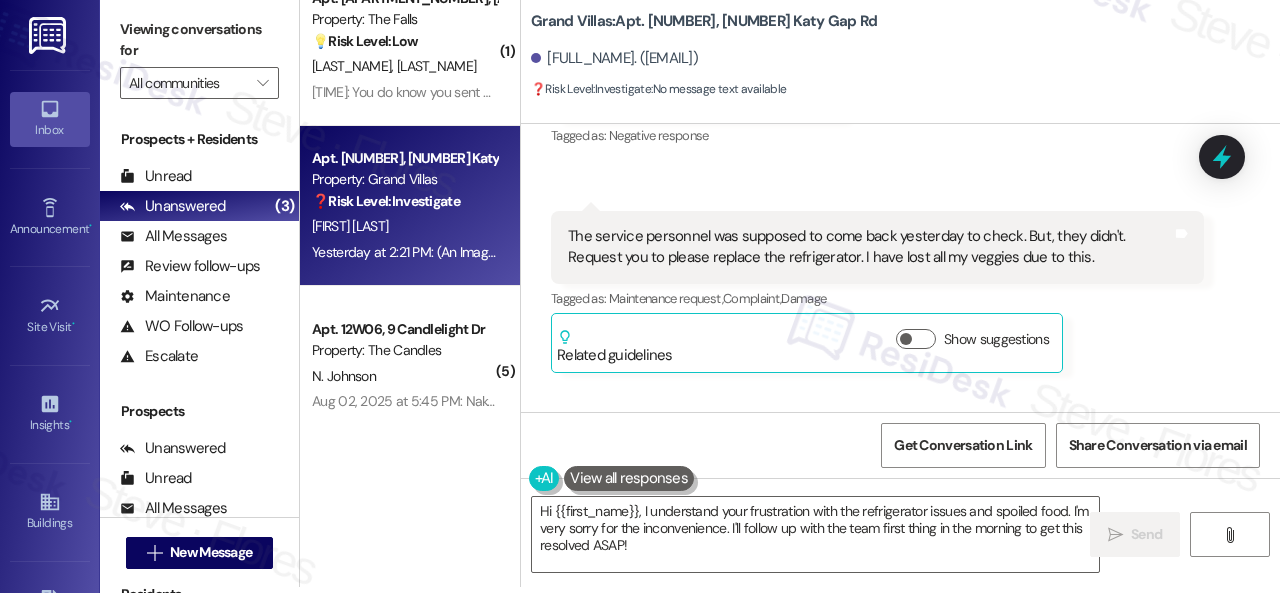 click on "The service personnel was supposed to come back yesterday to check. But, they didn't. Request you to please replace the refrigerator.  I have lost all my veggies due to this." at bounding box center [870, 247] 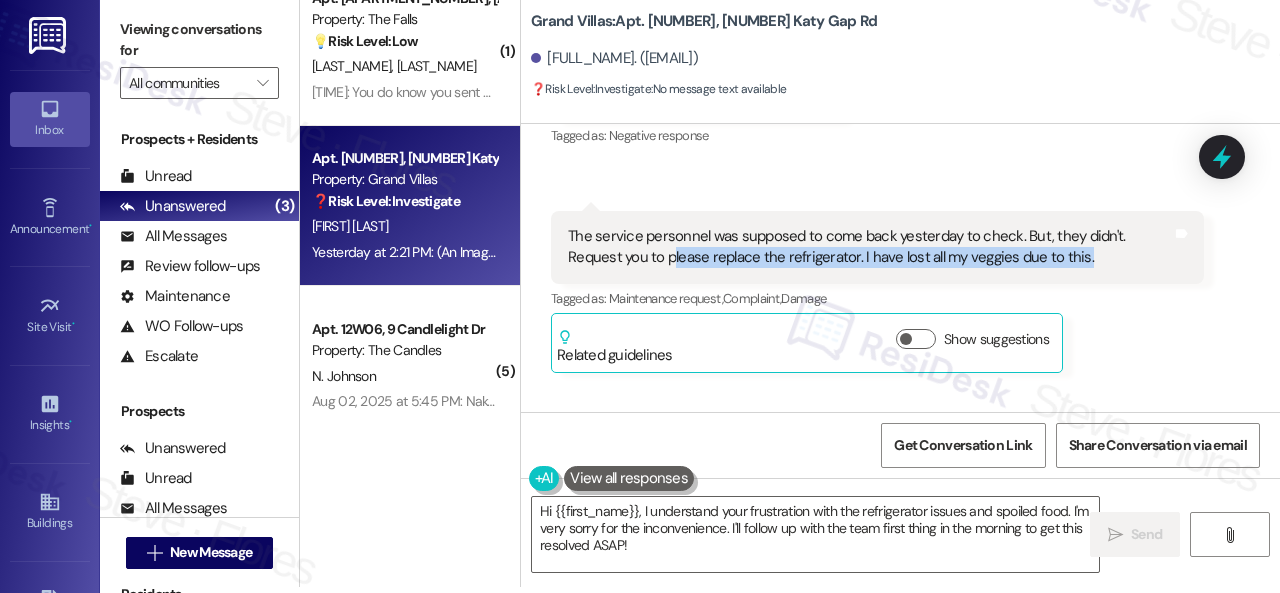 drag, startPoint x: 671, startPoint y: 234, endPoint x: 1093, endPoint y: 235, distance: 422.0012 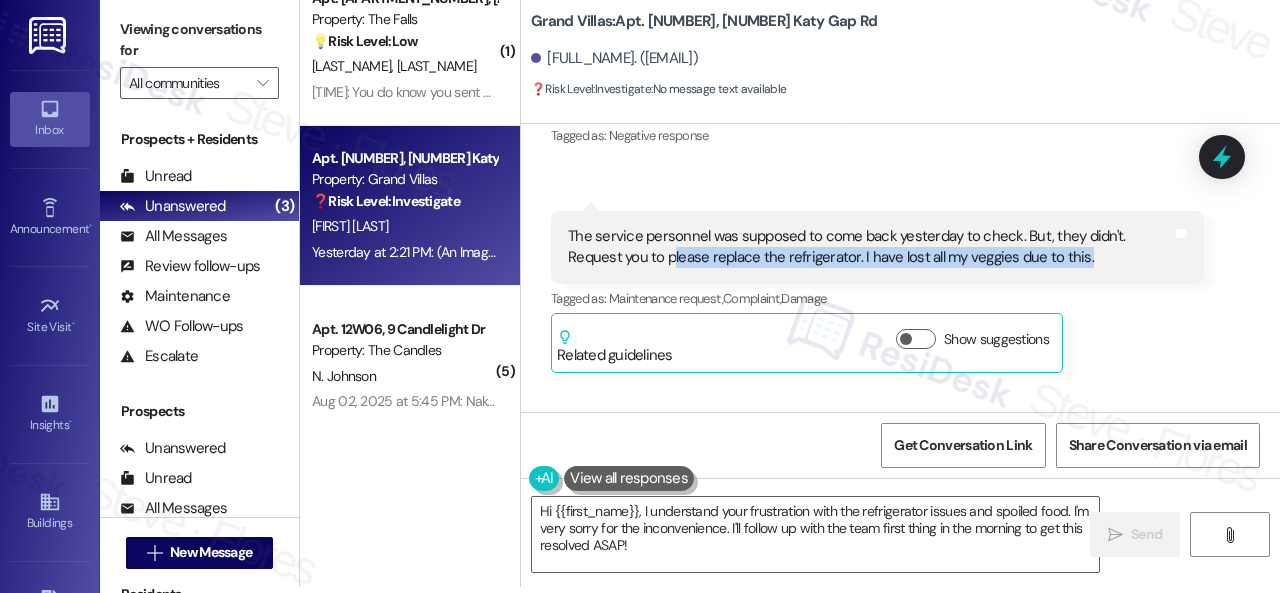 copy on "lease replace the refrigerator.  I have lost all my veggies due to this." 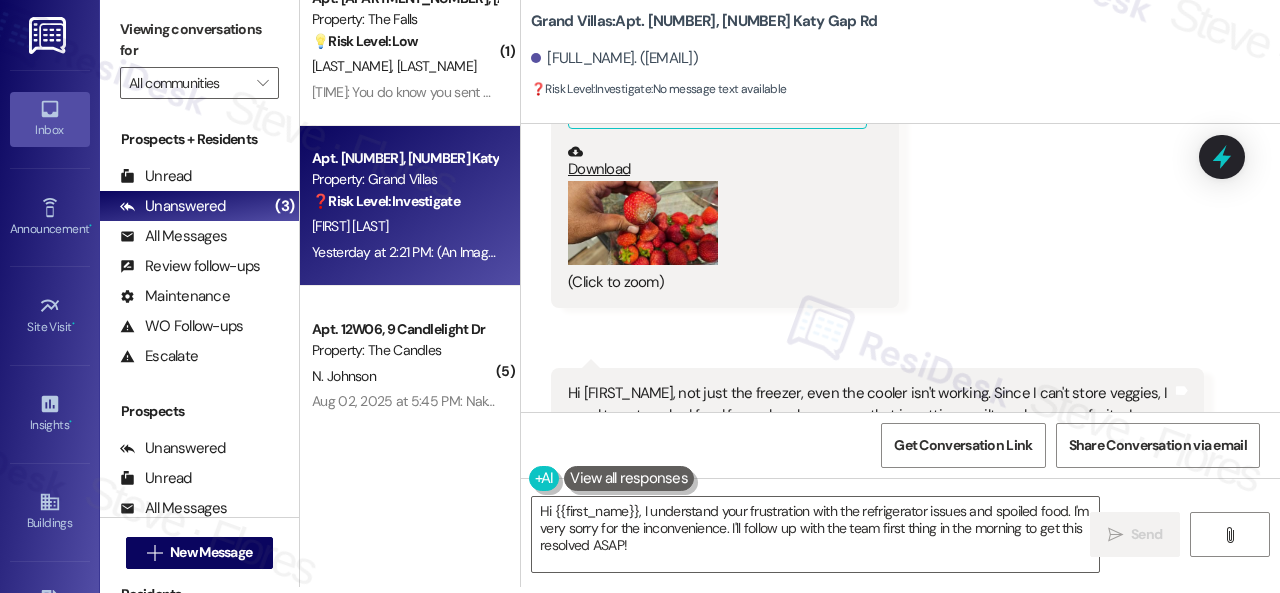 scroll, scrollTop: 4076, scrollLeft: 0, axis: vertical 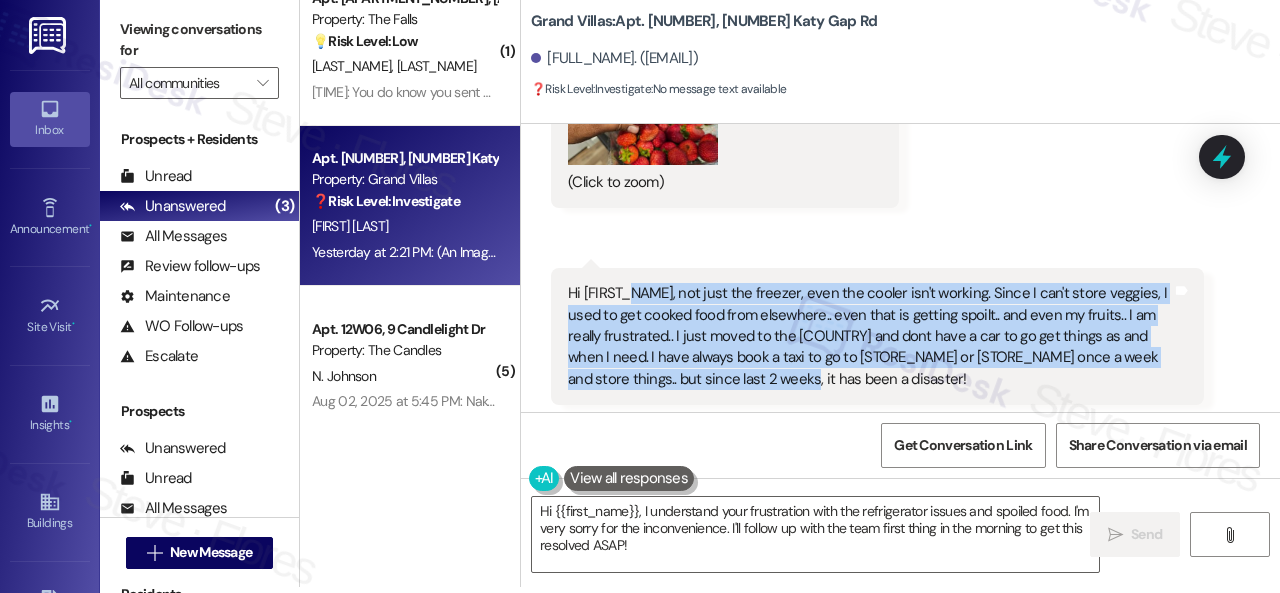 drag, startPoint x: 626, startPoint y: 272, endPoint x: 893, endPoint y: 353, distance: 279.01614 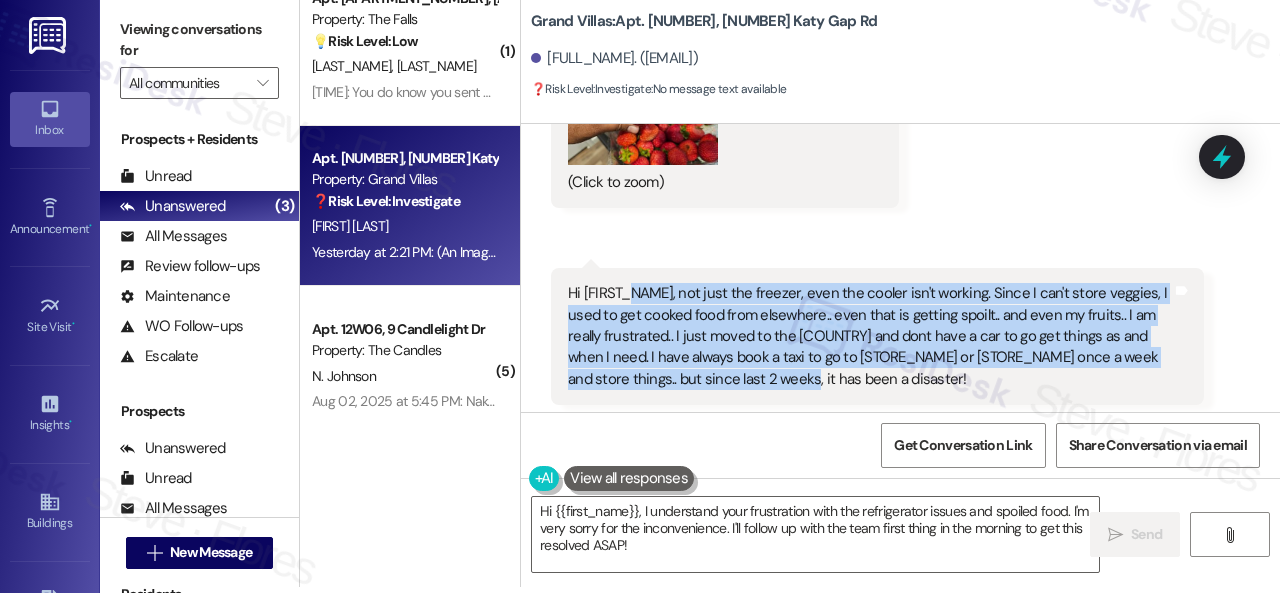 copy on "not just the freezer, even the cooler isn't working. Since I can't store veggies, I used to get cooked food from elsewhere.. even that is getting spoilt.. and even my fruits.. I am really frustrated.. I just moved to the [COUNTRY] and dont have a car to go get things as and when I need. I have always book a taxi to go to kroger or walmart once a week and store things.. but since last [NUMBER] weeks, it has been a disaster!" 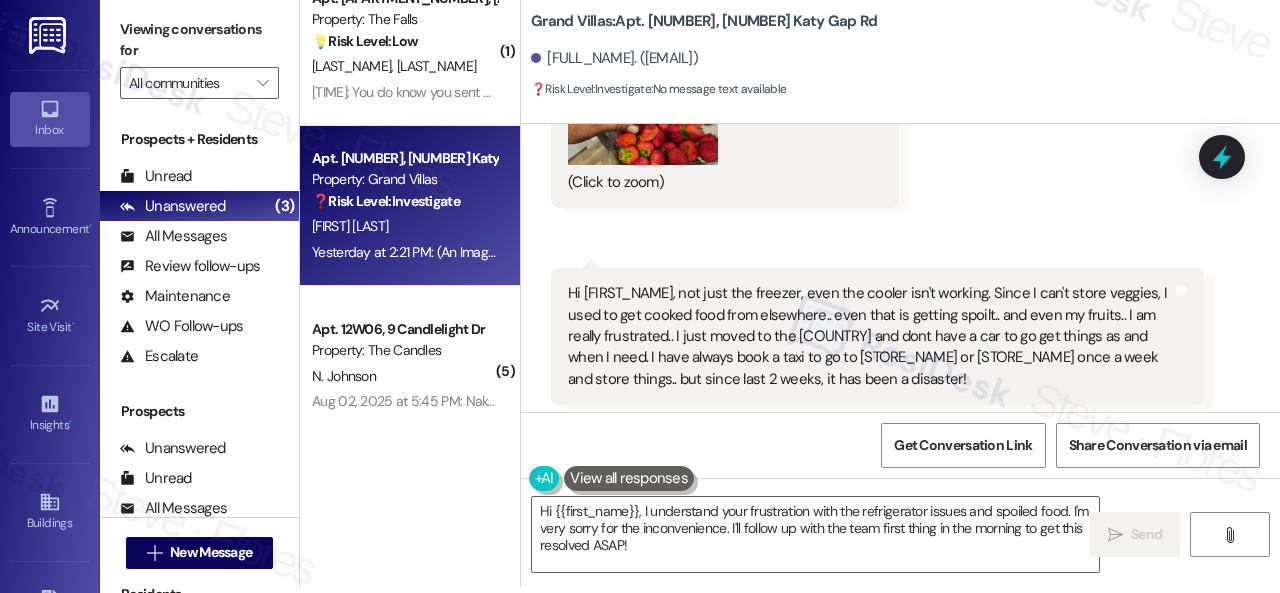 click on "Received via SMS [FULL_NAME] Yesterday at [TIME] JPG attachment ResiDesk found written details in this image See details The image shows a "PLASTIC BAG" inside a recycling symbol. It likely indicates confusion about whether plastic bags are recyclable.
Download (Click to zoom) Tags and notes Related guidelines Show suggestions Received via SMS [TIME] [FULL_NAME] Yesterday at [TIME] JPG attachment ResiDesk recognized items in this image See details Download (Click to zoom) Tags and notes Received via SMS [TIME] [FULL_NAME] Yesterday at [TIME] Tags and notes Tagged as: Parking , Kitchen appliances , Maintenance request , Bad experience Related guidelines Show suggestions" at bounding box center [900, -135] 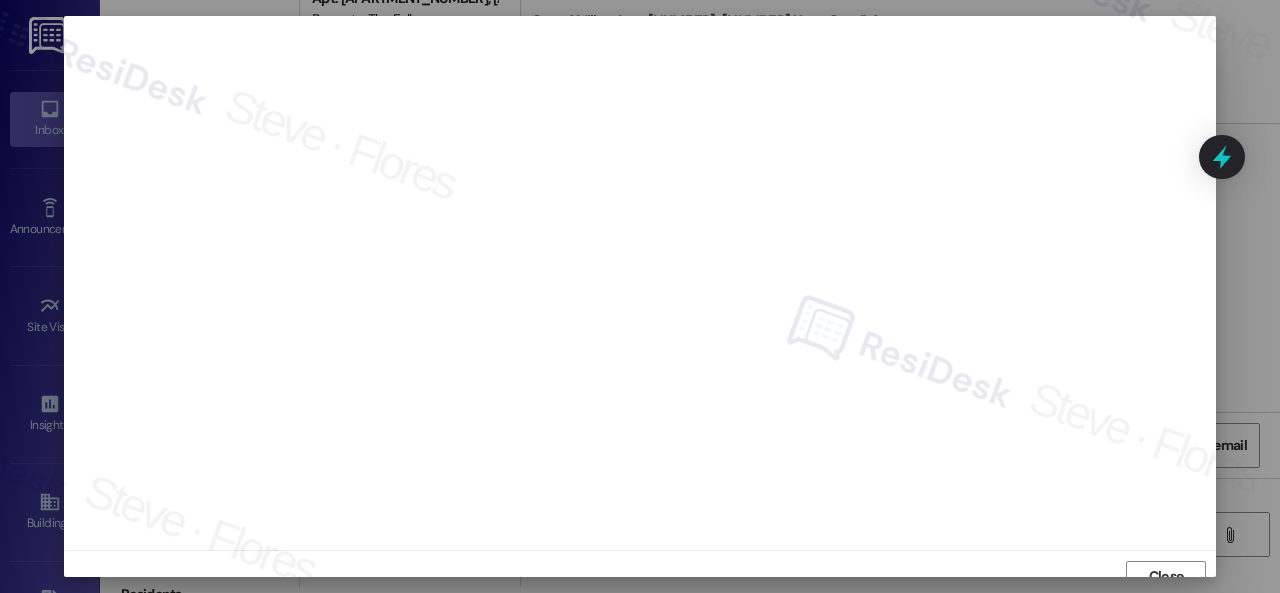 scroll, scrollTop: 15, scrollLeft: 0, axis: vertical 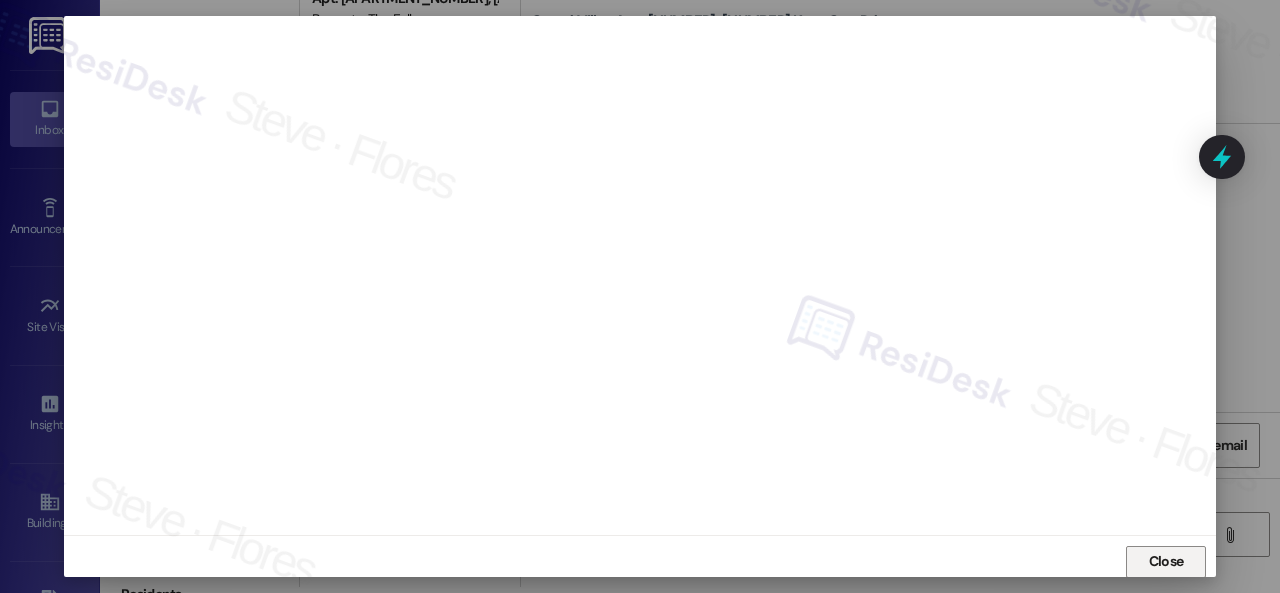 click on "Close" at bounding box center (1166, 561) 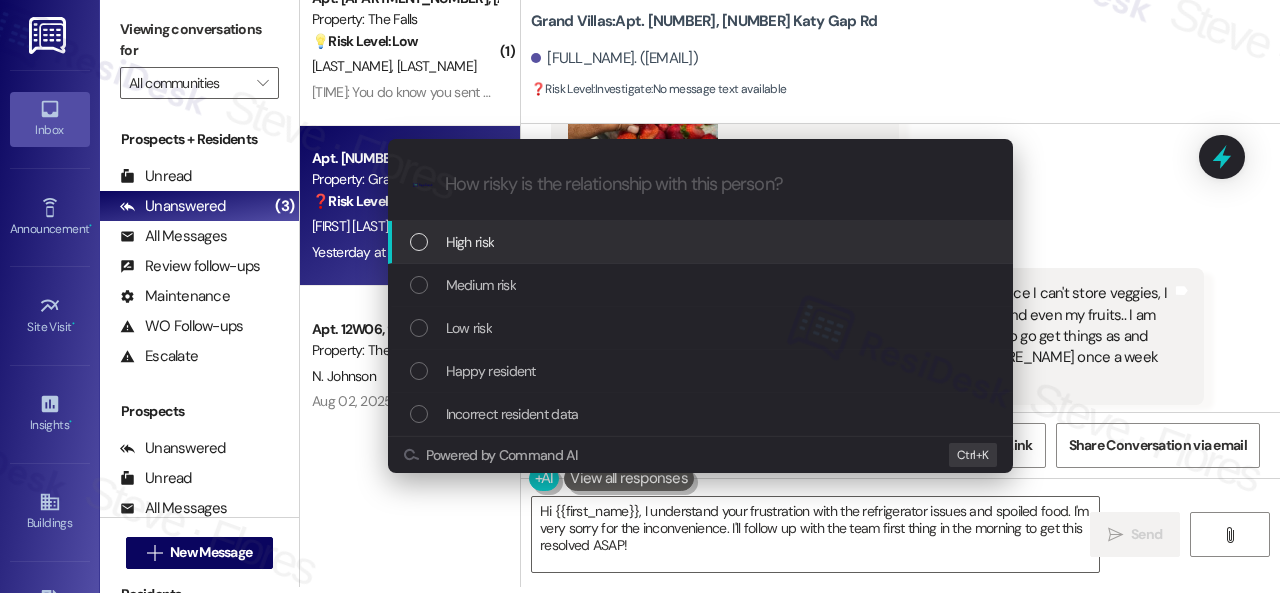 click on "High risk" at bounding box center [702, 242] 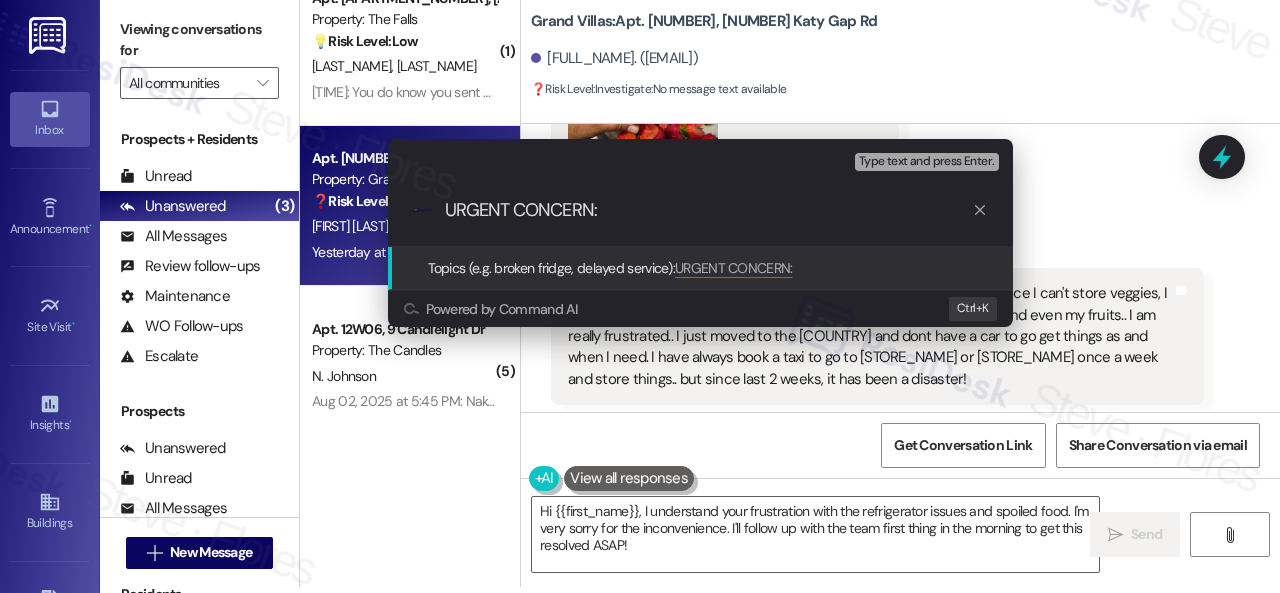 paste on "Work Order filed by ResiDesk [NUMBER]" 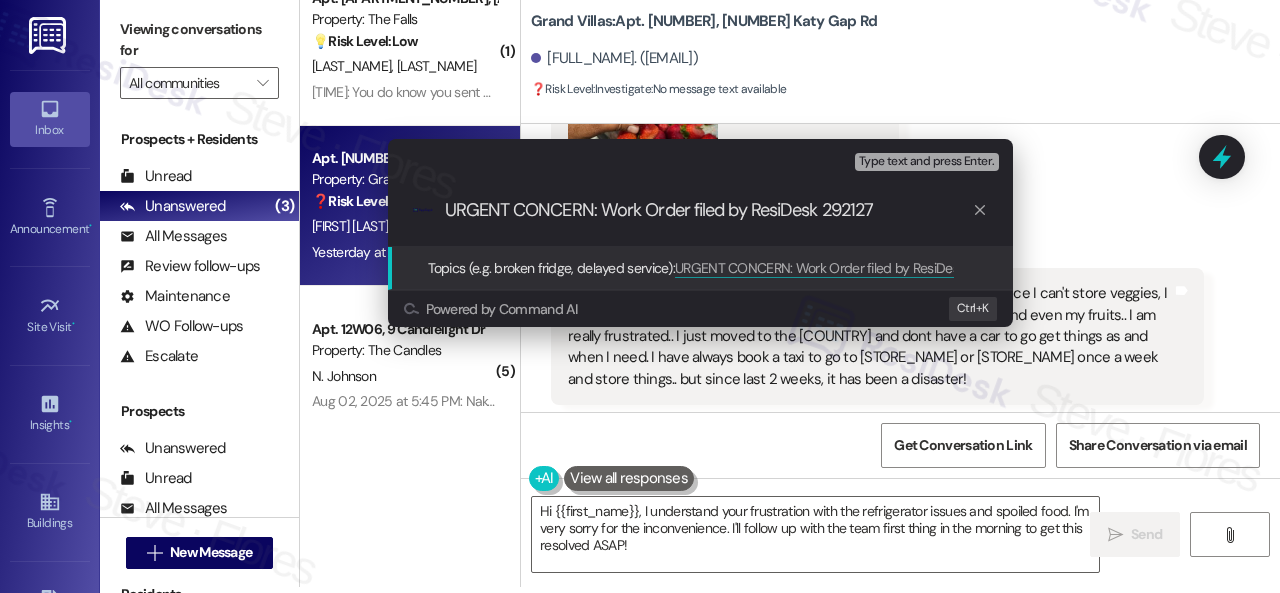 type 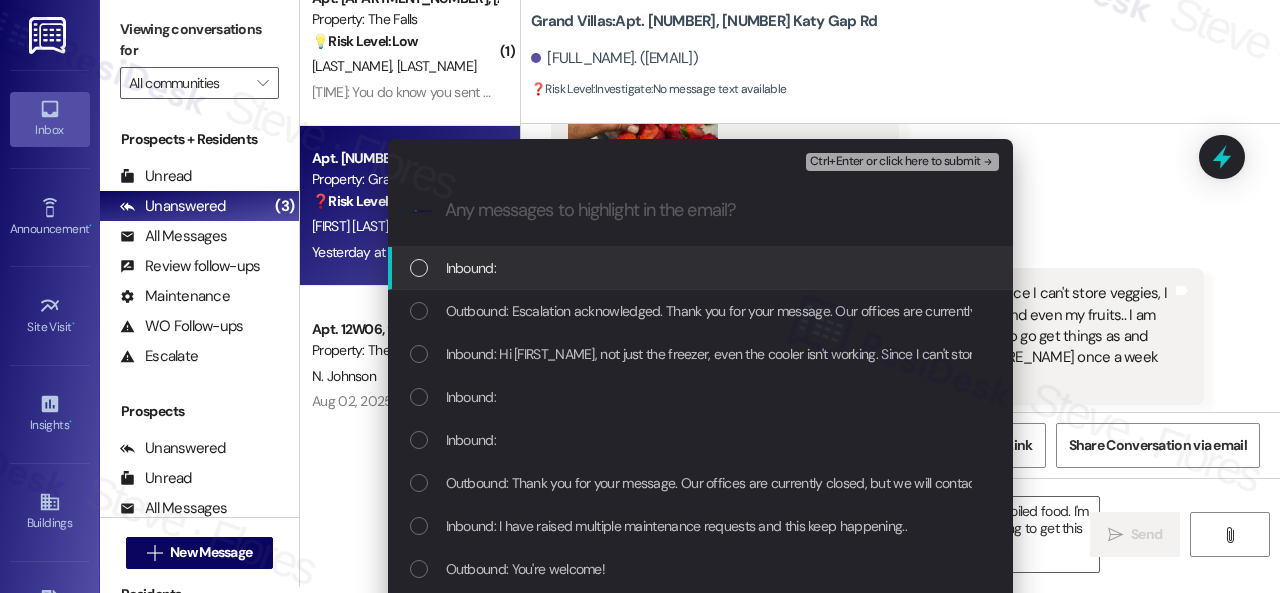 click on "Inbound:" at bounding box center (471, 268) 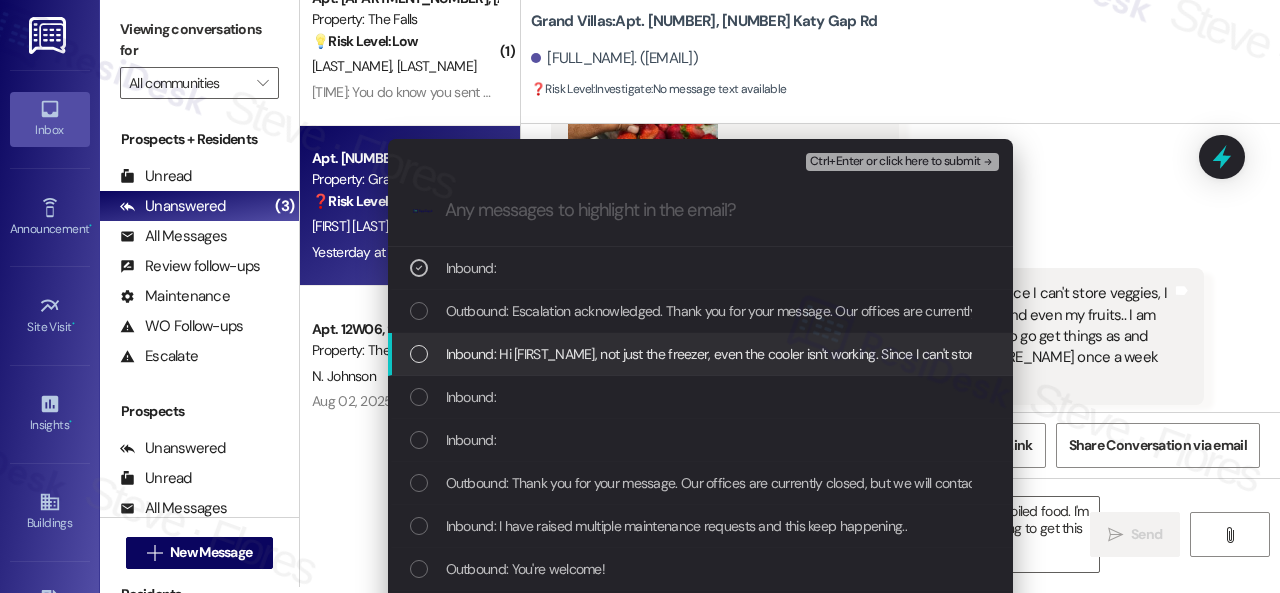 click on "Inbound: Hi [FIRST_NAME], not just the freezer, even the cooler isn't working. Since I can't store veggies, I used to get cooked food from elsewhere.. even that is getting spoilt.. and even my fruits.. I am really frustrated.. I just moved to the US and dont have a car to go get things as and when I need. I have always book a taxi to go to kroger or walmart once a week and store things.. but since last 2 weeks, it has been a disaster!" at bounding box center (1665, 354) 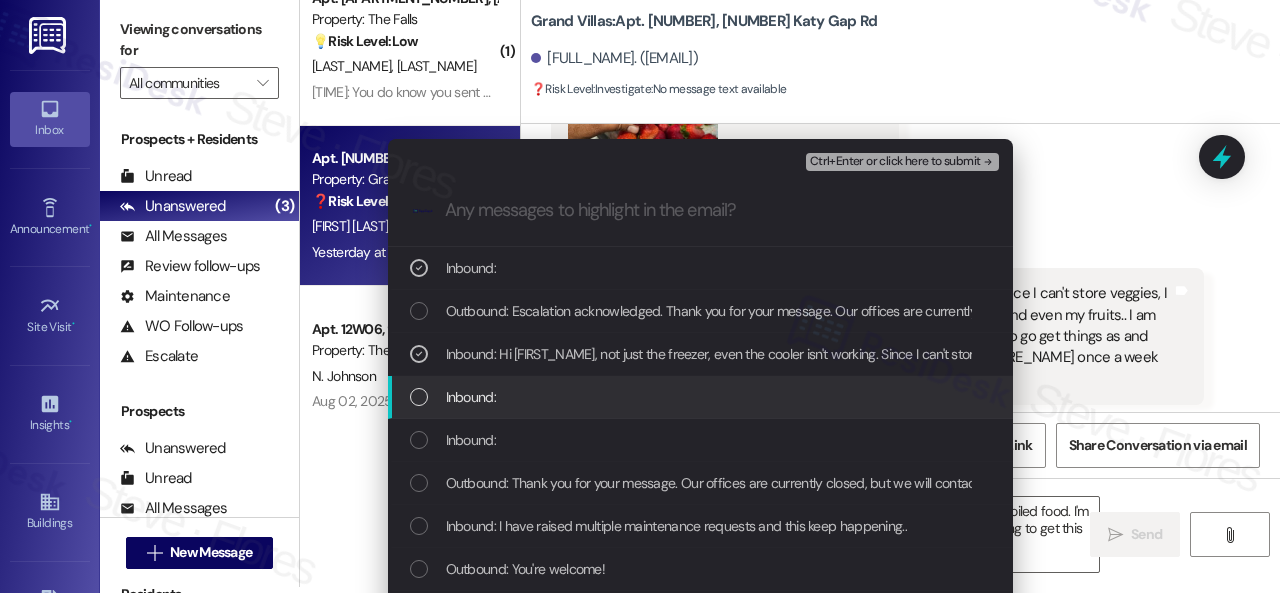 click on "Inbound:" at bounding box center (471, 397) 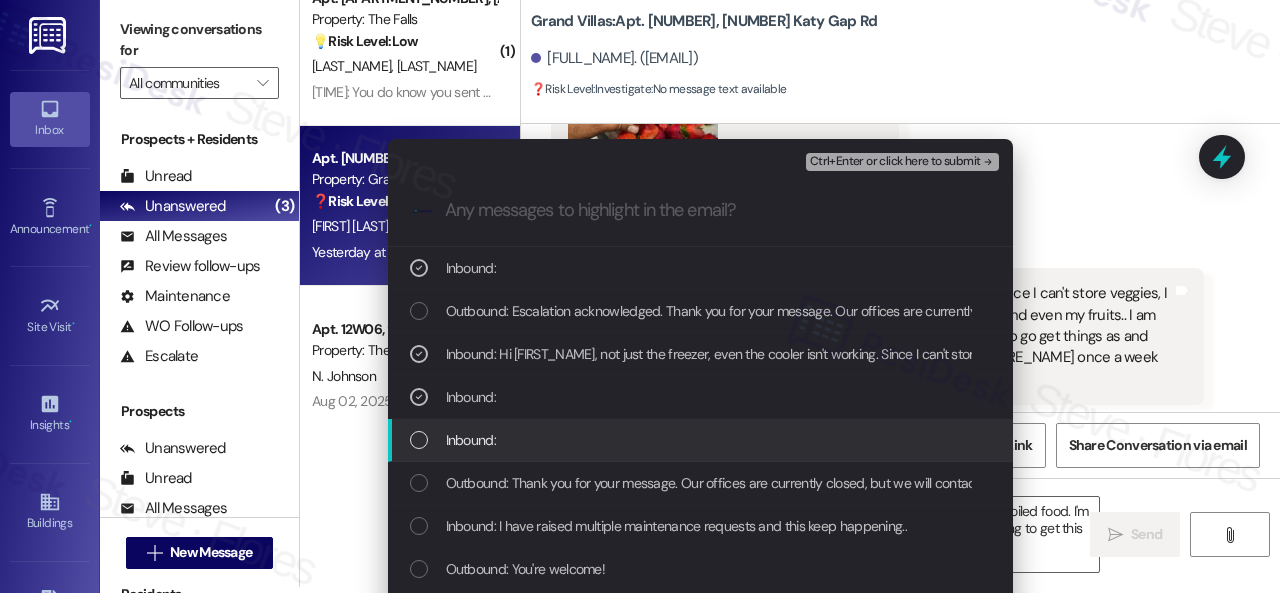 click on "Inbound:" at bounding box center (471, 440) 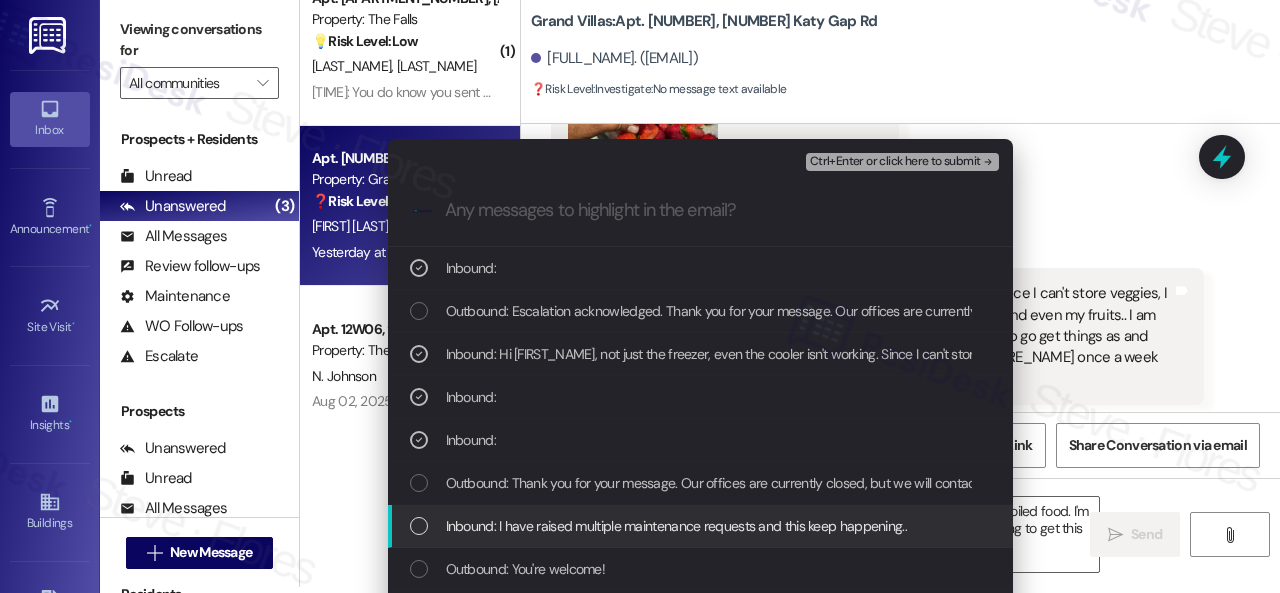 click on "Inbound: I have raised multiple maintenance requests and this keep happening.." at bounding box center [676, 526] 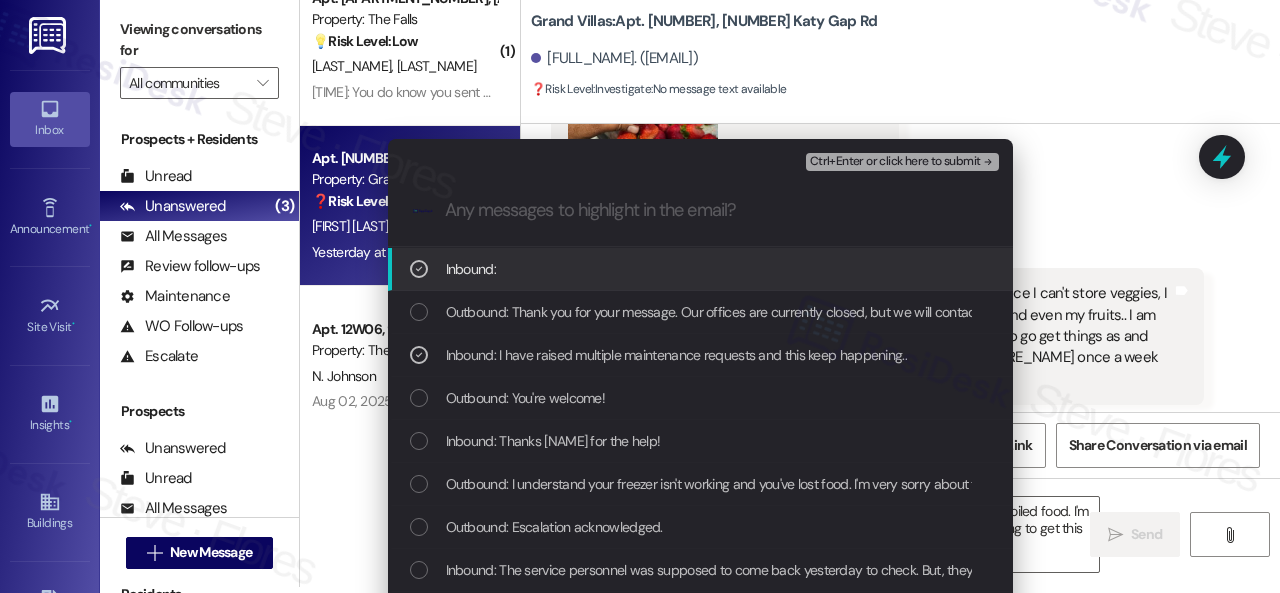 scroll, scrollTop: 200, scrollLeft: 0, axis: vertical 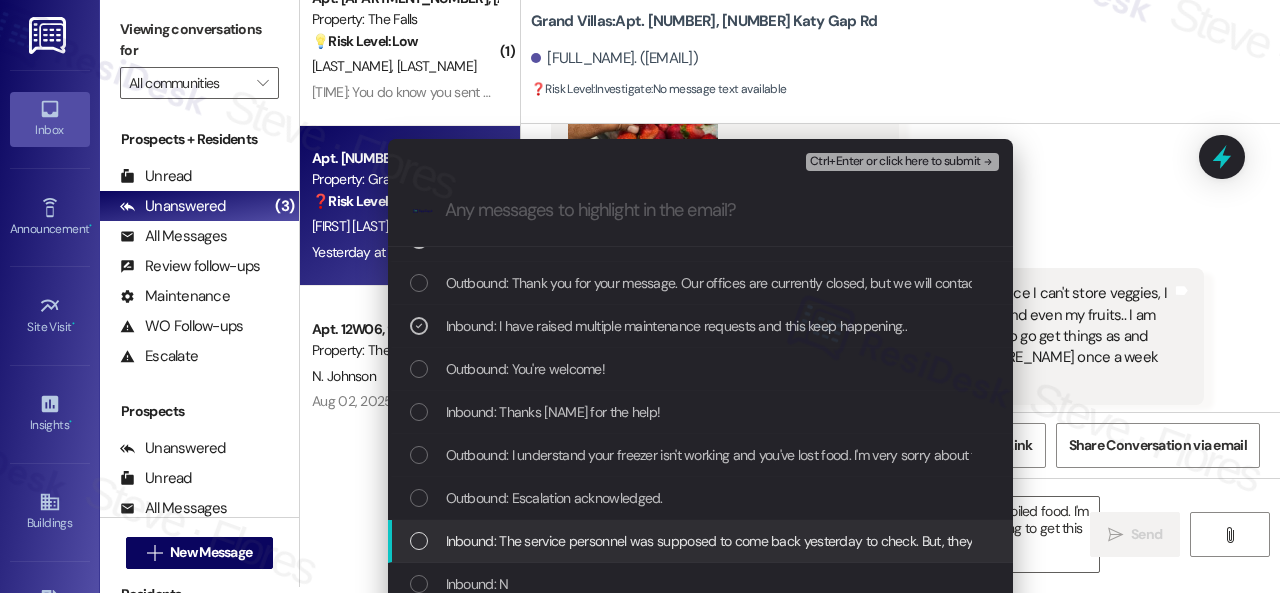 click on "Inbound: The service personnel was supposed to come back yesterday to check. But, they didn't. Request you to please replace the refrigerator. I have lost all my veggies due to this." at bounding box center (970, 541) 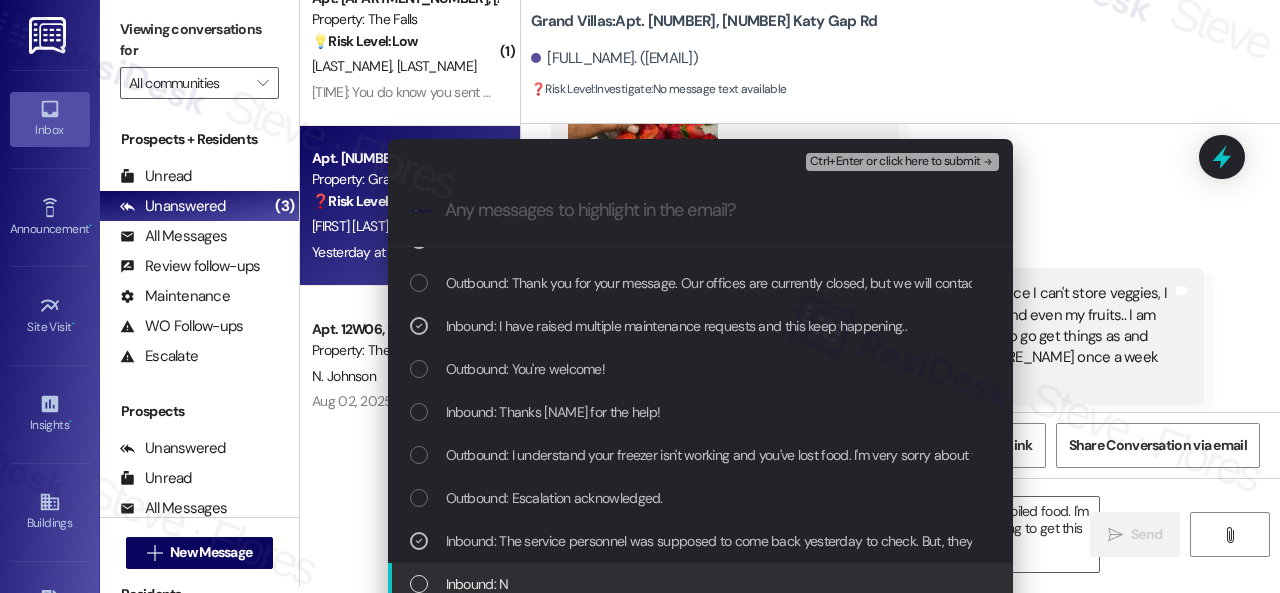 click on "Inbound: N" at bounding box center (702, 584) 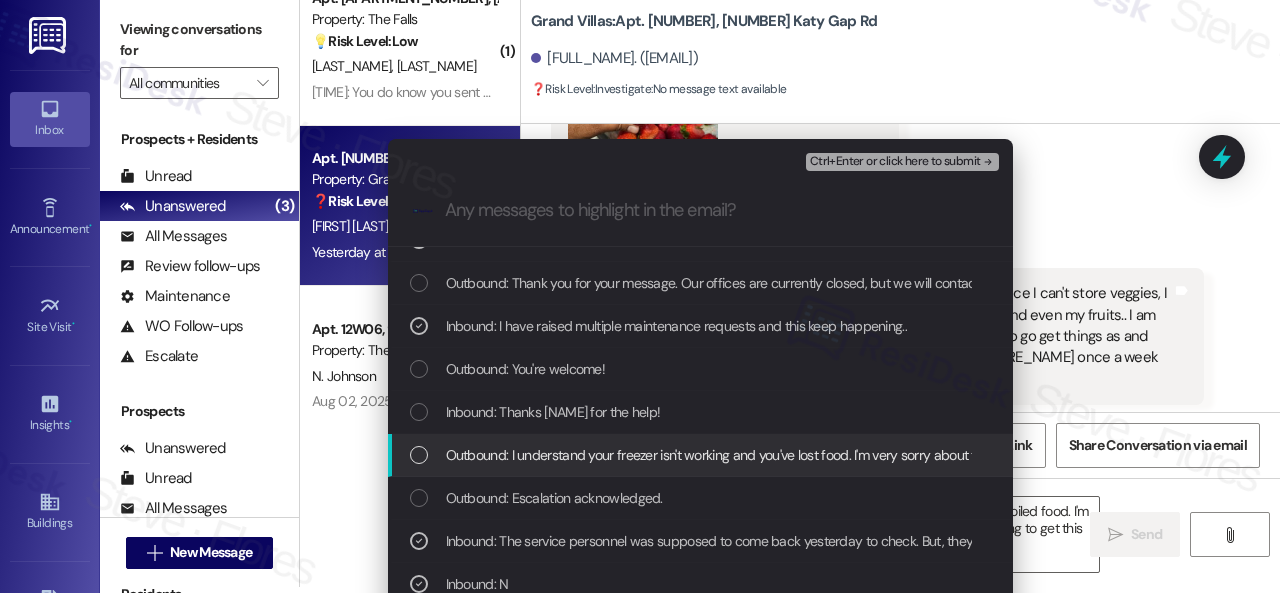 scroll, scrollTop: 300, scrollLeft: 0, axis: vertical 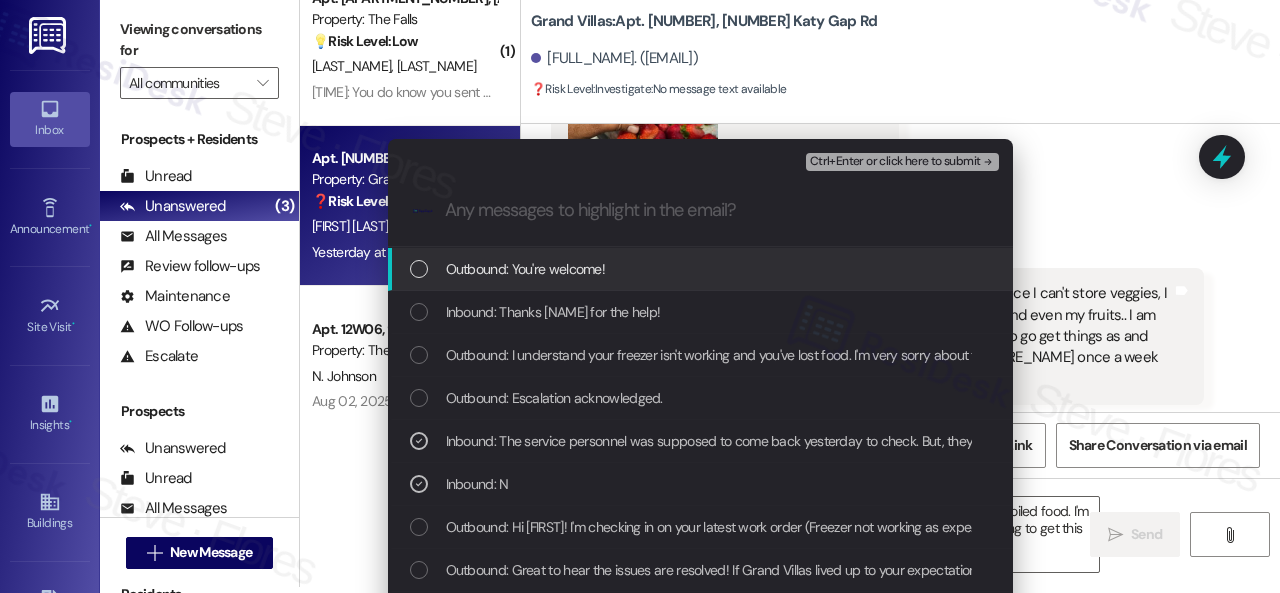 click on "Ctrl+Enter or click here to submit" at bounding box center [895, 162] 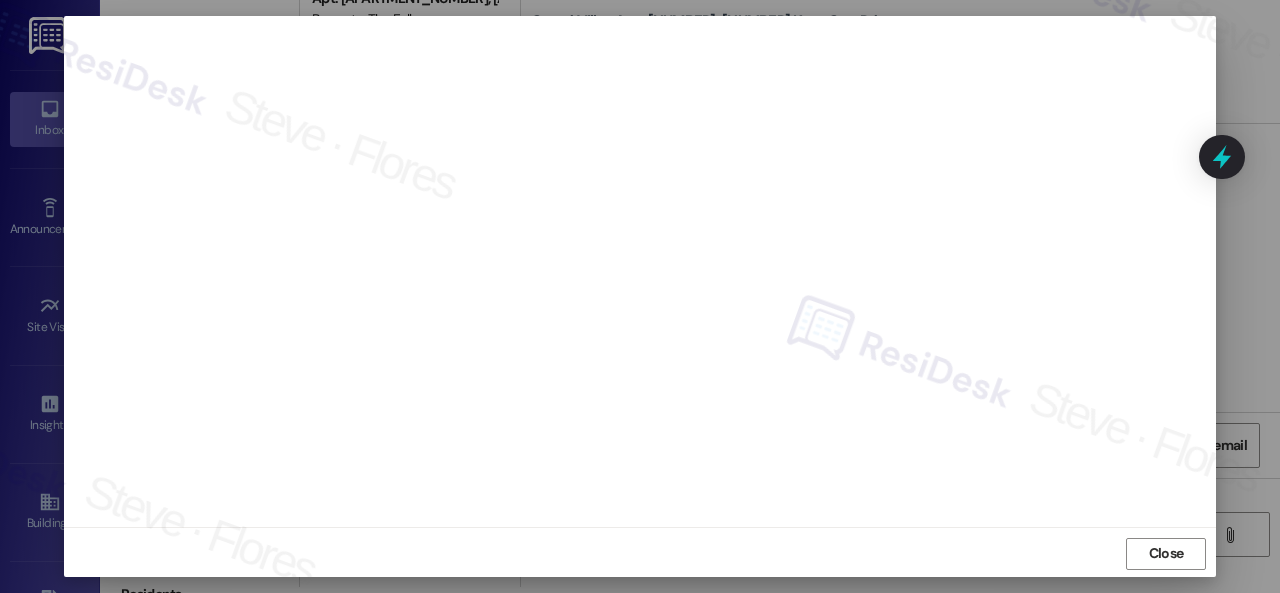 scroll, scrollTop: 25, scrollLeft: 0, axis: vertical 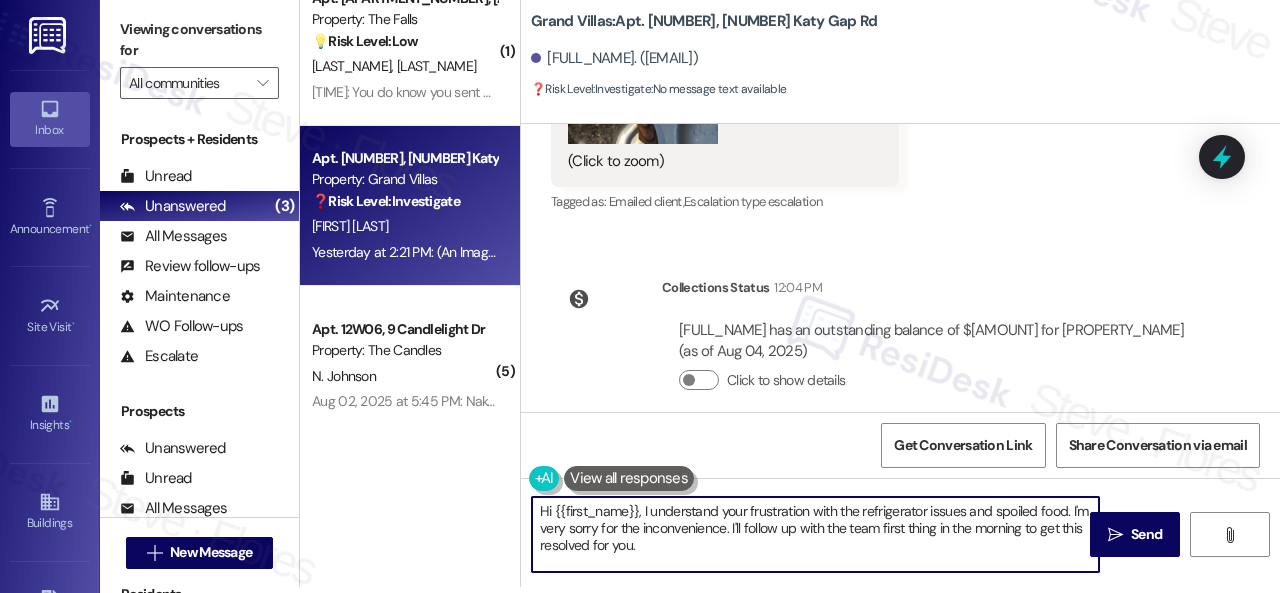drag, startPoint x: 555, startPoint y: 528, endPoint x: 538, endPoint y: 533, distance: 17.720045 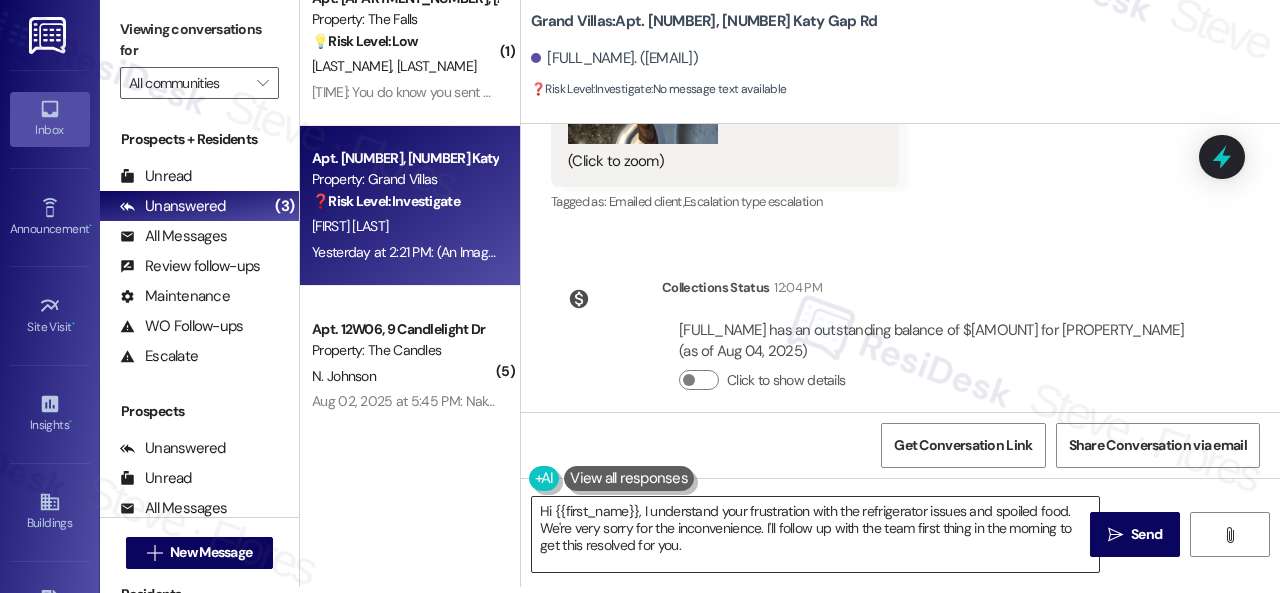 click on "Hi {{first_name}}, I understand your frustration with the refrigerator issues and spoiled food. We're very sorry for the inconvenience. I'll follow up with the team first thing in the morning to get this resolved for you." at bounding box center (815, 534) 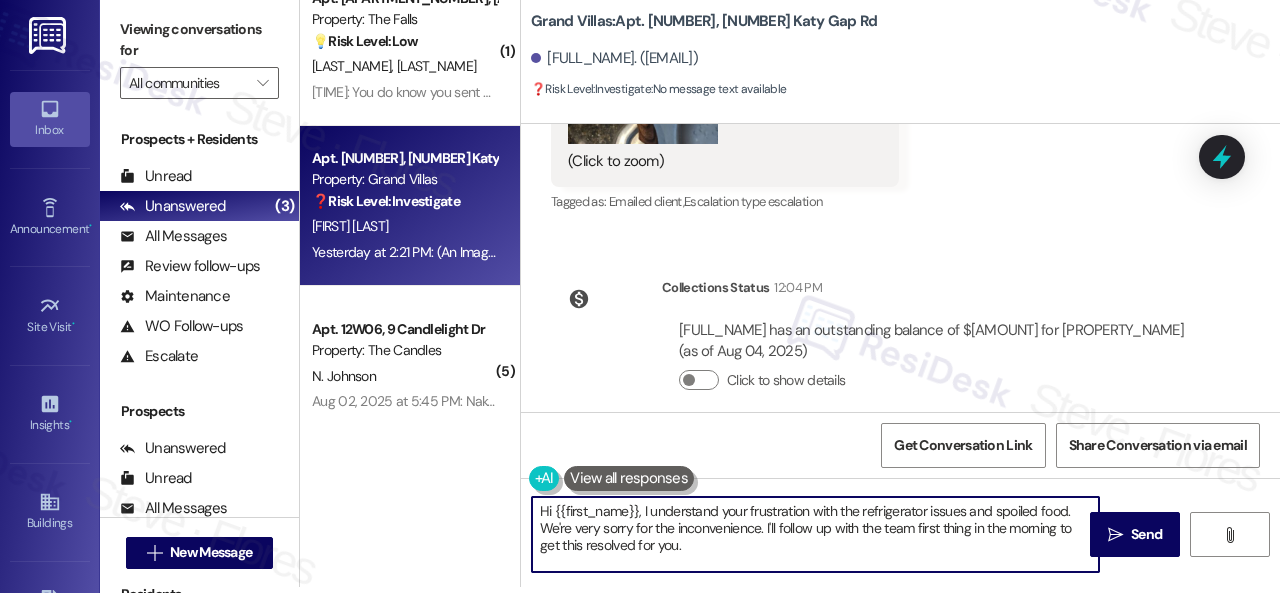 drag, startPoint x: 767, startPoint y: 529, endPoint x: 793, endPoint y: 560, distance: 40.459858 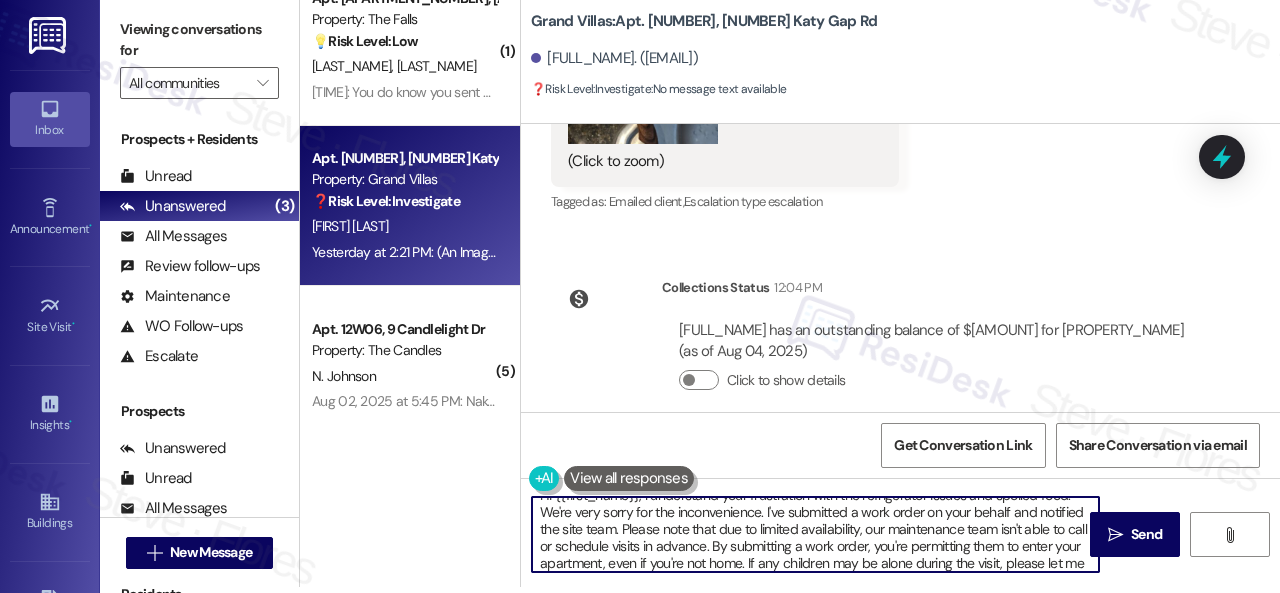 scroll, scrollTop: 0, scrollLeft: 0, axis: both 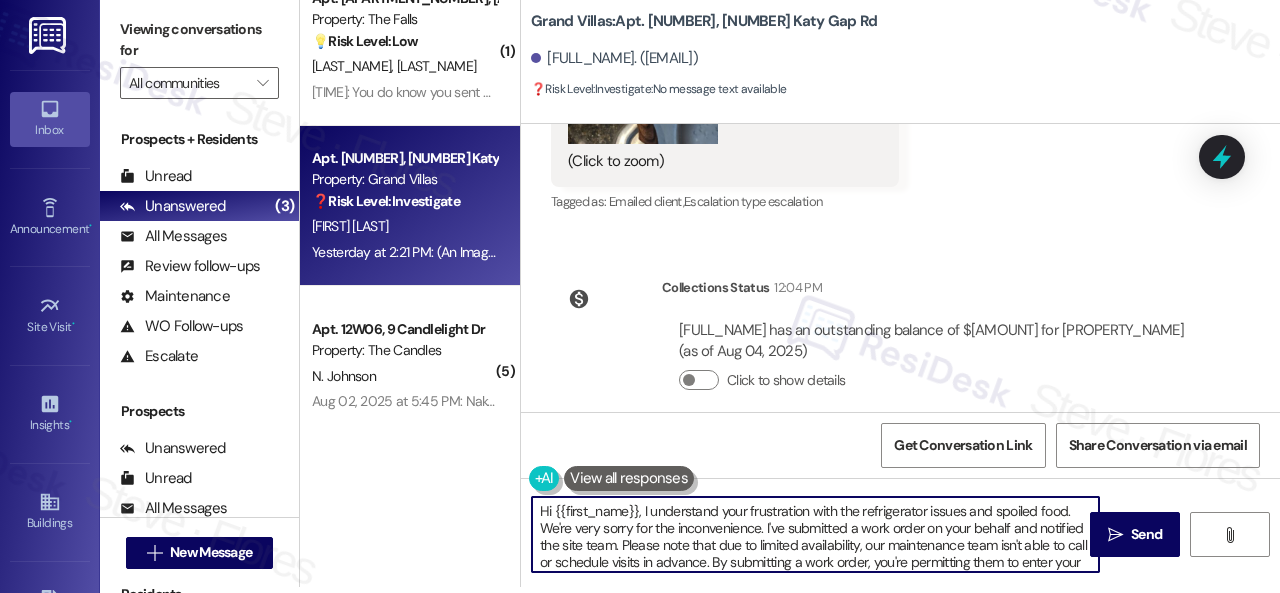 click on "Hi {{first_name}}, I understand your frustration with the refrigerator issues and spoiled food. We're very sorry for the inconvenience. I've submitted a work order on your behalf and notified the site team. Please note that due to limited availability, our maintenance team isn't able to call or schedule visits in advance. By submitting a work order, you're permitting them to enter your apartment, even if you're not home. If any children may be alone during the visit, please let me know so we can inform the team." at bounding box center (815, 534) 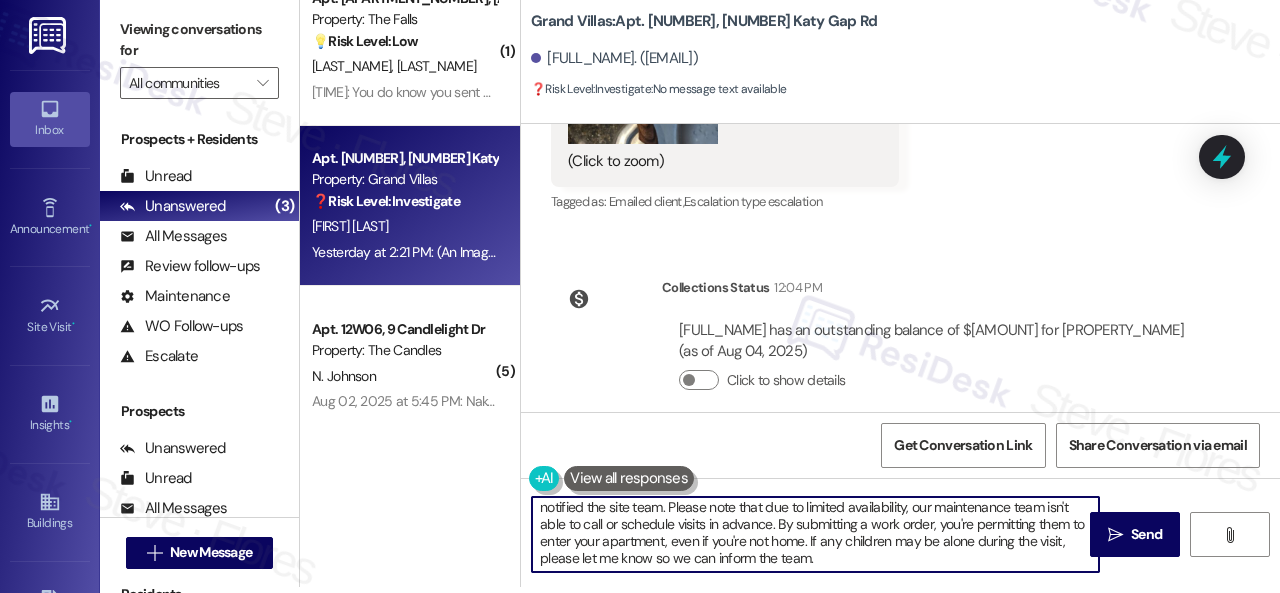 scroll, scrollTop: 0, scrollLeft: 0, axis: both 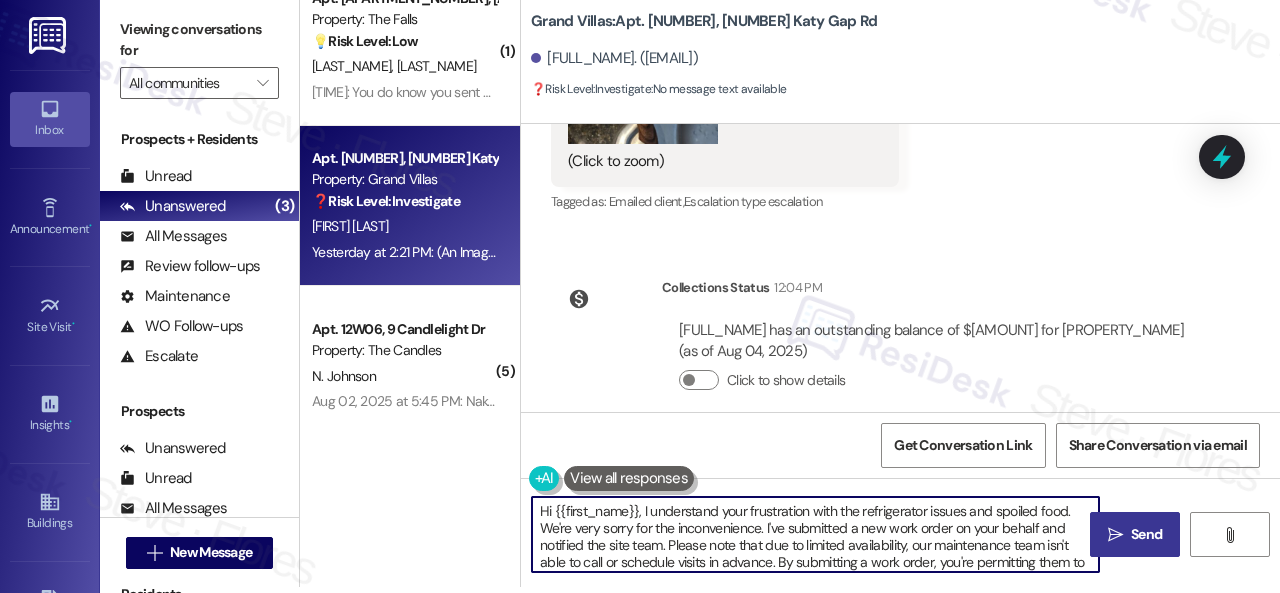 type on "Hi {{first_name}}, I understand your frustration with the refrigerator issues and spoiled food. We're very sorry for the inconvenience. I've submitted a new work order on your behalf and notified the site team. Please note that due to limited availability, our maintenance team isn't able to call or schedule visits in advance. By submitting a work order, you're permitting them to enter your apartment, even if you're not home. If any children may be alone during the visit, please let me know so we can inform the team." 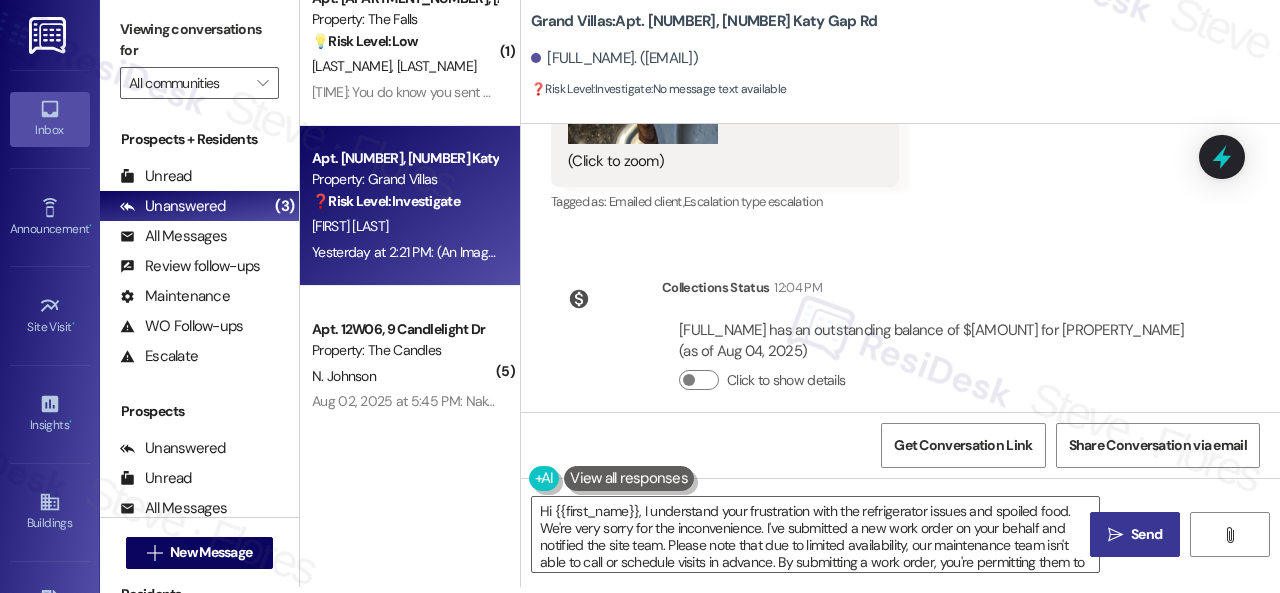 click on " Send" at bounding box center (1135, 534) 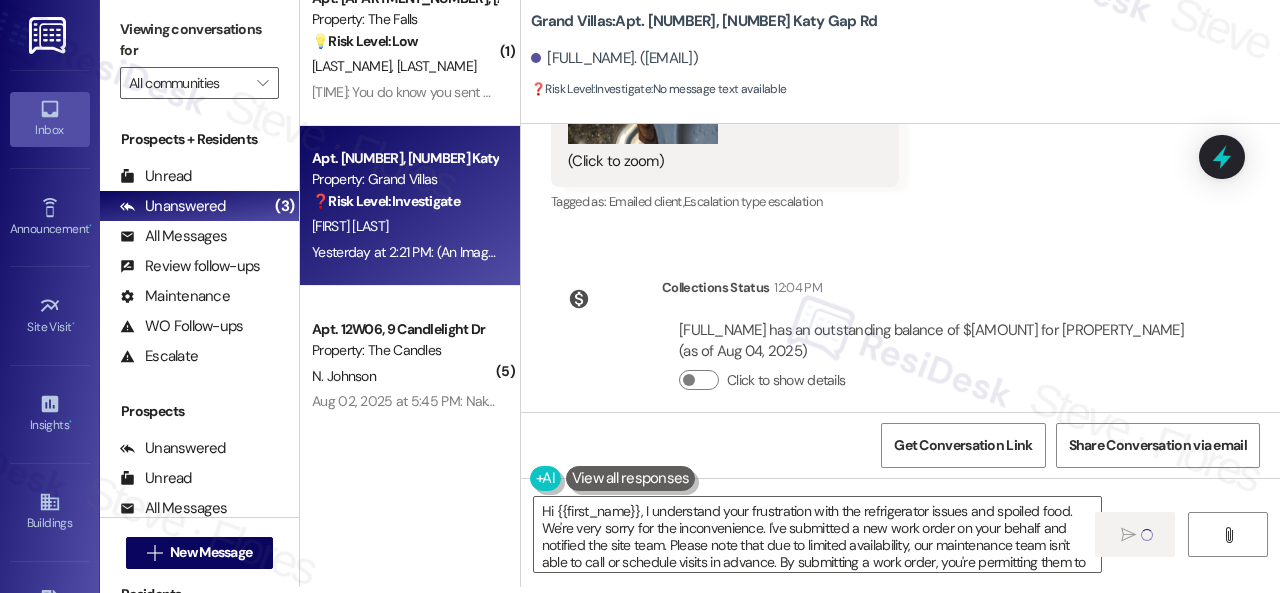 type 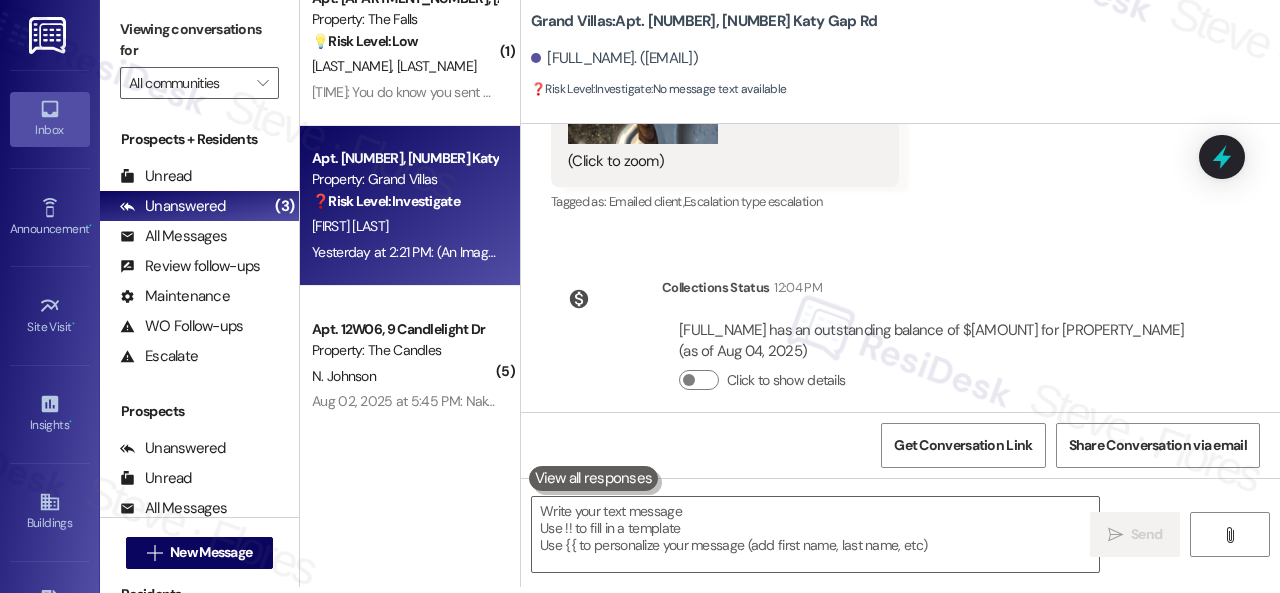 scroll, scrollTop: 0, scrollLeft: 0, axis: both 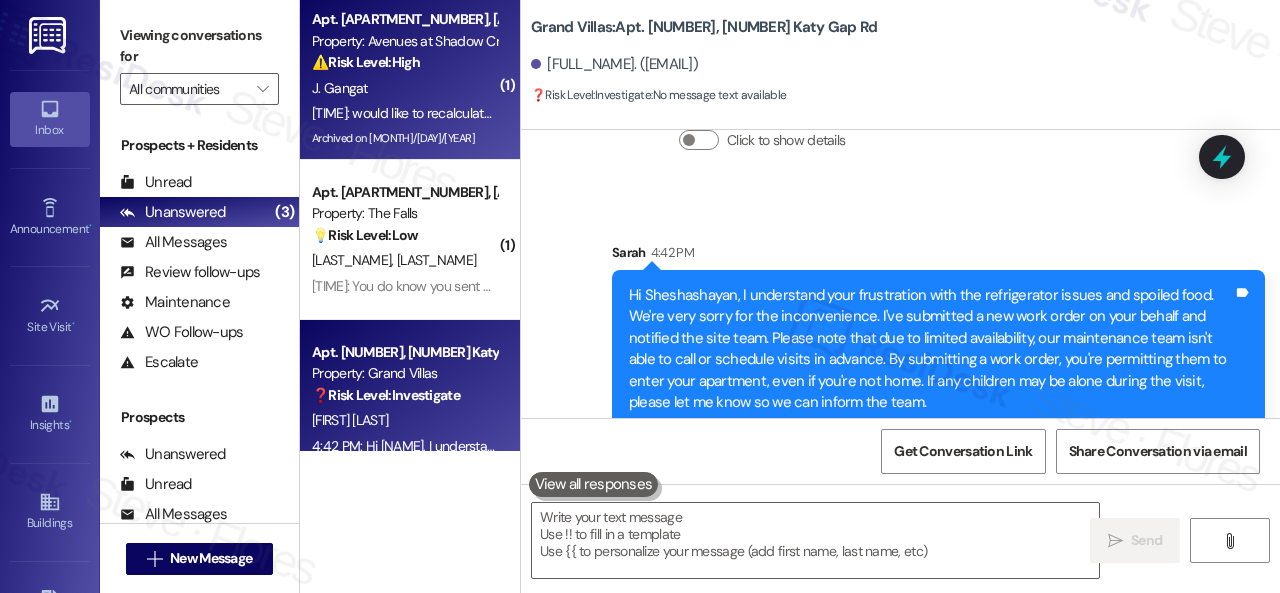 click on "J. Gangat" at bounding box center [404, 88] 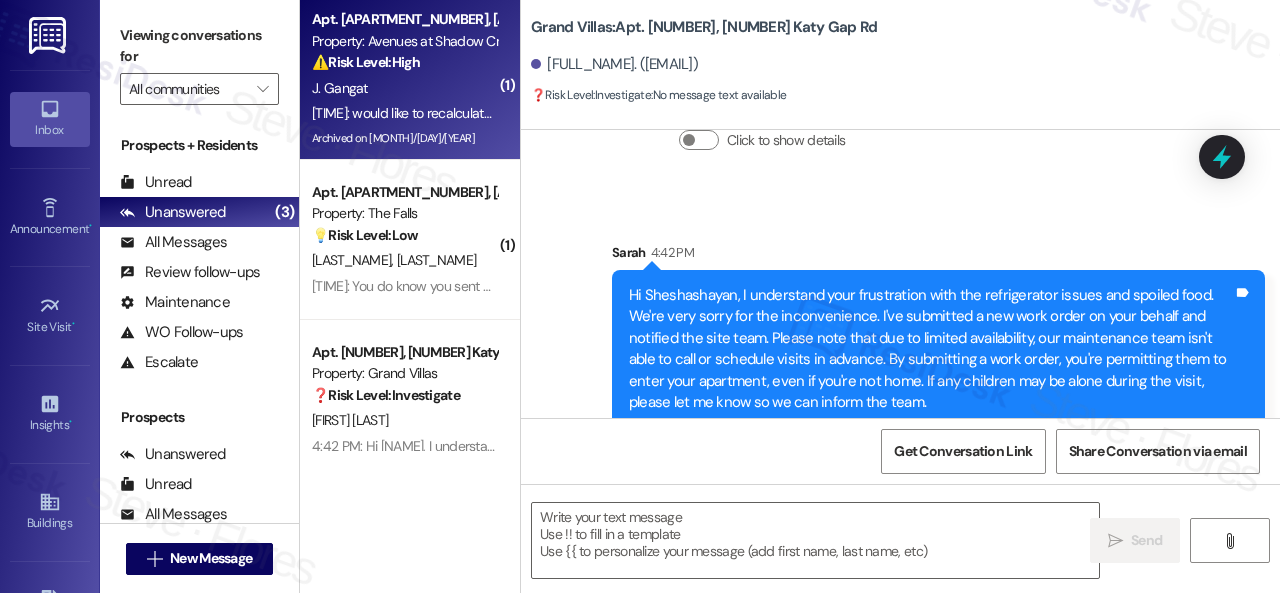 type on "Fetching suggested responses. Please feel free to read through the conversation in the meantime." 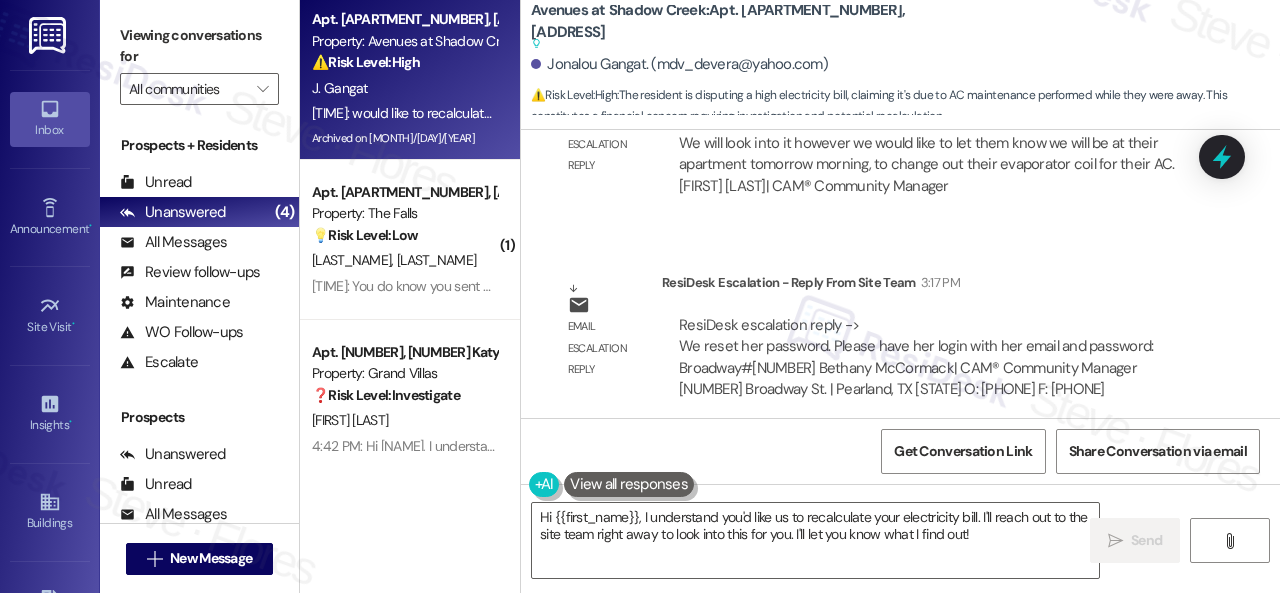 scroll, scrollTop: 48418, scrollLeft: 0, axis: vertical 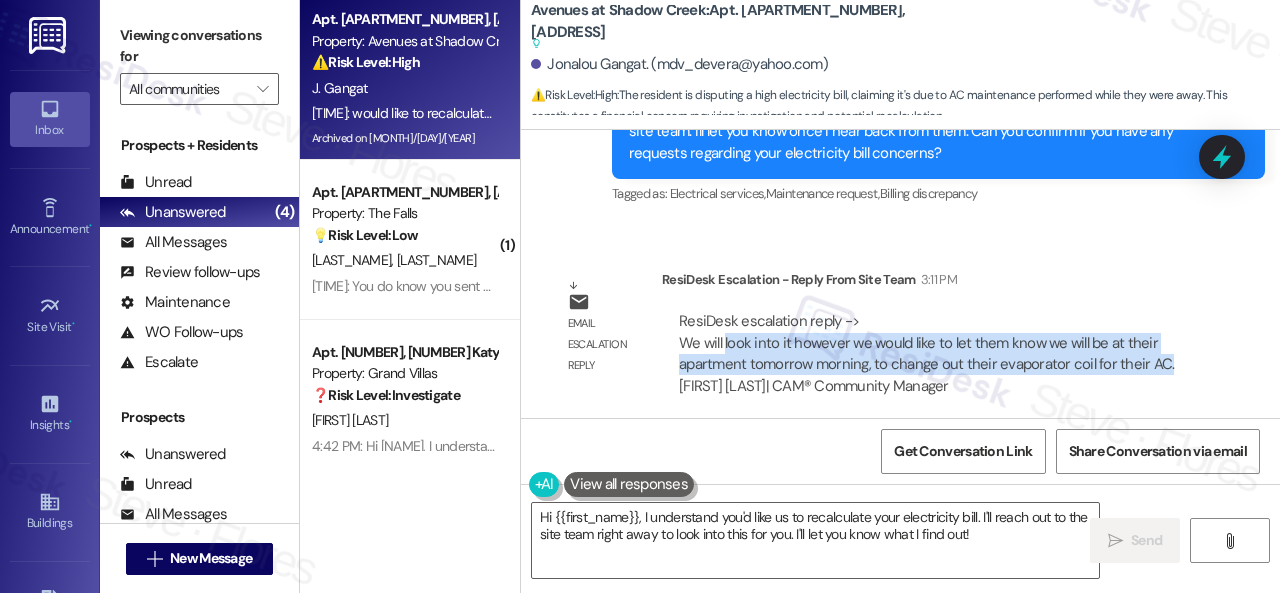drag, startPoint x: 725, startPoint y: 287, endPoint x: 1161, endPoint y: 303, distance: 436.2935 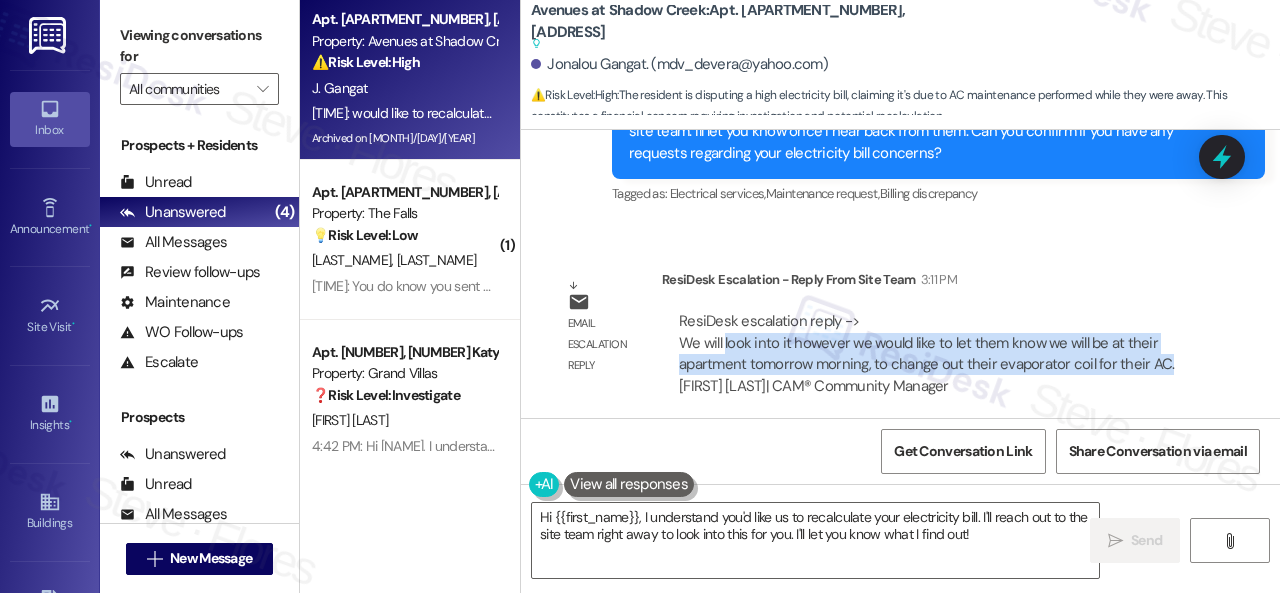 click on "ResiDesk escalation reply ->
We will look into it however we would like to let them know we will be at their apartment tomorrow morning, to change out their evaporator coil for their AC. Bethany McCormack| CAM® Community Manager ResiDesk escalation reply ->
We will look into it however we would like to let them know we will be at their apartment tomorrow morning, to change out their evaporator coil for their AC. Bethany McCormack| CAM® Community Manager" at bounding box center [933, 354] 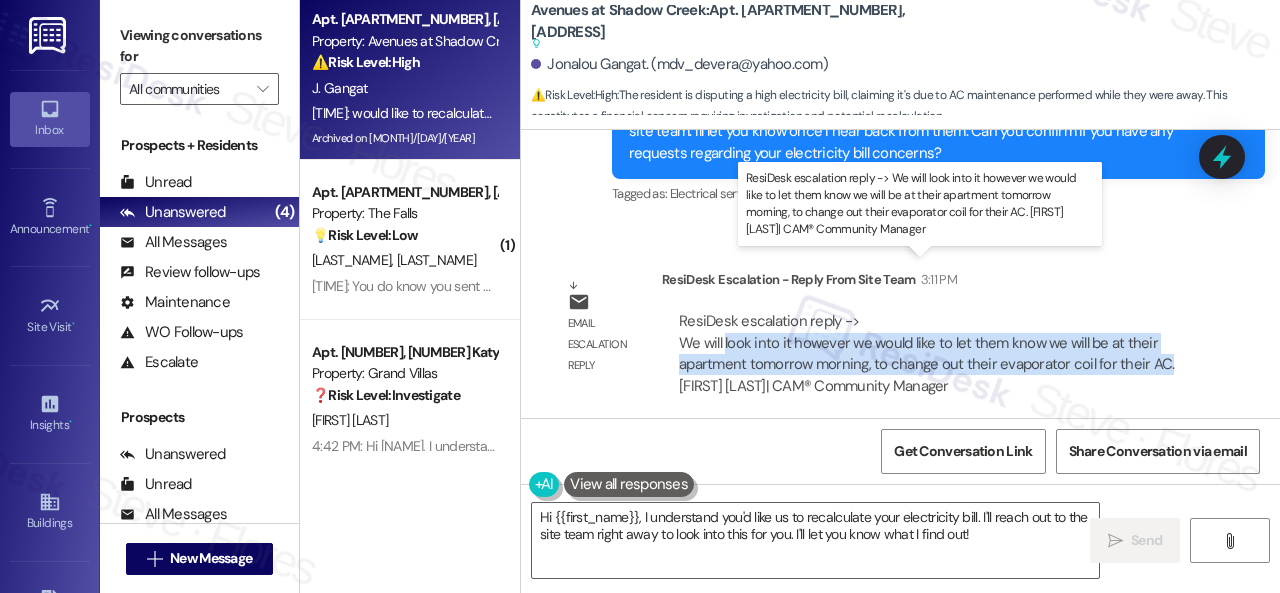 copy on "look into it however we would like to let them know we will be at their apartment tomorrow morning, to change out their evaporator coil for their AC." 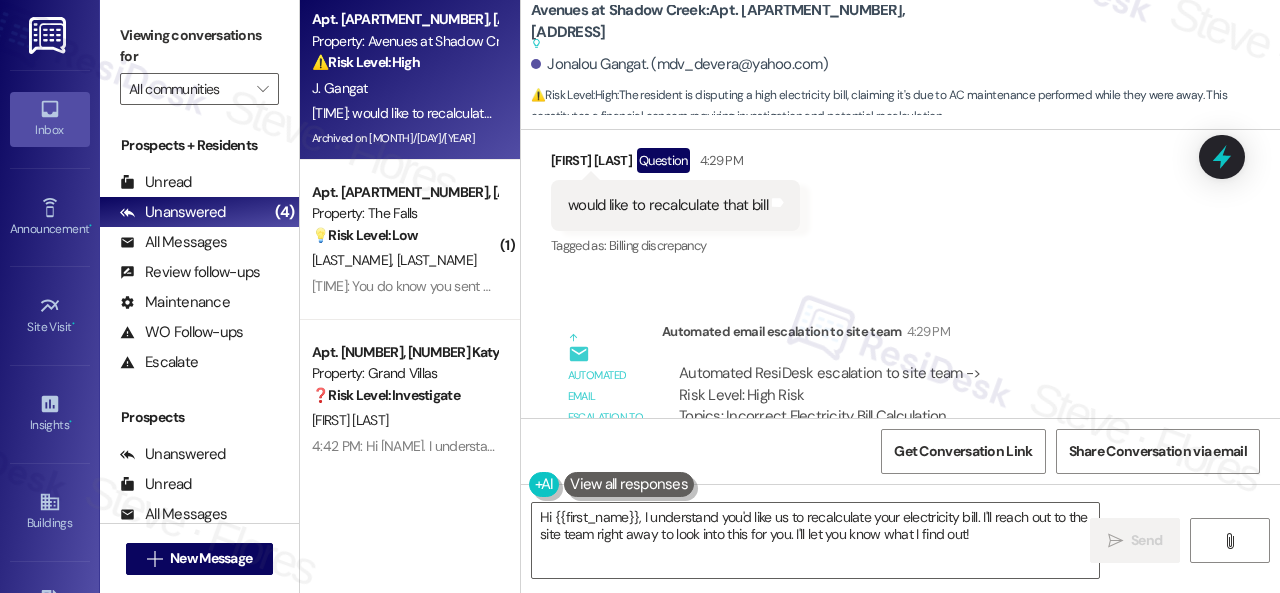 scroll, scrollTop: 49018, scrollLeft: 0, axis: vertical 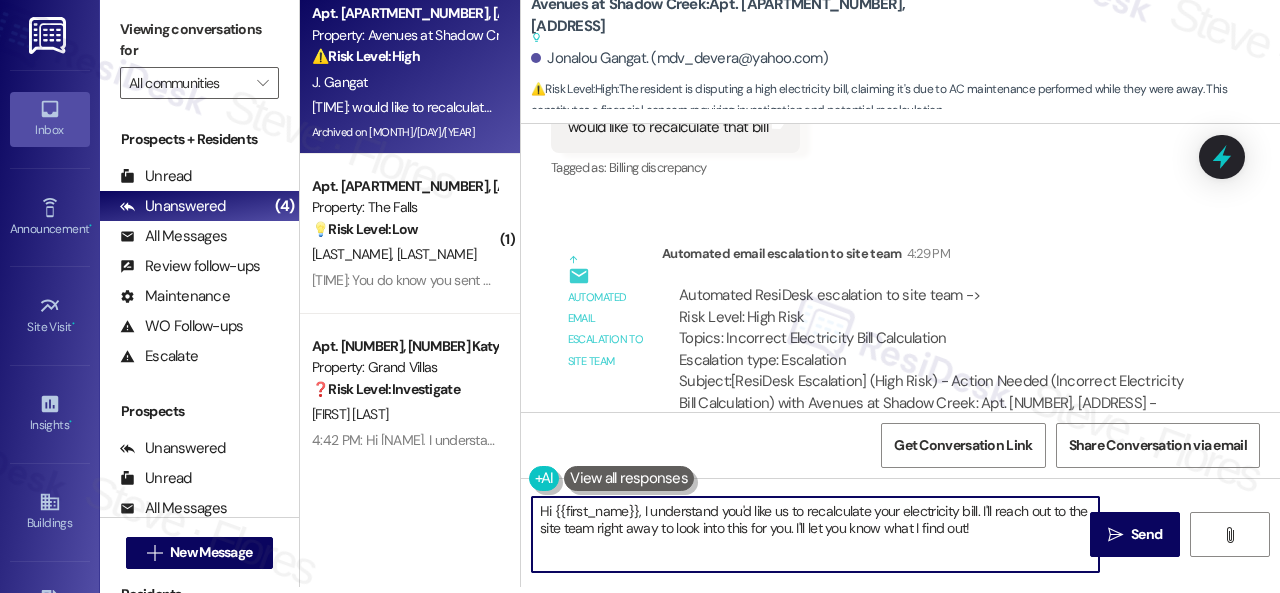 drag, startPoint x: 1014, startPoint y: 527, endPoint x: 456, endPoint y: 493, distance: 559.0349 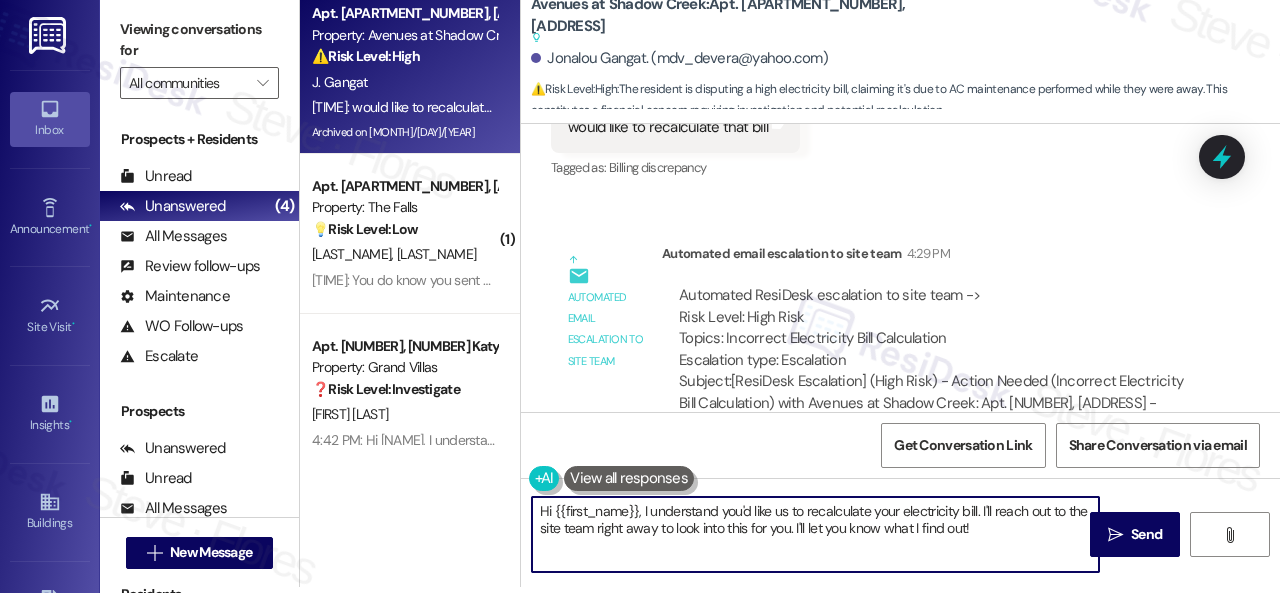 click on "Apt. 13107, 12501 Broadway St Property: Avenues at Shadow Creek ⚠️  Risk Level:  High The resident is disputing a high electricity bill, claiming it's due to AC maintenance performed while they were away. This constitutes a financial concern requiring investigation and potential recalculation. J. Gangat 4:29 PM: would like to recalculate that bill  4:29 PM: would like to recalculate that bill  Archived on 09/30/2024 ( 1 ) Apt. 363, 6565 W Foxridge Dr Property: The Falls 💡  Risk Level:  Low The resident is pointing out a non-essential error in the message history. This is a customer satisfaction issue, not an urgent matter. B. Shawver L. Shawver 4:33 PM: You do know you sent me that thank you text 5 times? lol 4:33 PM: You do know you sent me that thank you text 5 times? lol Apt. 3509, 1550 Katy Gap Rd Property: Grand Villas ❓  Risk Level:  Investigate No message text available S. Madihalli Venkatesh ( 1 ) Apt. 3218, 2 Stadium Dr Property: Imperial Lofts 🌟  Risk Level:  Positive R. Angel Iii ( 5 )" at bounding box center [790, 290] 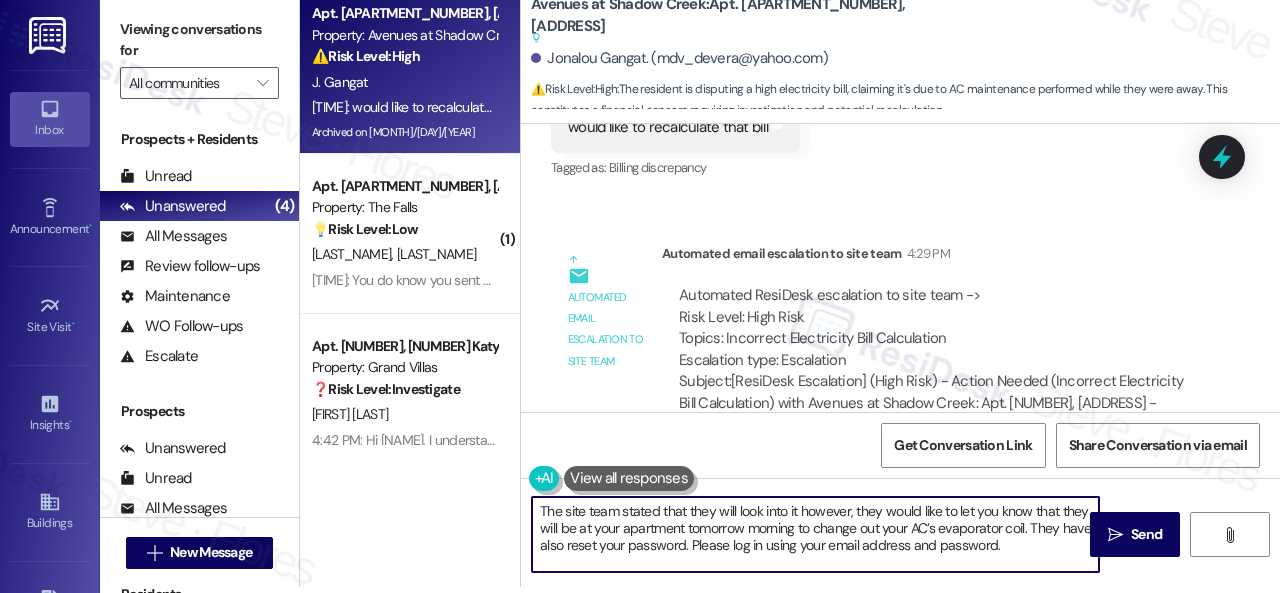 click on "The site team stated that they will look into it however, they would like to let you know that they will be at your apartment tomorrow morning to change out your AC’s evaporator coil. They have also reset your password. Please log in using your email address and password." at bounding box center (815, 534) 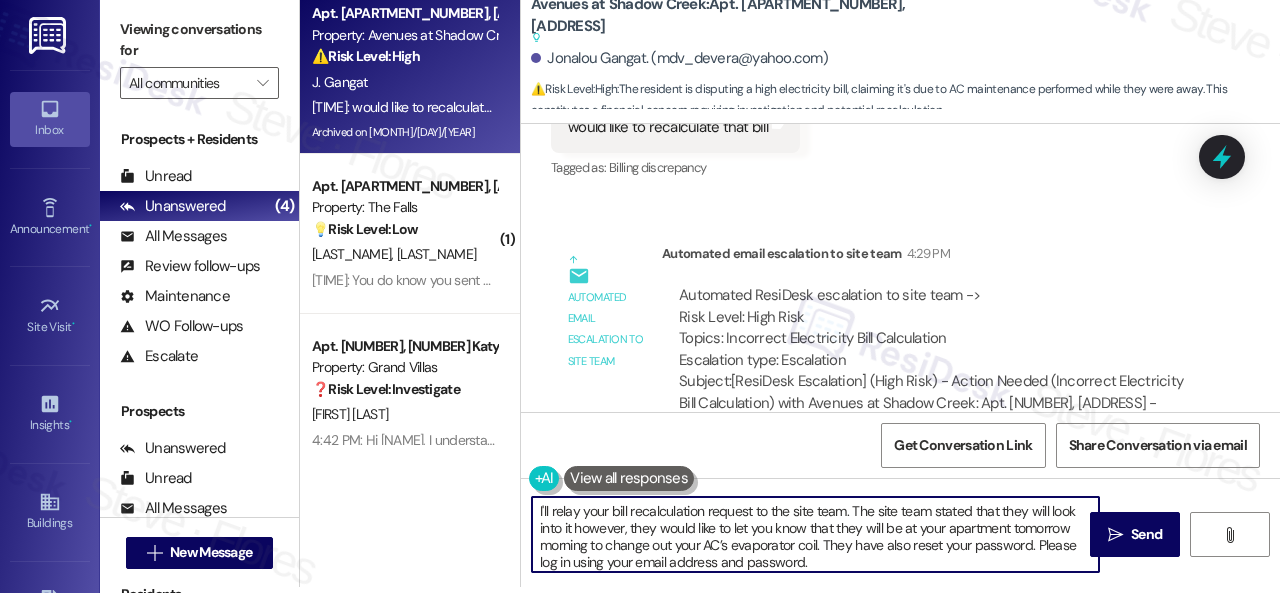 click on "I'll relay your bill recalculation request to the site team. The site team stated that they will look into it however, they would like to let you know that they will be at your apartment tomorrow morning to change out your AC’s evaporator coil. They have also reset your password. Please log in using your email address and password." at bounding box center [815, 534] 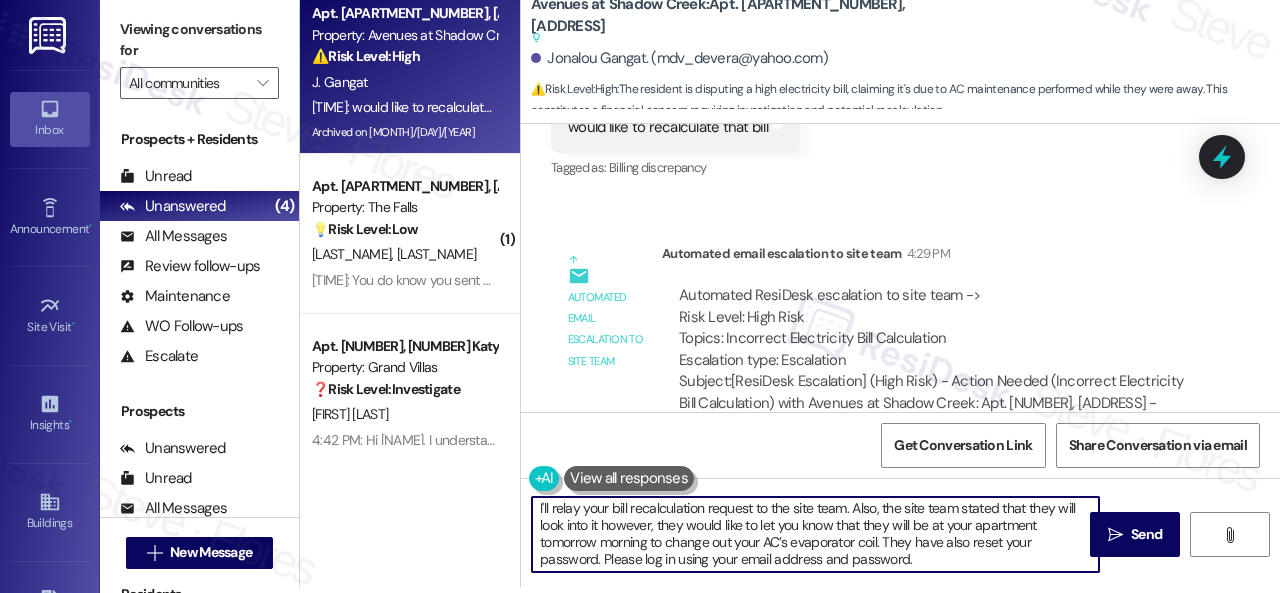scroll, scrollTop: 4, scrollLeft: 0, axis: vertical 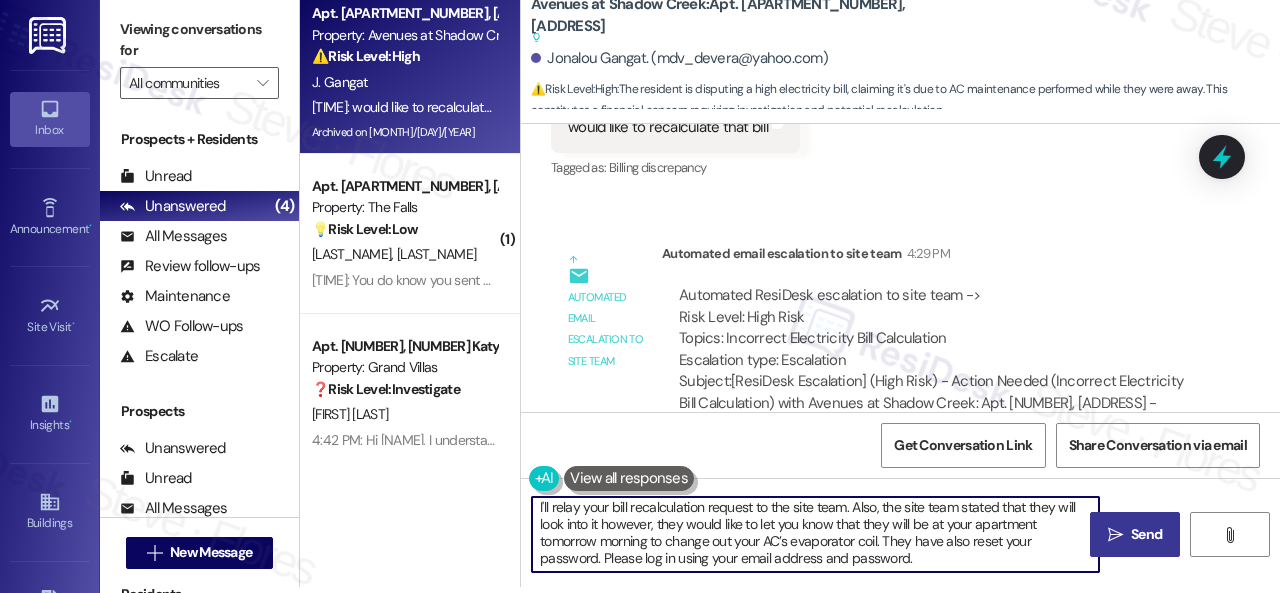 type on "I'll relay your bill recalculation request to the site team. Also, the site team stated that they will look into it however, they would like to let you know that they will be at your apartment tomorrow morning to change out your AC’s evaporator coil. They have also reset your password. Please log in using your email address and password." 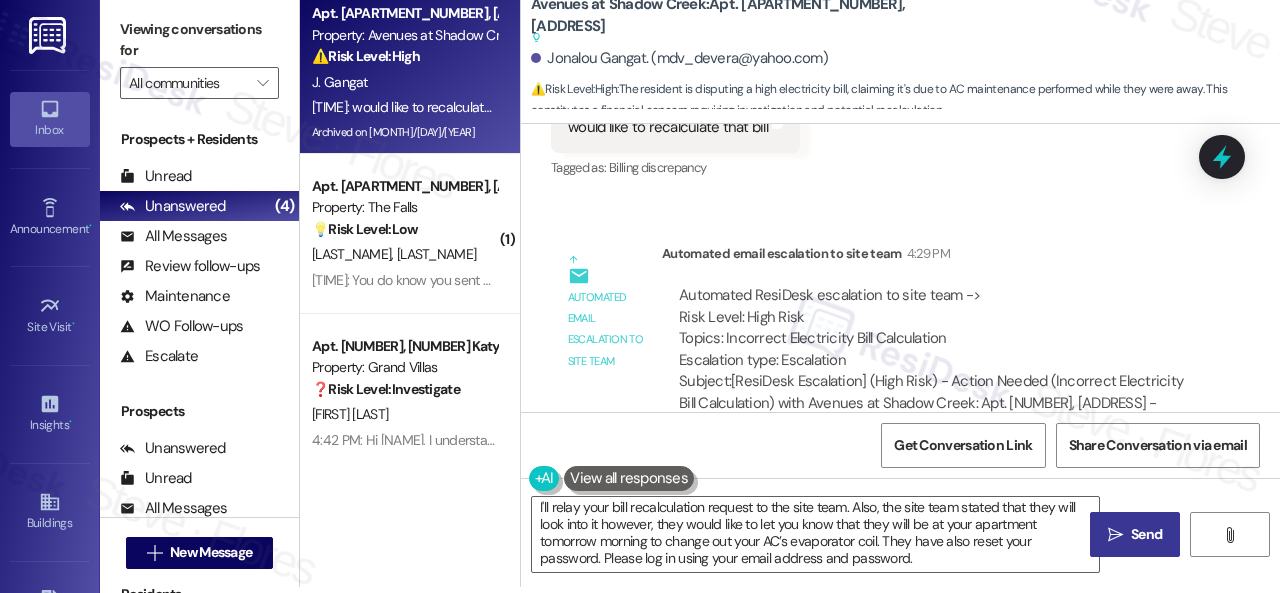 click on " Send" at bounding box center (1135, 534) 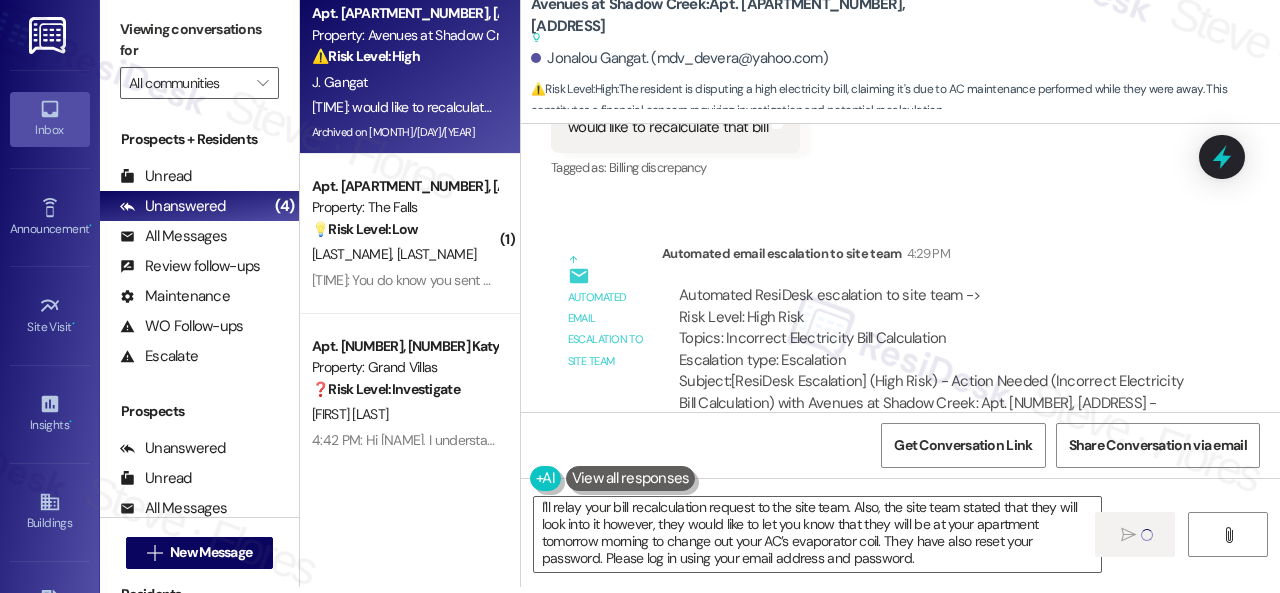 type 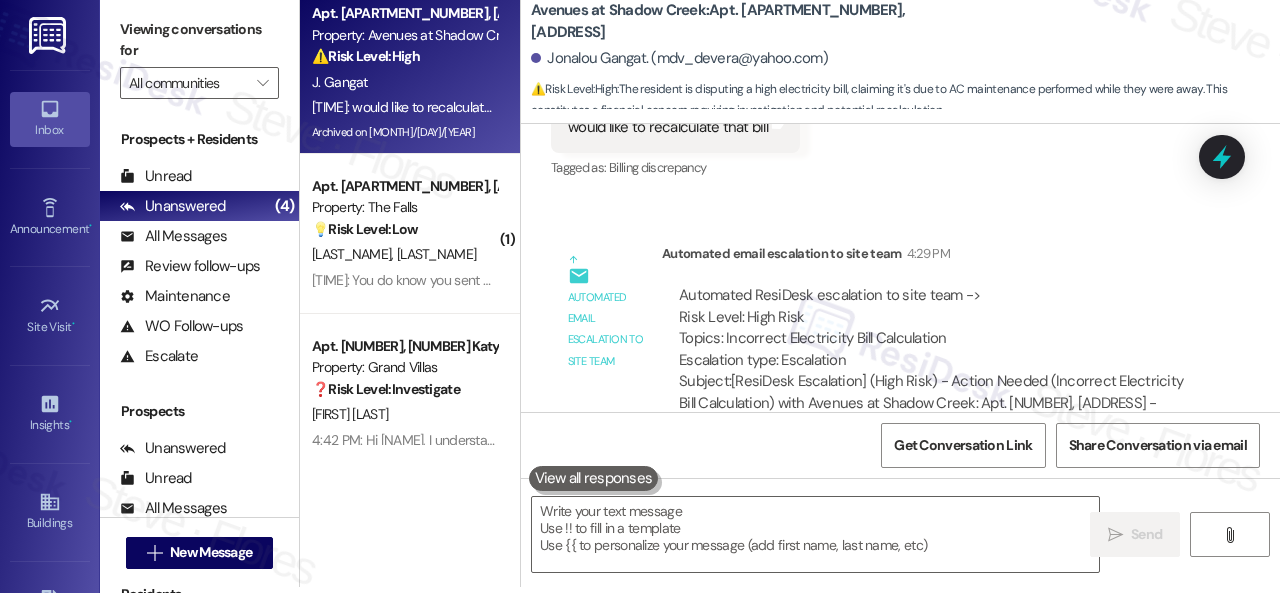 scroll, scrollTop: 0, scrollLeft: 0, axis: both 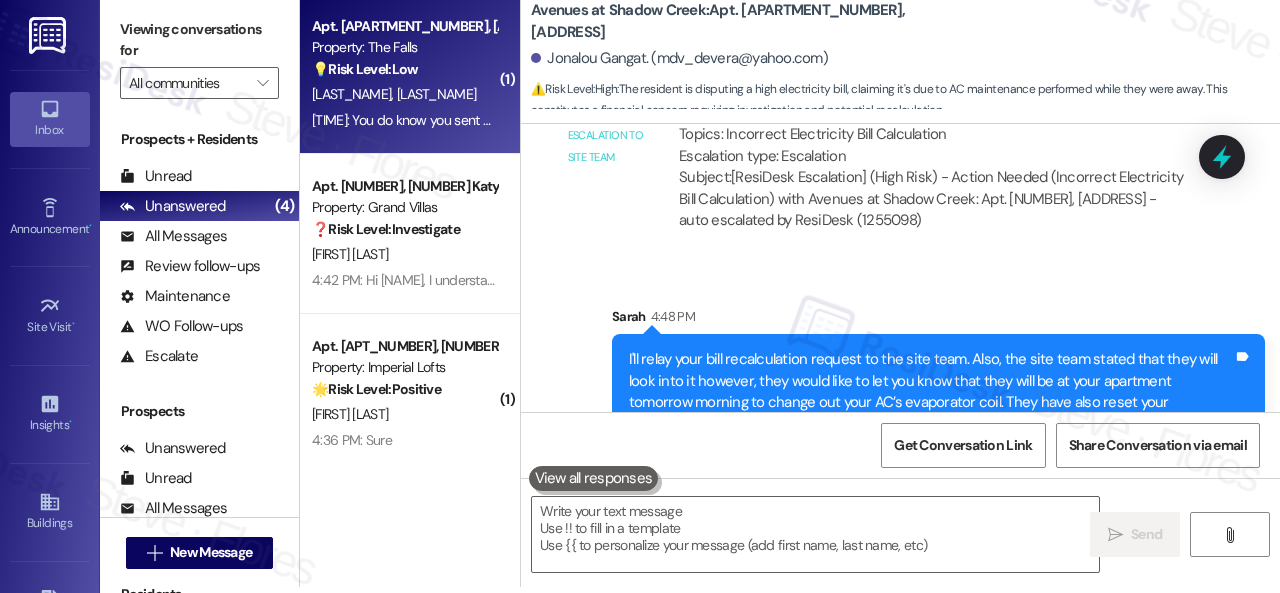 click on "💡  Risk Level:  Low The resident is pointing out a non-essential error in the message history. This is a customer satisfaction issue, not an urgent matter." at bounding box center [404, 69] 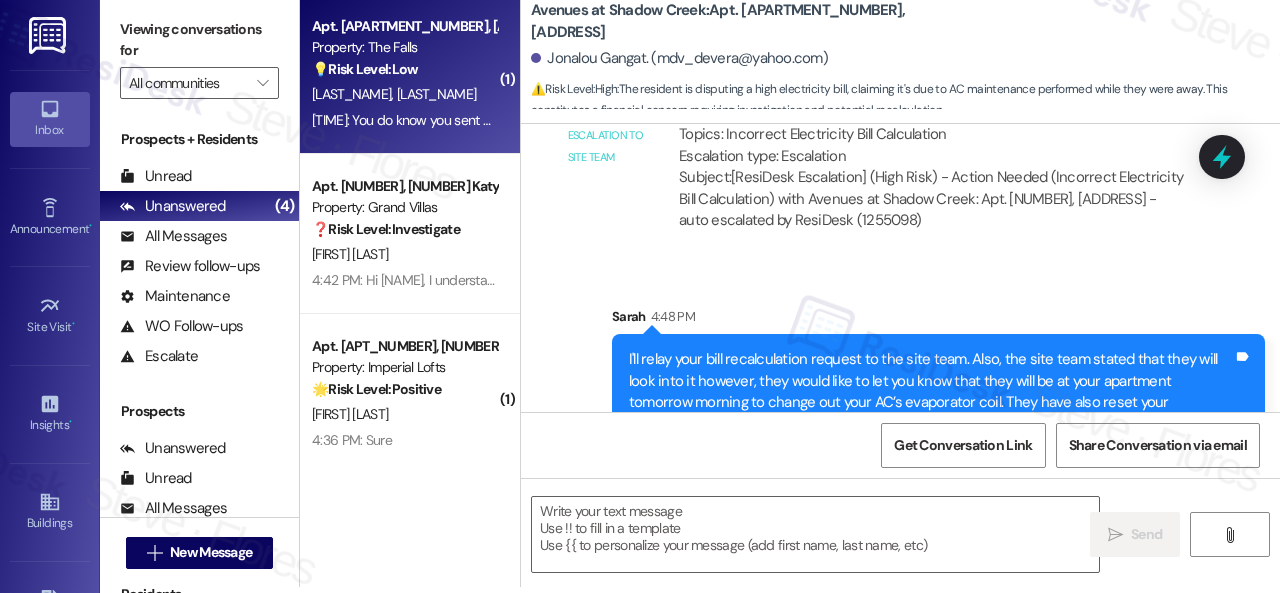 type on "Fetching suggested responses. Please feel free to read through the conversation in the meantime." 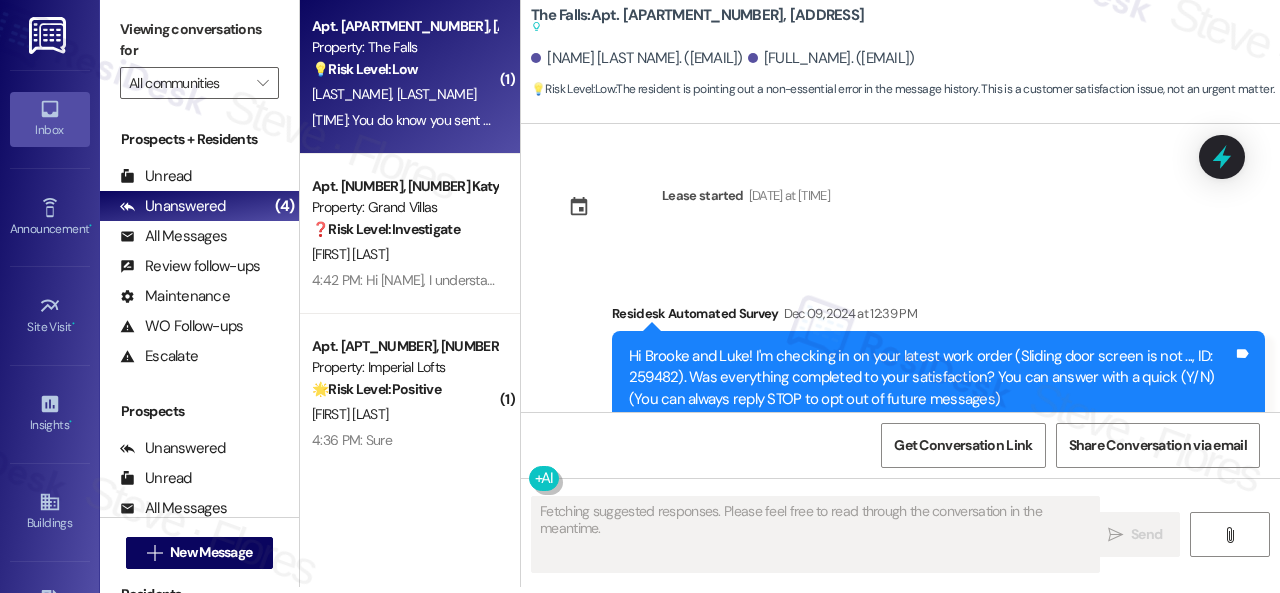 scroll, scrollTop: 0, scrollLeft: 0, axis: both 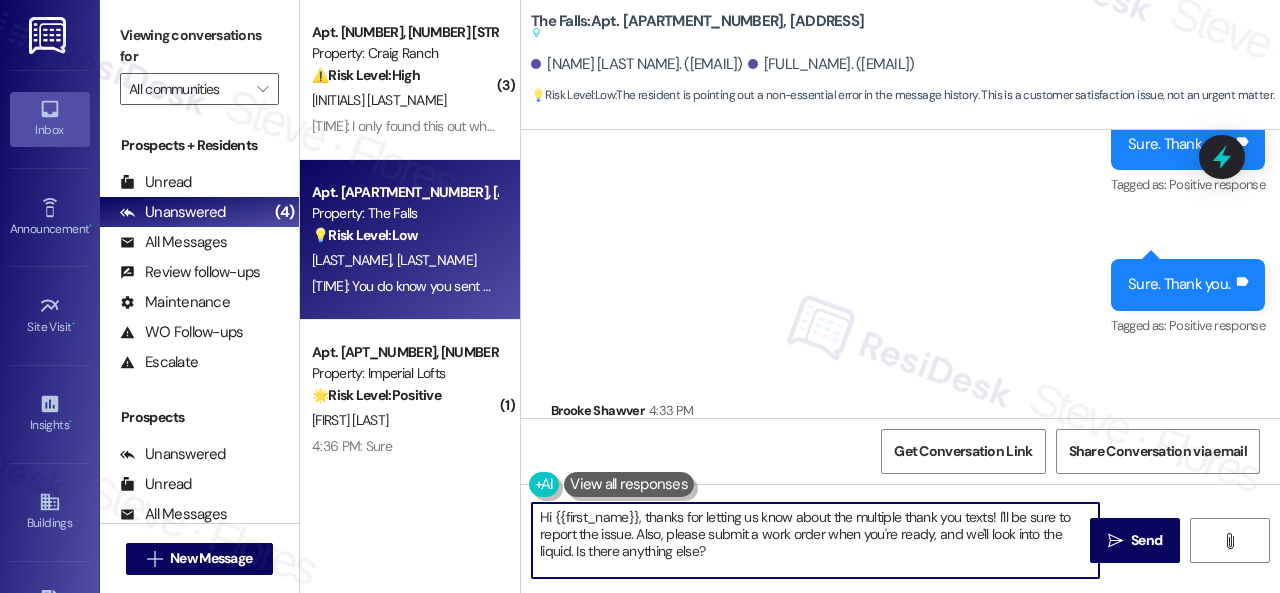 drag, startPoint x: 748, startPoint y: 559, endPoint x: 456, endPoint y: 497, distance: 298.50964 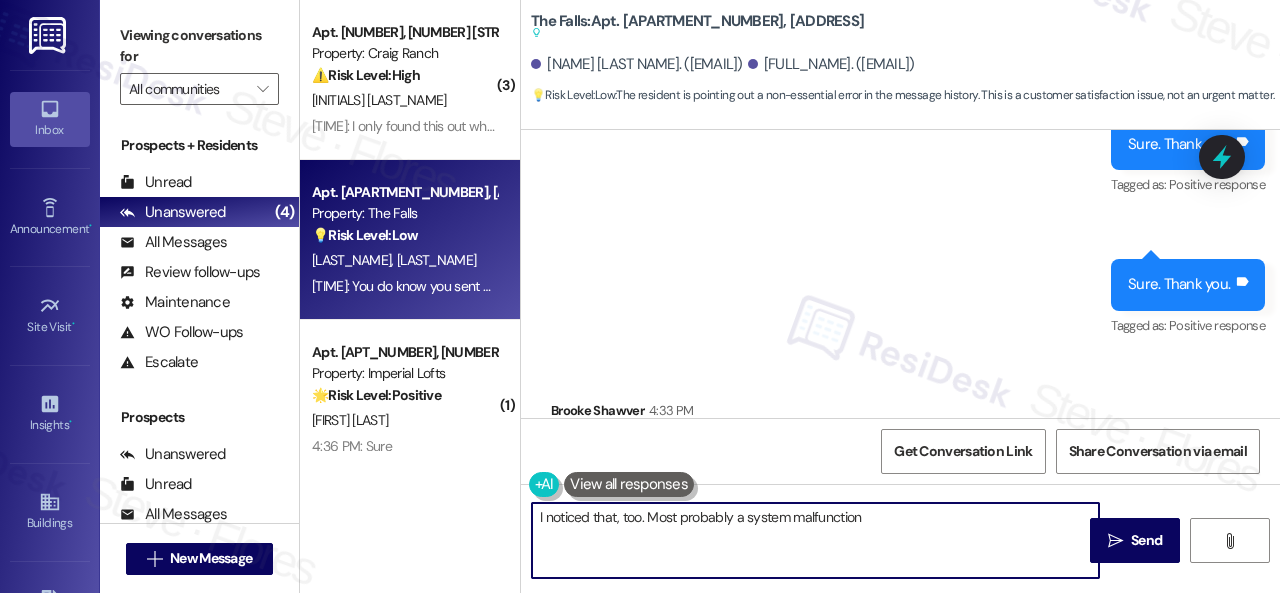 type on "I noticed that, too. Most probably a system malfunction." 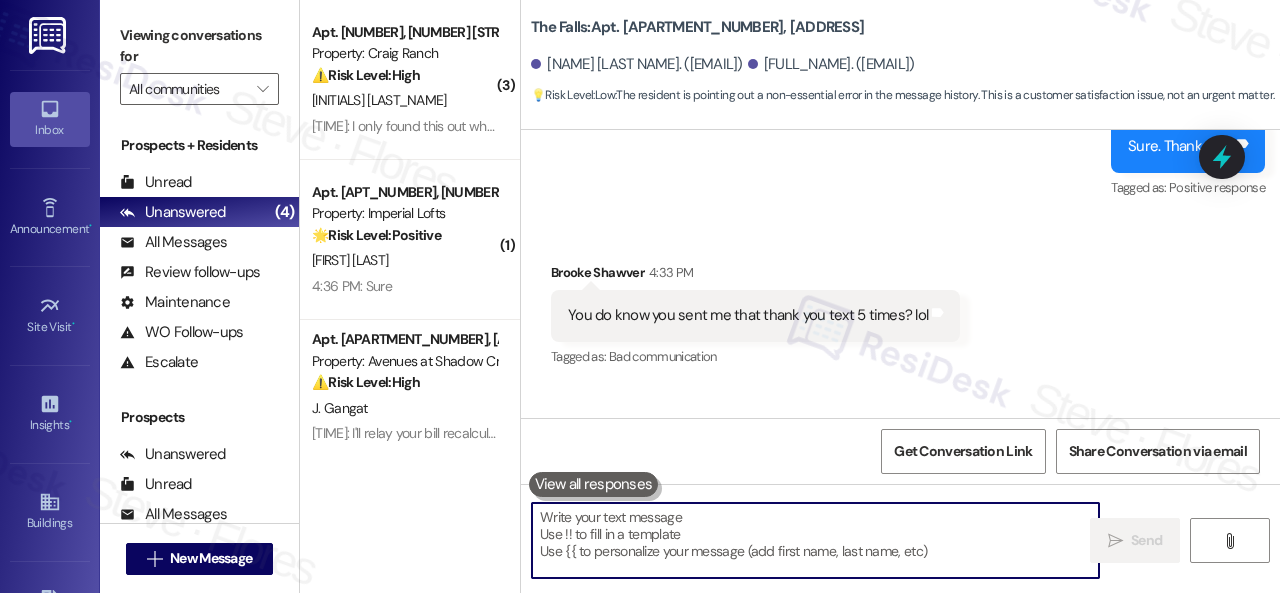 scroll, scrollTop: 22804, scrollLeft: 0, axis: vertical 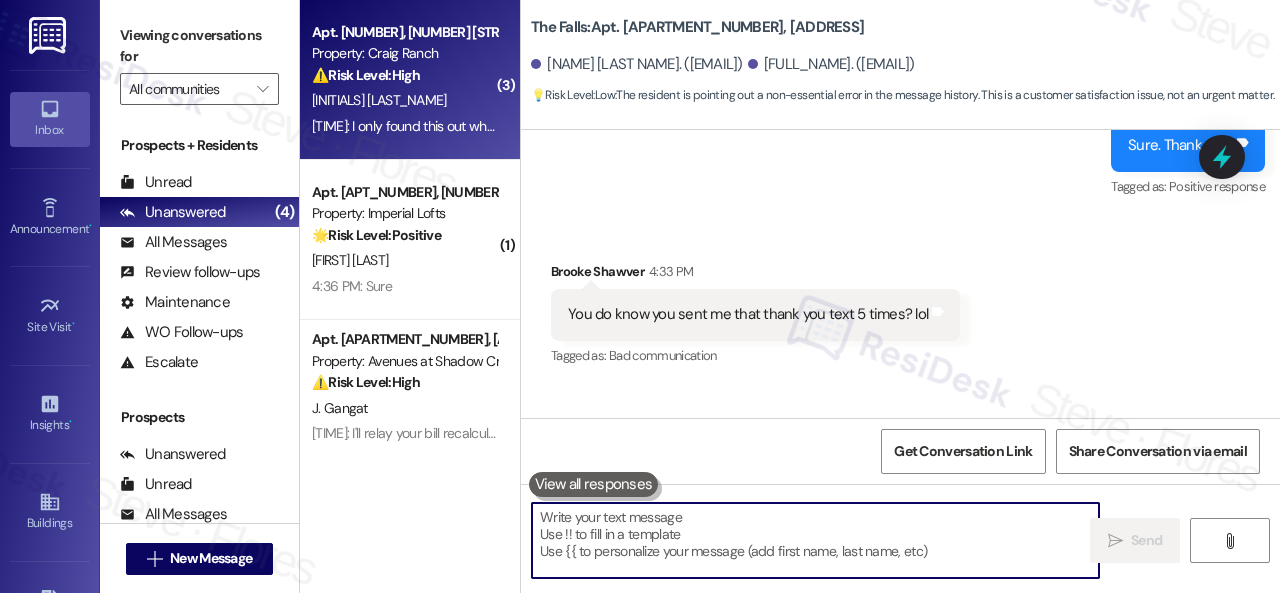 type 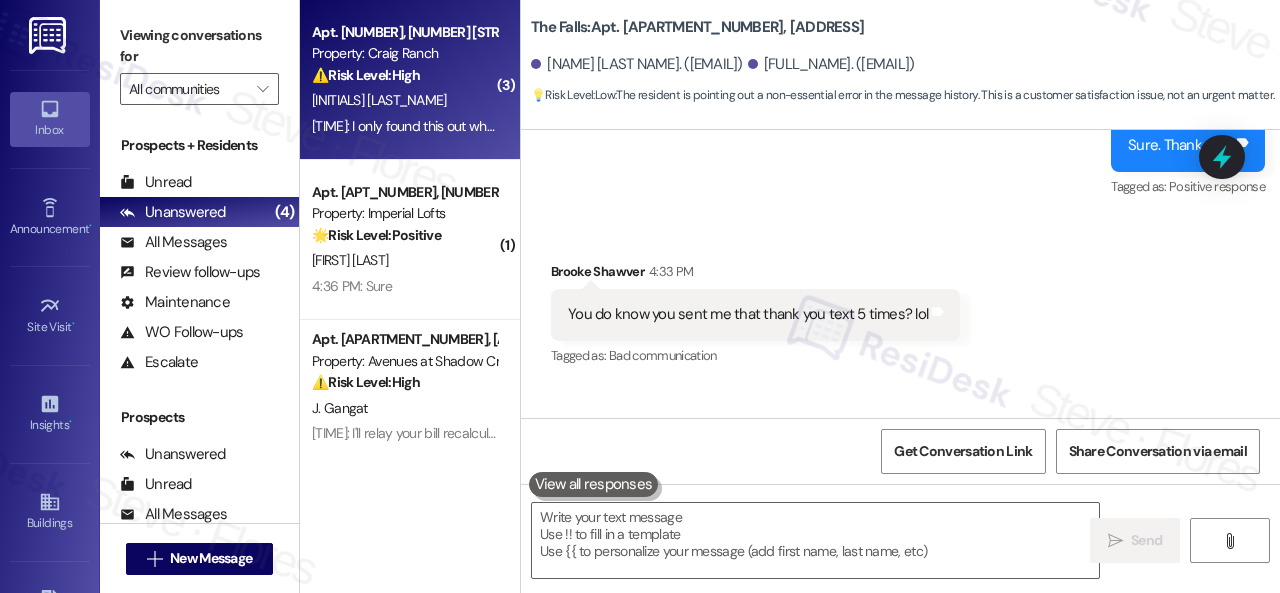 click on "J. Sayers" at bounding box center (404, 100) 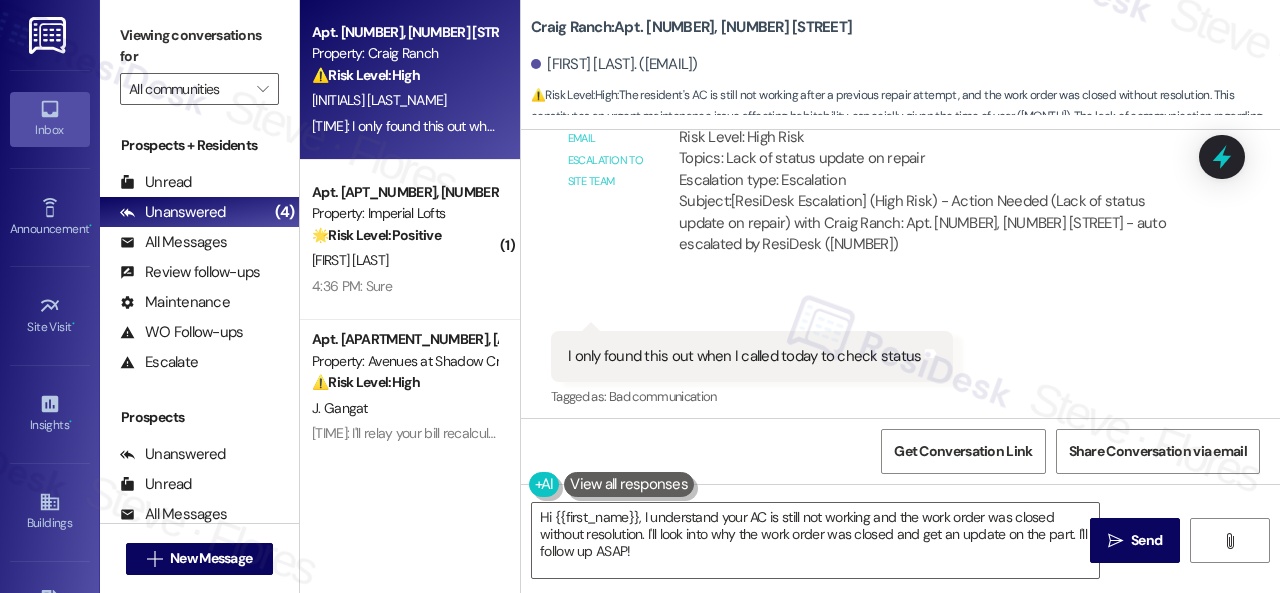 scroll, scrollTop: 1548, scrollLeft: 0, axis: vertical 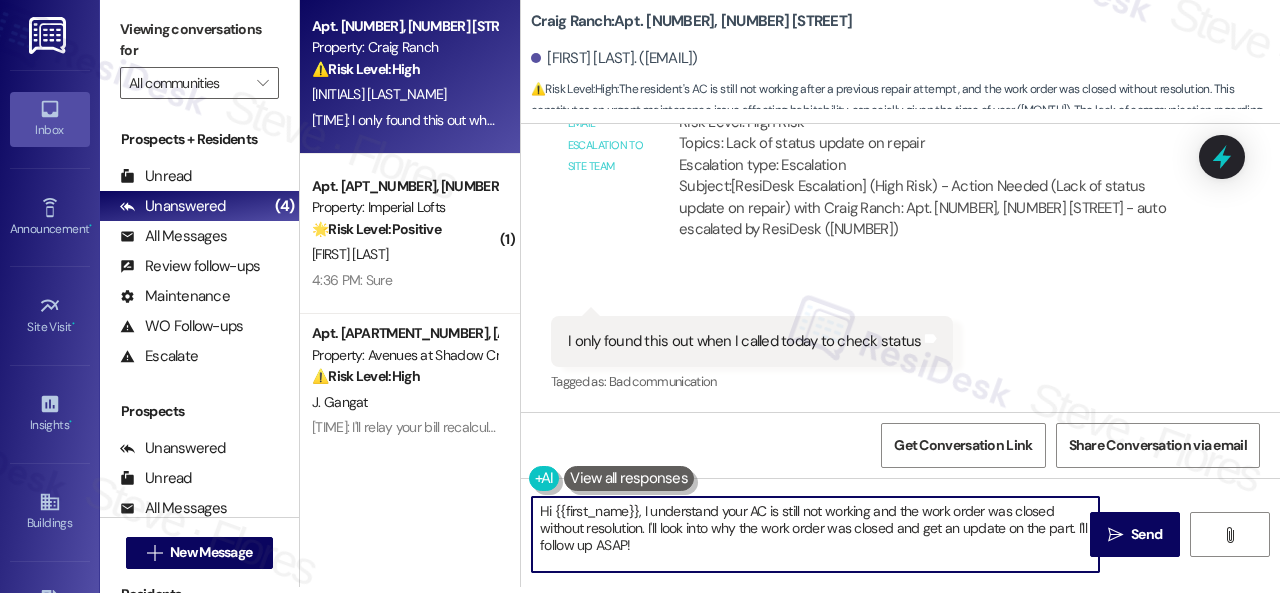 drag, startPoint x: 666, startPoint y: 557, endPoint x: 456, endPoint y: 502, distance: 217.08293 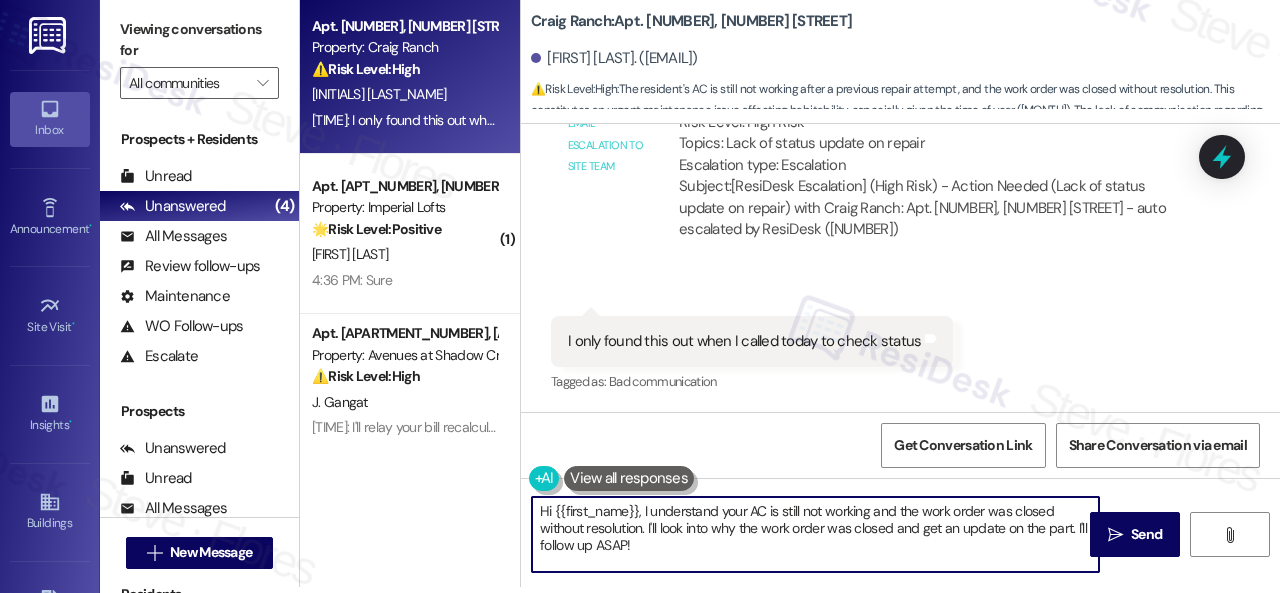 click on "Apt. 223, 4101 S Custer Rd Property: Craig Ranch ⚠️  Risk Level:  High The resident's AC is still not working after a previous repair attempt, and the work order was closed without resolution. This constitutes an urgent maintenance issue affecting habitability, especially given the time of year (August). The lack of communication regarding the closed work order also indicates a potential service failure. J. Sayers 4:44 PM: I only found this out when I called today to check status 4:44 PM: I only found this out when I called today to check status ( 1 ) Apt. 3218, 2 Stadium Dr Property: Imperial Lofts 🌟  Risk Level:  Positive This is a positive engagement and relationship-building interaction, focusing on resident satisfaction and requesting a review. R. Angel Iii 4:36 PM: Sure 4:36 PM: Sure Apt. 13107, 12501 Broadway St Property: Avenues at Shadow Creek ⚠️  Risk Level:  High J. Gangat Archived on 09/30/2024 Apt. 363, 6565 W Foxridge Dr Property: The Falls 💡  Risk Level:  Low B. Shawver L. Shawver" at bounding box center [790, 290] 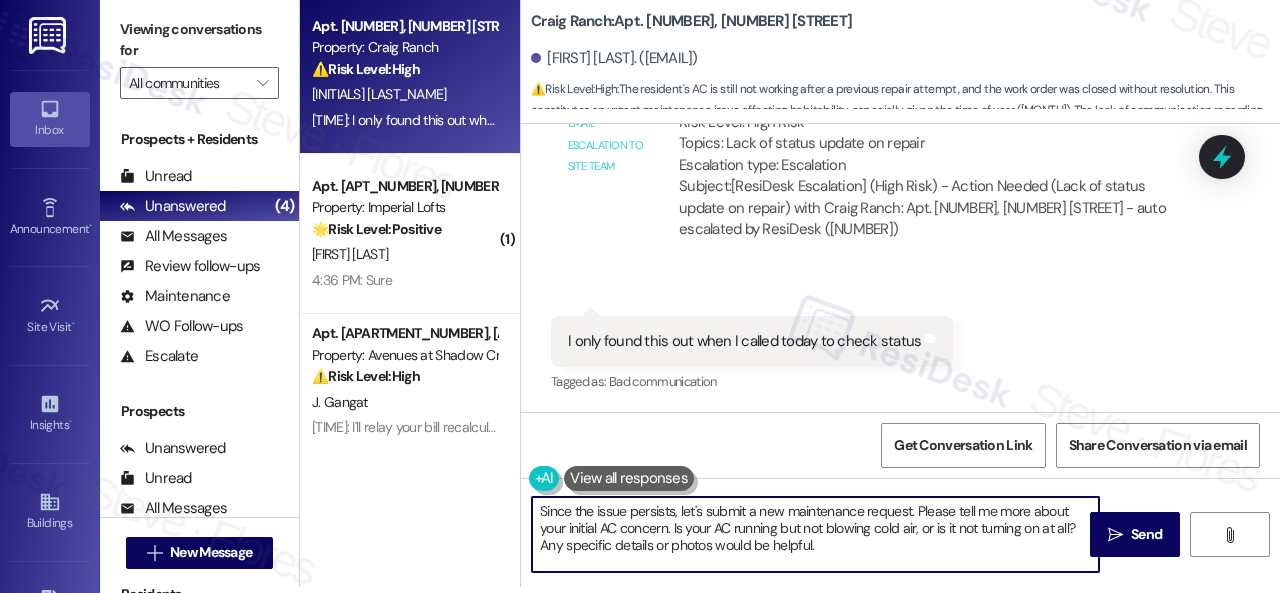 scroll, scrollTop: 0, scrollLeft: 0, axis: both 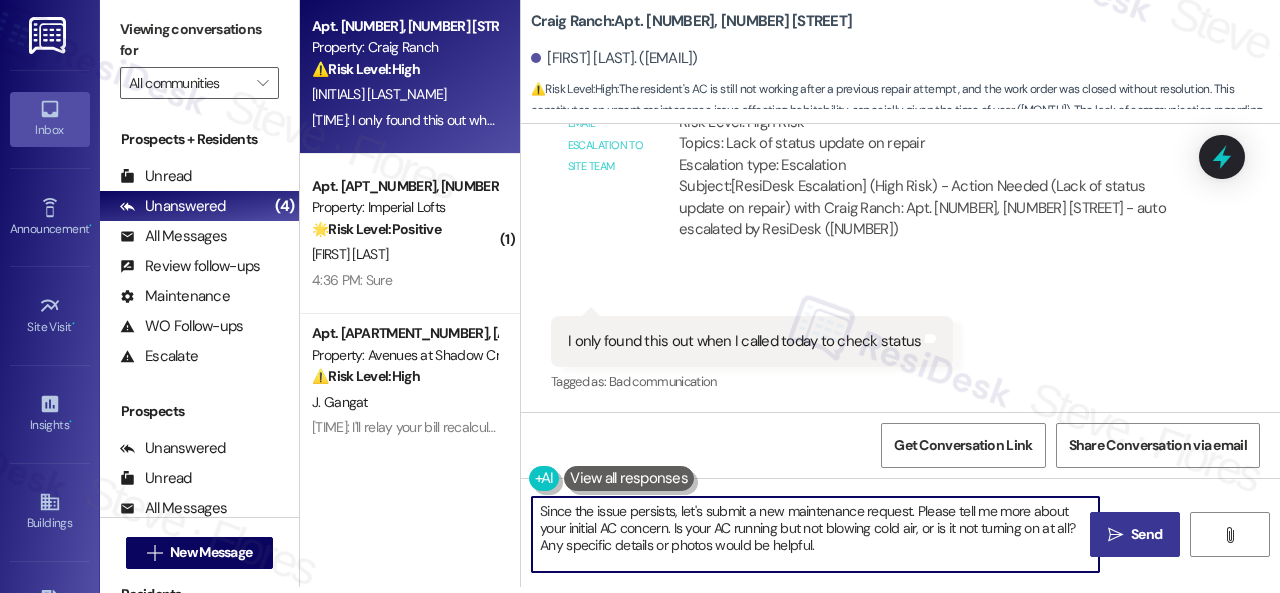type on "Since the issue persists, let's submit a new maintenance request. Please tell me more about your initial AC concern. Is your AC running but not blowing cold air, or is it not turning on at all? Any specific details or photos would be helpful.
Note: Due to limited availability, our maintenance team isn't able to call or schedule visits in advance. By submitting a work order, you're permitting them to enter your apartment, even if you're not home. If any children may be alone during the visit, please let me know so we can inform the team." 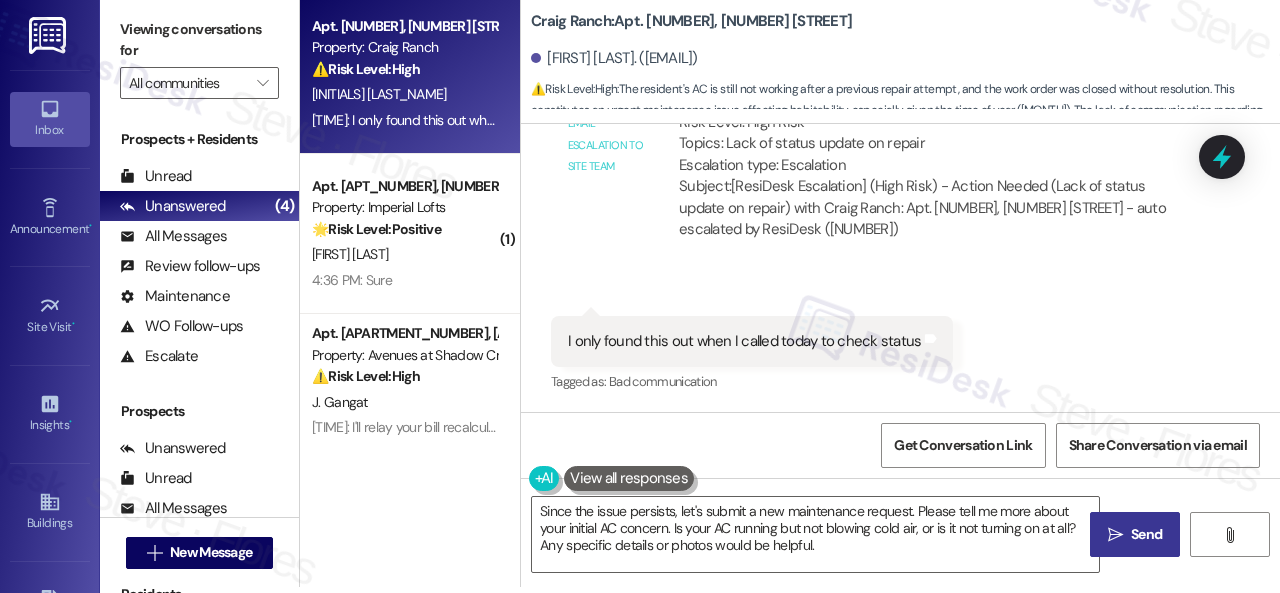click on "Send" at bounding box center (1146, 534) 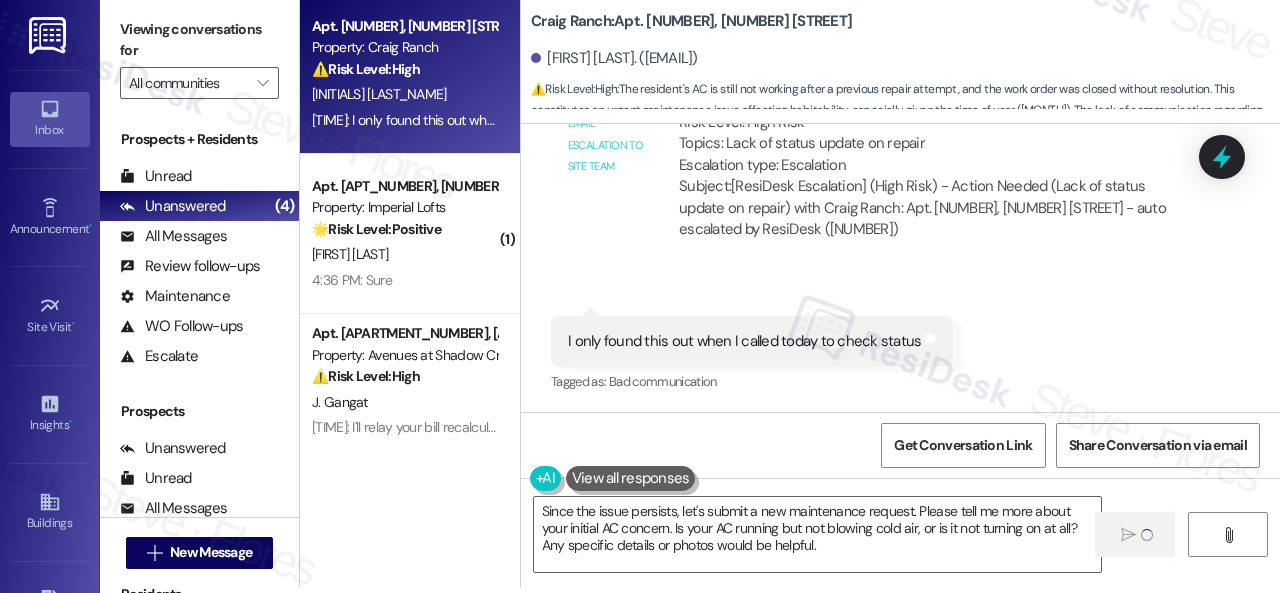 type 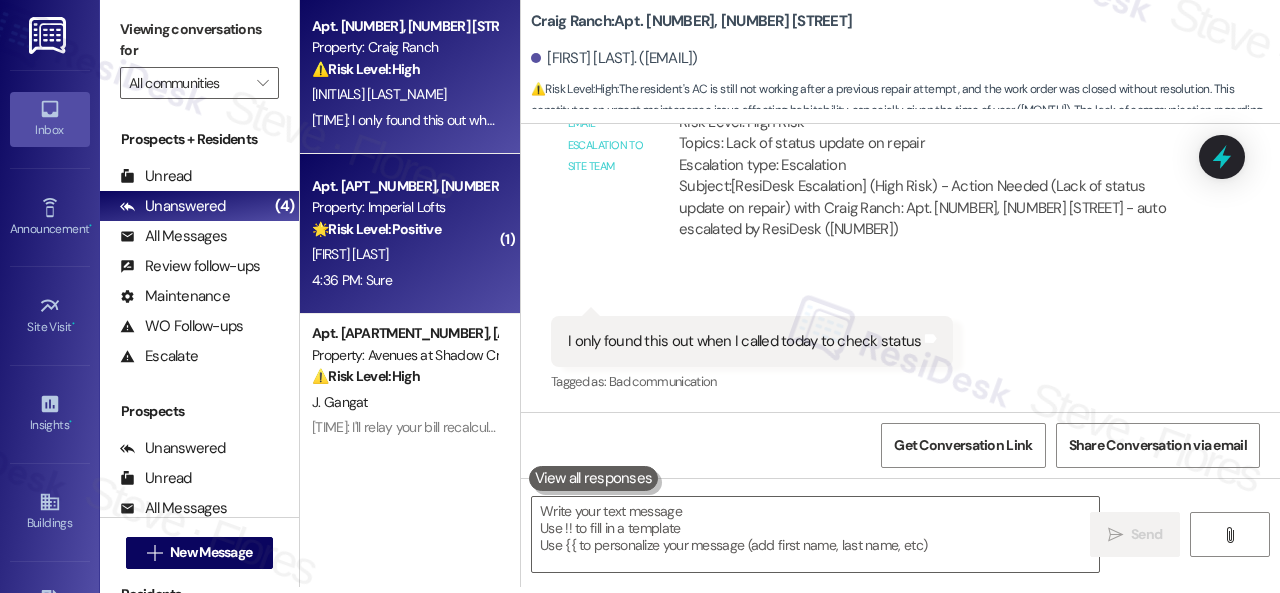 click on "4:36 PM: Sure 4:36 PM: Sure" at bounding box center (404, 280) 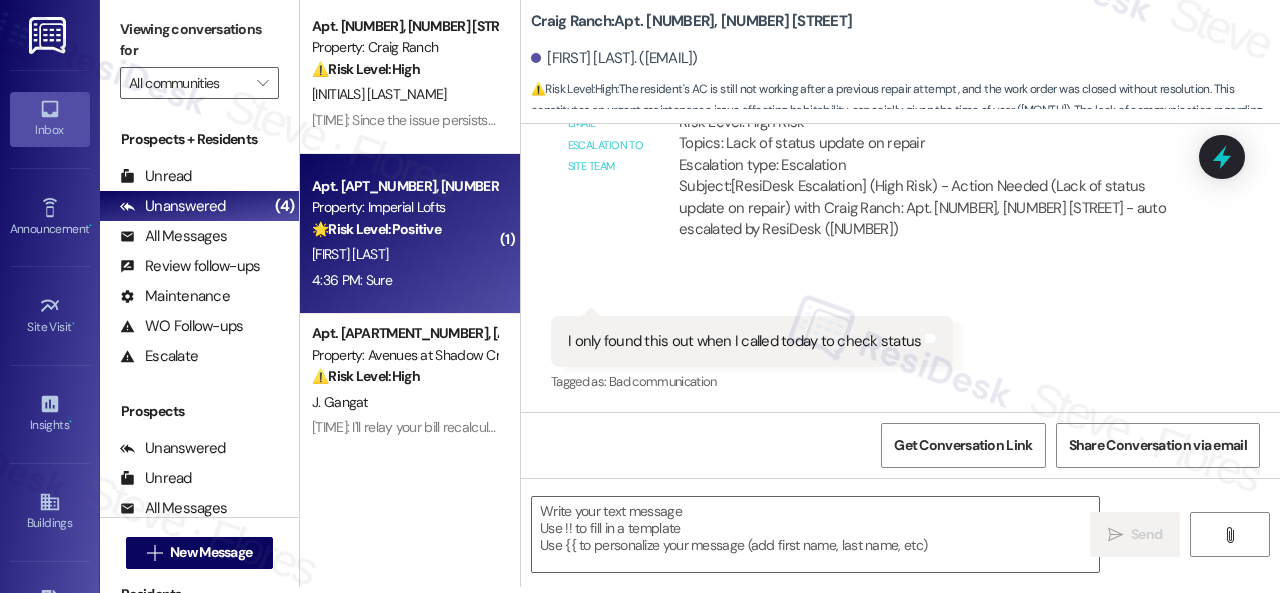type on "Fetching suggested responses. Please feel free to read through the conversation in the meantime." 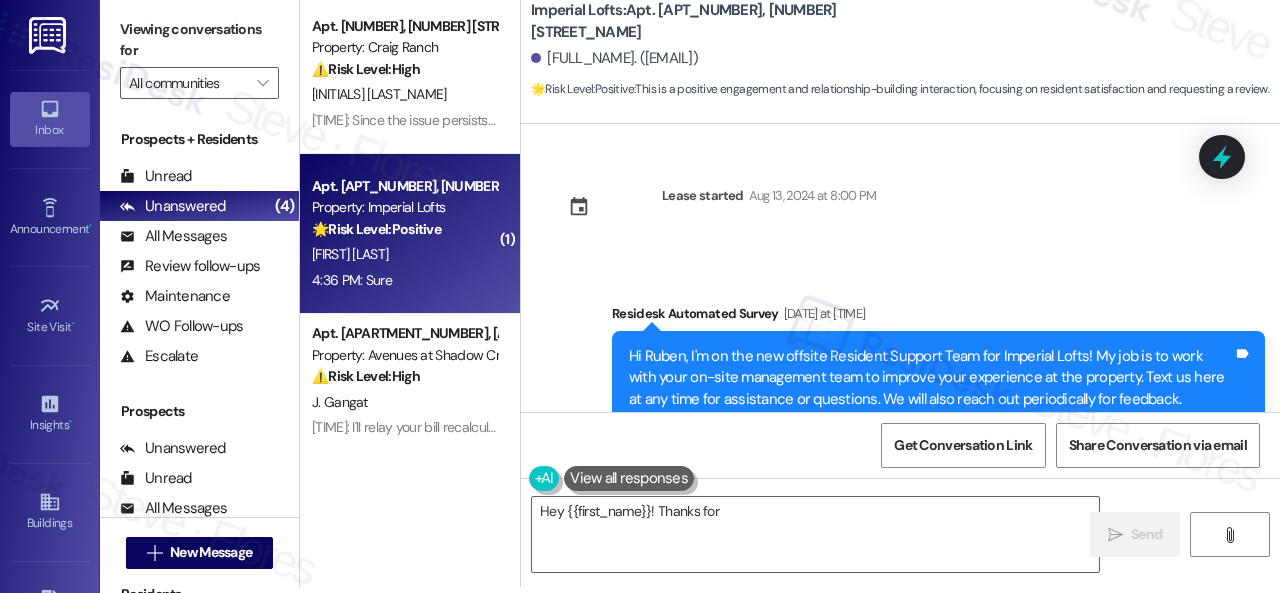 scroll, scrollTop: 0, scrollLeft: 0, axis: both 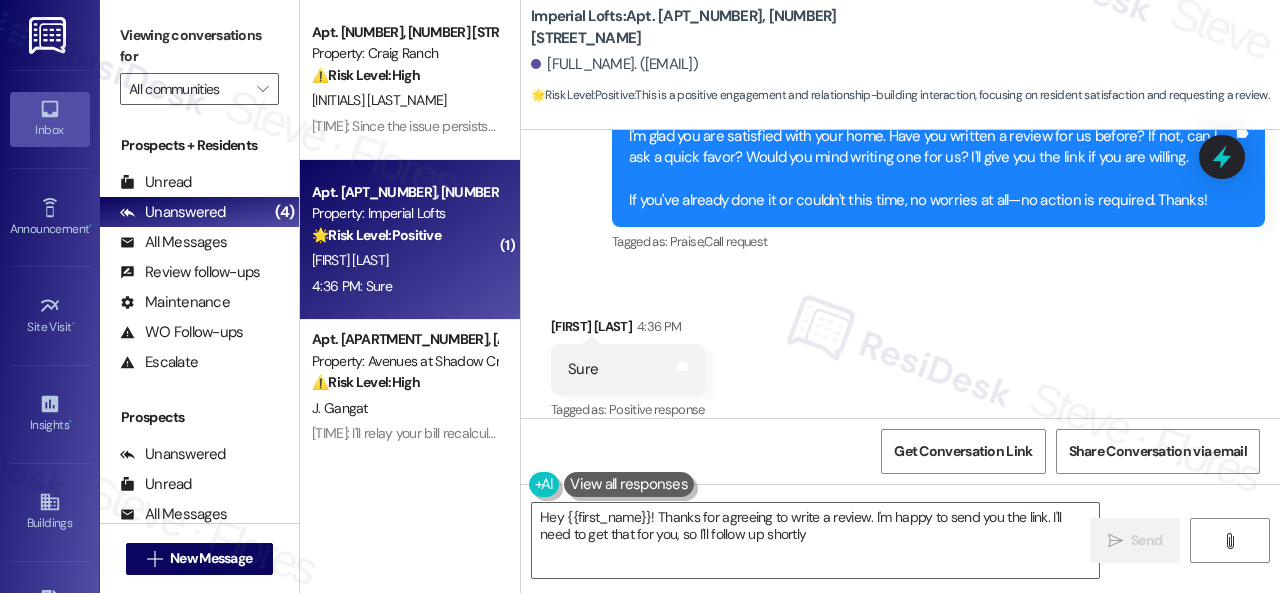 type on "Hey {{first_name}}! Thanks for agreeing to write a review. I'm happy to send you the link. I'll need to get that for you, so I'll follow up shortly!" 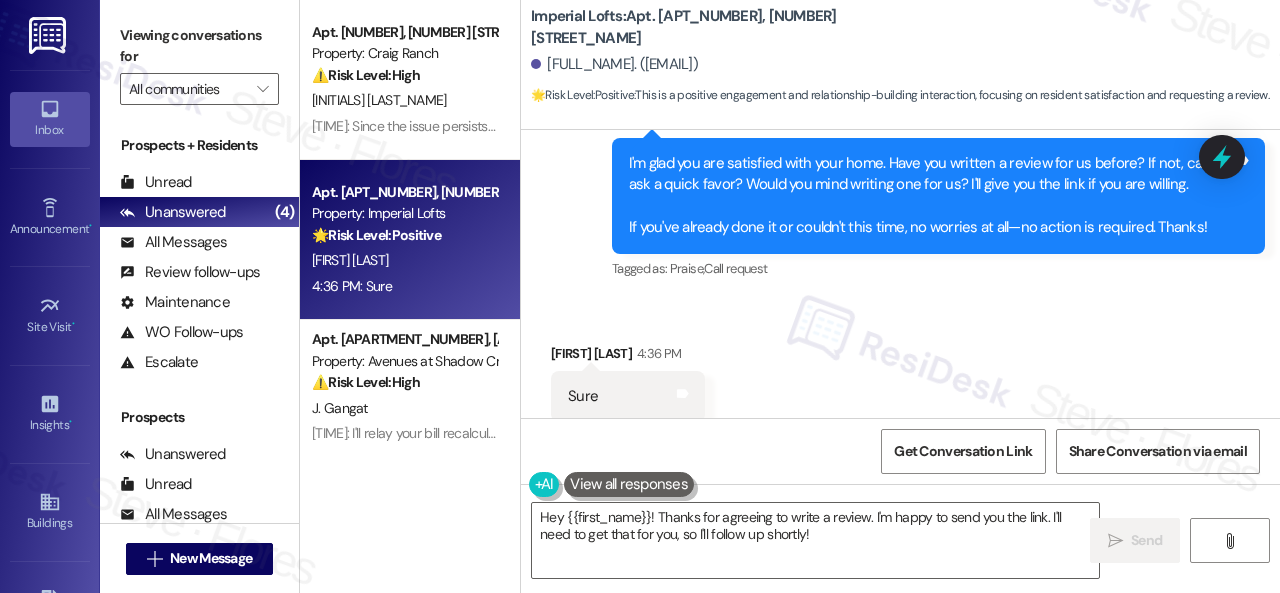 scroll, scrollTop: 2614, scrollLeft: 0, axis: vertical 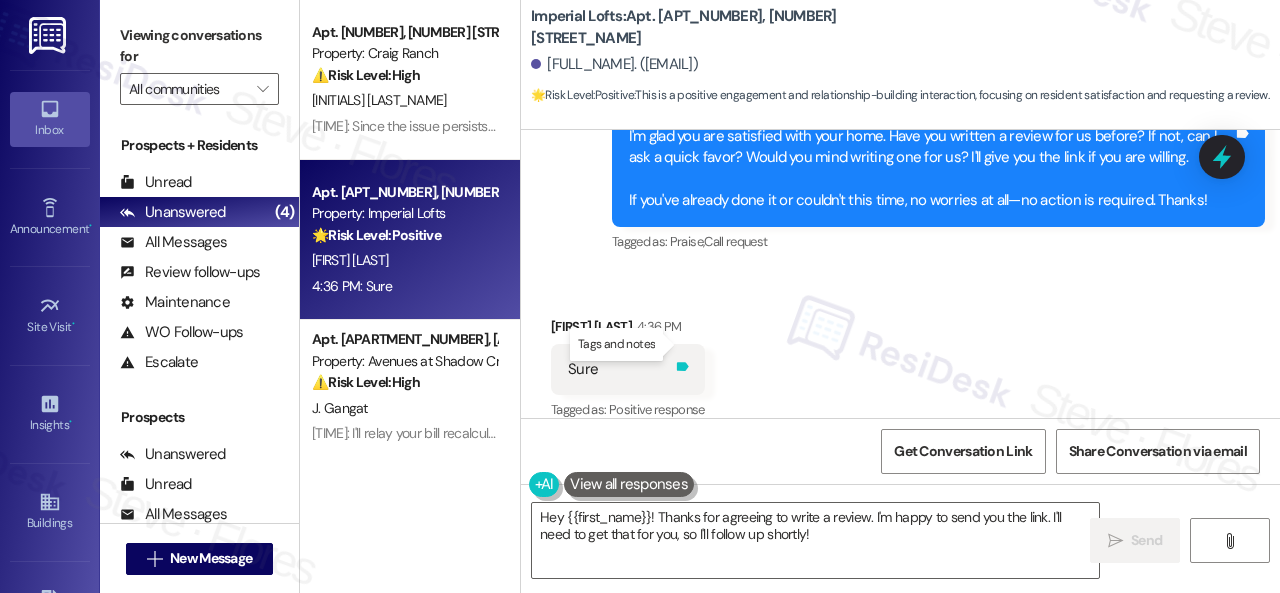 click 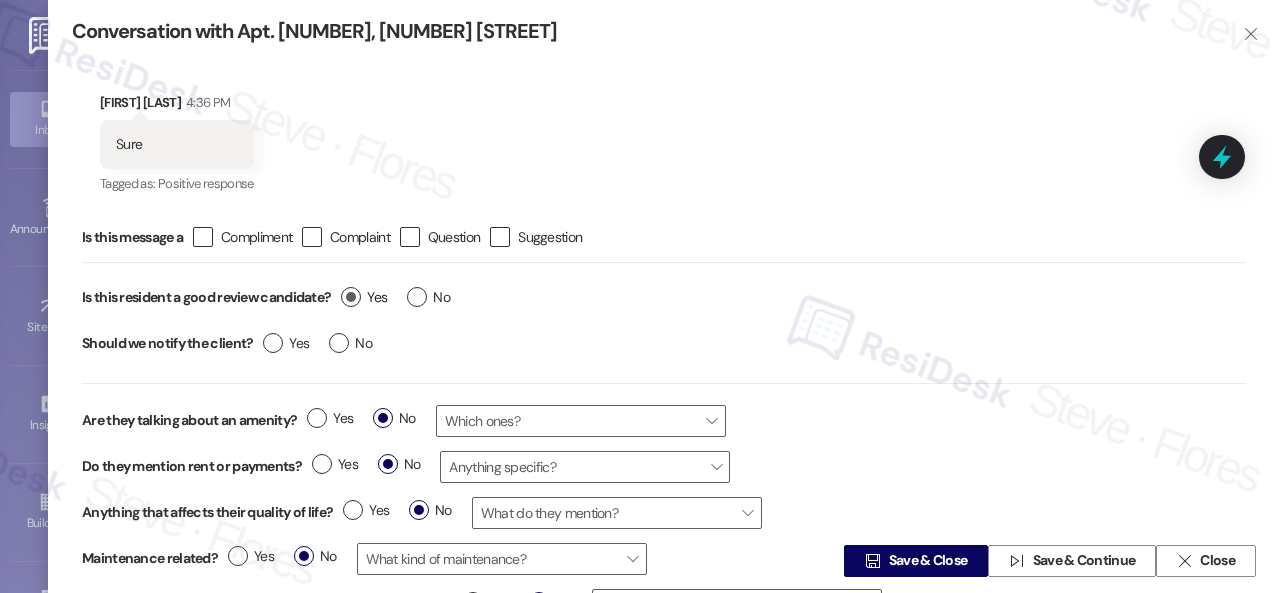 click on "Yes" at bounding box center [364, 297] 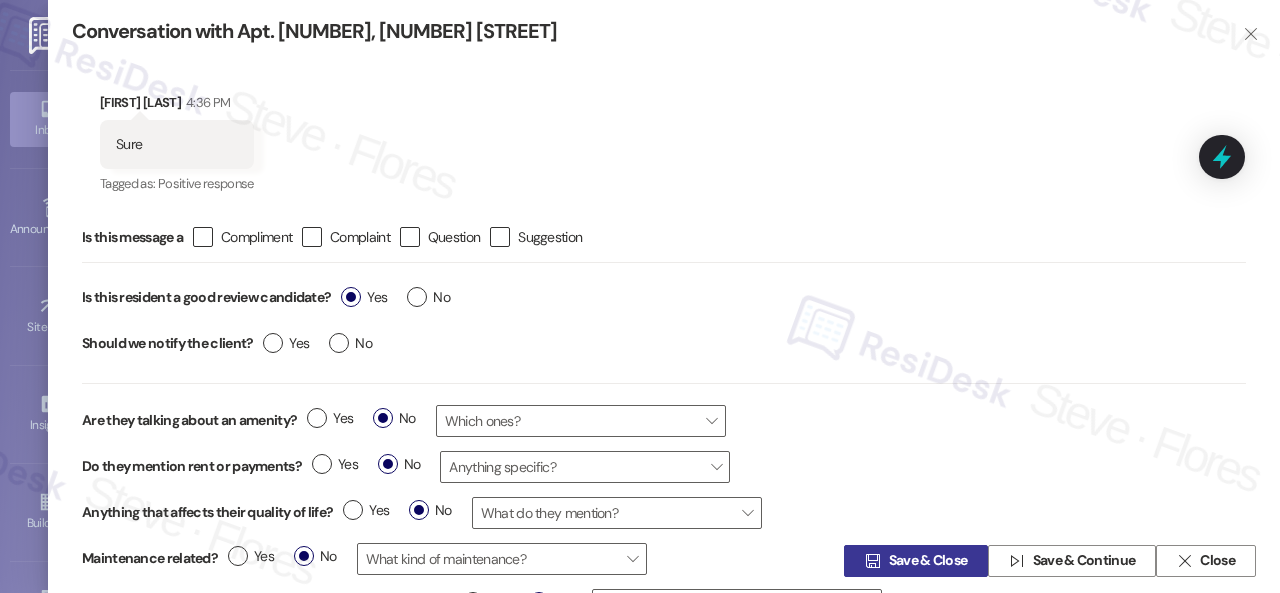 click on "Save & Close" at bounding box center [928, 561] 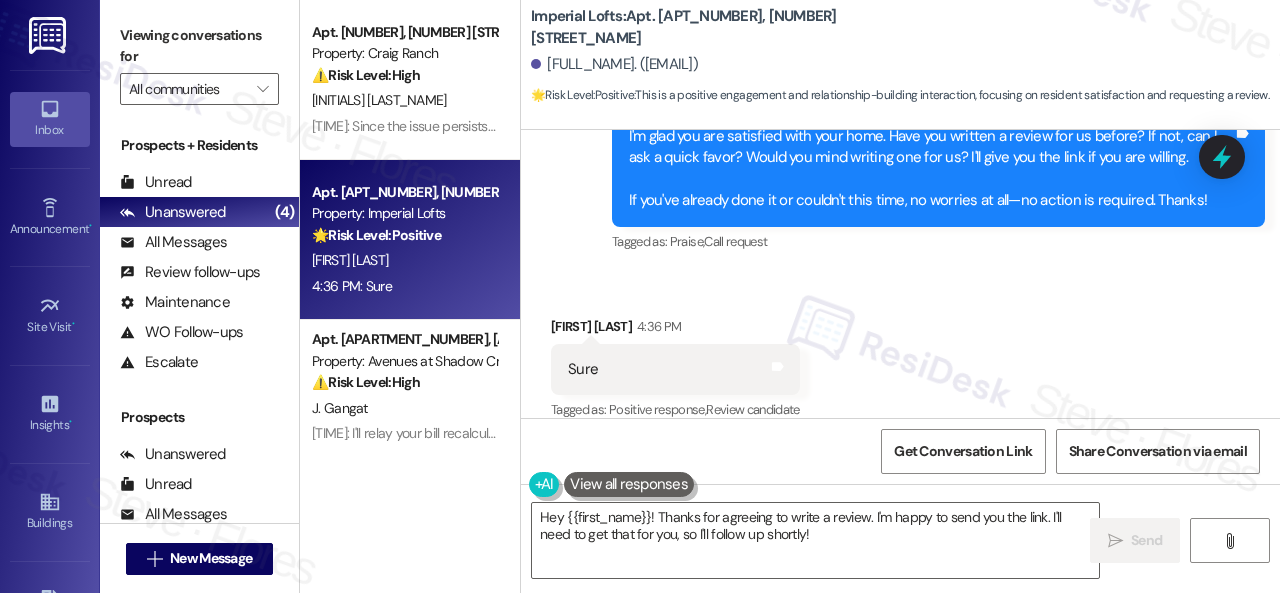 click on "Received via SMS Ruben Angel Iii 4:36 PM Sure Tags and notes Tagged as:   Positive response ,  Click to highlight conversations about Positive response Review candidate Click to highlight conversations about Review candidate" at bounding box center (900, 355) 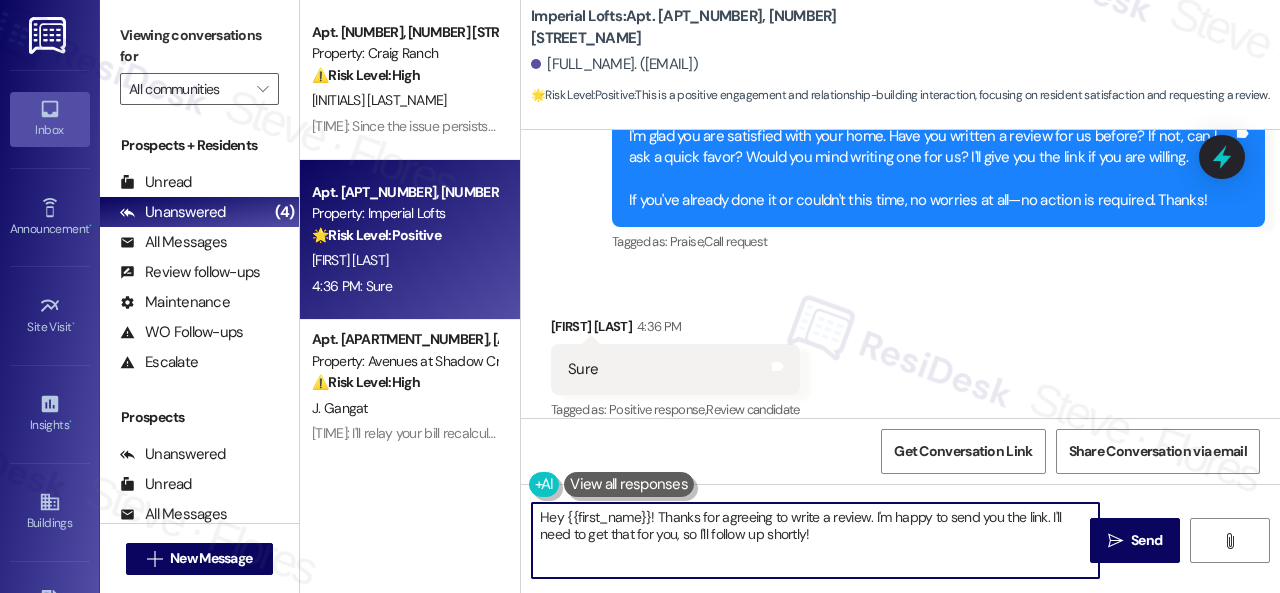 drag, startPoint x: 821, startPoint y: 528, endPoint x: 423, endPoint y: 482, distance: 400.64948 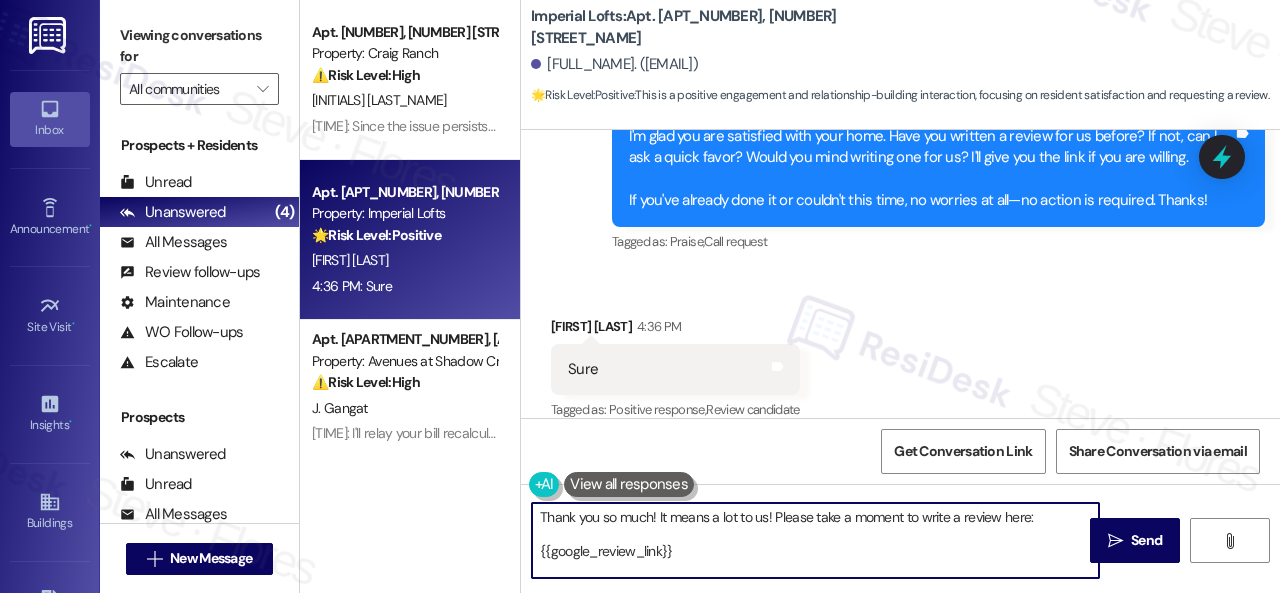 scroll, scrollTop: 16, scrollLeft: 0, axis: vertical 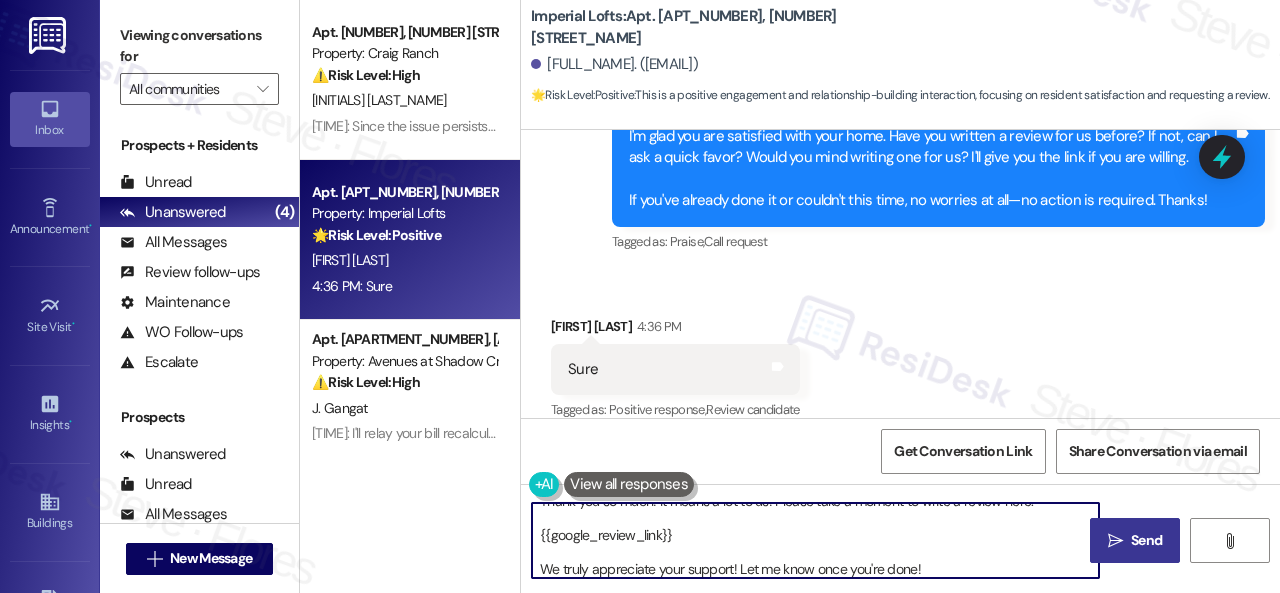 type on "Thank you so much! It means a lot to us! Please take a moment to write a review here:
{{google_review_link}}
We truly appreciate your support! Let me know once you're done!" 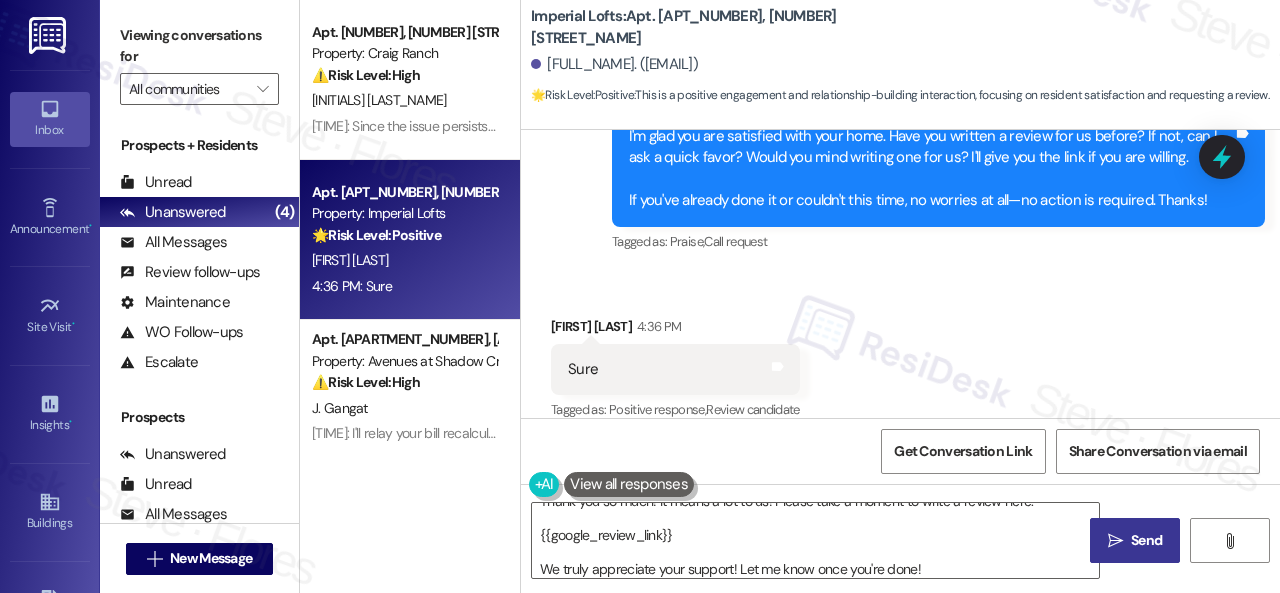 click on "Send" at bounding box center (1146, 540) 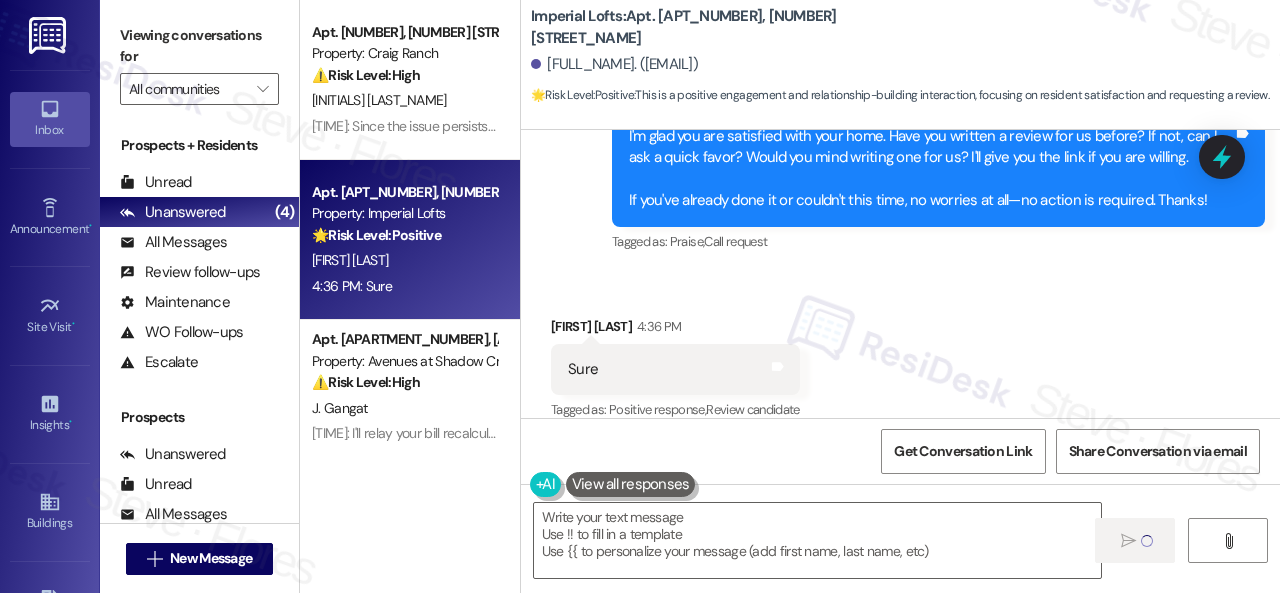 scroll, scrollTop: 0, scrollLeft: 0, axis: both 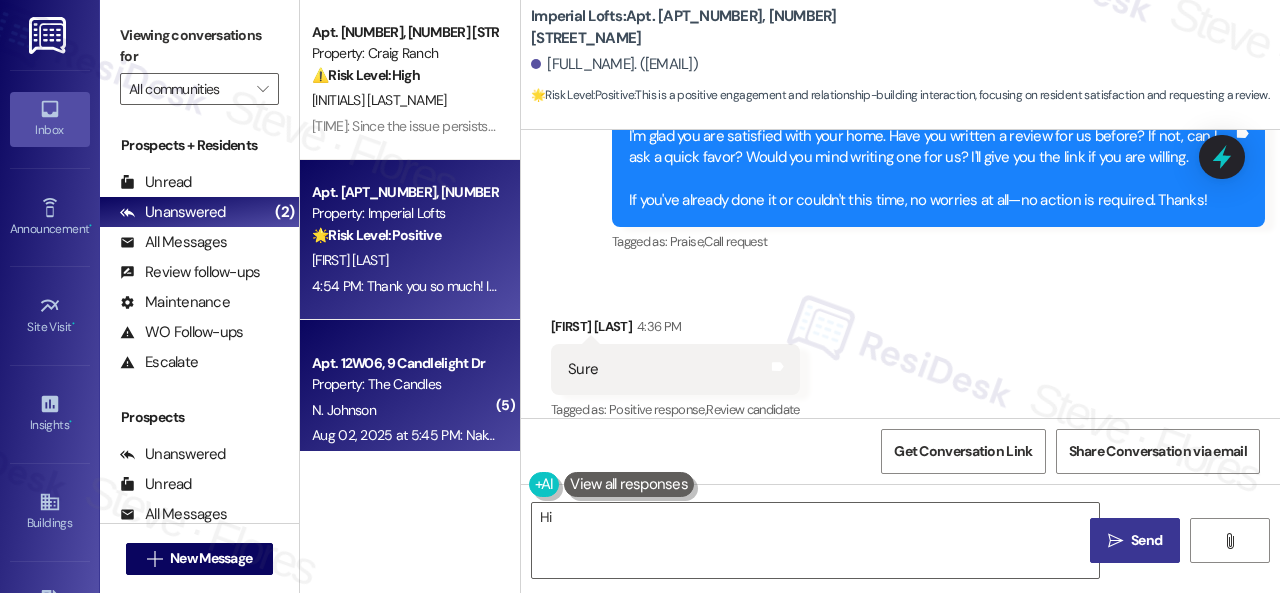 type on "Hi Ruben" 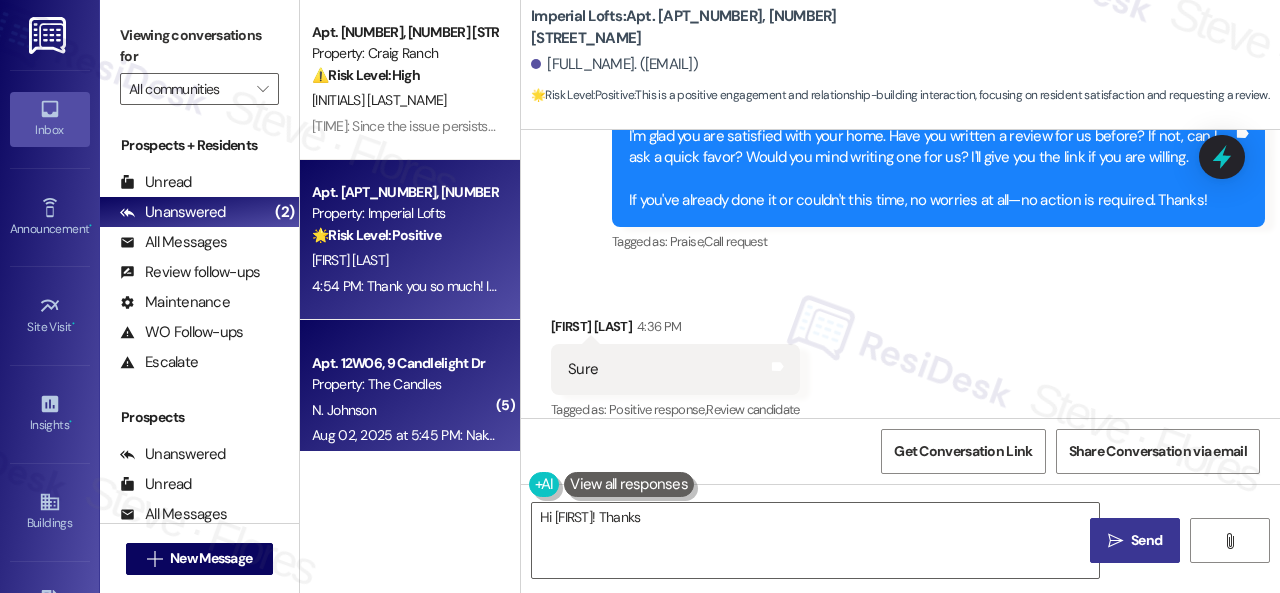 click on "N. Johnson" at bounding box center (404, 410) 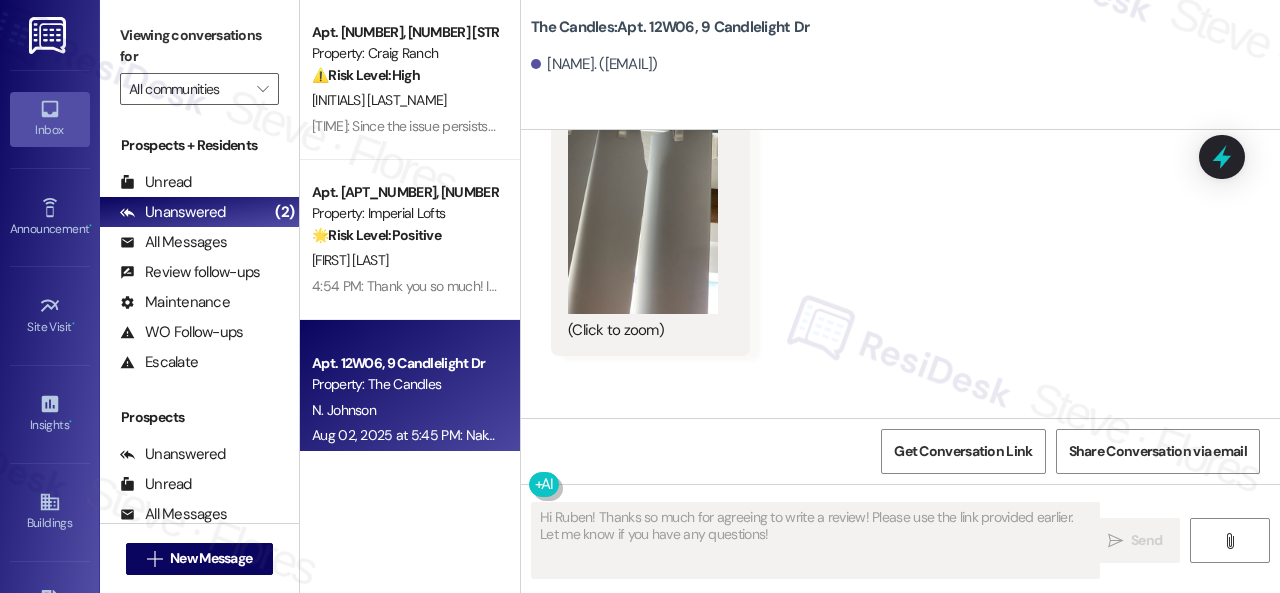 scroll, scrollTop: 1013, scrollLeft: 0, axis: vertical 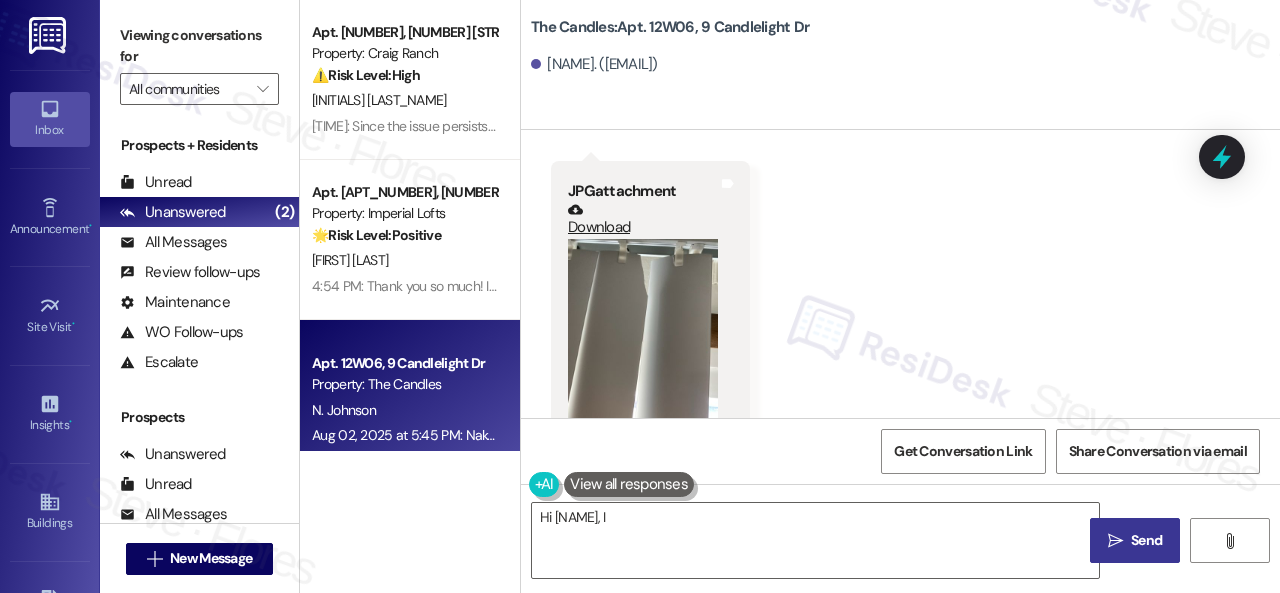 click at bounding box center [643, 339] 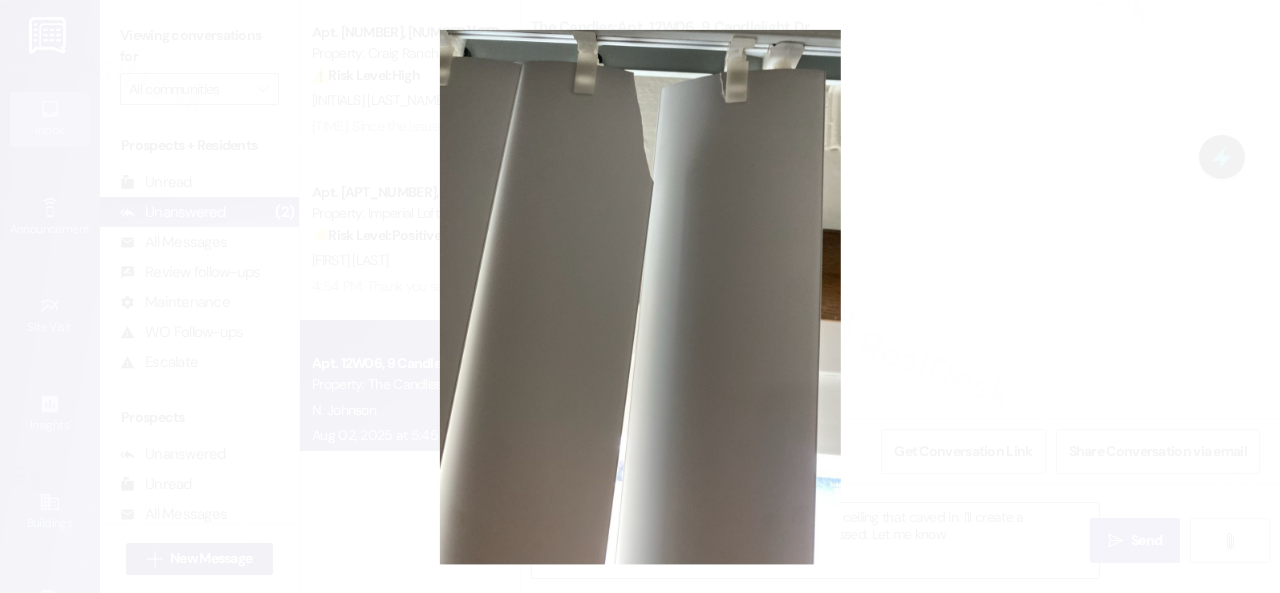 click at bounding box center [640, 296] 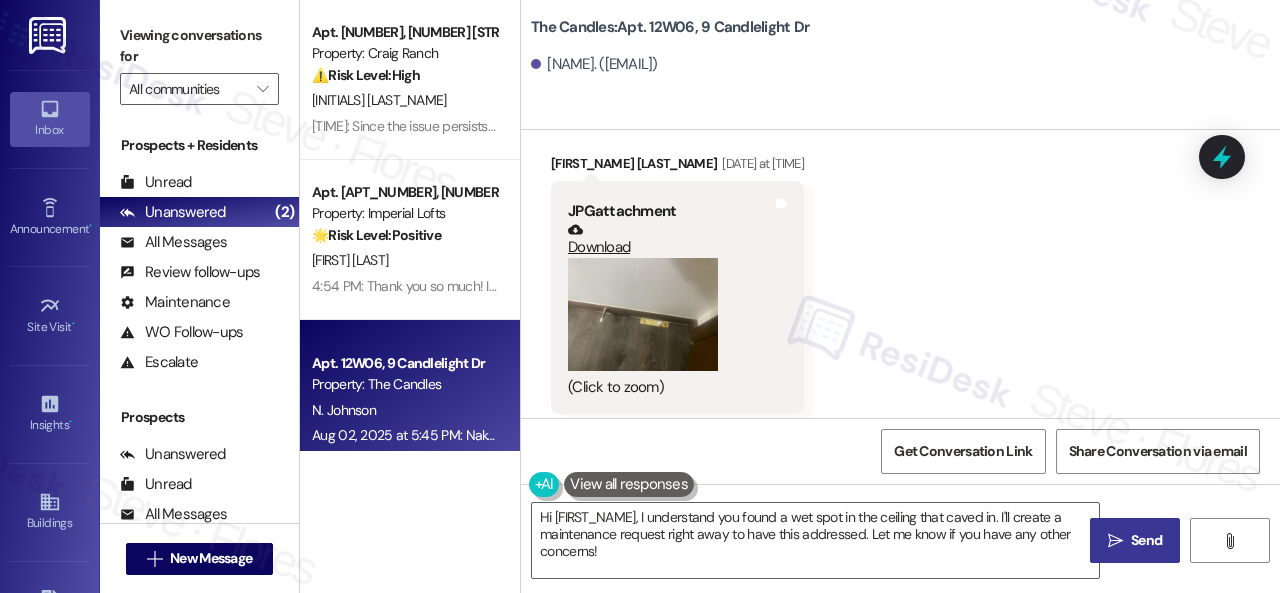 scroll, scrollTop: 800, scrollLeft: 0, axis: vertical 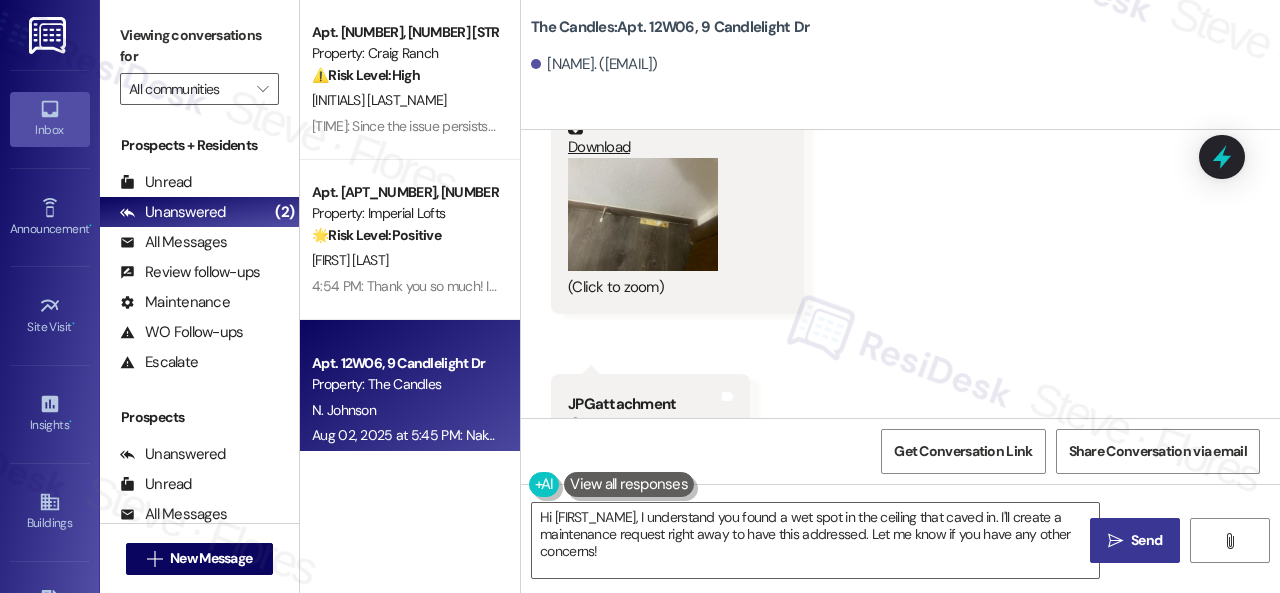 click at bounding box center [643, 214] 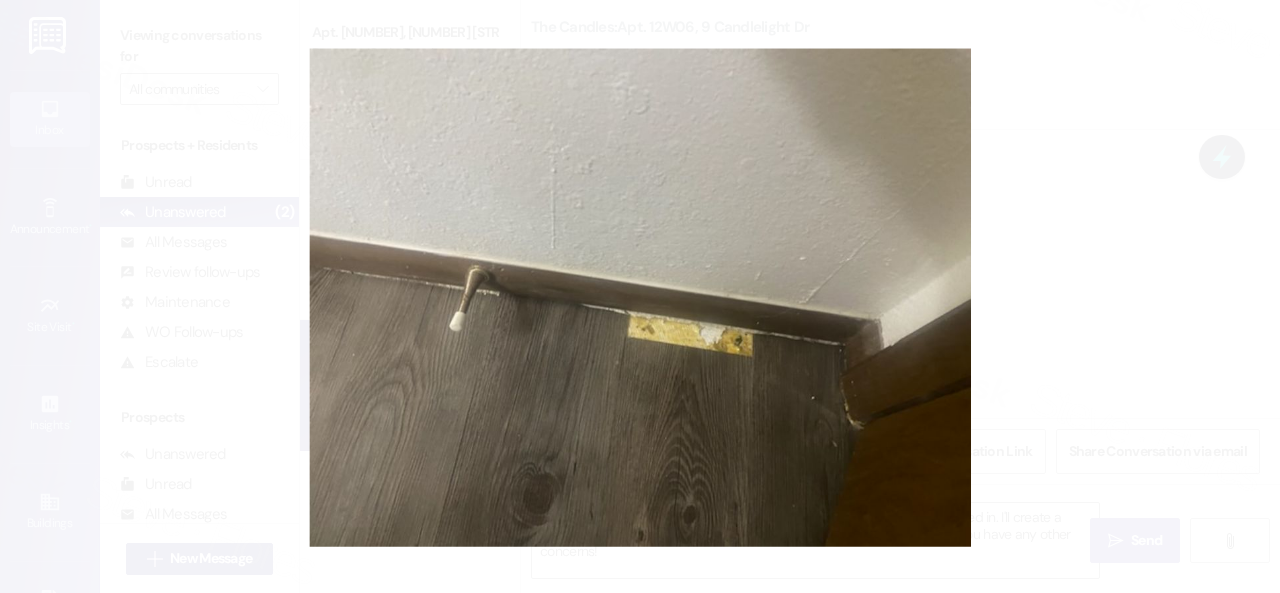 click at bounding box center (640, 296) 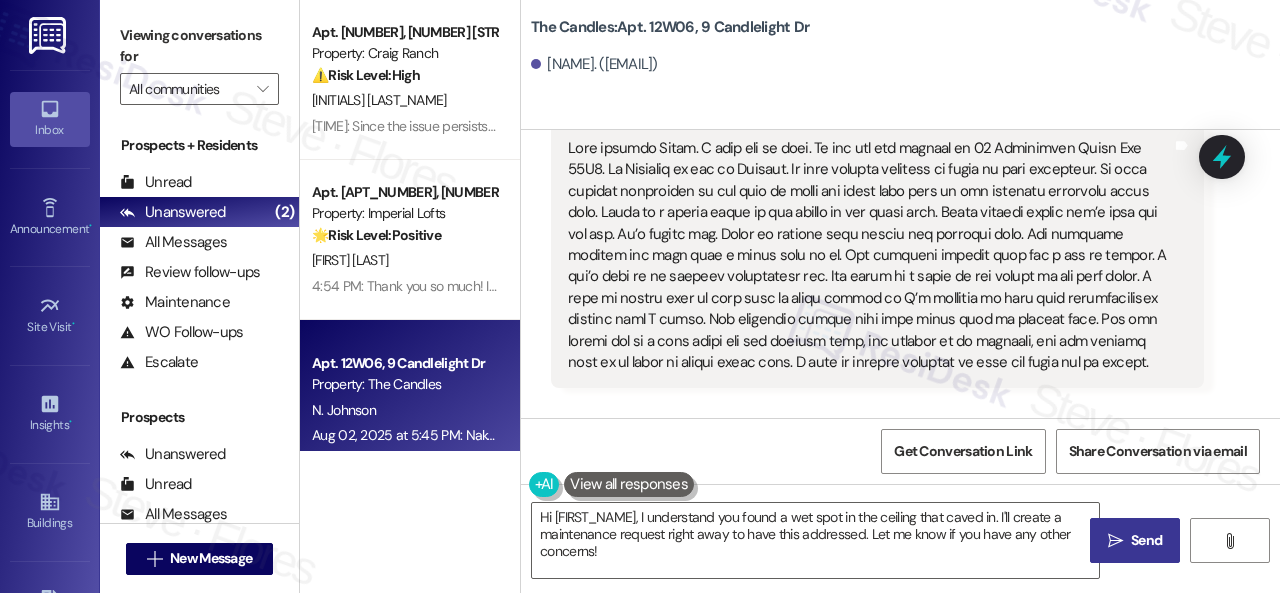 scroll, scrollTop: 213, scrollLeft: 0, axis: vertical 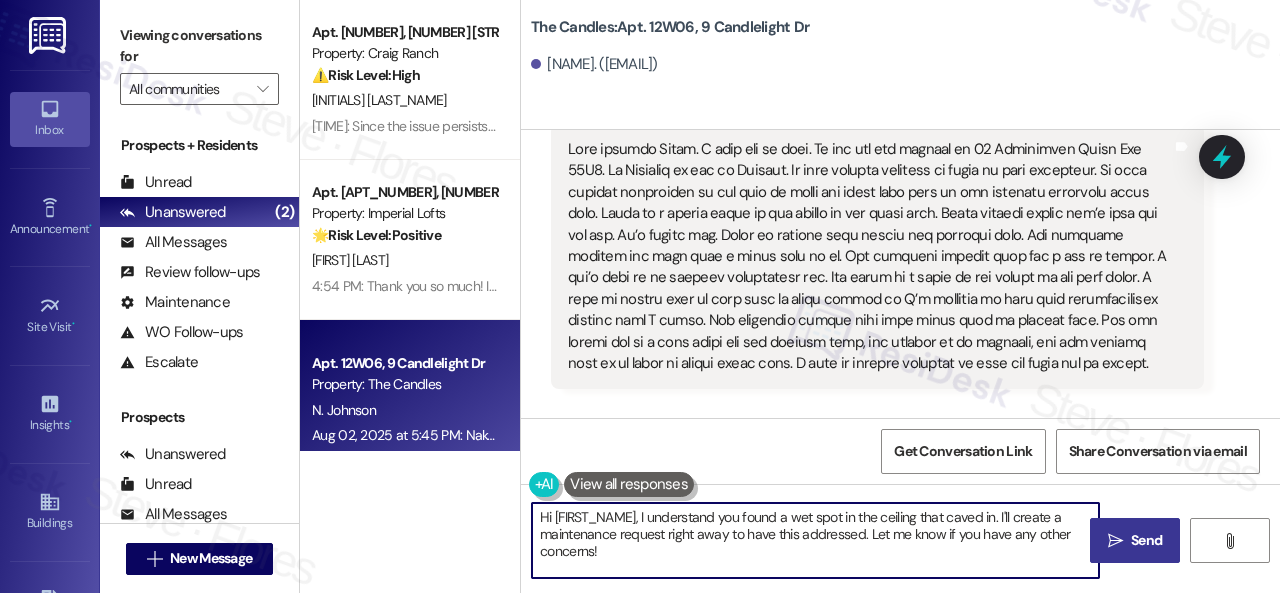 drag, startPoint x: 706, startPoint y: 513, endPoint x: 711, endPoint y: 553, distance: 40.311287 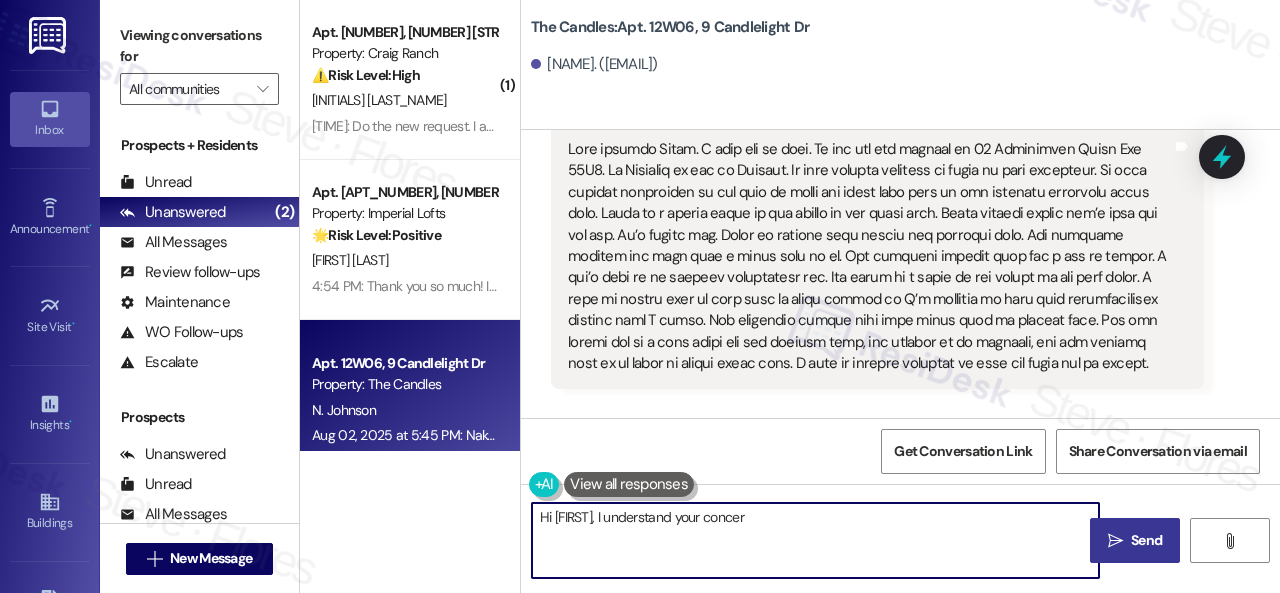 drag, startPoint x: 689, startPoint y: 518, endPoint x: 806, endPoint y: 520, distance: 117.01709 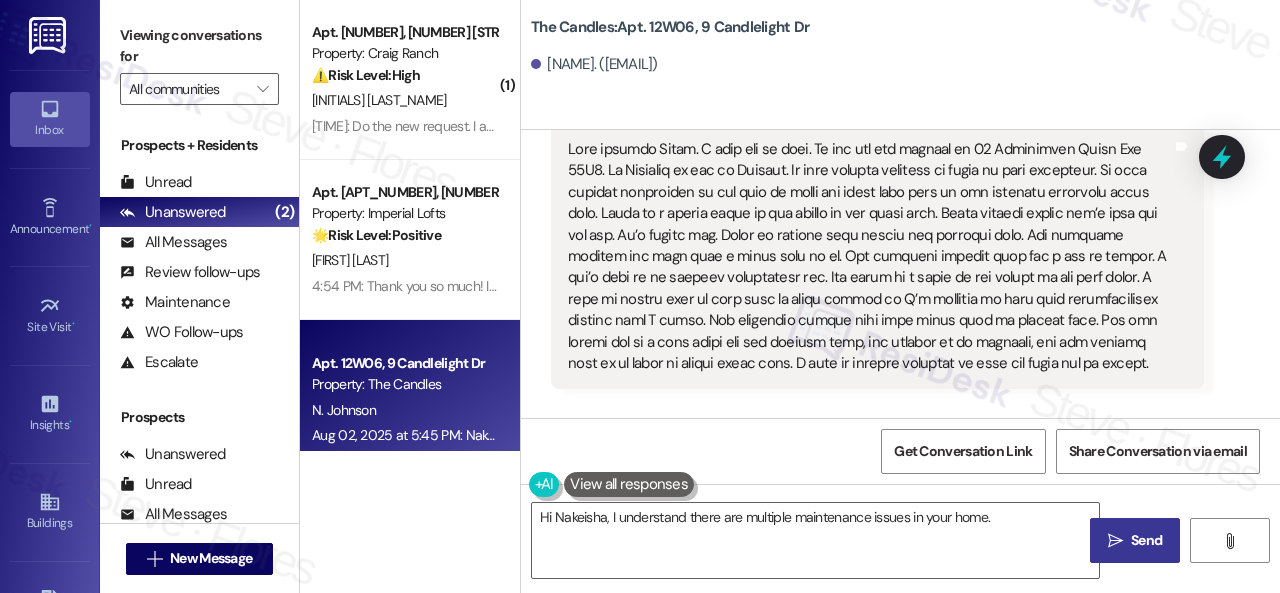 click on "Get Conversation Link Share Conversation via email" at bounding box center (900, 451) 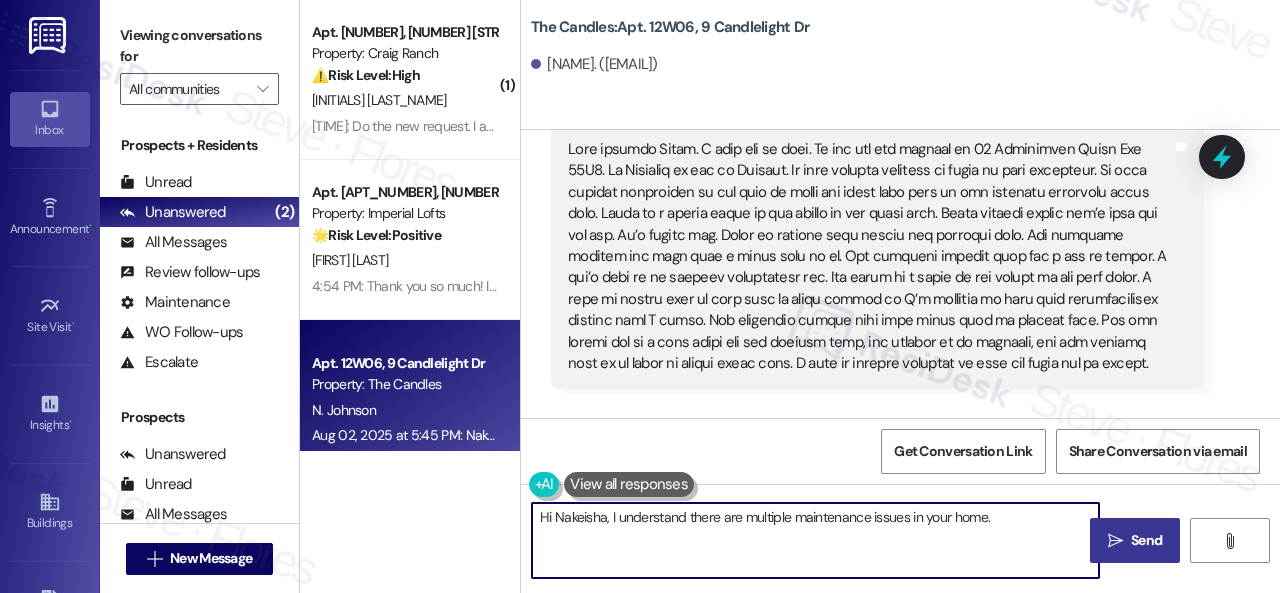 click on "Hi Nakeisha, I understand there are multiple maintenance issues in your home." at bounding box center (815, 540) 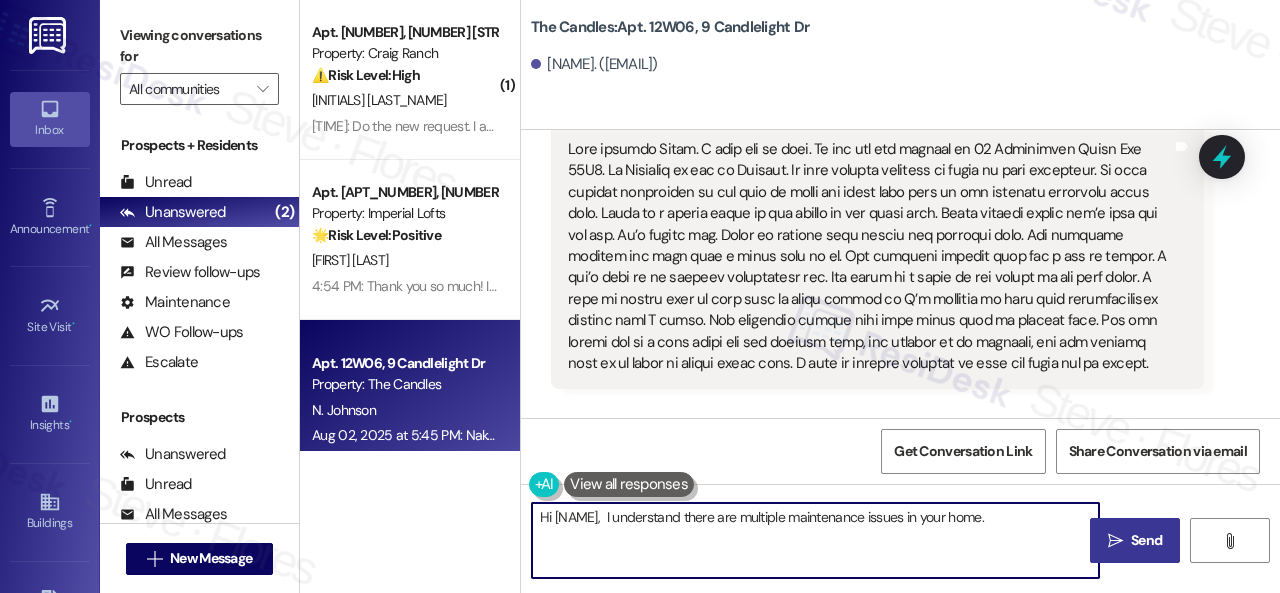 paste on "I apologize for the late reply. I was away for the weekend." 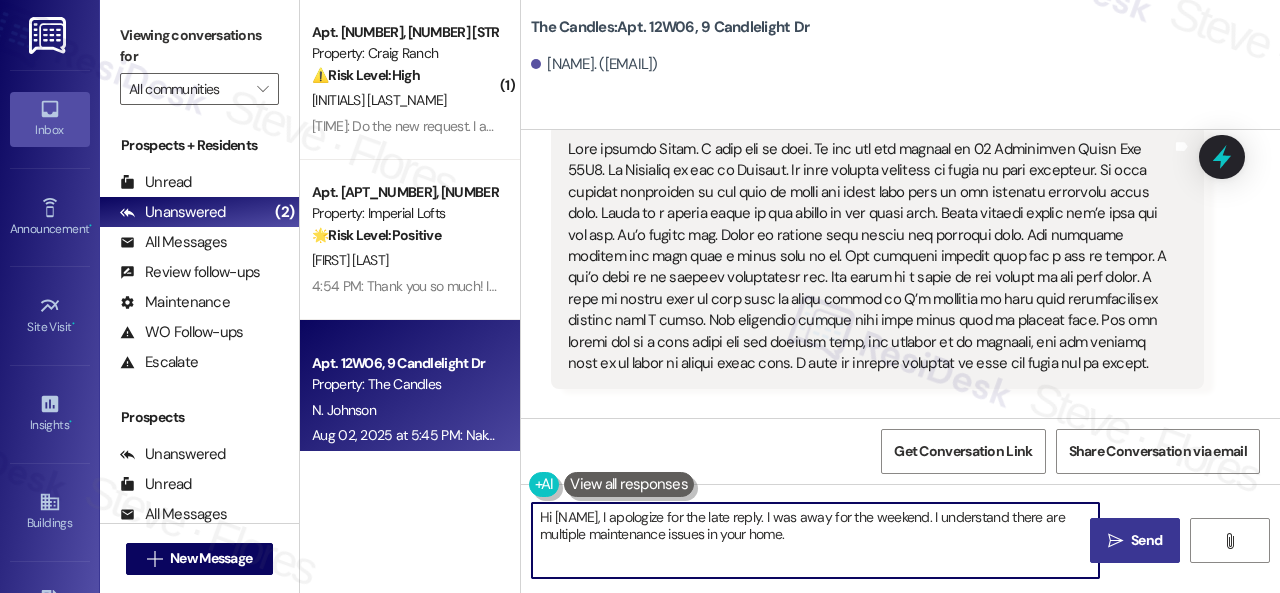 click on "Hi Nakeisha, I apologize for the late reply. I was away for the weekend. I understand there are multiple maintenance issues in your home." at bounding box center (815, 540) 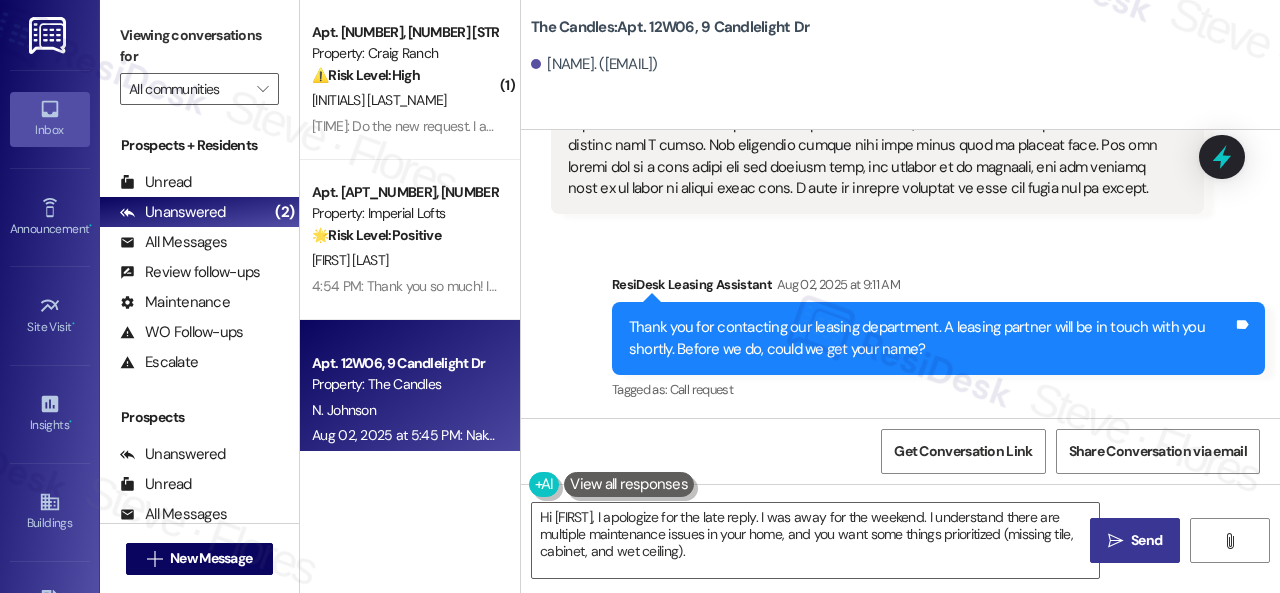 scroll, scrollTop: 213, scrollLeft: 0, axis: vertical 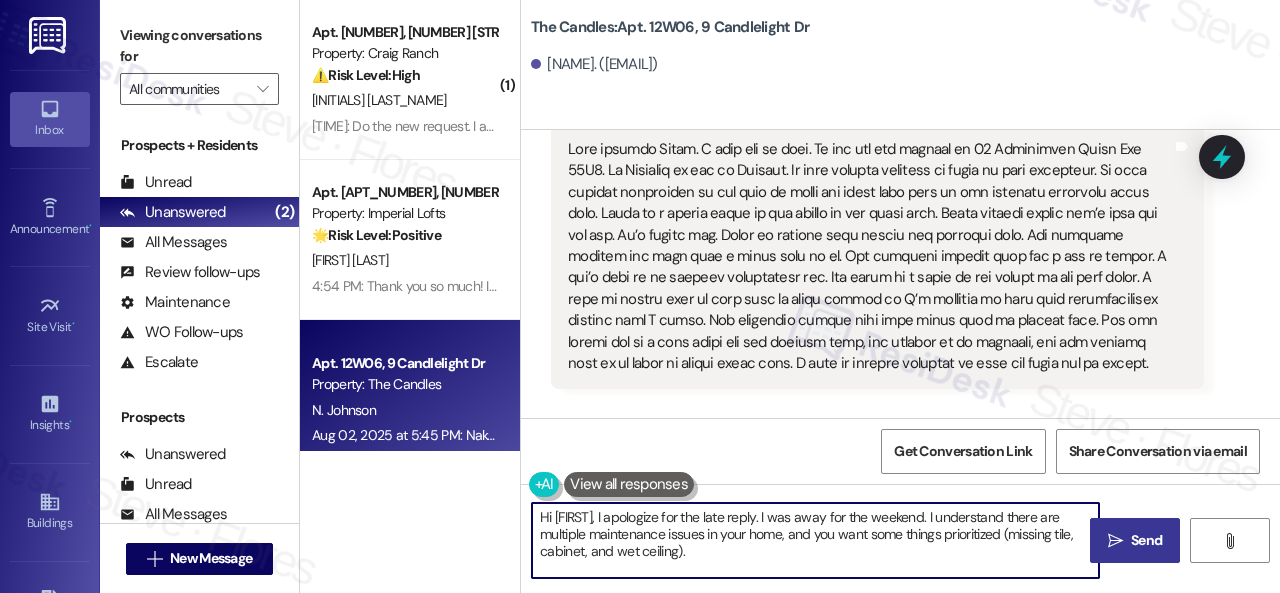 click on "Hi Nakeisha, I apologize for the late reply. I was away for the weekend. I understand there are multiple maintenance issues in your home, and you want some things prioritized (missing tile, cabinet, and wet ceiling)." at bounding box center [815, 540] 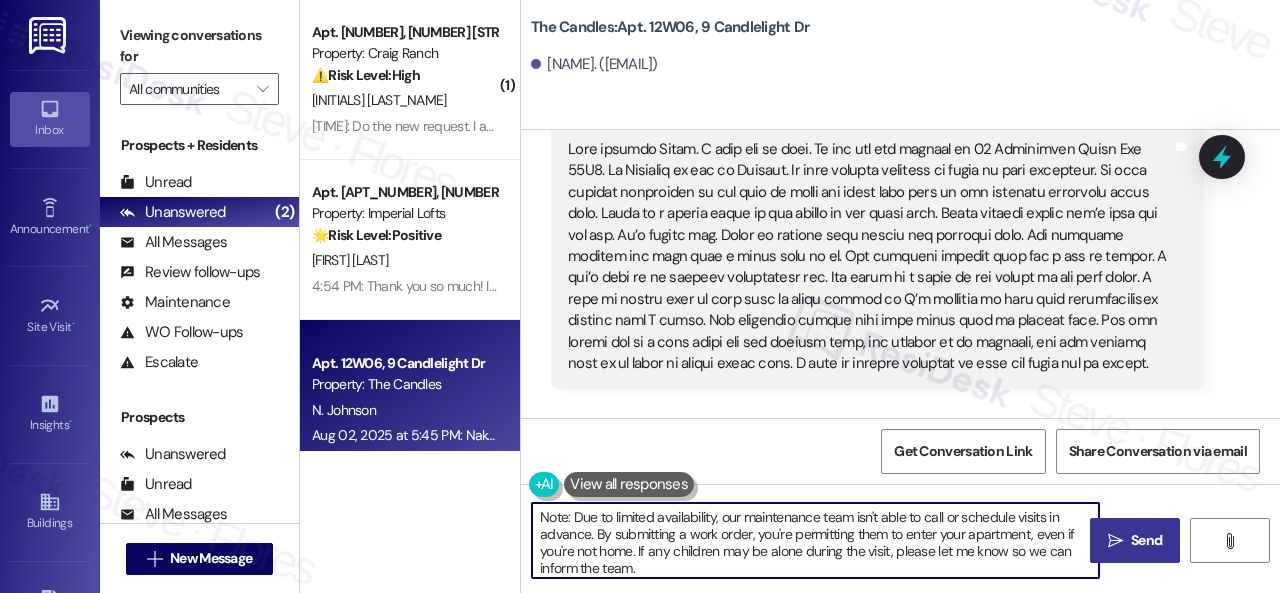 scroll, scrollTop: 2, scrollLeft: 0, axis: vertical 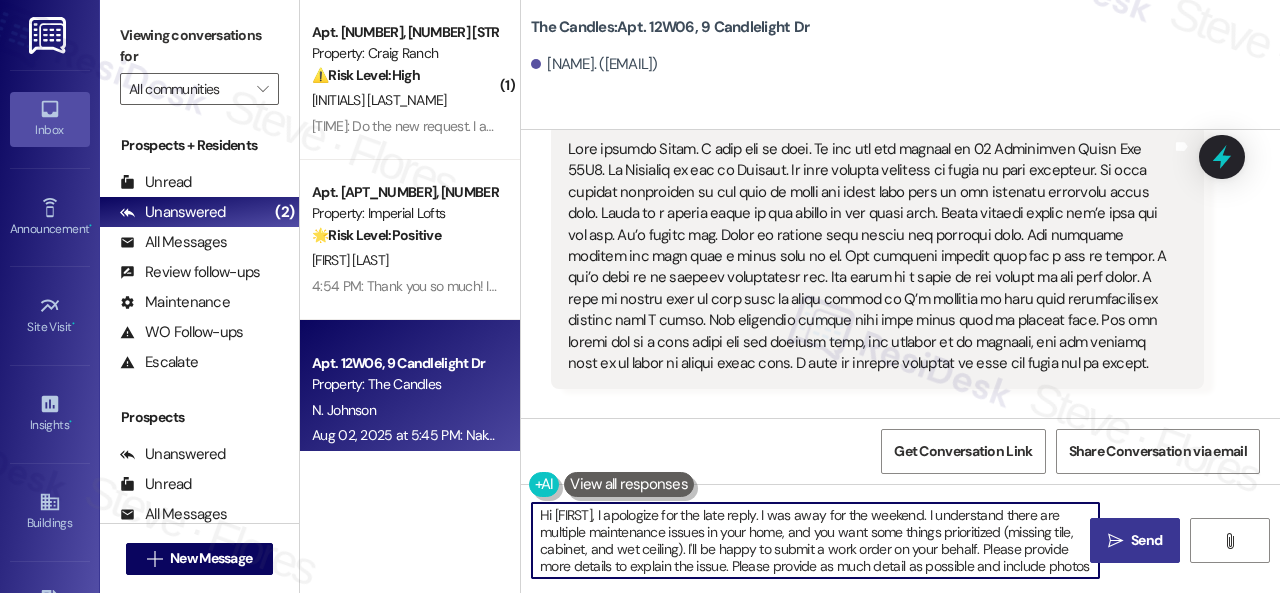 click on "Hi Nakeisha, I apologize for the late reply. I was away for the weekend. I understand there are multiple maintenance issues in your home, and you want some things prioritized (missing tile, cabinet, and wet ceiling). I'll be happy to submit a work order on your behalf. Please provide more details to explain the issue. Please provide as much detail as possible and include photos if available.
Note: Due to limited availability, our maintenance team isn't able to call or schedule visits in advance. By submitting a work order, you're permitting them to enter your apartment, even if you're not home. If any children may be alone during the visit, please let me know so we can inform the team." at bounding box center [815, 540] 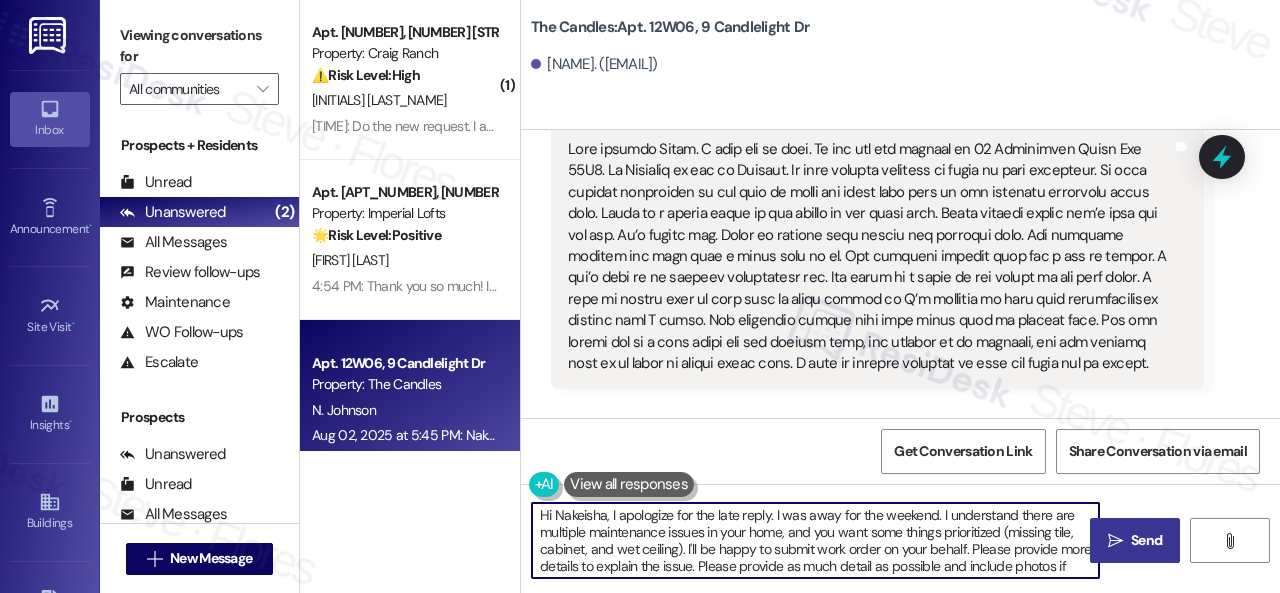 click on "Hi Nakeisha, I apologize for the late reply. I was away for the weekend. I understand there are multiple maintenance issues in your home, and you want some things prioritized (missing tile, cabinet, and wet ceiling). I'll be happy to submit work order on your behalf. Please provide more details to explain the issue. Please provide as much detail as possible and include photos if available.
Note: Due to limited availability, our maintenance team isn't able to call or schedule visits in advance. By submitting a work order, you're permitting them to enter your apartment, even if you're not home. If any children may be alone during the visit, please let me know so we can inform the team." at bounding box center (815, 540) 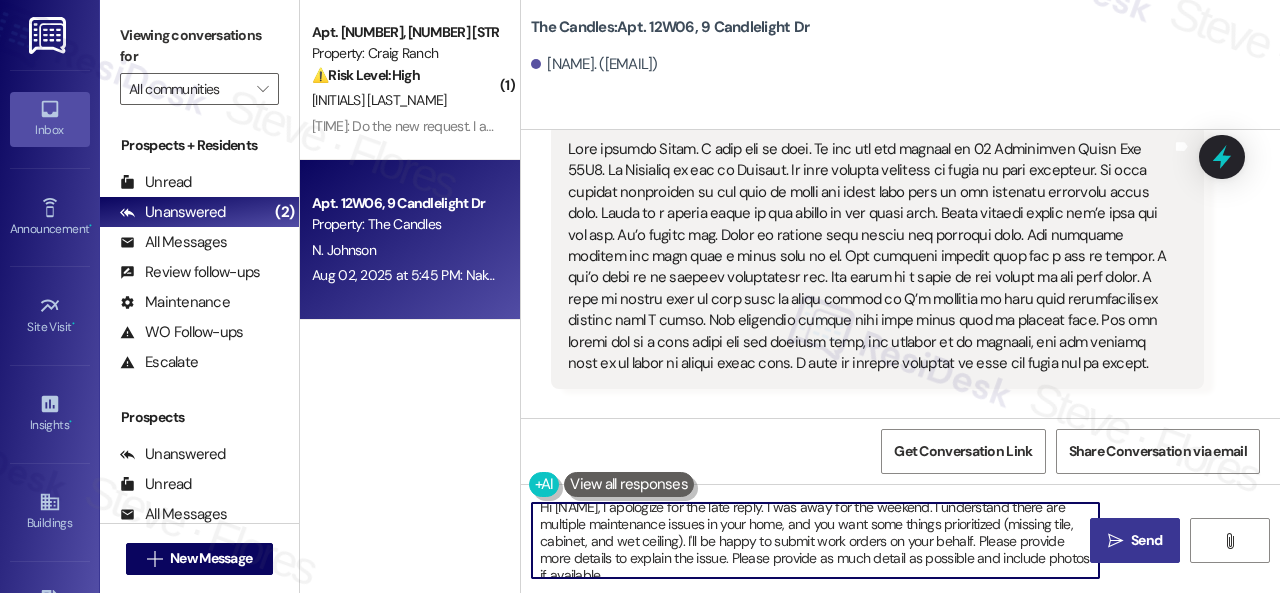 scroll, scrollTop: 18, scrollLeft: 0, axis: vertical 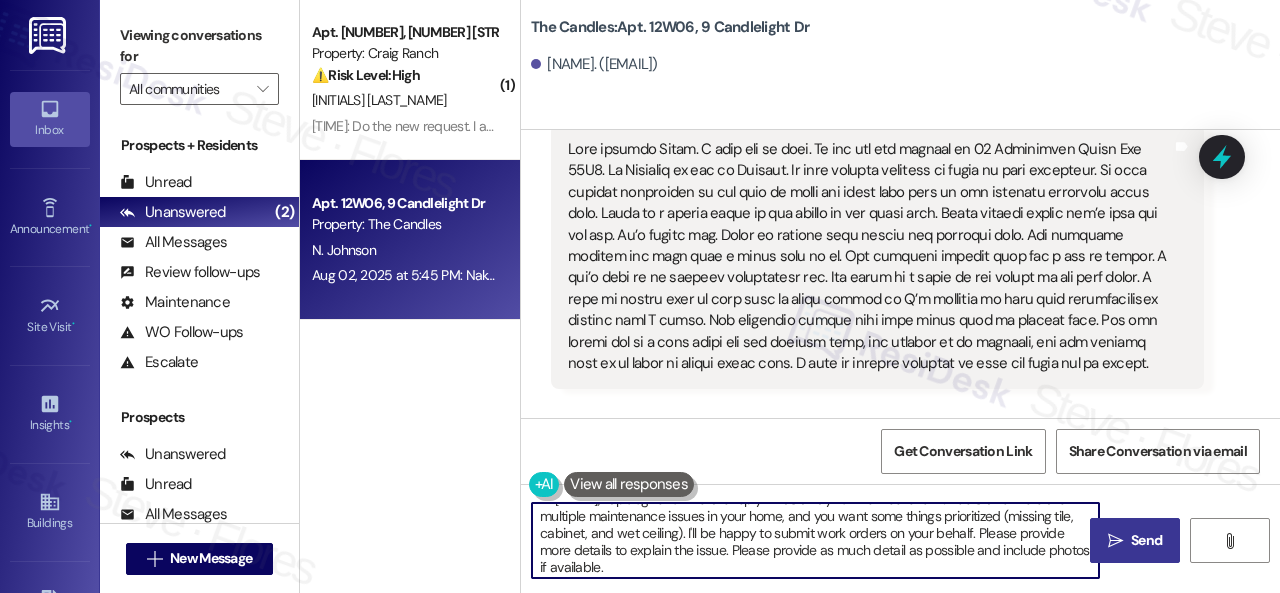drag, startPoint x: 543, startPoint y: 564, endPoint x: 1033, endPoint y: 561, distance: 490.0092 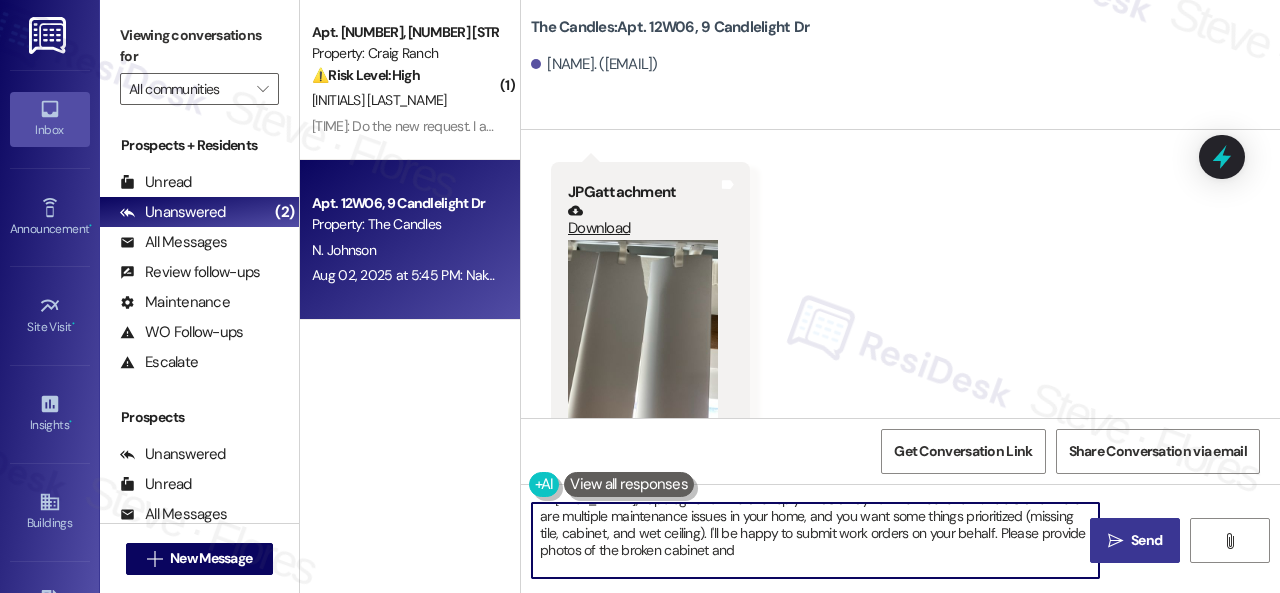 scroll, scrollTop: 1413, scrollLeft: 0, axis: vertical 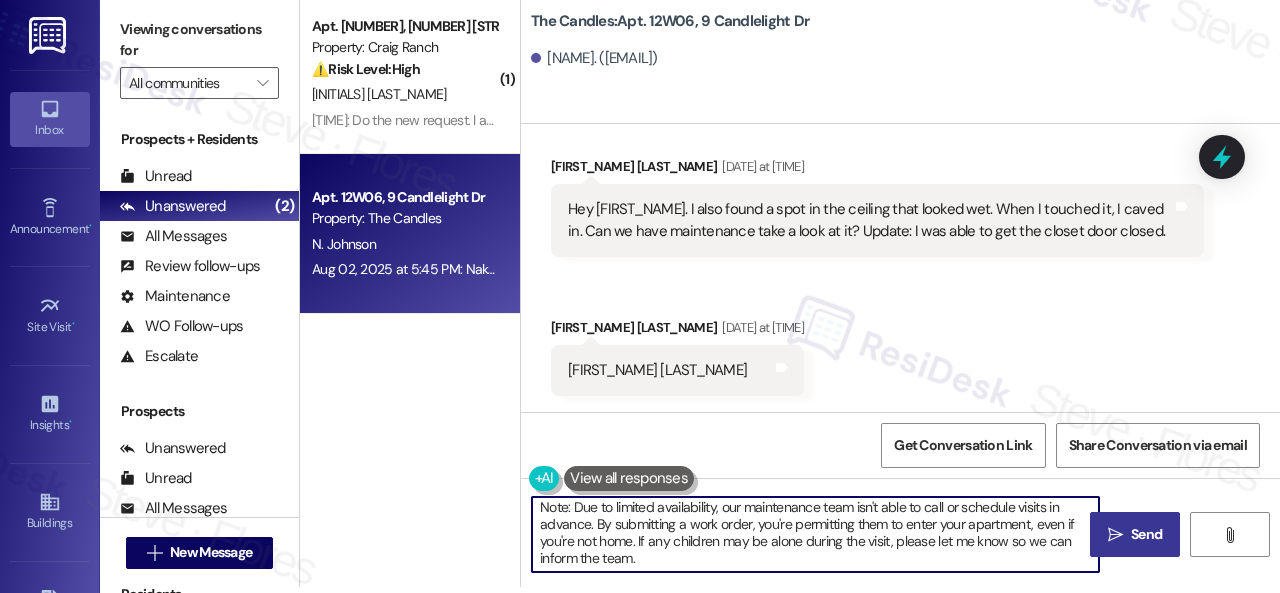 type on "Hi Nakeisha, I apologize for the late reply. I was away for the weekend. I understand there are multiple maintenance issues in your home, and you want some things prioritized (missing tile, cabinet, and wet ceiling). I'll be happy to submit work orders on your behalf. Please provide photos of the broken cabinet and the wet ceiling. Also, please confirm the specific location of the wet ceiling.
Note: Due to limited availability, our maintenance team isn't able to call or schedule visits in advance. By submitting a work order, you're permitting them to enter your apartment, even if you're not home. If any children may be alone during the visit, please let me know so we can inform the team." 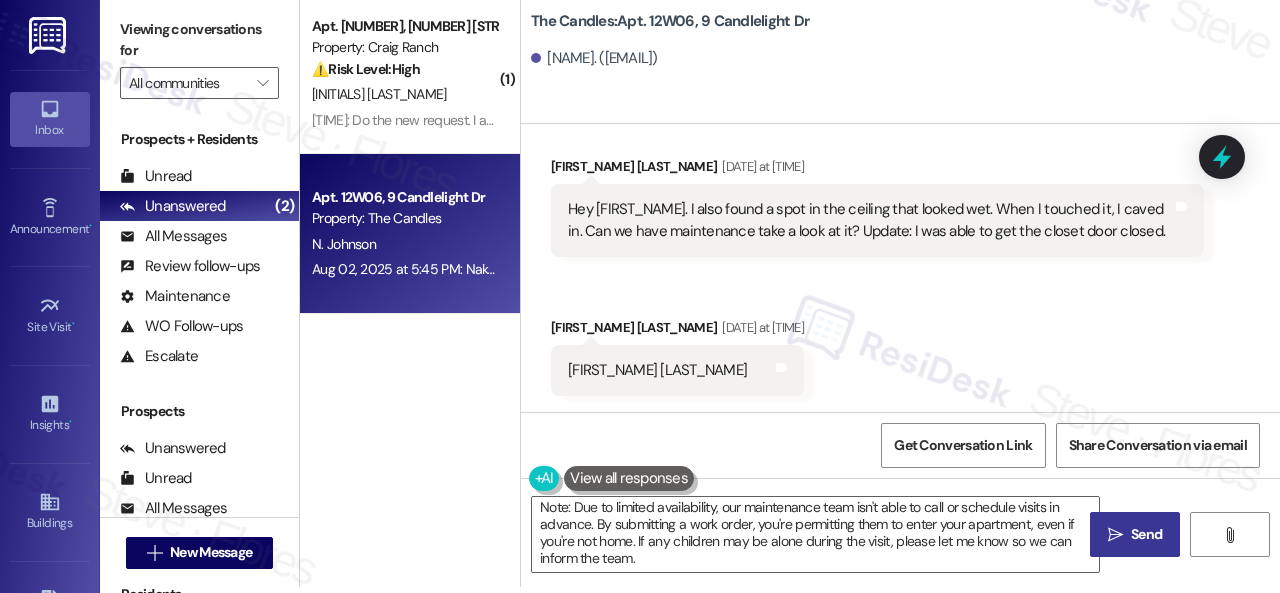 click on "Send" at bounding box center (1146, 534) 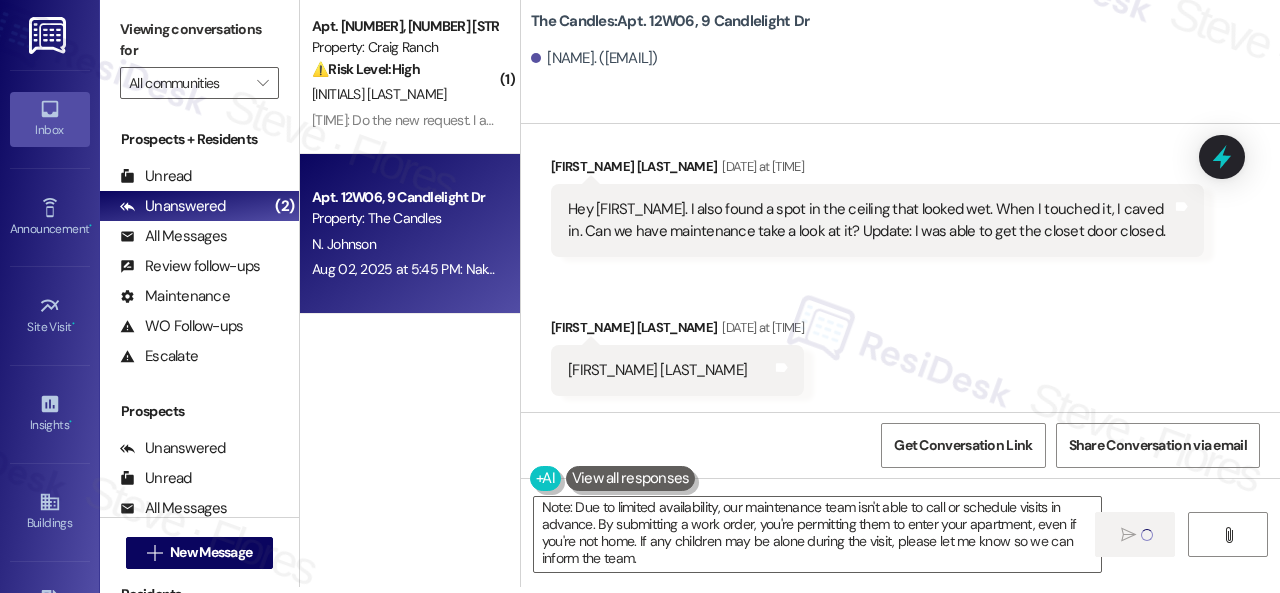 type 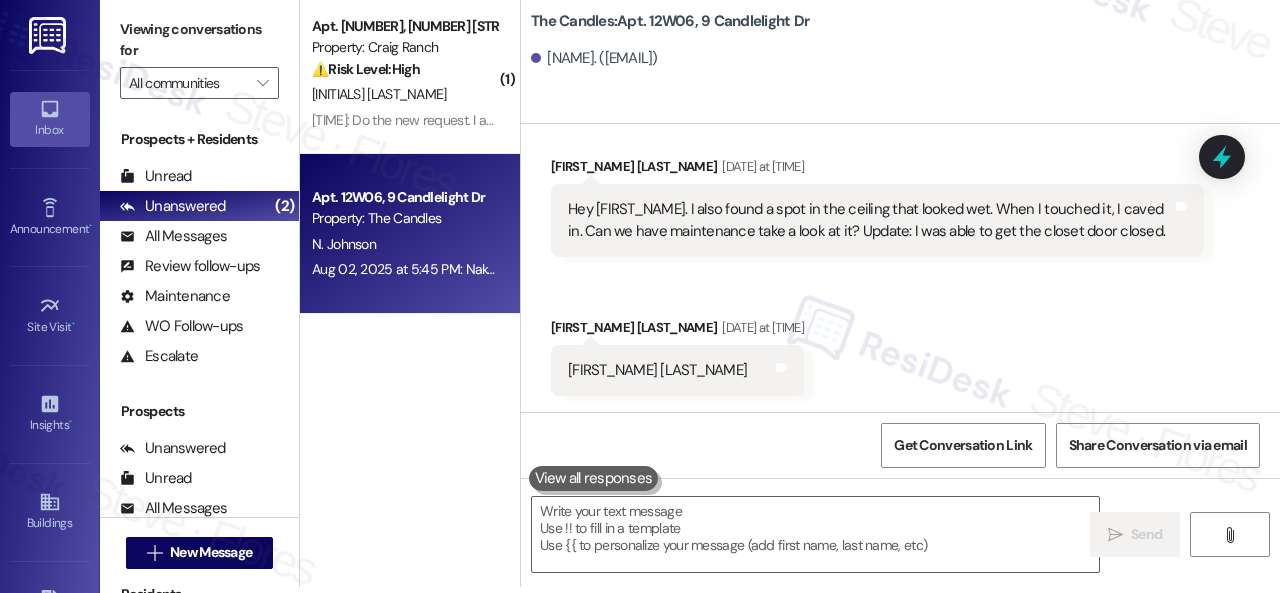scroll, scrollTop: 0, scrollLeft: 0, axis: both 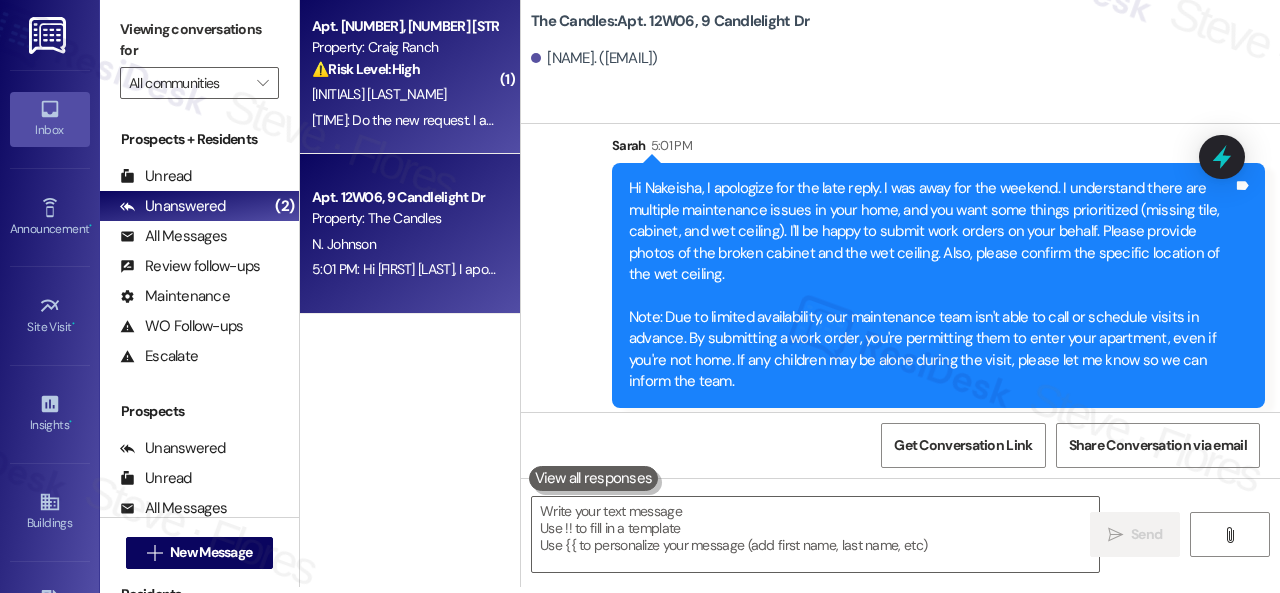 click on "J. Sayers" at bounding box center (404, 94) 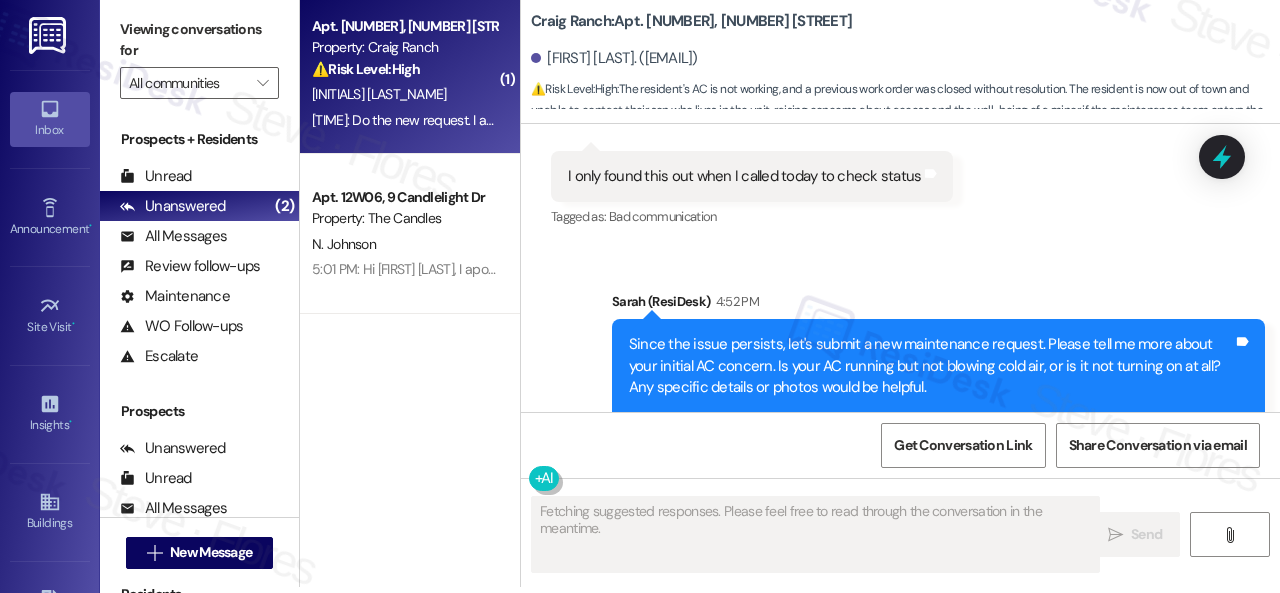 scroll, scrollTop: 963, scrollLeft: 0, axis: vertical 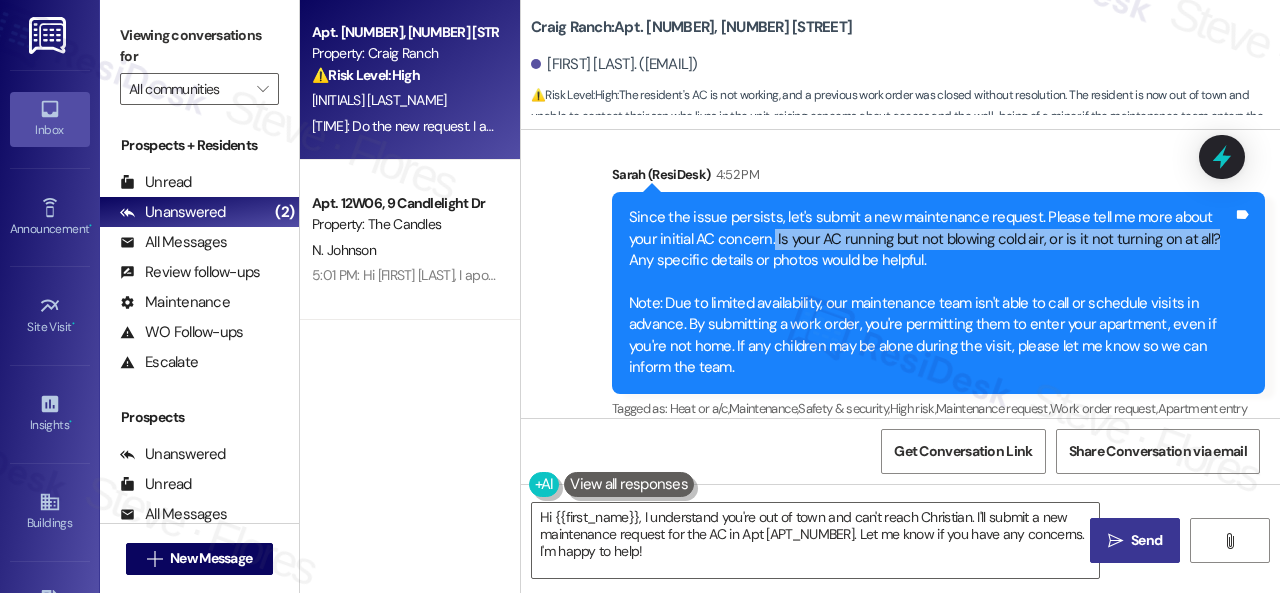 drag, startPoint x: 769, startPoint y: 242, endPoint x: 1205, endPoint y: 238, distance: 436.01834 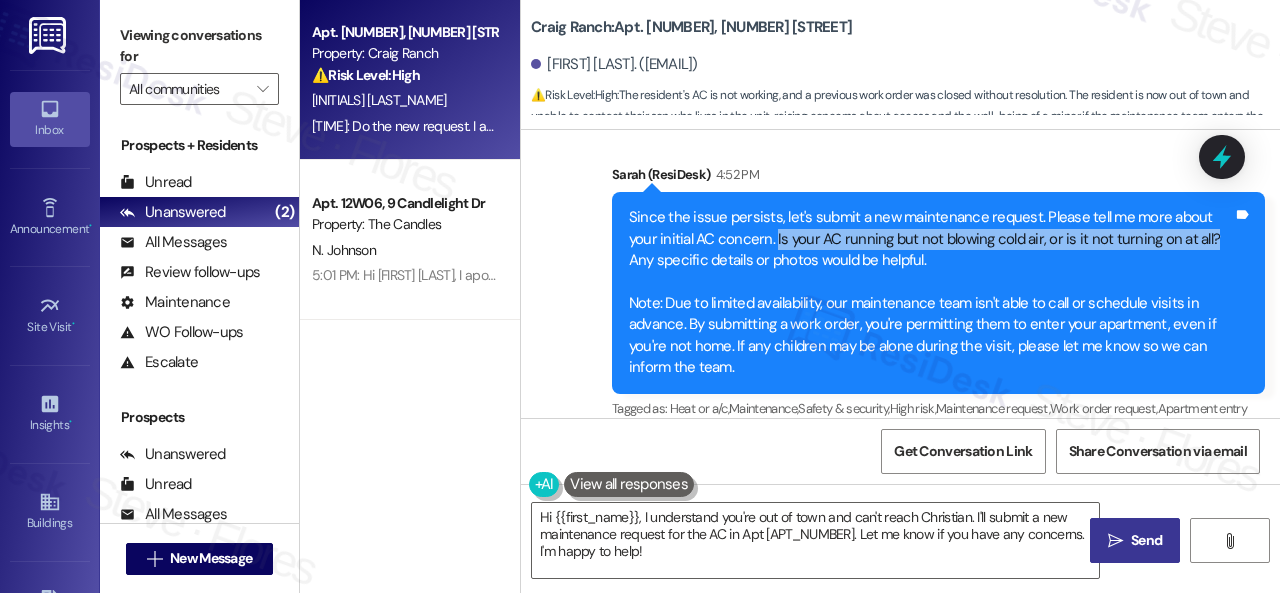 drag, startPoint x: 1205, startPoint y: 238, endPoint x: 771, endPoint y: 242, distance: 434.01843 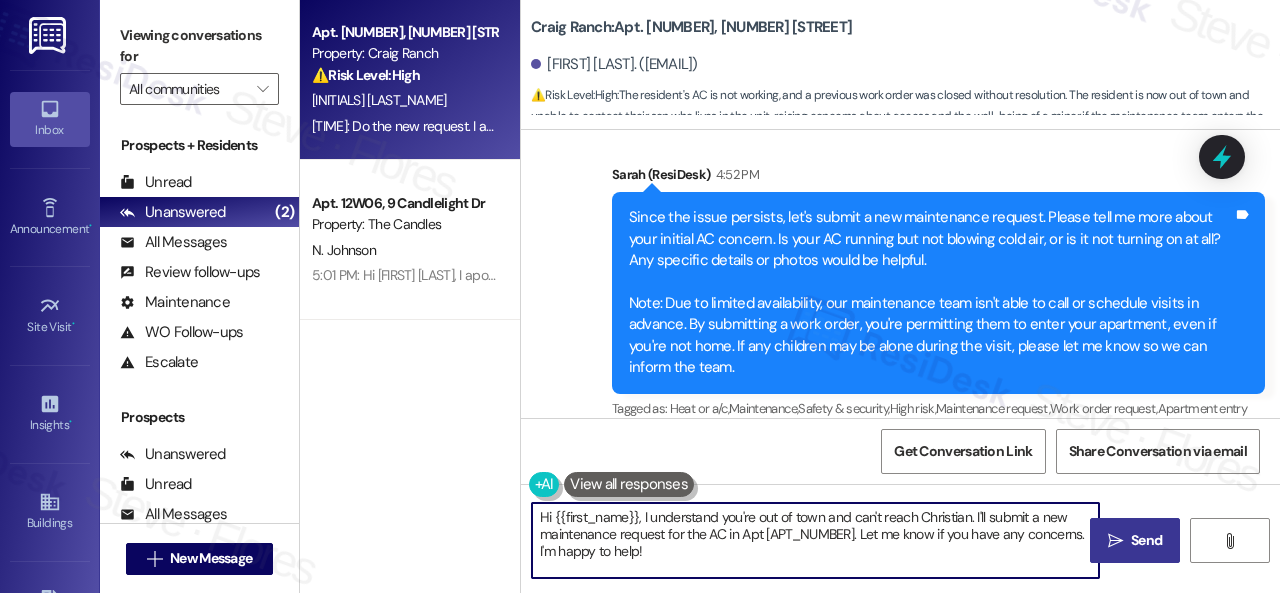 drag, startPoint x: 609, startPoint y: 559, endPoint x: 467, endPoint y: 482, distance: 161.53328 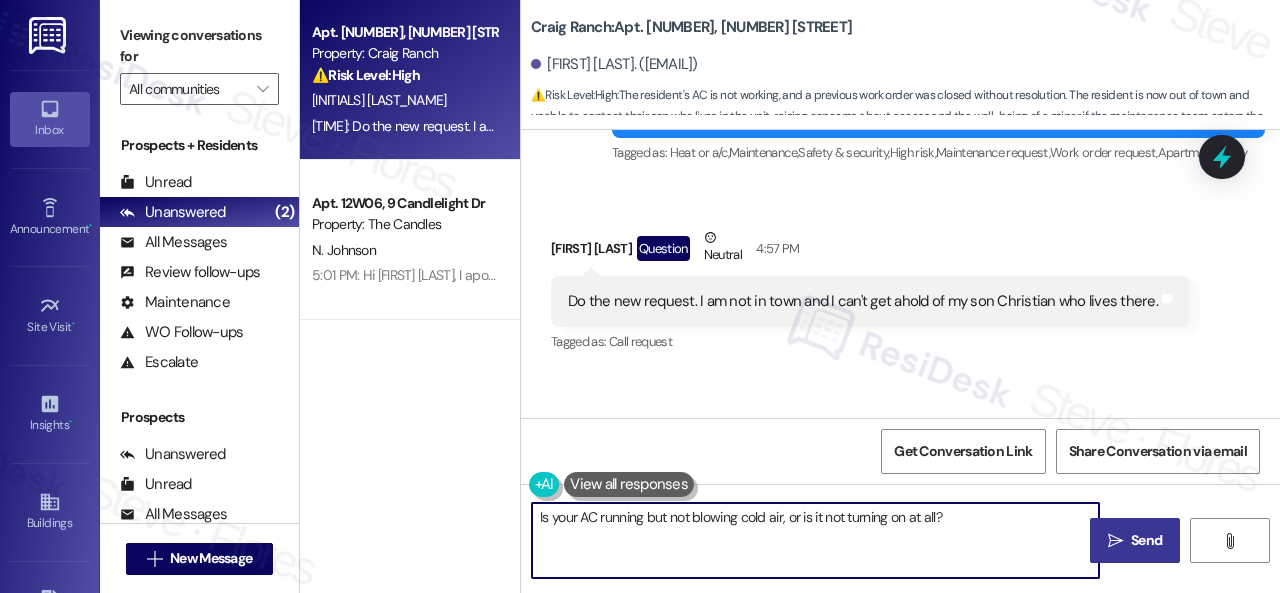 scroll, scrollTop: 2146, scrollLeft: 0, axis: vertical 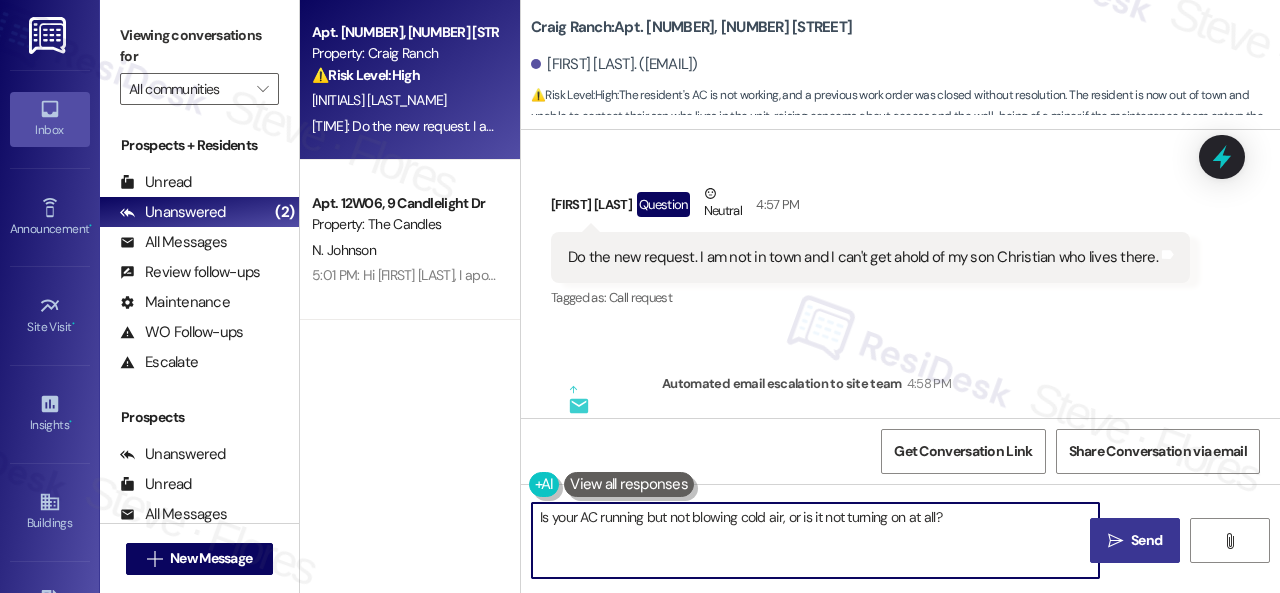 type on "Is your AC running but not blowing cold air, or is it not turning on at all?" 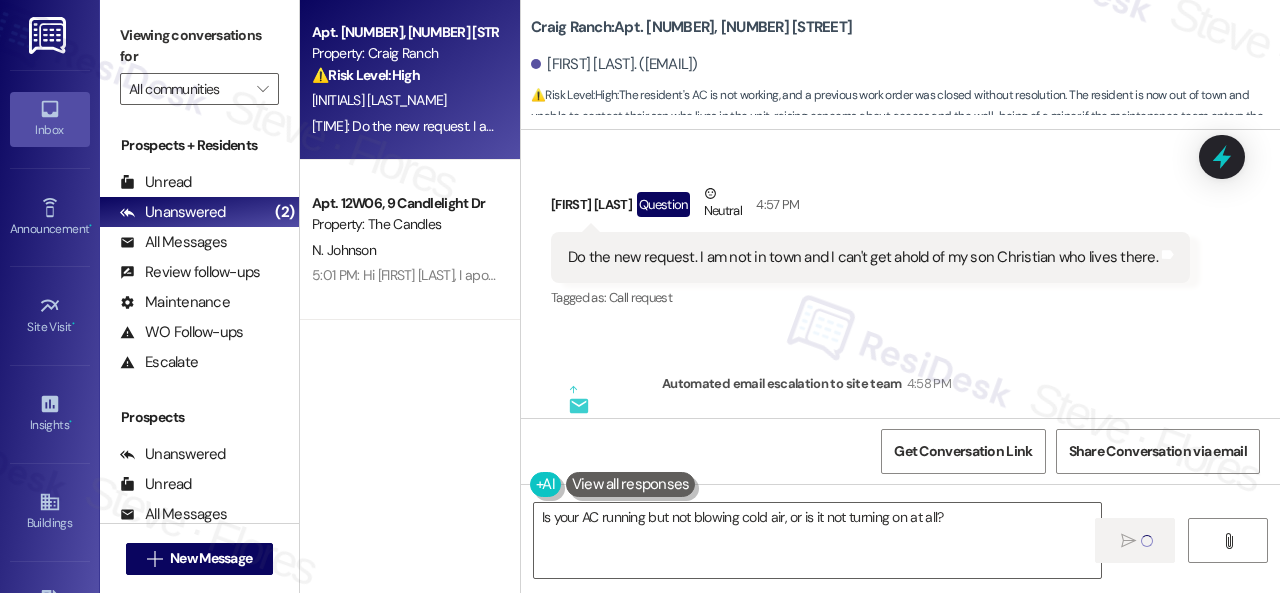 type 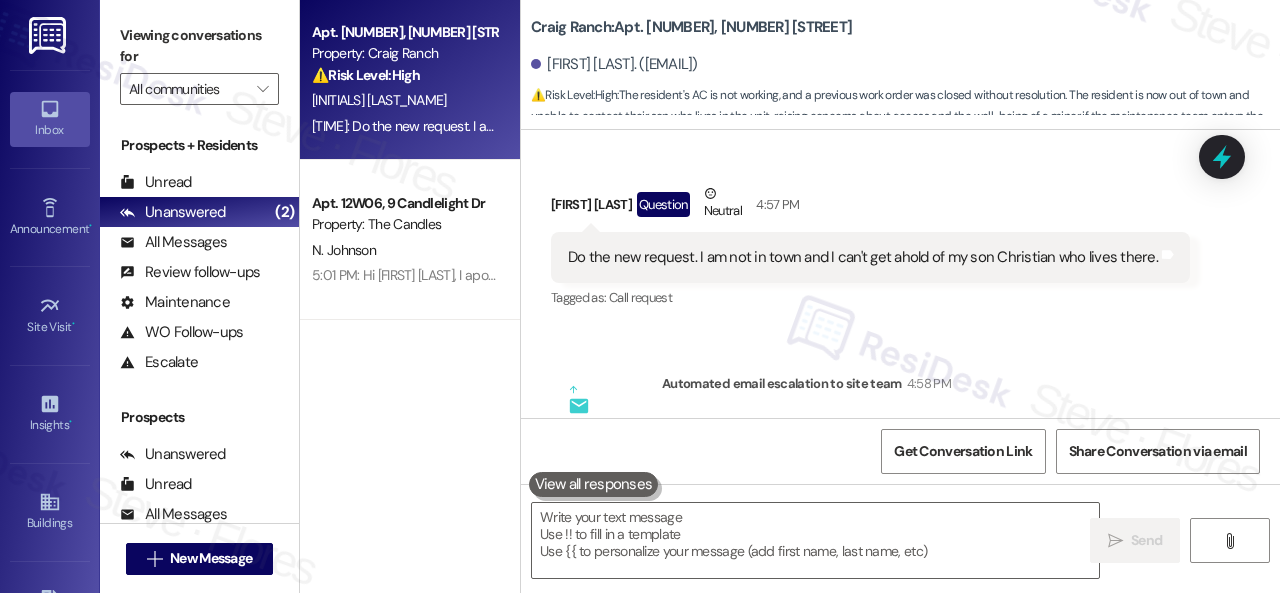 scroll, scrollTop: 2076, scrollLeft: 0, axis: vertical 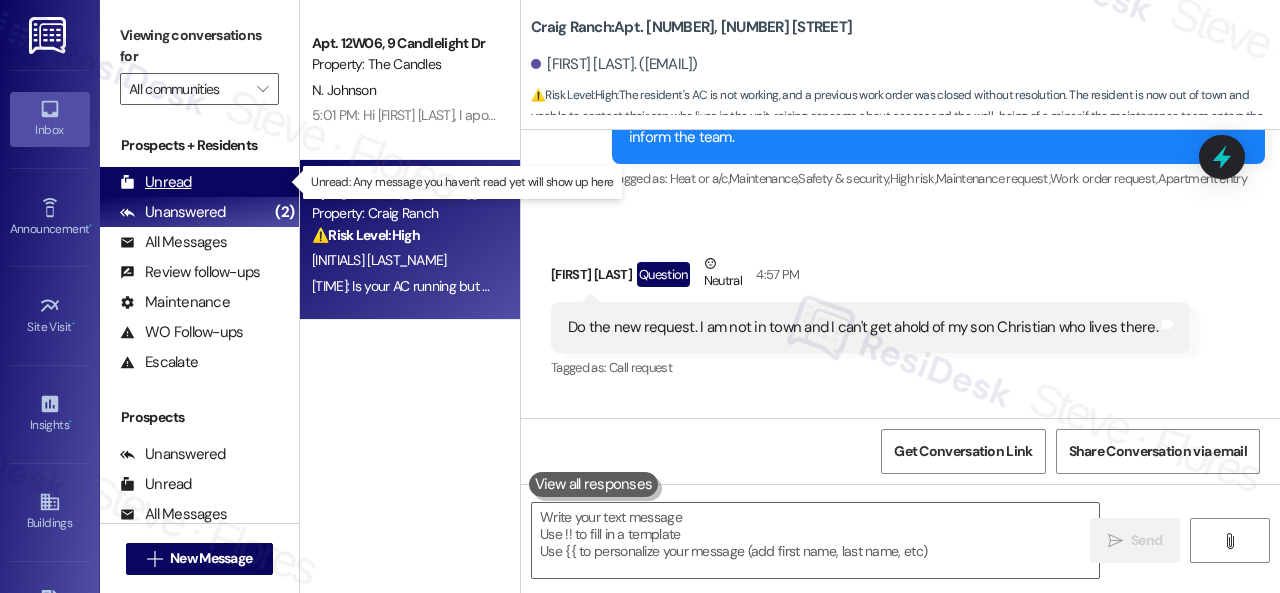 click on "Unread" at bounding box center [156, 182] 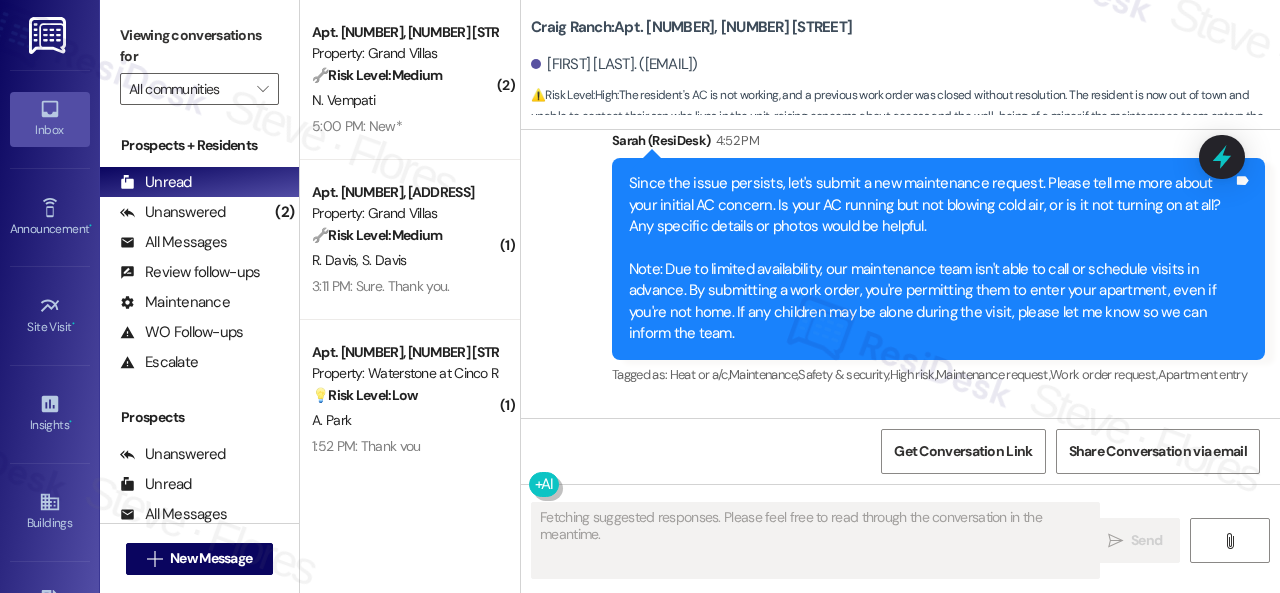 scroll, scrollTop: 2076, scrollLeft: 0, axis: vertical 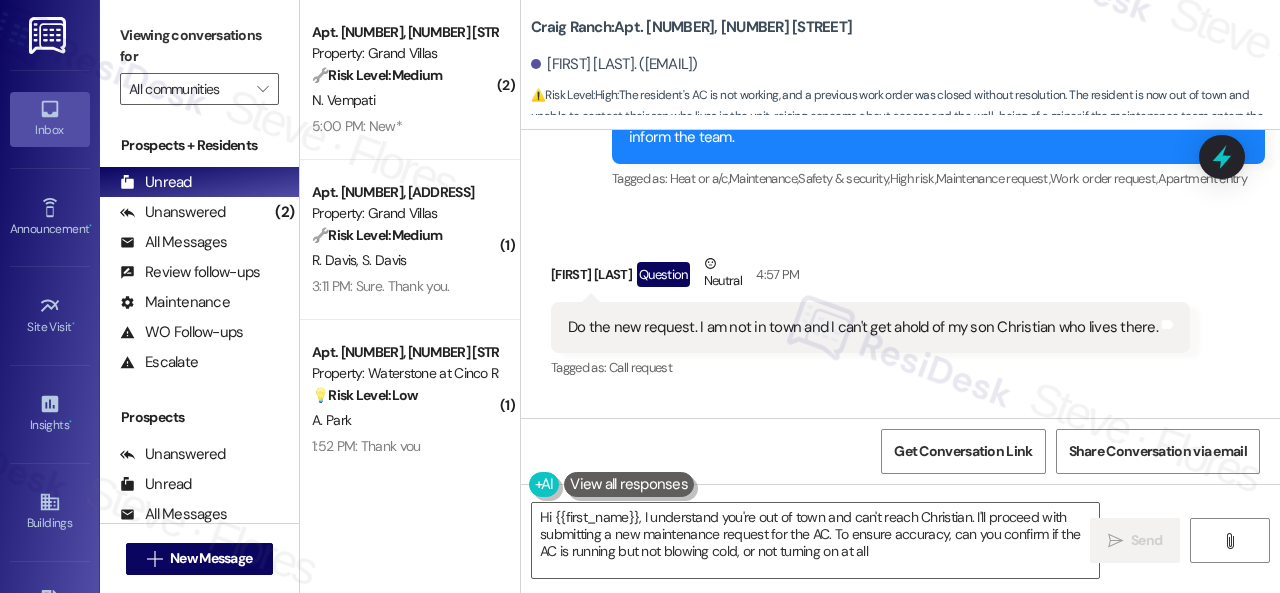 type on "Hi {{first_name}}, I understand you're out of town and can't reach Christian. I'll proceed with submitting a new maintenance request for the AC. To ensure accuracy, can you confirm if the AC is running but not blowing cold, or not turning on at all?" 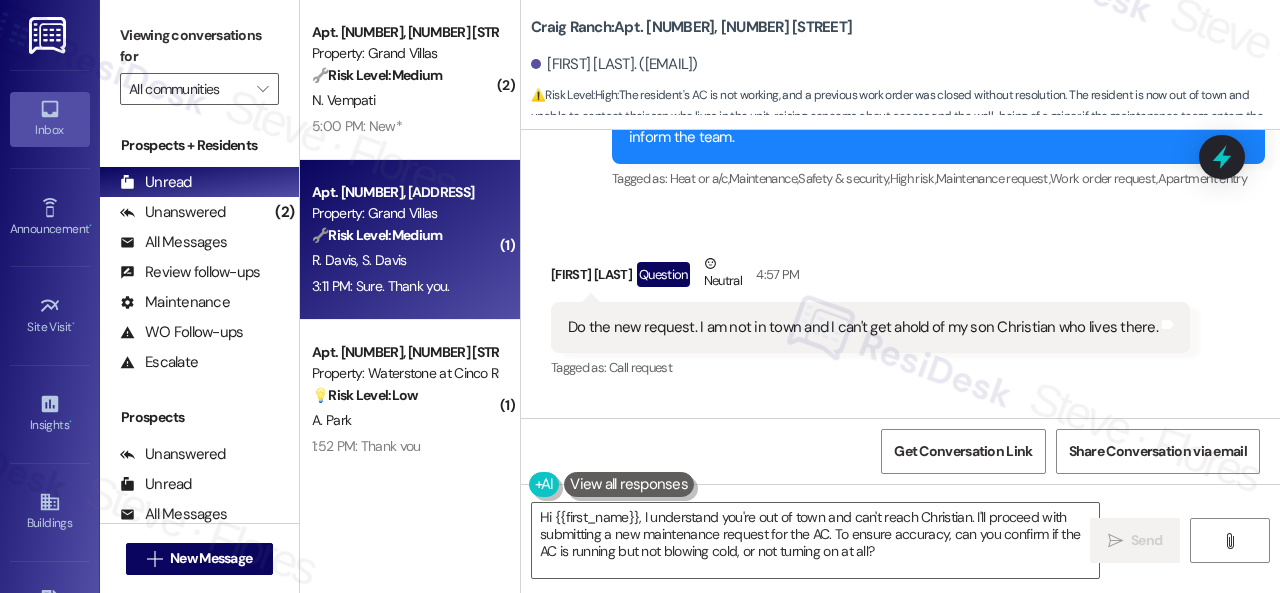 click on "🔧  Risk Level:  Medium The resident indicates the toilet seat repair was not completed satisfactorily. While inconvenient, this is a non-urgent maintenance issue. The resident is checking with their husband about whether a new work order has been submitted." at bounding box center (404, 235) 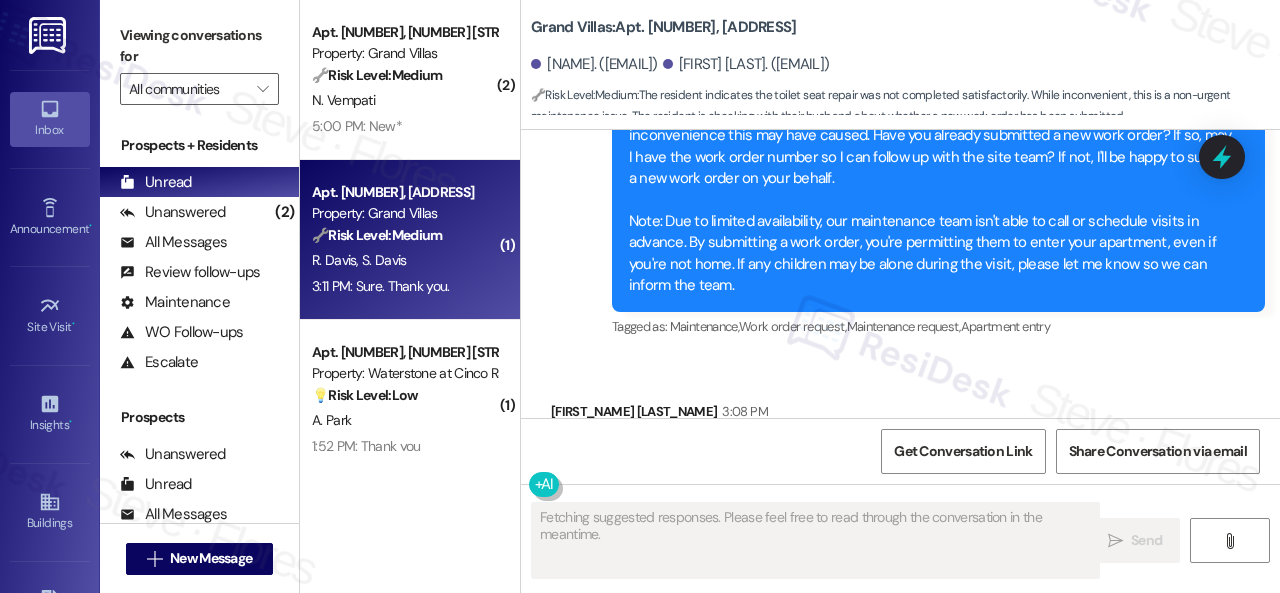 scroll, scrollTop: 2956, scrollLeft: 0, axis: vertical 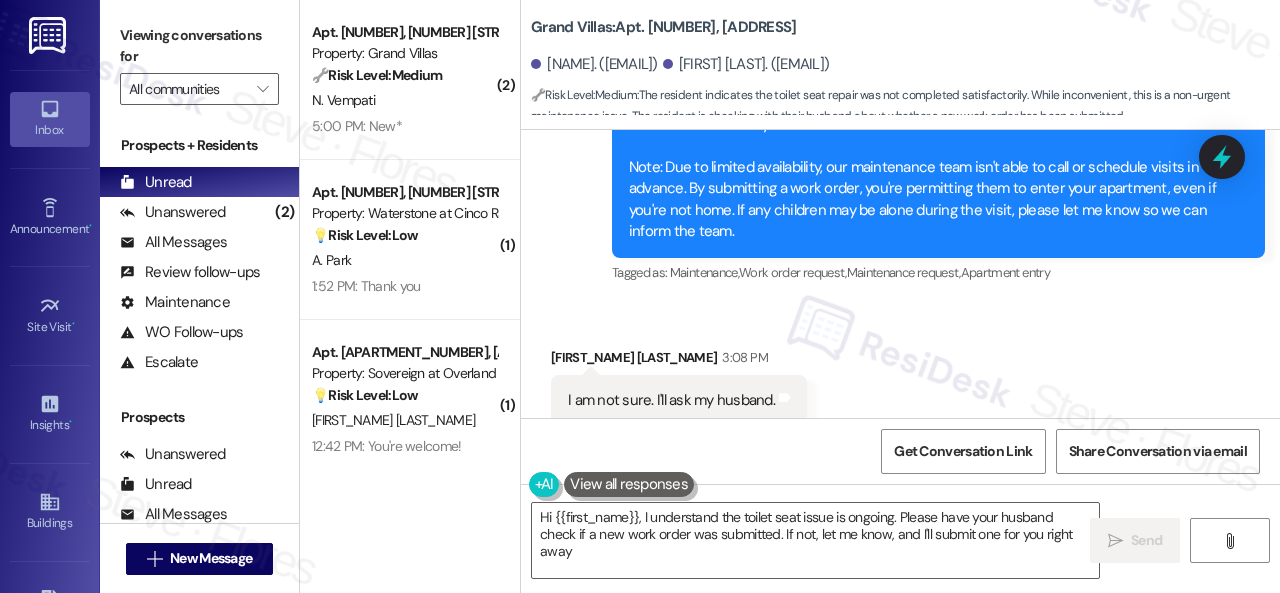 type on "Hi {{first_name}}, I understand the toilet seat issue is ongoing. Please have your husband check if a new work order was submitted. If not, let me know, and I'll submit one for you right away!" 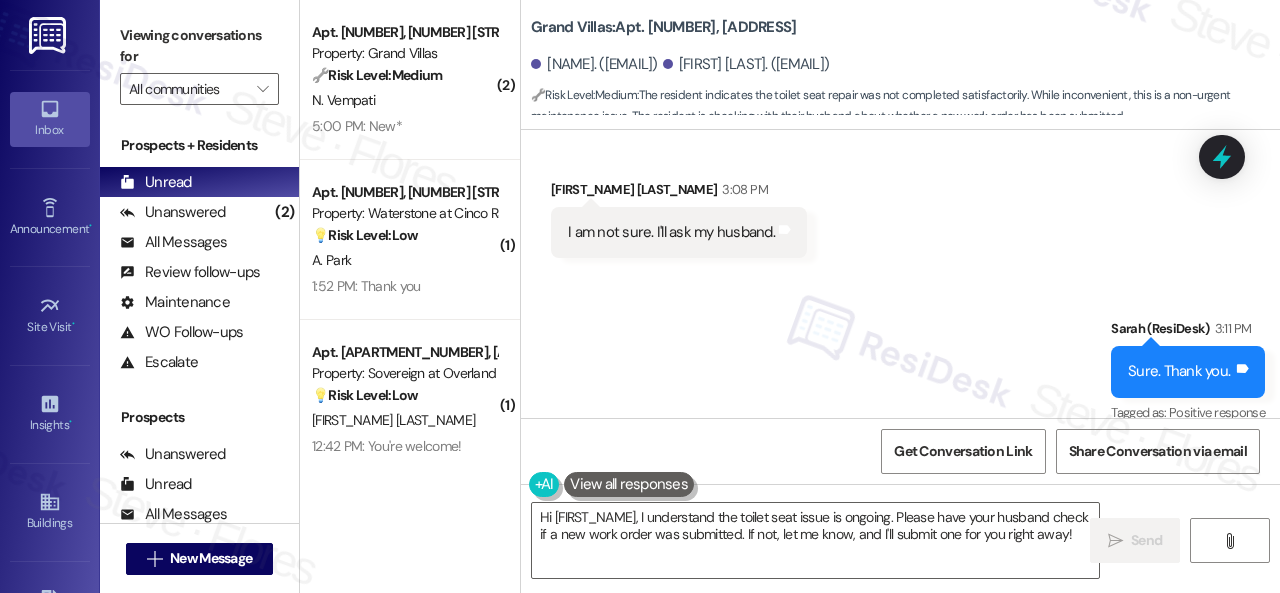 scroll, scrollTop: 3126, scrollLeft: 0, axis: vertical 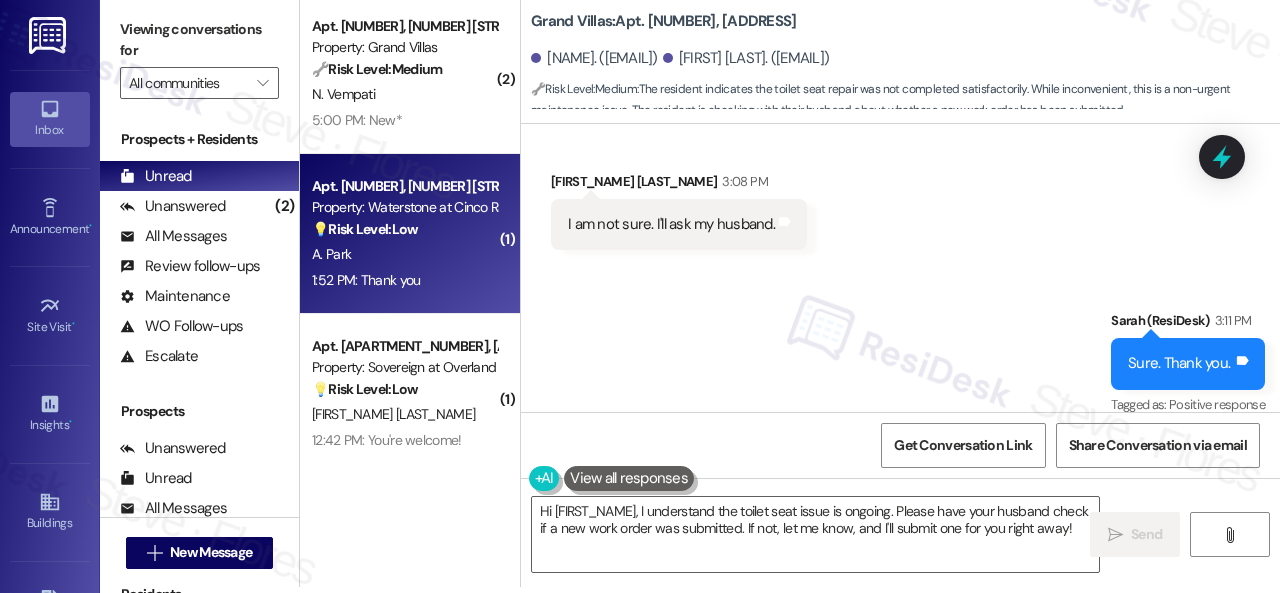 click on "1:52 PM: Thank you 1:52 PM: Thank you" at bounding box center (404, 280) 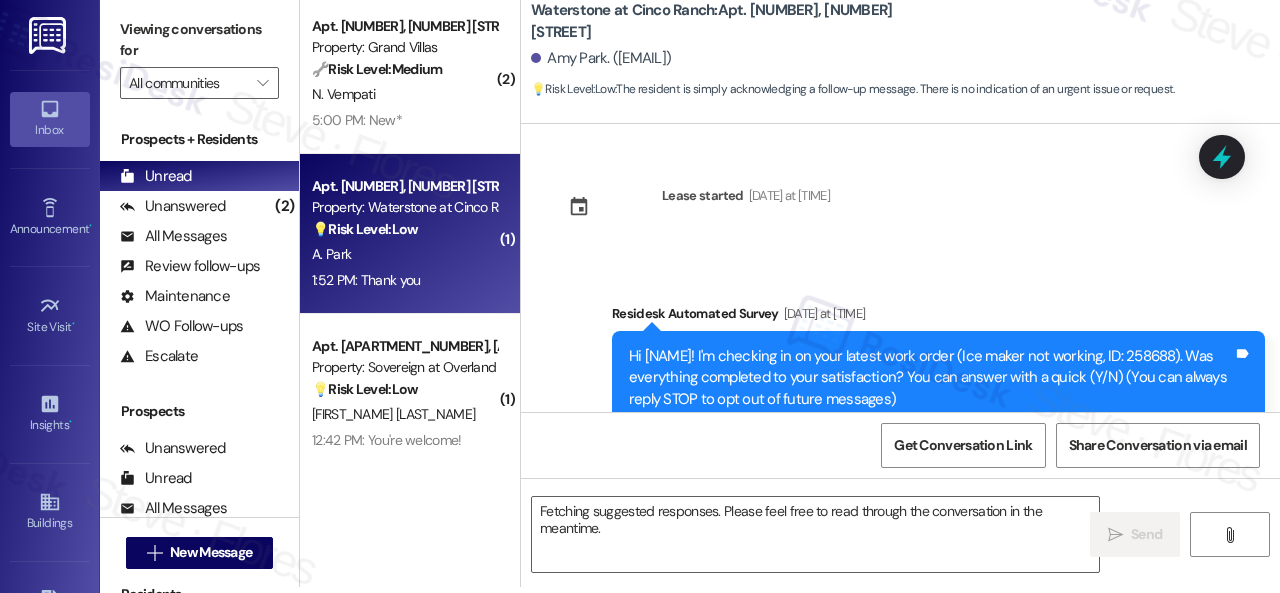 scroll, scrollTop: 0, scrollLeft: 0, axis: both 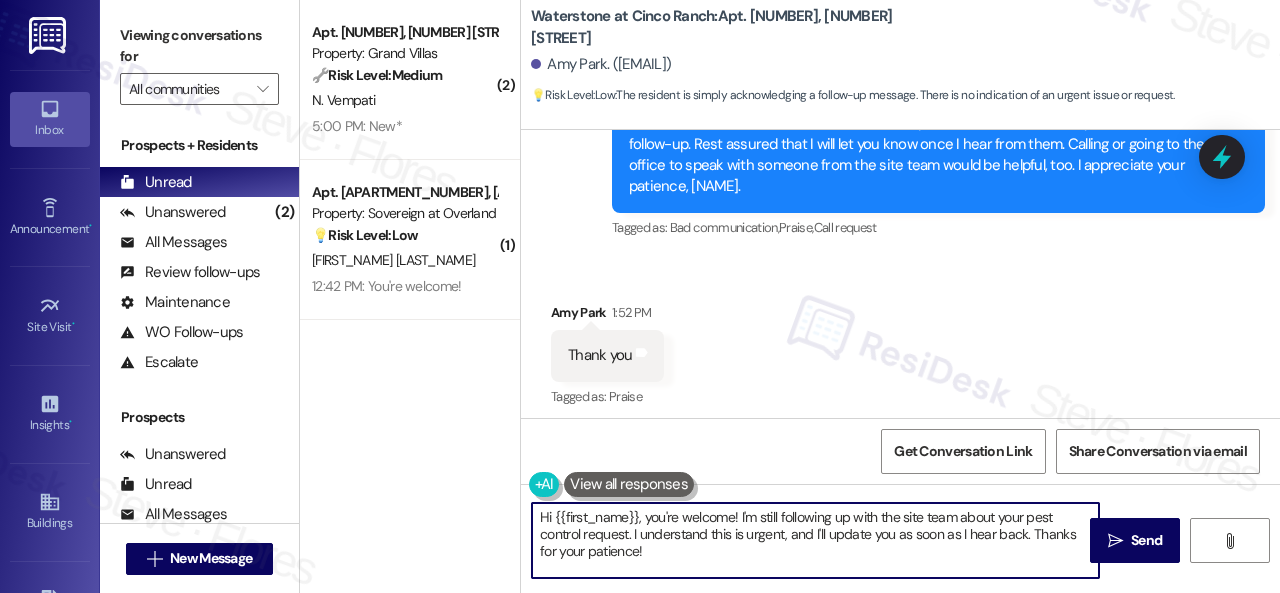 drag, startPoint x: 671, startPoint y: 548, endPoint x: 375, endPoint y: 482, distance: 303.26886 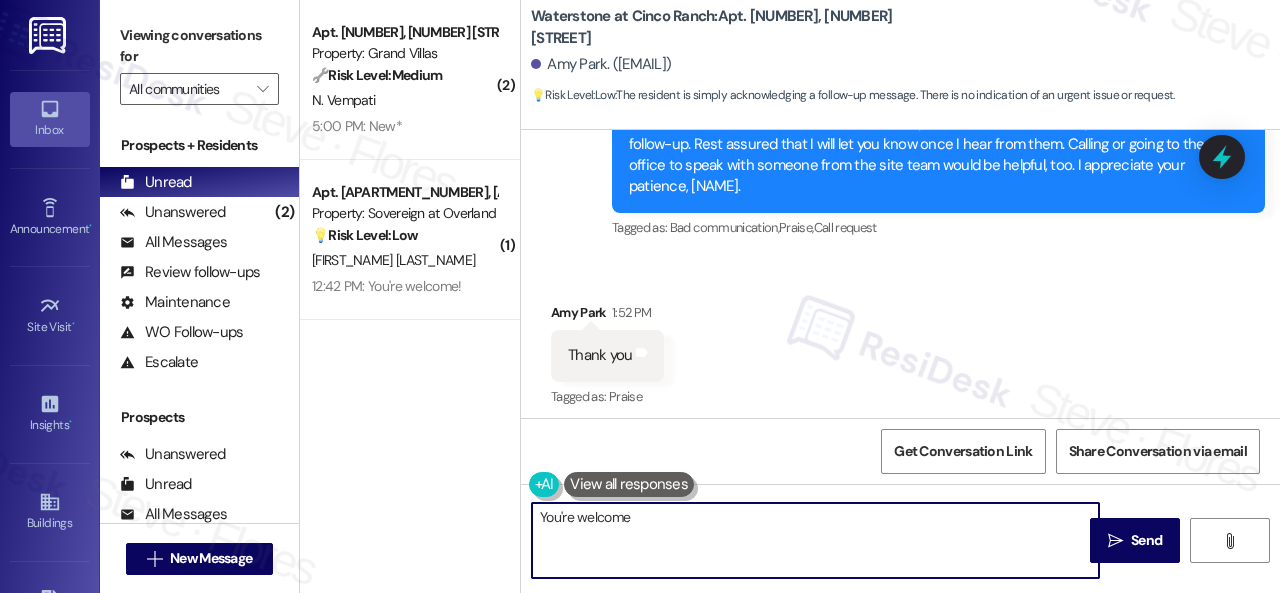 type on "You're welcome." 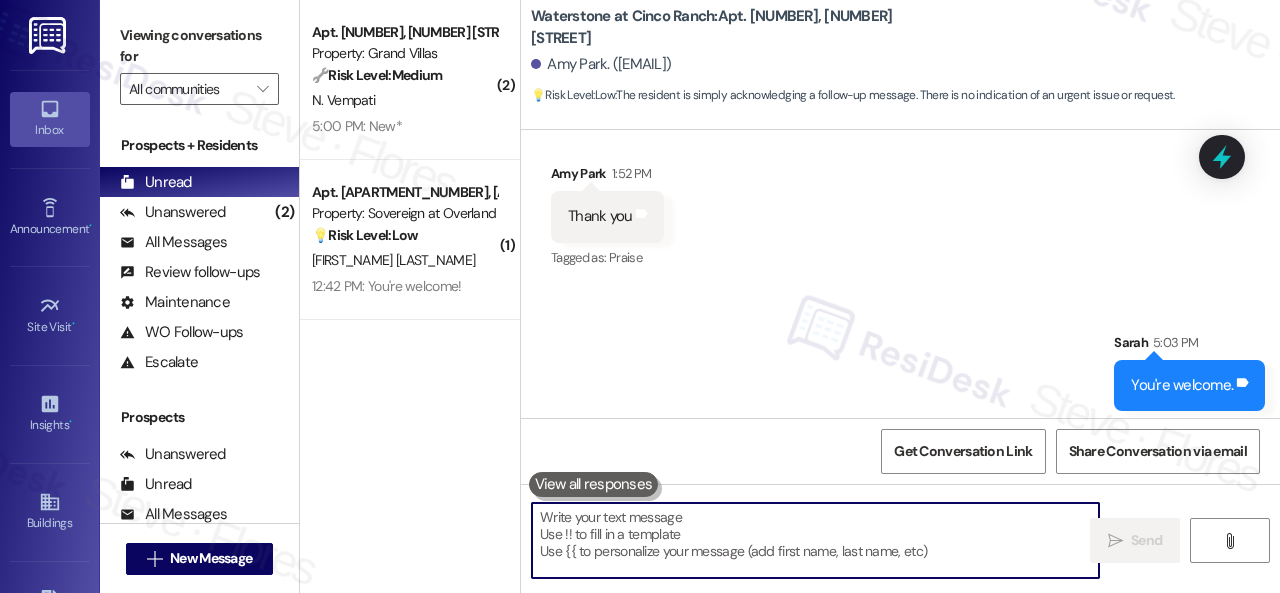 scroll, scrollTop: 16174, scrollLeft: 0, axis: vertical 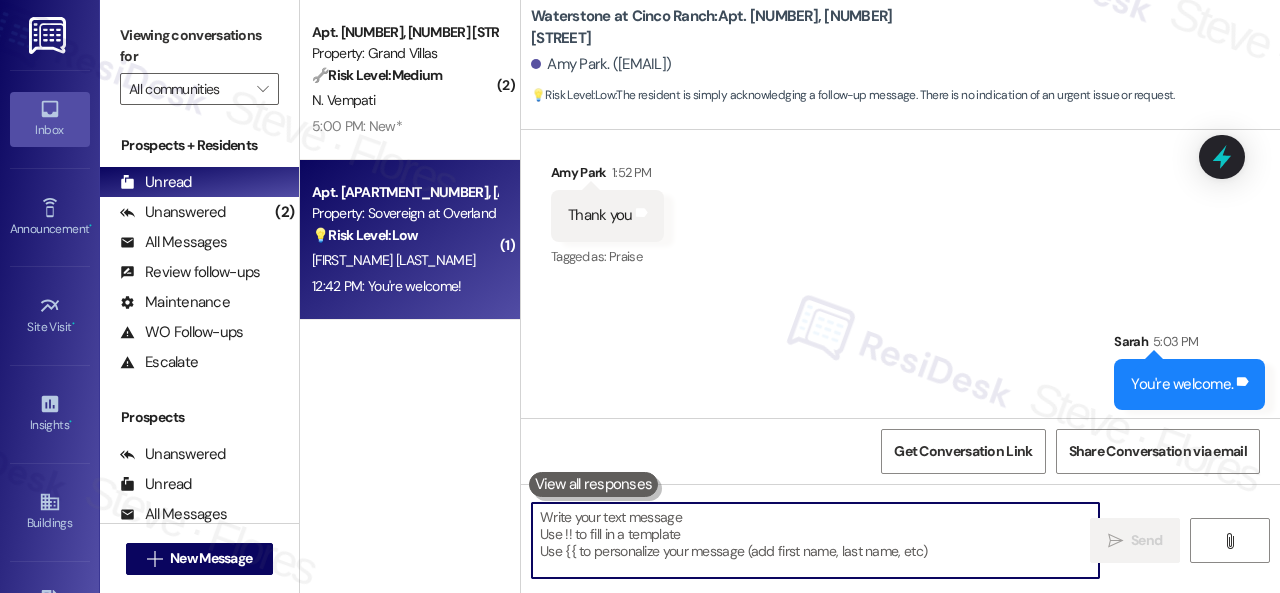 type 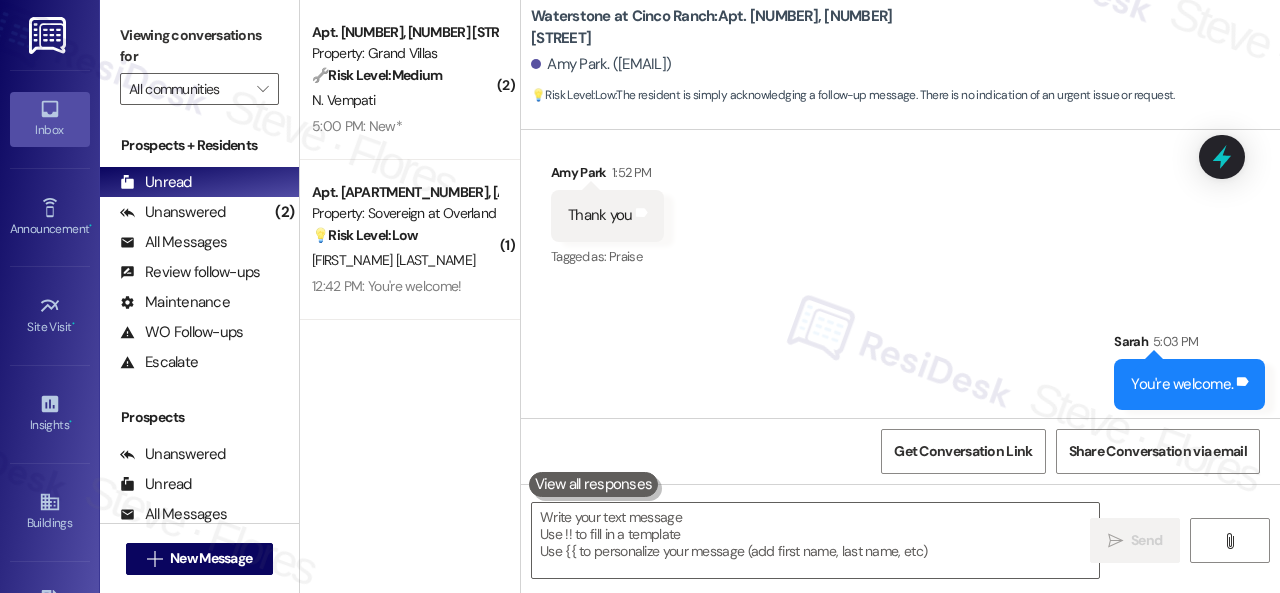 click on "12:42 PM: You're welcome! 12:42 PM: You're welcome!" at bounding box center [387, 286] 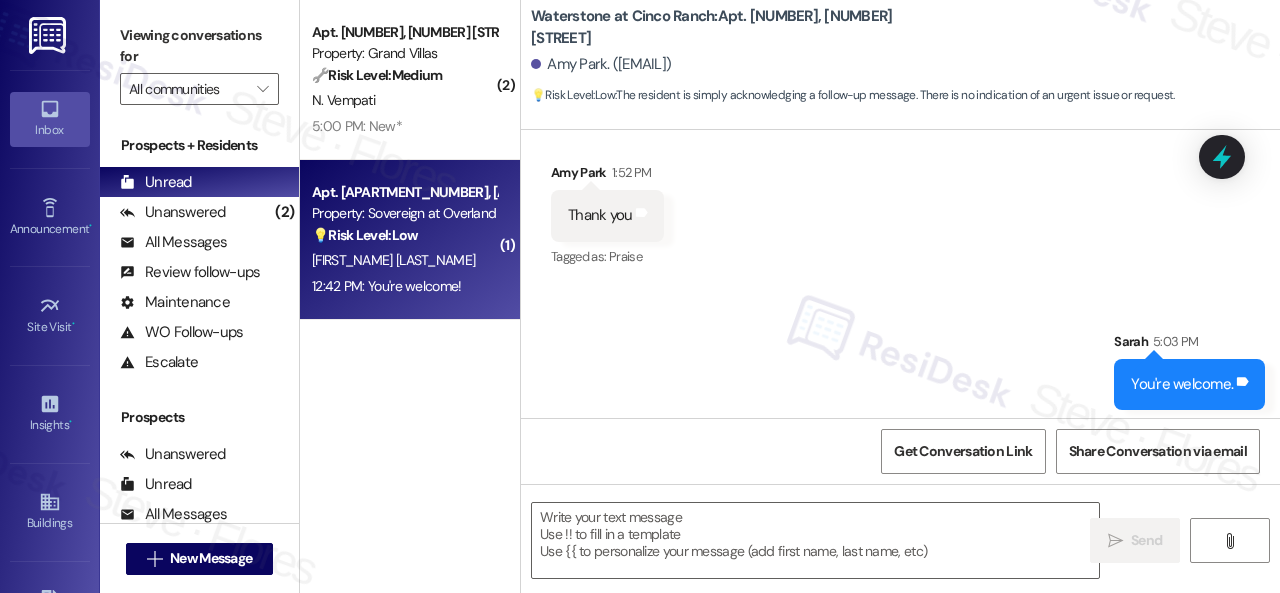 type on "Fetching suggested responses. Please feel free to read through the conversation in the meantime." 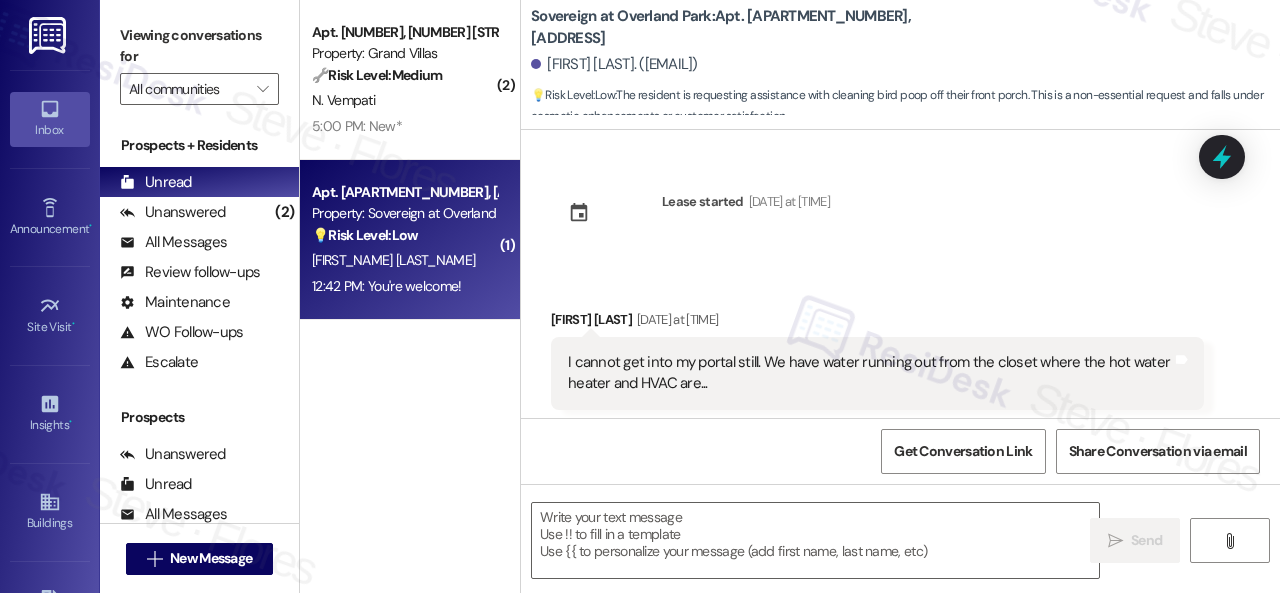 scroll, scrollTop: 7625, scrollLeft: 0, axis: vertical 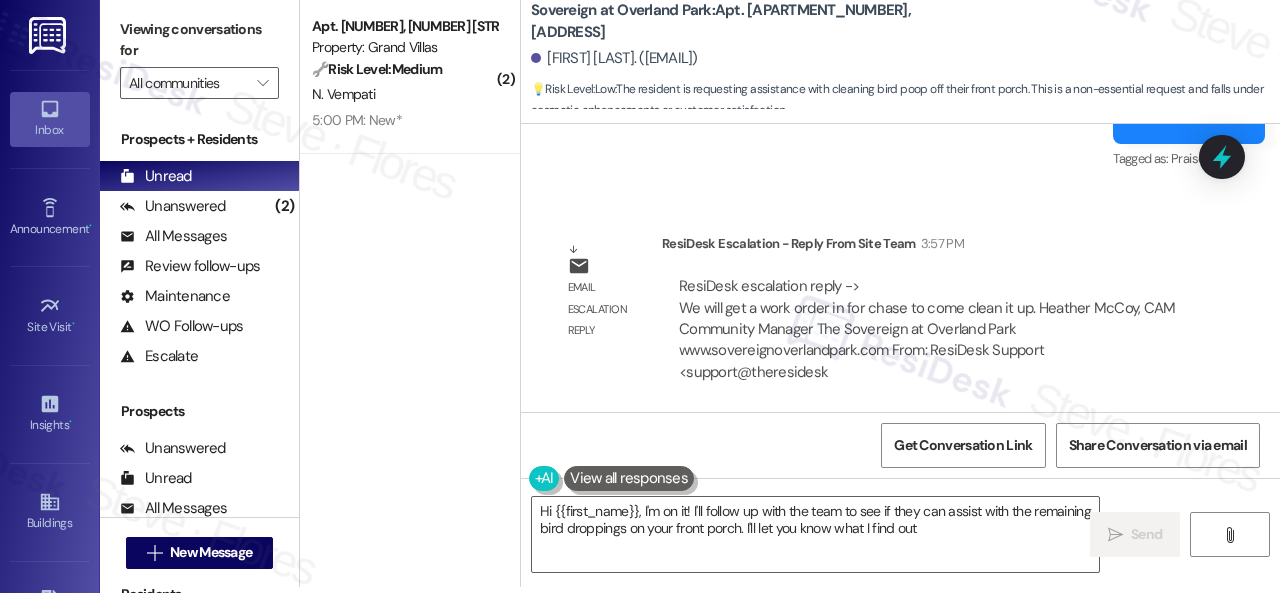 type on "Hi {{first_name}}, I'm on it! I'll follow up with the team to see if they can assist with the remaining bird droppings on your front porch. I'll let you know what I find out!" 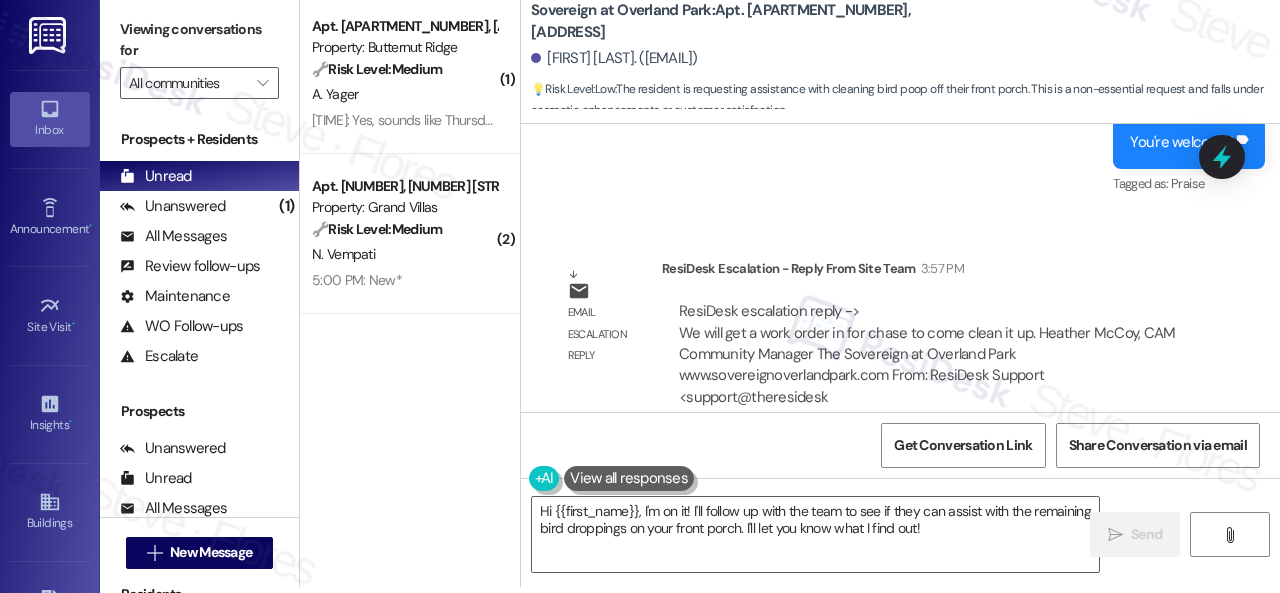 scroll, scrollTop: 7625, scrollLeft: 0, axis: vertical 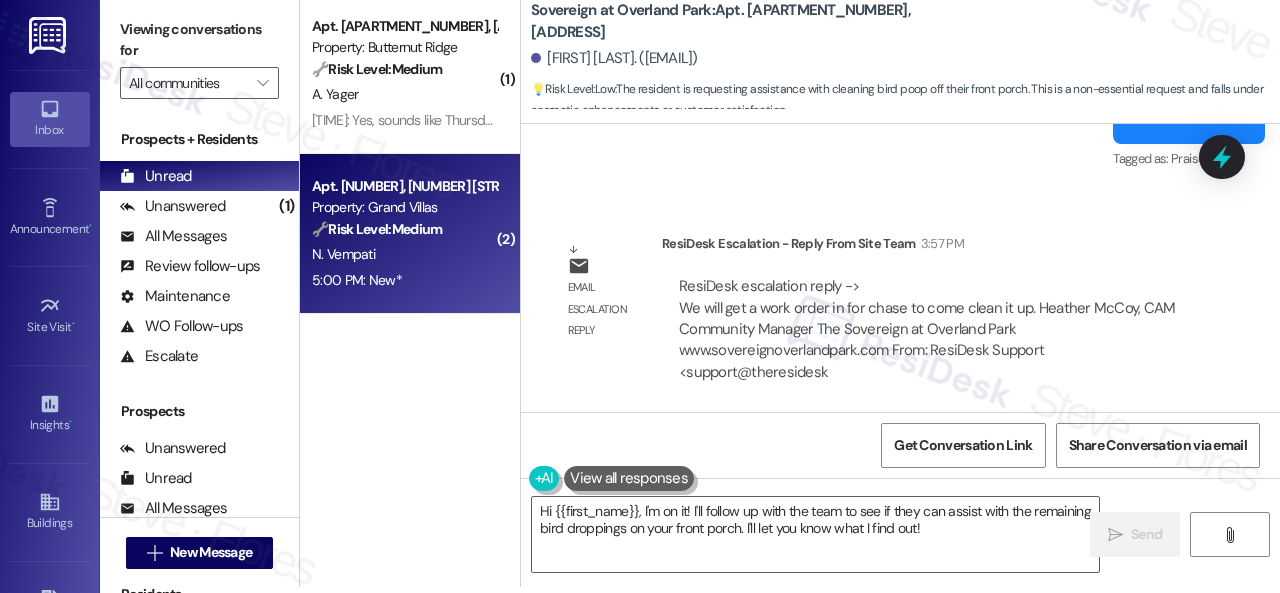 click on "N. Vempati" at bounding box center [404, 254] 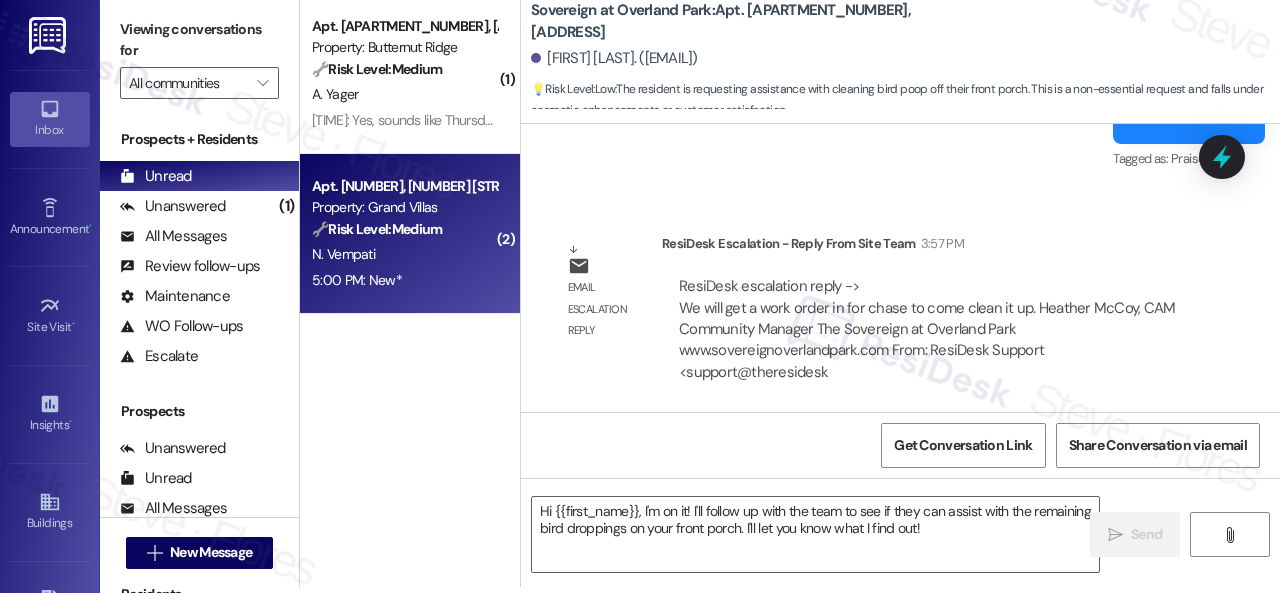 type on "Fetching suggested responses. Please feel free to read through the conversation in the meantime." 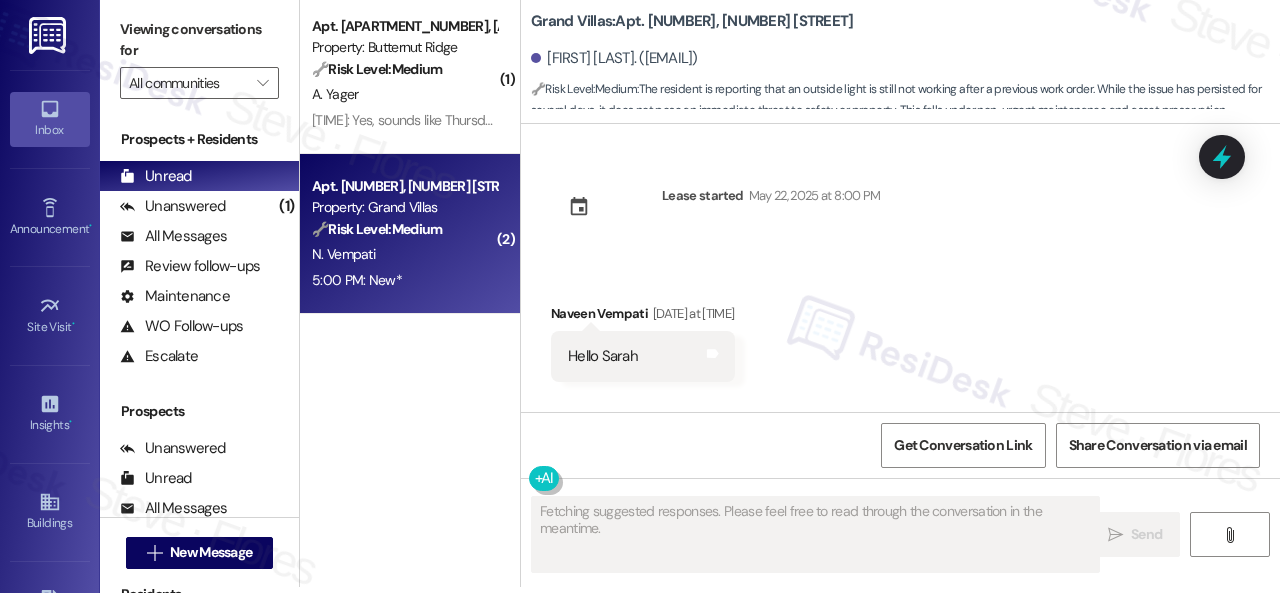 scroll, scrollTop: 24507, scrollLeft: 0, axis: vertical 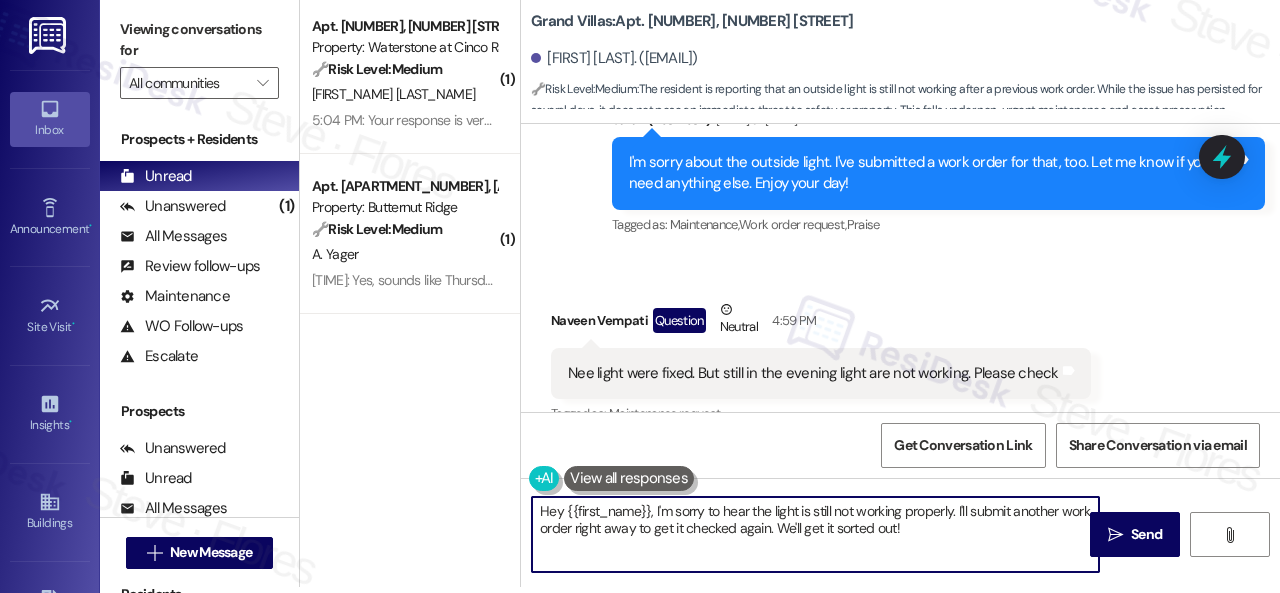 drag, startPoint x: 970, startPoint y: 536, endPoint x: 330, endPoint y: 450, distance: 645.75226 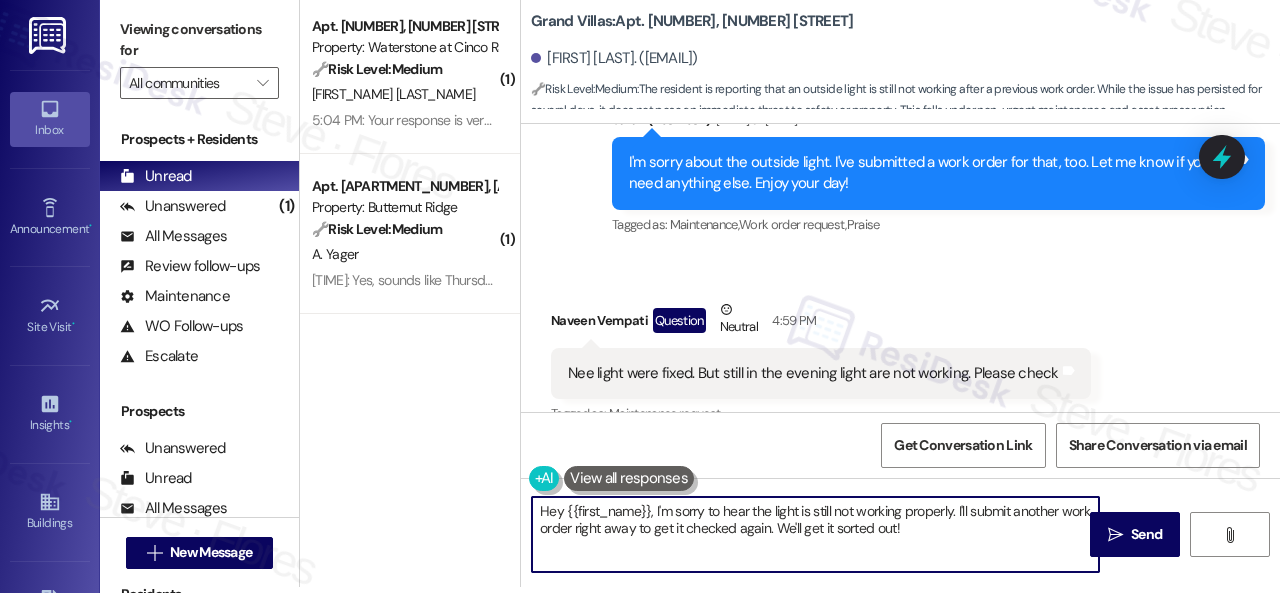 scroll, scrollTop: 24007, scrollLeft: 0, axis: vertical 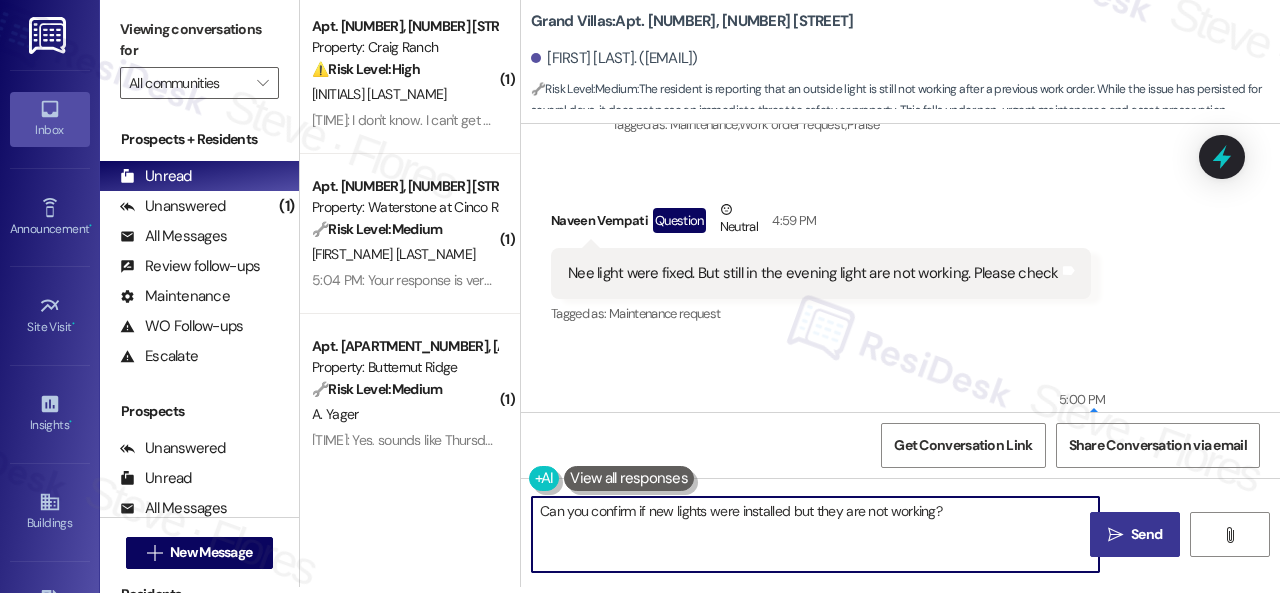 type on "Can you confirm if new lights were installed but they are not working?" 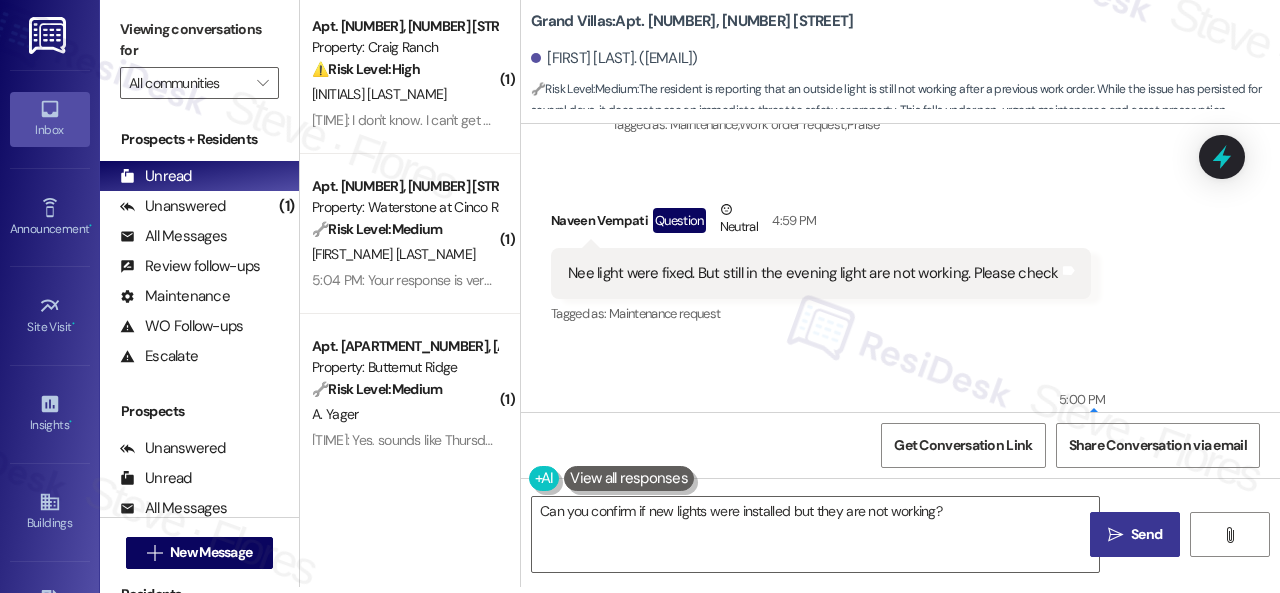 click on " Send" at bounding box center (1135, 534) 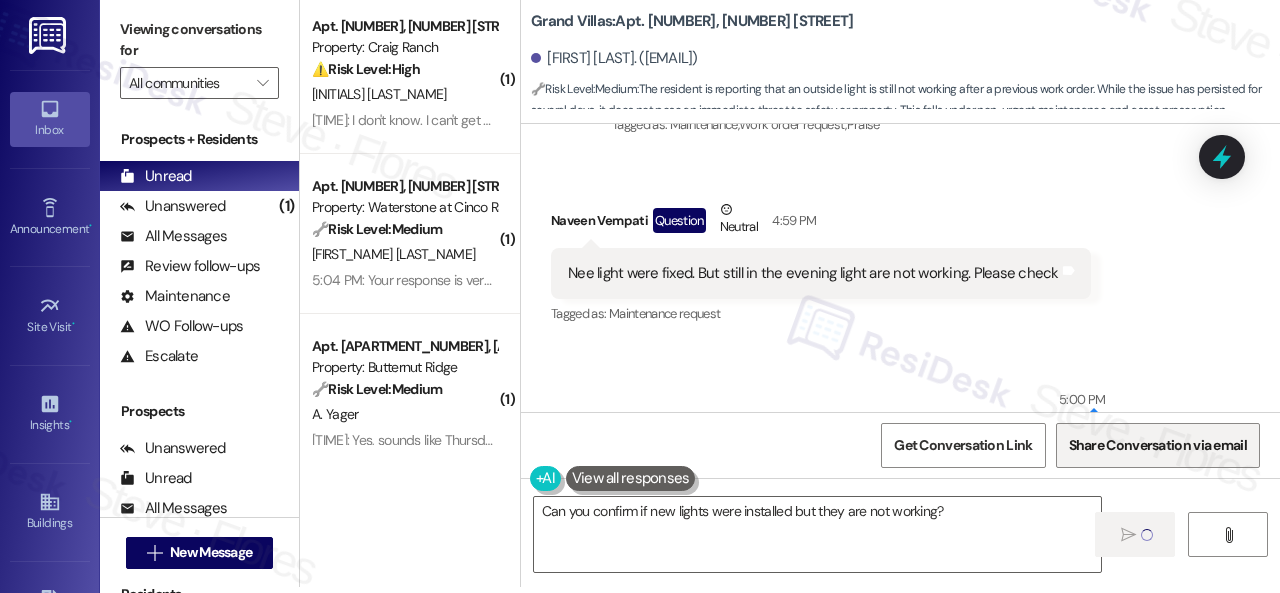 type 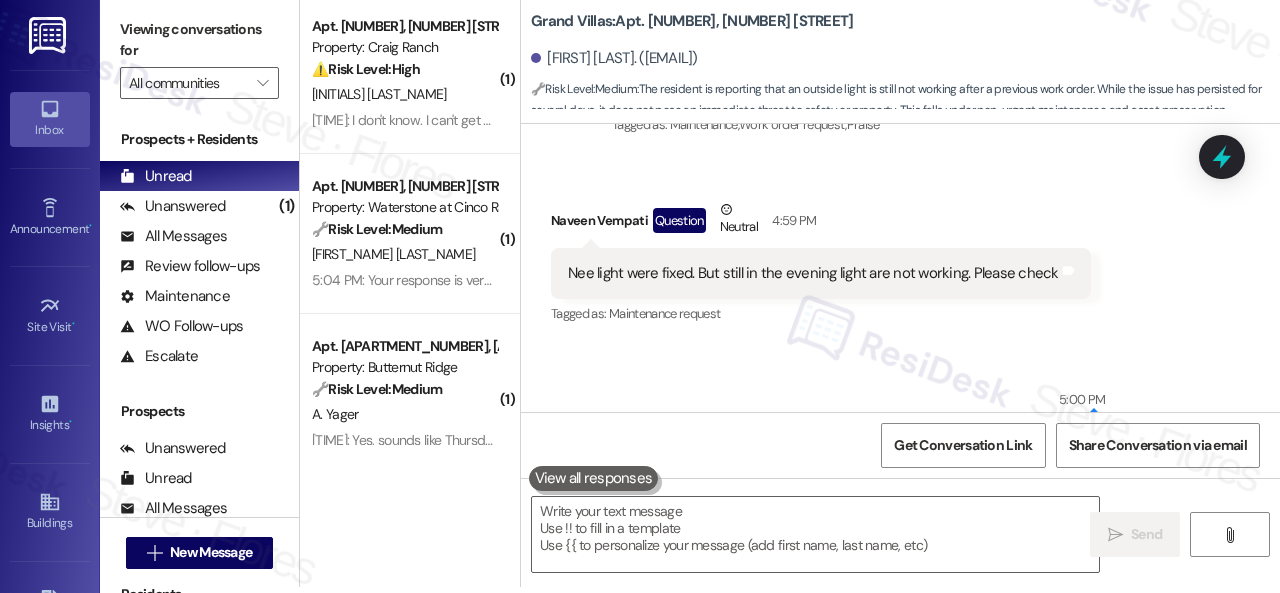 scroll, scrollTop: 0, scrollLeft: 0, axis: both 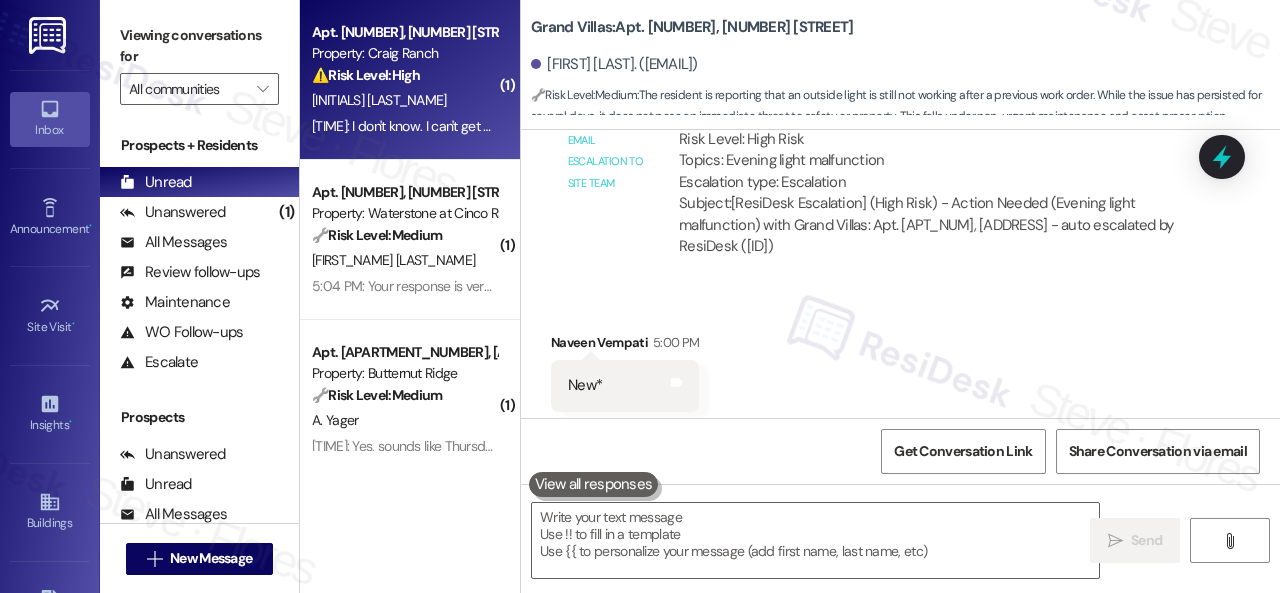click on "⚠️  Risk Level:  High The resident is unable to contact their son who lives at the property to determine the status of the AC. The inability to confirm the AC status and the resident's absence create a potential risk of property damage or resident discomfort, requiring urgent attention." at bounding box center (404, 75) 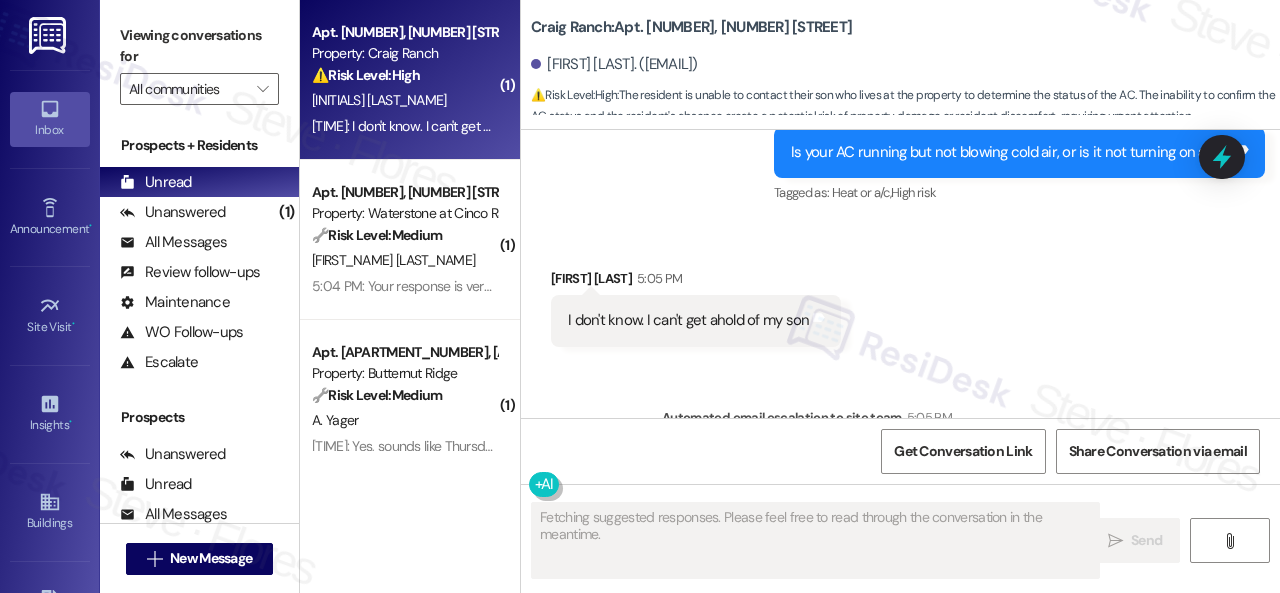 scroll, scrollTop: 2652, scrollLeft: 0, axis: vertical 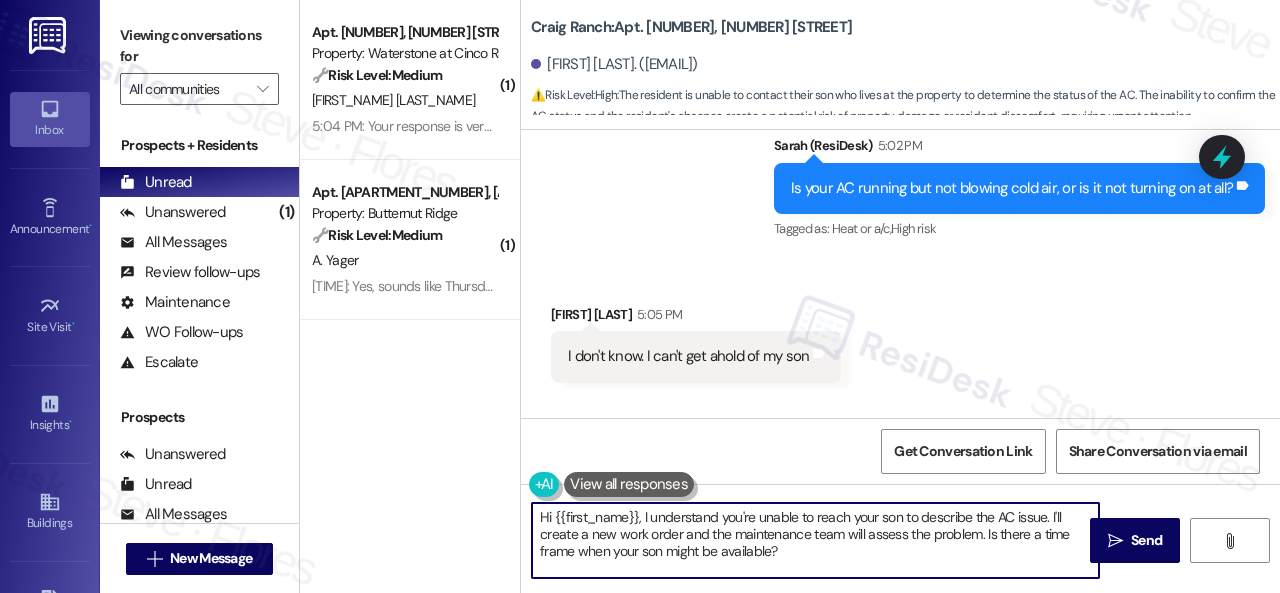 drag, startPoint x: 796, startPoint y: 556, endPoint x: 489, endPoint y: 521, distance: 308.98868 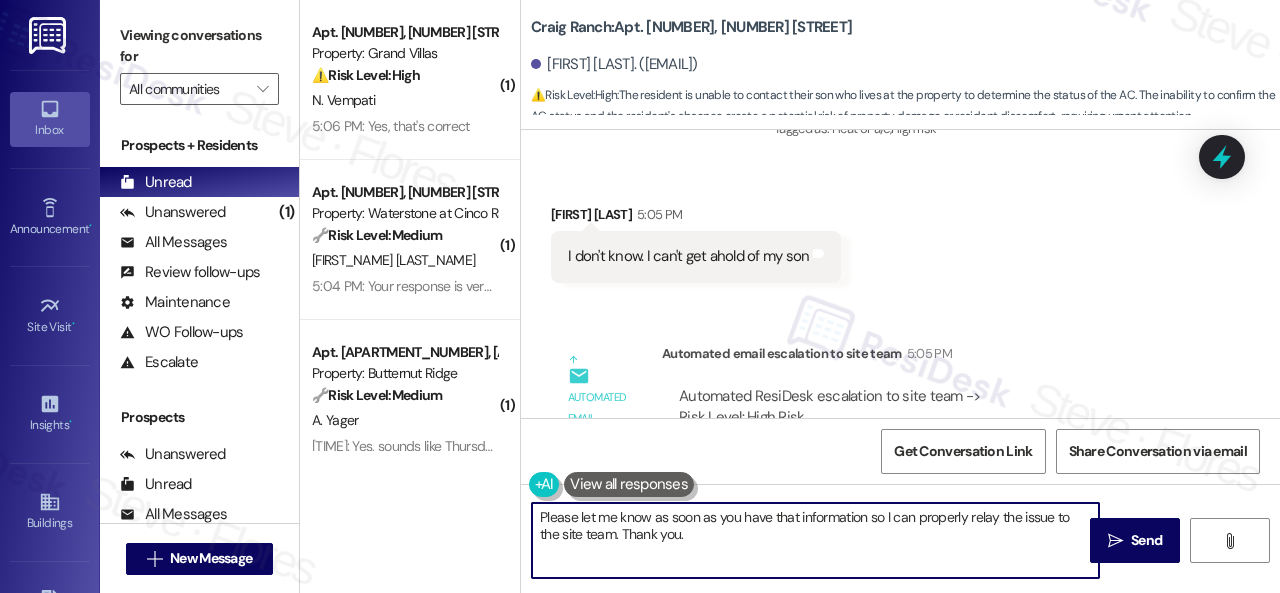 scroll, scrollTop: 2922, scrollLeft: 0, axis: vertical 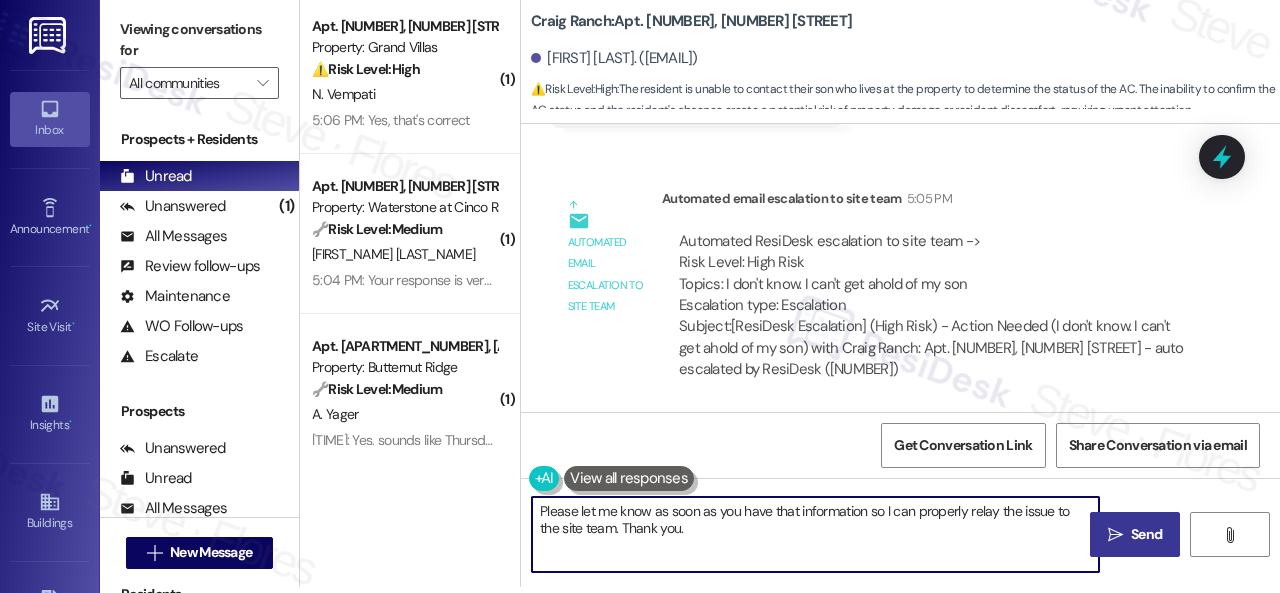 type on "Please let me know as soon as you have that information so I can properly relay the issue to the site team. Thank you." 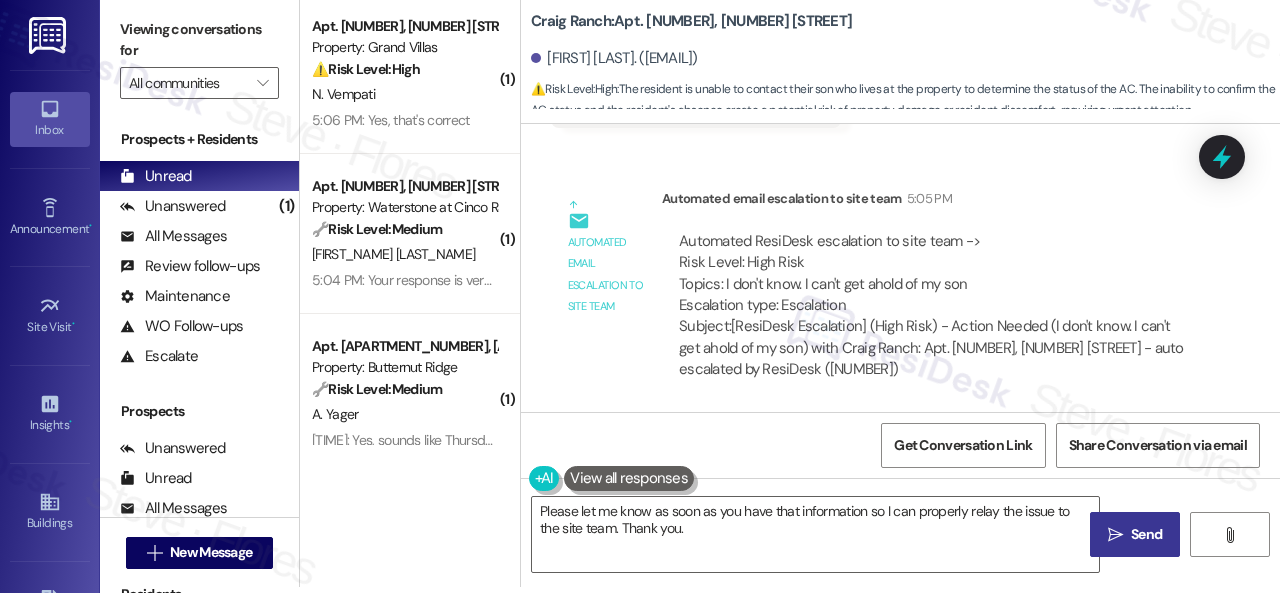 click on "Send" at bounding box center (1146, 534) 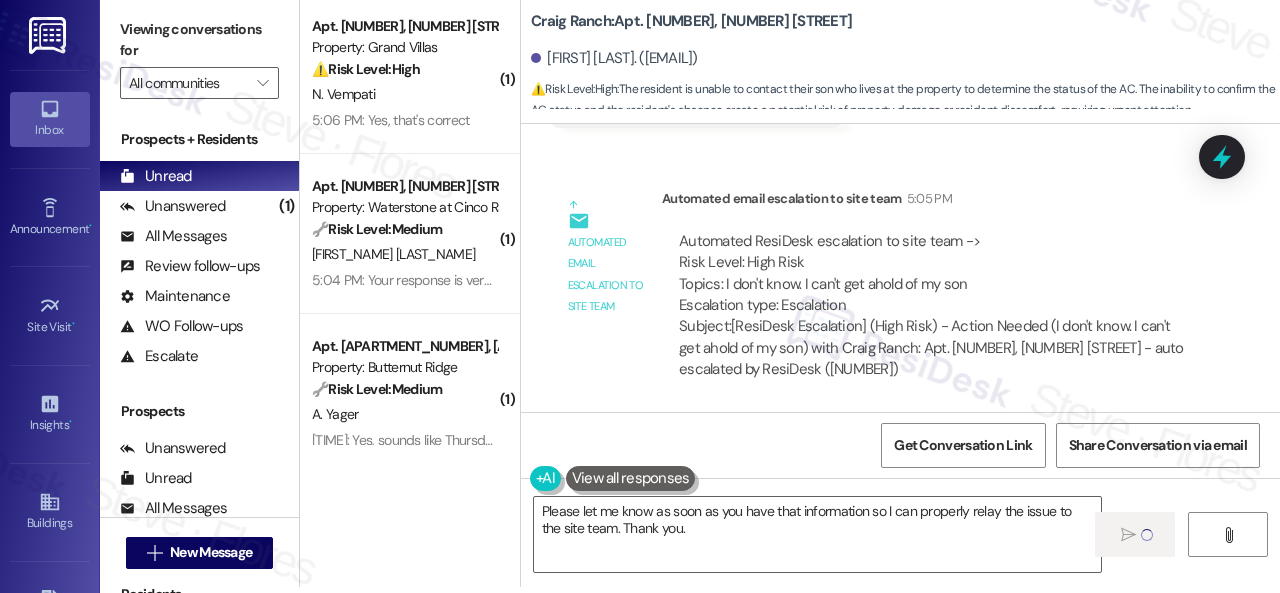 type 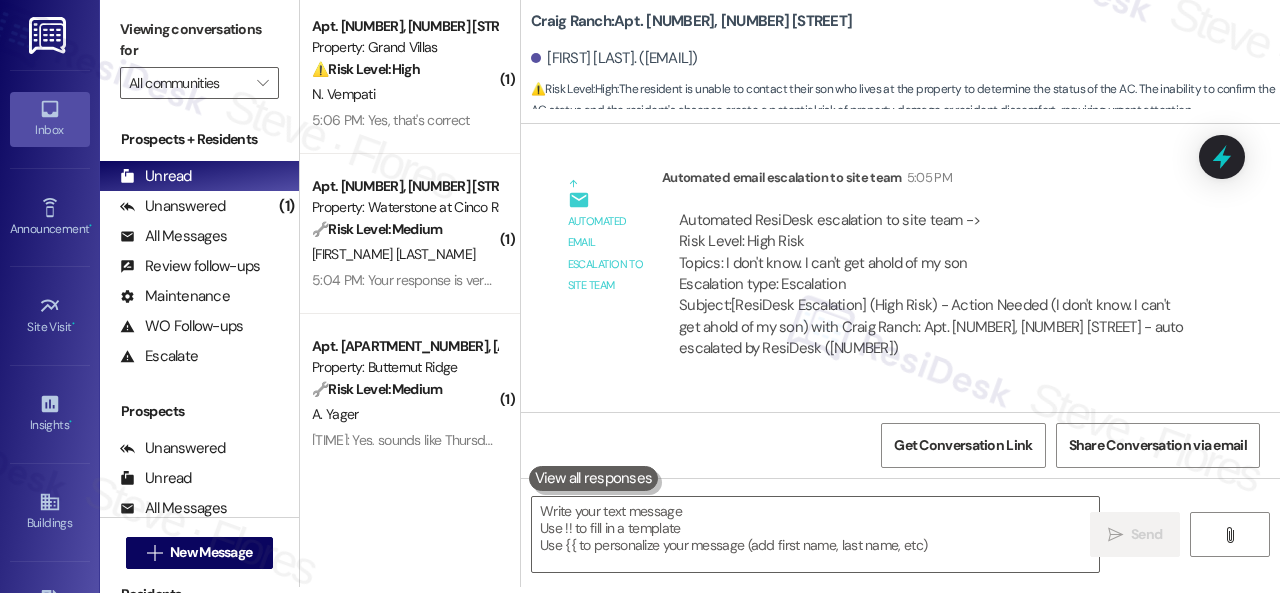 scroll, scrollTop: 0, scrollLeft: 0, axis: both 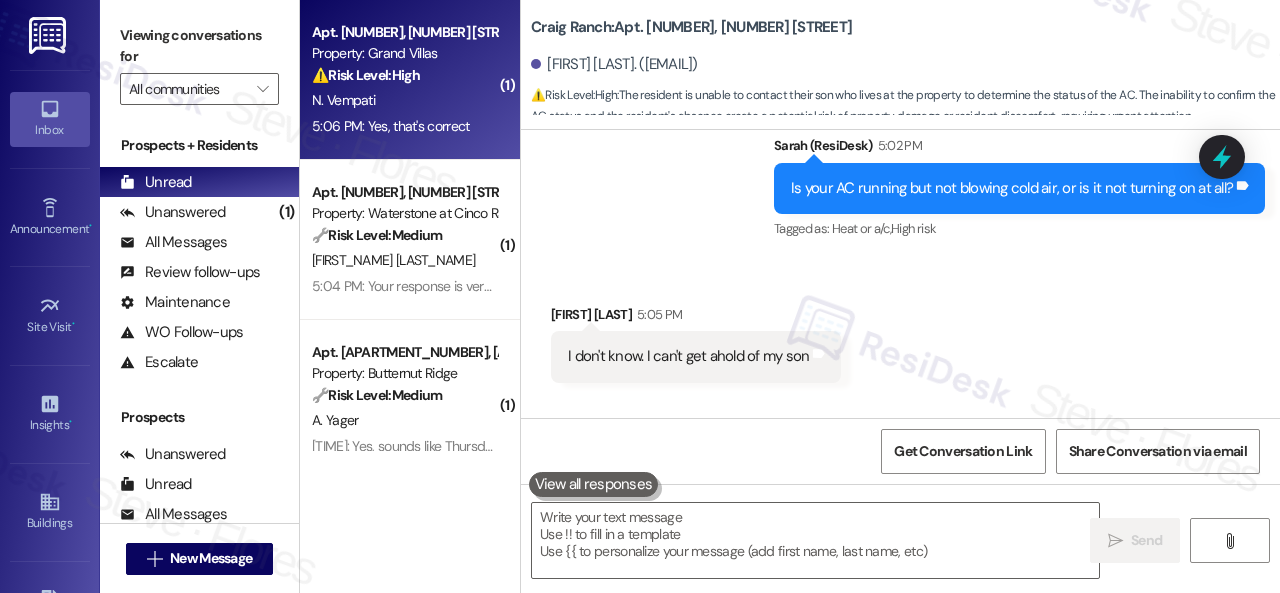 click on "N. Vempati" at bounding box center [404, 100] 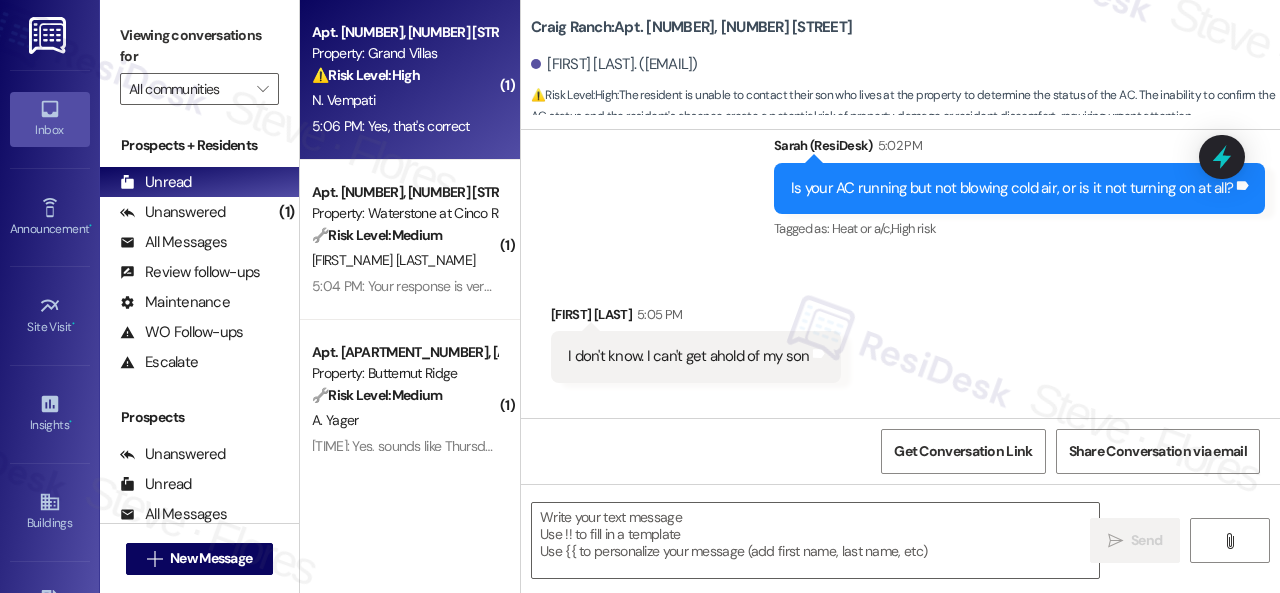 type on "Fetching suggested responses. Please feel free to read through the conversation in the meantime." 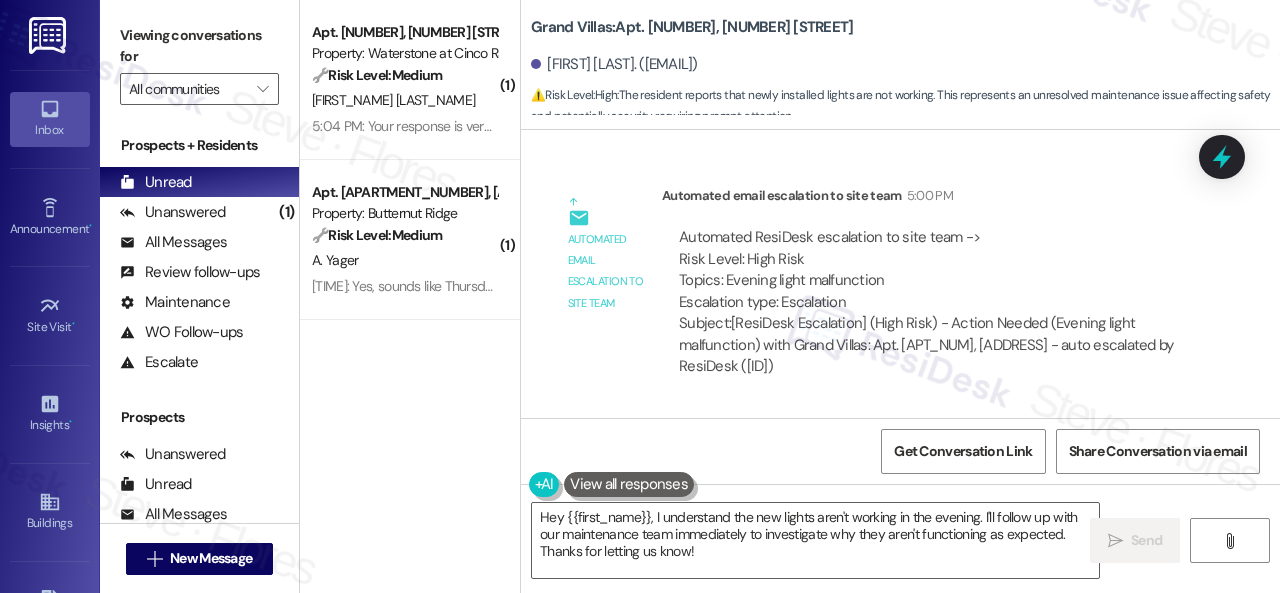 scroll, scrollTop: 24483, scrollLeft: 0, axis: vertical 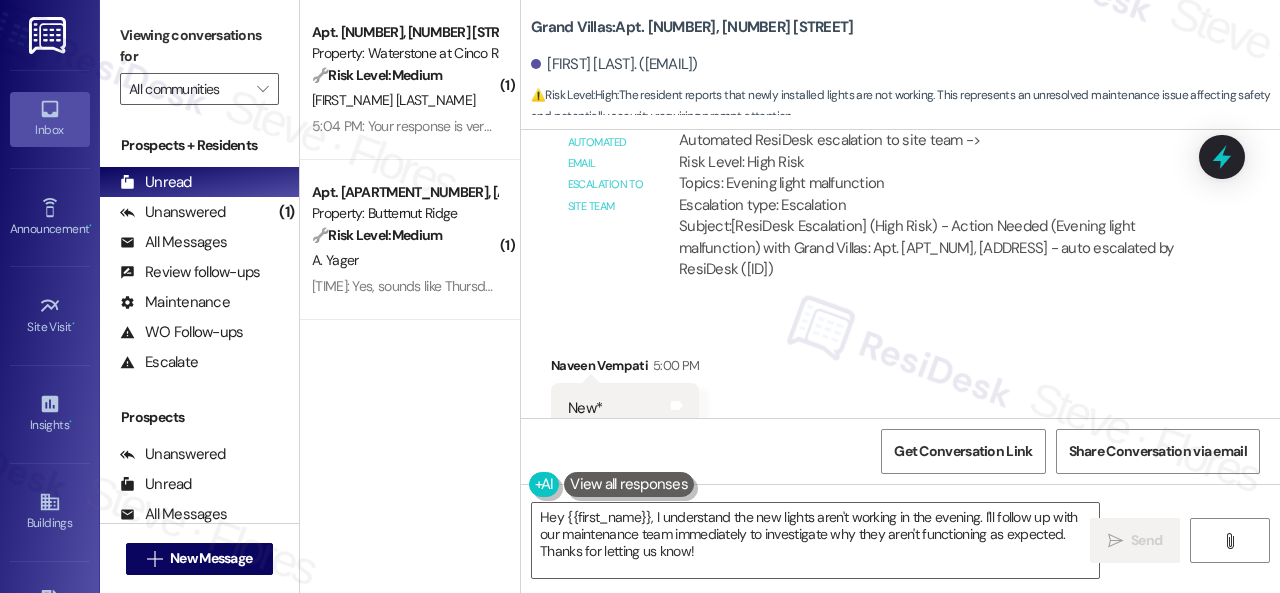 drag, startPoint x: 833, startPoint y: 325, endPoint x: 815, endPoint y: 357, distance: 36.71512 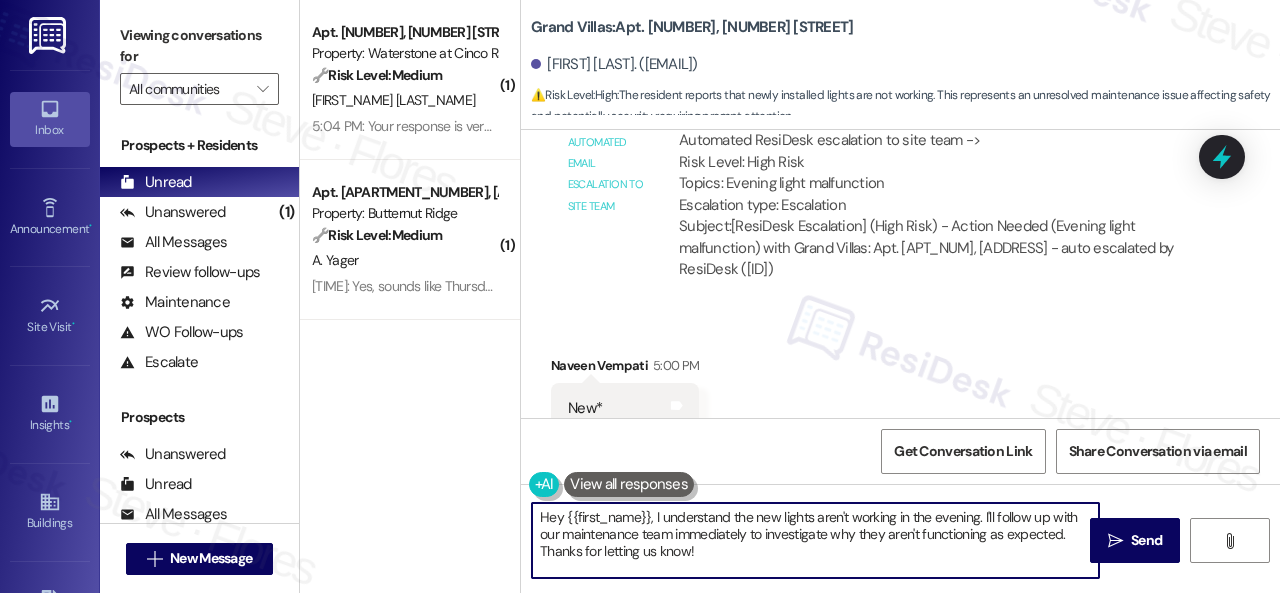 drag, startPoint x: 677, startPoint y: 551, endPoint x: 304, endPoint y: 433, distance: 391.21988 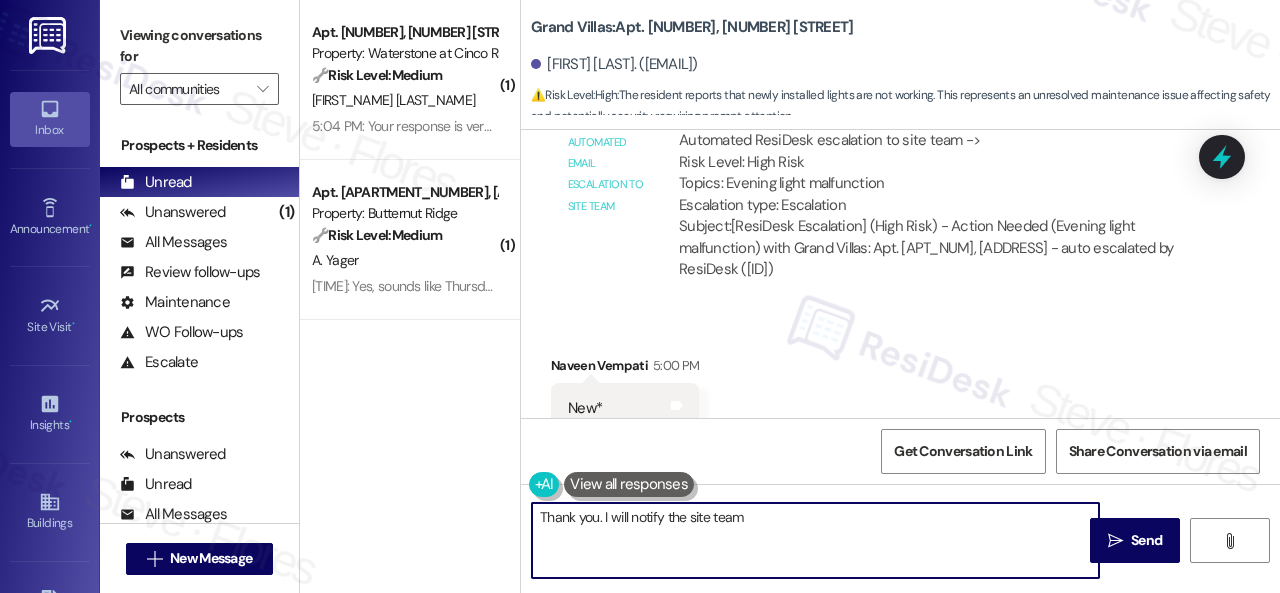 type on "Thank you. I will notify the site team." 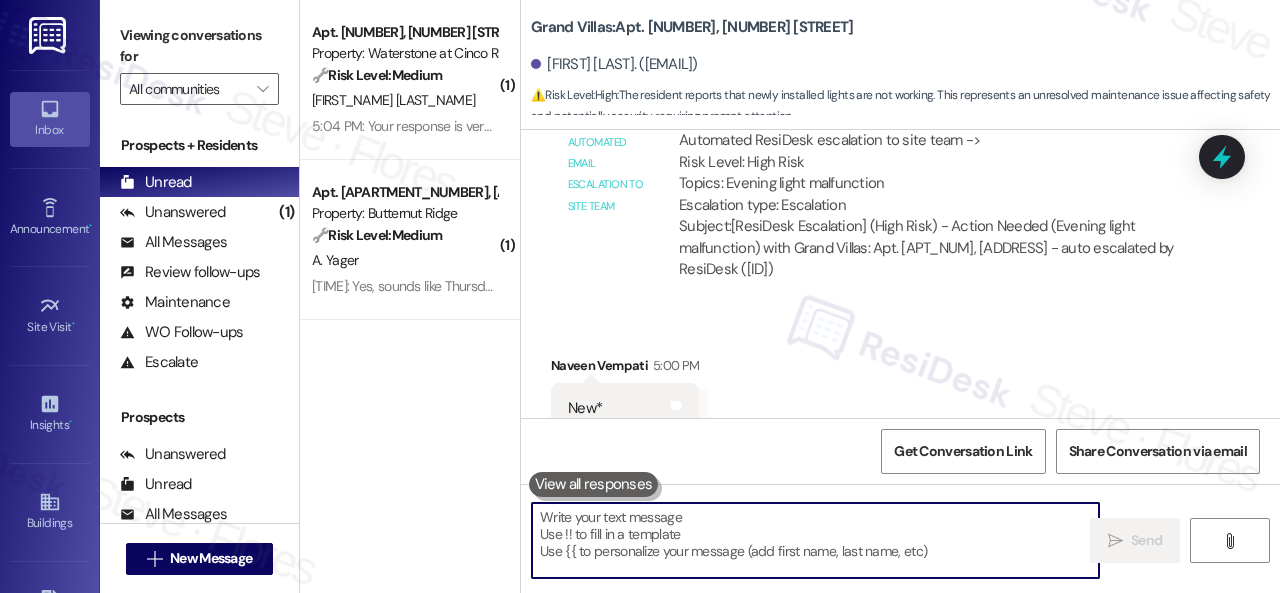 scroll, scrollTop: 24814, scrollLeft: 0, axis: vertical 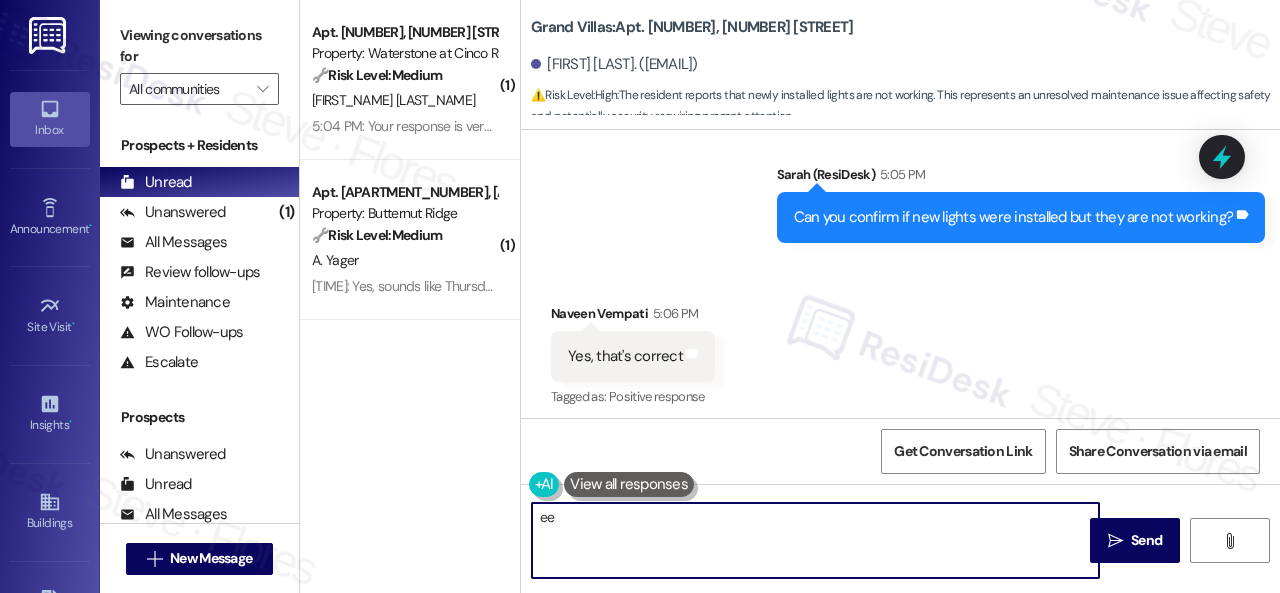 type on "ee" 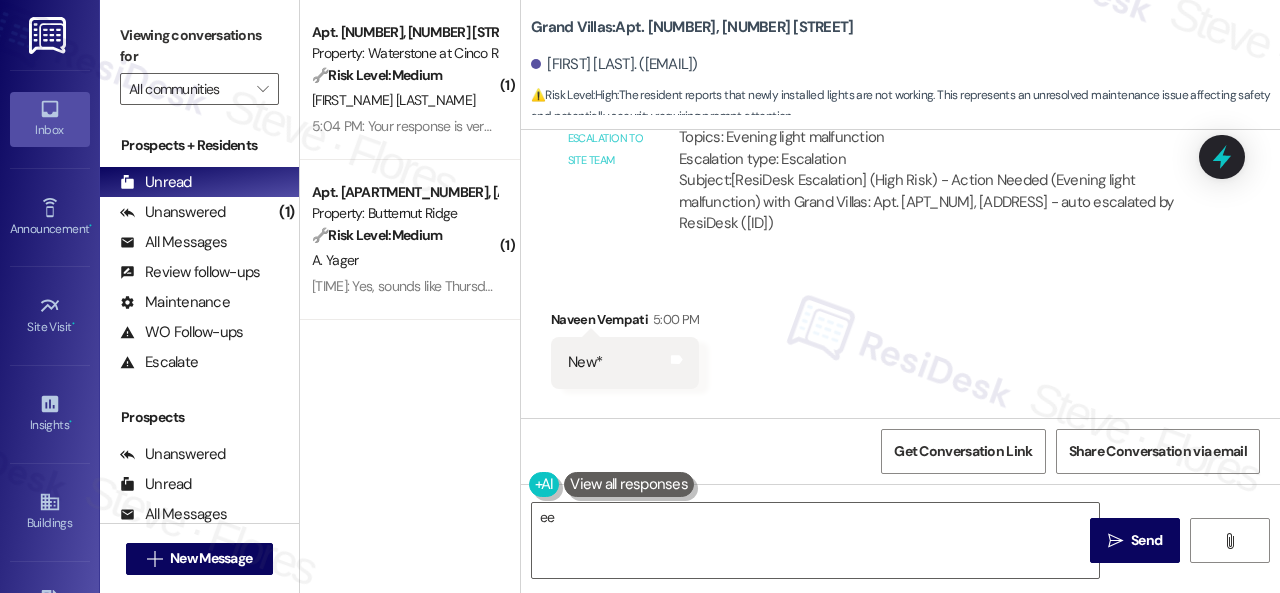 scroll, scrollTop: 24314, scrollLeft: 0, axis: vertical 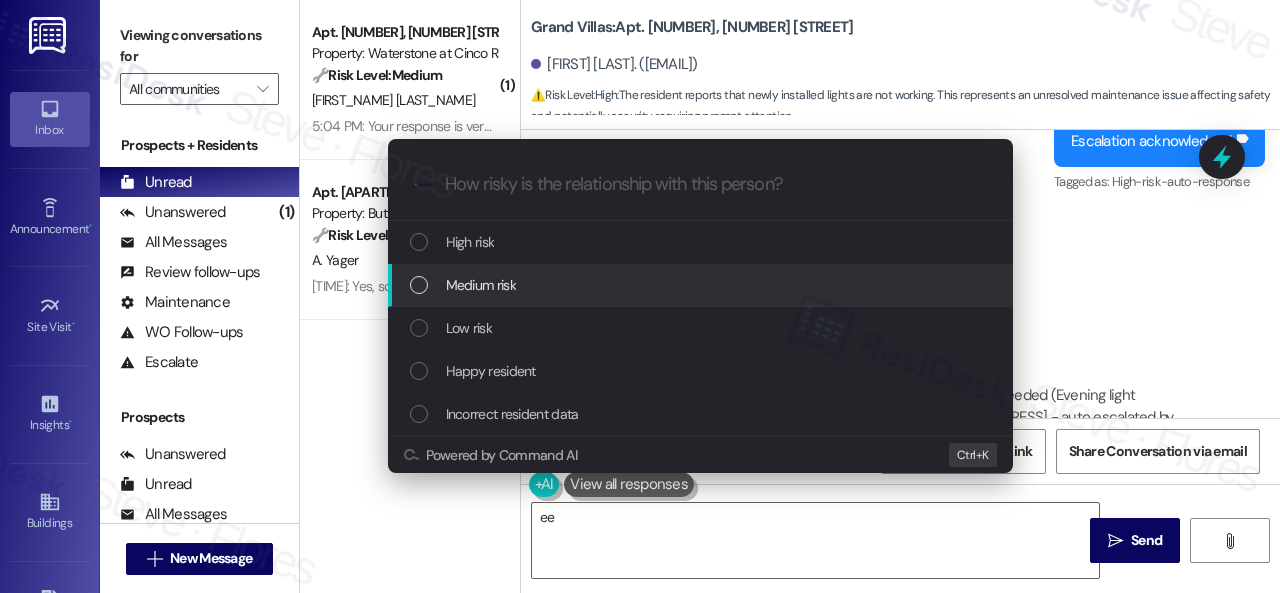 click on "Medium risk" at bounding box center (481, 285) 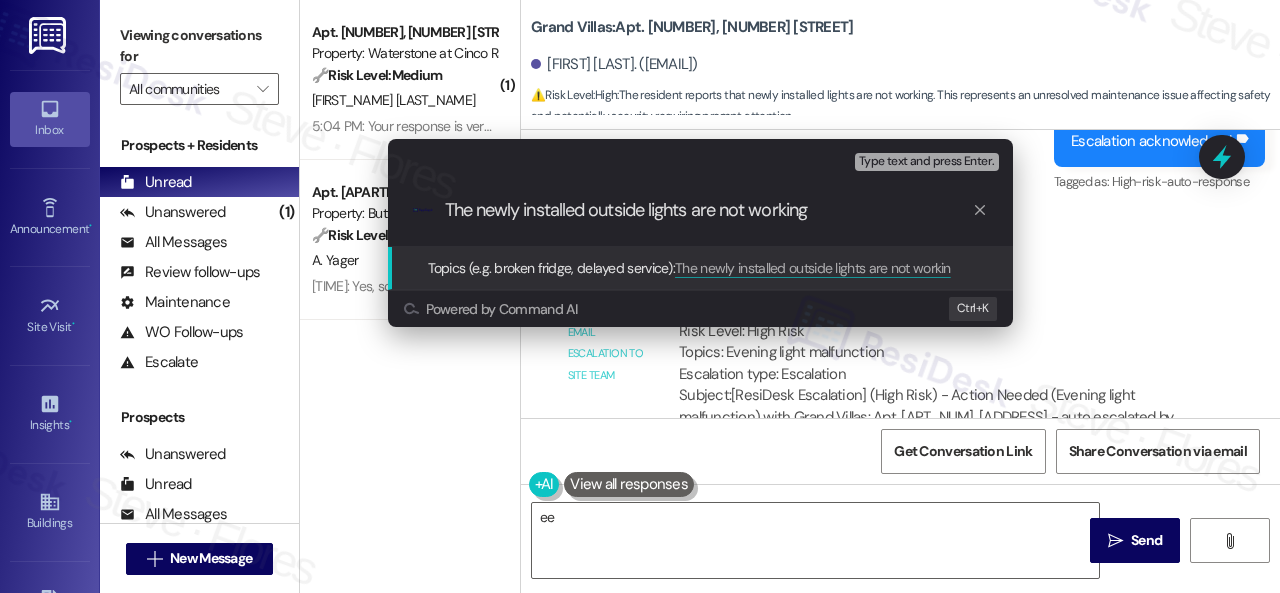 type on "The newly installed outside lights are not working." 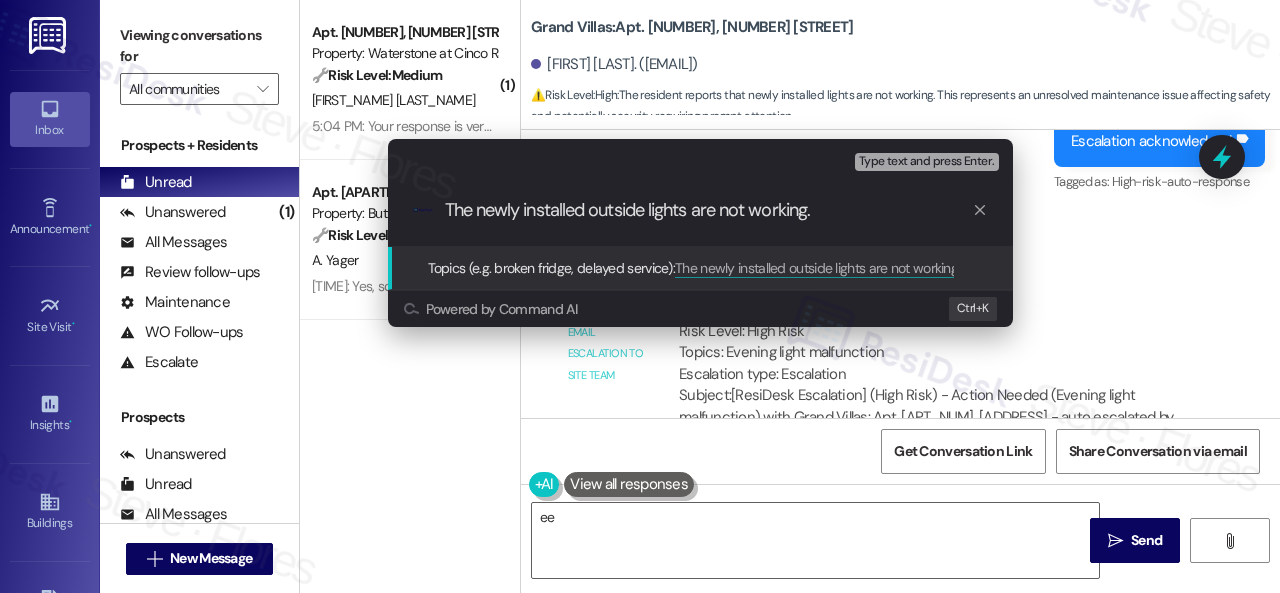 type 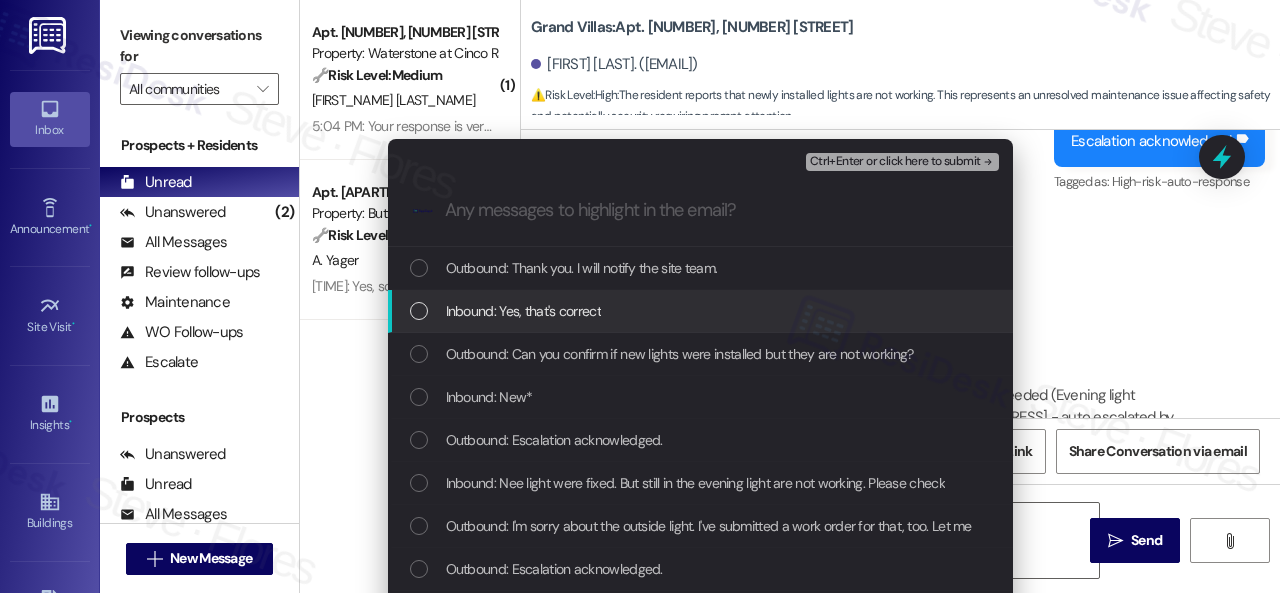 click on "Inbound: Yes, that's correct" at bounding box center (523, 311) 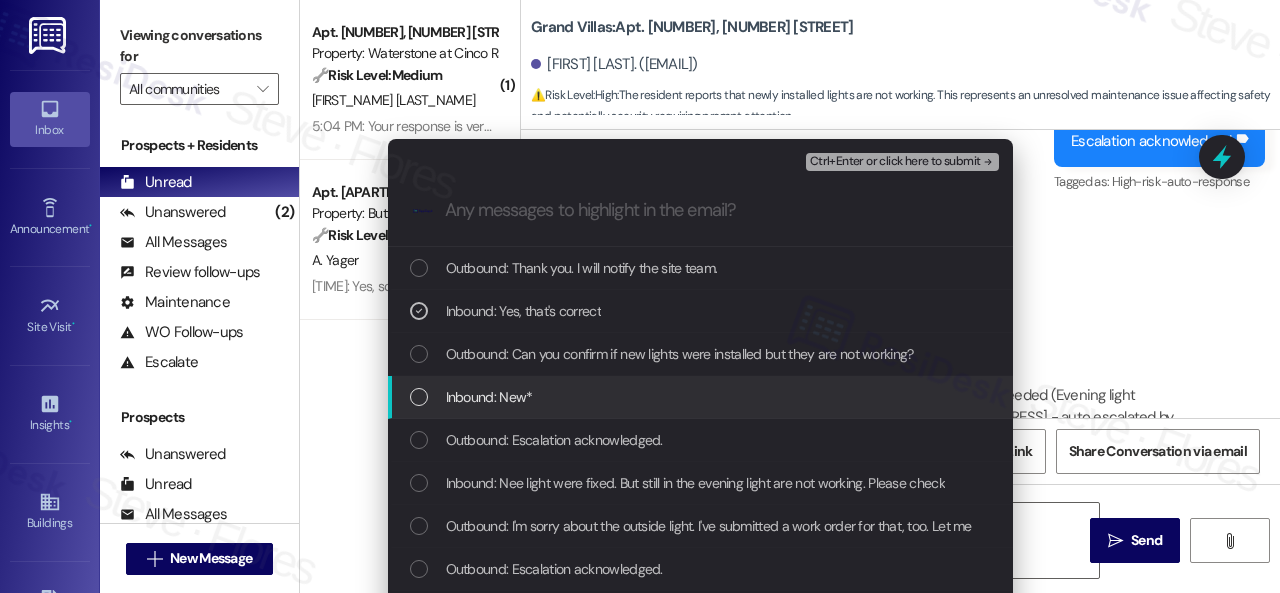 click on "Inbound: New*" at bounding box center (489, 397) 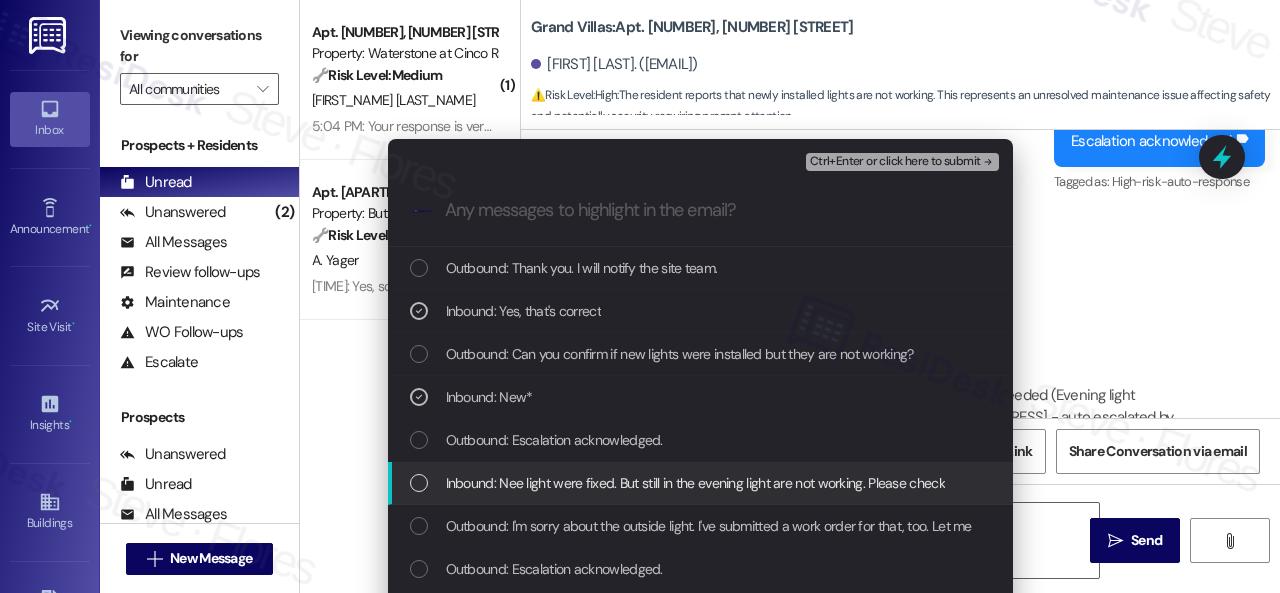 click on "Inbound: Nee light were fixed. But still in the evening light are not working. Please check" at bounding box center (695, 483) 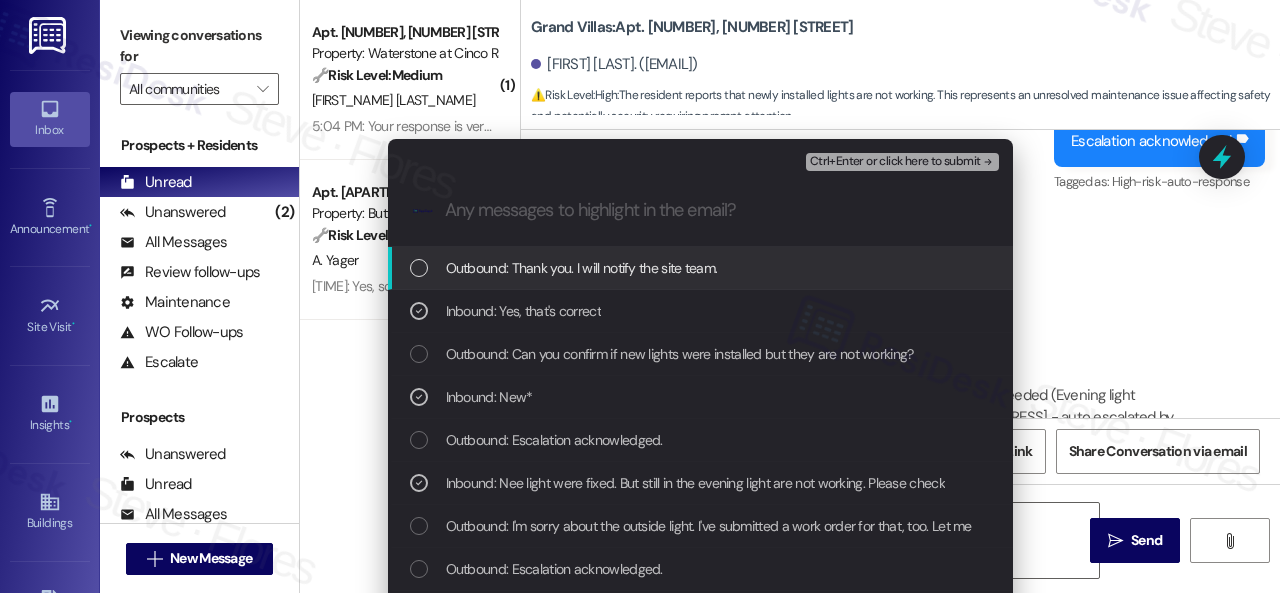 click on "Ctrl+Enter or click here to submit" at bounding box center [895, 162] 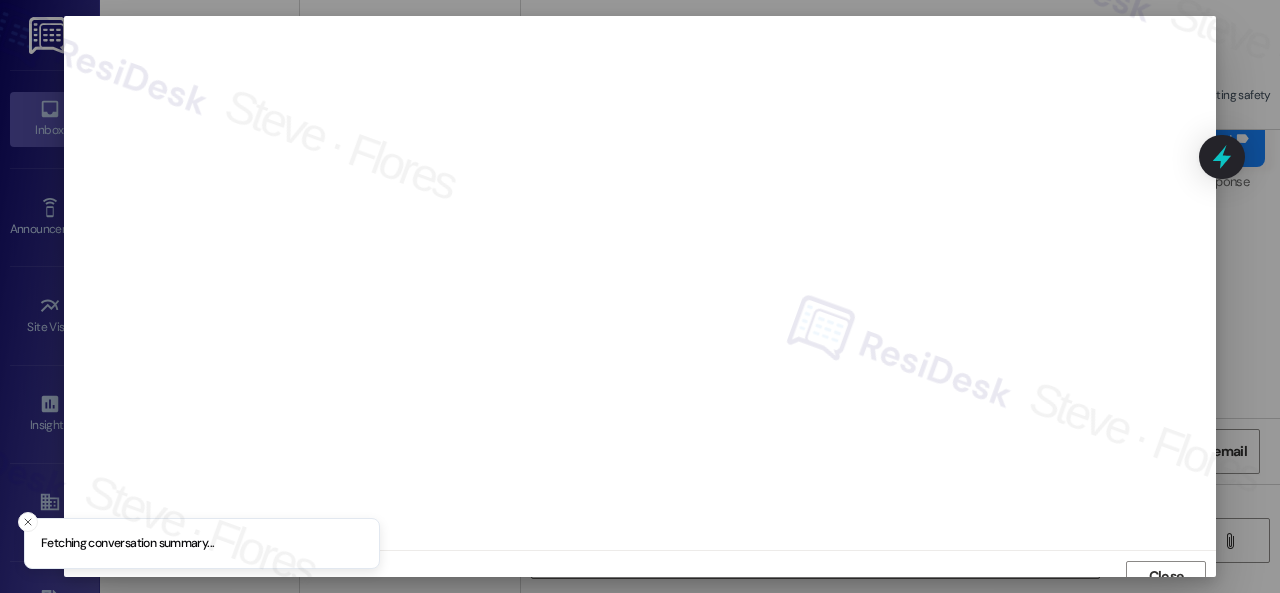 scroll, scrollTop: 15, scrollLeft: 0, axis: vertical 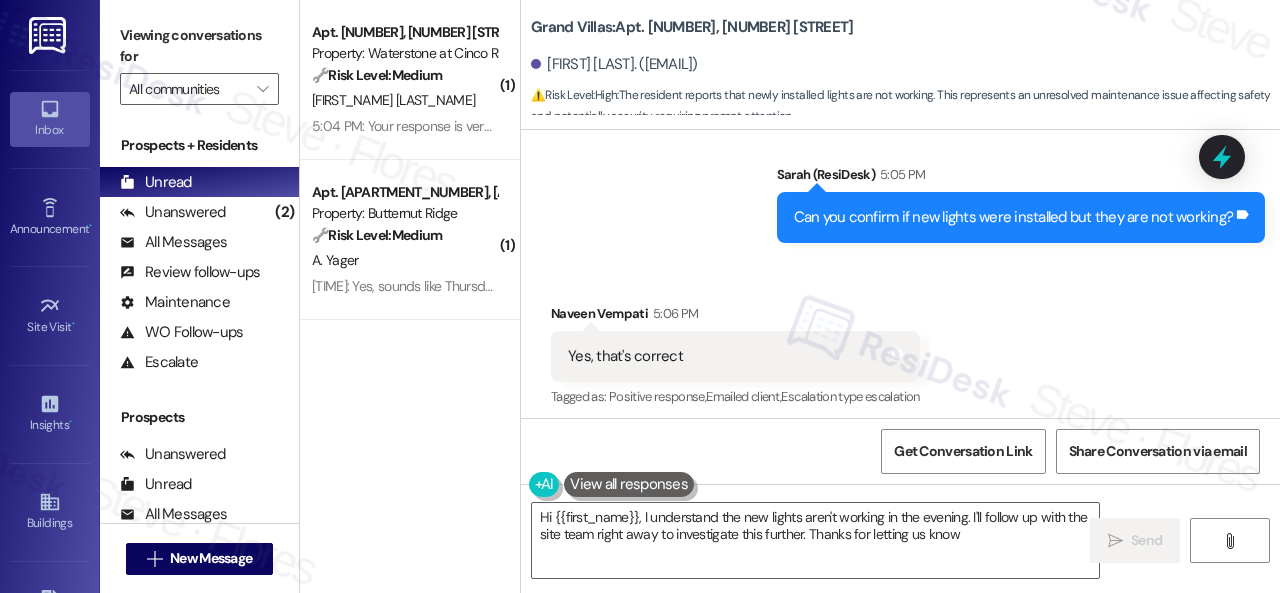 type on "Hi {{first_name}}, I understand the new lights aren't working in the evening. I'll follow up with the site team right away to investigate this further. Thanks for letting us know!" 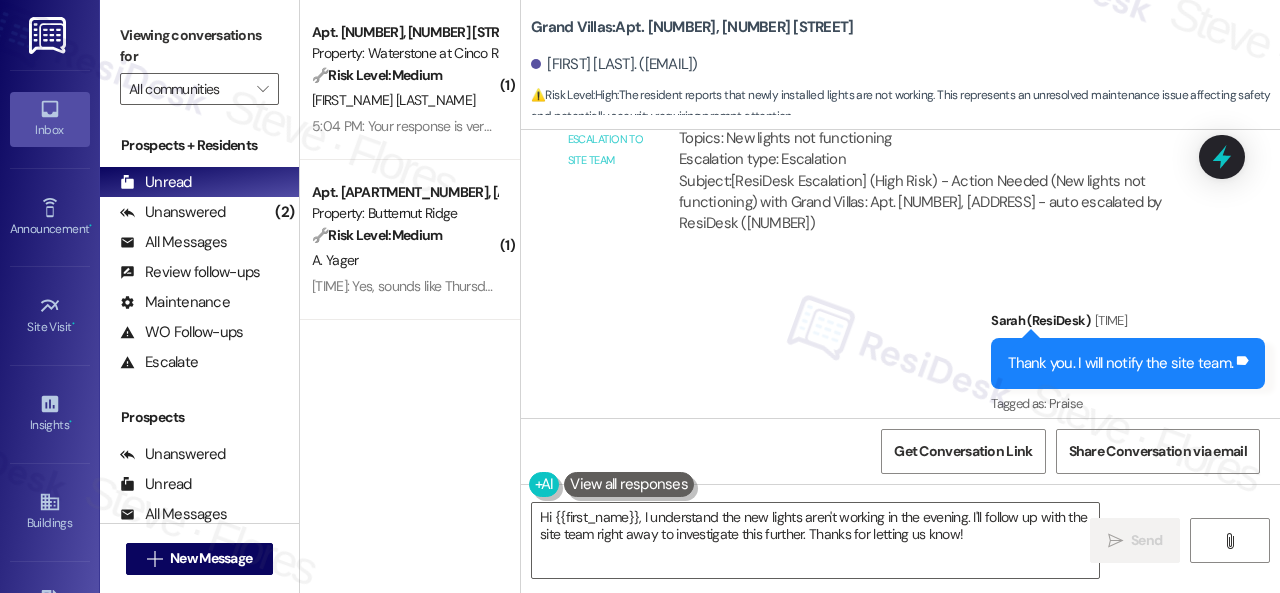 scroll, scrollTop: 25252, scrollLeft: 0, axis: vertical 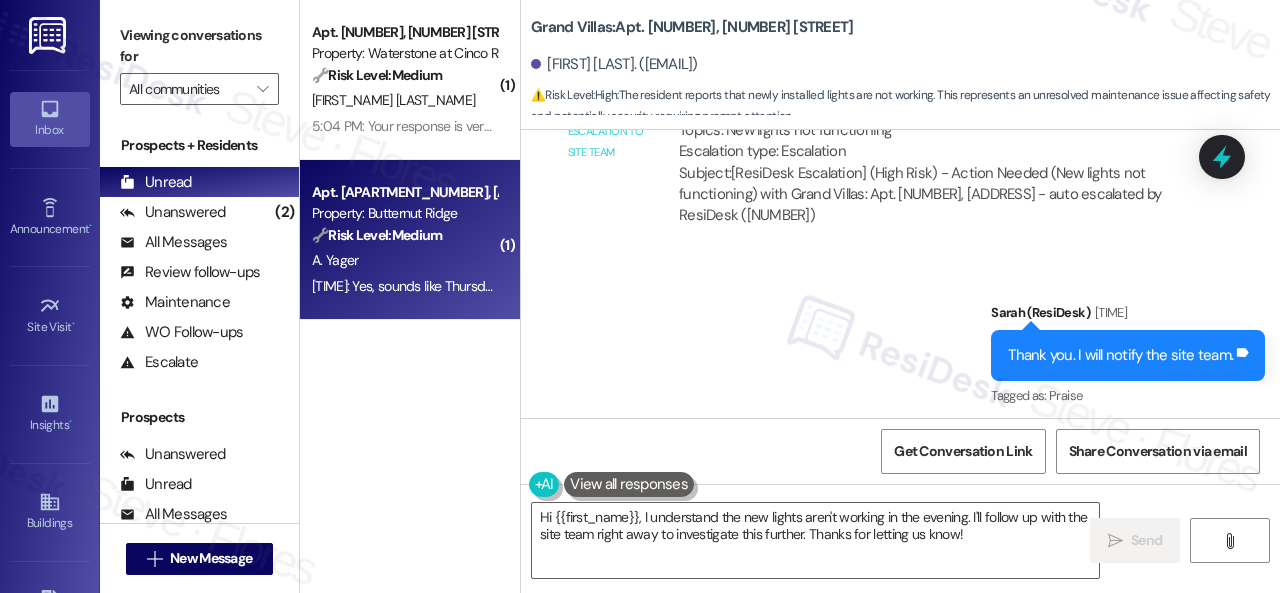 click on "A. Yager" at bounding box center (404, 260) 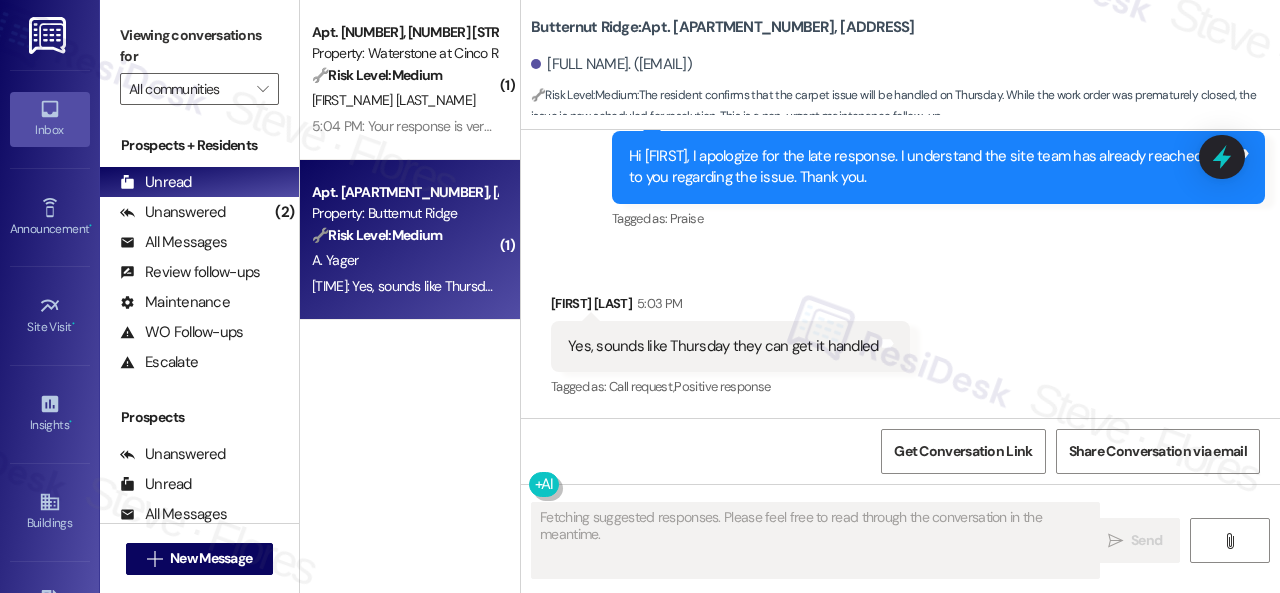 scroll, scrollTop: 5696, scrollLeft: 0, axis: vertical 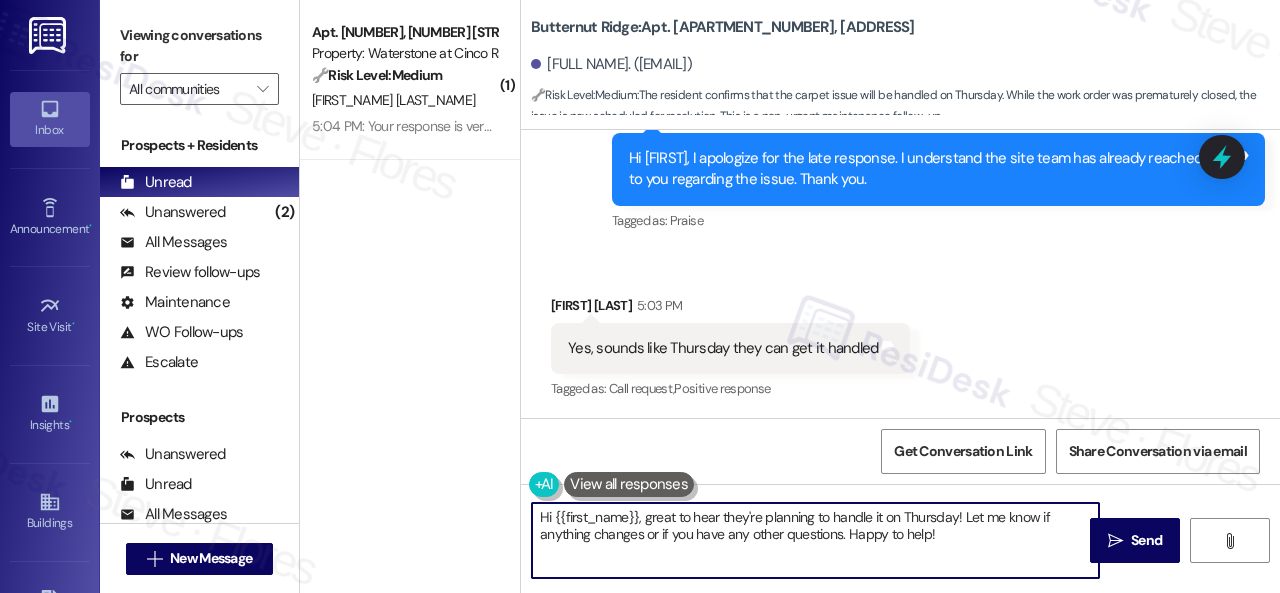 drag, startPoint x: 911, startPoint y: 537, endPoint x: 379, endPoint y: 519, distance: 532.30444 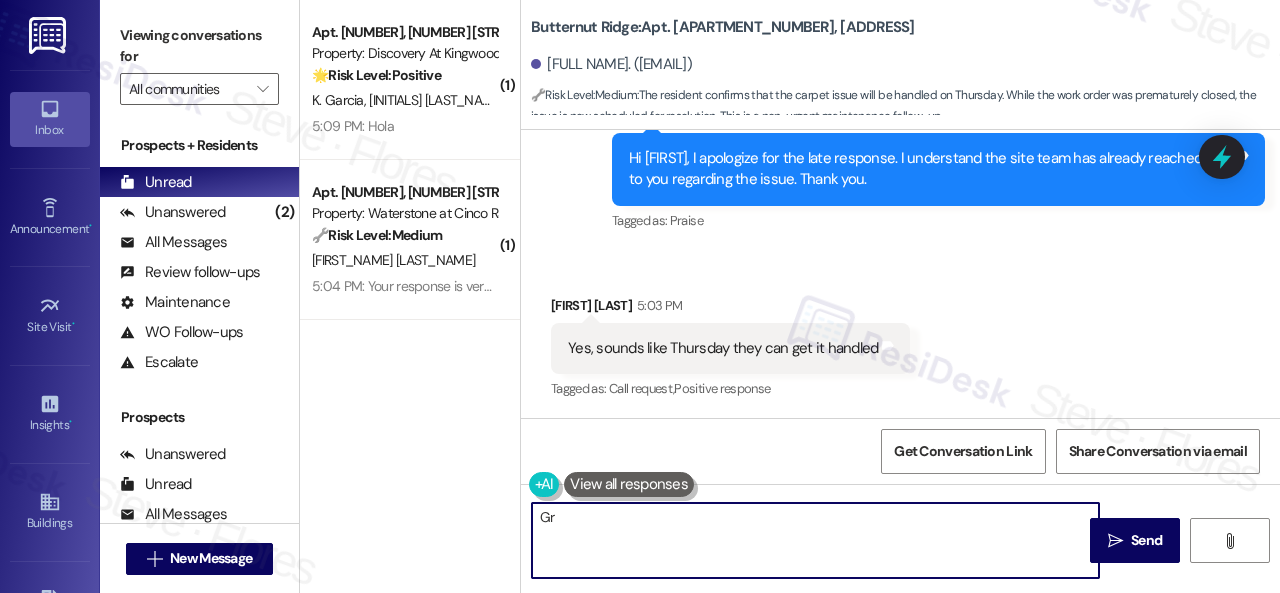 type on "G" 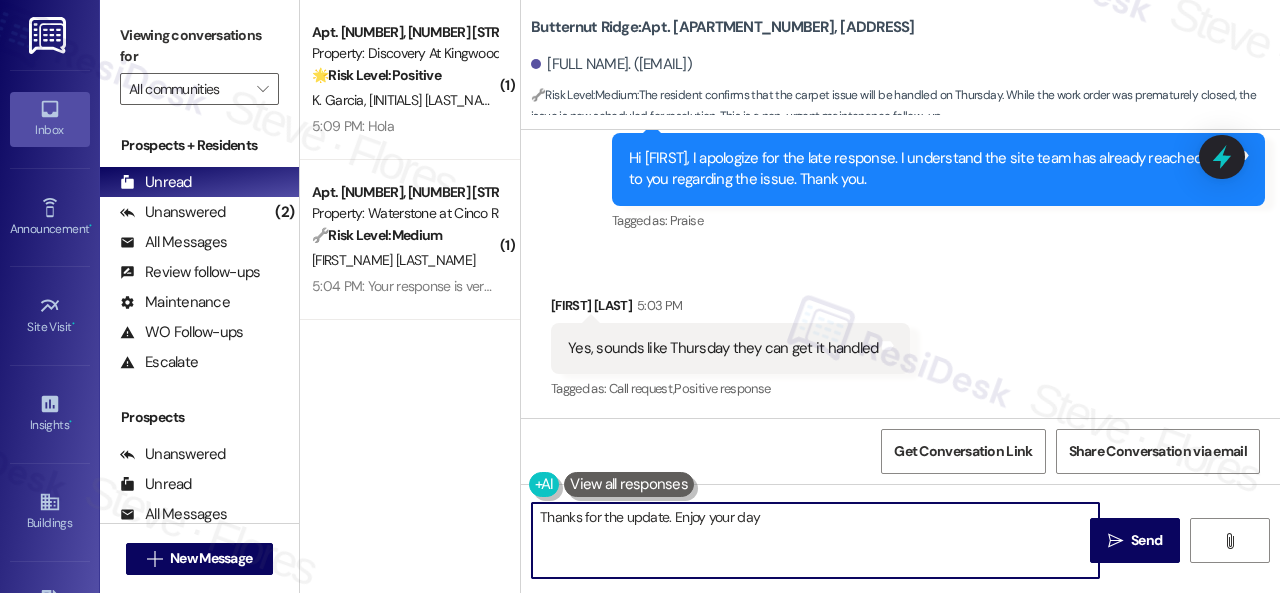type on "Thanks for the update. Enjoy your day!" 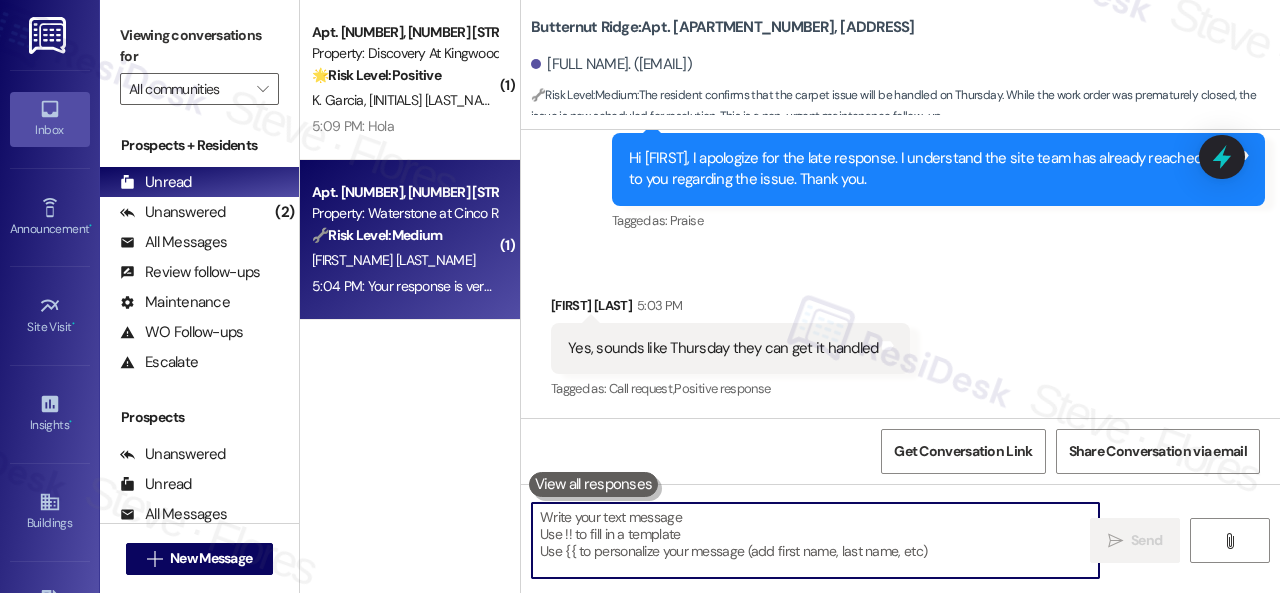 type 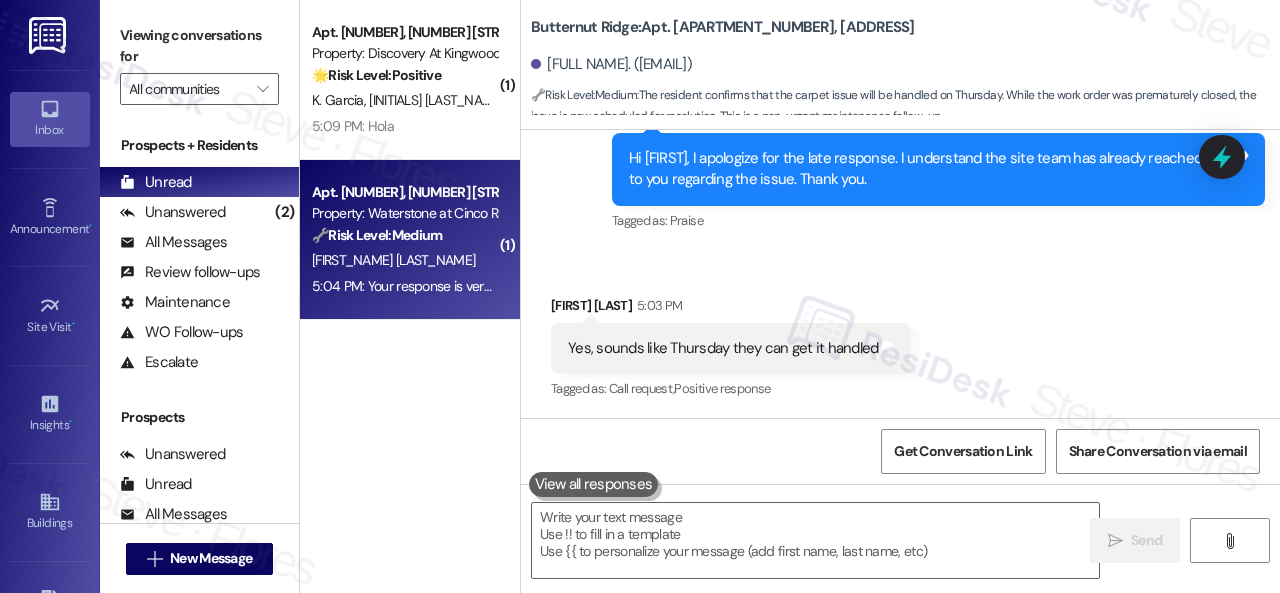 click on "C. Crespo" at bounding box center [404, 260] 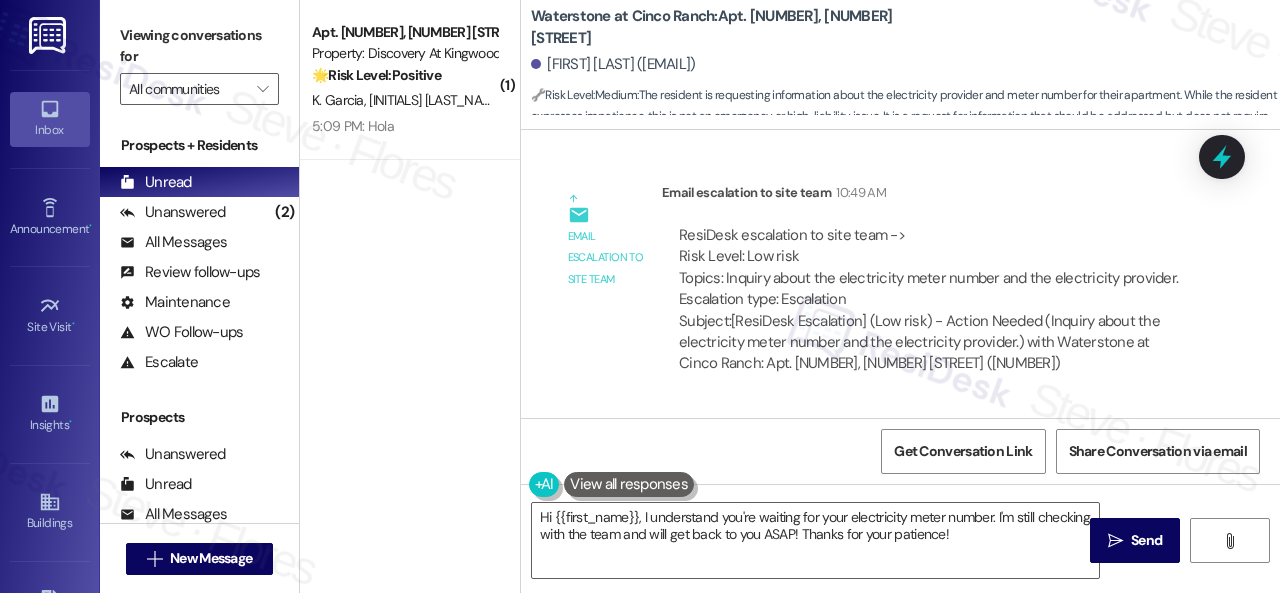 scroll, scrollTop: 9784, scrollLeft: 0, axis: vertical 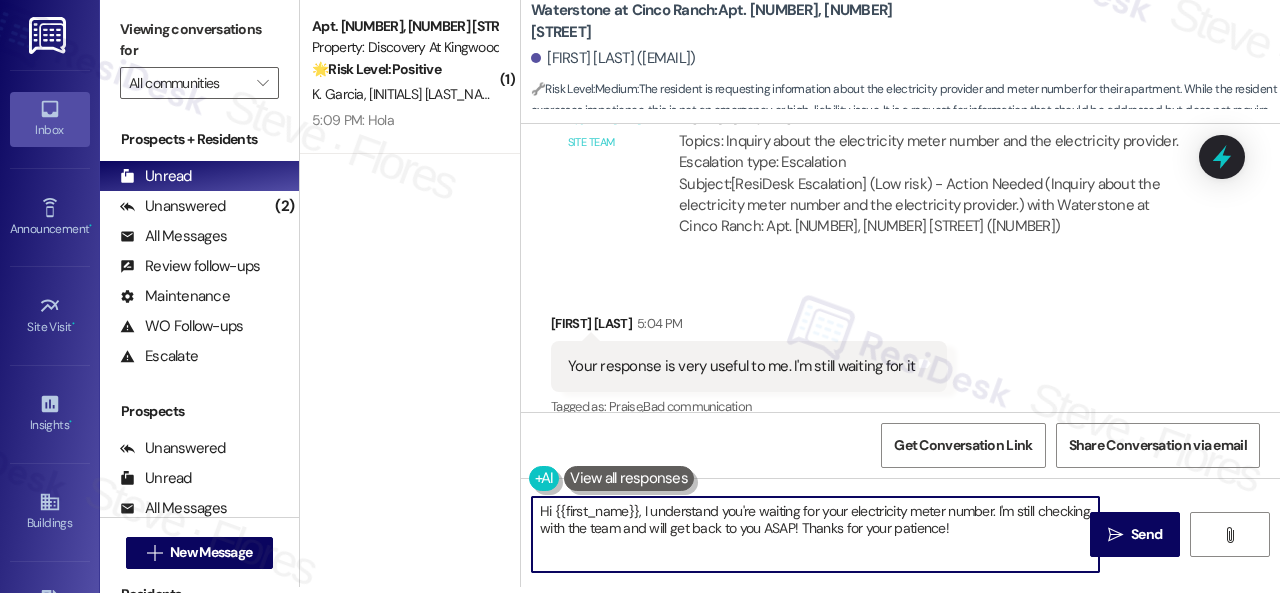 drag, startPoint x: 1024, startPoint y: 521, endPoint x: 326, endPoint y: 484, distance: 698.98 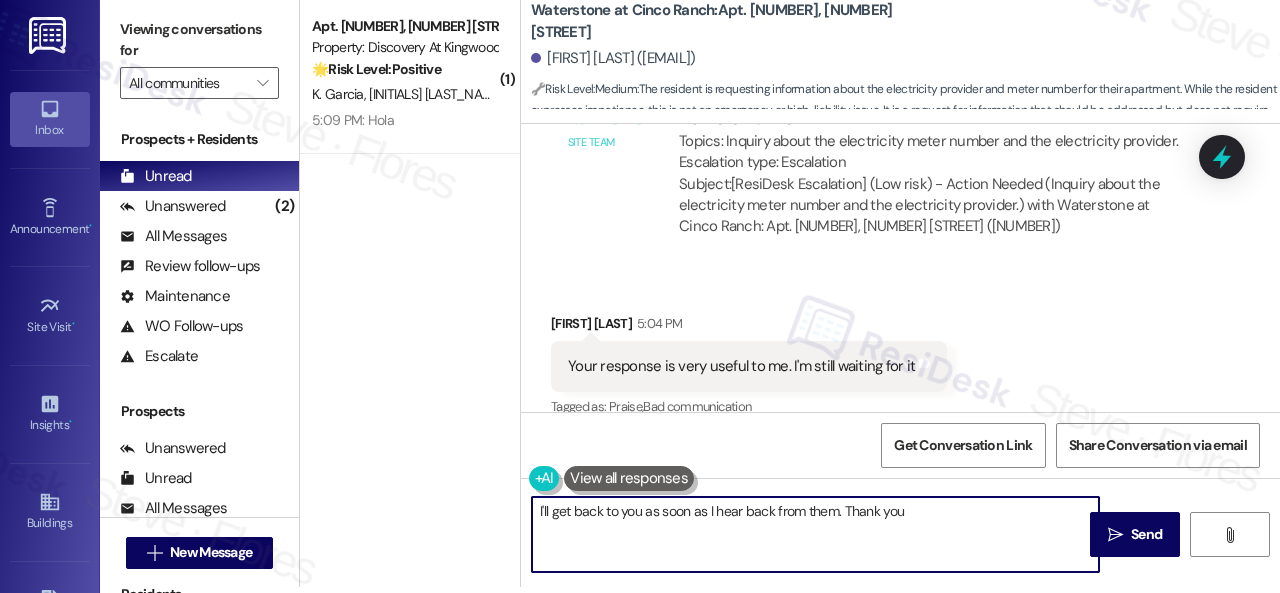 type on "I'll get back to you as soon as I hear back from them. Thank you." 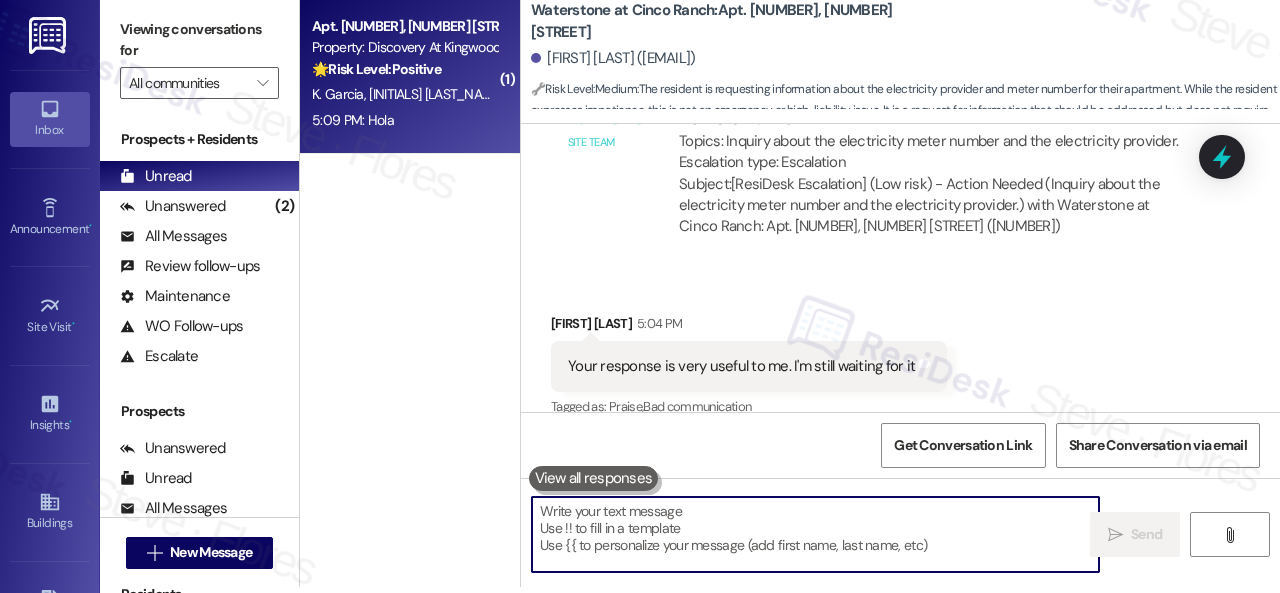 type 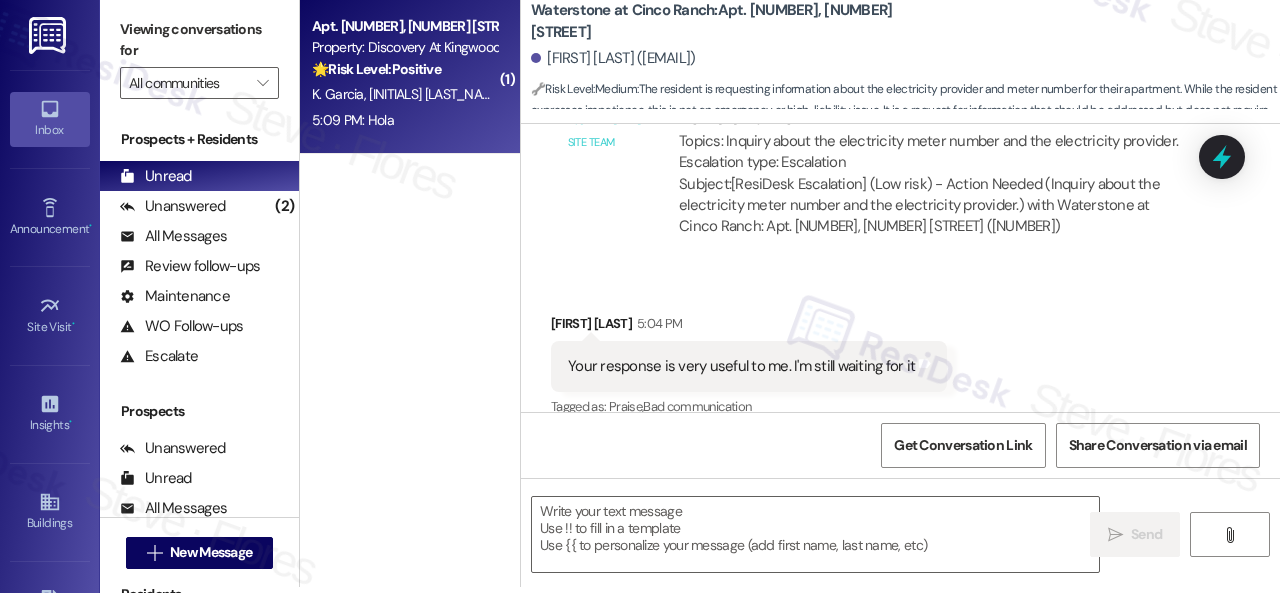 type on "Fetching suggested responses. Please feel free to read through the conversation in the meantime." 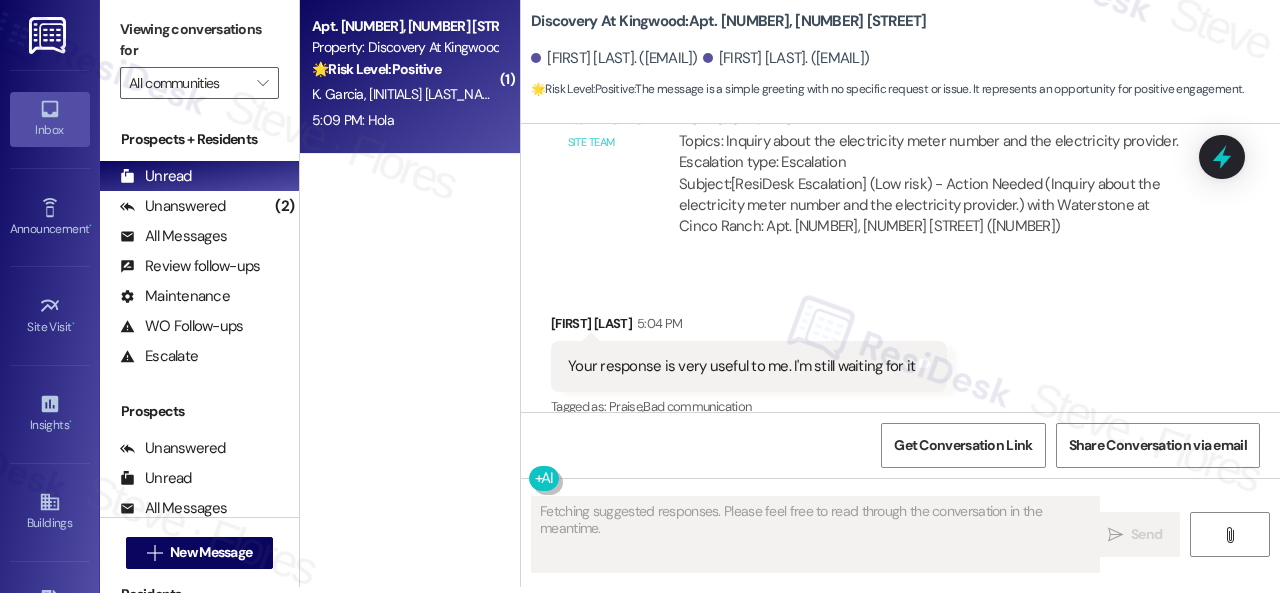 scroll, scrollTop: 5112, scrollLeft: 0, axis: vertical 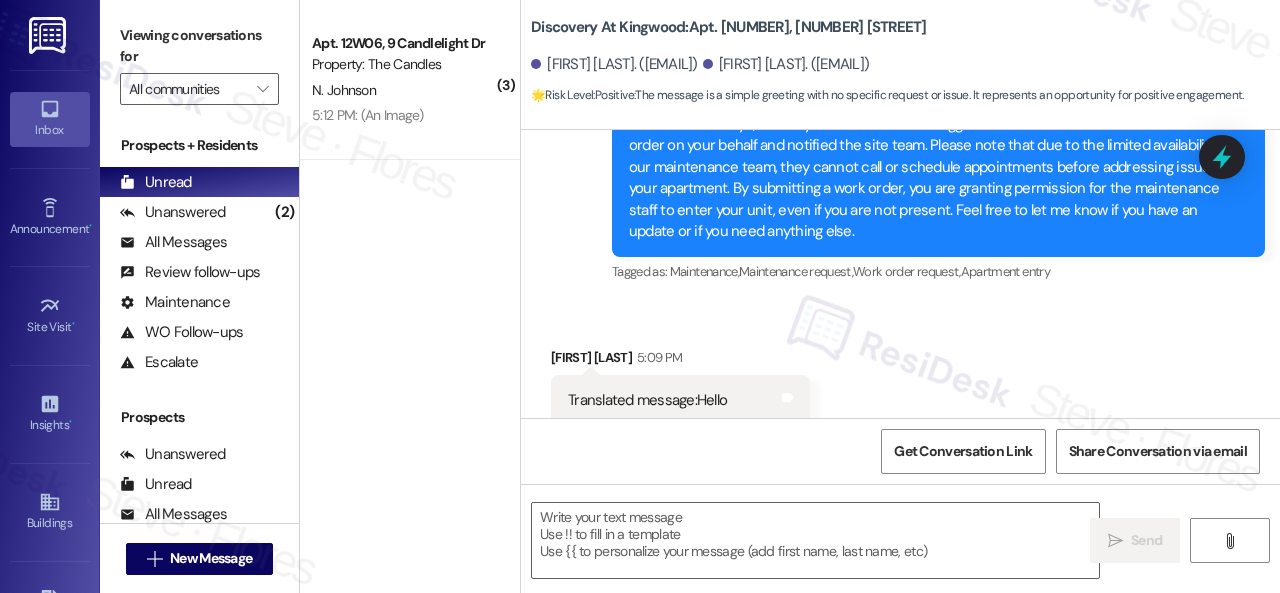 drag, startPoint x: 892, startPoint y: 350, endPoint x: 893, endPoint y: 336, distance: 14.035668 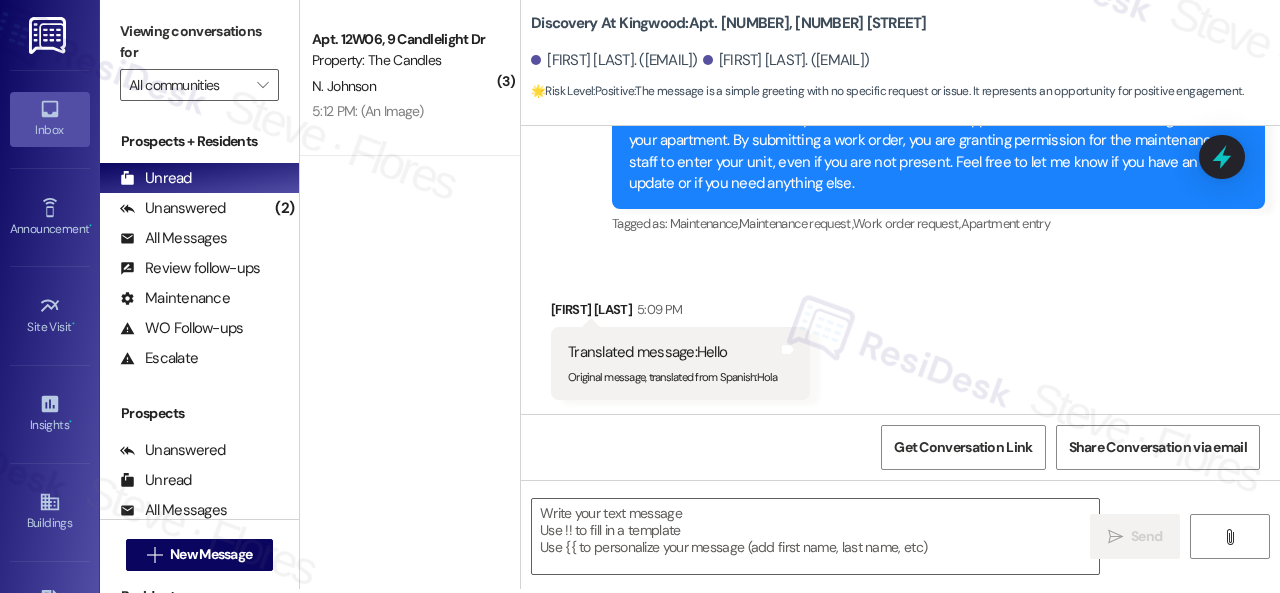 scroll, scrollTop: 6, scrollLeft: 0, axis: vertical 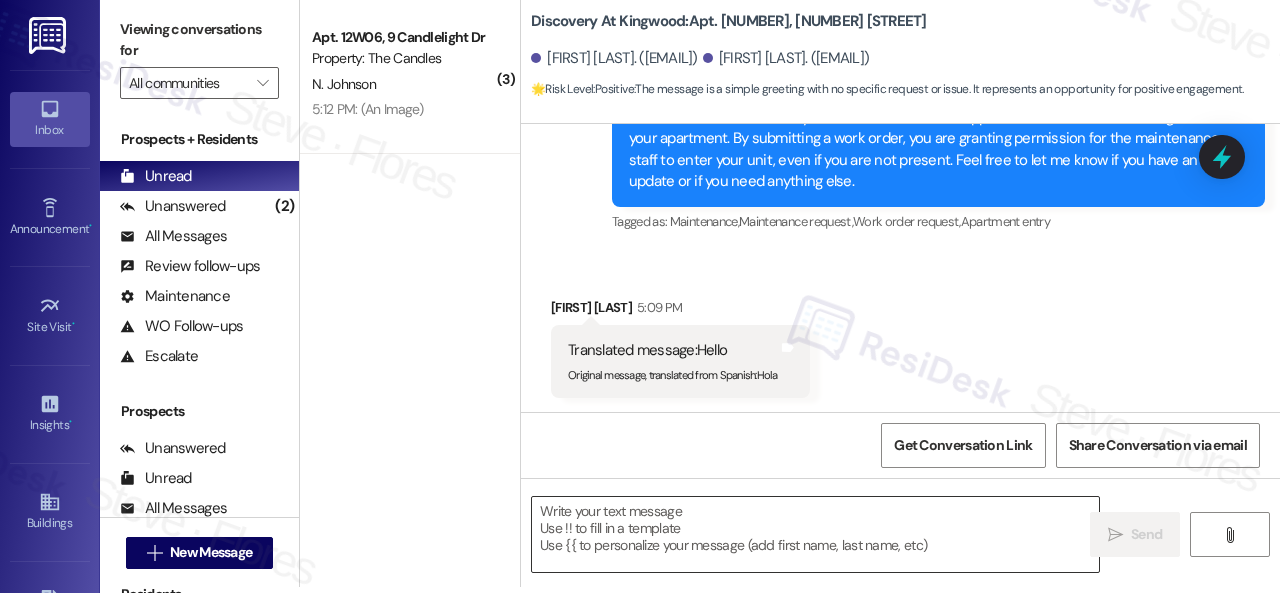 drag, startPoint x: 682, startPoint y: 531, endPoint x: 694, endPoint y: 528, distance: 12.369317 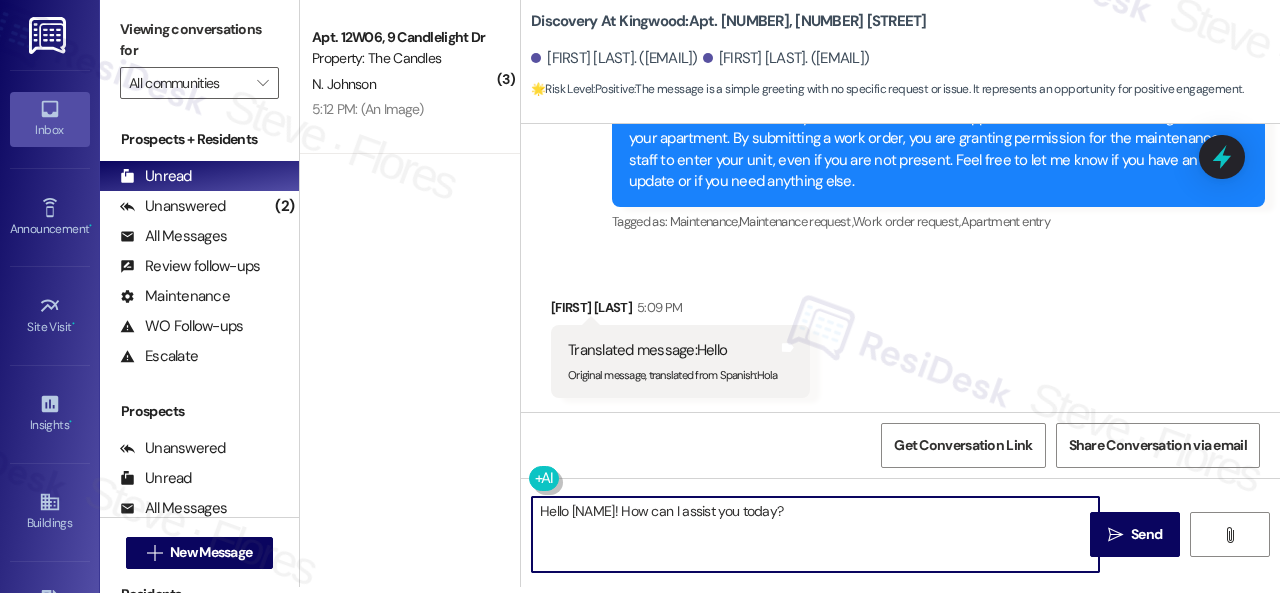 click on "Get Conversation Link Share Conversation via email" at bounding box center (900, 445) 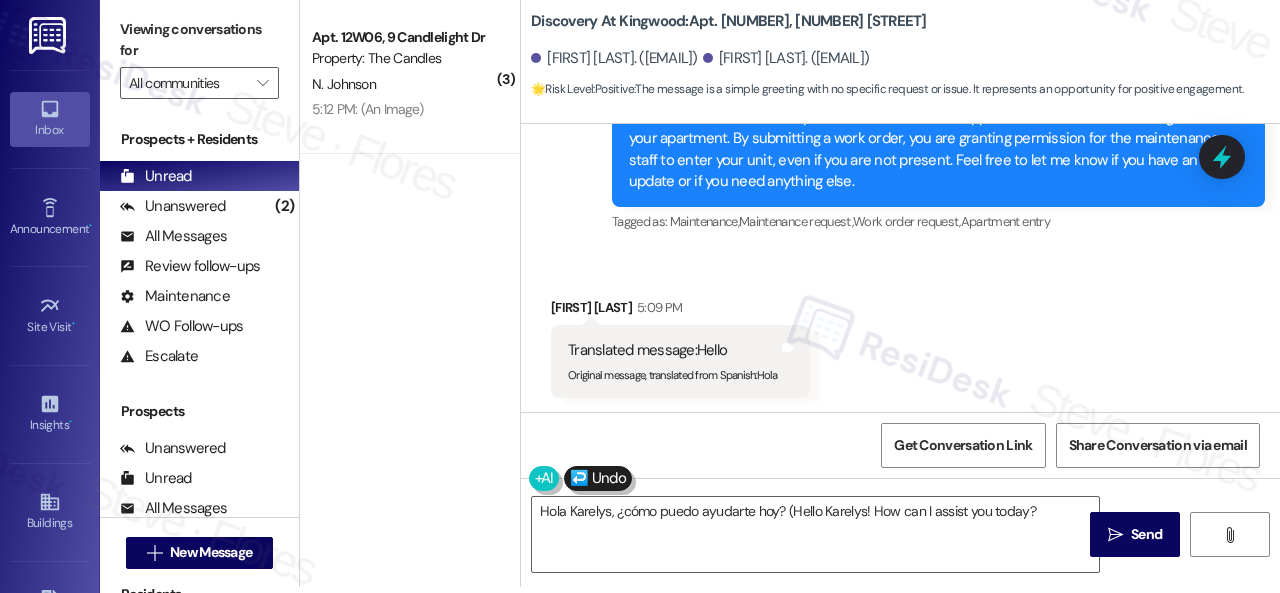 type on "Hola Karelys, ¿cómo puedo ayudarte hoy? (Hello Karelys! How can I assist you today?)" 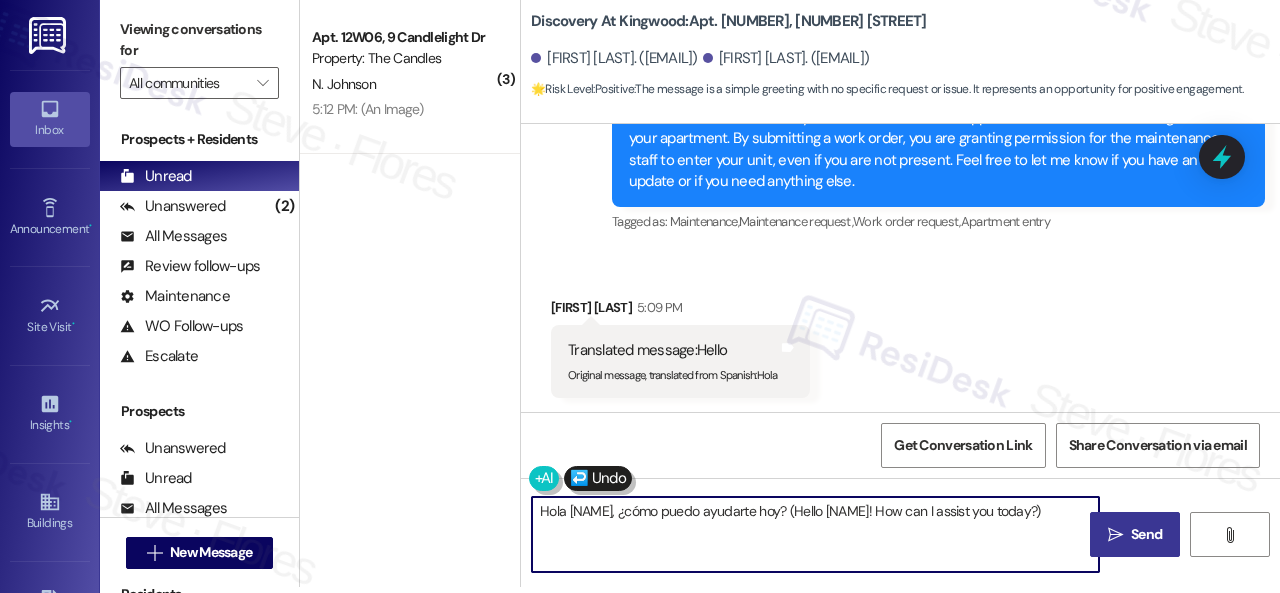 click on "Send" at bounding box center [1146, 534] 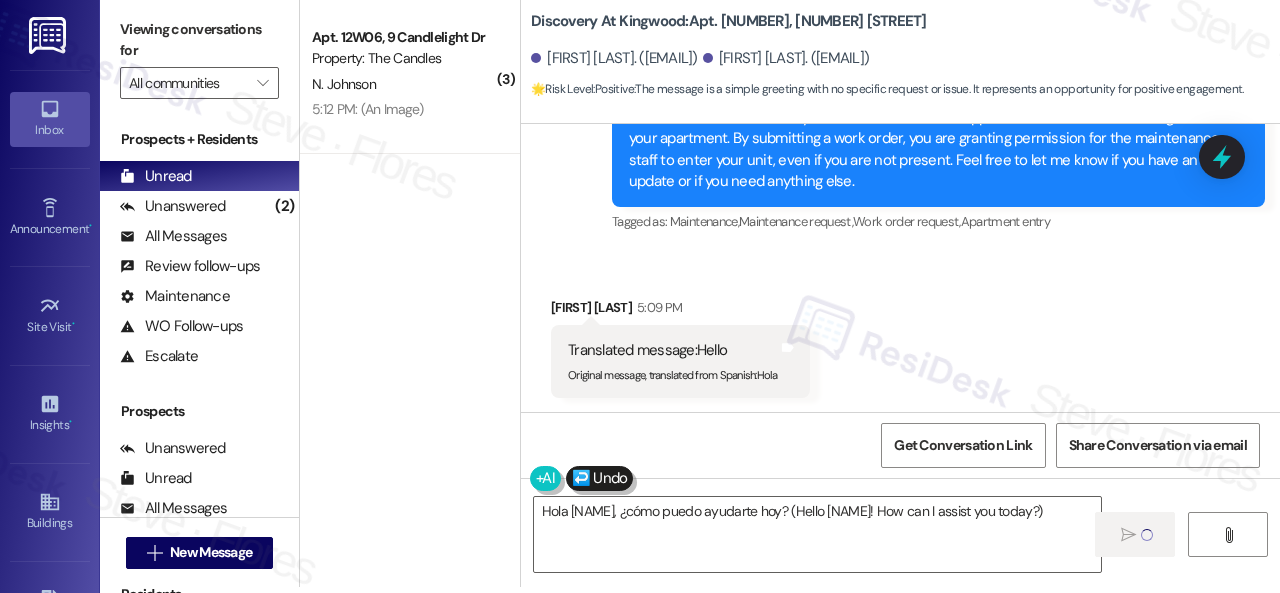 type 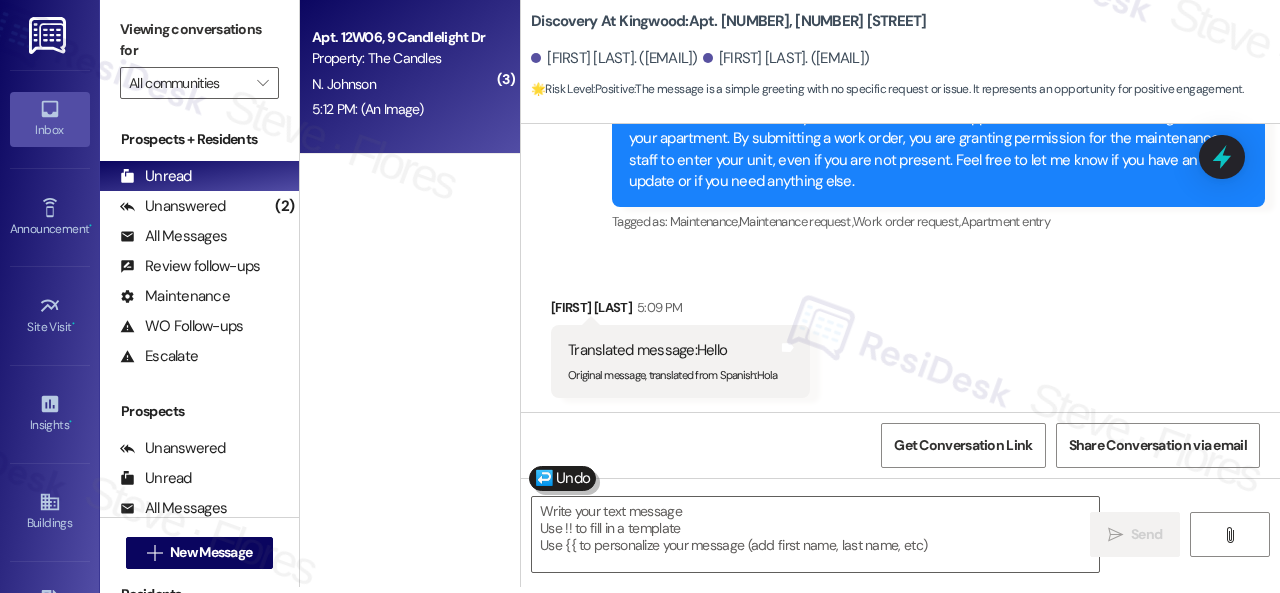 click on "N. Johnson" at bounding box center (404, 84) 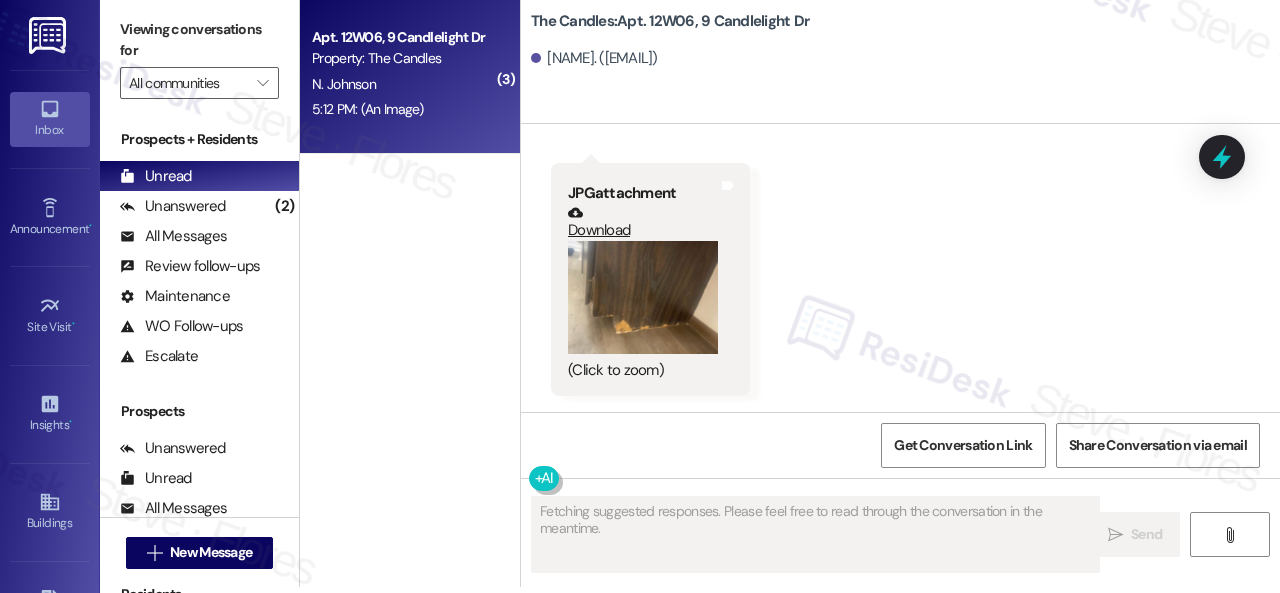 scroll, scrollTop: 2370, scrollLeft: 0, axis: vertical 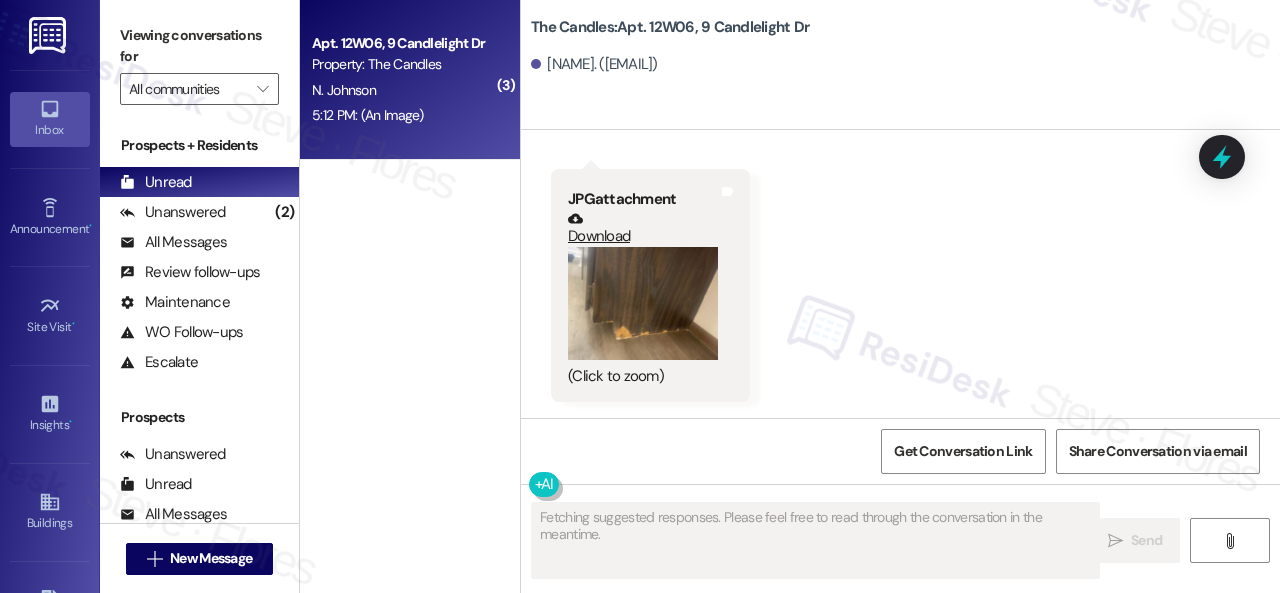 click at bounding box center [643, 303] 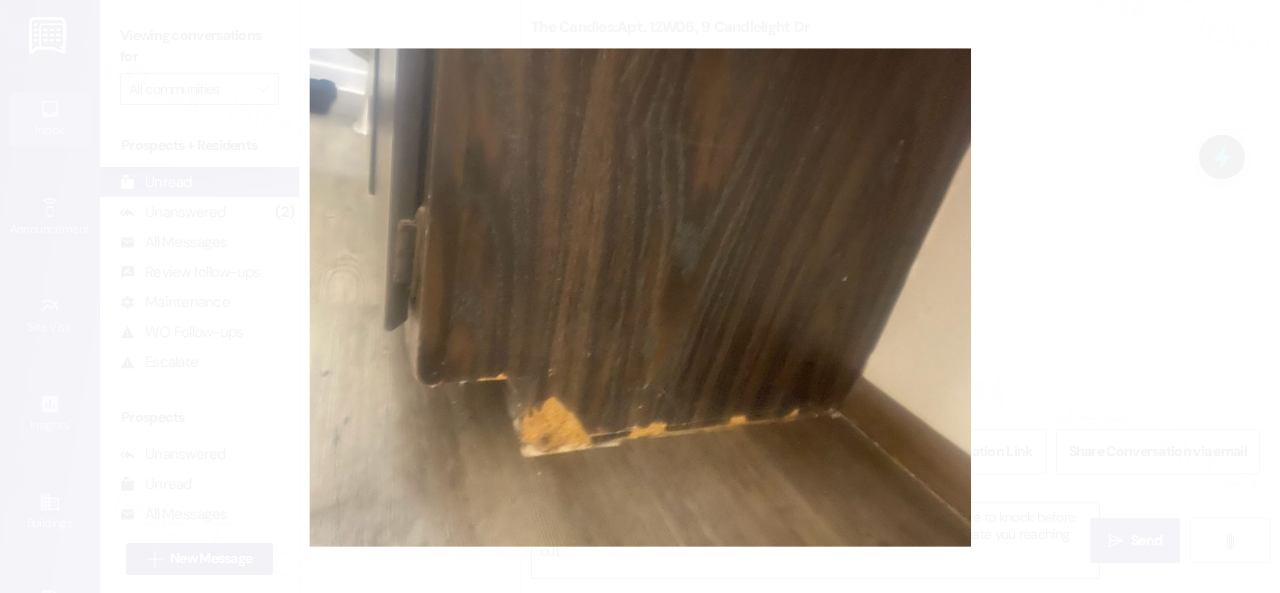 type on "Hi Nakeisha, thanks for the update! I understand you'd like maintenance to knock before entering & want a timeframe for work orders. I'll follow up on both. I appreciate you reaching out!" 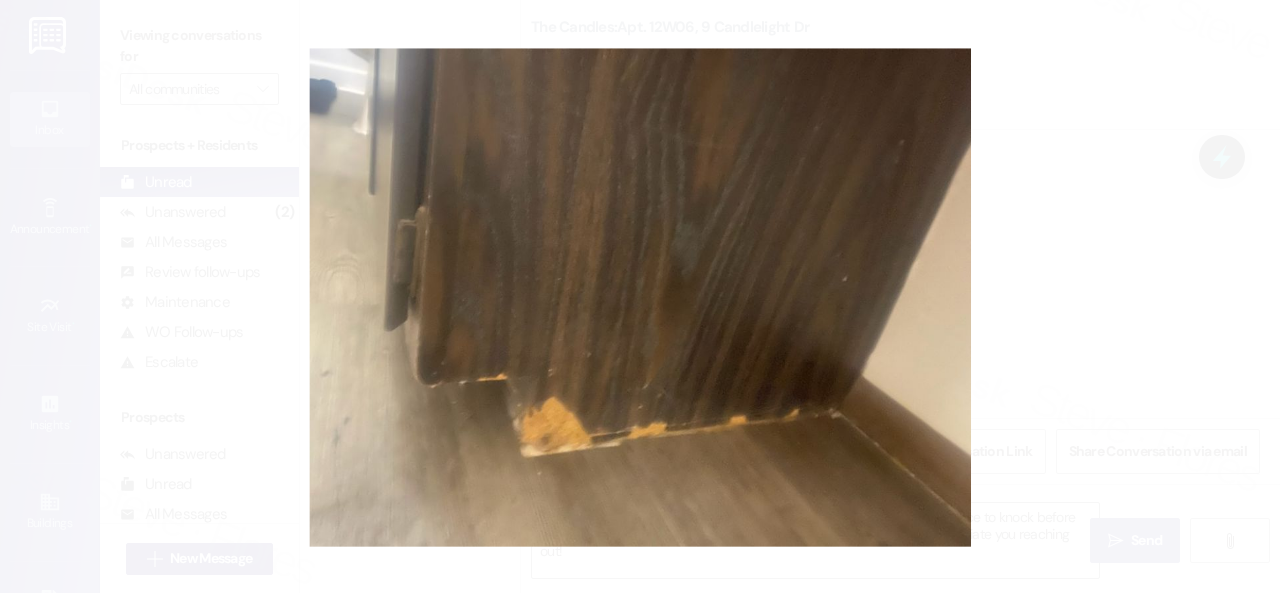 click at bounding box center [640, 296] 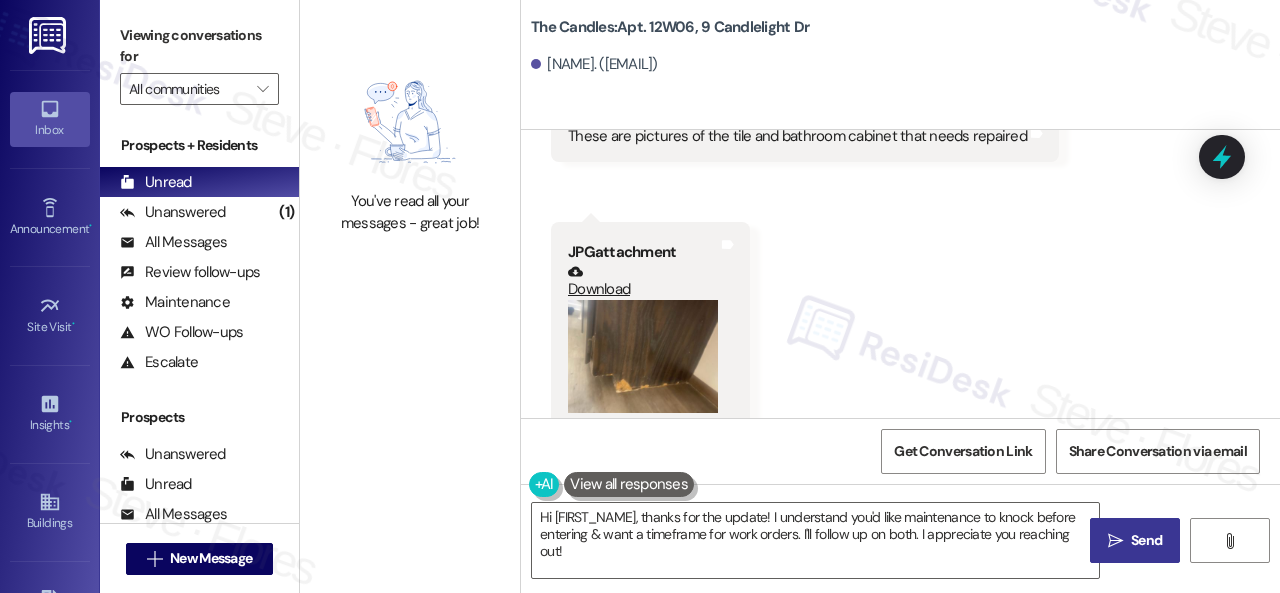 scroll, scrollTop: 2490, scrollLeft: 0, axis: vertical 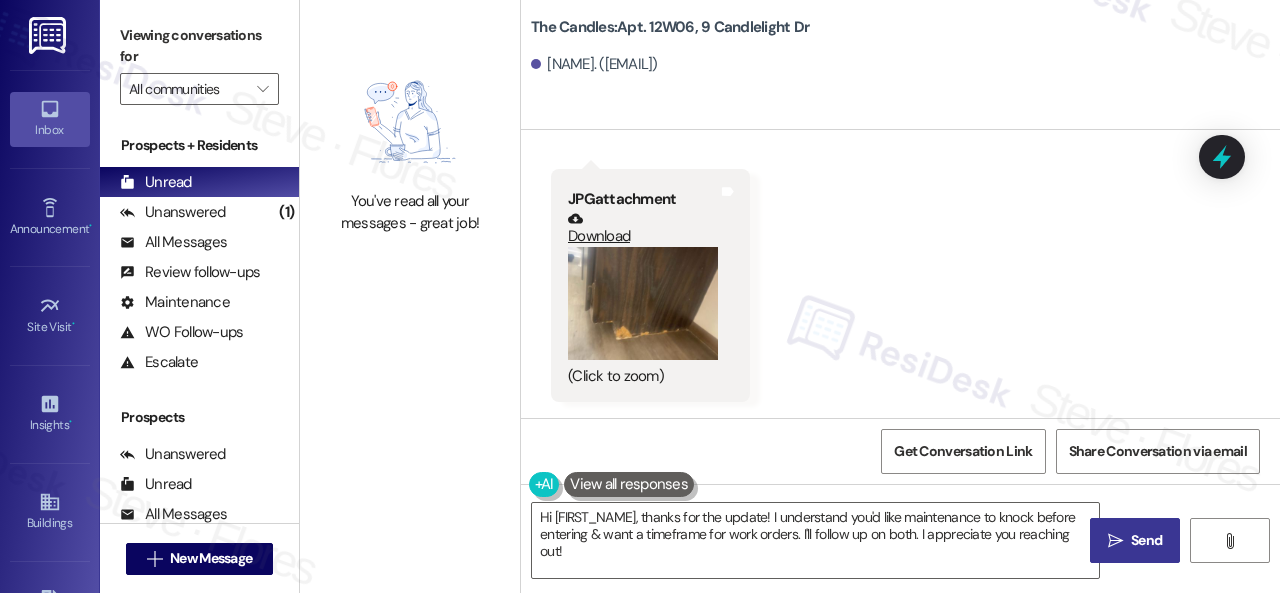 click at bounding box center [643, 303] 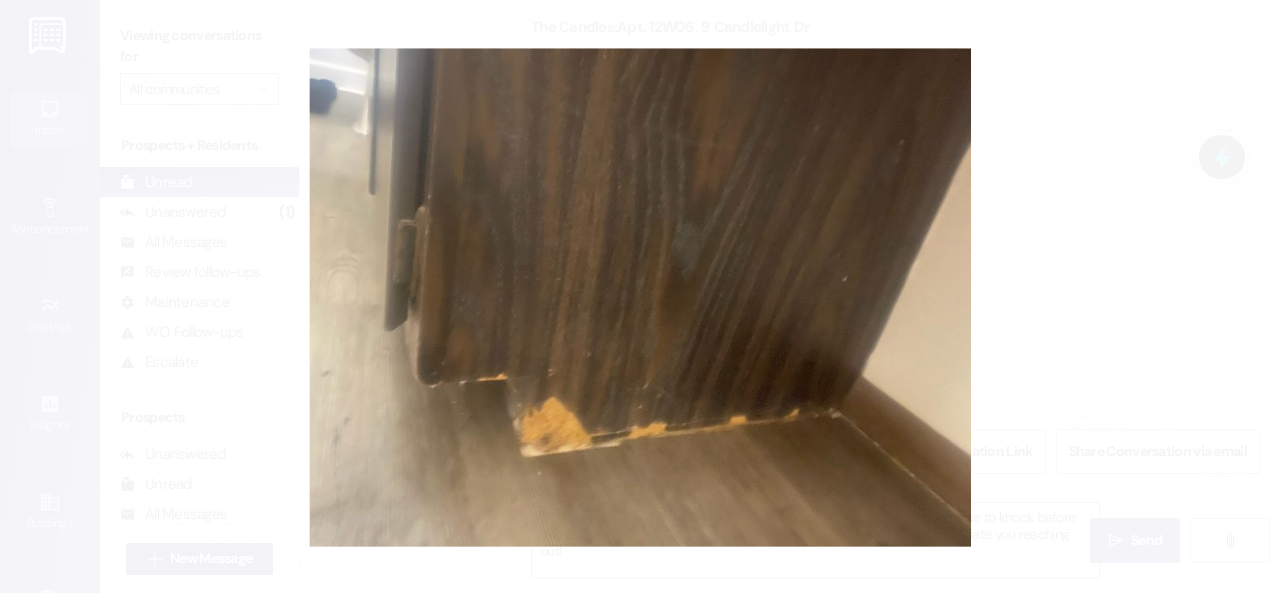 click at bounding box center (640, 296) 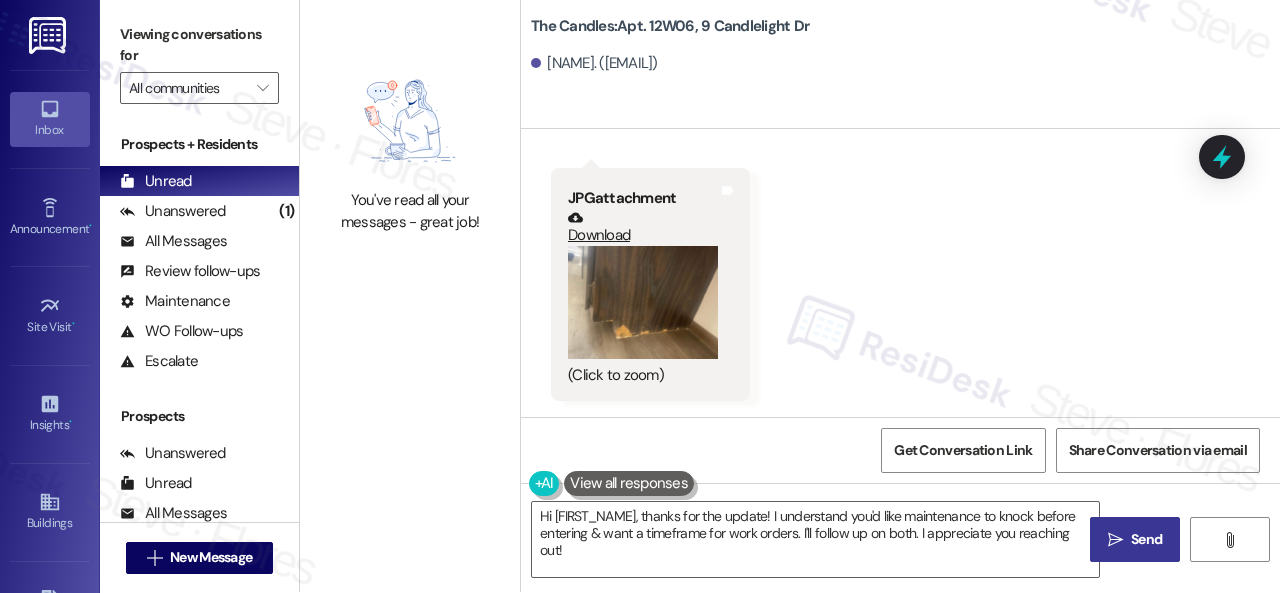 scroll, scrollTop: 0, scrollLeft: 0, axis: both 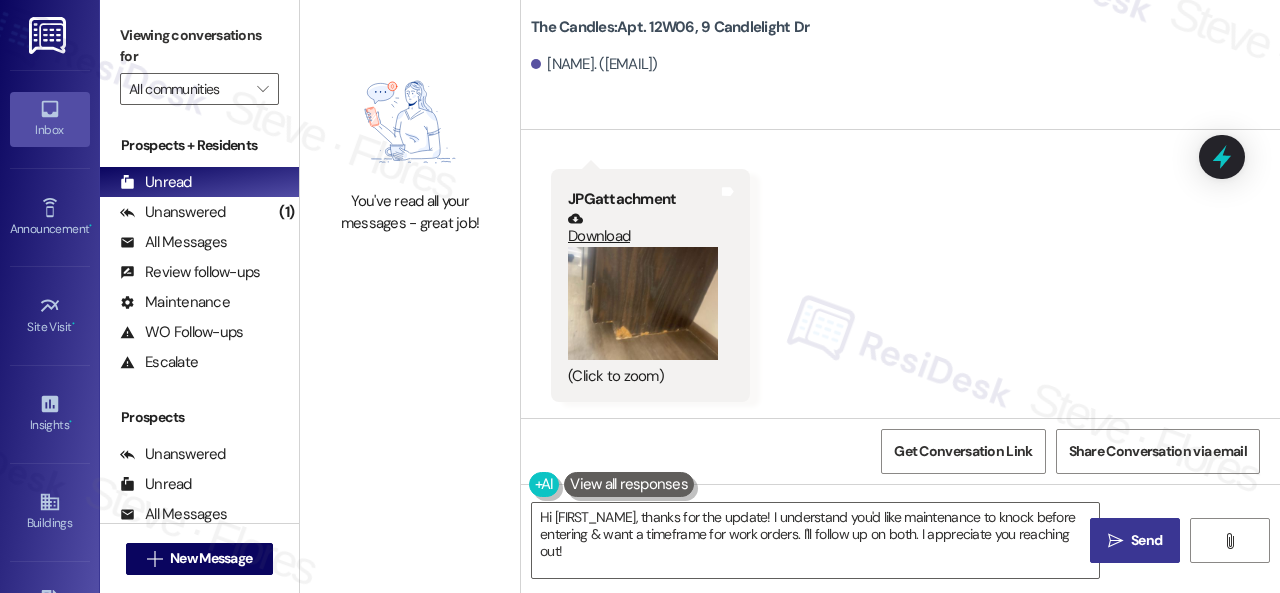 click at bounding box center [643, 303] 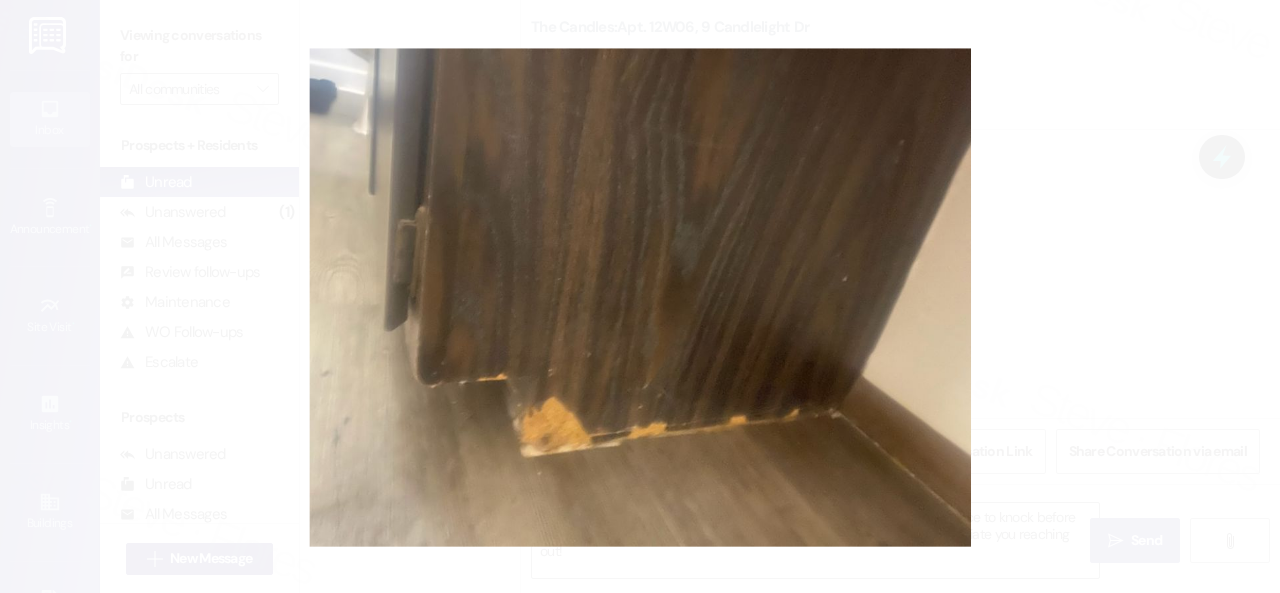 click at bounding box center (640, 296) 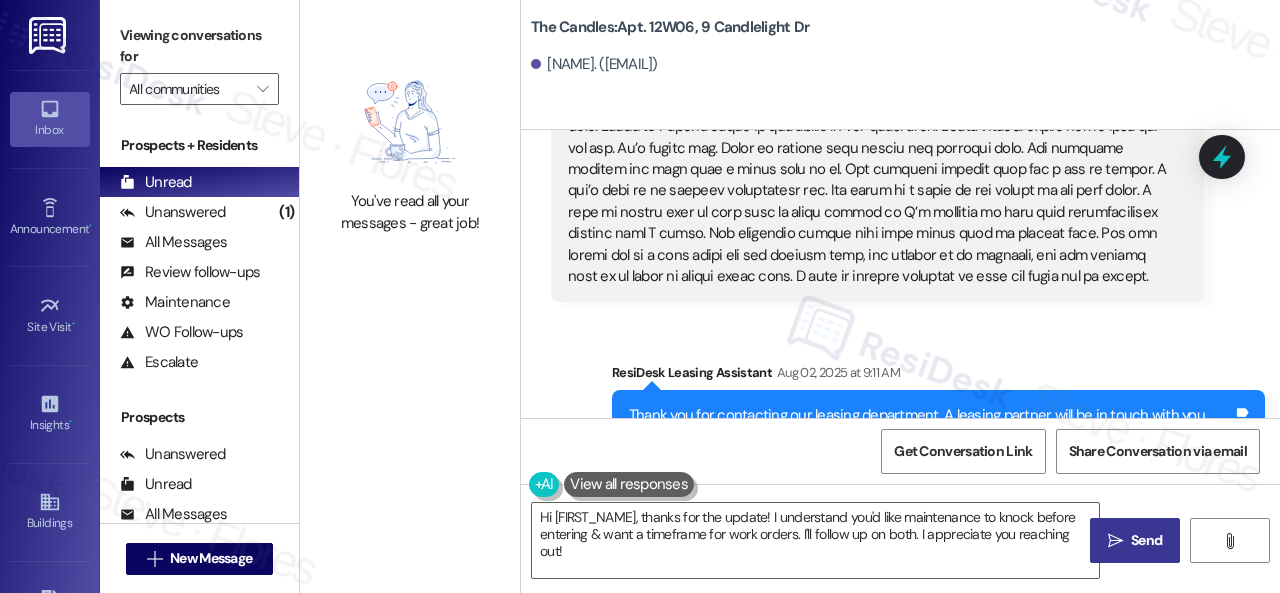 scroll, scrollTop: 190, scrollLeft: 0, axis: vertical 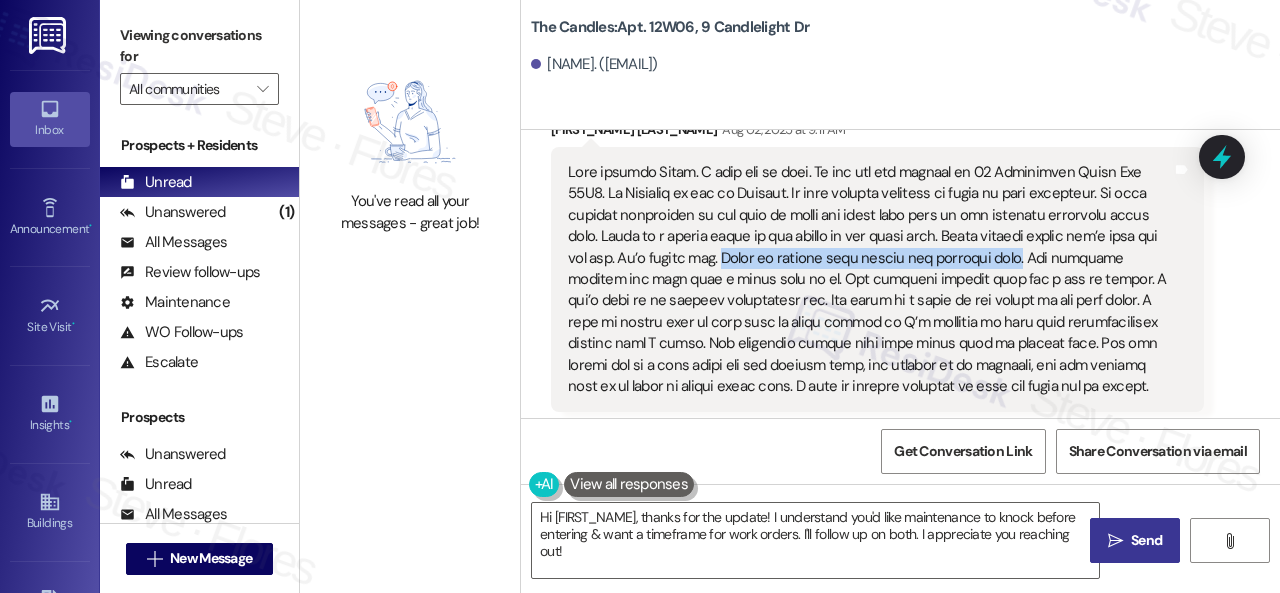 drag, startPoint x: 813, startPoint y: 261, endPoint x: 1103, endPoint y: 255, distance: 290.06207 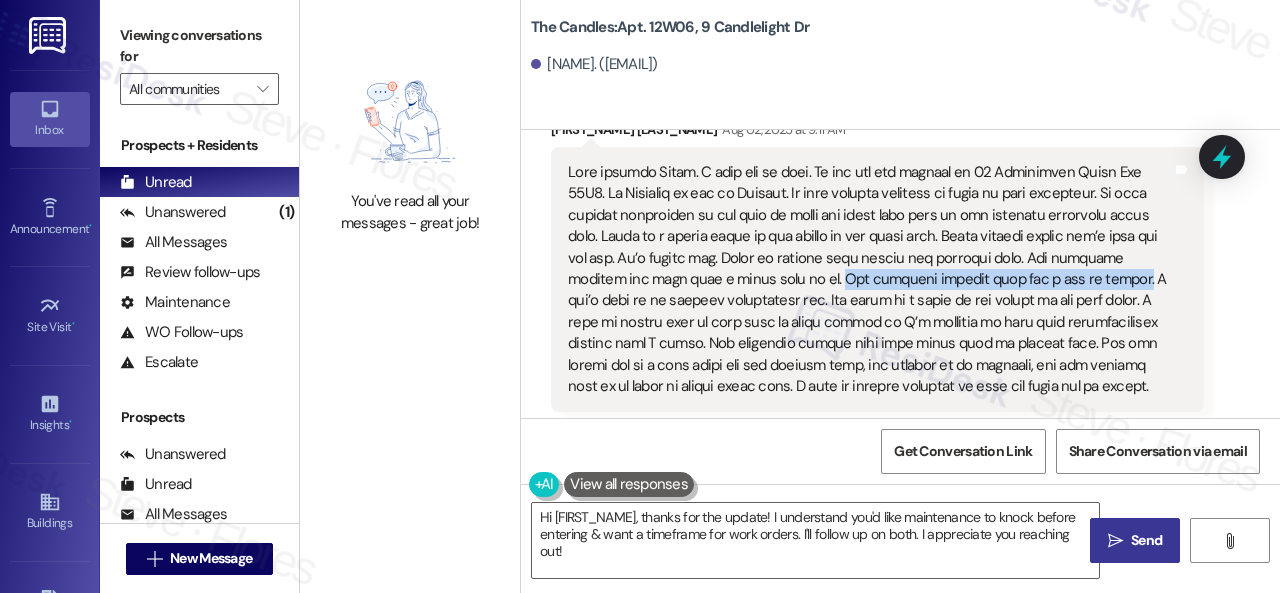 drag, startPoint x: 885, startPoint y: 278, endPoint x: 622, endPoint y: 306, distance: 264.4863 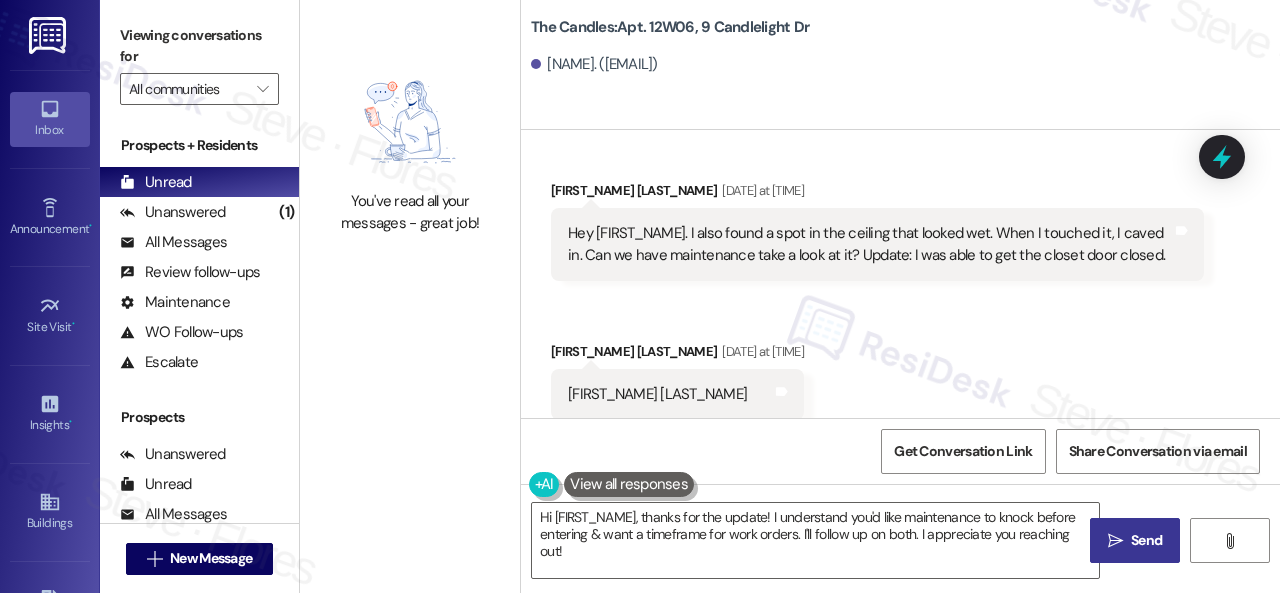 scroll, scrollTop: 1390, scrollLeft: 0, axis: vertical 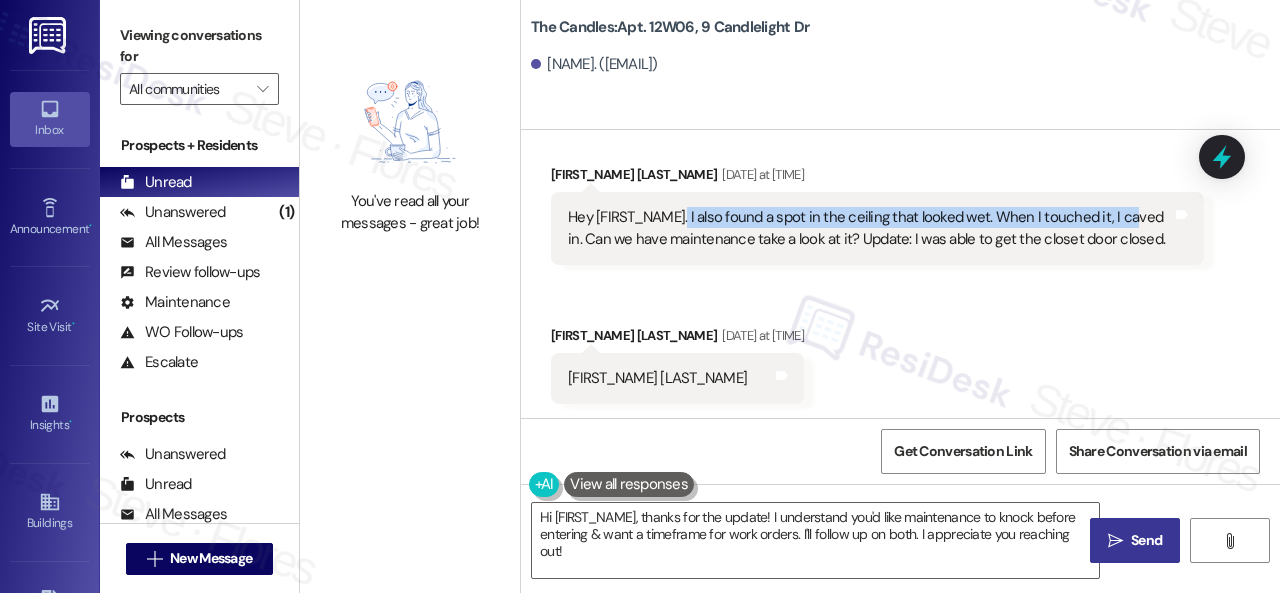 drag, startPoint x: 668, startPoint y: 238, endPoint x: 1112, endPoint y: 239, distance: 444.00113 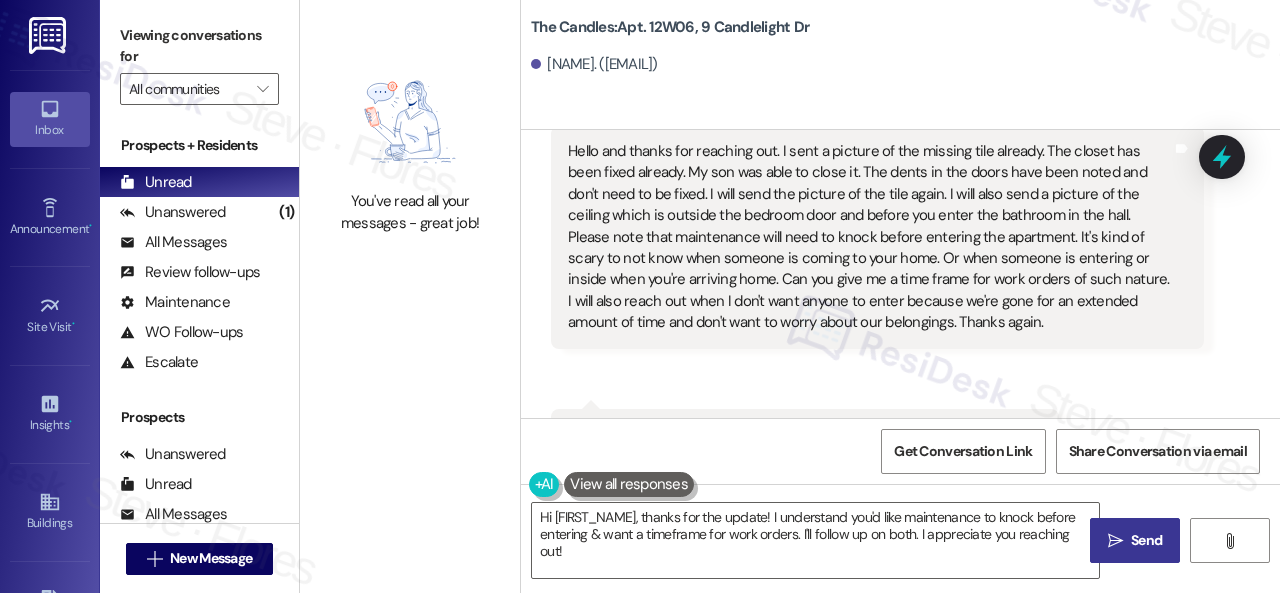 scroll, scrollTop: 2090, scrollLeft: 0, axis: vertical 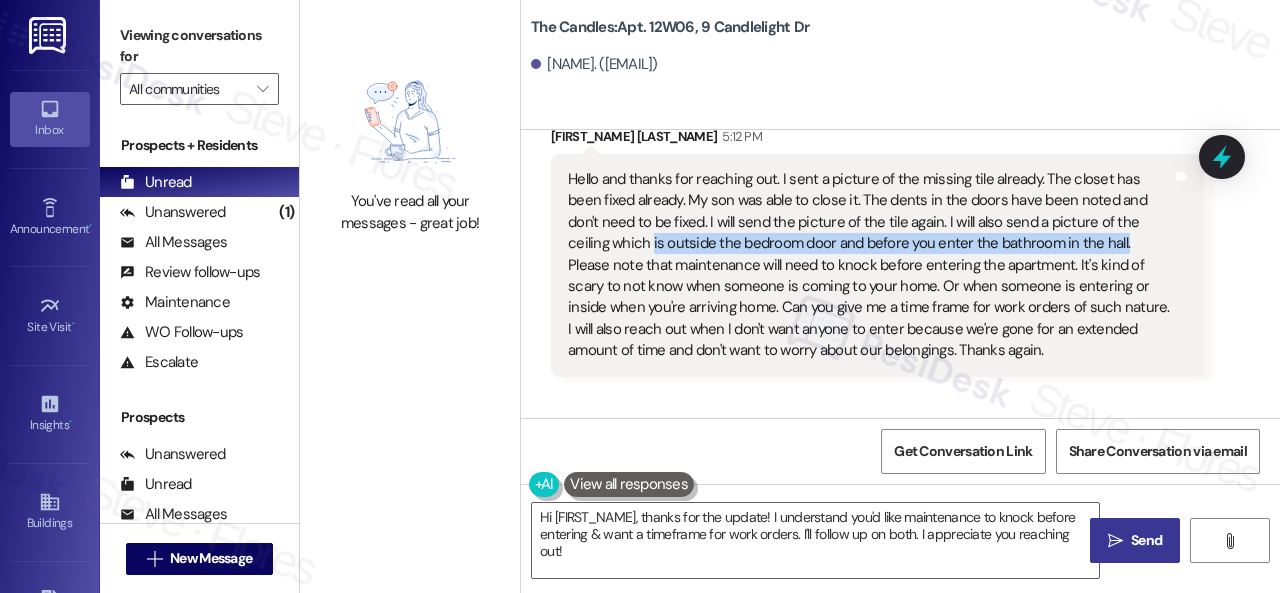 drag, startPoint x: 651, startPoint y: 265, endPoint x: 1117, endPoint y: 259, distance: 466.03864 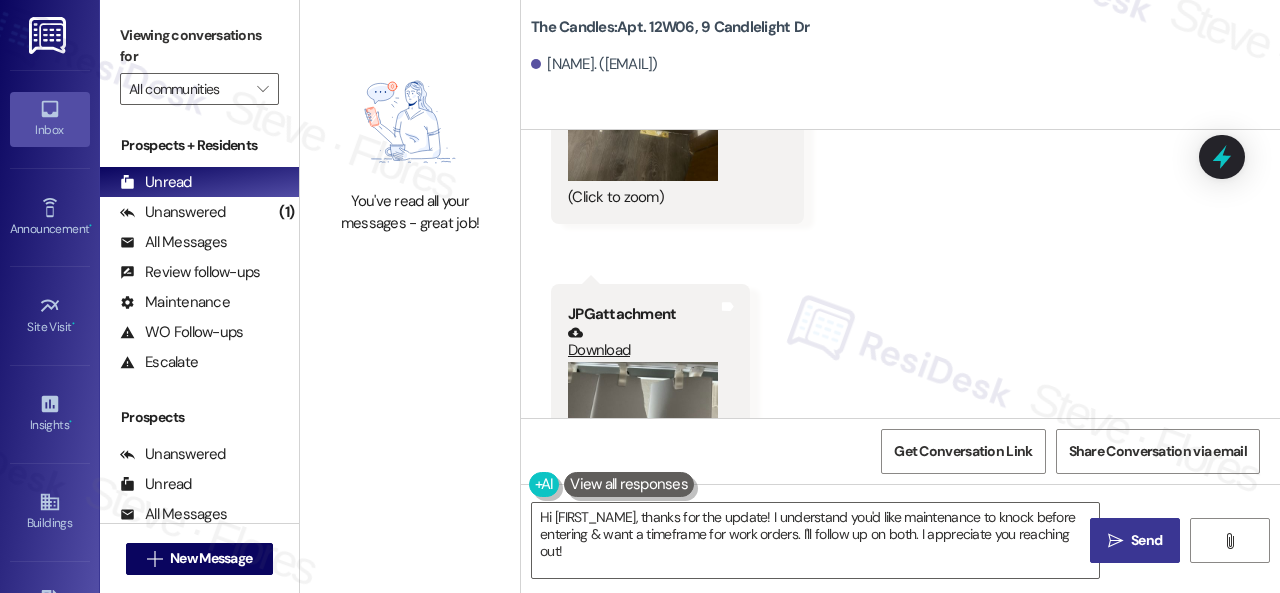 scroll, scrollTop: 790, scrollLeft: 0, axis: vertical 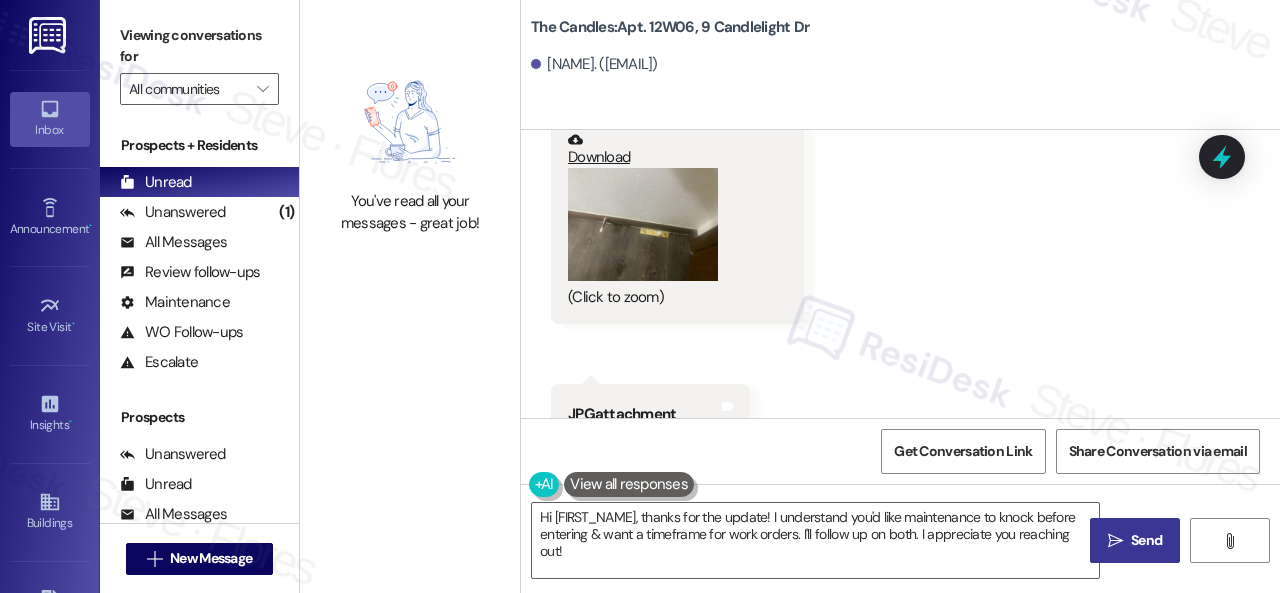 click at bounding box center [643, 224] 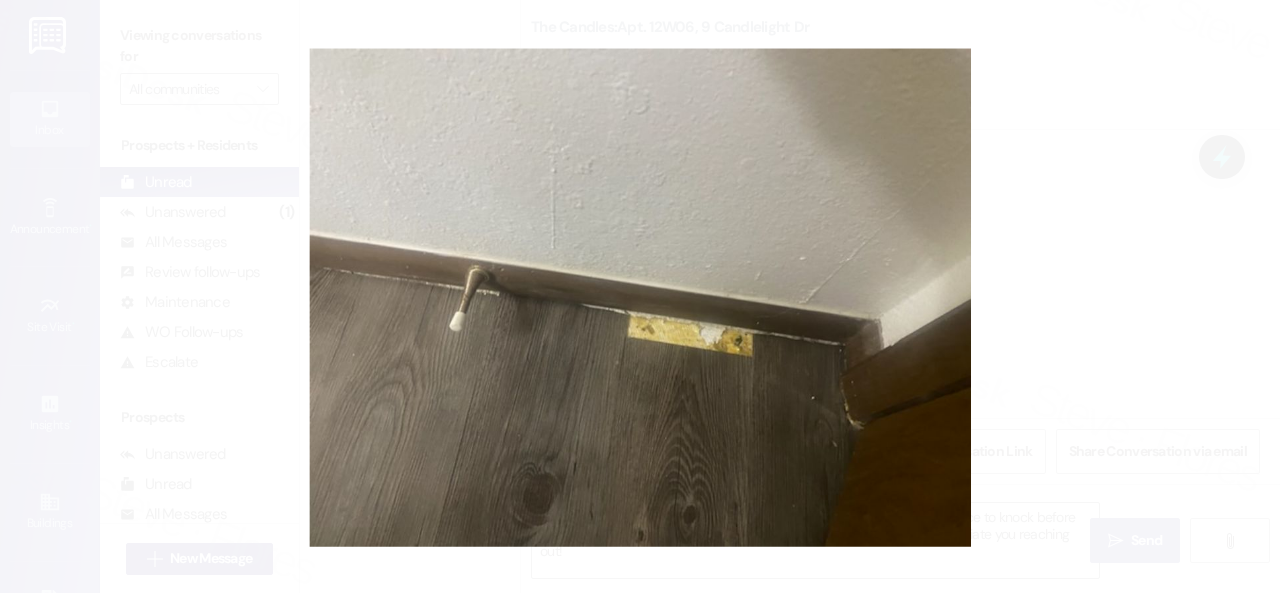 type 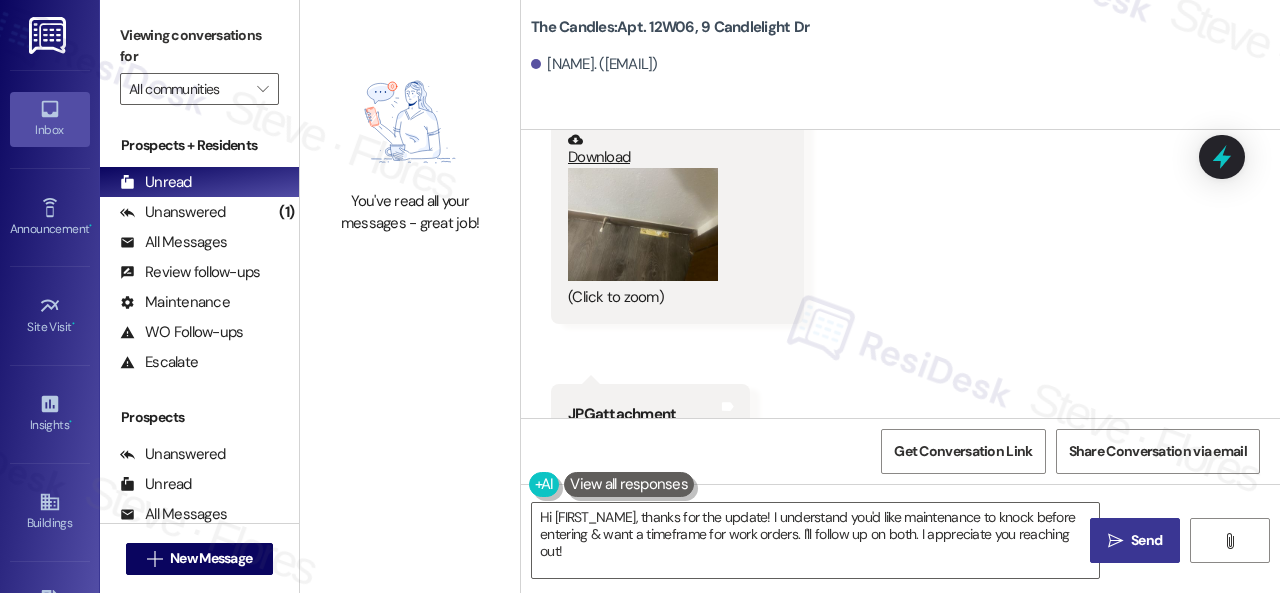 drag, startPoint x: 1093, startPoint y: 309, endPoint x: 1078, endPoint y: 319, distance: 18.027756 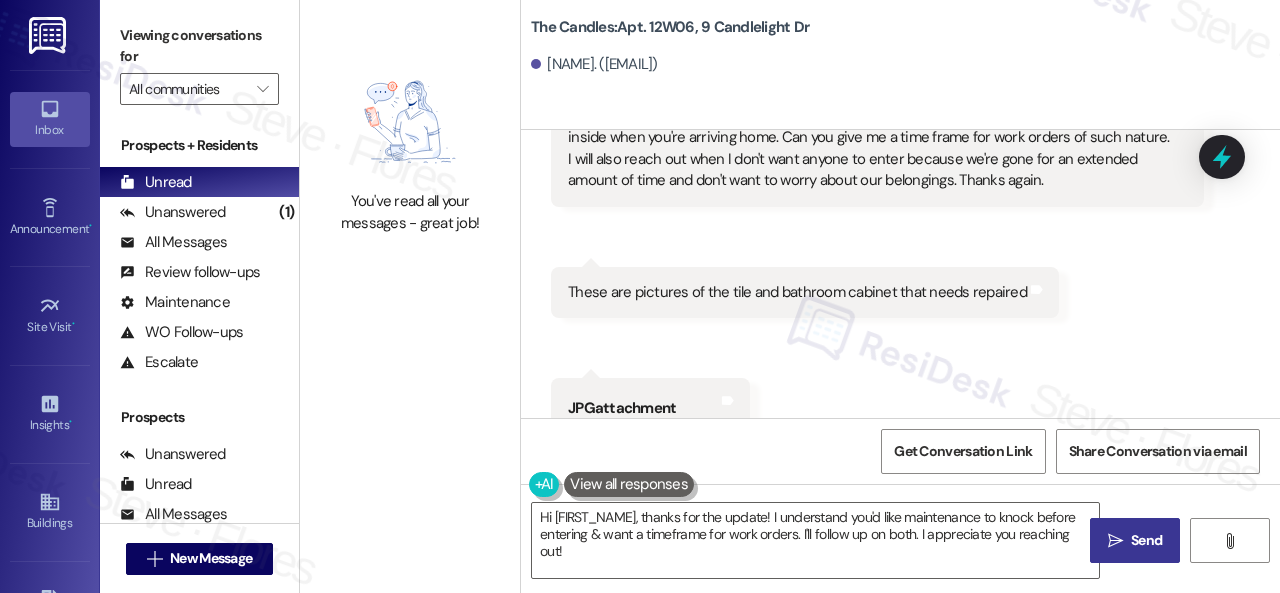scroll, scrollTop: 2490, scrollLeft: 0, axis: vertical 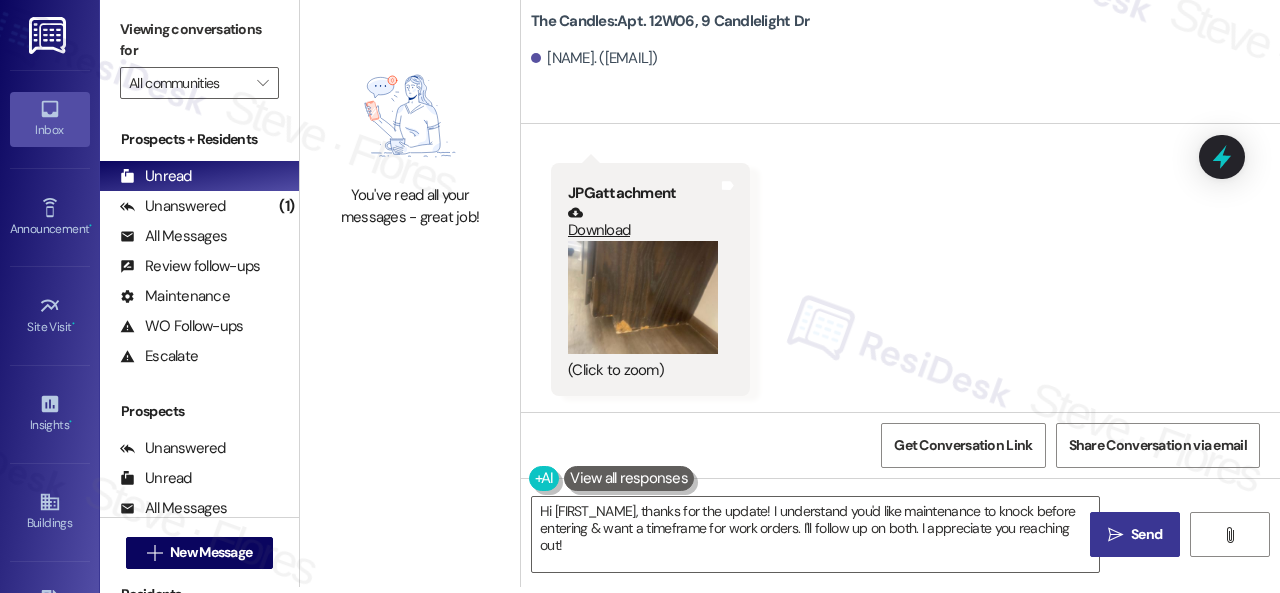 click at bounding box center [643, 297] 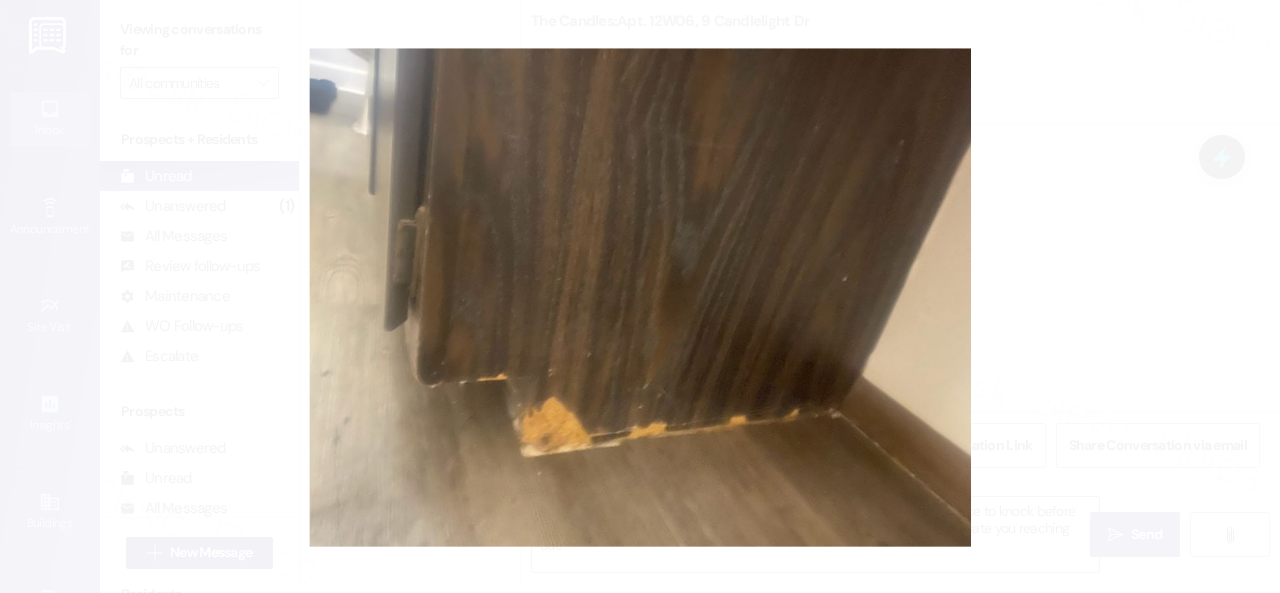type 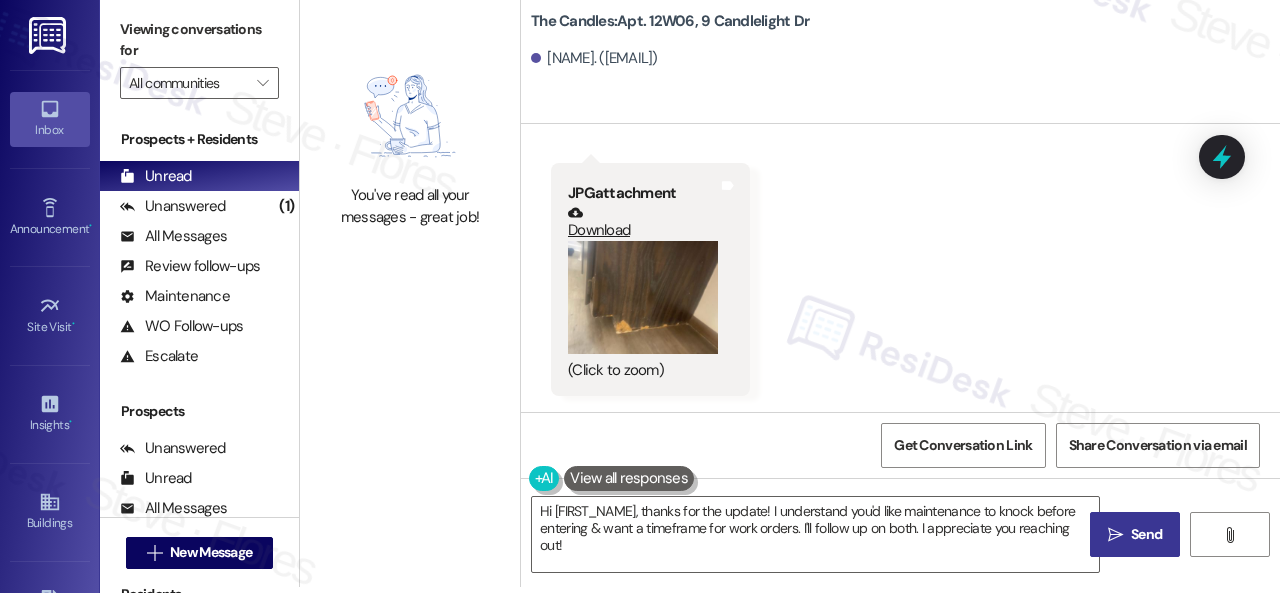drag, startPoint x: 988, startPoint y: 327, endPoint x: 998, endPoint y: 310, distance: 19.723083 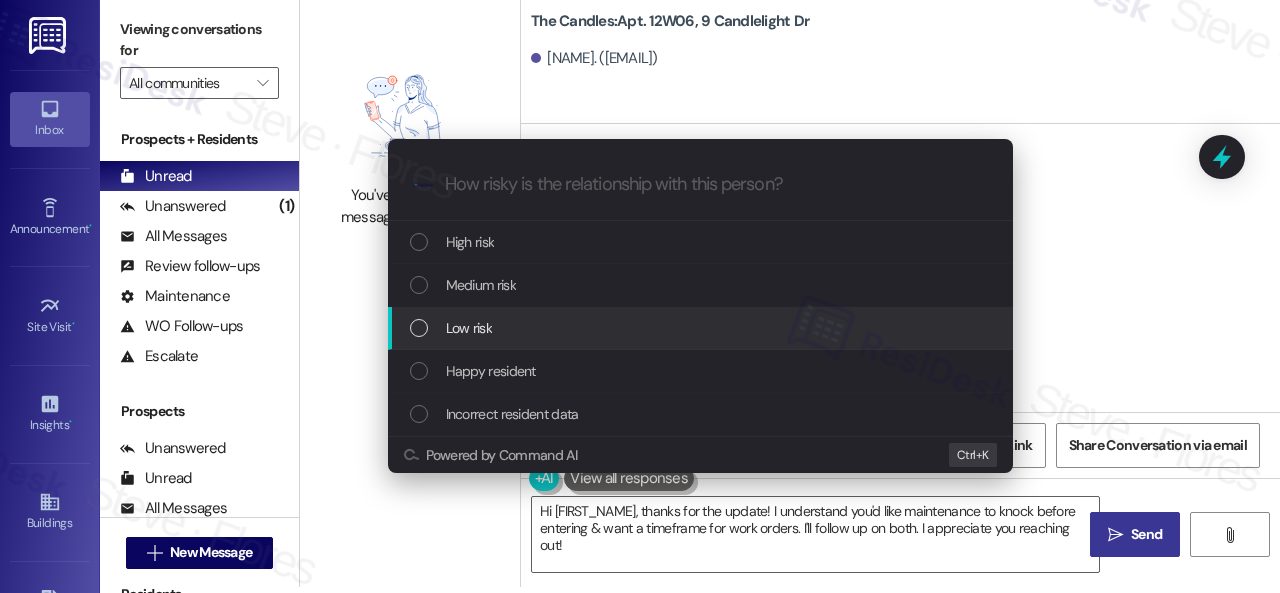 click on "Escalate Conversation How risky is the relationship with this person? Topics (e.g. broken fridge, delayed service) Any messages to highlight in the email? .cls-1{fill:#0a055f;}.cls-2{fill:#0cc4c4;} resideskLogoBlueOrange High risk Medium risk Low risk Happy resident Incorrect resident data Powered by Command AI Ctrl+ K" at bounding box center (640, 296) 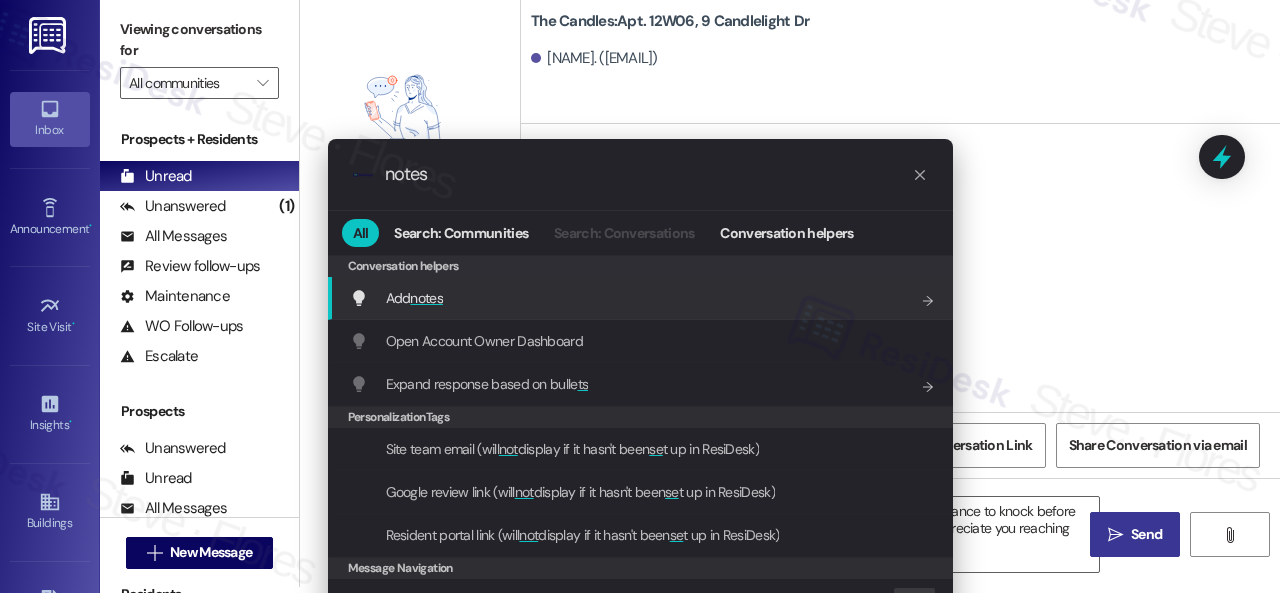 type on "notes" 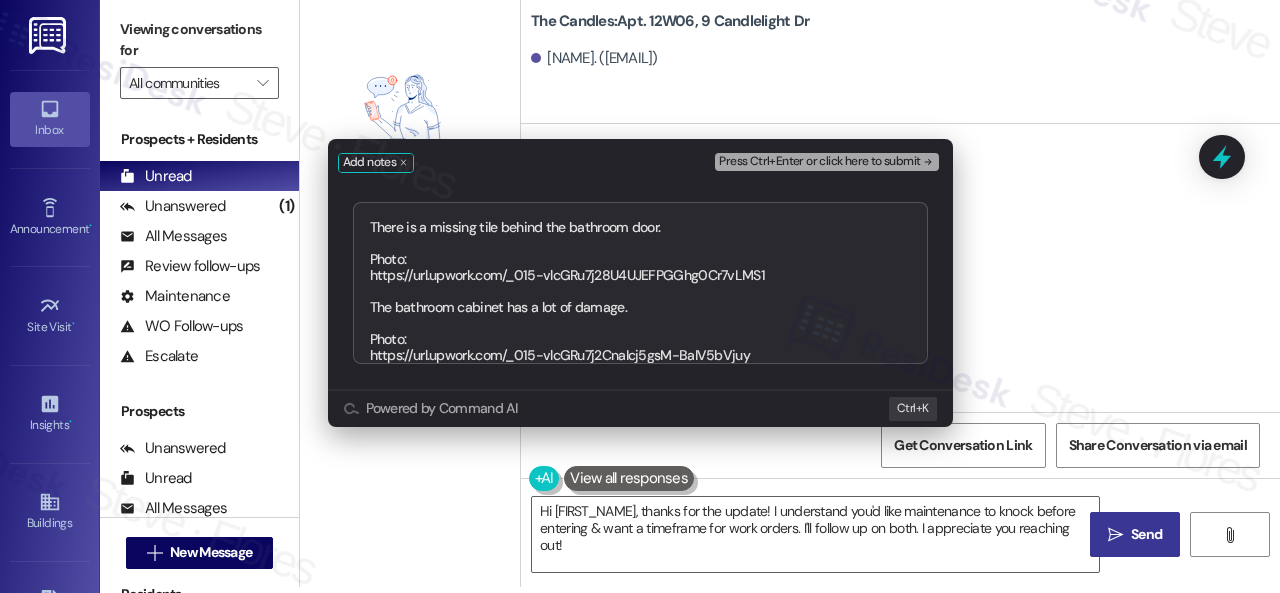 scroll, scrollTop: 129, scrollLeft: 0, axis: vertical 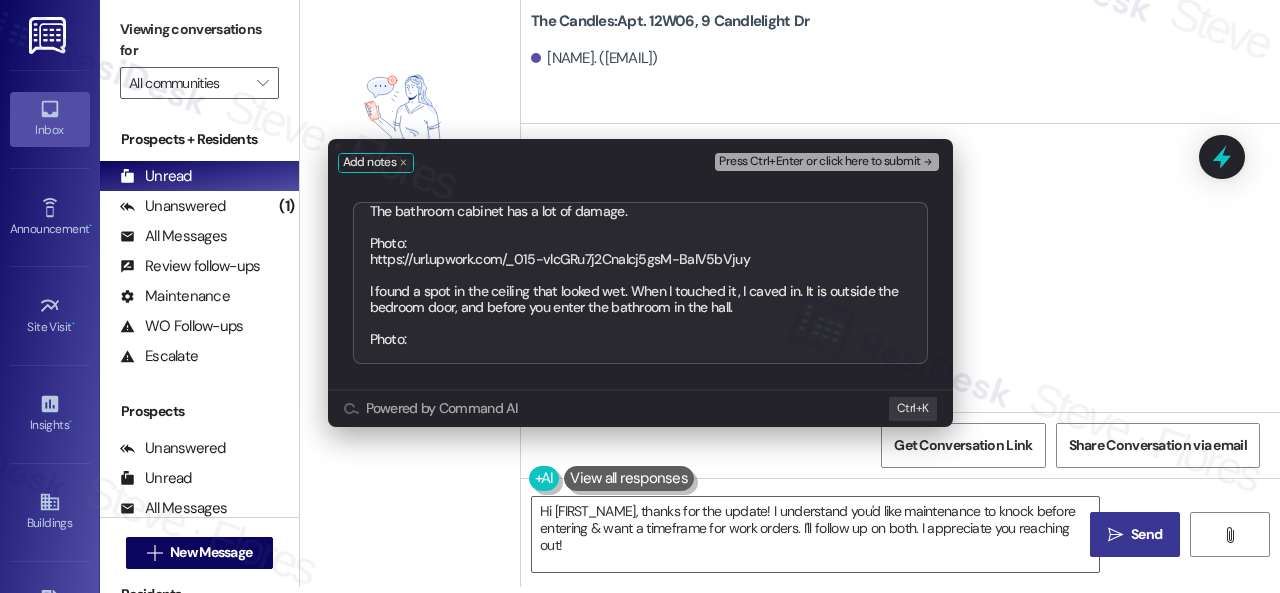 click on "There is a missing tile behind the bathroom door.
Photo:
https://url.upwork.com/_015-vlcGRu7j28U4UJEFPGGhg0Cr7vLMS1
The bathroom cabinet has a lot of damage.
Photo:
https://url.upwork.com/_015-vlcGRu7j2CnaIcj5gsM-BaIV5bVjuy
I found a spot in the ceiling that looked wet. When I touched it, I caved in. It is outside the bedroom door, and before you enter the bathroom in the hall.
Photo:" at bounding box center [640, 283] 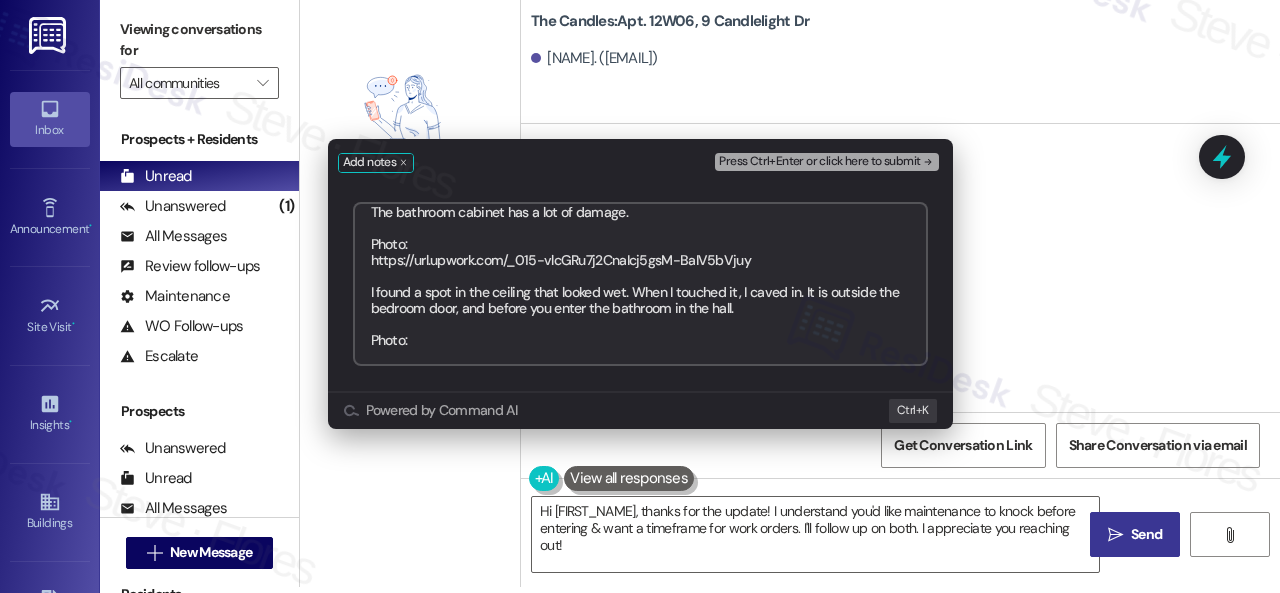 scroll, scrollTop: 129, scrollLeft: 0, axis: vertical 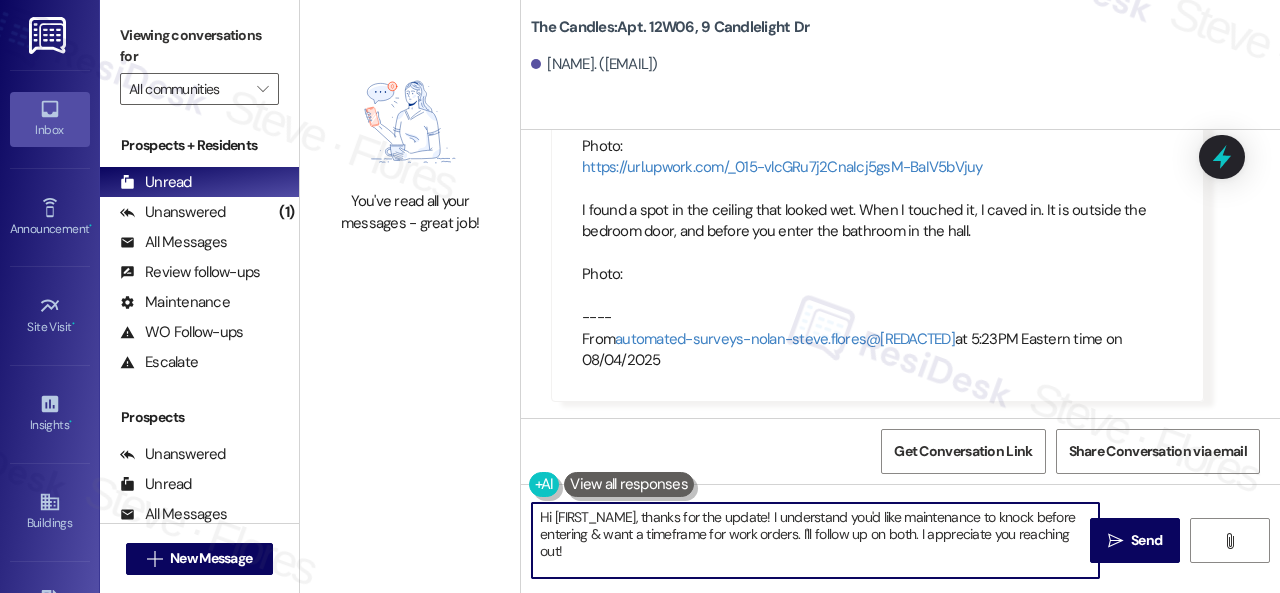 drag, startPoint x: 595, startPoint y: 554, endPoint x: 320, endPoint y: 454, distance: 292.6175 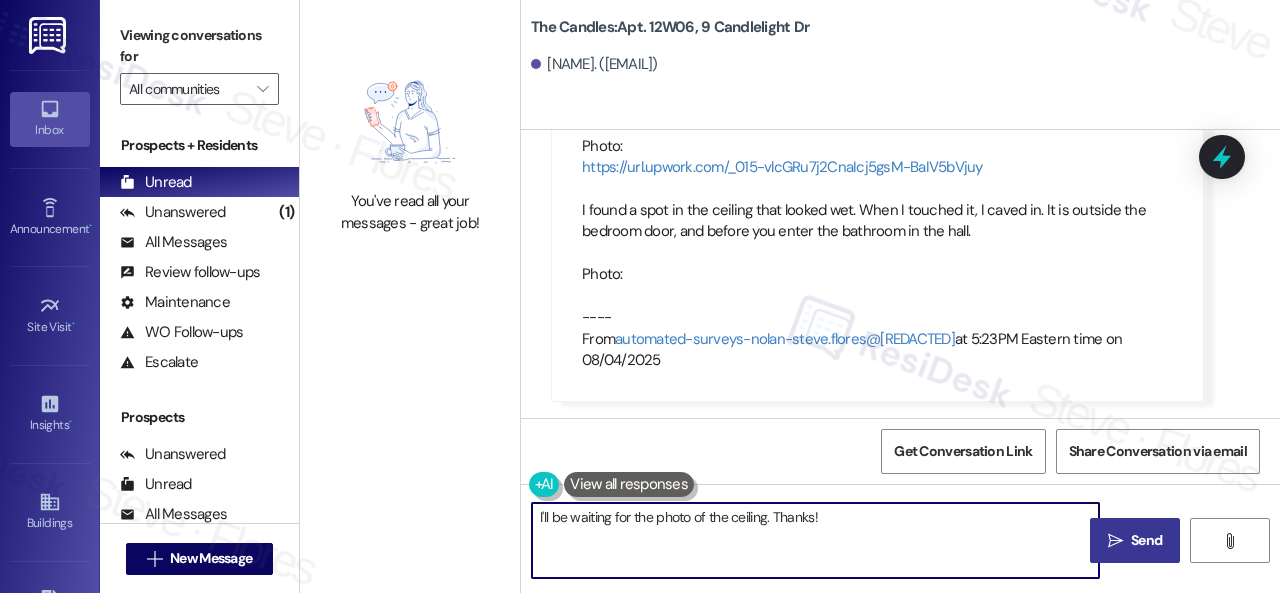 type on "I'll be waiting for the photo of the ceiling. Thanks!" 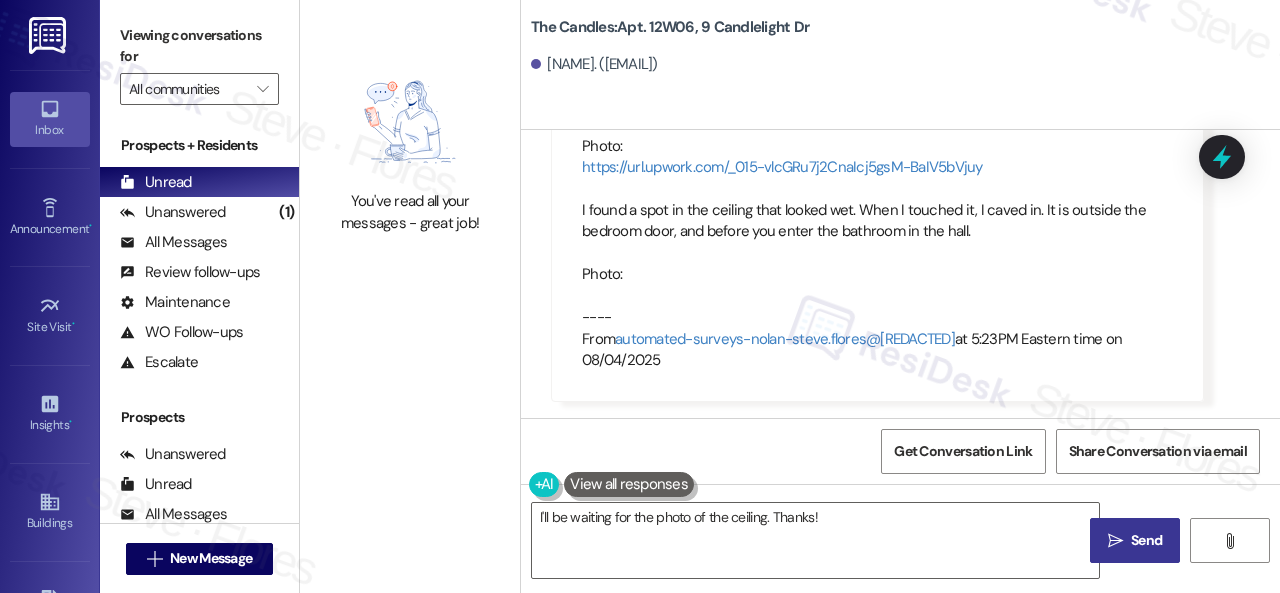 click on "" at bounding box center (1115, 541) 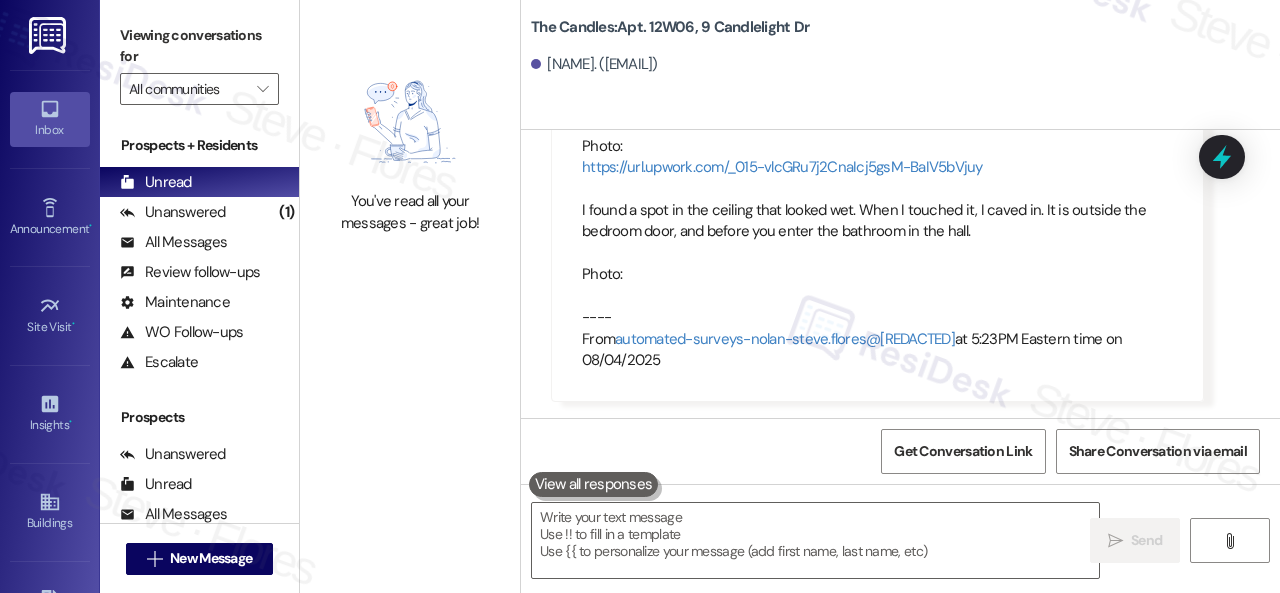 type on "Fetching suggested responses. Please feel free to read through the conversation in the meantime." 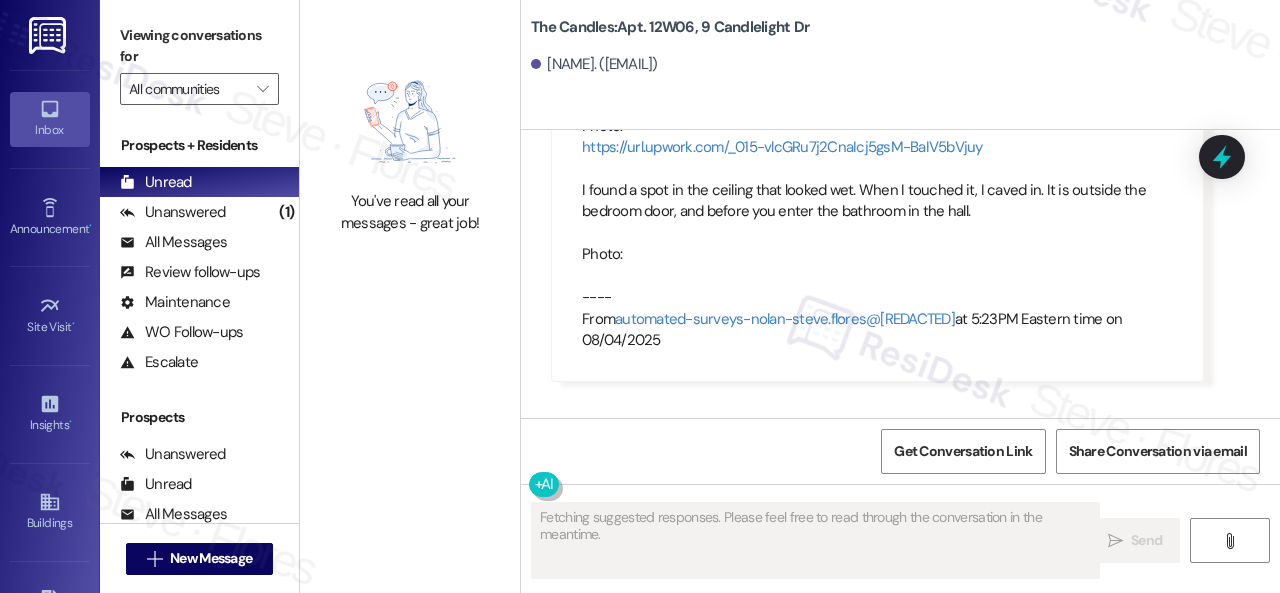 scroll, scrollTop: 2957, scrollLeft: 0, axis: vertical 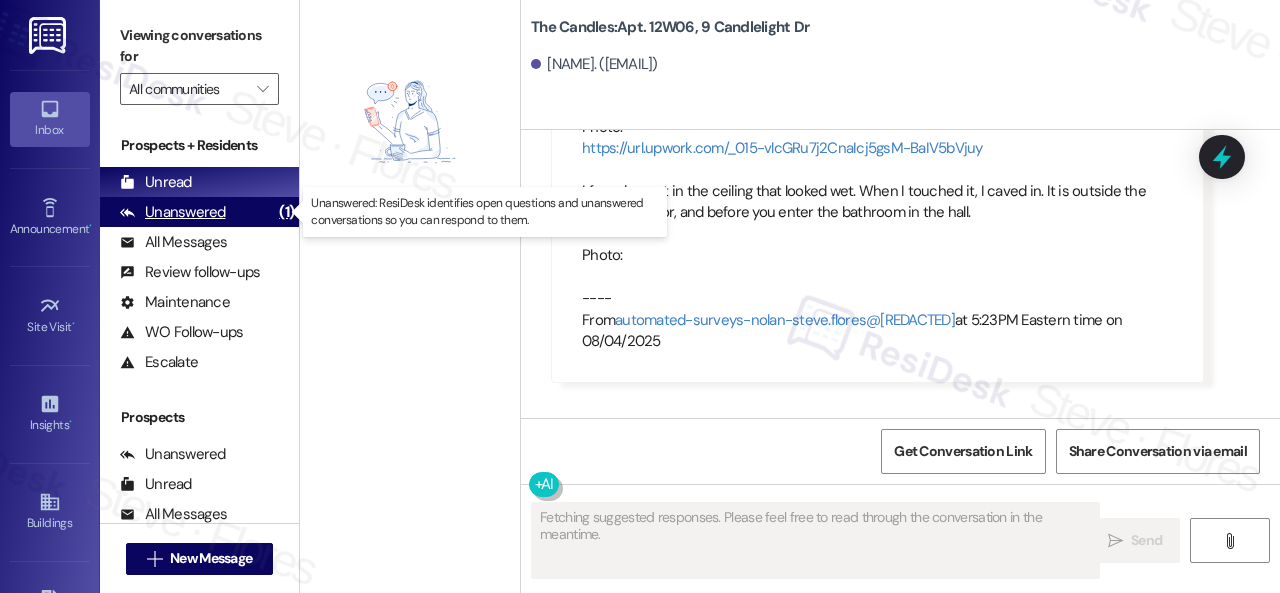 click on "Unanswered" at bounding box center (173, 212) 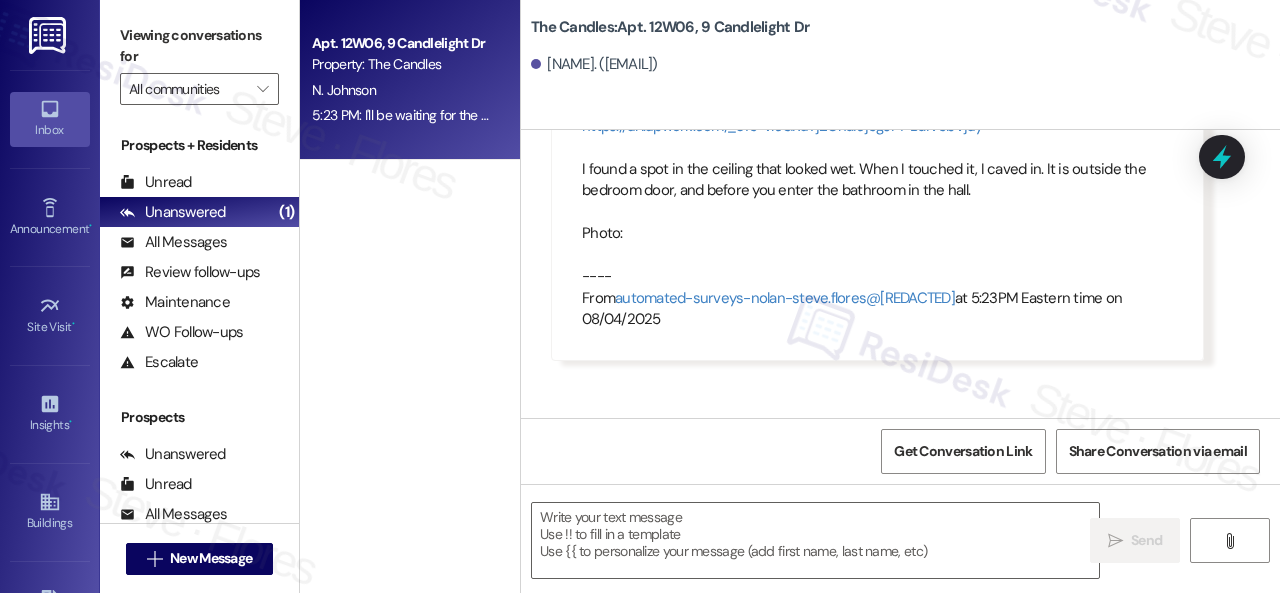 type on "Fetching suggested responses. Please feel free to read through the conversation in the meantime." 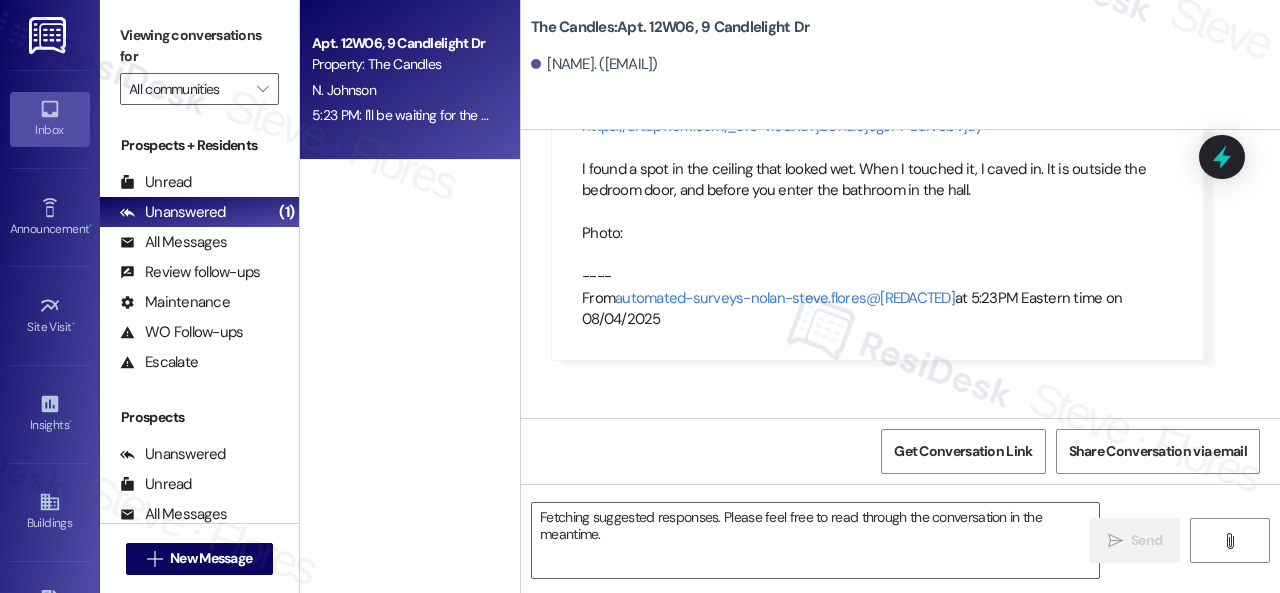 scroll, scrollTop: 2957, scrollLeft: 0, axis: vertical 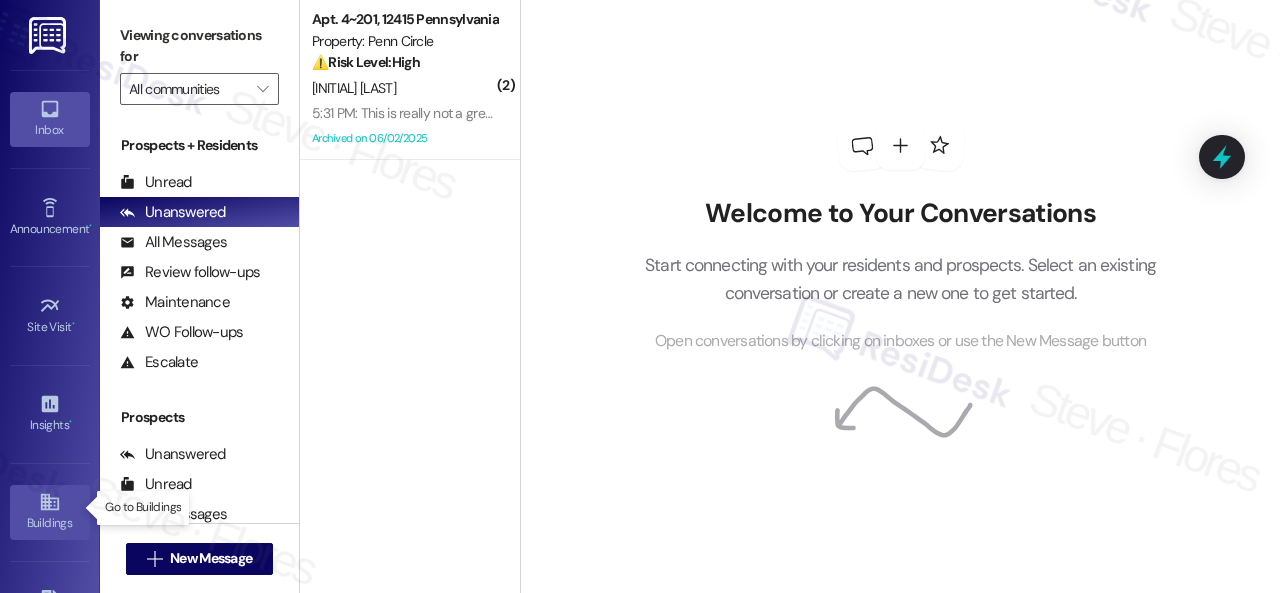 click on "Buildings" at bounding box center [50, 512] 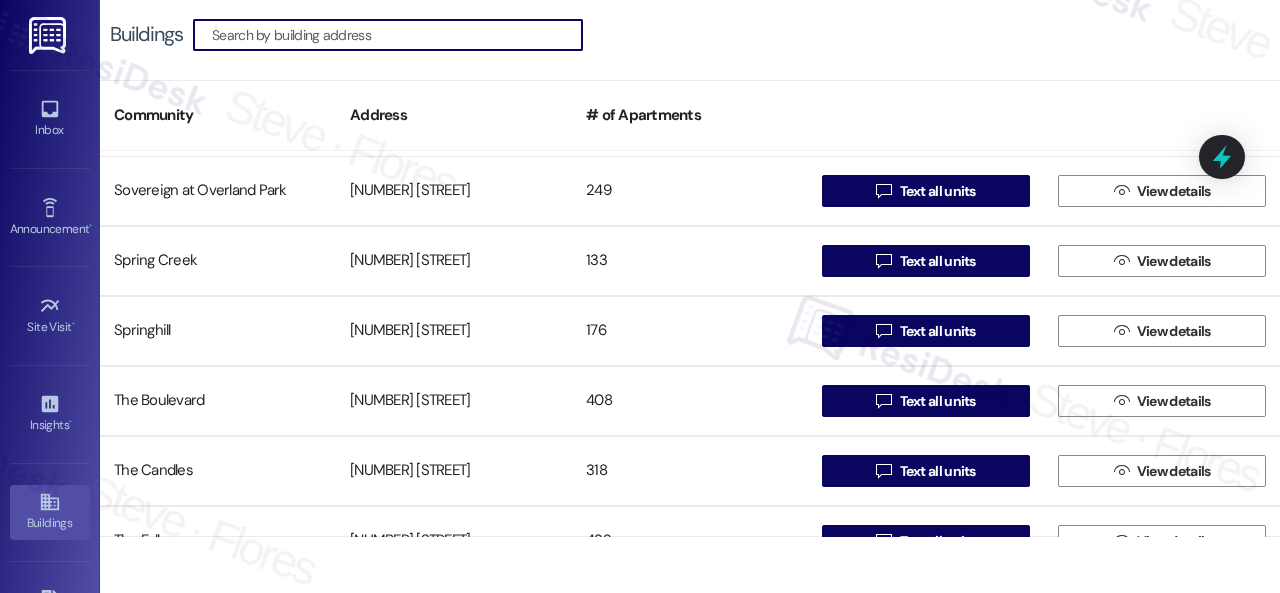 scroll, scrollTop: 1200, scrollLeft: 0, axis: vertical 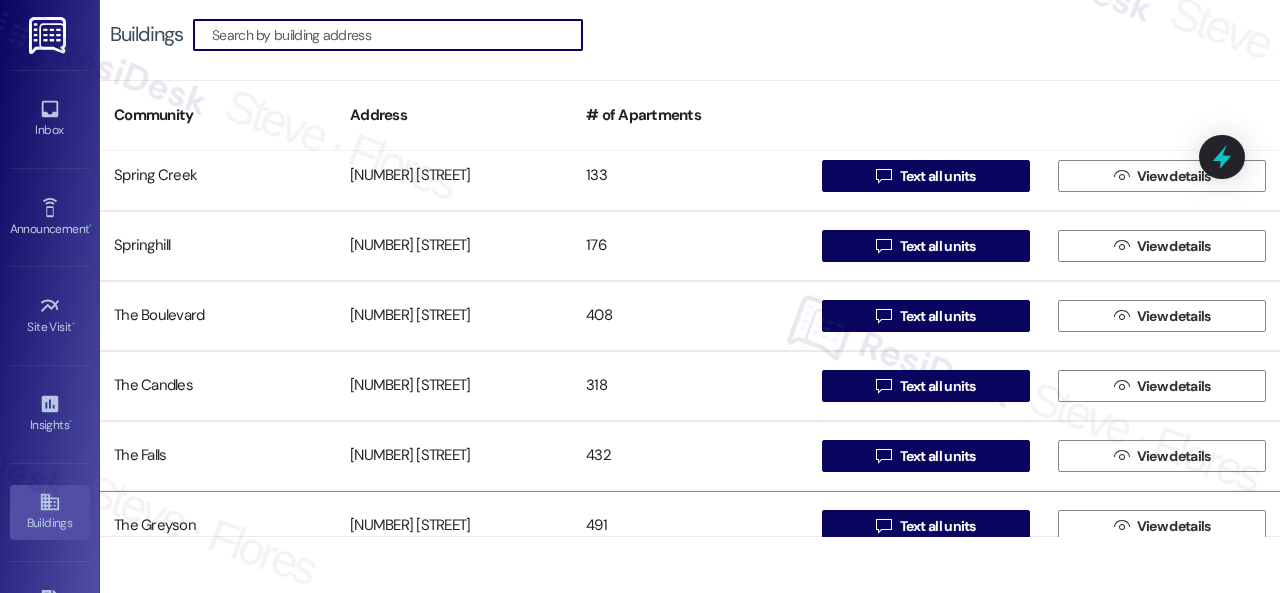 click on "The Greyson" at bounding box center [218, 526] 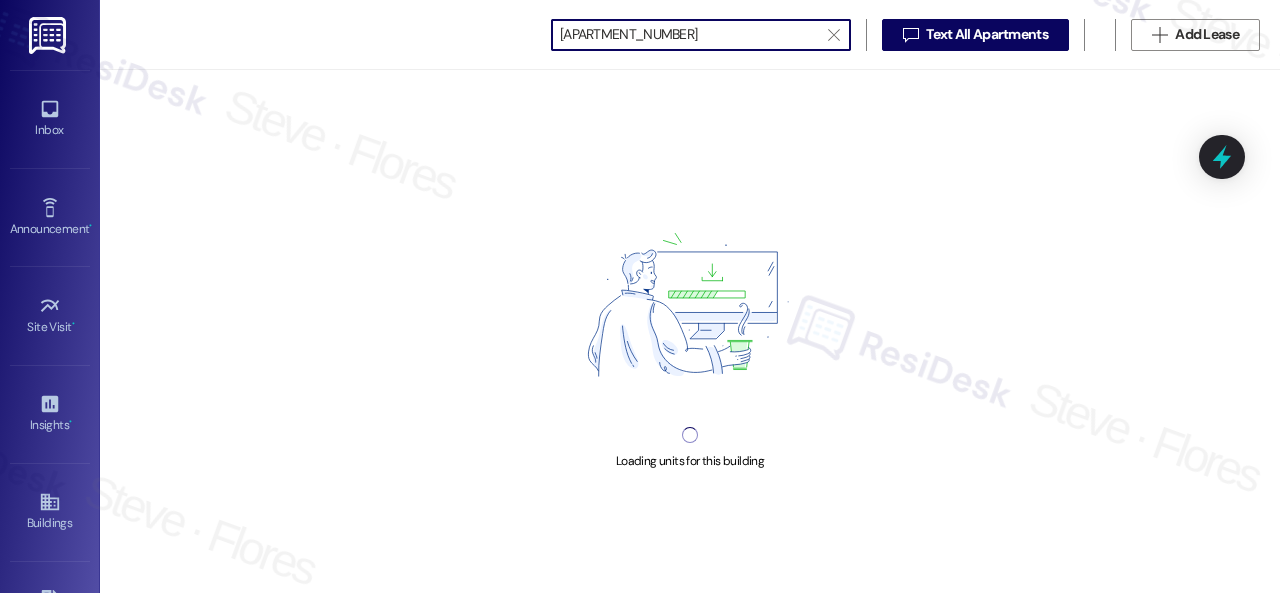 scroll, scrollTop: 0, scrollLeft: 0, axis: both 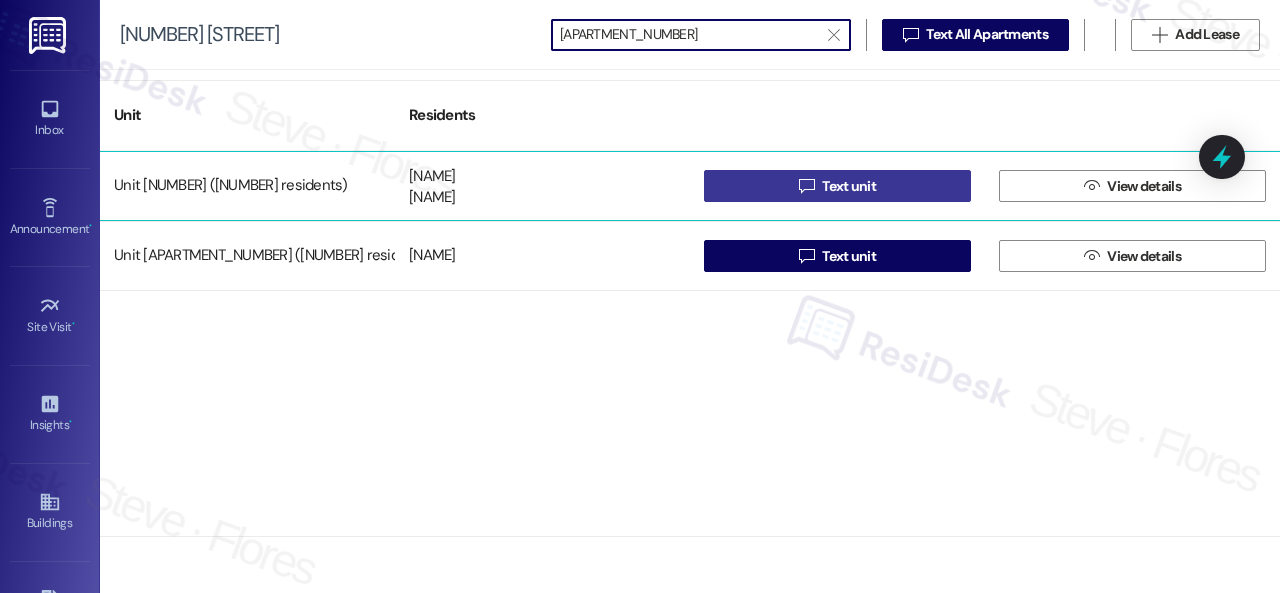 type on "[APARTMENT_NUMBER]" 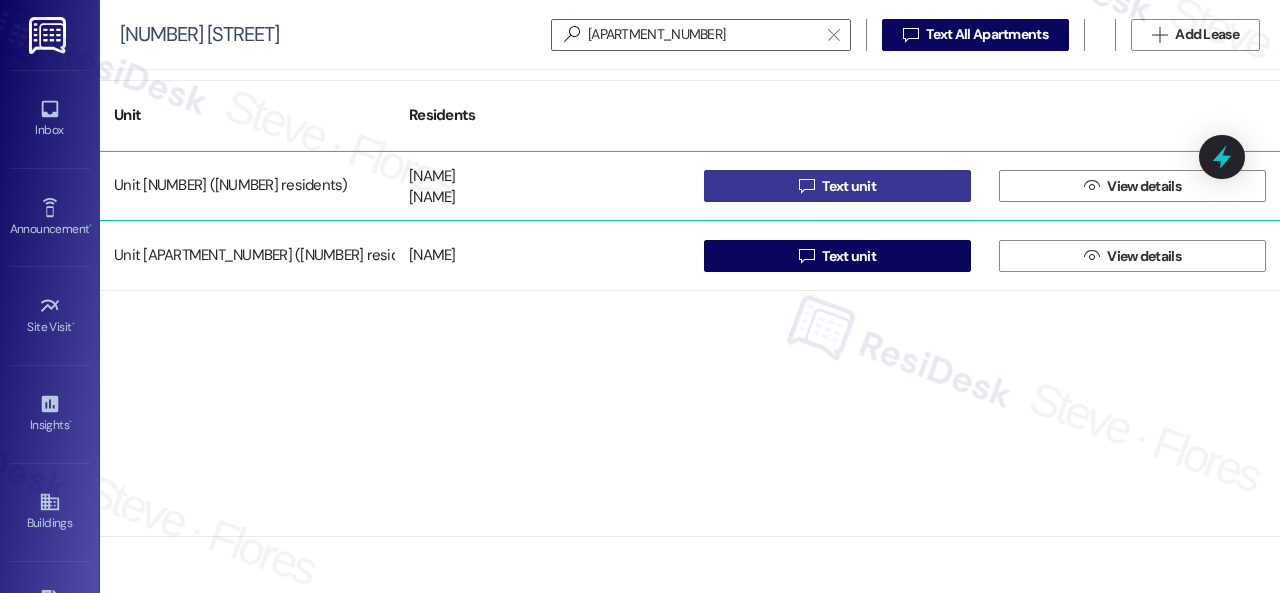 click on " Text unit" at bounding box center (837, 186) 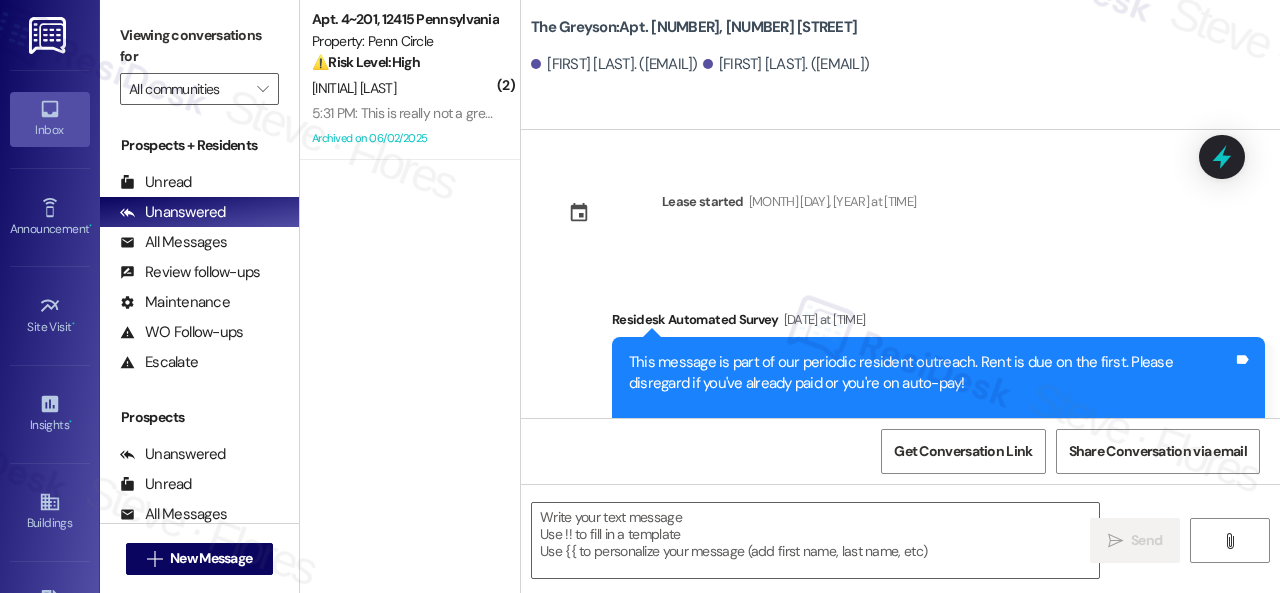 type on "Fetching suggested responses. Please feel free to read through the conversation in the meantime." 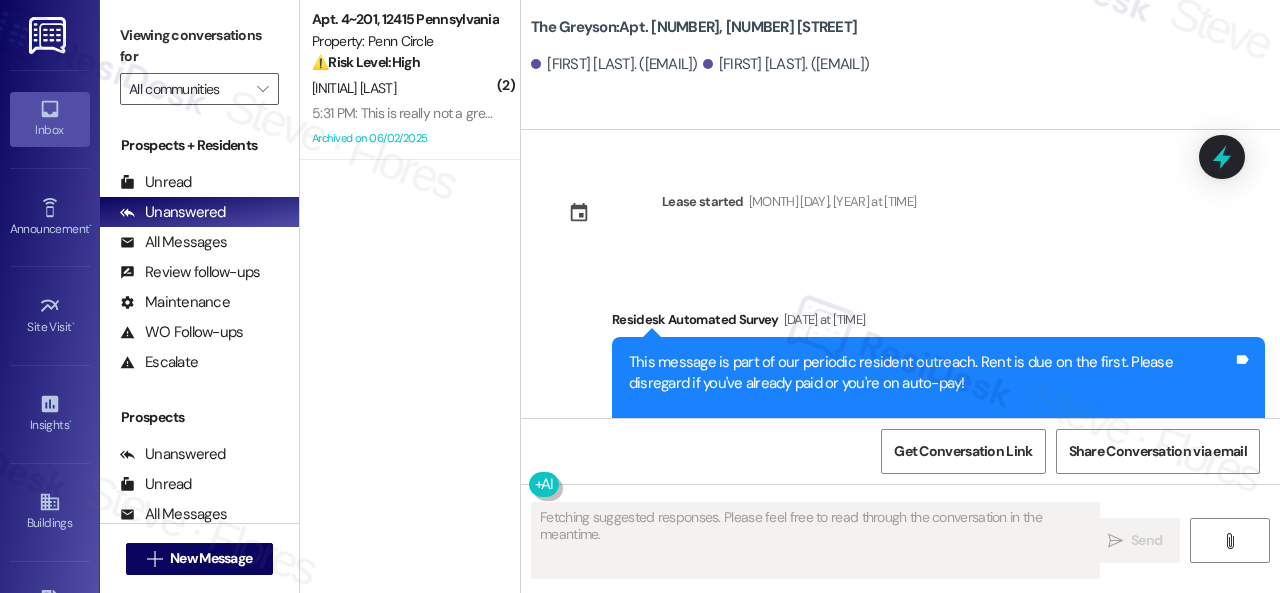 type 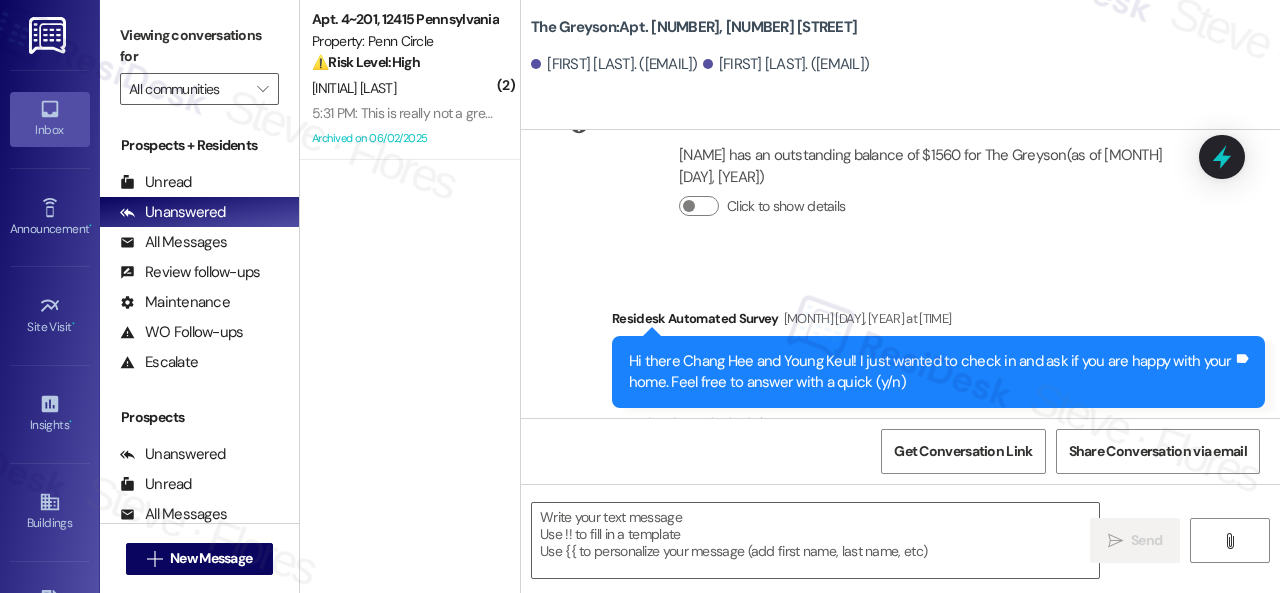 scroll, scrollTop: 730, scrollLeft: 0, axis: vertical 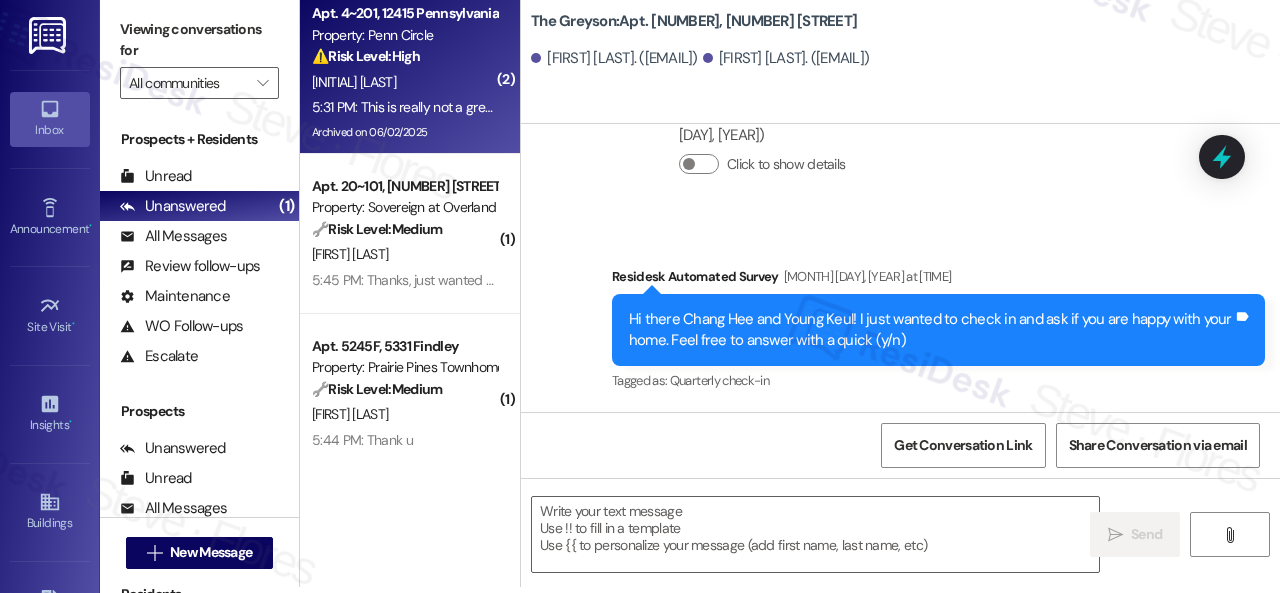 click on "[INITIAL] [LAST]" at bounding box center (404, 82) 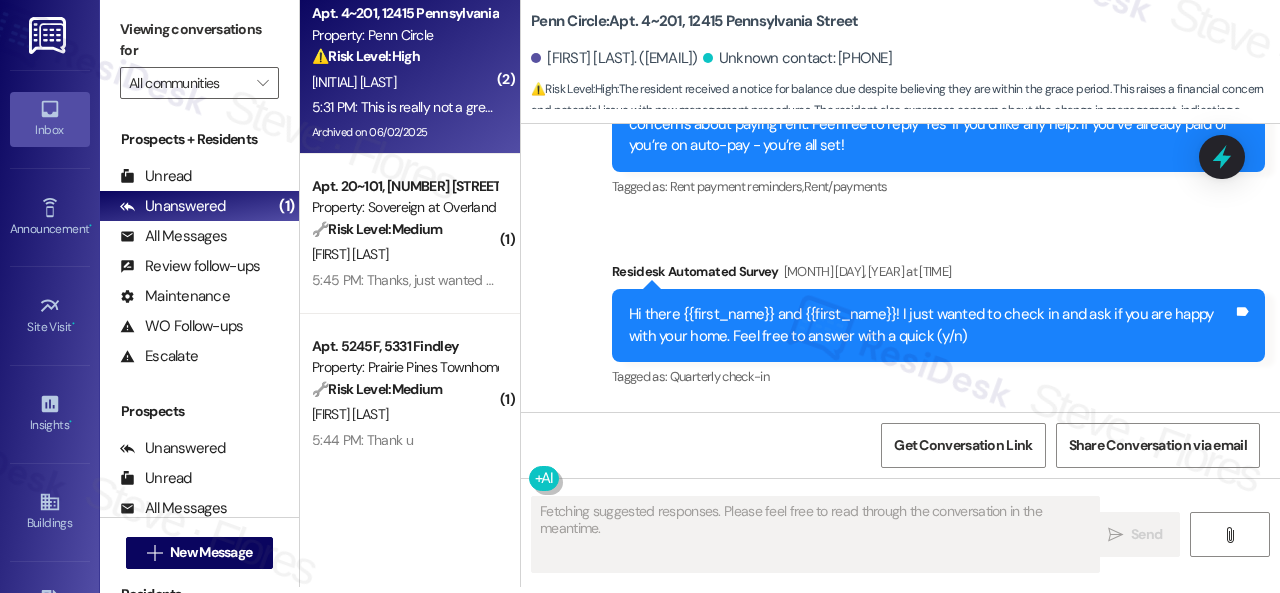 scroll, scrollTop: 0, scrollLeft: 0, axis: both 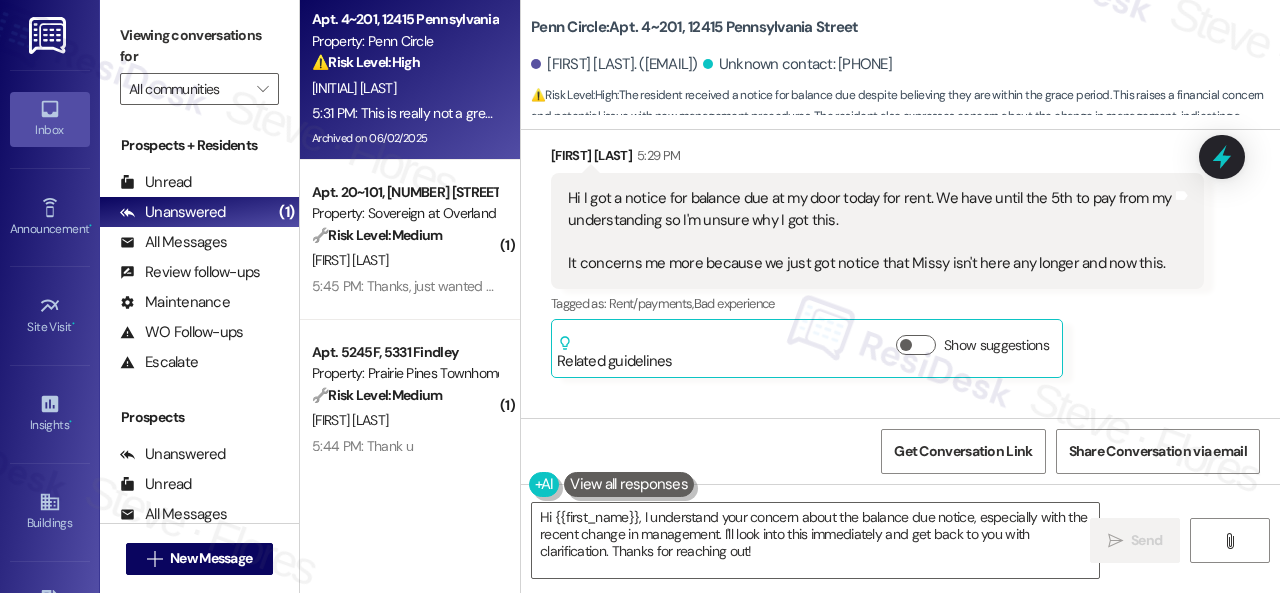 drag, startPoint x: 630, startPoint y: 405, endPoint x: 653, endPoint y: 414, distance: 24.698177 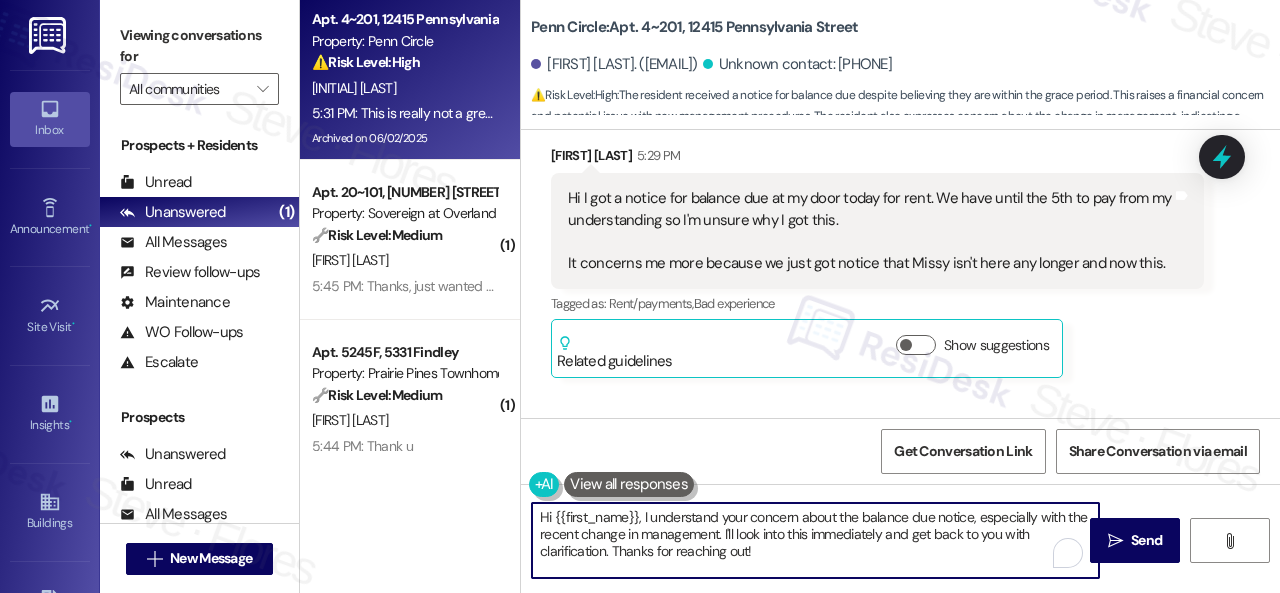 drag, startPoint x: 970, startPoint y: 519, endPoint x: 974, endPoint y: 544, distance: 25.317978 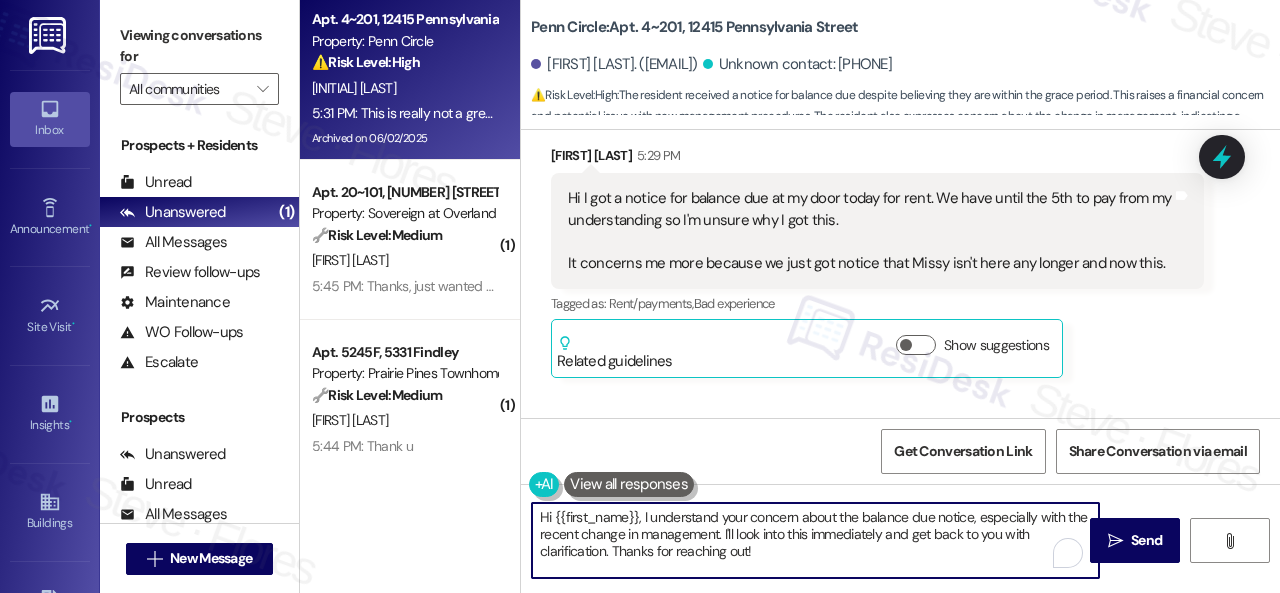 click on "Hi {{first_name}}, I understand your concern about the balance due notice, especially with the recent change in management. I'll look into this immediately and get back to you with clarification. Thanks for reaching out!" at bounding box center [815, 540] 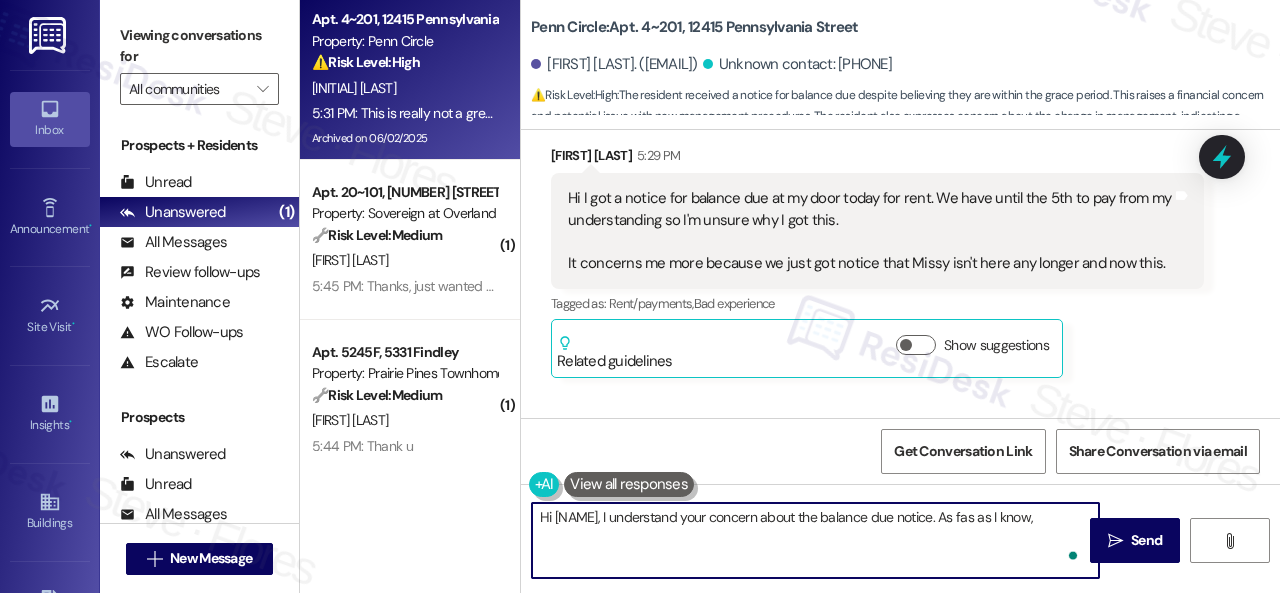 paste on "know that rent is due on the 1st, with a grace period until the 5th. On the 6th, the late fees begin." 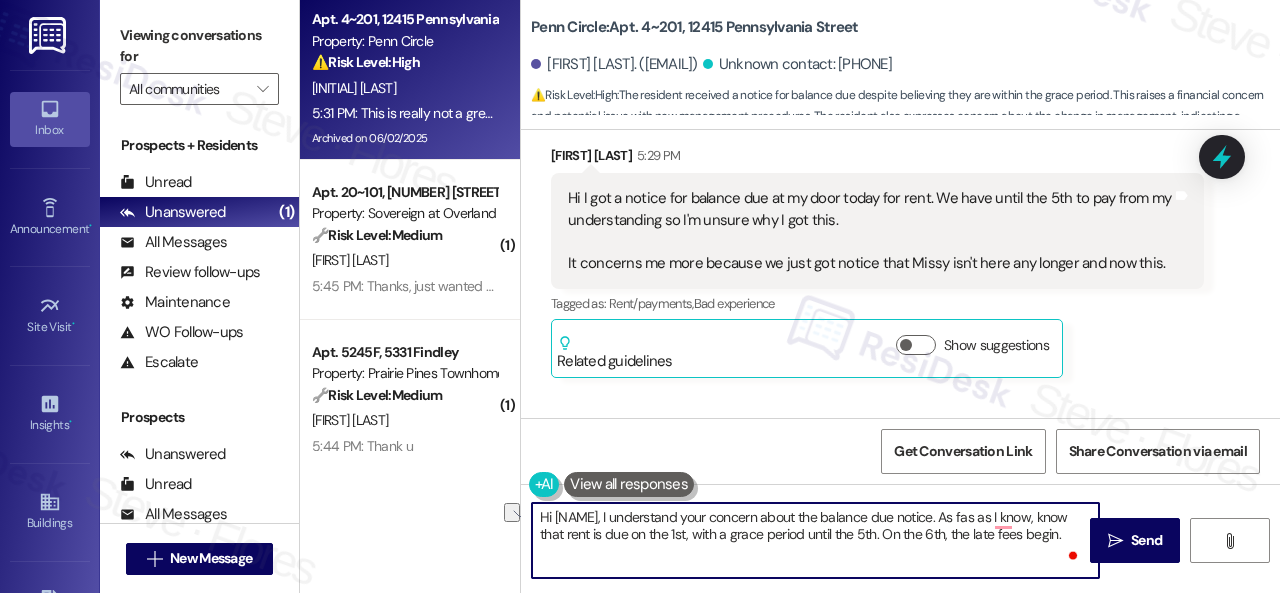 drag, startPoint x: 538, startPoint y: 537, endPoint x: 596, endPoint y: 540, distance: 58.077534 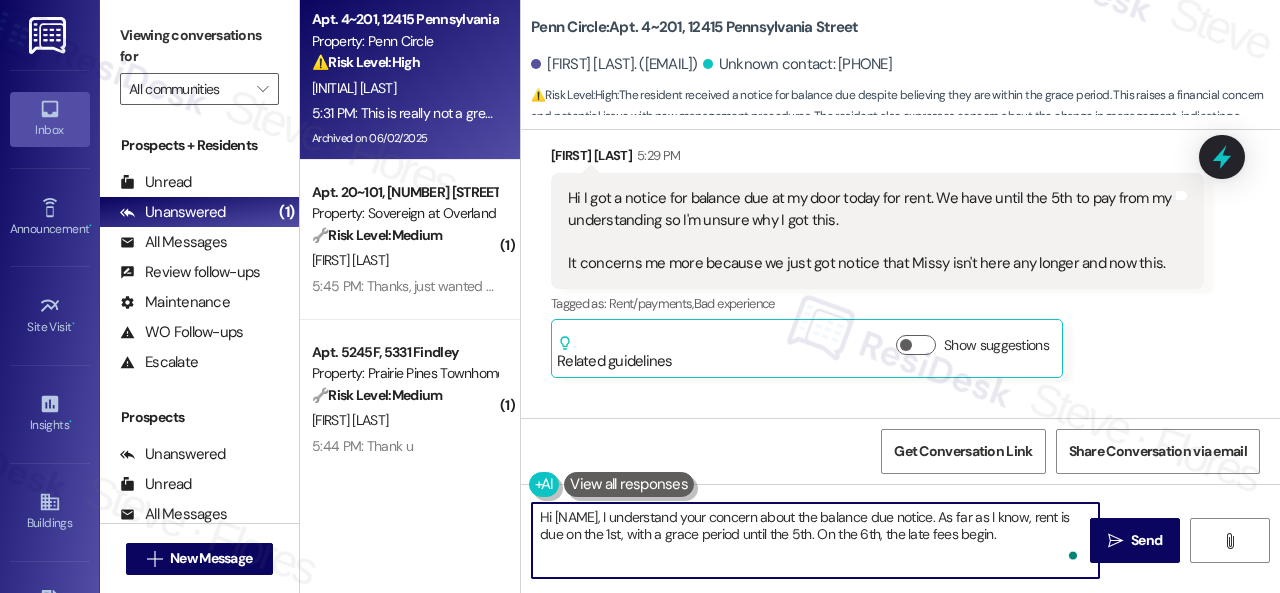 click on "Hi {{first_name}}, I understand your concern about the balance due notice. As far as I know, rent is due on the 1st, with a grace period until the 5th. On the 6th, the late fees begin." at bounding box center (815, 540) 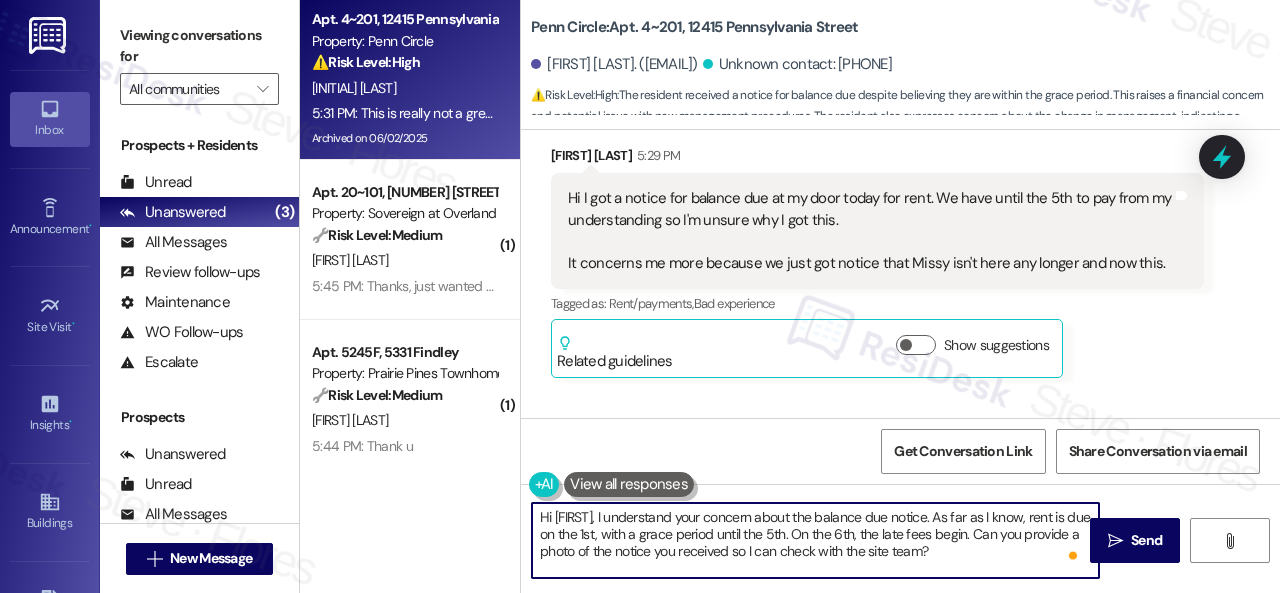 drag, startPoint x: 556, startPoint y: 516, endPoint x: 636, endPoint y: 517, distance: 80.00625 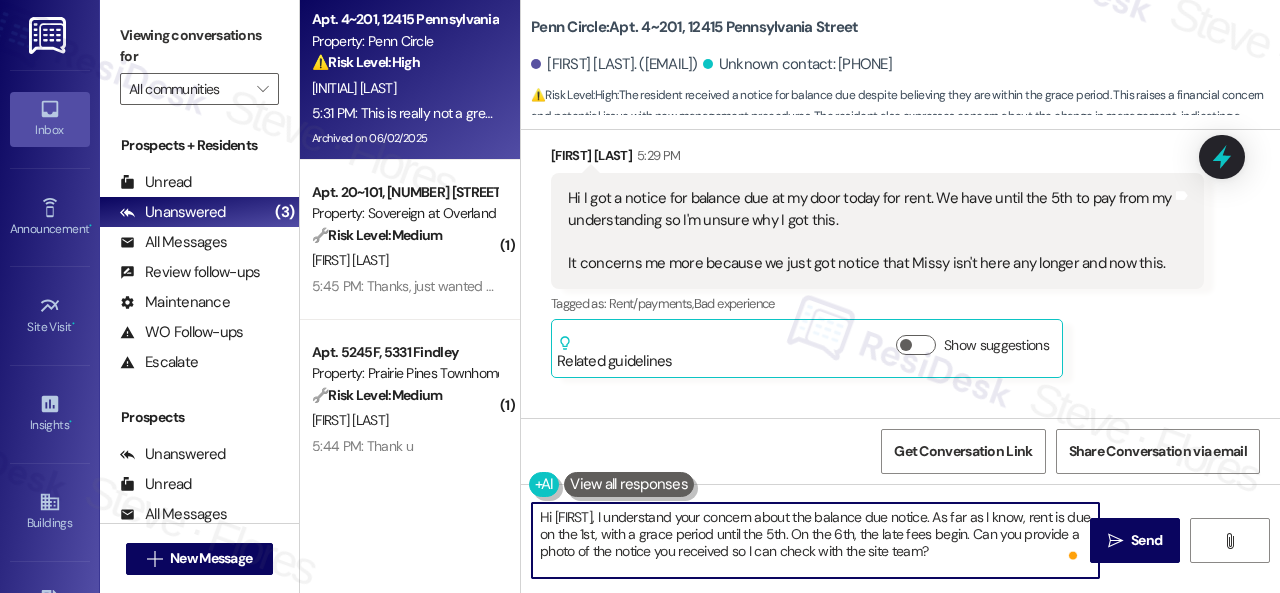 click on "Hi {{first_name}}, I understand your concern about the balance due notice. As far as I know, rent is due on the 1st, with a grace period until the 5th. On the 6th, the late fees begin. Can you provide a photo of the notice you received so I can check with the site team?" at bounding box center (815, 540) 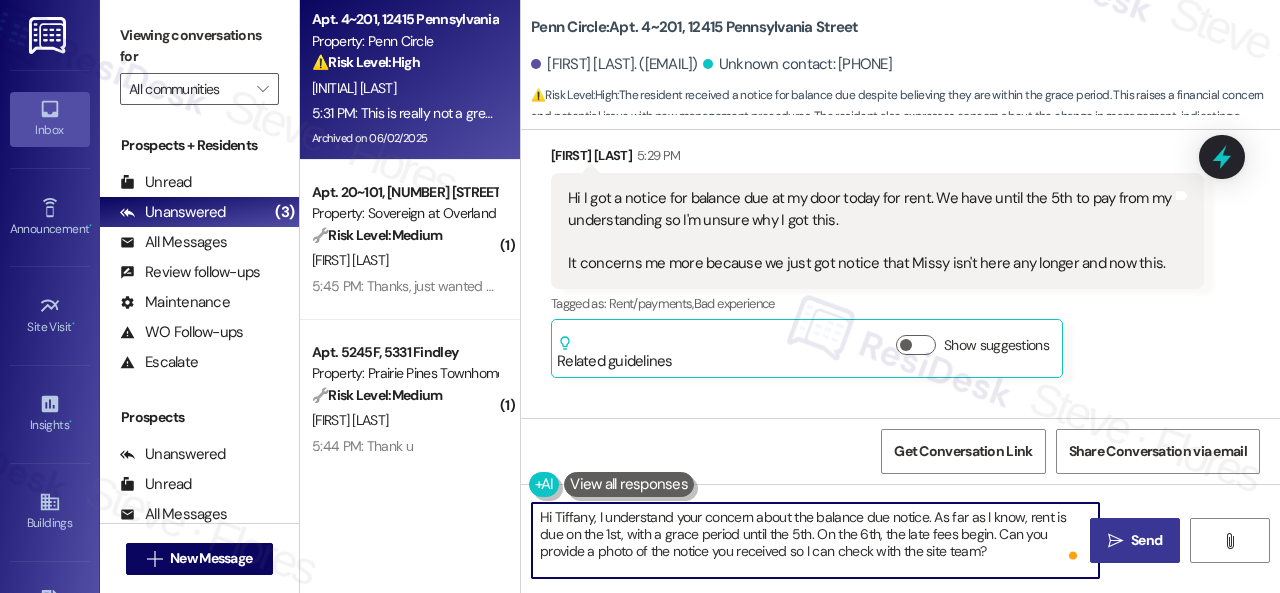 type on "Hi [NAME], I understand your concern about the balance due notice. As far as I know, rent is due on the 1st, with a grace period until the 5th. On the 6th, the late fees begin. Can you provide a photo of the notice you received so I can check with the site team?" 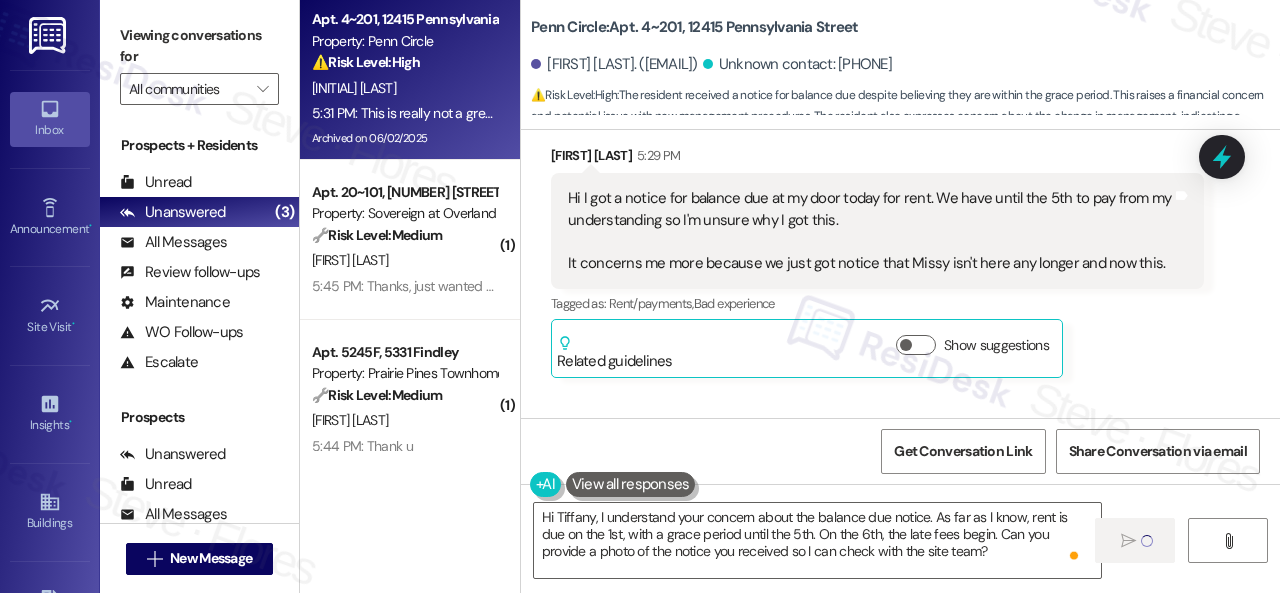 type 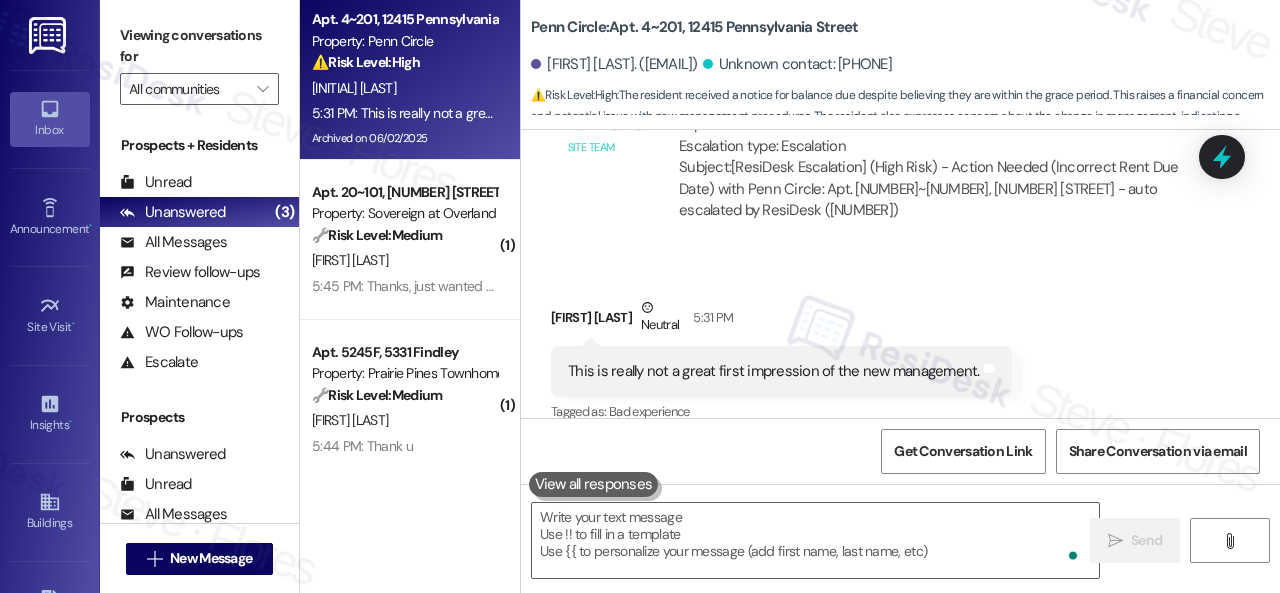 scroll, scrollTop: 7228, scrollLeft: 0, axis: vertical 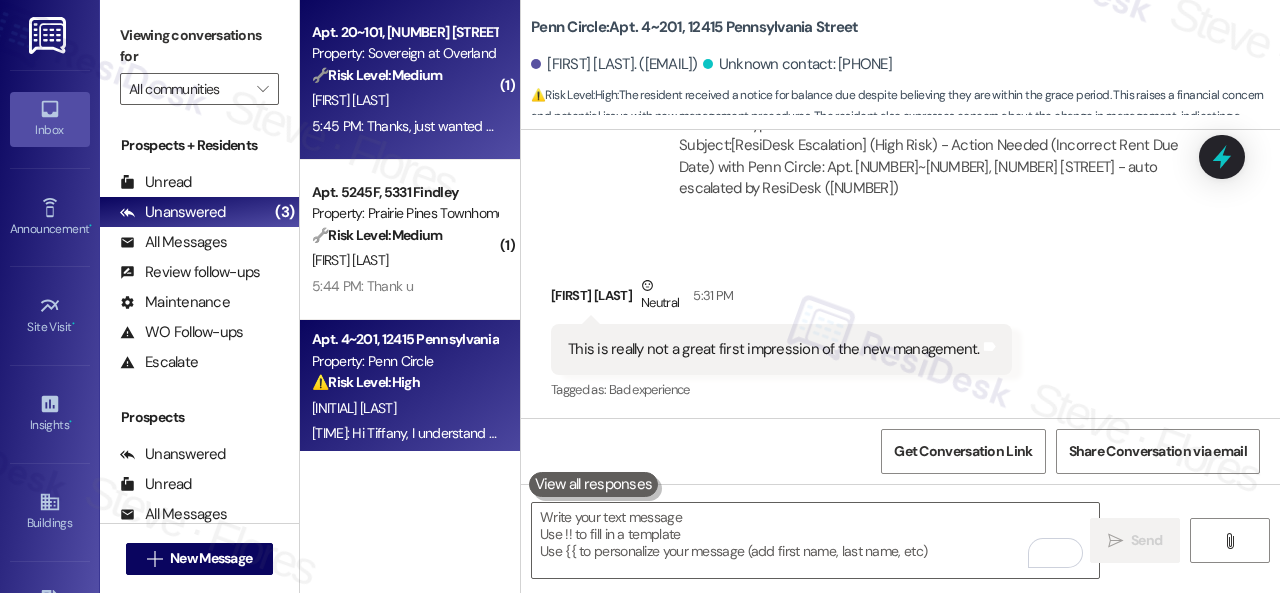 click on "🔧  Risk Level:  Medium" at bounding box center (377, 75) 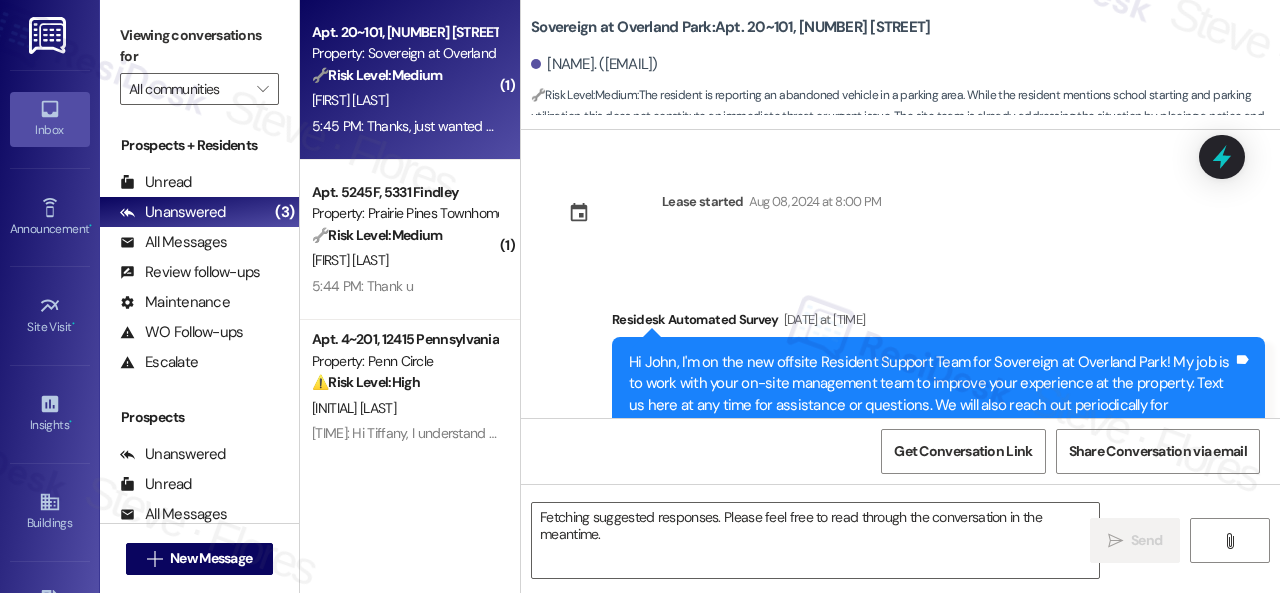 scroll, scrollTop: 10443, scrollLeft: 0, axis: vertical 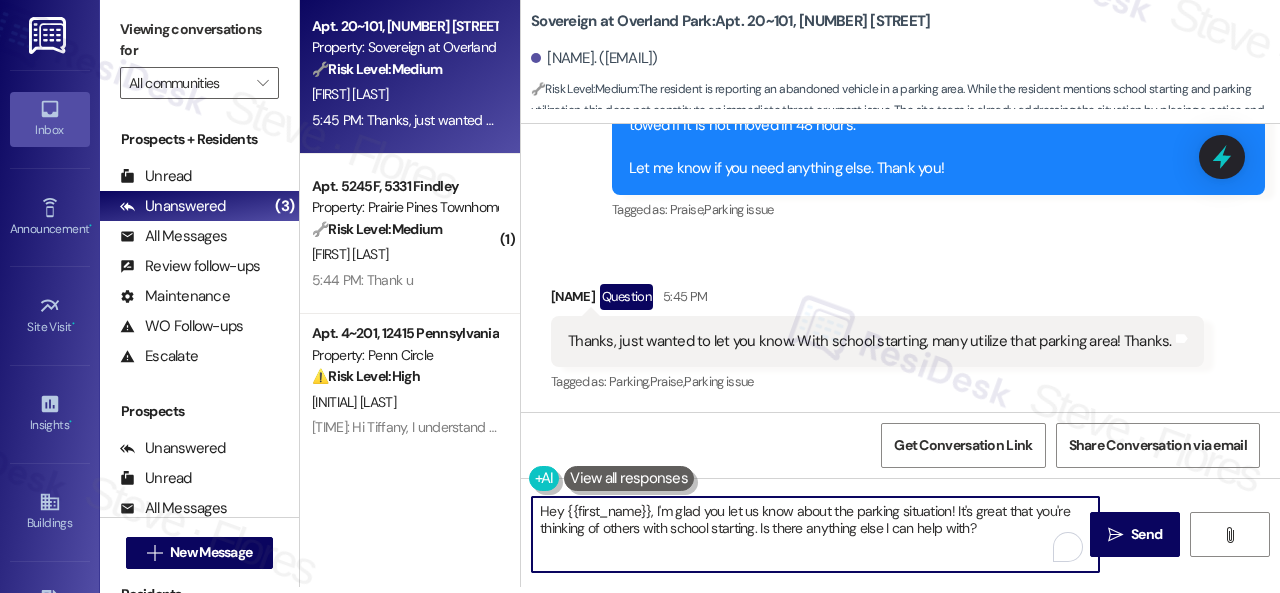 drag, startPoint x: 540, startPoint y: 510, endPoint x: 1072, endPoint y: 615, distance: 542.2629 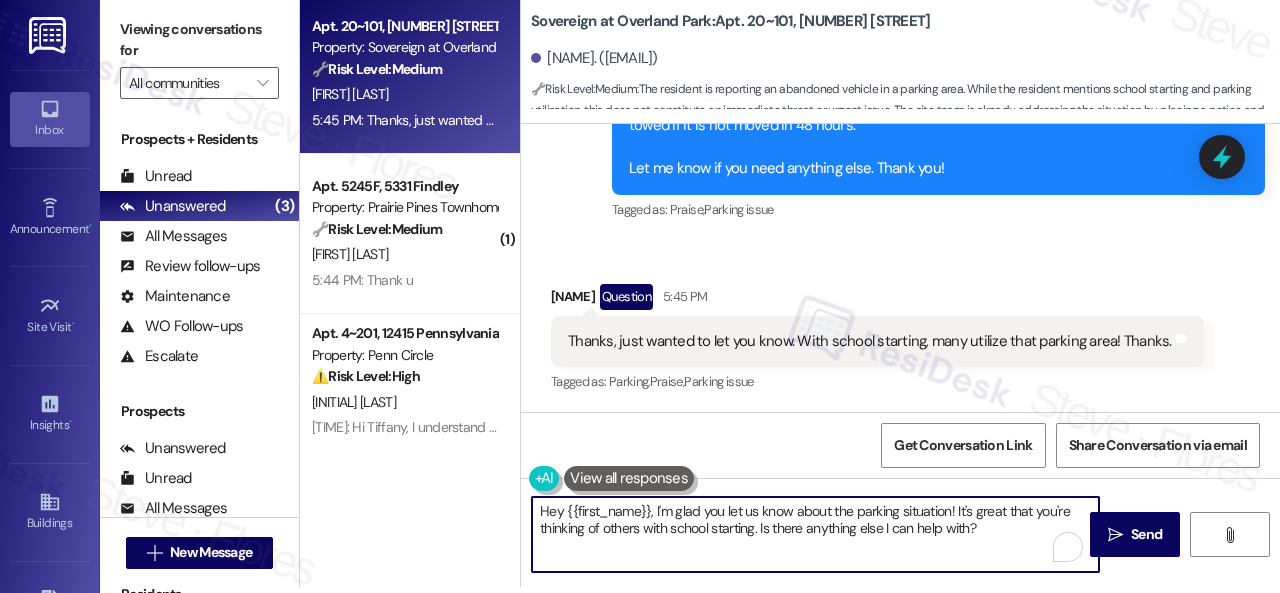 click on "Inbox   Go to Inbox Announcement   • Send A Text Announcement Site Visit   • Go to Site Visit Insights   • Go to Insights Buildings   Go to Buildings Leads   Go to Leads Templates   • Go to Templates Account   Go to Account Support   Go to Support Viewing conversations for All communities  Prospects + Residents Unread (0) Unread: Any message you haven't read yet will show up here Unanswered (3) Unanswered: ResiDesk identifies open questions and unanswered conversations so you can respond to them. All Messages (undefined) All Messages: This is your inbox. All of your tenant messages will show up here. Review follow-ups (undefined) Review follow-ups: ResiDesk identifies open review candidates and conversations so you can respond to them. Maintenance (undefined) Maintenance: ResiDesk identifies conversations around maintenance or work orders from the last 14 days so you can respond to them. WO Follow-ups (undefined) Escalate (undefined) Prospects Unanswered (0) Unread (0) All Messages (undefined) (0)" at bounding box center (640, 296) 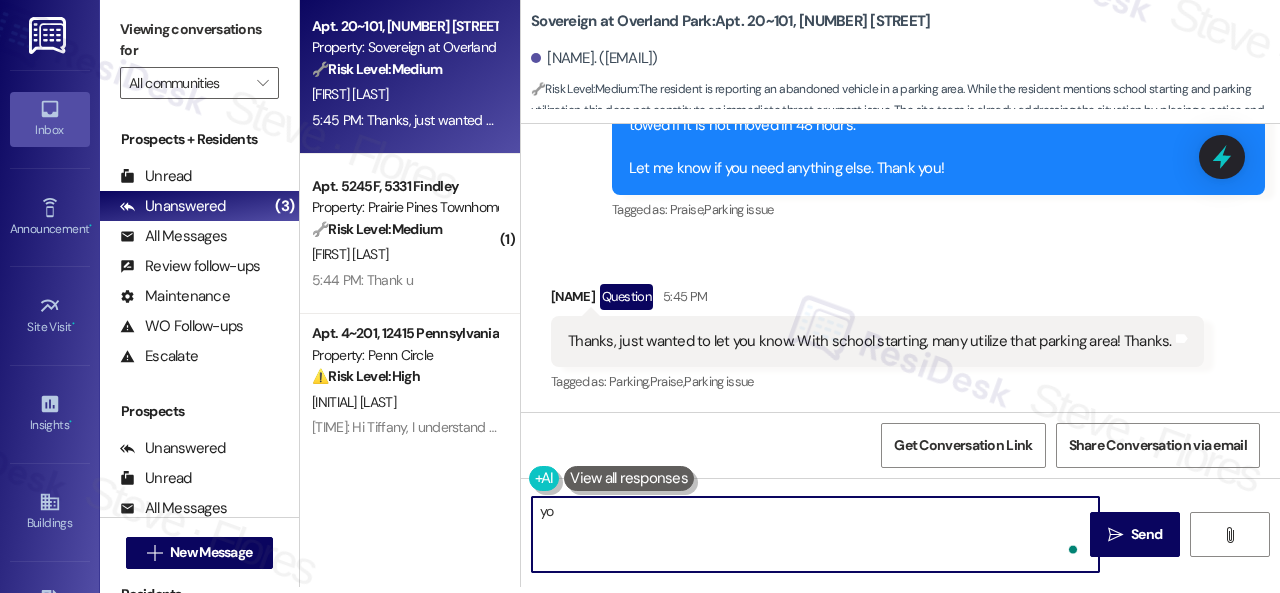 type on "y" 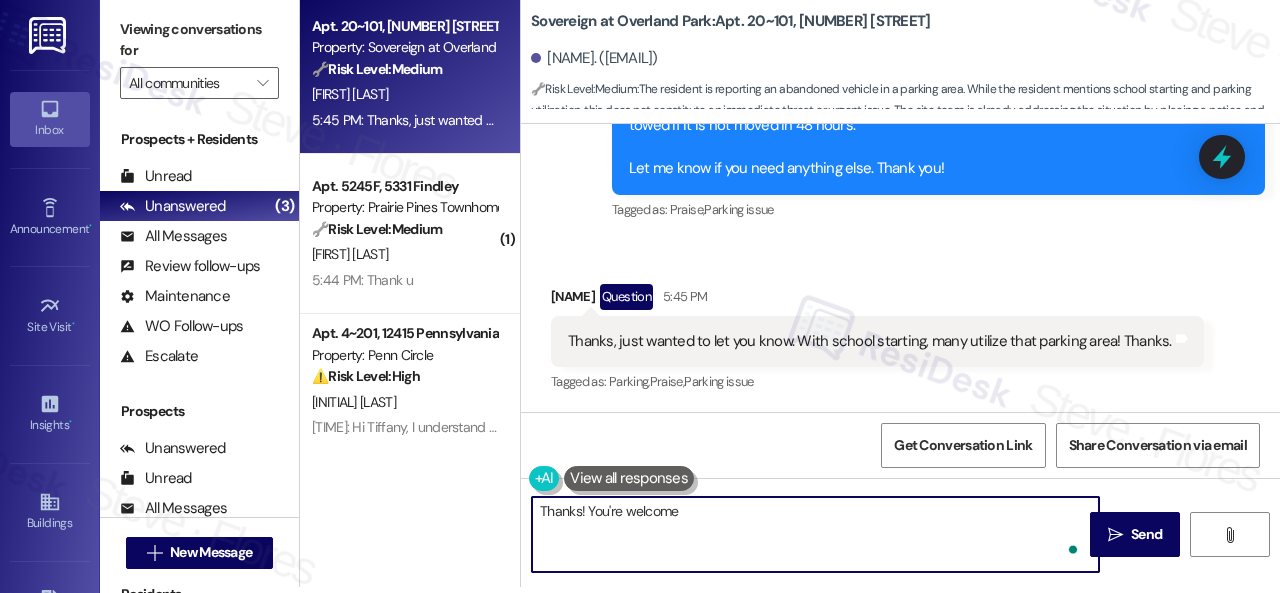 type on "Thanks! You're welcome!" 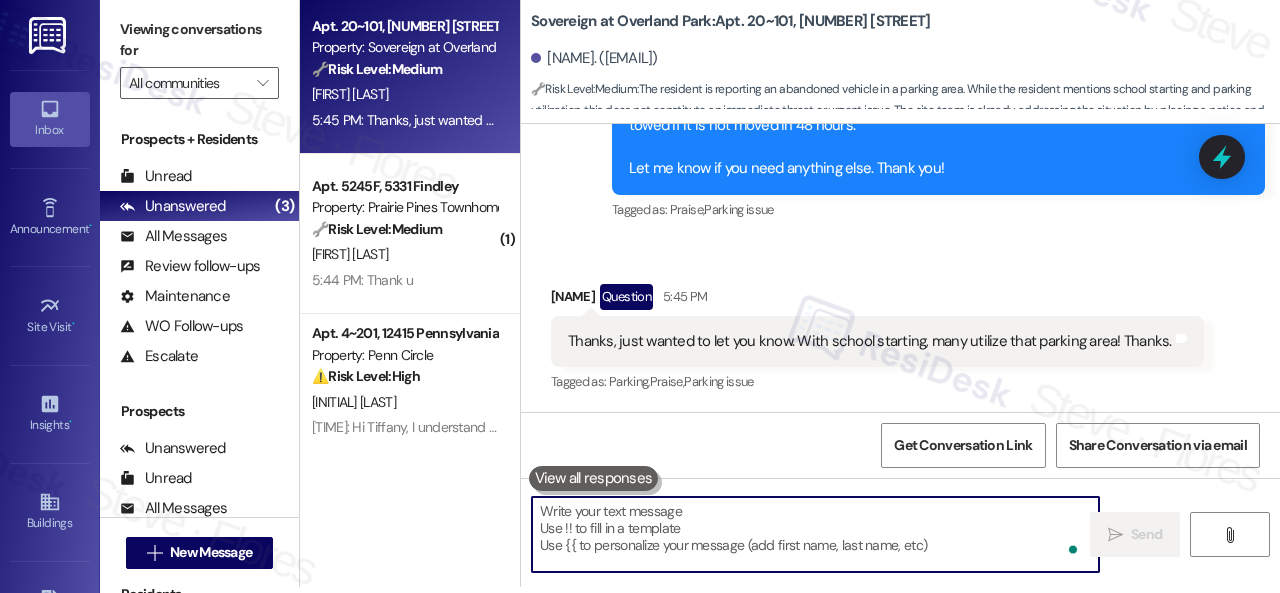 scroll, scrollTop: 0, scrollLeft: 0, axis: both 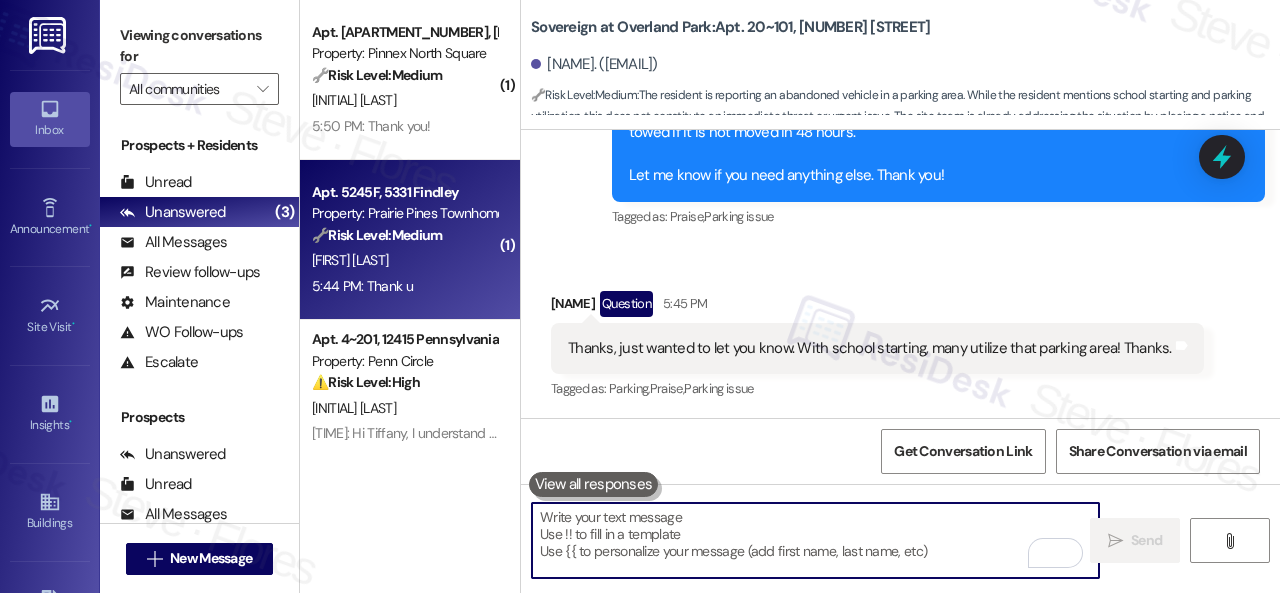type 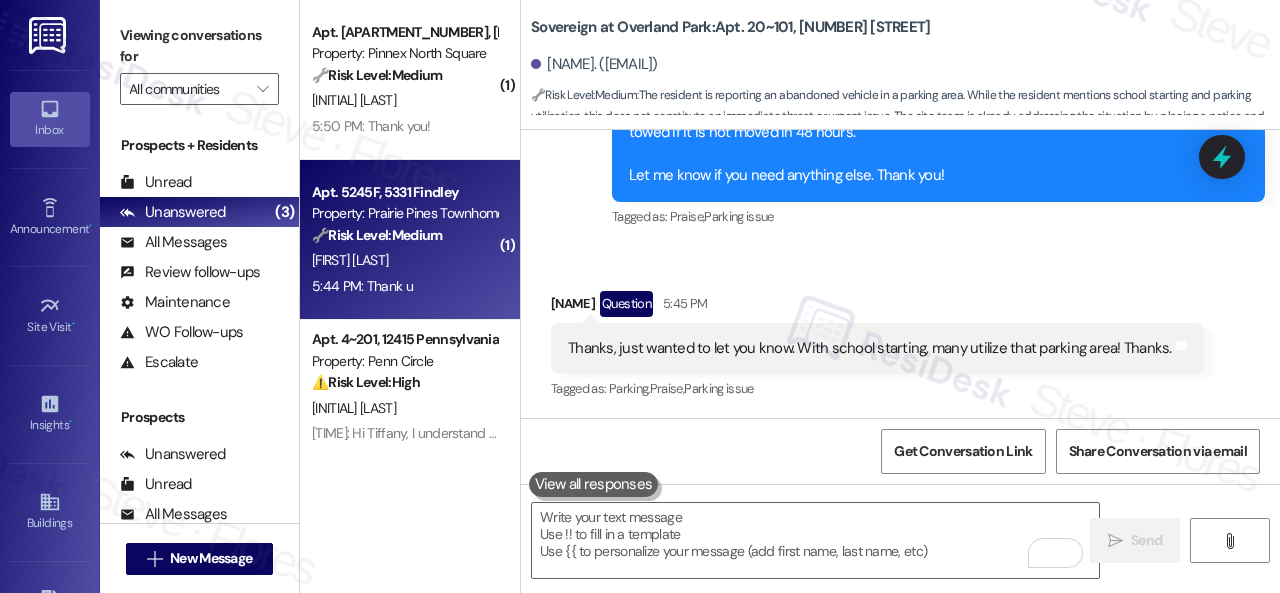 click on "[FIRST] [LAST]" at bounding box center (404, 260) 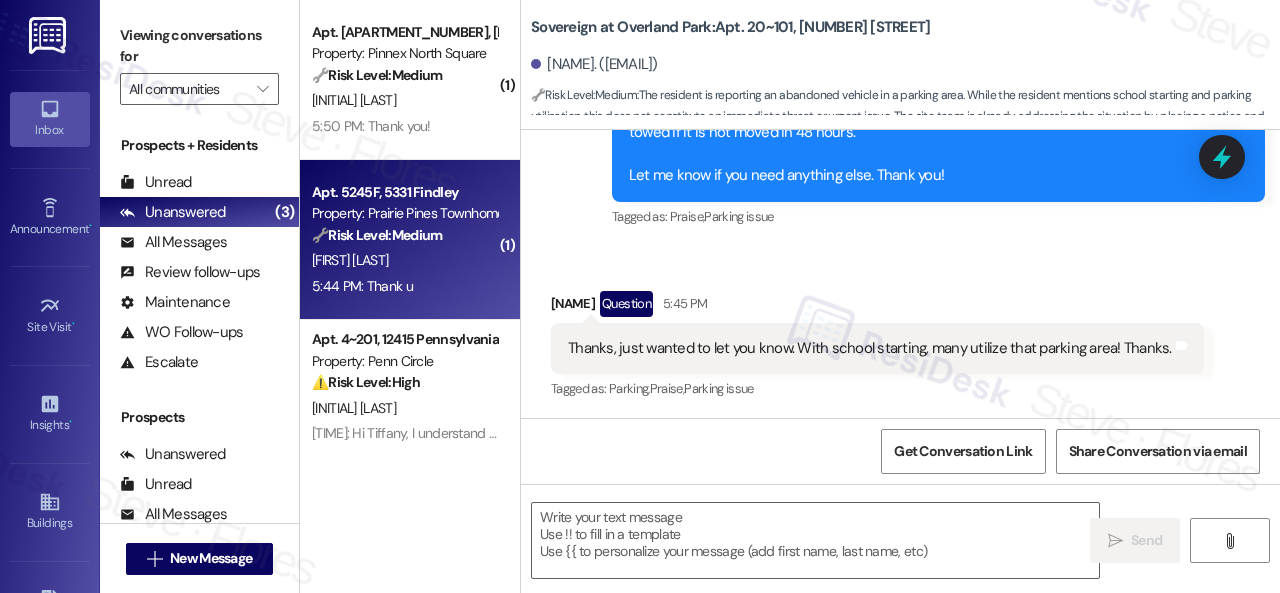 type on "Fetching suggested responses. Please feel free to read through the conversation in the meantime." 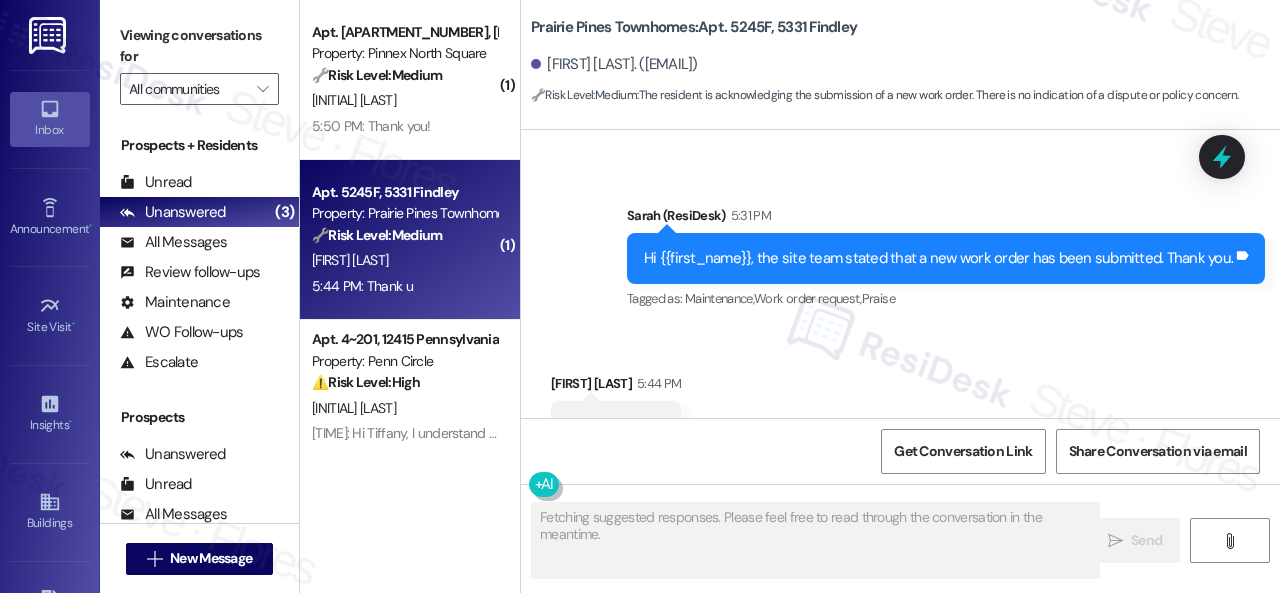 scroll, scrollTop: 4369, scrollLeft: 0, axis: vertical 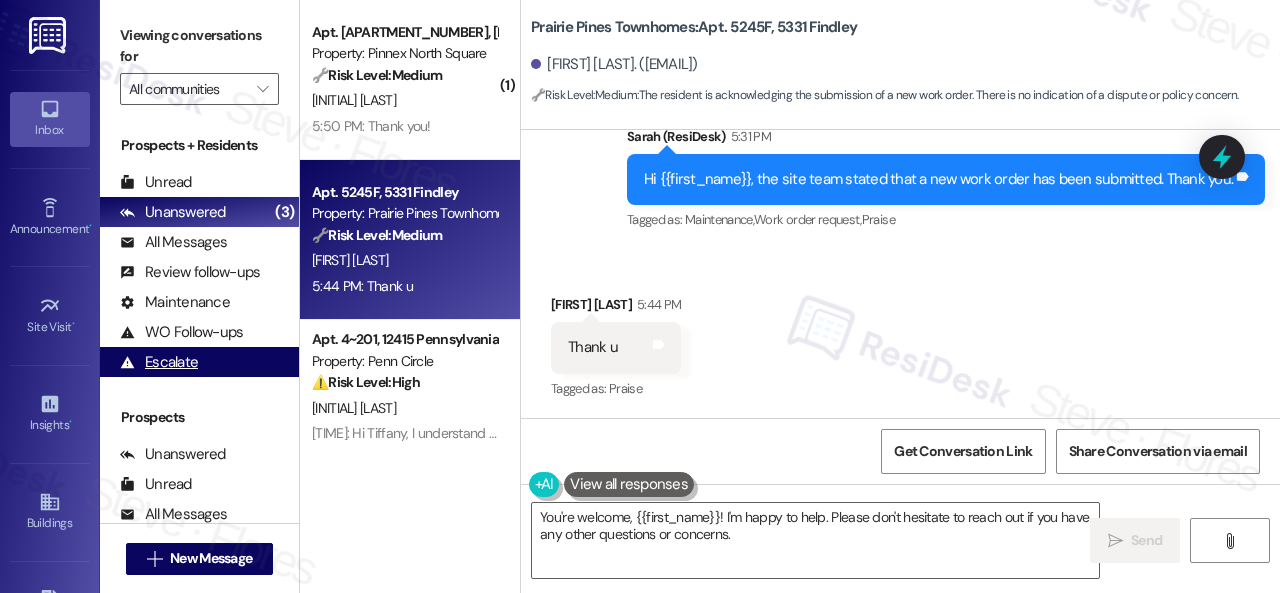drag, startPoint x: 816, startPoint y: 535, endPoint x: 220, endPoint y: 373, distance: 617.6245 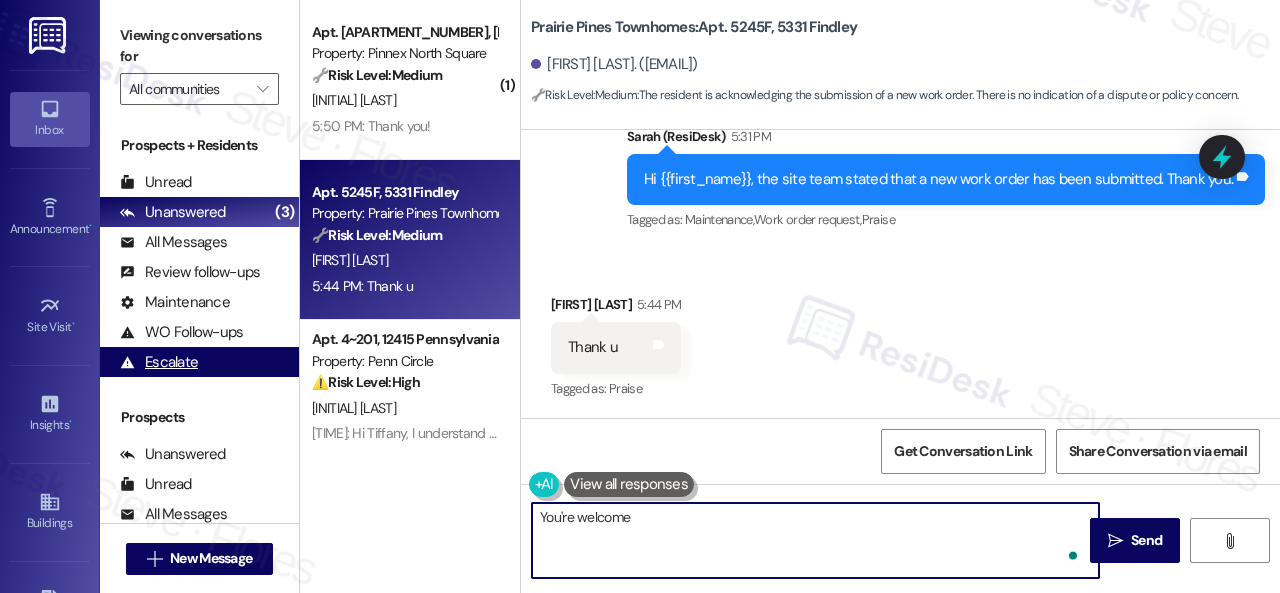 type on "You're welcome!" 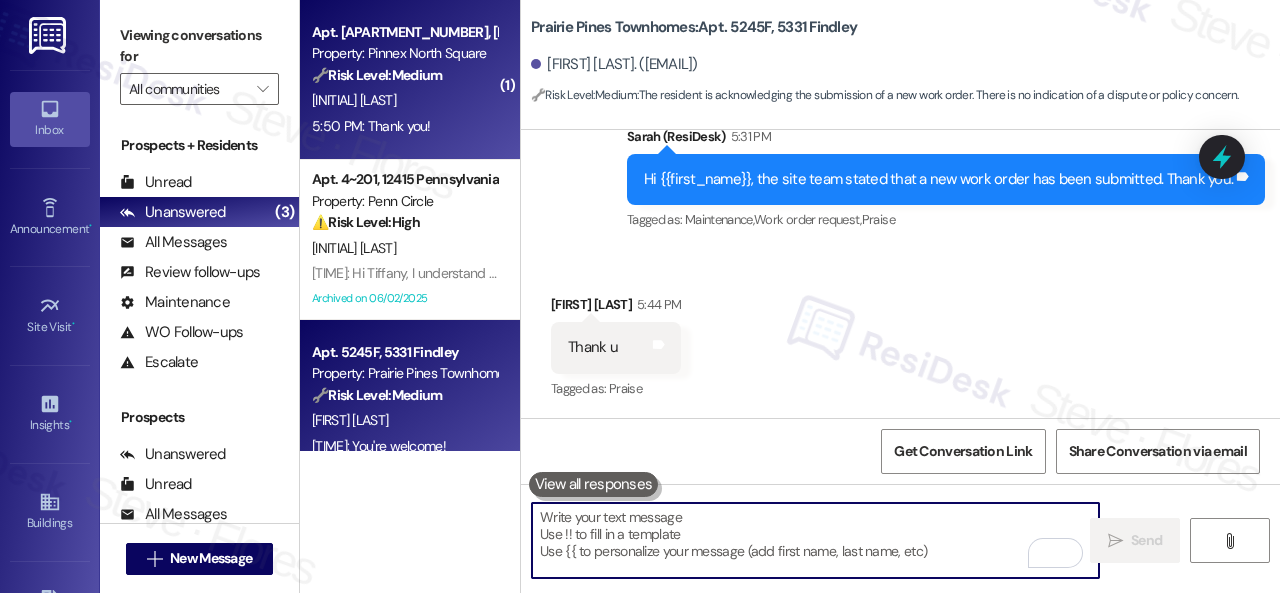 type 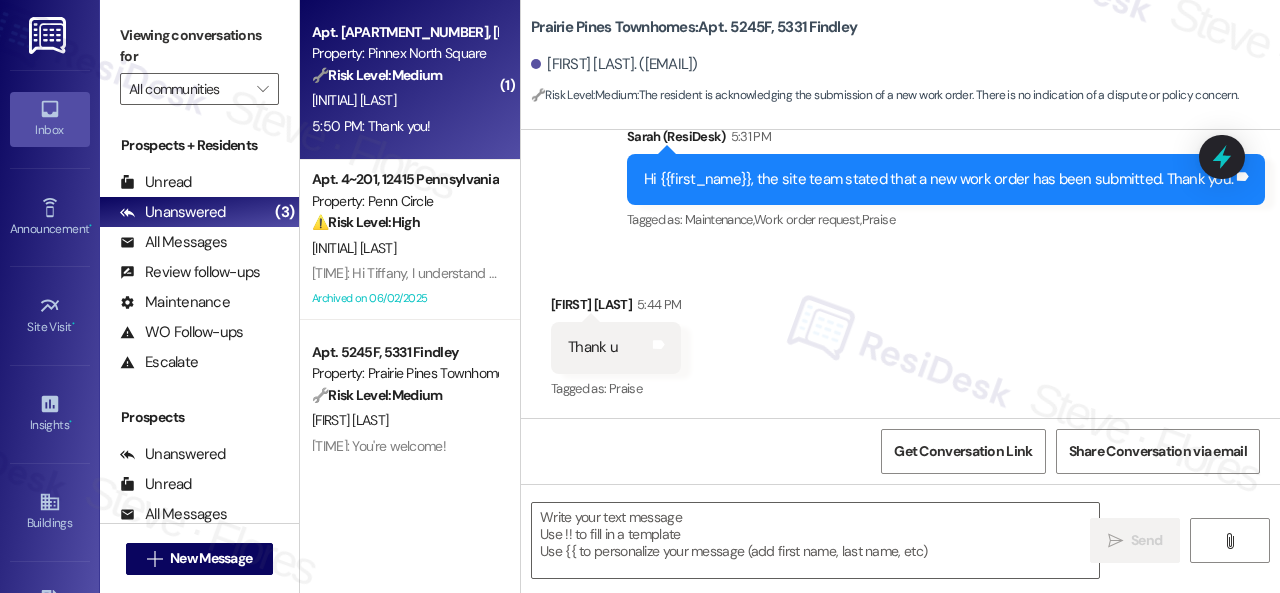 type on "Fetching suggested responses. Please feel free to read through the conversation in the meantime." 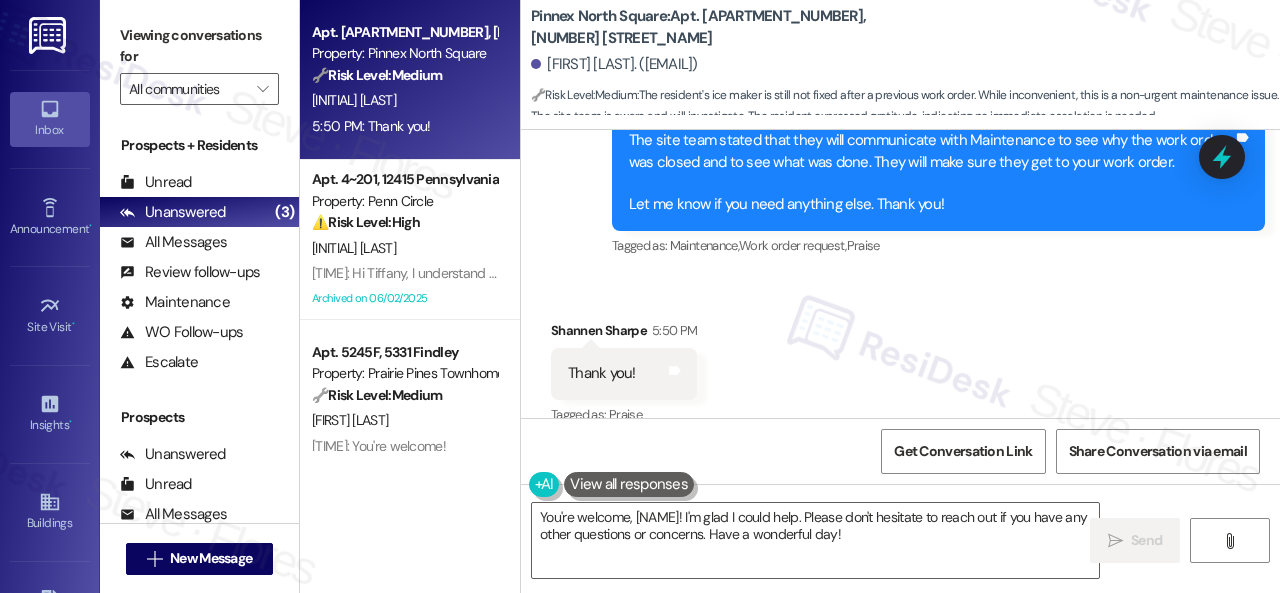 scroll, scrollTop: 4121, scrollLeft: 0, axis: vertical 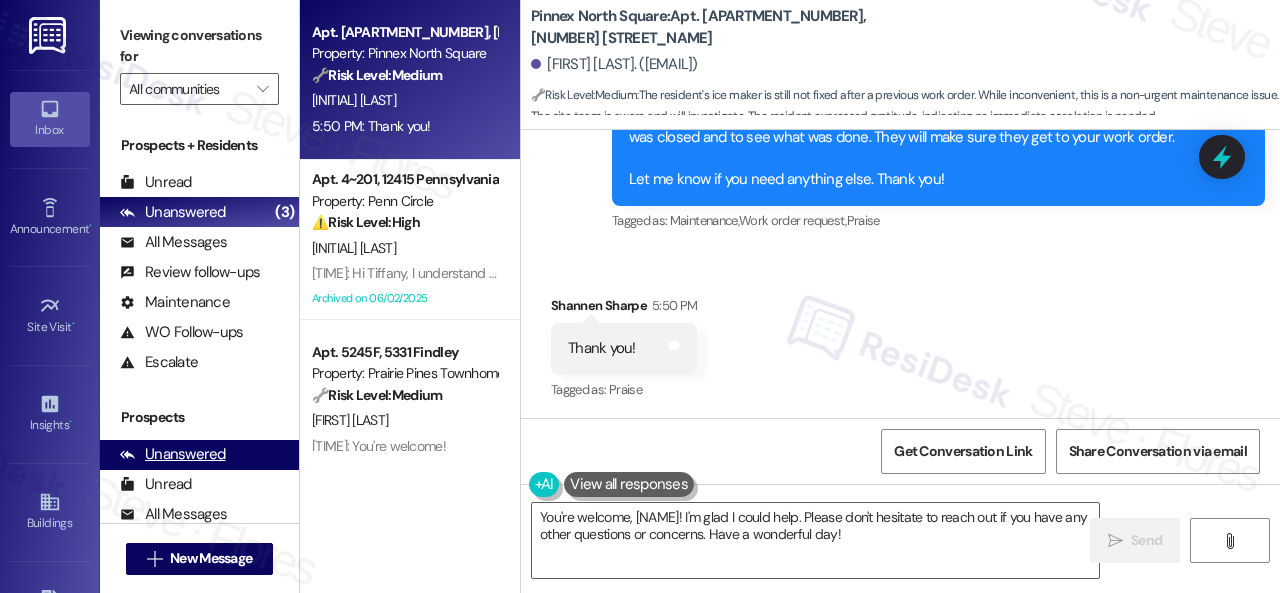 drag, startPoint x: 928, startPoint y: 542, endPoint x: 168, endPoint y: 443, distance: 766.4209 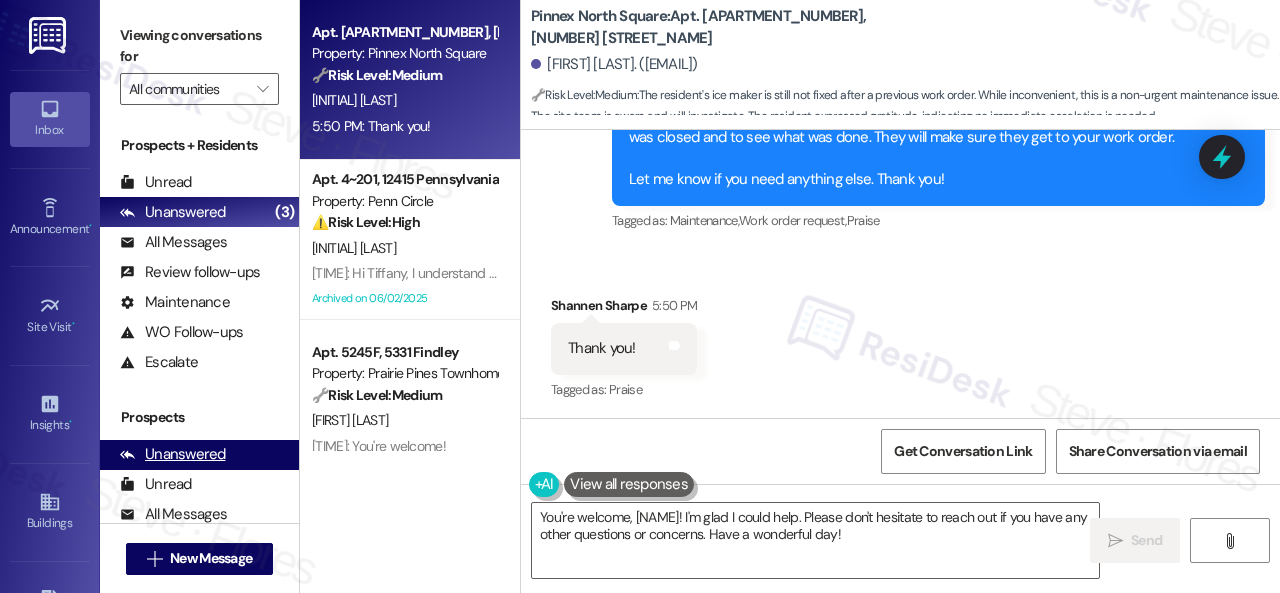 click on "Apt. 425, 931 Fletcher Avenue Property: Pinnex North Square 🔧  Risk Level:  Medium The resident's ice maker is still not fixed after a previous work order. While inconvenient, this is a non-urgent maintenance issue. The site team is aware and will investigate. The resident expressed gratitude, indicating no immediate escalation is needed. S. Sharpe 5:50 PM: Thank you!  5:50 PM: Thank you!  Apt. 4~201, 12415 Pennsylvania Street Property: Penn Circle ⚠️  Risk Level:  High The resident received a notice for balance due despite believing they are within the grace period. This raises a financial concern and potential issue with new management procedures. The resident also expresses concern about the change in management, indicating a potential risk to resident satisfaction and retention. T. Peterson Archived on 06/02/2025 Apt. 5245F, 5331 Findley Property: Prairie Pines Townhomes 🔧  Risk Level:  Medium K. Brown 5:55 PM: You're welcome! 5:55 PM: You're welcome! Apt. 20~101, 13310 Melrose Lane 🔧 Medium" at bounding box center [790, 296] 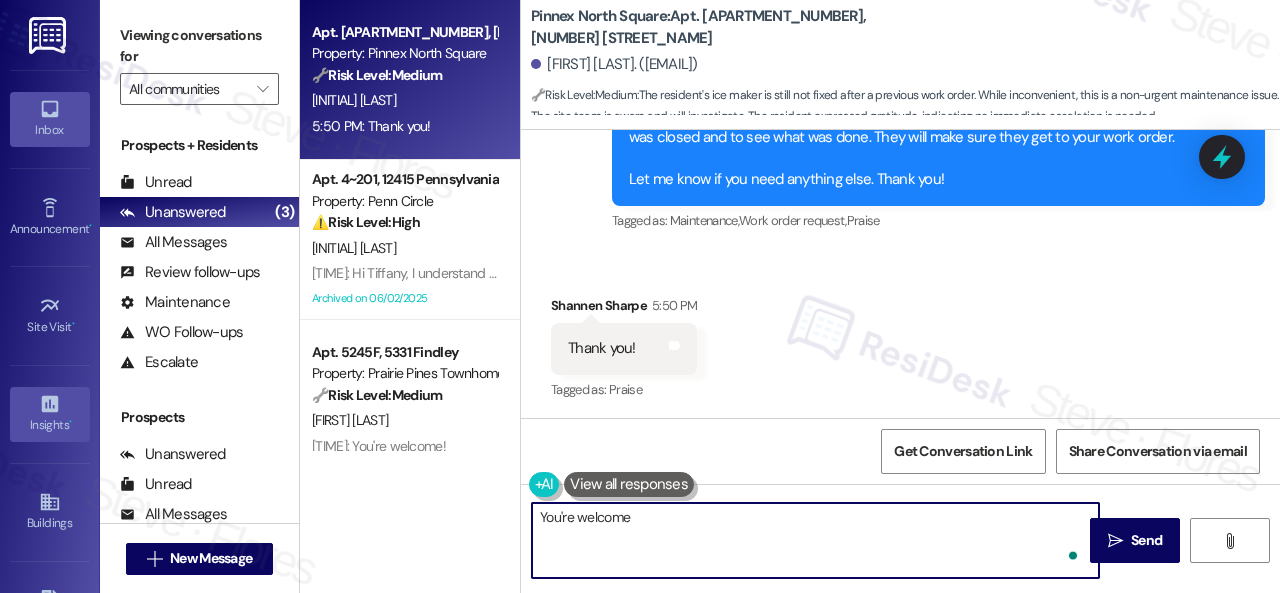 type on "You're welcome!" 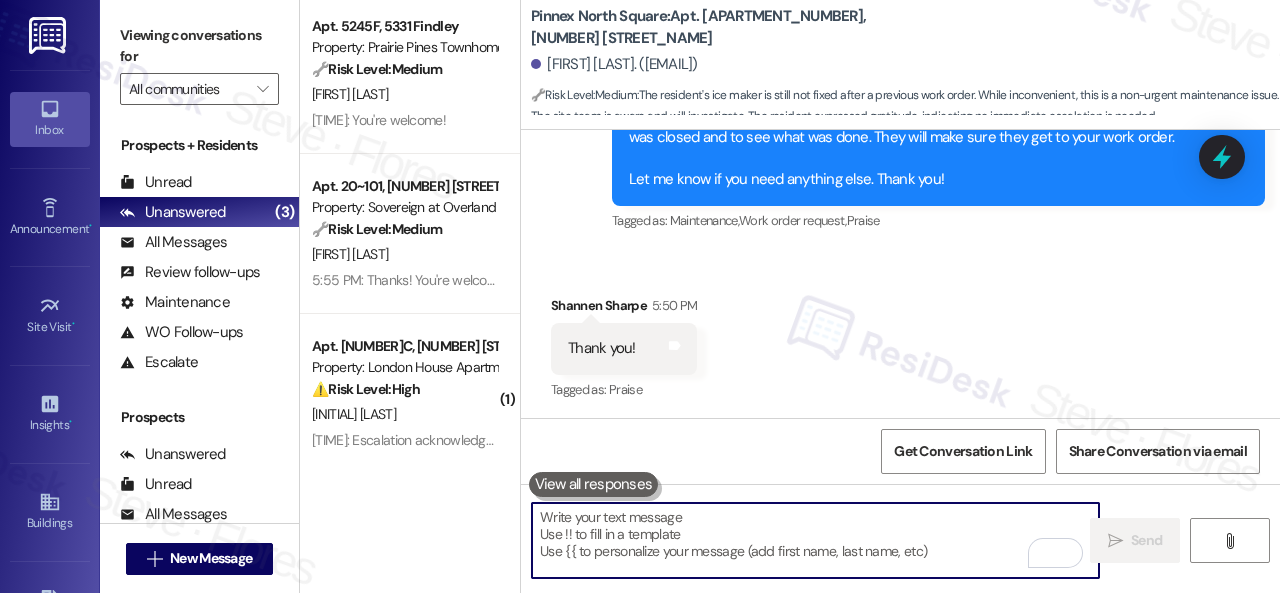 scroll, scrollTop: 348, scrollLeft: 0, axis: vertical 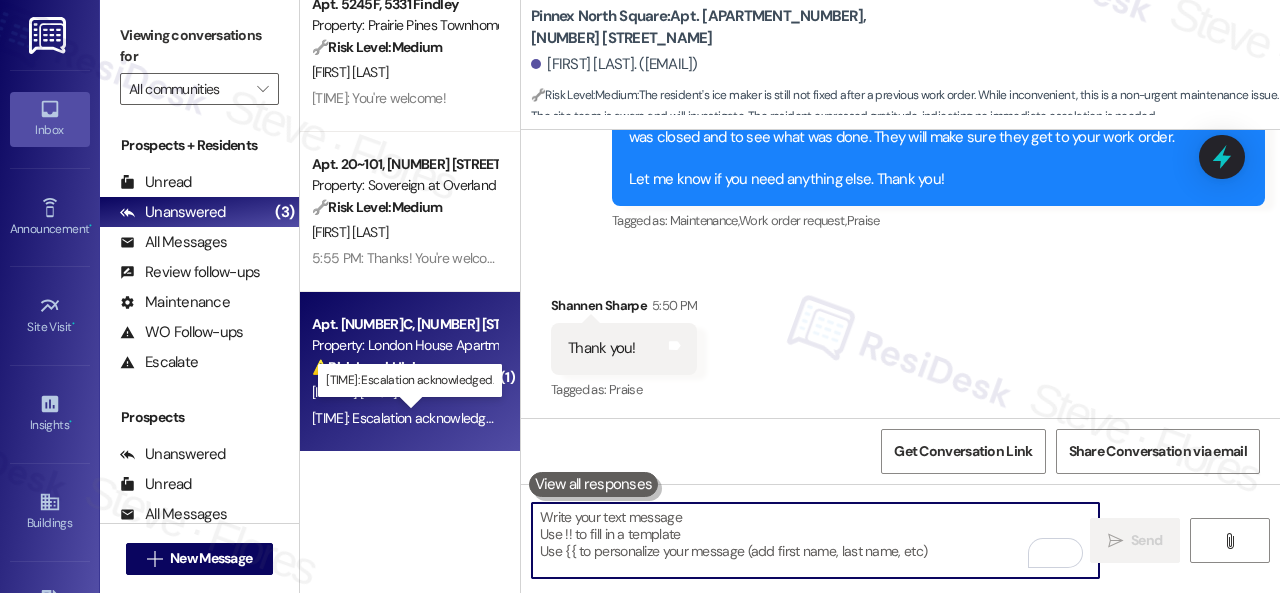 type 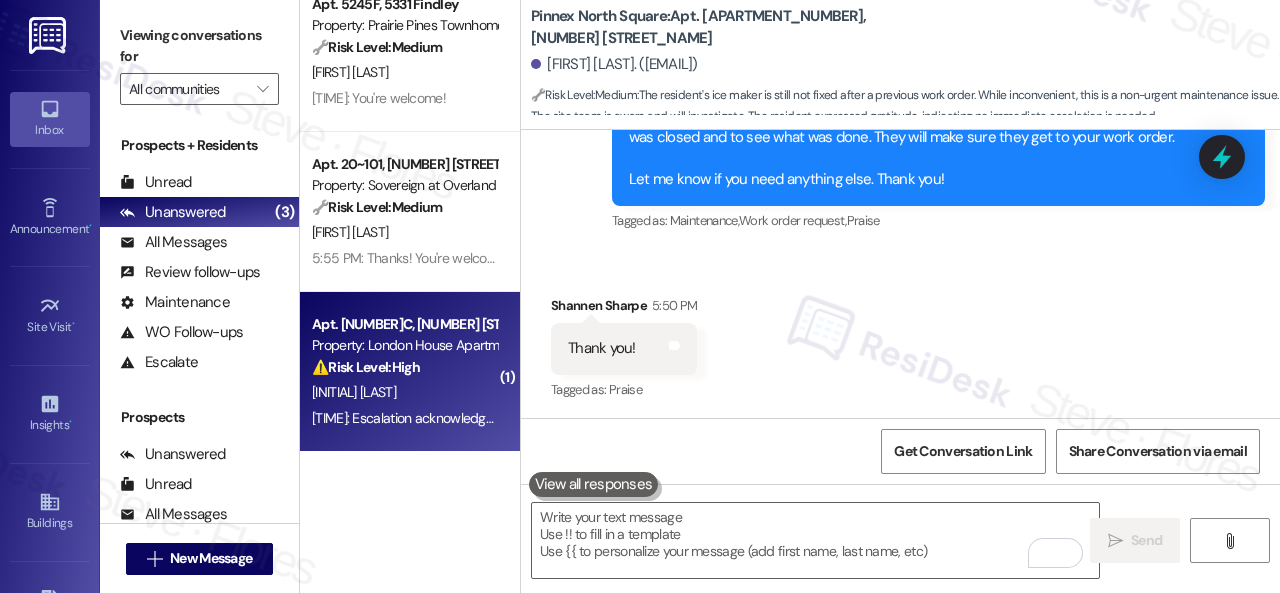 click on "[FIRST] [LAST]" at bounding box center [404, 392] 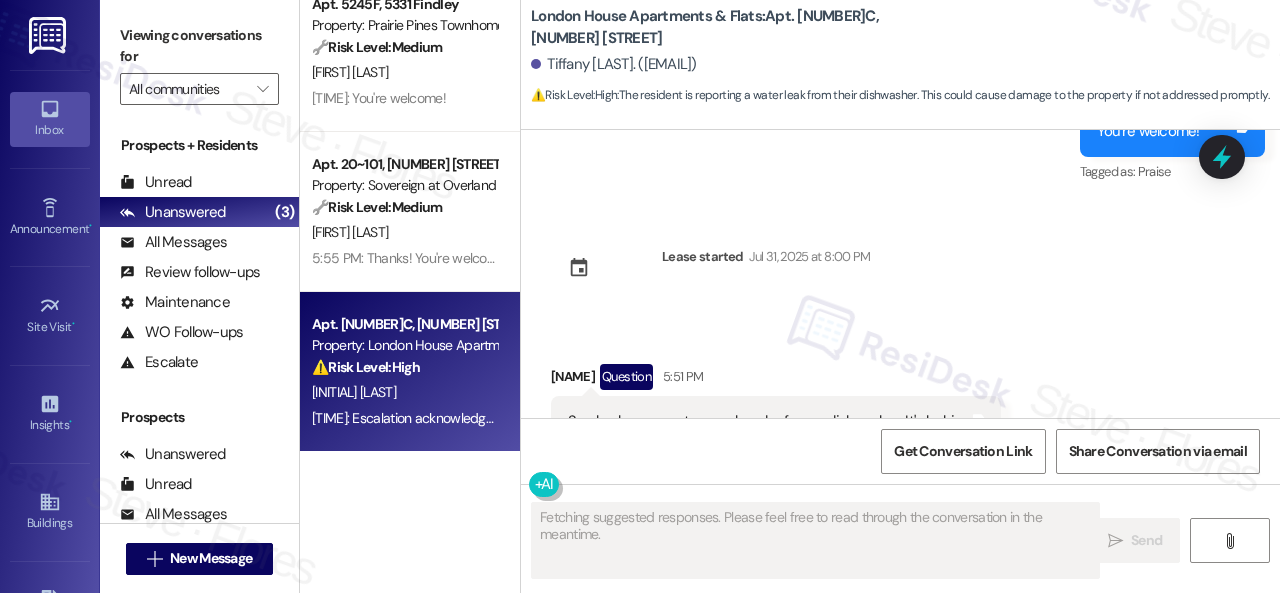 scroll, scrollTop: 2537, scrollLeft: 0, axis: vertical 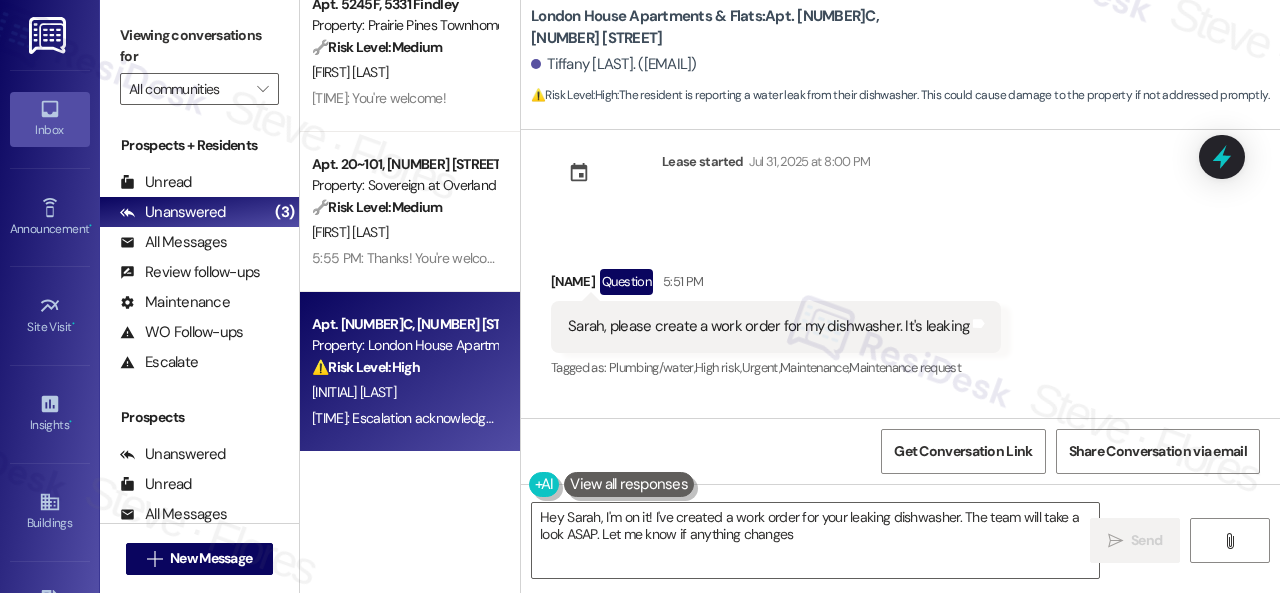 type on "Hey Sarah, I'm on it! I've created a work order for your leaking dishwasher. The team will take a look ASAP. Let me know if anything changes!" 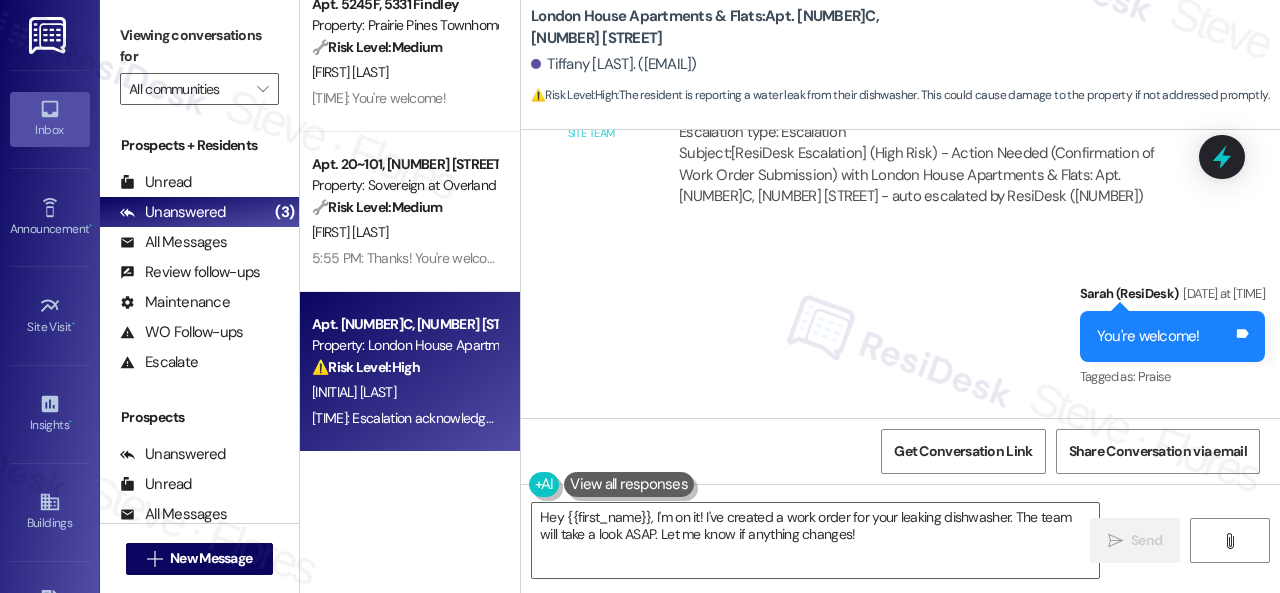 scroll, scrollTop: 2337, scrollLeft: 0, axis: vertical 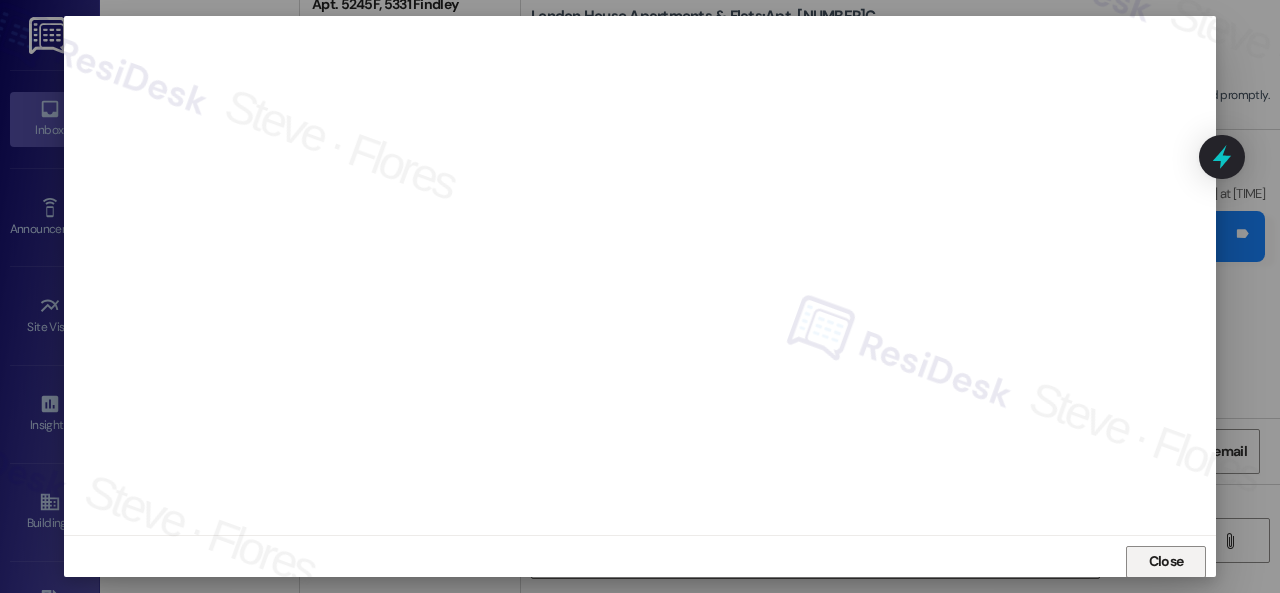 click on "Close" at bounding box center [1166, 561] 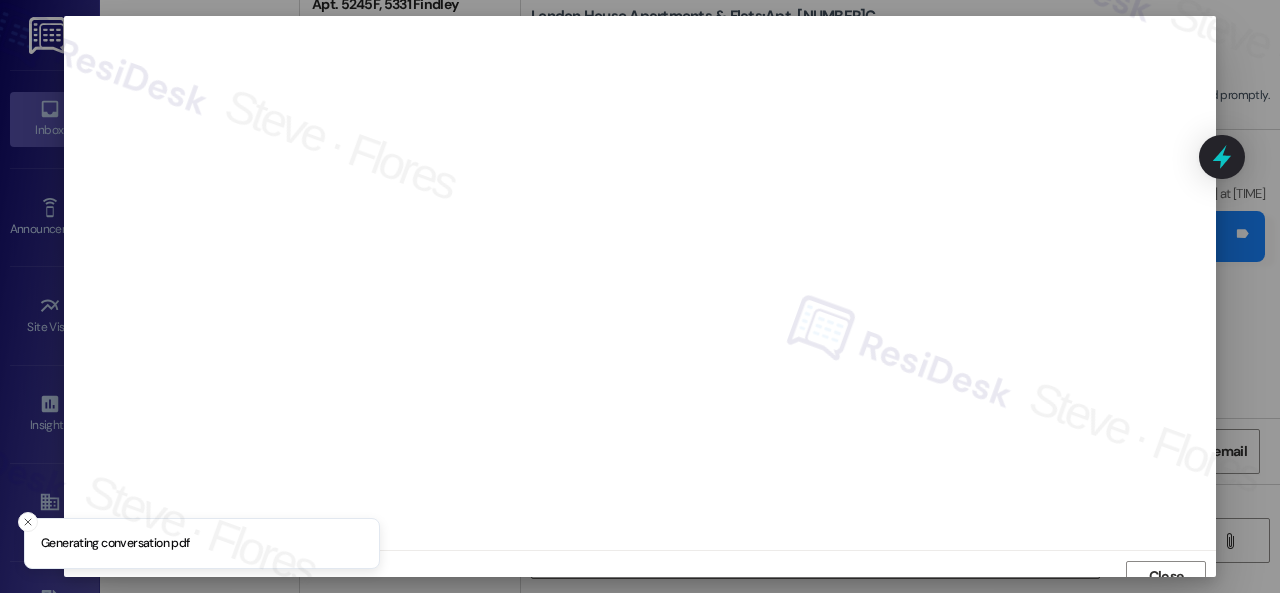 scroll, scrollTop: 15, scrollLeft: 0, axis: vertical 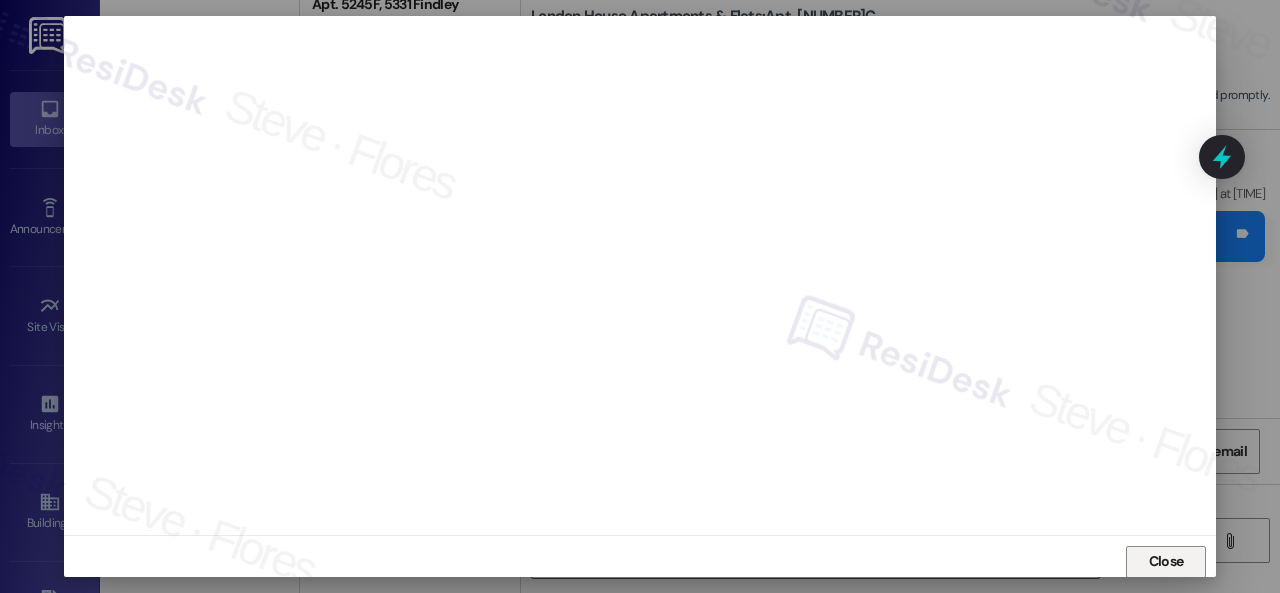 click on "Close" at bounding box center [1166, 561] 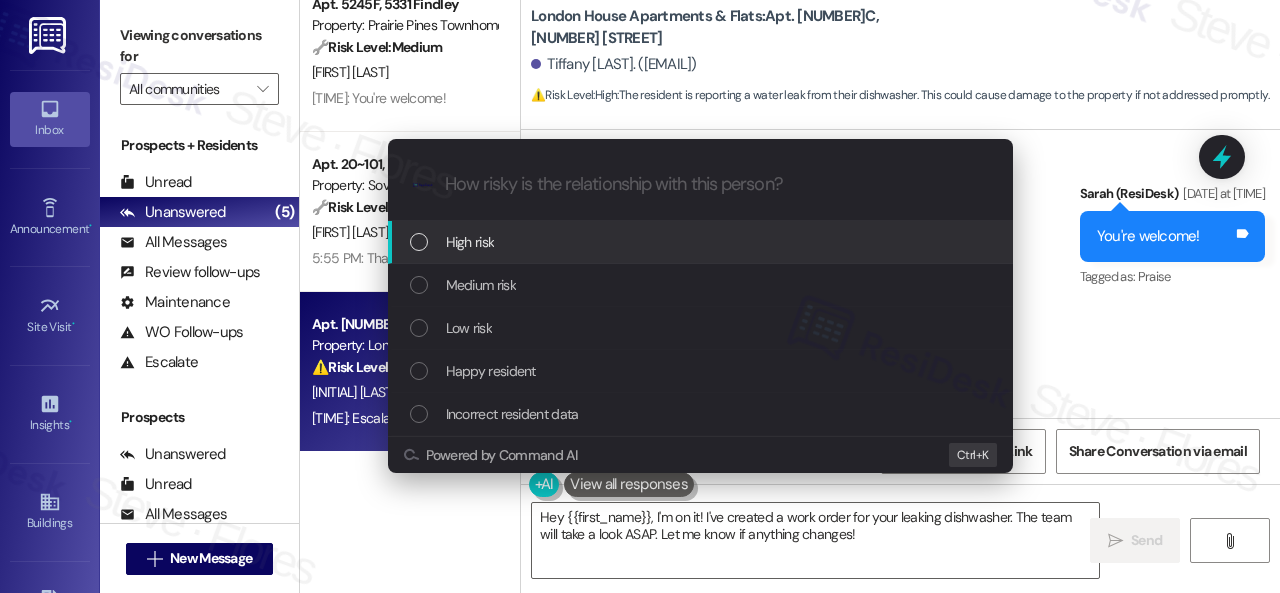 click on "High risk" at bounding box center (702, 242) 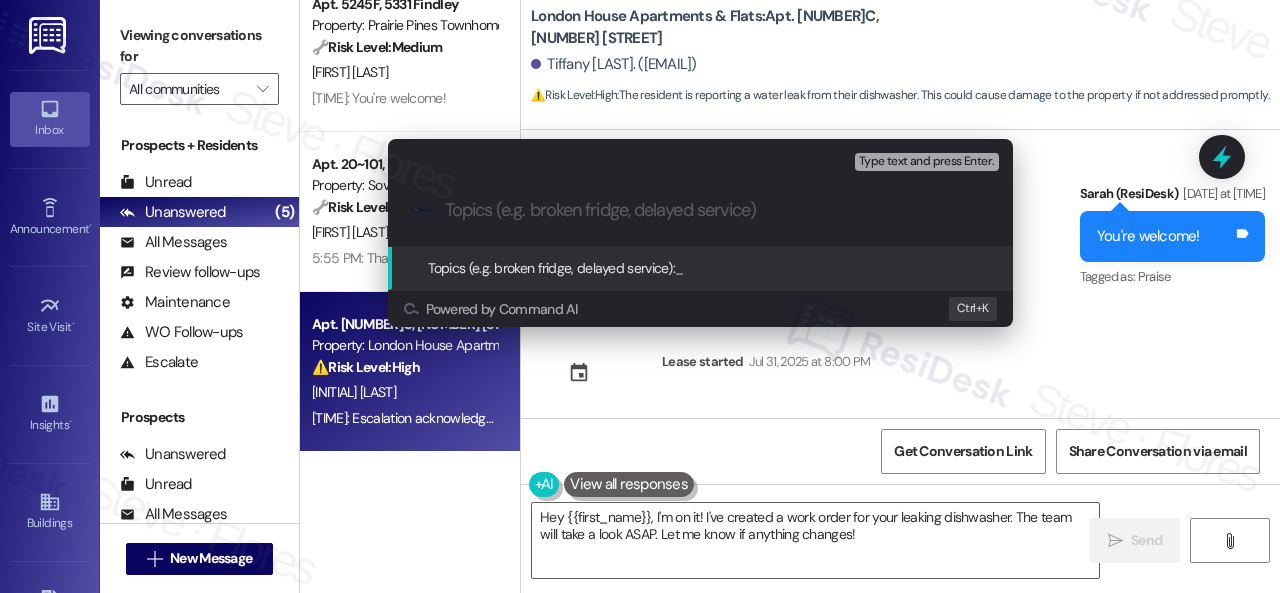paste on "Work Order filed by ResiDesk 292159" 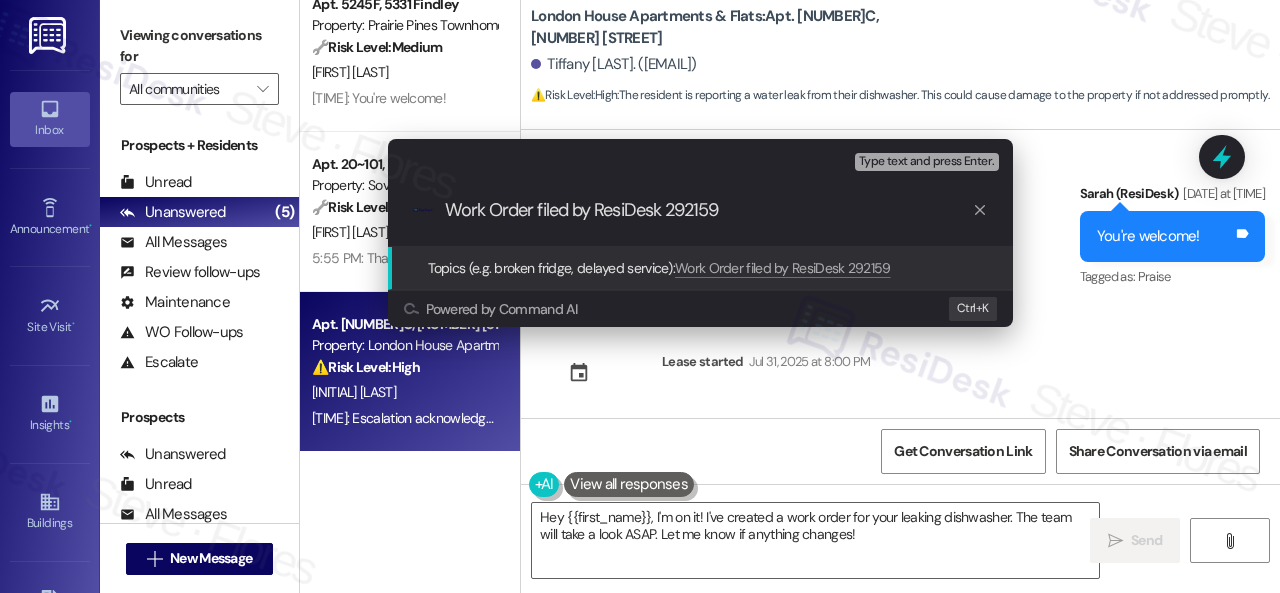 type 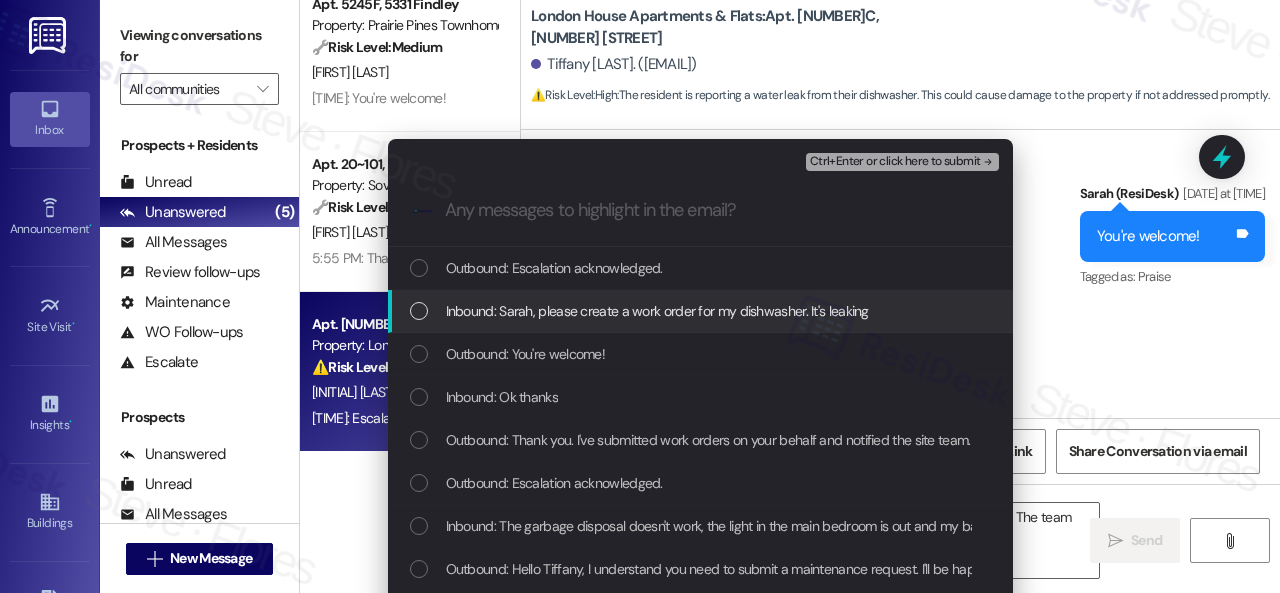 click on "Inbound: Sarah, please create a work order for my dishwasher. It's leaking" at bounding box center [657, 311] 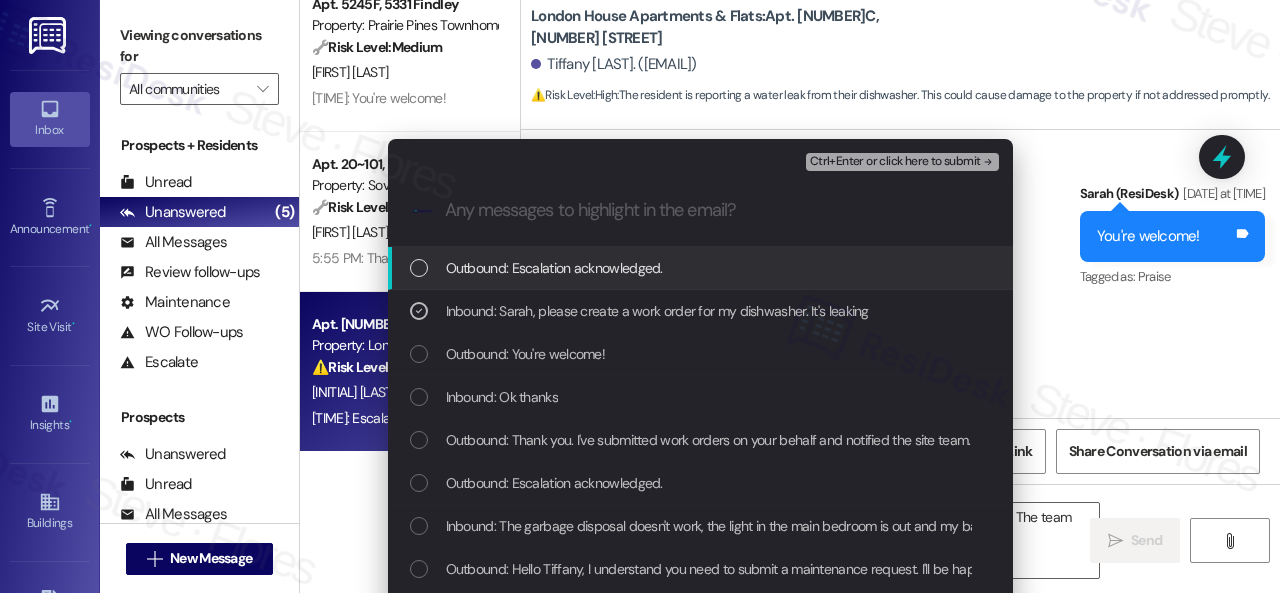 click on "Ctrl+Enter or click here to submit" at bounding box center [902, 162] 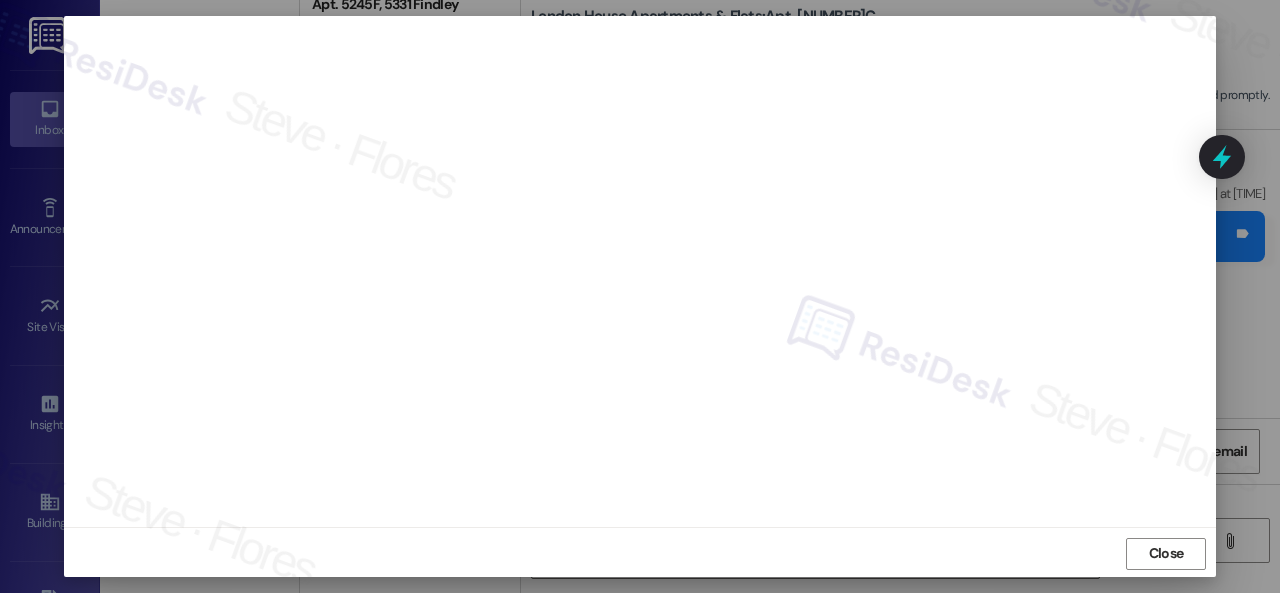 scroll, scrollTop: 25, scrollLeft: 0, axis: vertical 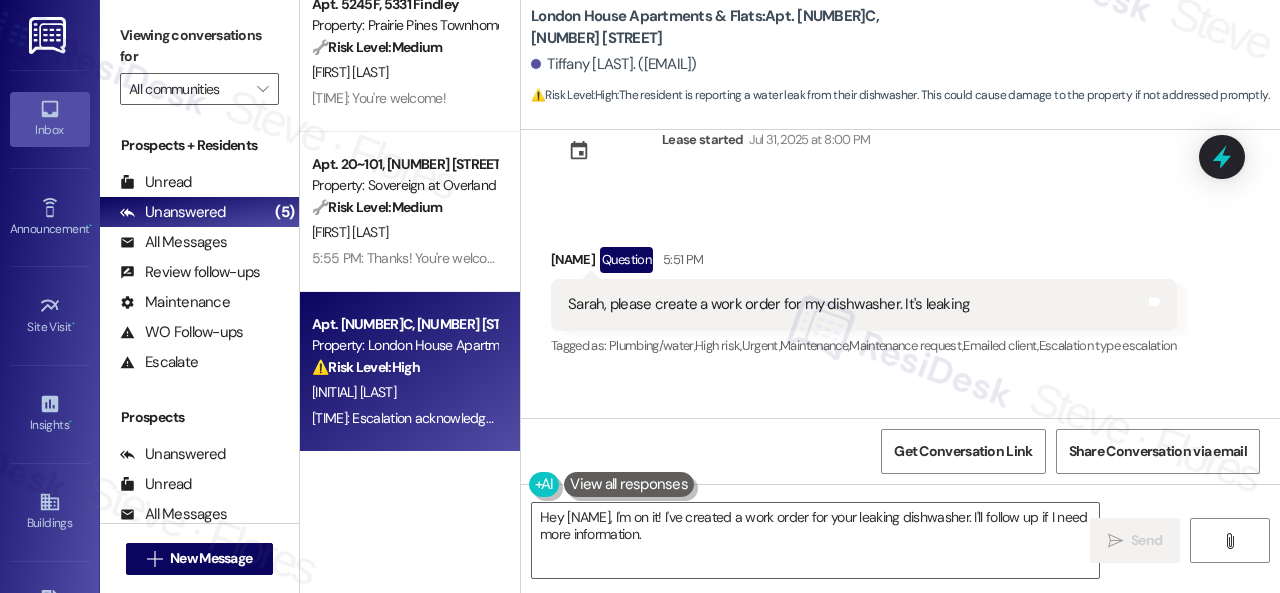 drag, startPoint x: 770, startPoint y: 211, endPoint x: 768, endPoint y: 242, distance: 31.06445 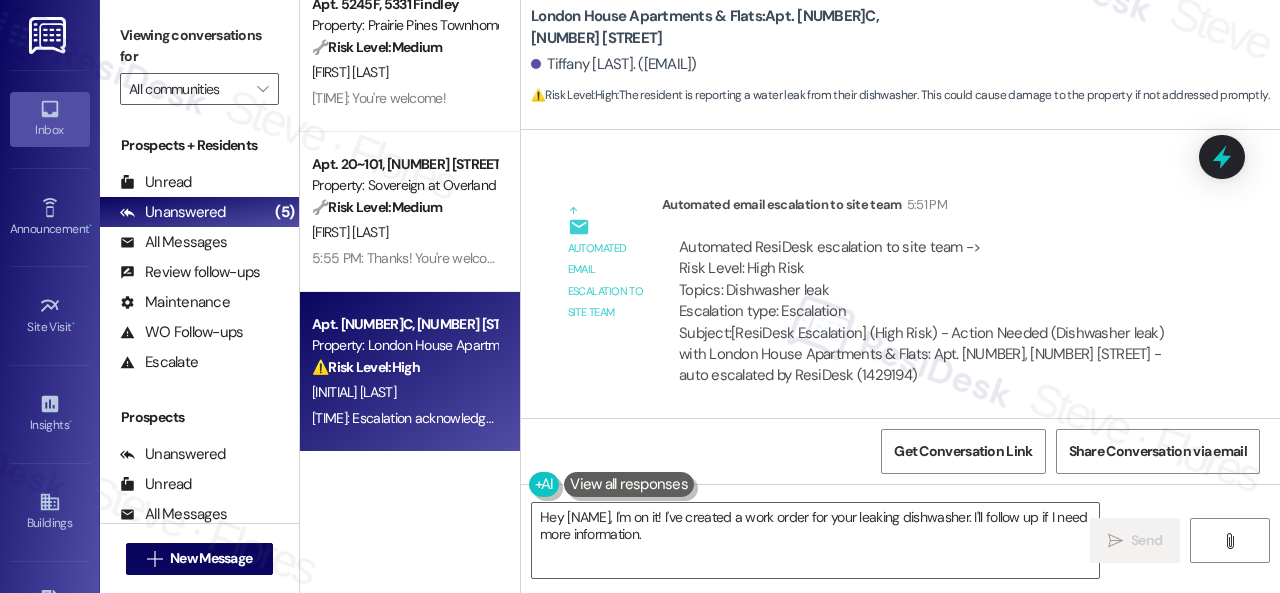 scroll, scrollTop: 2997, scrollLeft: 0, axis: vertical 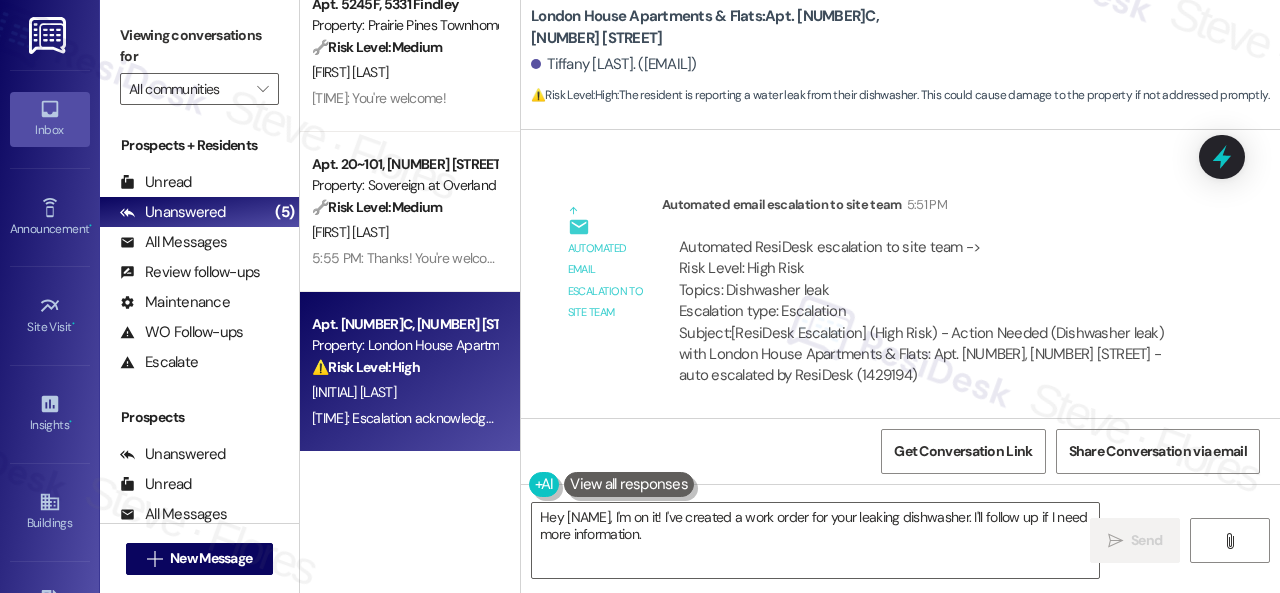 drag, startPoint x: 665, startPoint y: 548, endPoint x: 307, endPoint y: 431, distance: 376.6338 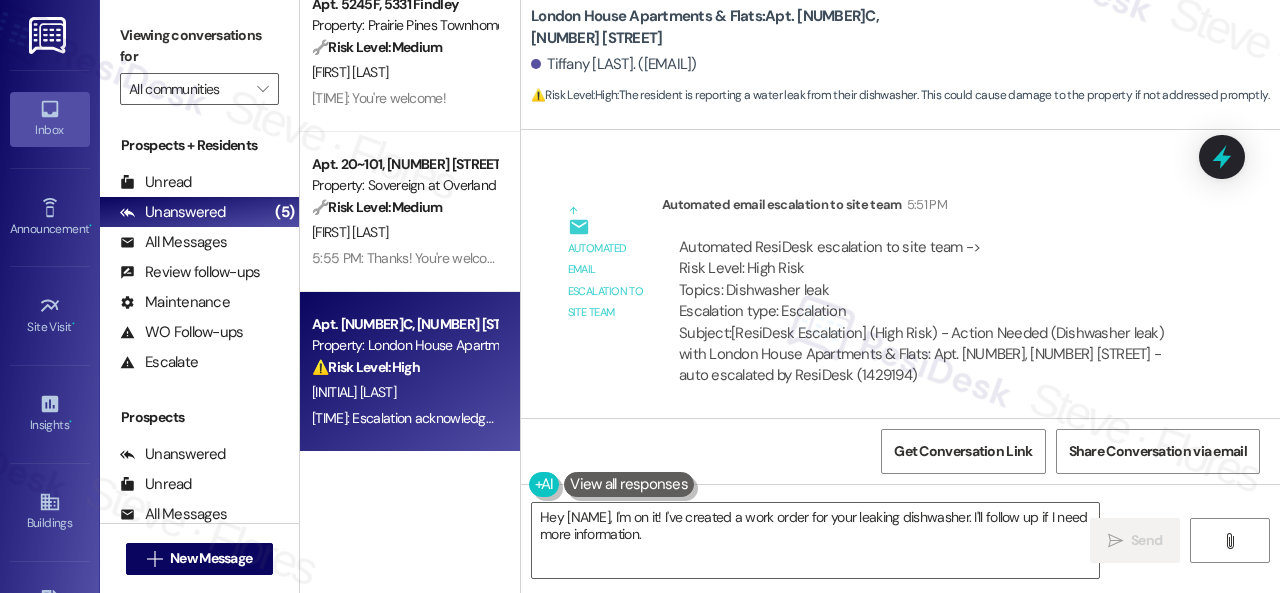 click on "Apt. 4~201, 12415 Pennsylvania Street Property: Penn Circle ⚠️  Risk Level:  High The resident received a notice for balance due despite believing they are within the grace period. This raises a financial concern and potential issue with new management procedures. The resident also expresses concern about the change in management, indicating a potential risk to resident satisfaction and retention. T. Peterson 5:54 PM: Hi Tiffany, I understand your concern about the balance due notice. As far as I know, rent is due on the 1st, with a grace period until the 5th. On the 6th, the late fees begin. Can you provide a photo of the notice you received so I can check with the site team? 5:54 PM: Hi Tiffany, I understand your concern about the balance due notice. As far as I know, rent is due on the 1st, with a grace period until the 5th. On the 6th, the late fees begin. Can you provide a photo of the notice you received so I can check with the site team? Archived on 06/02/2025 Apt. 425, 931 Fletcher Avenue 🔧" at bounding box center [790, 296] 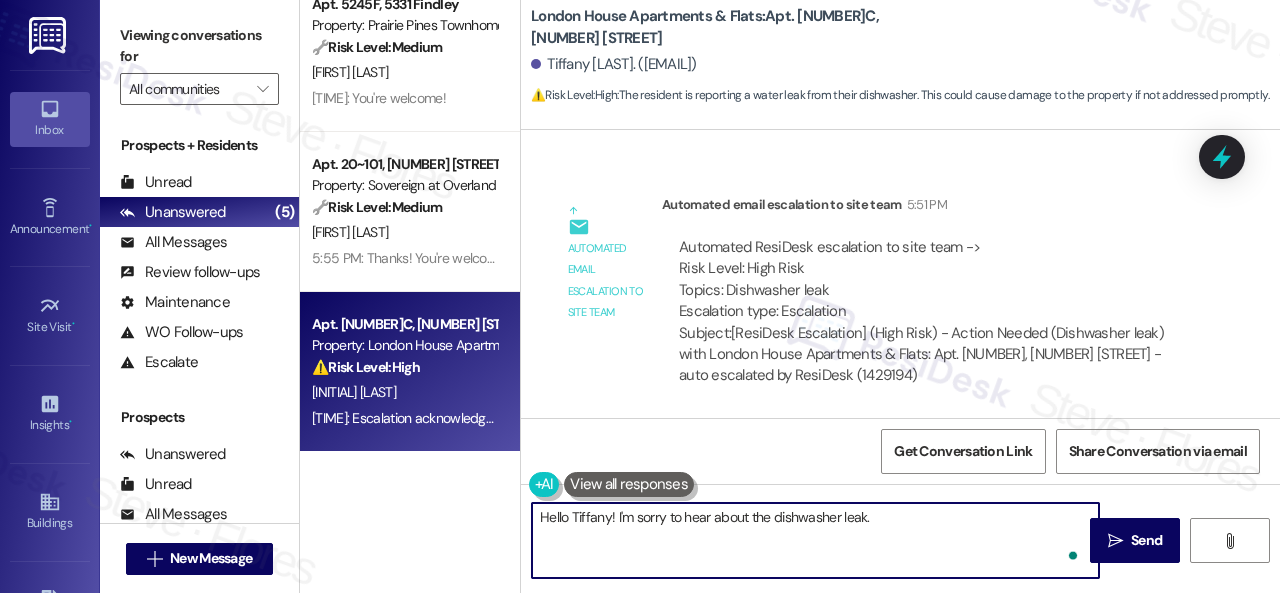 paste on "I've submitted a work order on your behalf and notified the site team. Please note that due to limited availability, our maintenance team isn't able to call or schedule visits in advance. By submitting a work order, you're permitting them to enter your apartment, even if you're not home. If any children may be alone during the visit, please let me know so we can inform the team." 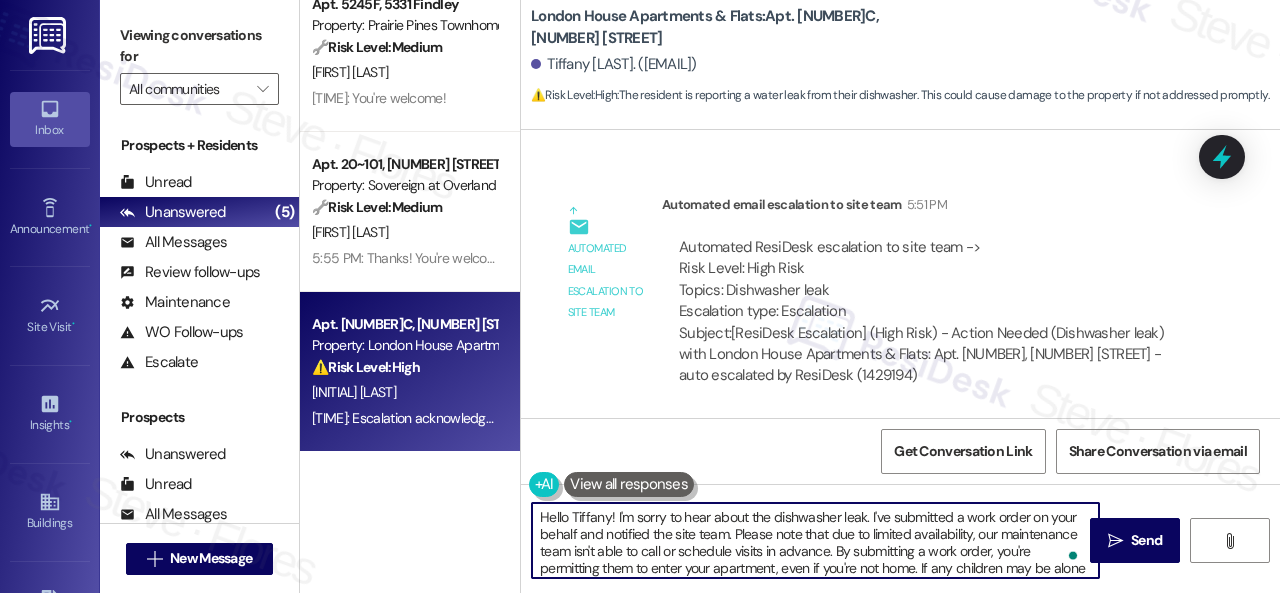 scroll, scrollTop: 16, scrollLeft: 0, axis: vertical 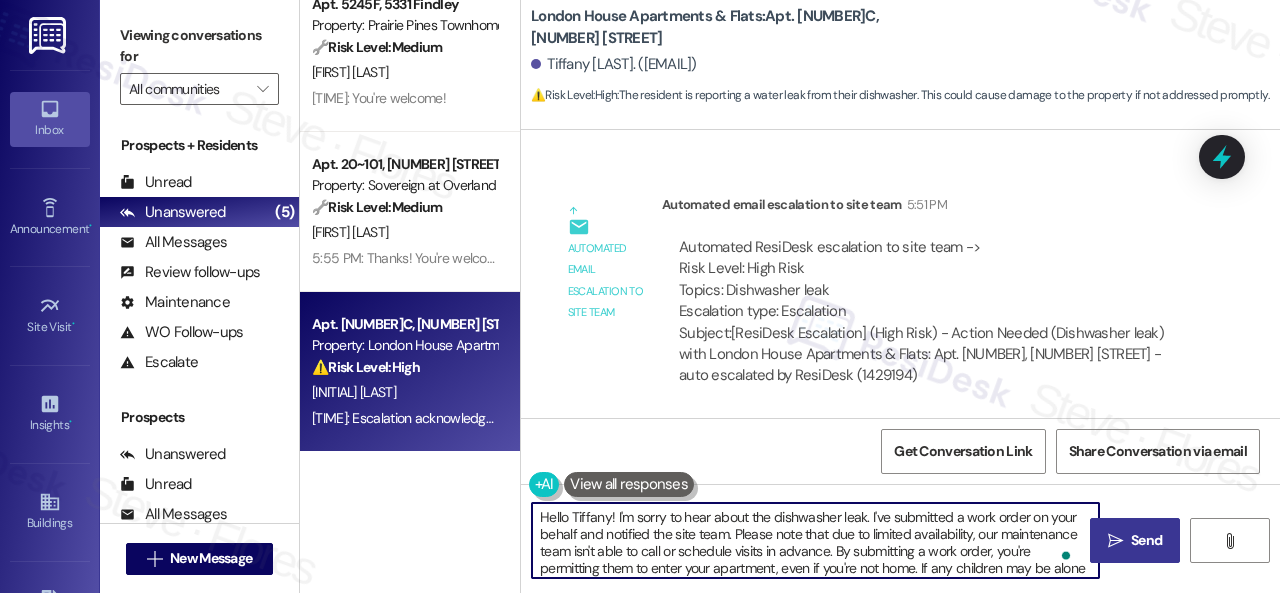 type on "Hello Tiffany! I'm sorry to hear about the dishwasher leak. I've submitted a work order on your behalf and notified the site team. Please note that due to limited availability, our maintenance team isn't able to call or schedule visits in advance. By submitting a work order, you're permitting them to enter your apartment, even if you're not home. If any children may be alone during the visit, please let me know so we can inform the team." 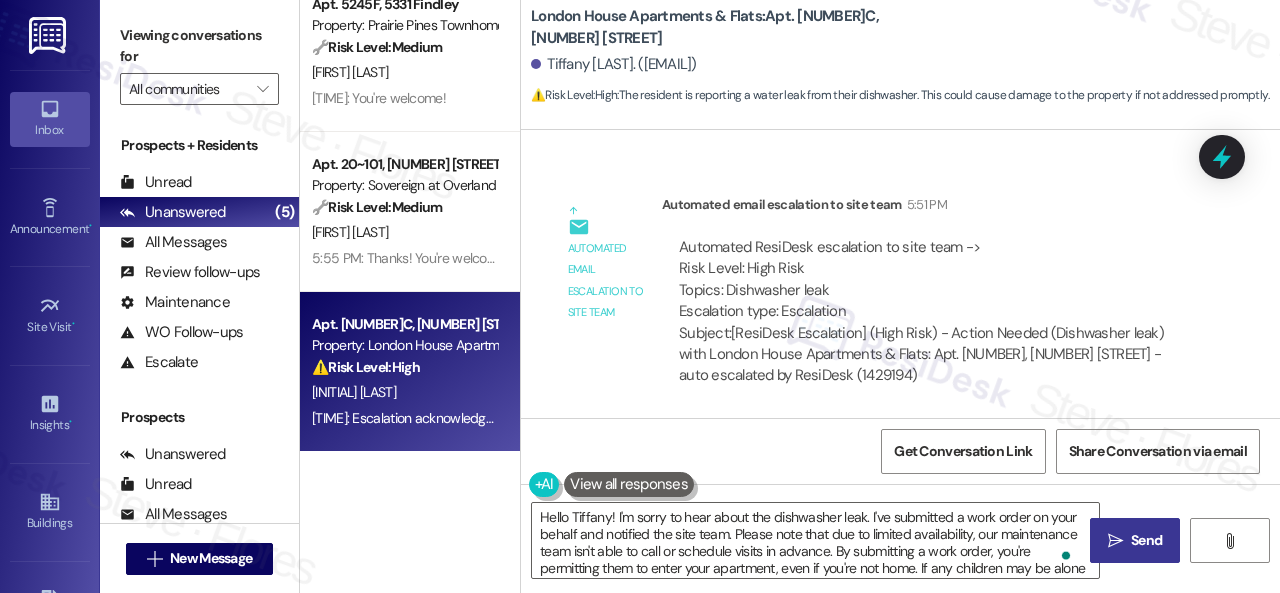 click on "Send" at bounding box center [1146, 540] 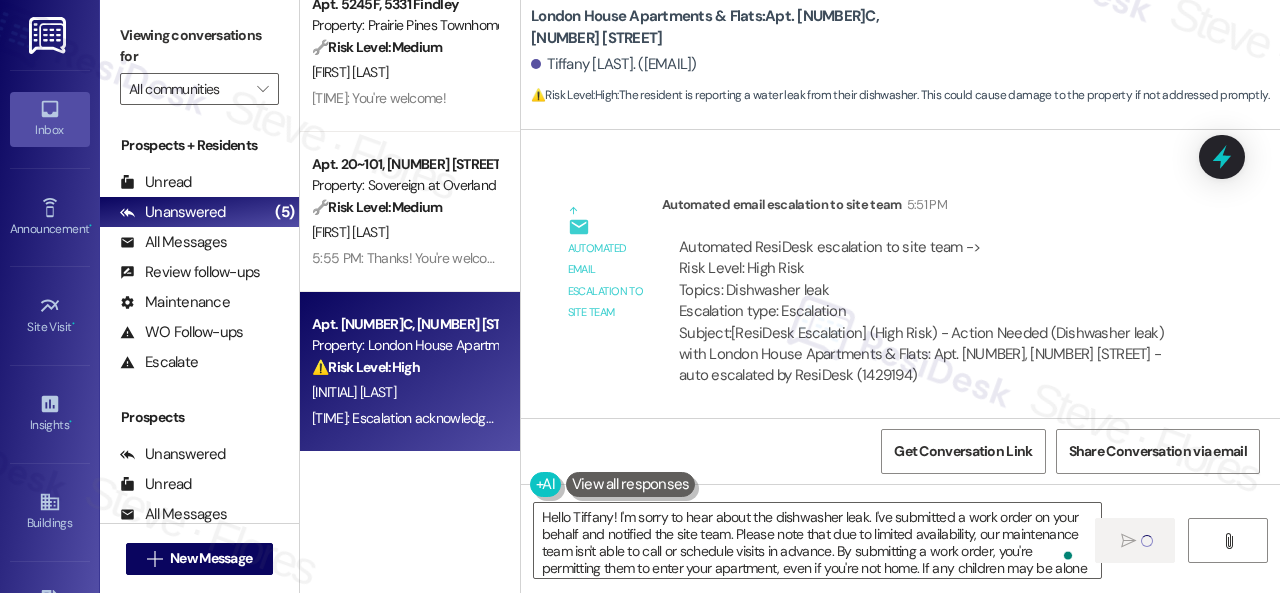 type 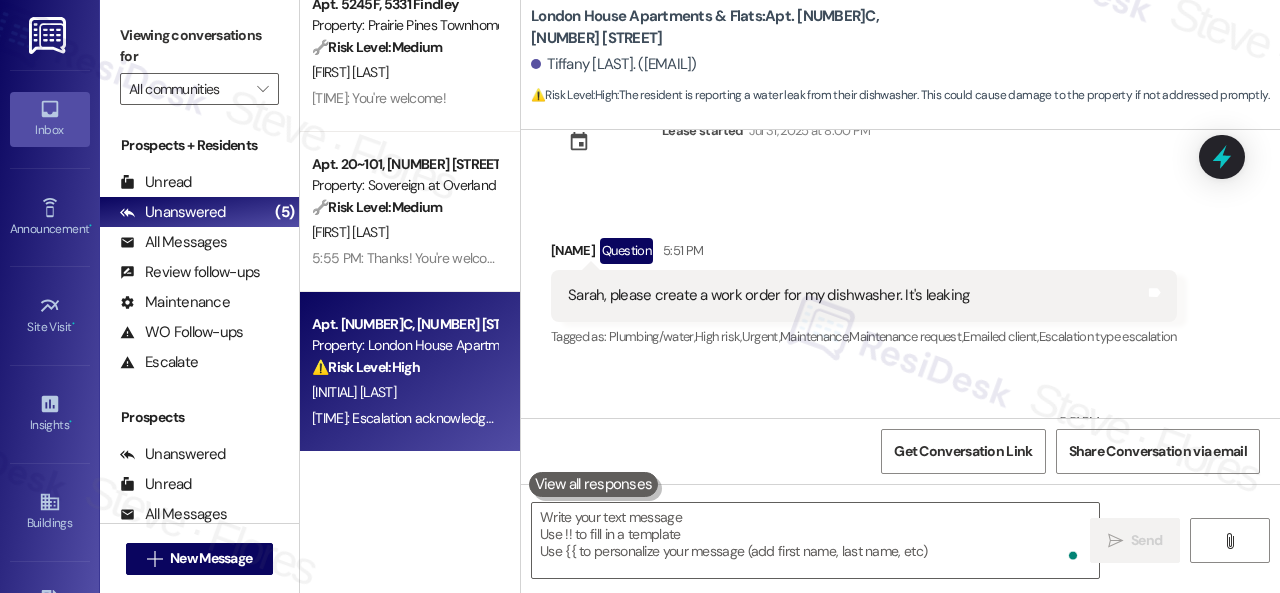 scroll, scrollTop: 2559, scrollLeft: 0, axis: vertical 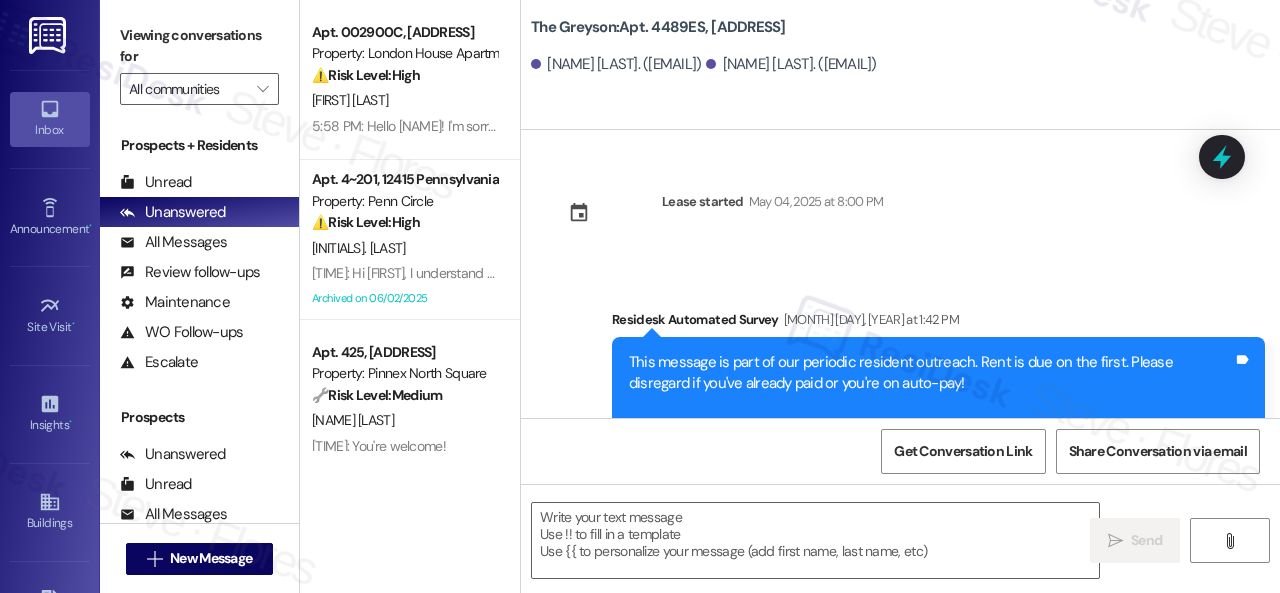 type on "Fetching suggested responses. Please feel free to read through the conversation in the meantime." 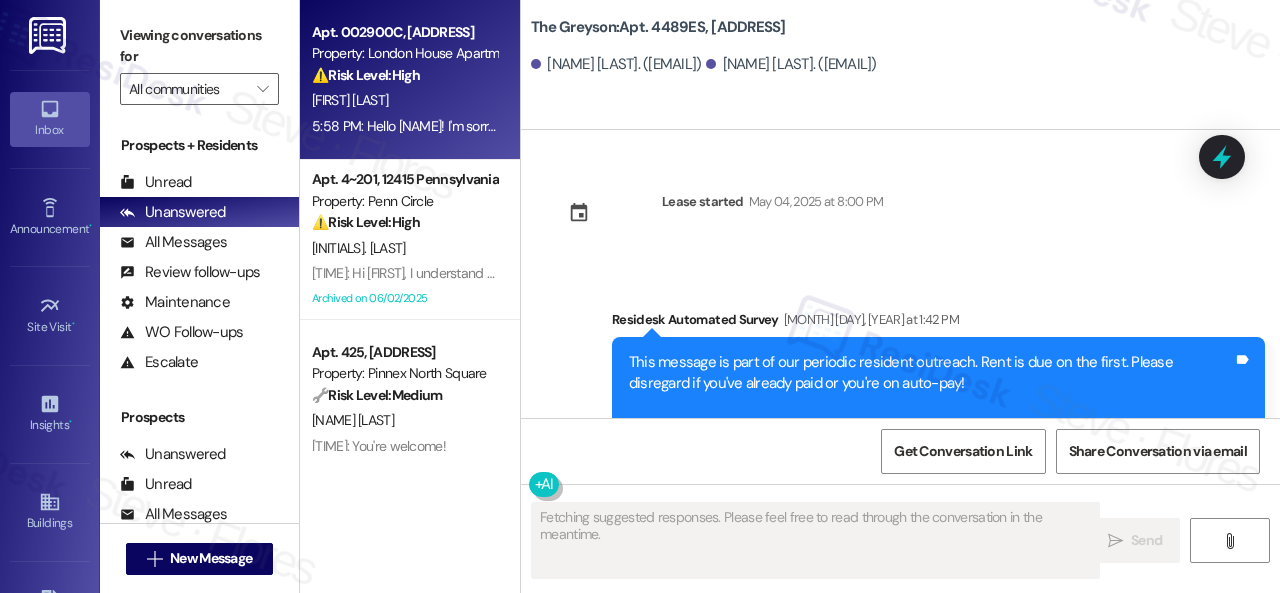 type 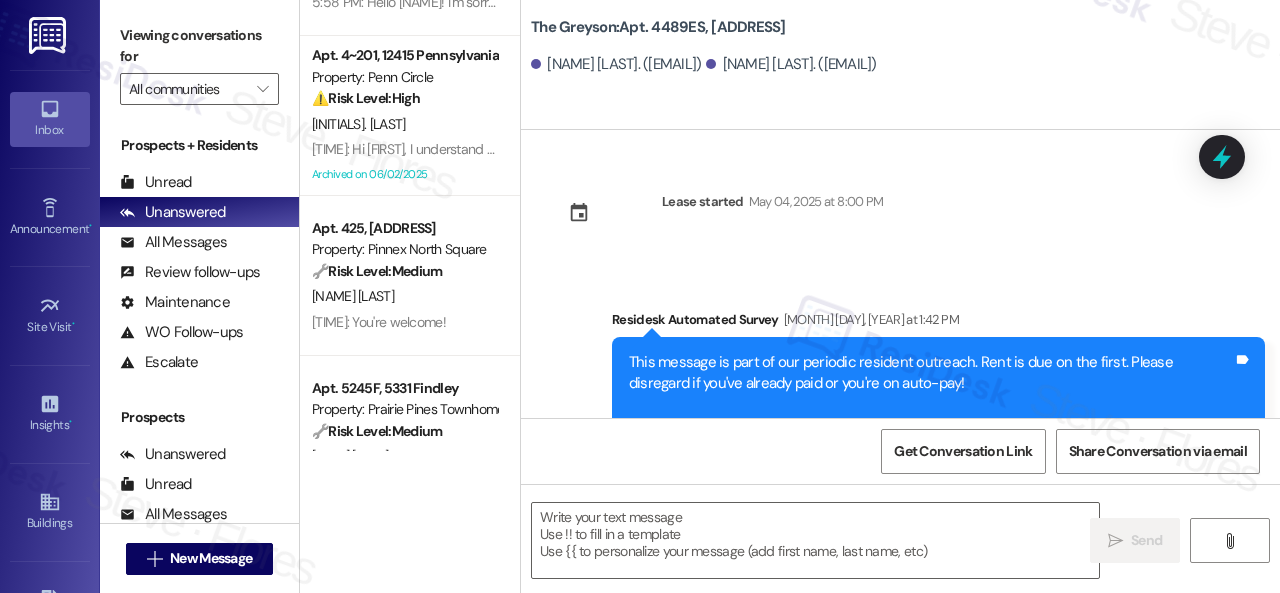 scroll, scrollTop: 348, scrollLeft: 0, axis: vertical 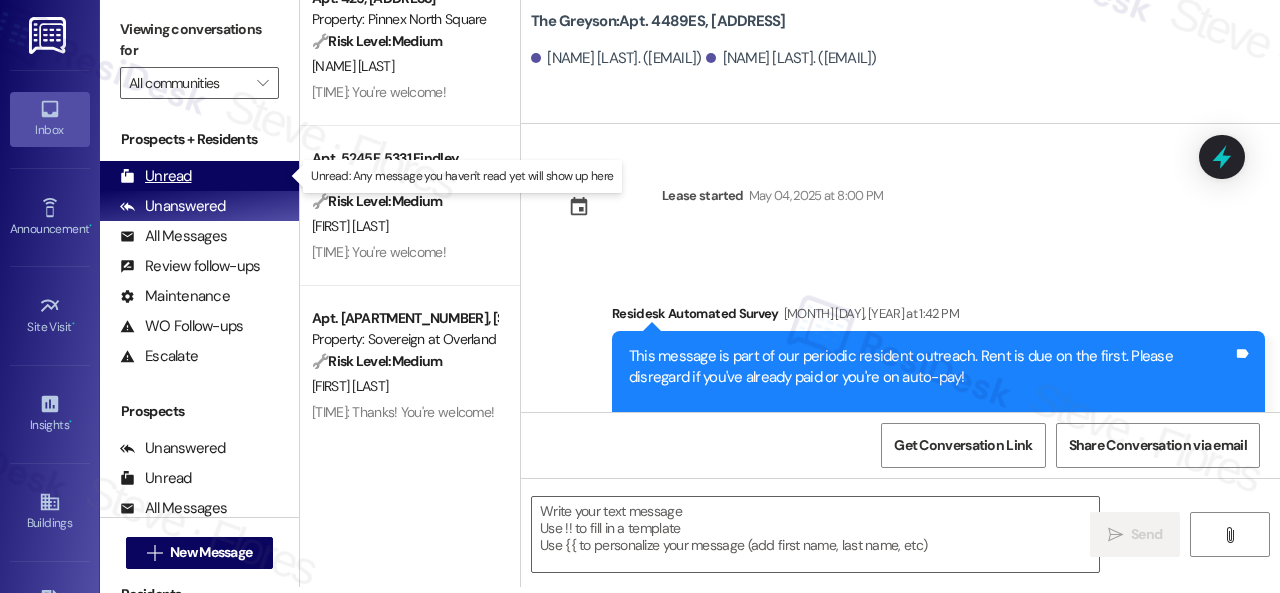 click on "Unread" at bounding box center [156, 176] 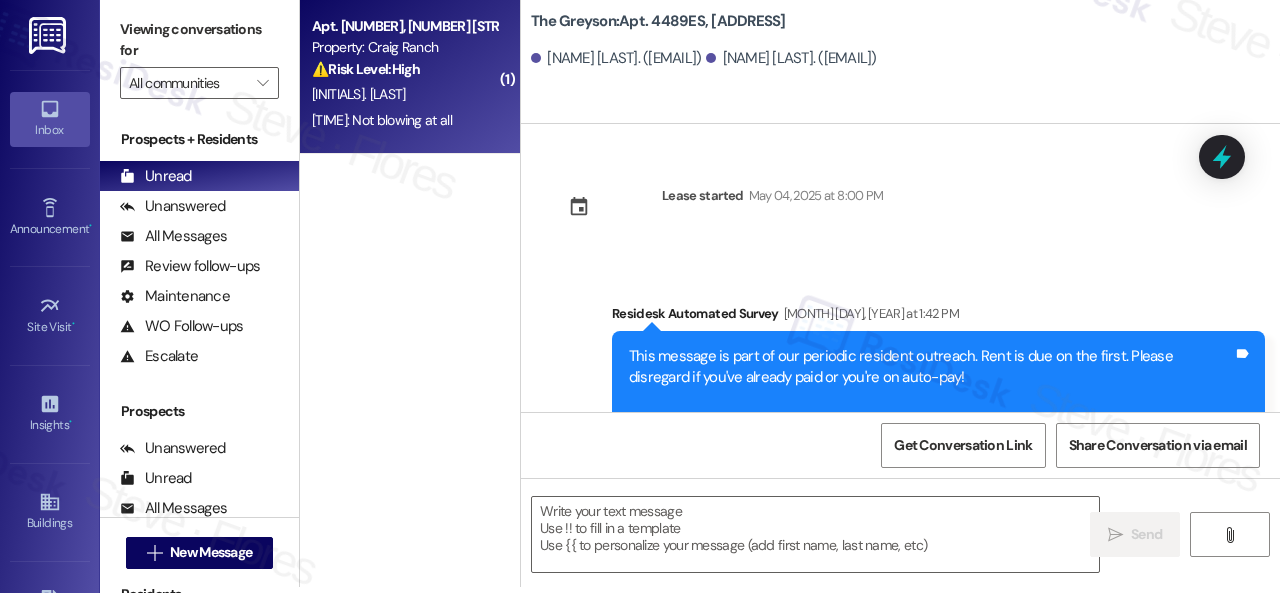 type on "Fetching suggested responses. Please feel free to read through the conversation in the meantime." 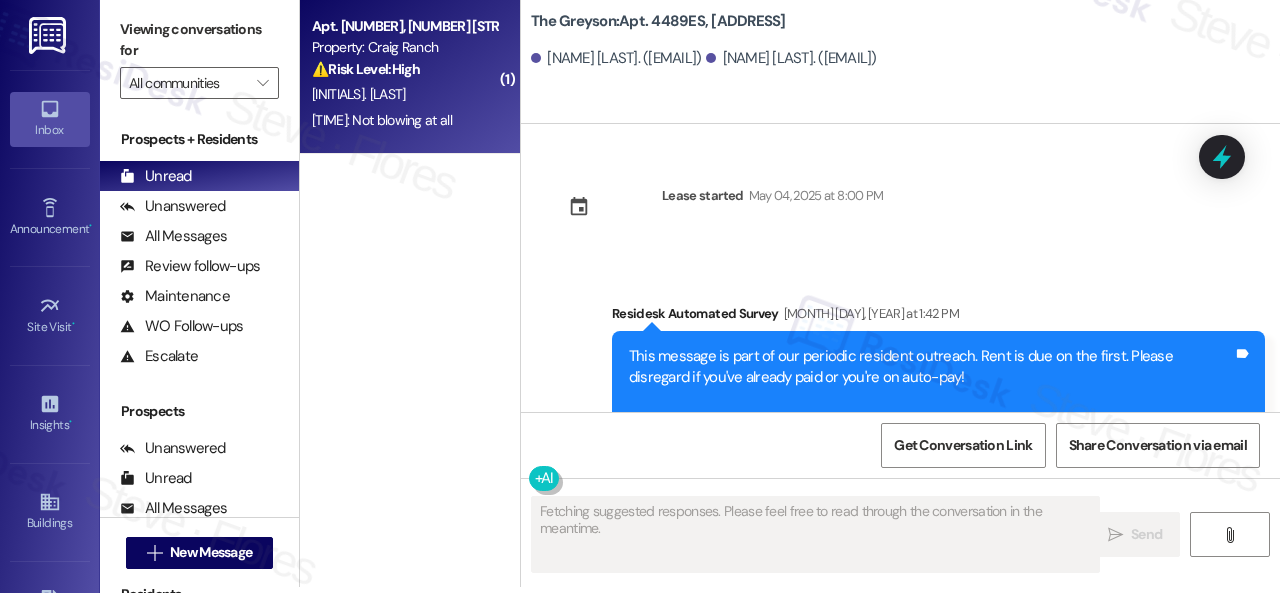 type 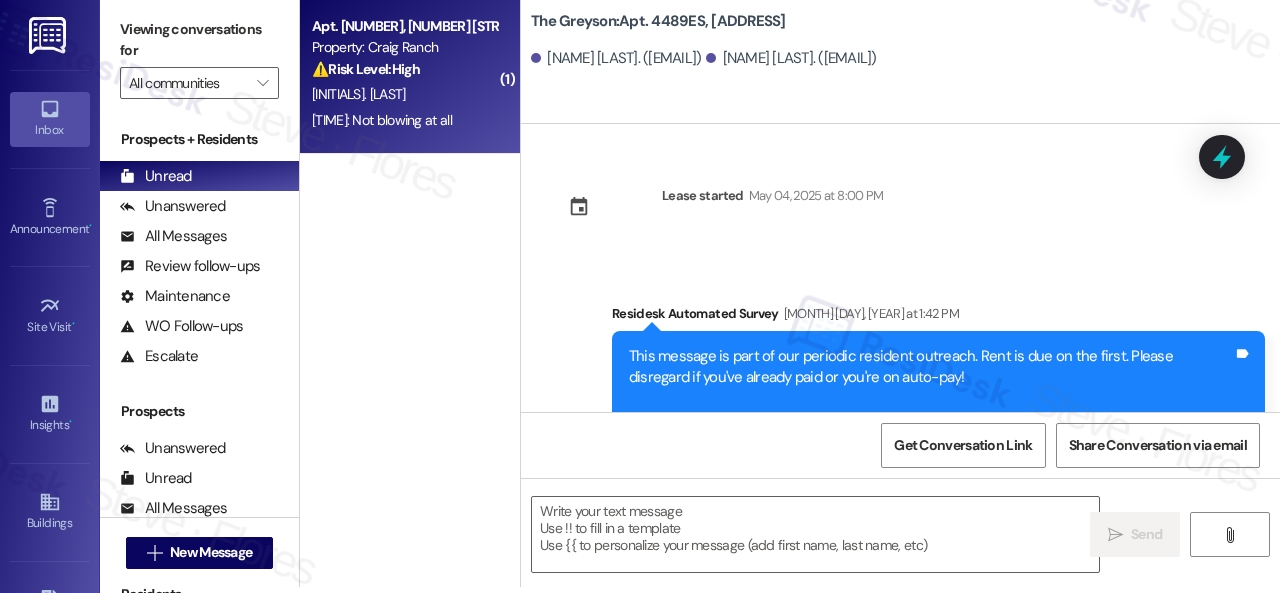 click on "[INITIALS]. [LAST]" at bounding box center [404, 94] 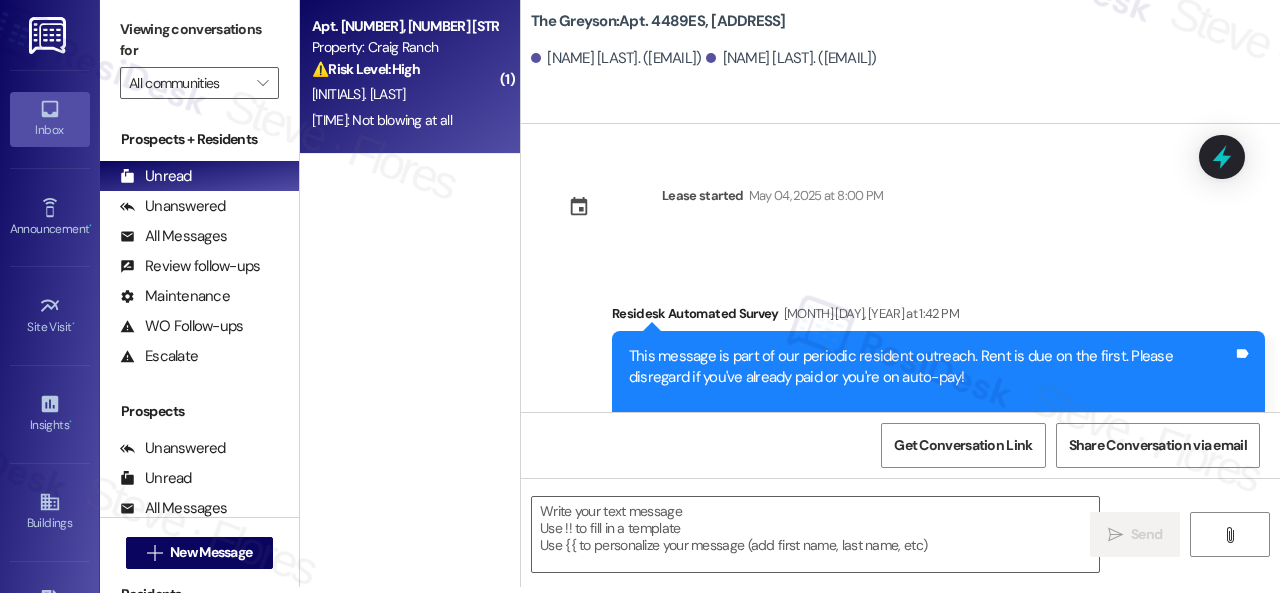 type on "Fetching suggested responses. Please feel free to read through the conversation in the meantime." 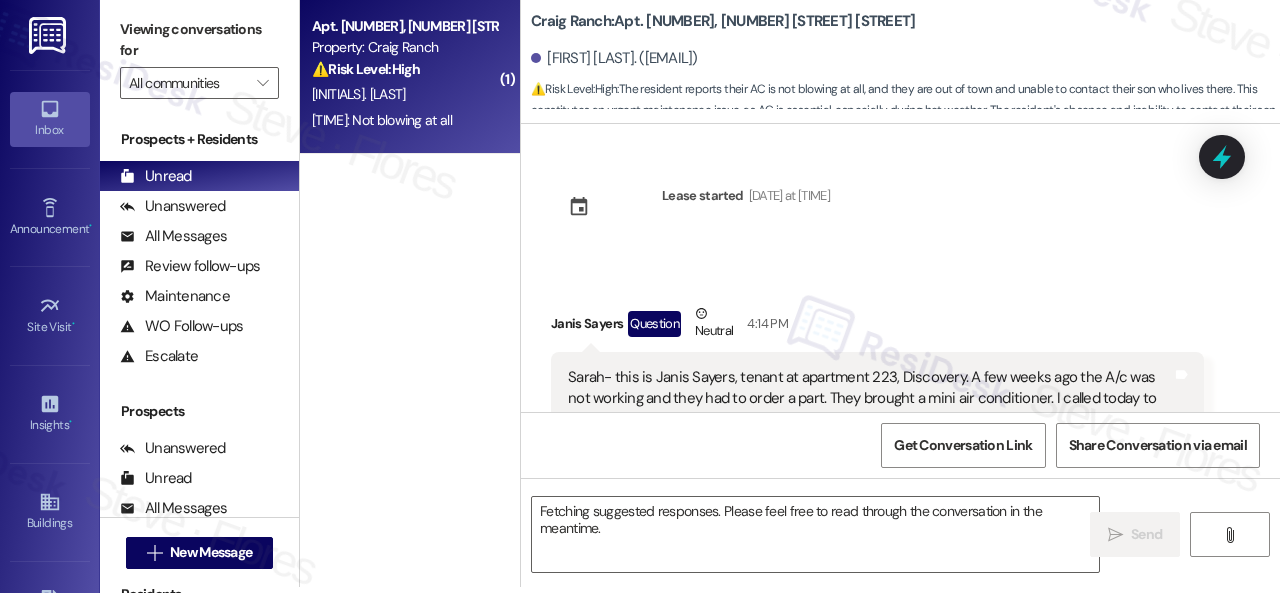 scroll, scrollTop: 0, scrollLeft: 0, axis: both 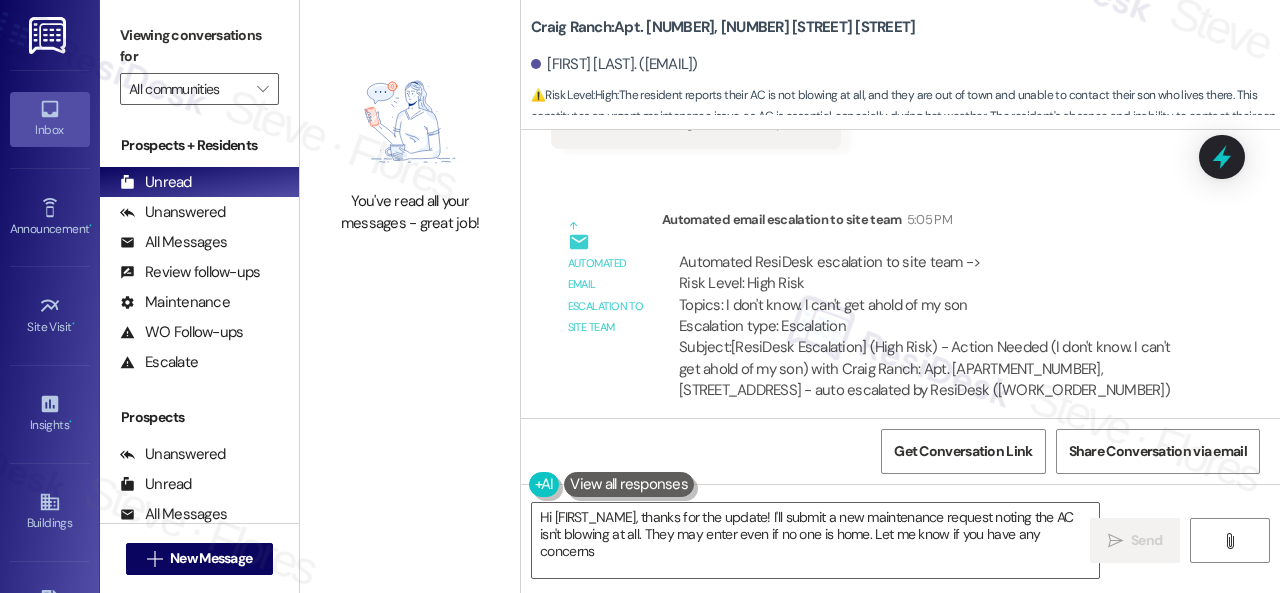 type on "Hi [FIRST_NAME], thanks for the update! I'll submit a new maintenance request noting the AC isn't blowing at all. They may enter even if no one is home. Let me know if you have any concerns!" 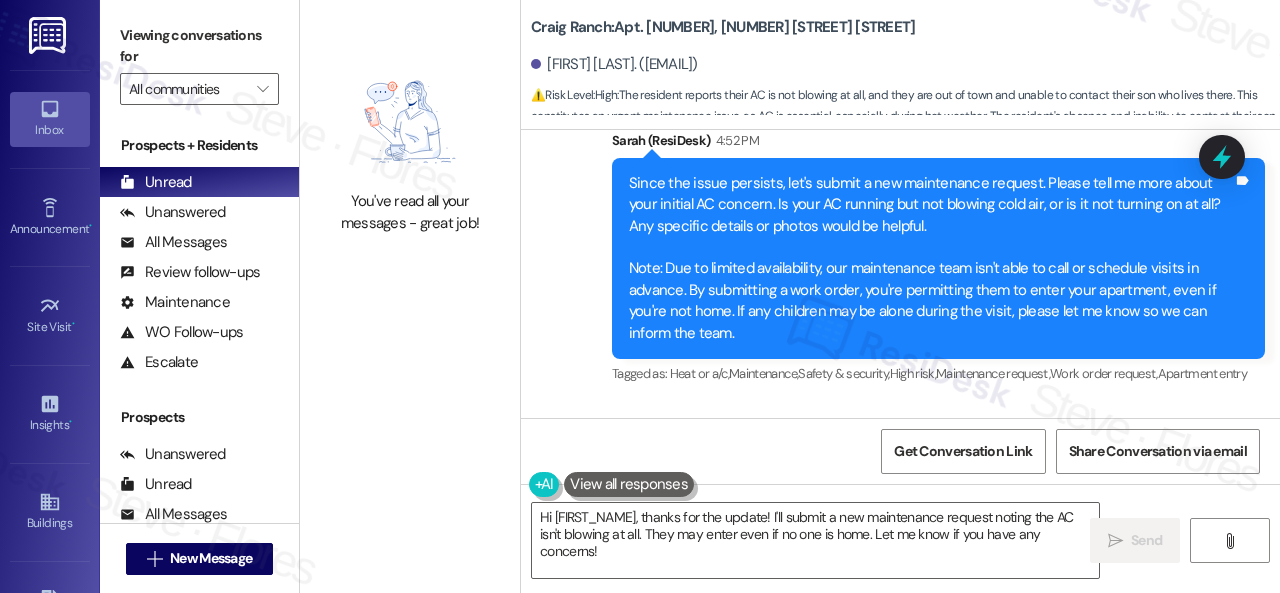 scroll, scrollTop: 1886, scrollLeft: 0, axis: vertical 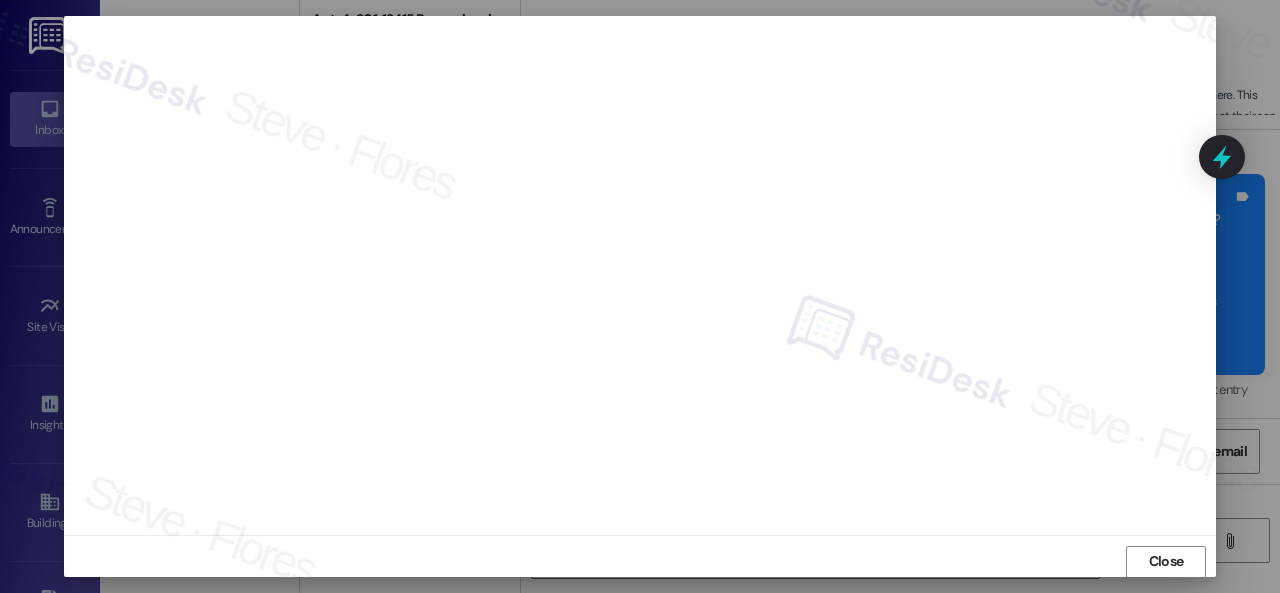 click on "Close" at bounding box center [1166, 561] 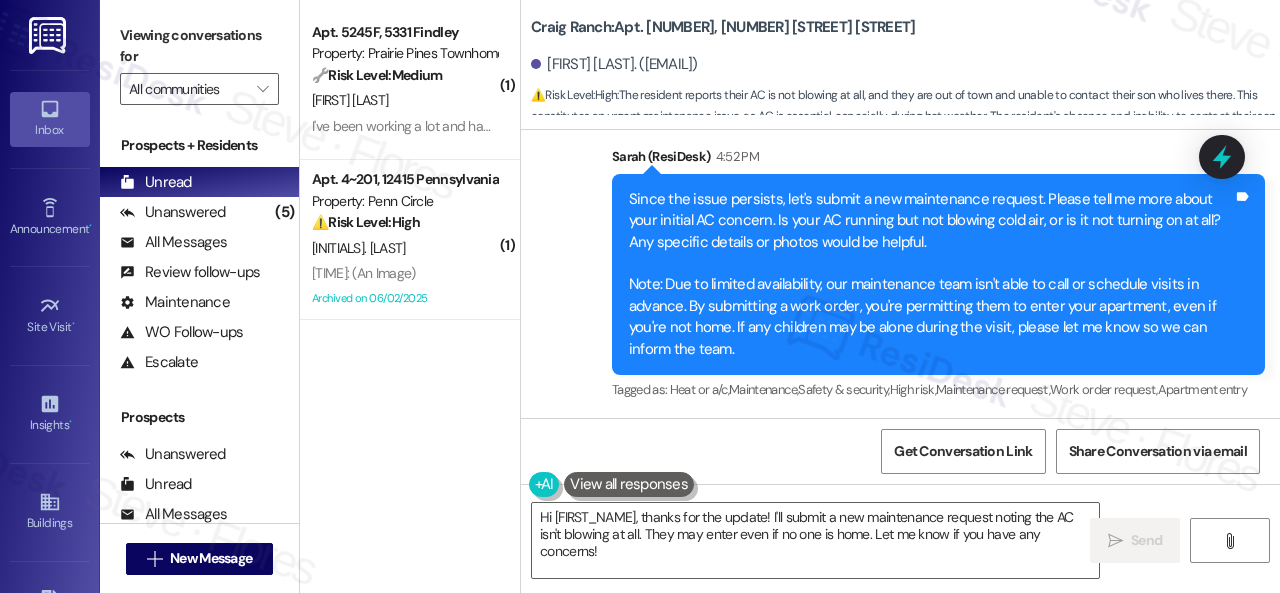 click on "Get Conversation Link Share Conversation via email" at bounding box center [900, 451] 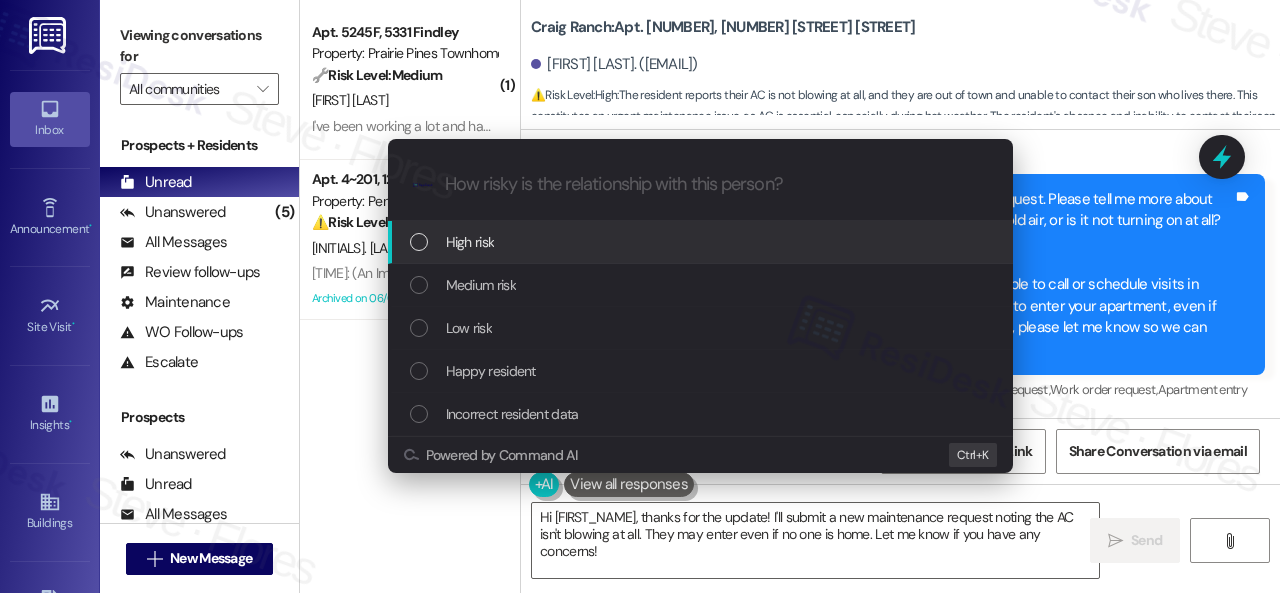 click on "High risk" at bounding box center (470, 242) 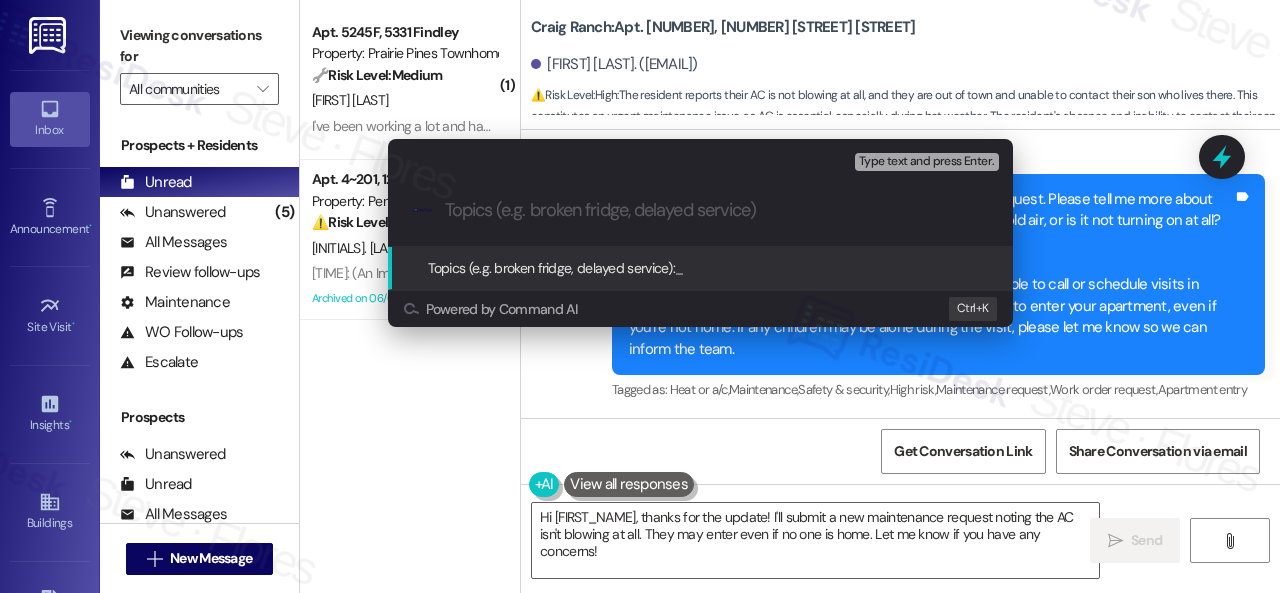 paste on "New work order/s submitted - AC issue" 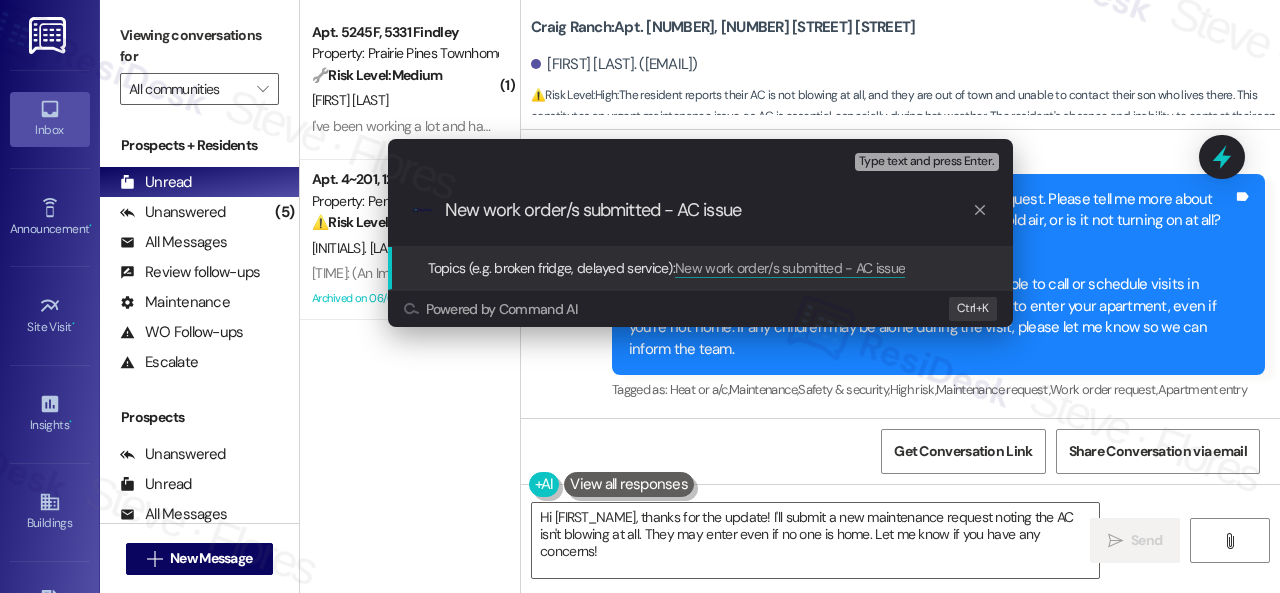 type 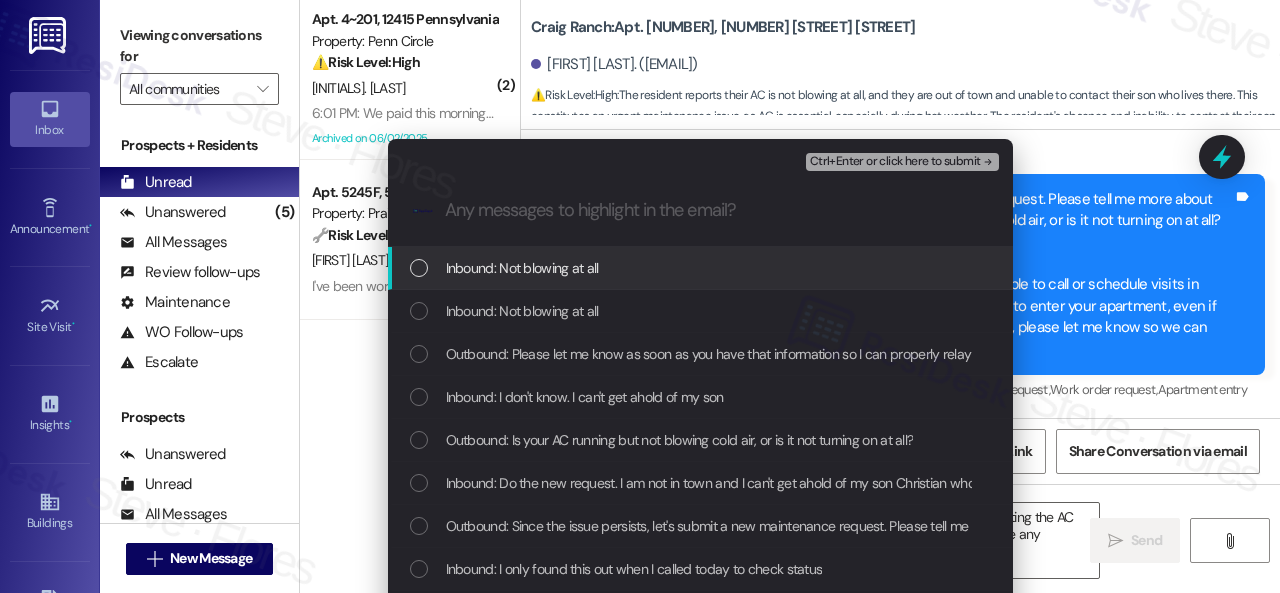 click on "Inbound: Not blowing at all" at bounding box center [522, 268] 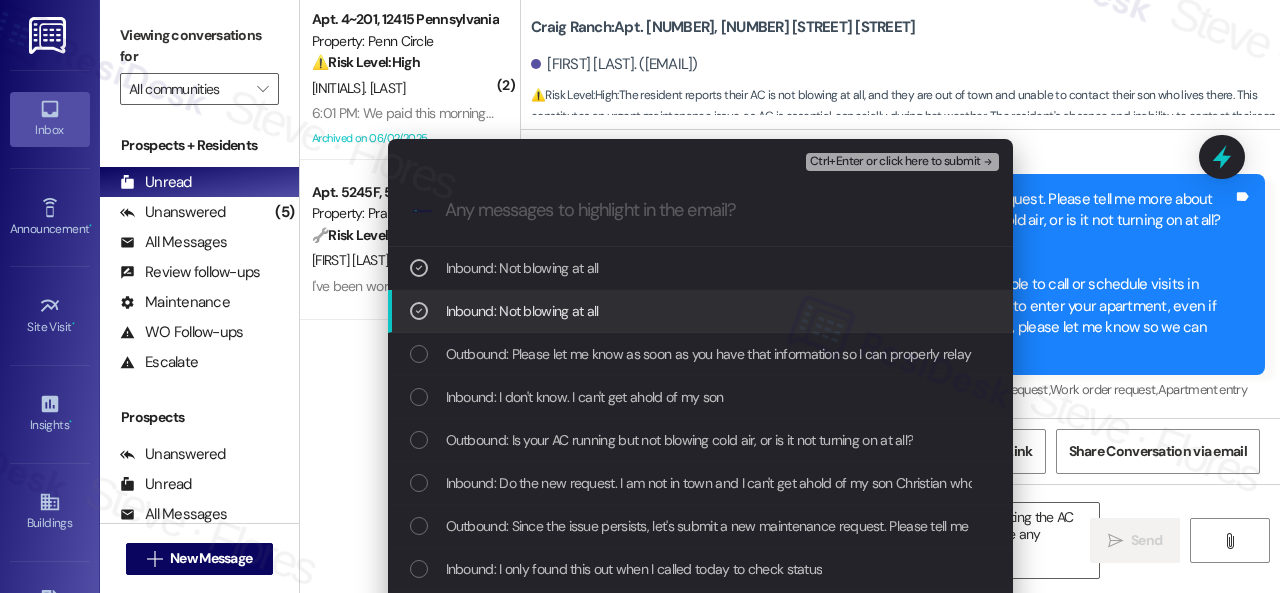 click on "Inbound: Not blowing at all" at bounding box center (522, 311) 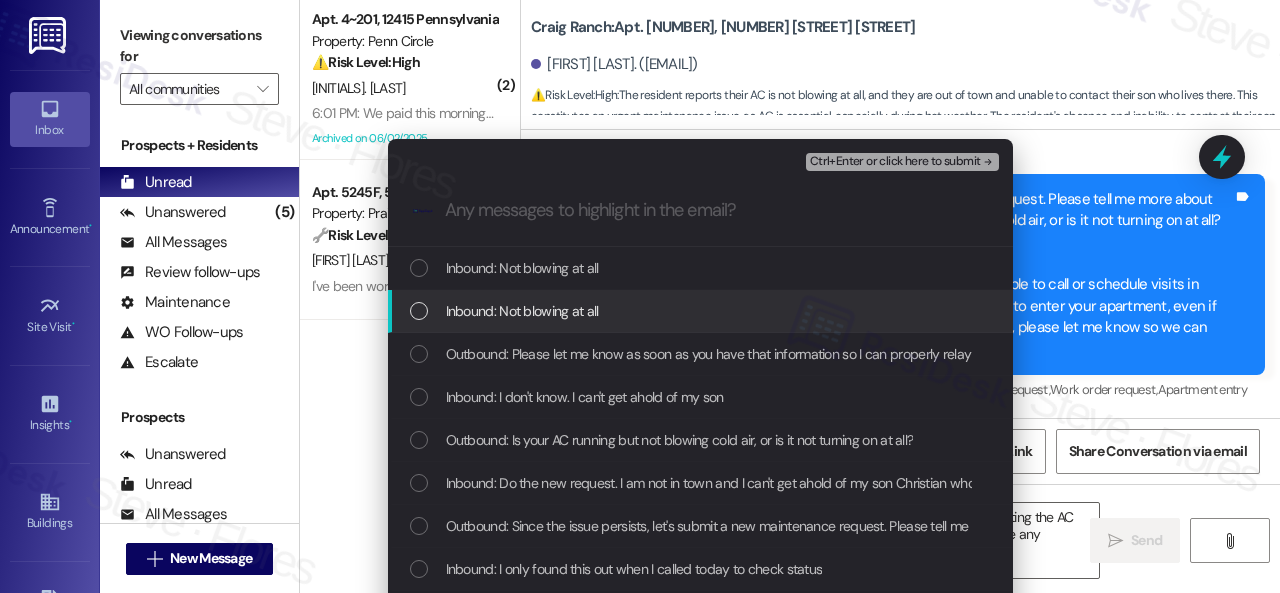 click on "Inbound: Not blowing at all" at bounding box center [522, 311] 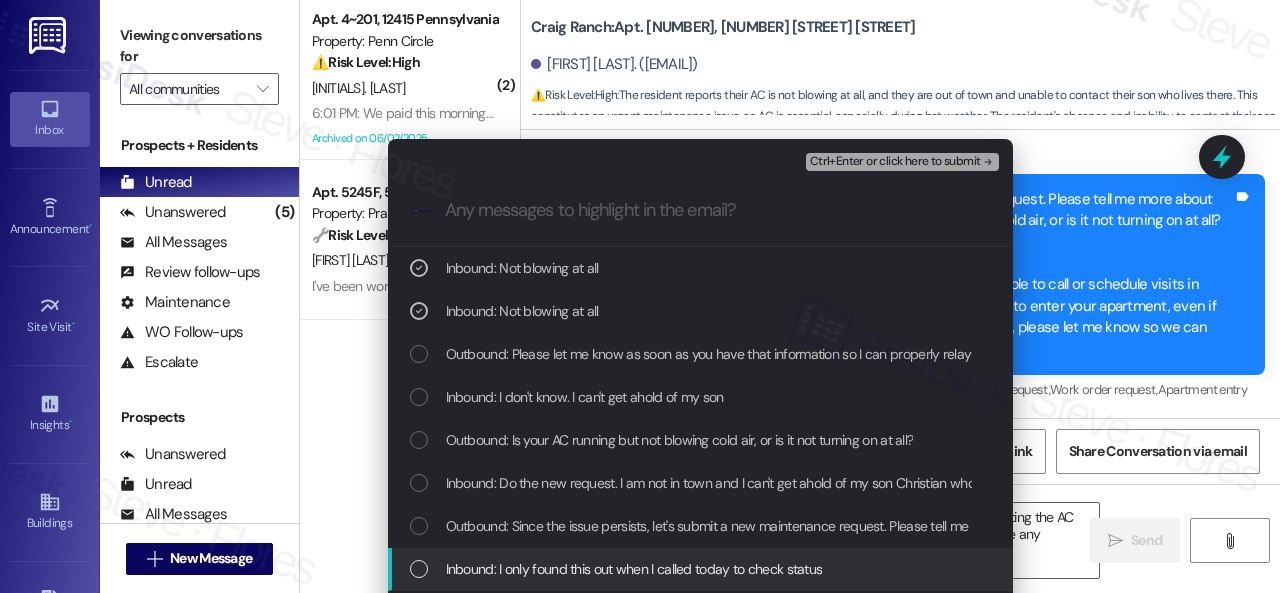 click on "Inbound: I only found this out when I called today to check status" at bounding box center (634, 569) 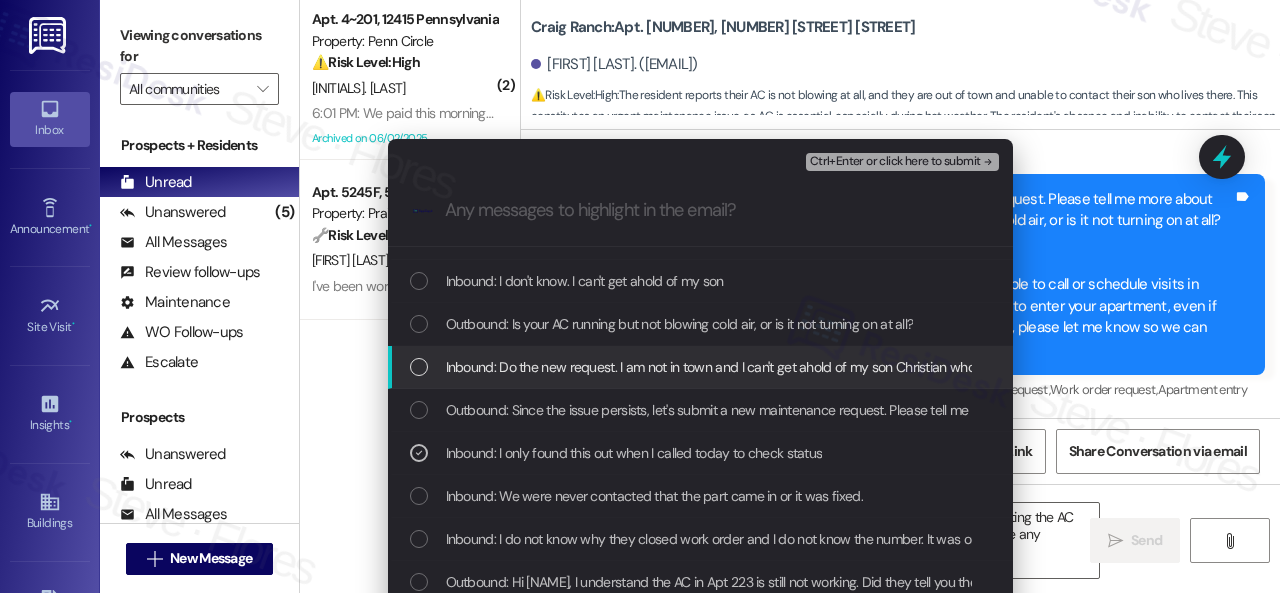 scroll, scrollTop: 200, scrollLeft: 0, axis: vertical 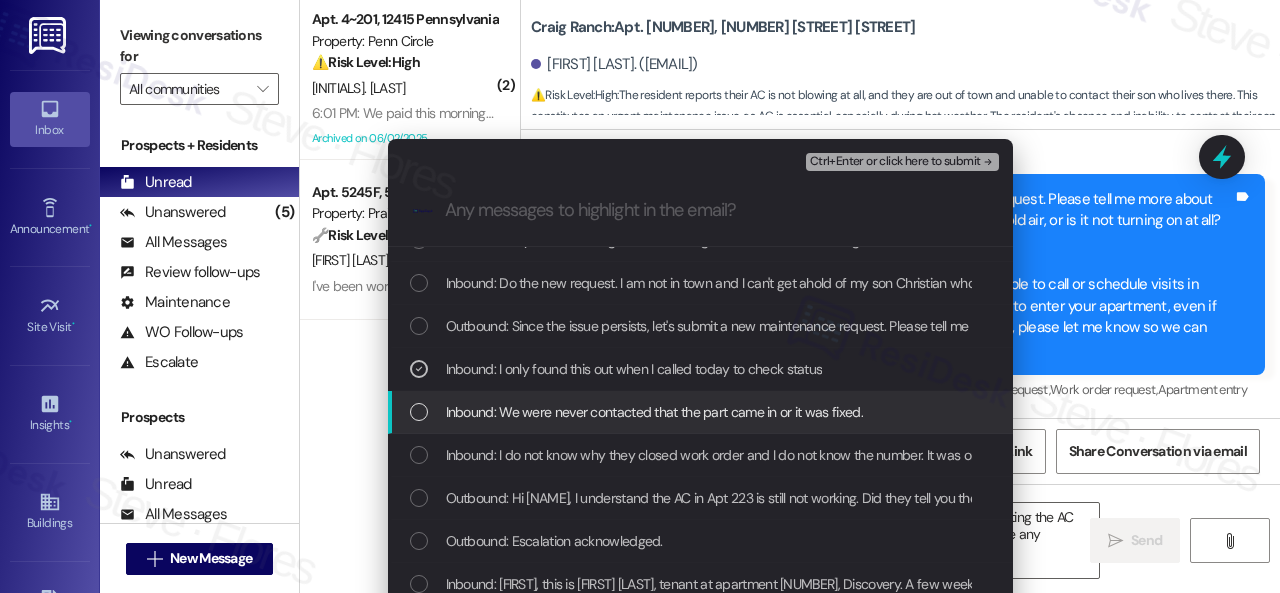 click on "Inbound: We were never contacted that the part came in or it was fixed." at bounding box center (654, 412) 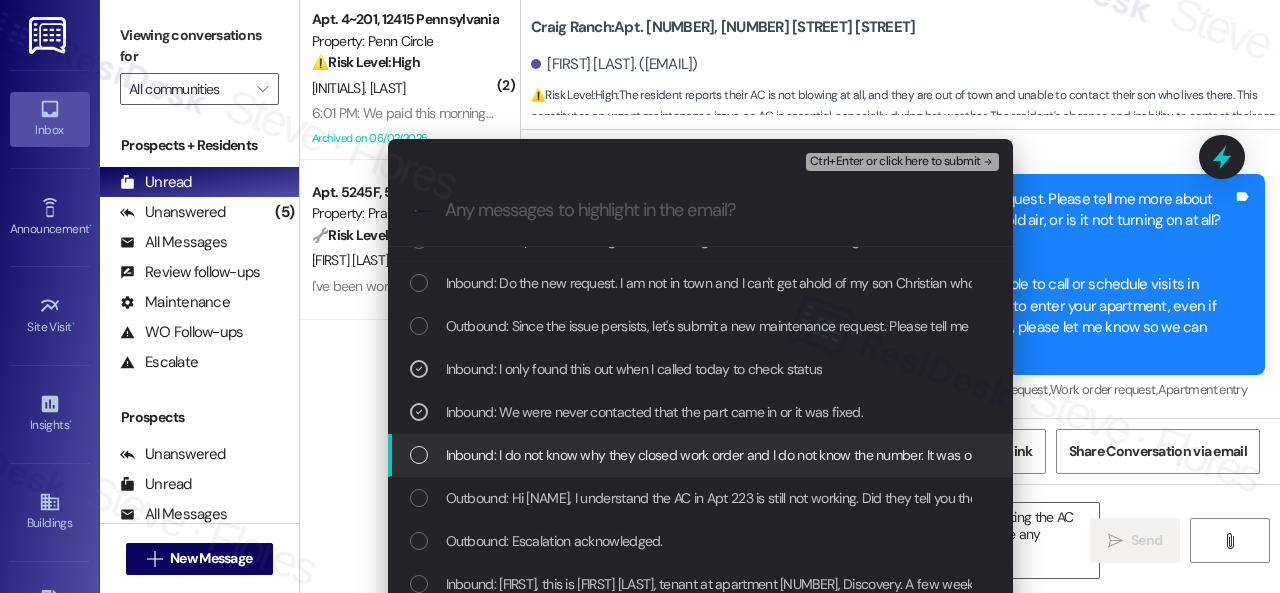 click on "Inbound: I do not know why they closed work order and I do not know the number. It was on a weekend and had called the emergency number" at bounding box center [862, 455] 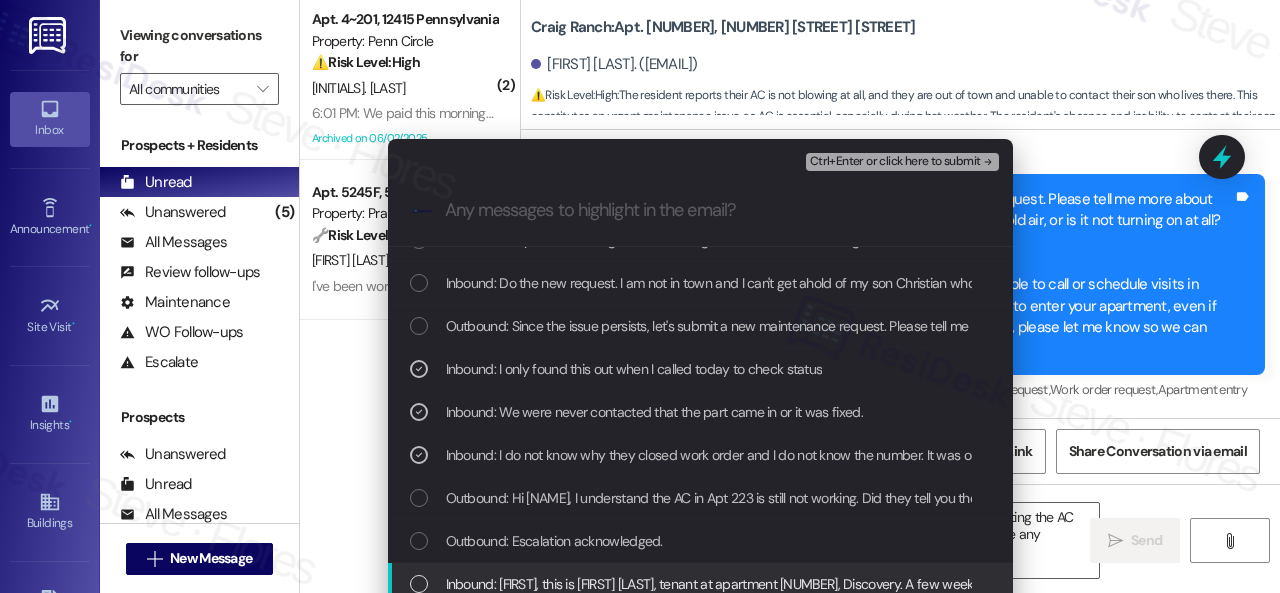 click on "Inbound: Sarah- this is Janis Sayers, tenant at apartment 223, Discovery. A few weeks ago the A/c was not working and they had to order a part. They brought a mini air conditioner. I called today to check the status and the leasing office said the work order was closed out. My son, also a tenant, turned the A/c down and it is still not working. Please help us to resolve this situation. Thank you!" at bounding box center (1598, 584) 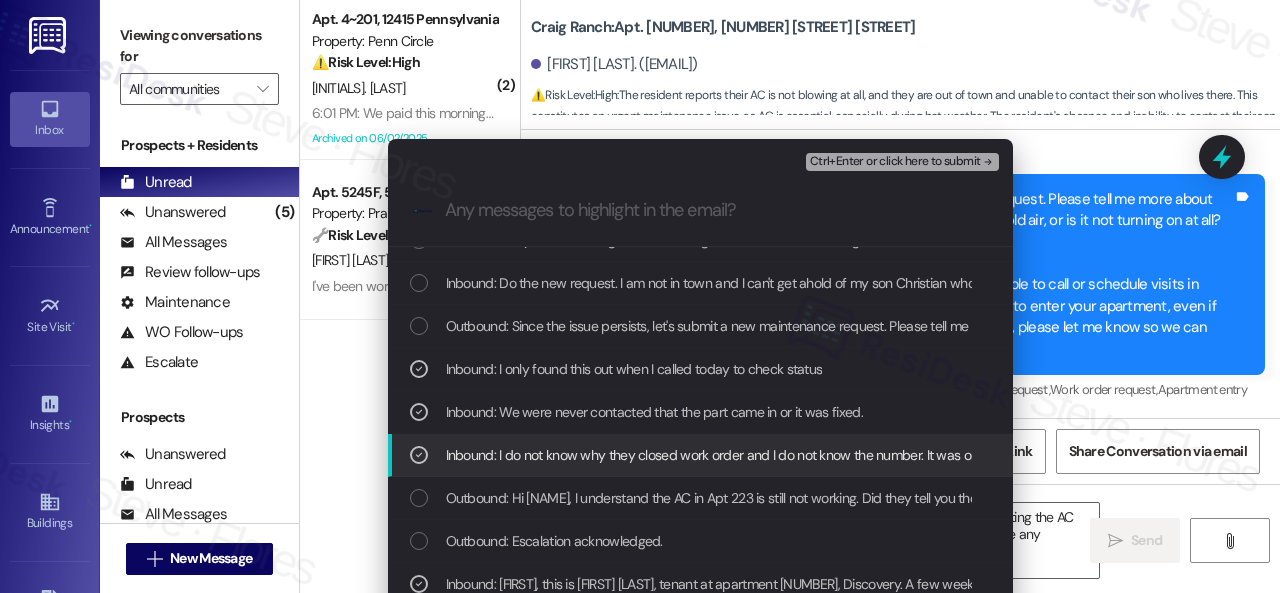 scroll, scrollTop: 208, scrollLeft: 0, axis: vertical 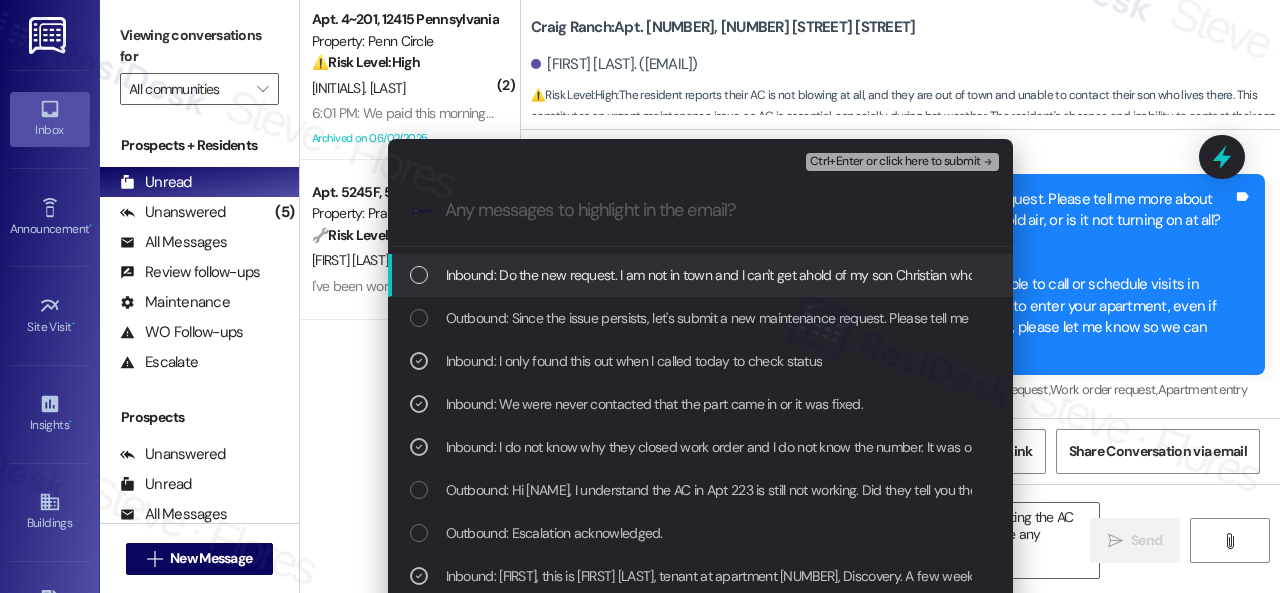 click on "Ctrl+Enter or click here to submit" at bounding box center (895, 162) 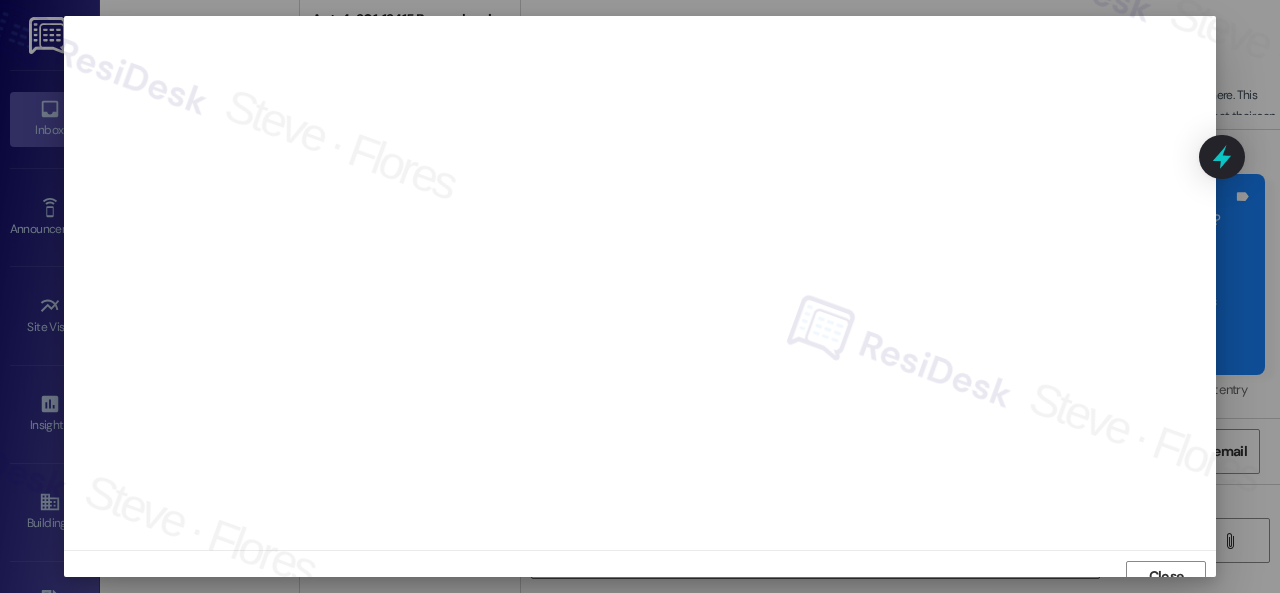 scroll, scrollTop: 15, scrollLeft: 0, axis: vertical 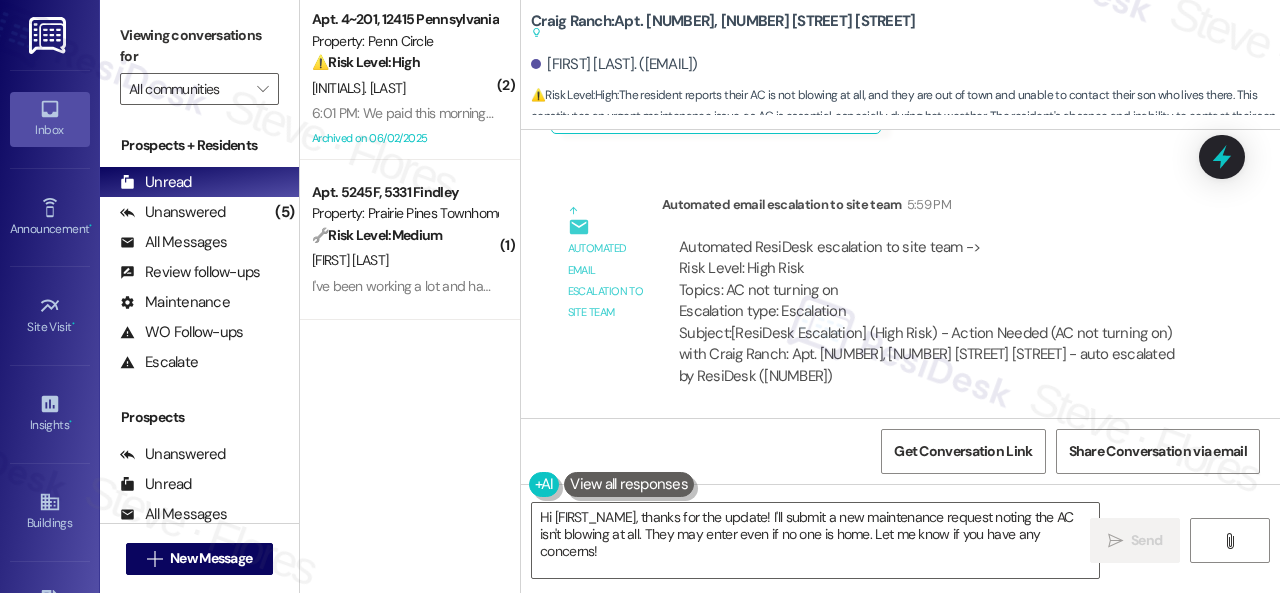 click on "Automated ResiDesk escalation to site team ->
Risk Level: High Risk
Topics: AC not turning on
Escalation type: Escalation Subject:  [ResiDesk Escalation] (High Risk) - Action Needed (AC not turning on) with Craig Ranch: Apt. 223, 4101 S Custer Rd - auto escalated by ResiDesk (1433040)" at bounding box center (933, 312) 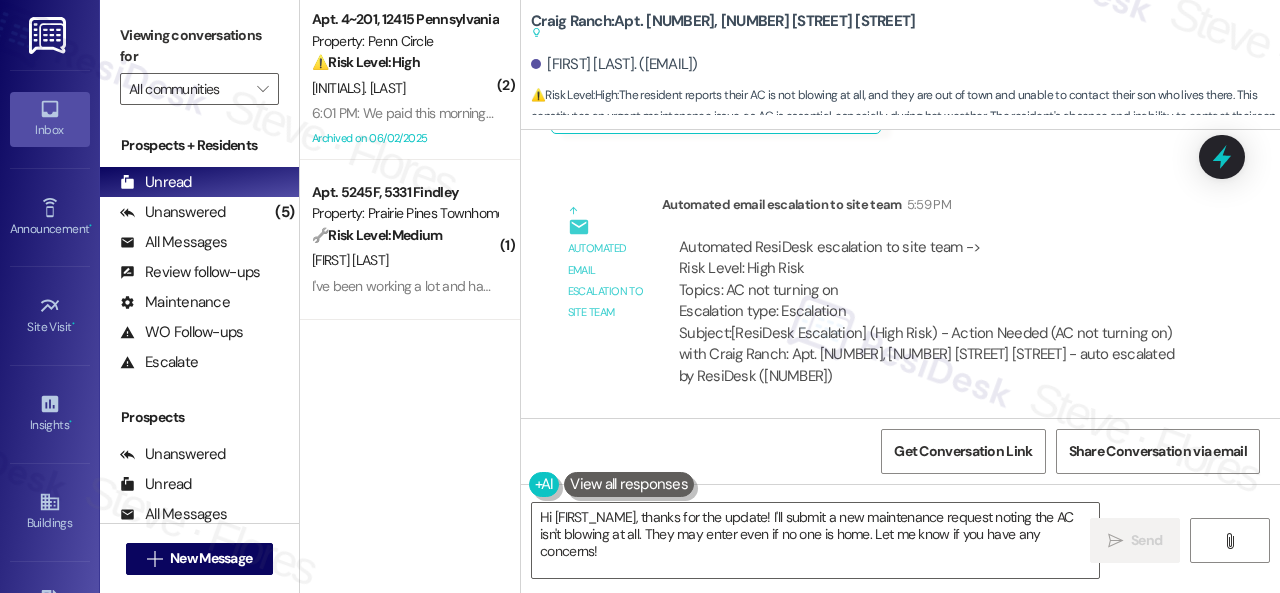 drag, startPoint x: 642, startPoint y: 559, endPoint x: 369, endPoint y: 471, distance: 286.8327 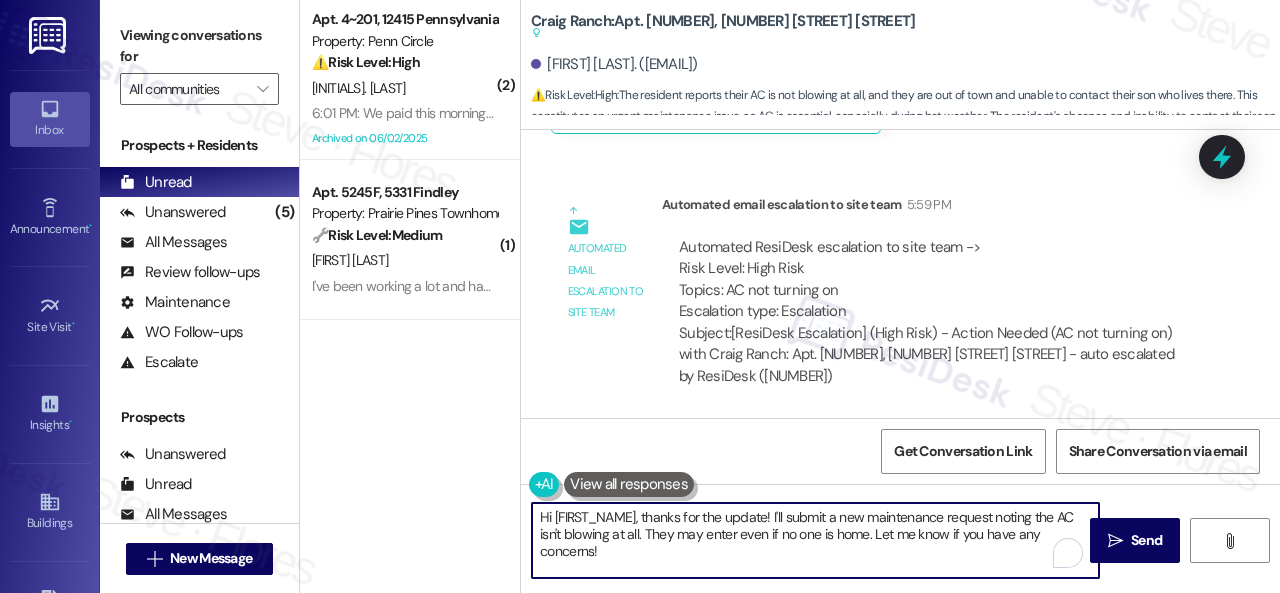 paste on "Thank you. I've submitted a work order on your behalf and notified the site team. Please let me know if you have an update or need anything else." 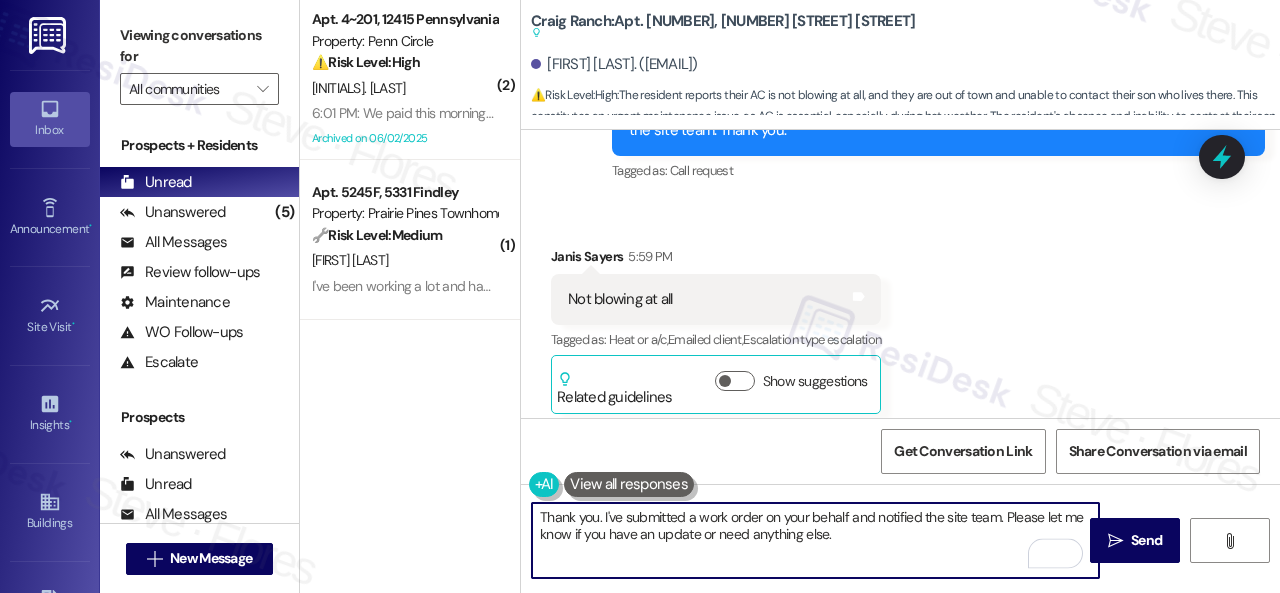 scroll, scrollTop: 3607, scrollLeft: 0, axis: vertical 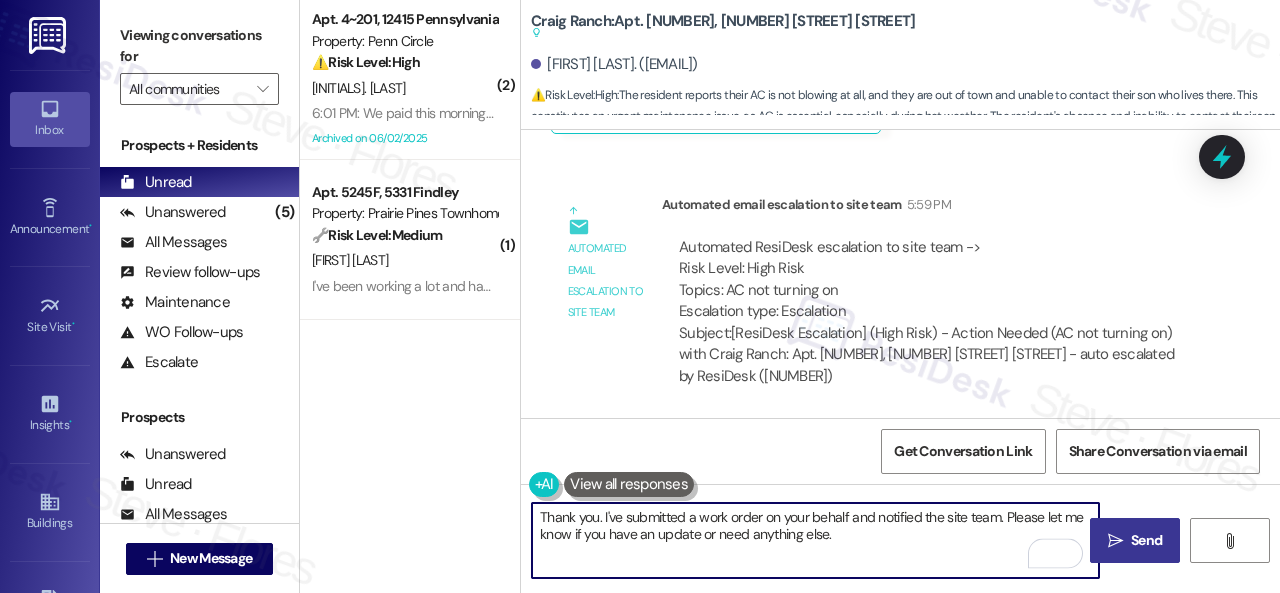 type on "Thank you. I've submitted a work order on your behalf and notified the site team. Please let me know if you have an update or need anything else." 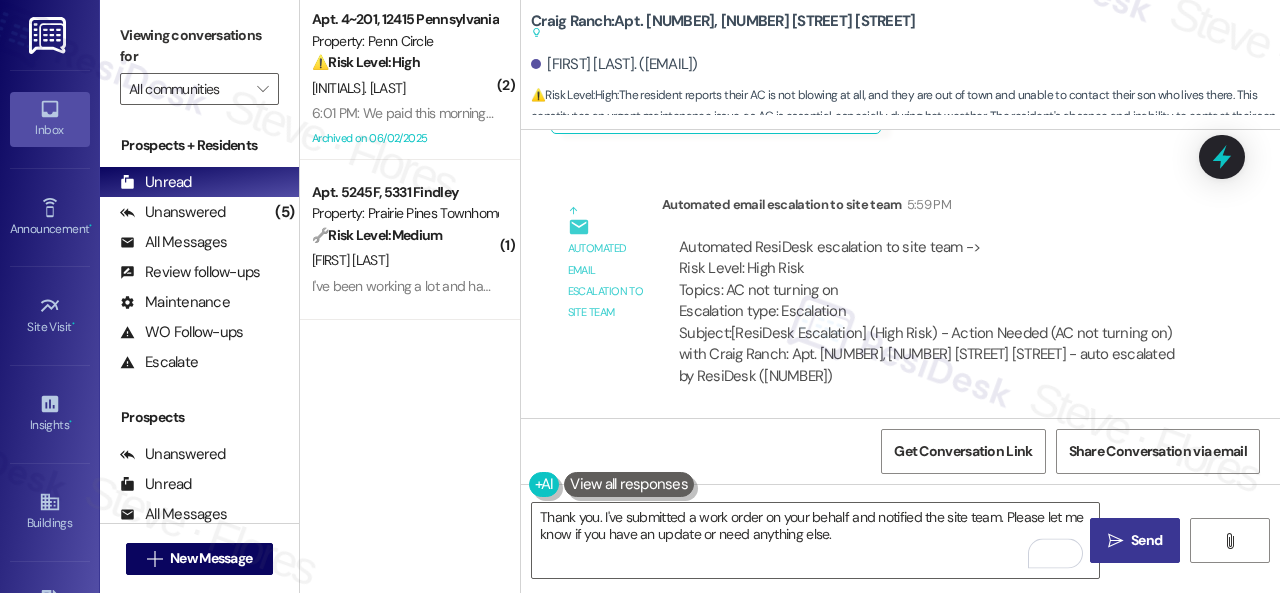 click on "Send" at bounding box center (1146, 540) 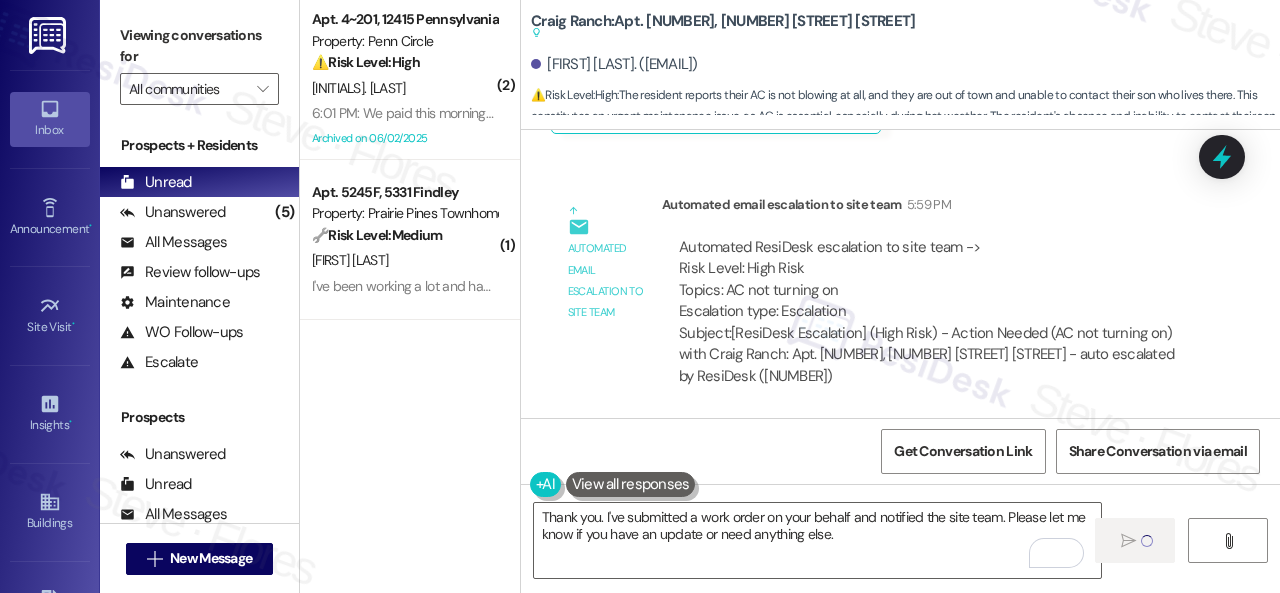 type 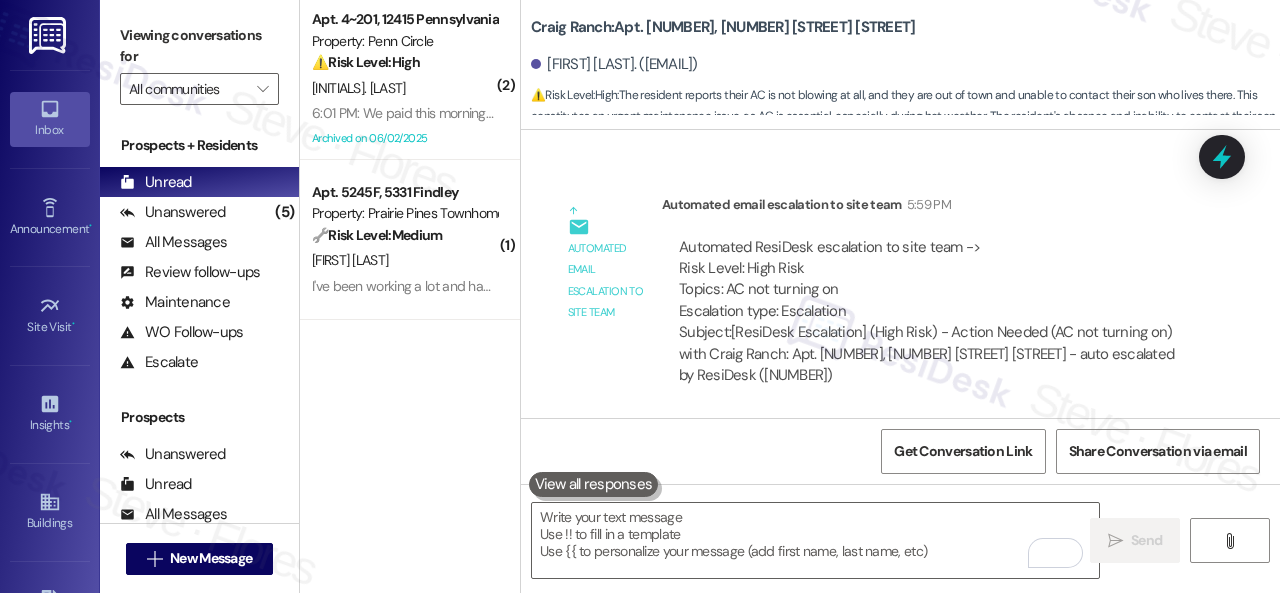 scroll, scrollTop: 3607, scrollLeft: 0, axis: vertical 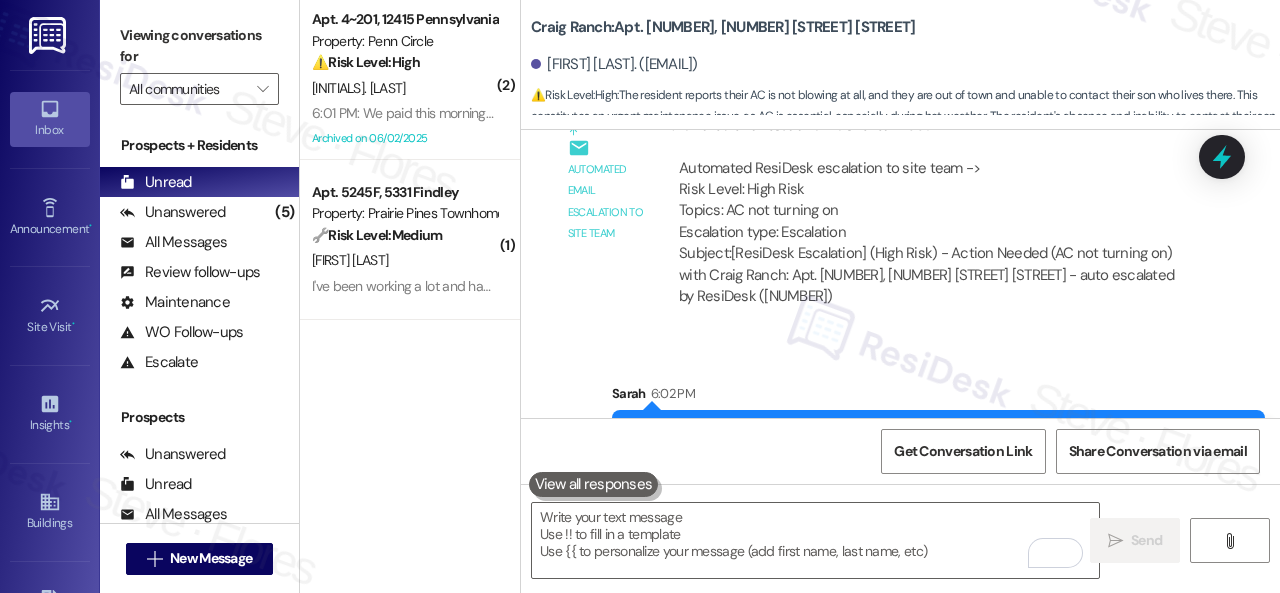 click on "T. Peterson" at bounding box center [404, 88] 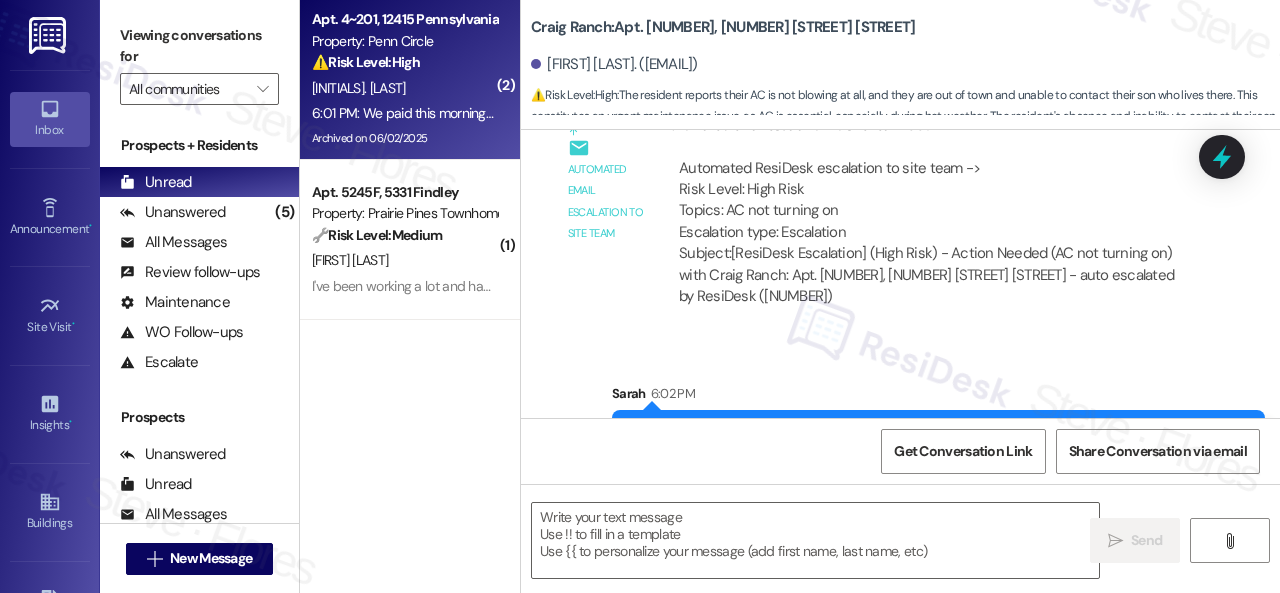 type on "Fetching suggested responses. Please feel free to read through the conversation in the meantime." 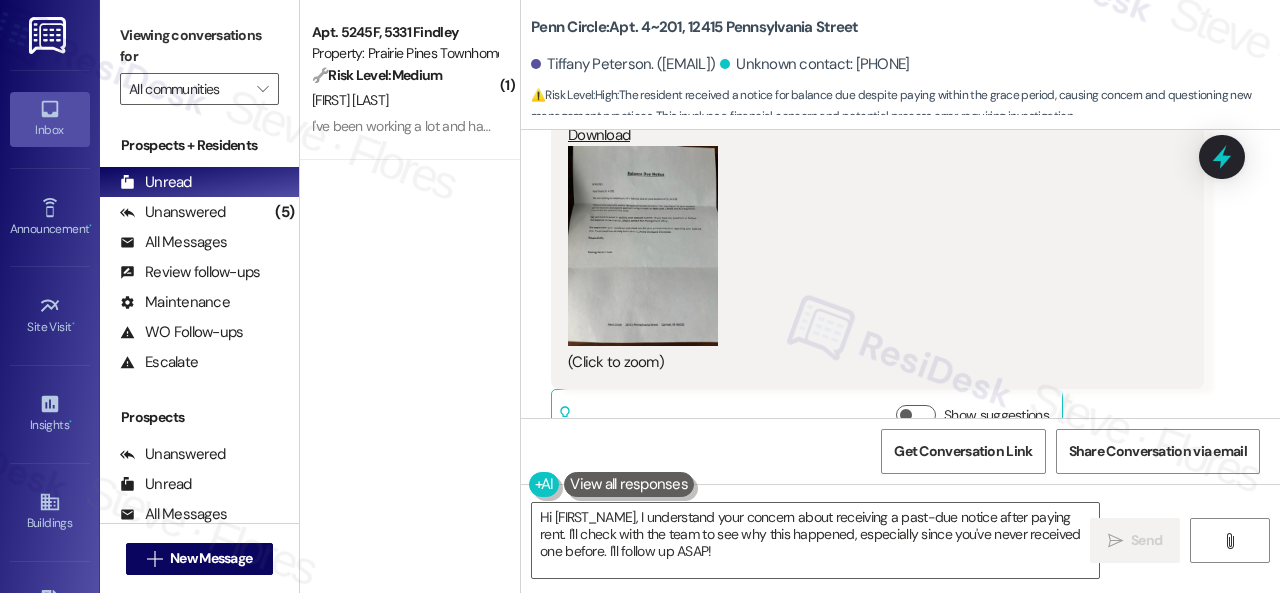 scroll, scrollTop: 8464, scrollLeft: 0, axis: vertical 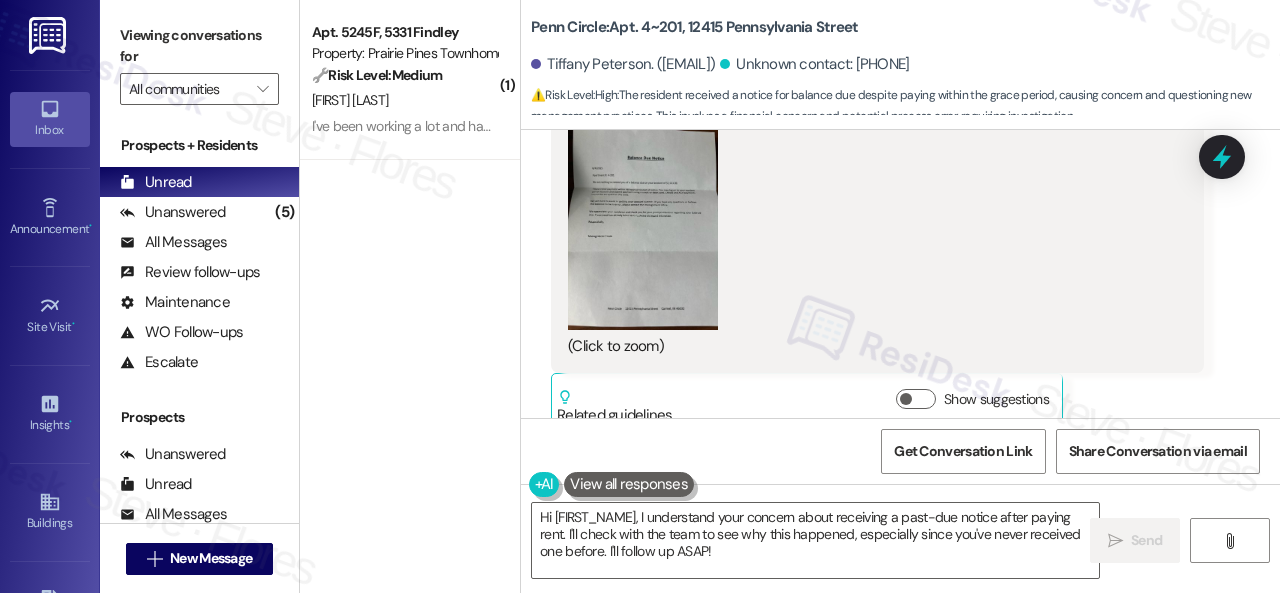 click at bounding box center (643, 230) 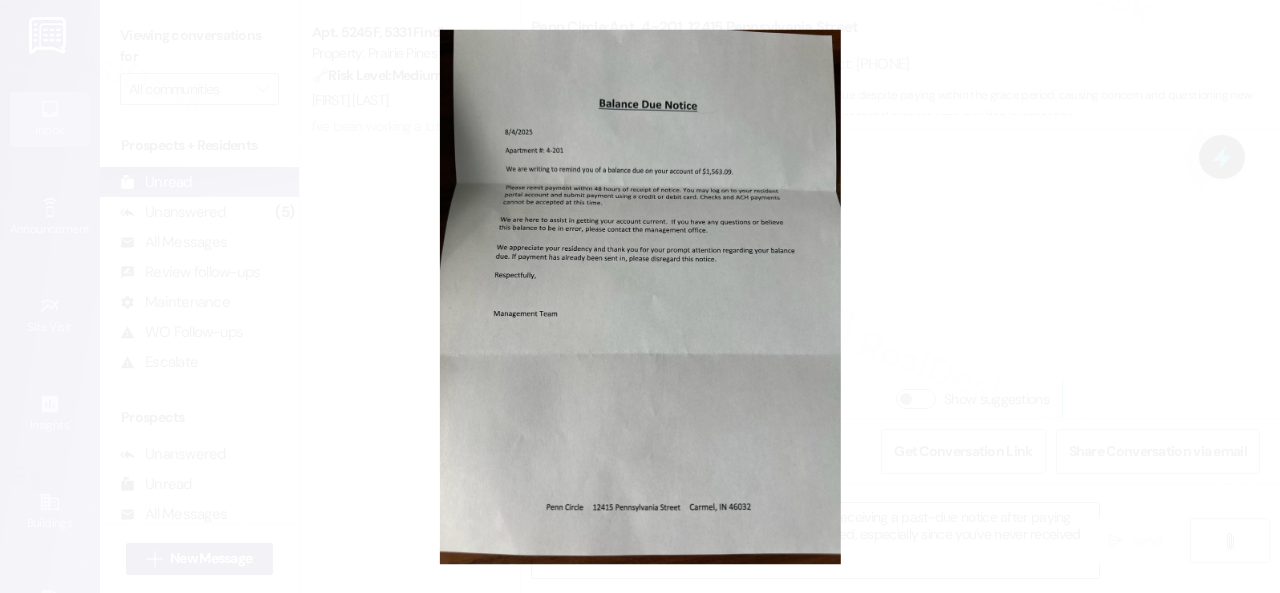 click at bounding box center (640, 296) 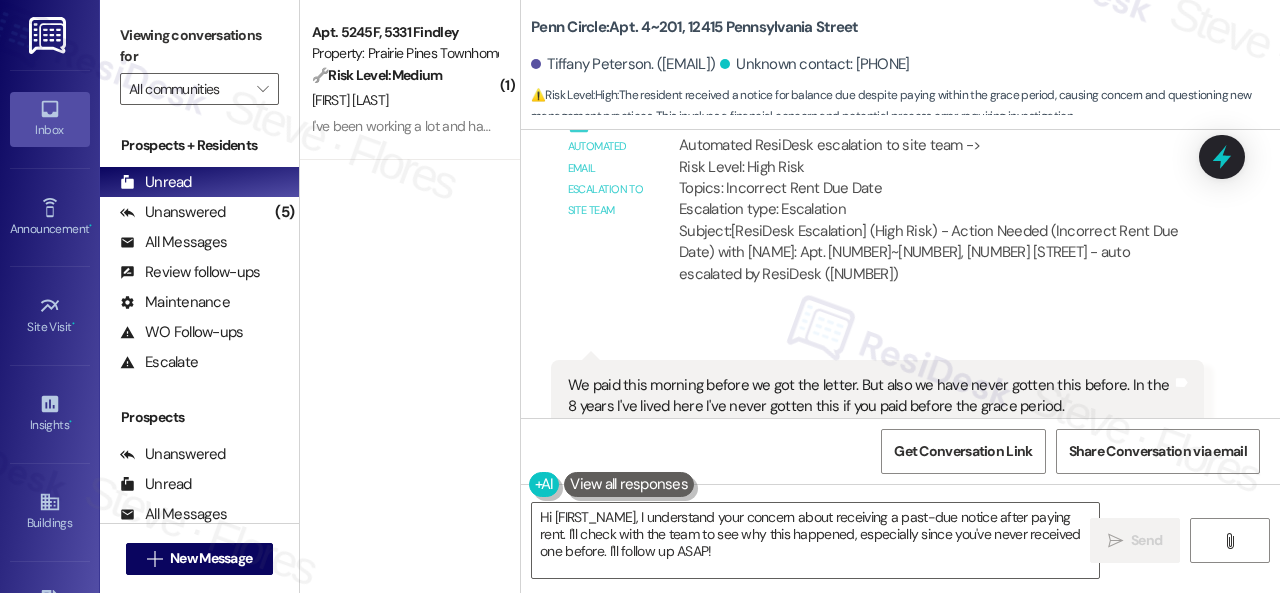 scroll, scrollTop: 8964, scrollLeft: 0, axis: vertical 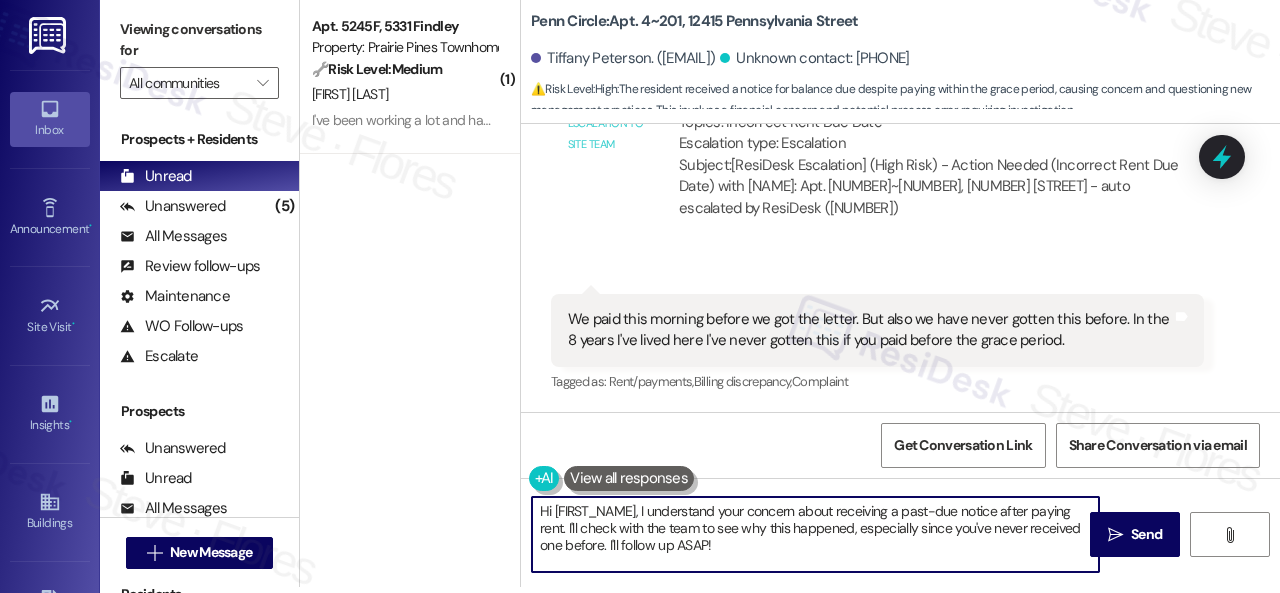 drag, startPoint x: 734, startPoint y: 545, endPoint x: 431, endPoint y: 471, distance: 311.90543 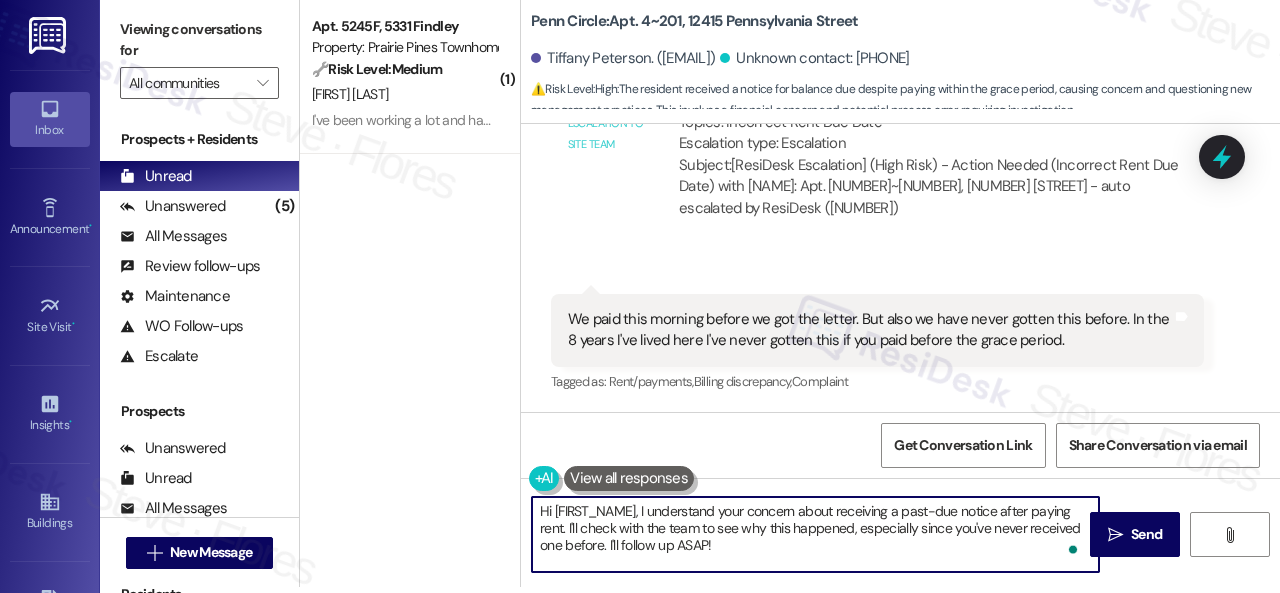 paste on "The site team stated that you have until the 5th to pay. It is just a balance reminder, and there is no reason for concern. They look forward to getting to know all their residents and mean no ill will with the notice.
Let me know if you need anything else. Thank you!" 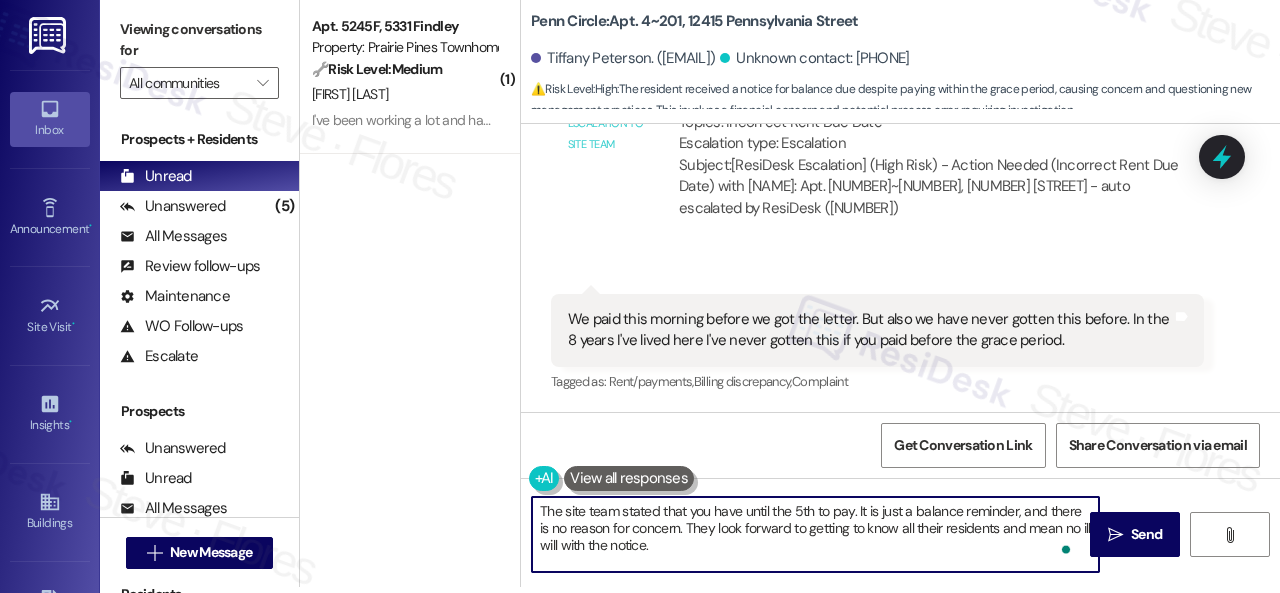scroll, scrollTop: 34, scrollLeft: 0, axis: vertical 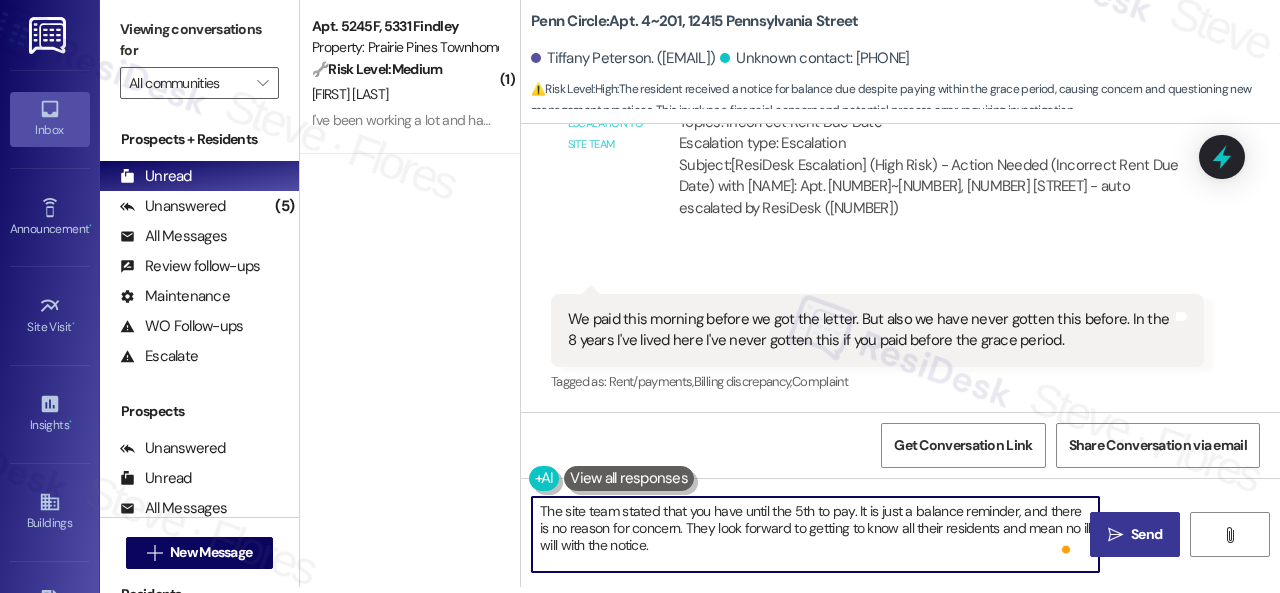 type on "The site team stated that you have until the 5th to pay. It is just a balance reminder, and there is no reason for concern. They look forward to getting to know all their residents and mean no ill will with the notice.
Let me know if you need anything else. Thank you!" 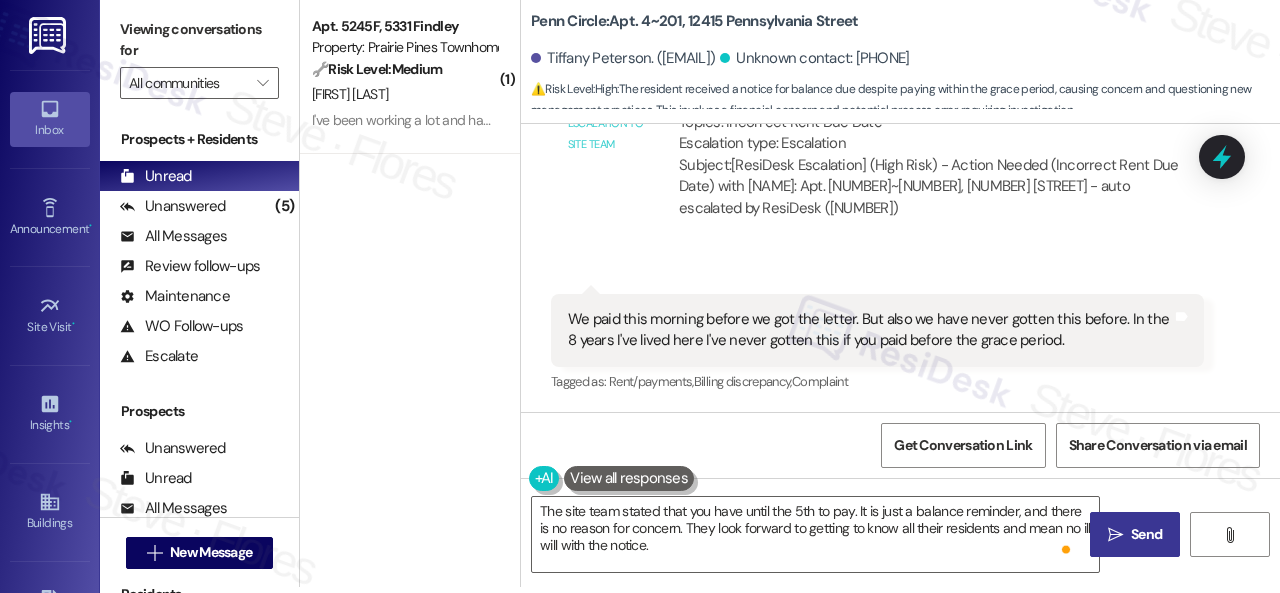 click on " Send" at bounding box center (1135, 534) 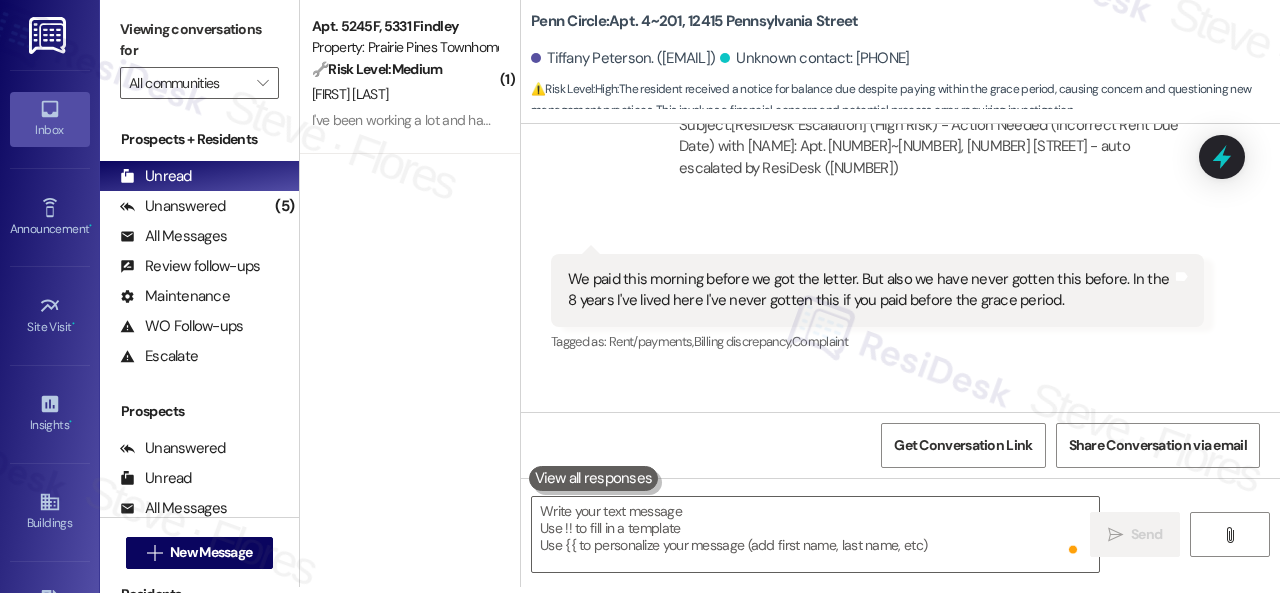 scroll, scrollTop: 0, scrollLeft: 0, axis: both 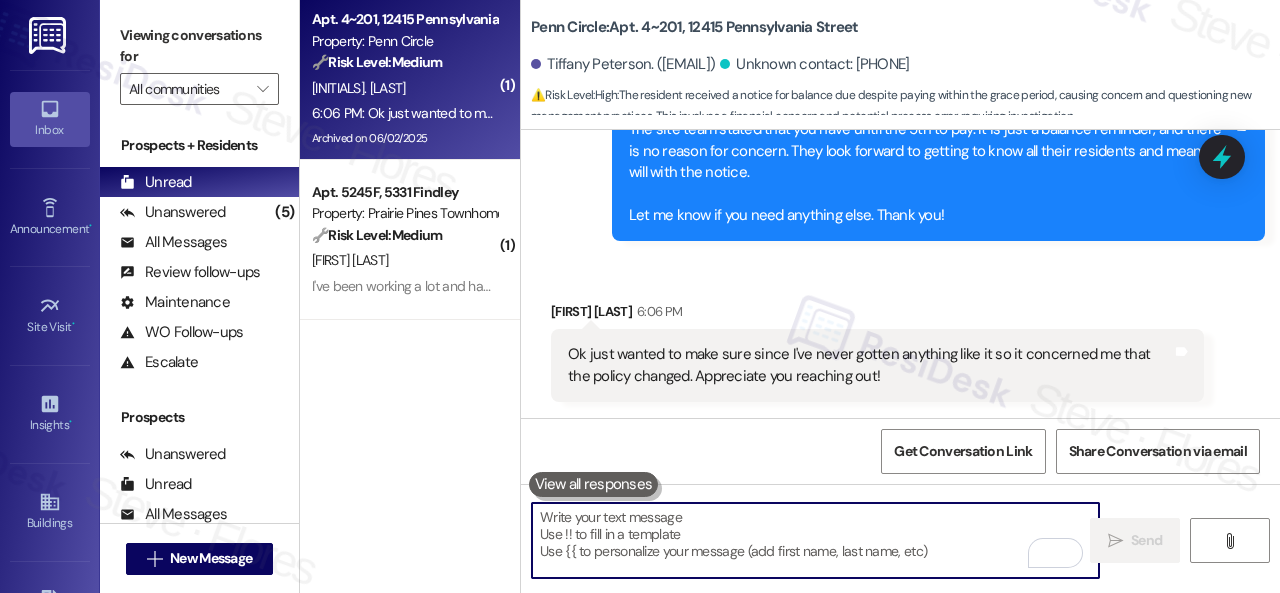 click at bounding box center (815, 540) 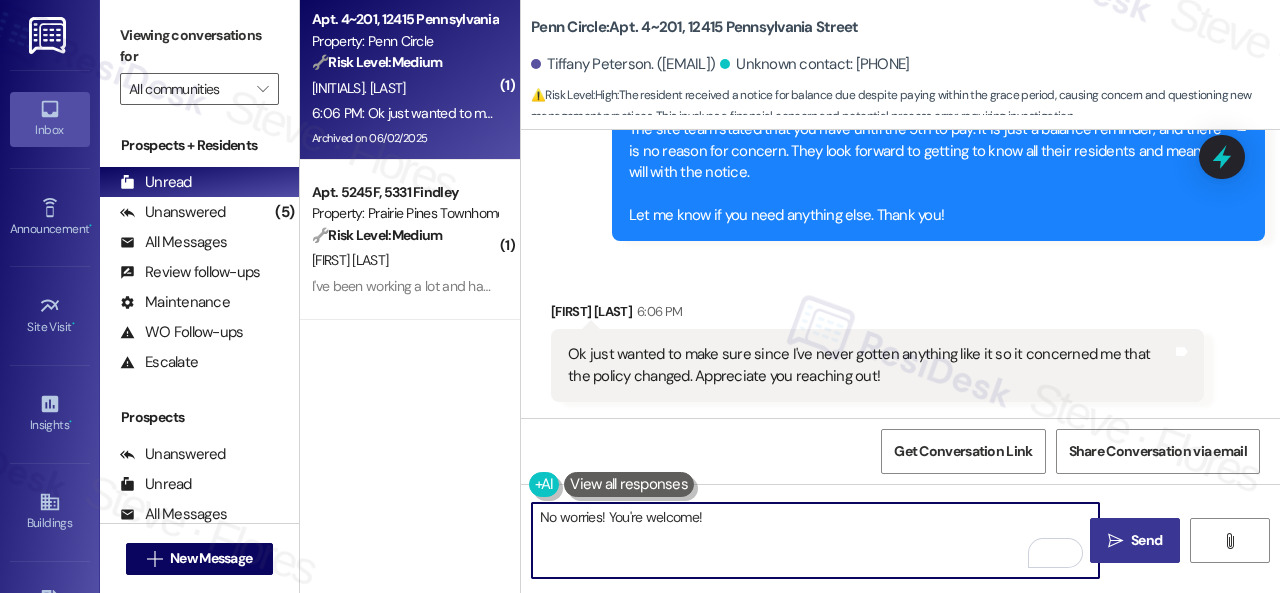 type on "No worries! You're welcome!" 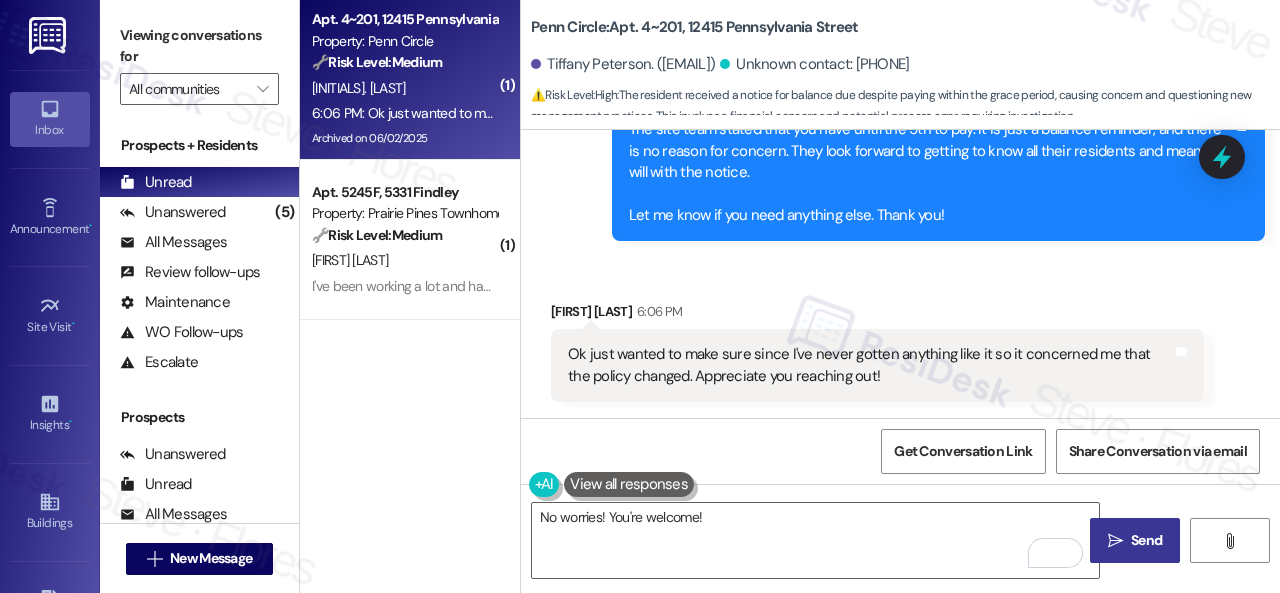 click on " Send" at bounding box center [1135, 540] 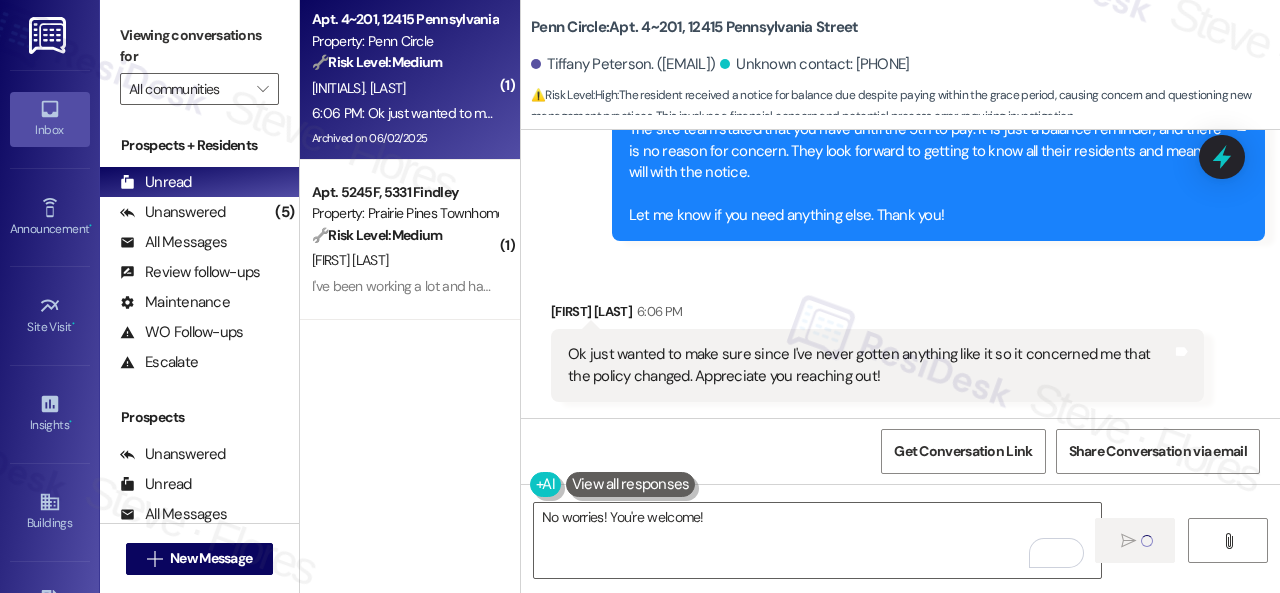type 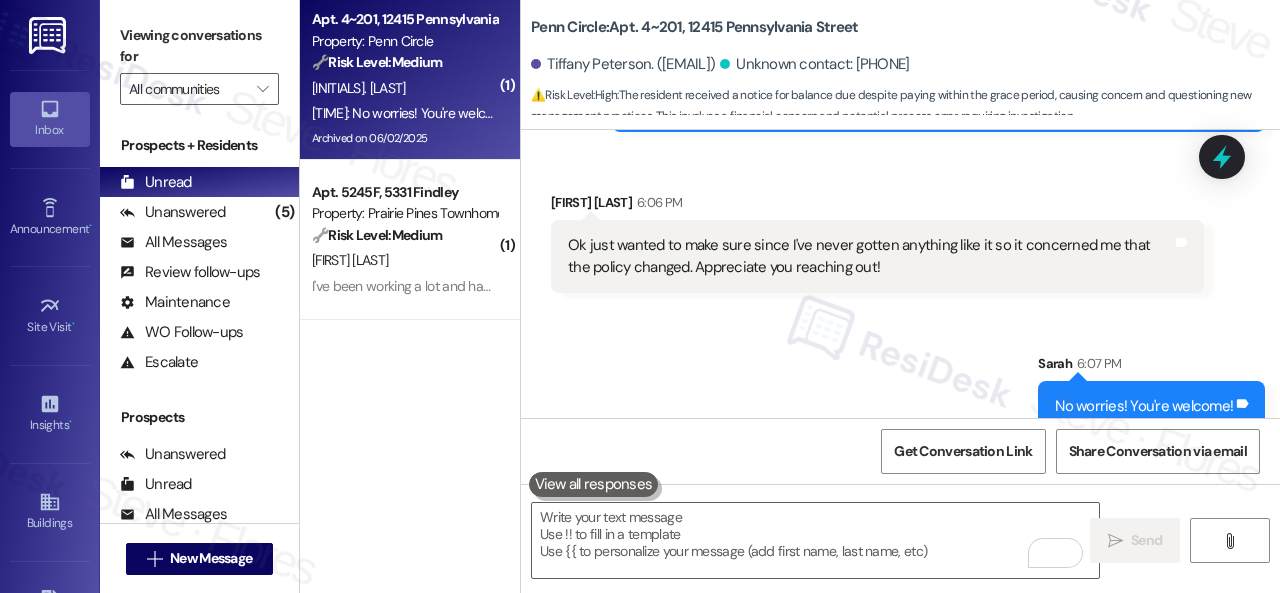 scroll, scrollTop: 9490, scrollLeft: 0, axis: vertical 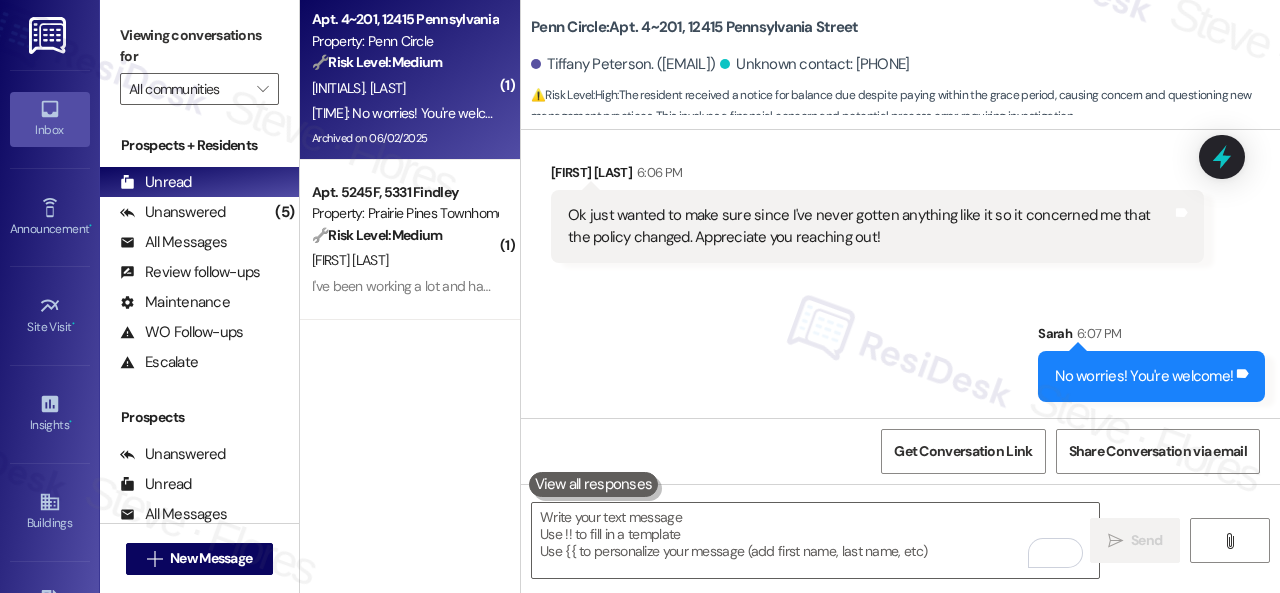 click on "6:07 PM: No worries! You're welcome! 6:07 PM: No worries! You're welcome!" at bounding box center [413, 113] 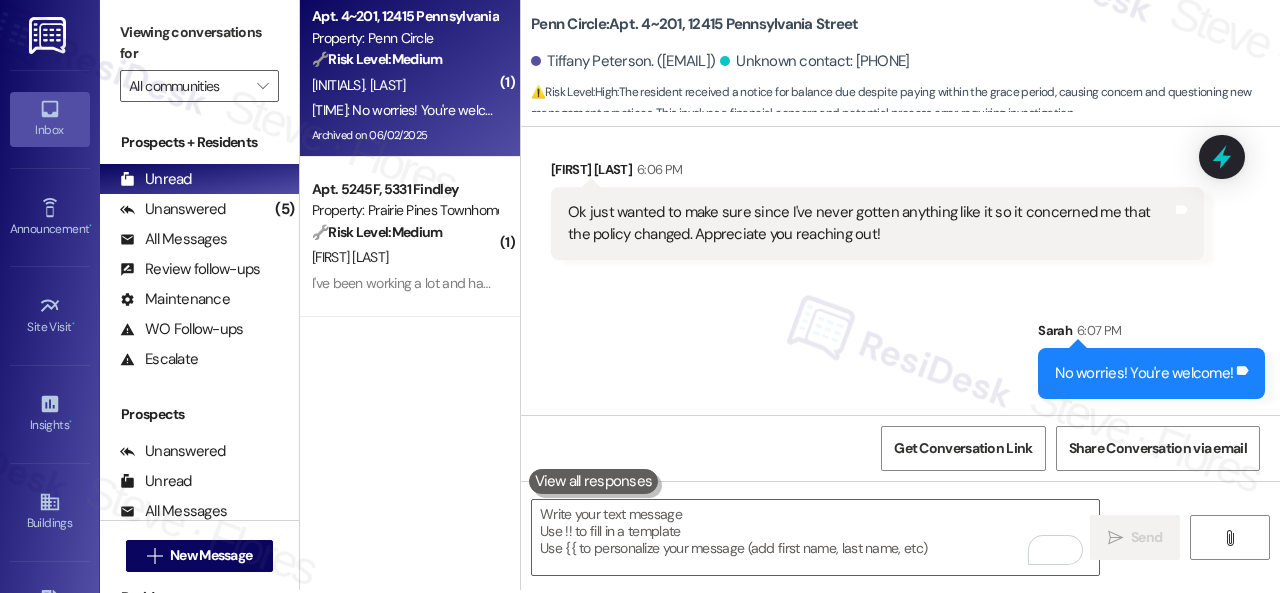 scroll, scrollTop: 6, scrollLeft: 0, axis: vertical 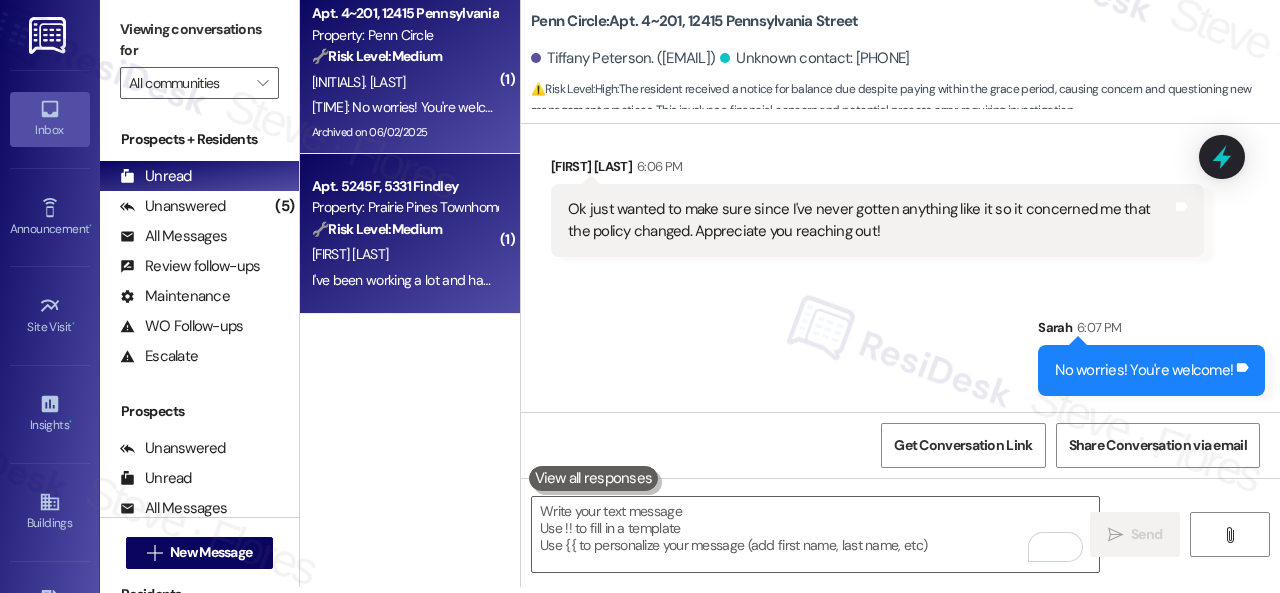 click on "[INITIAL]. [LAST]" at bounding box center (404, 254) 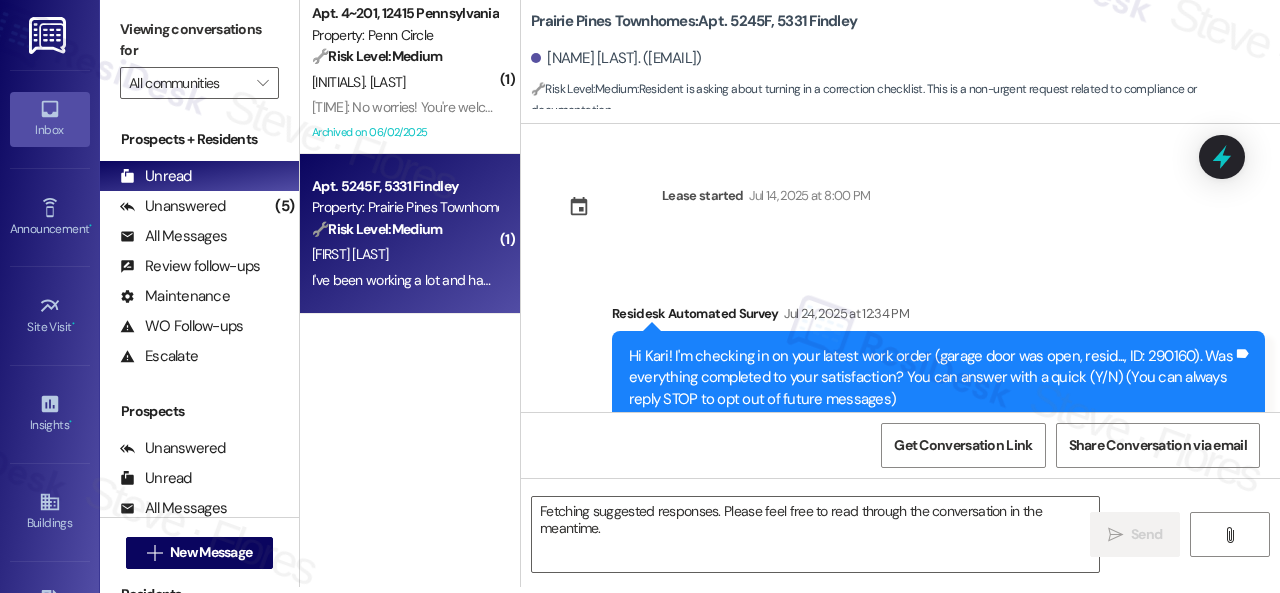 scroll, scrollTop: 0, scrollLeft: 0, axis: both 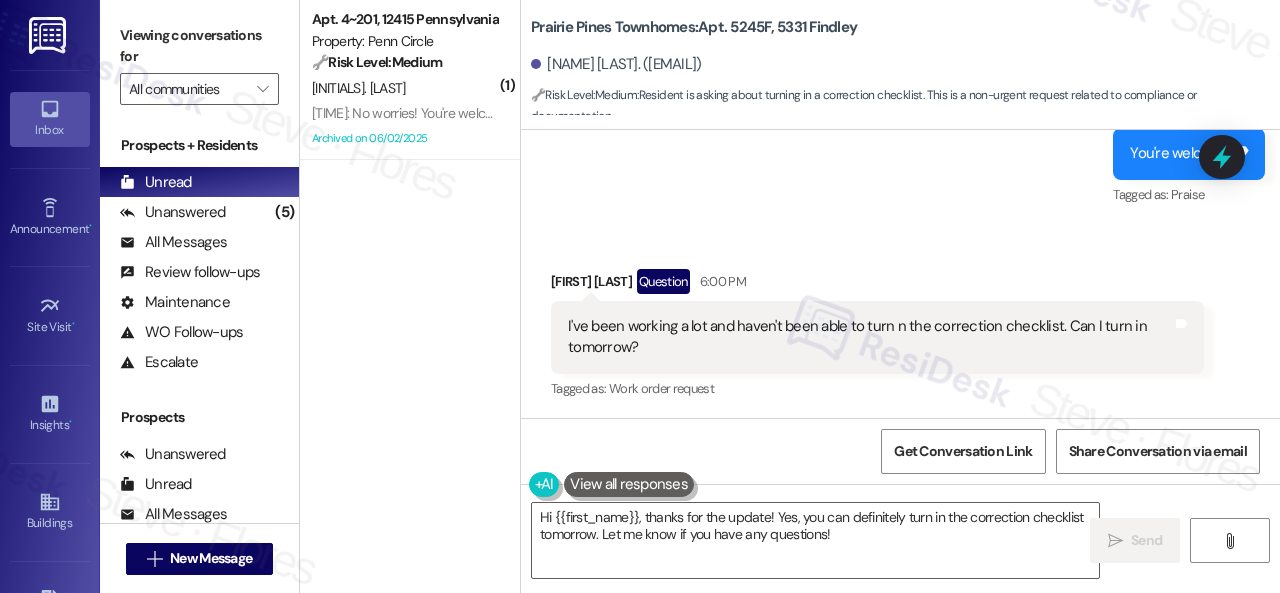 click on "Tagged as:   Work order request Click to highlight conversations about Work order request" at bounding box center [877, 388] 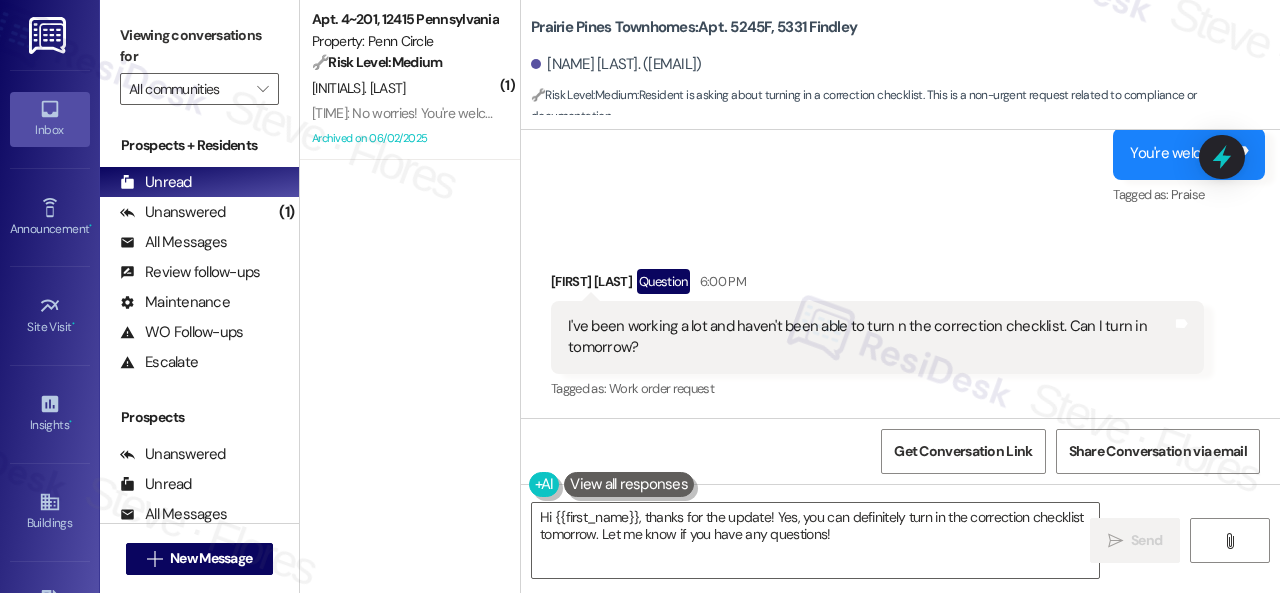 click on "Received via SMS Kari Brown Question 6:00 PM I've been working a lot and haven't been able to turn n the correction checklist. Can I turn in tomorrow? Tags and notes Tagged as:   Work order request Click to highlight conversations about Work order request" at bounding box center (900, 321) 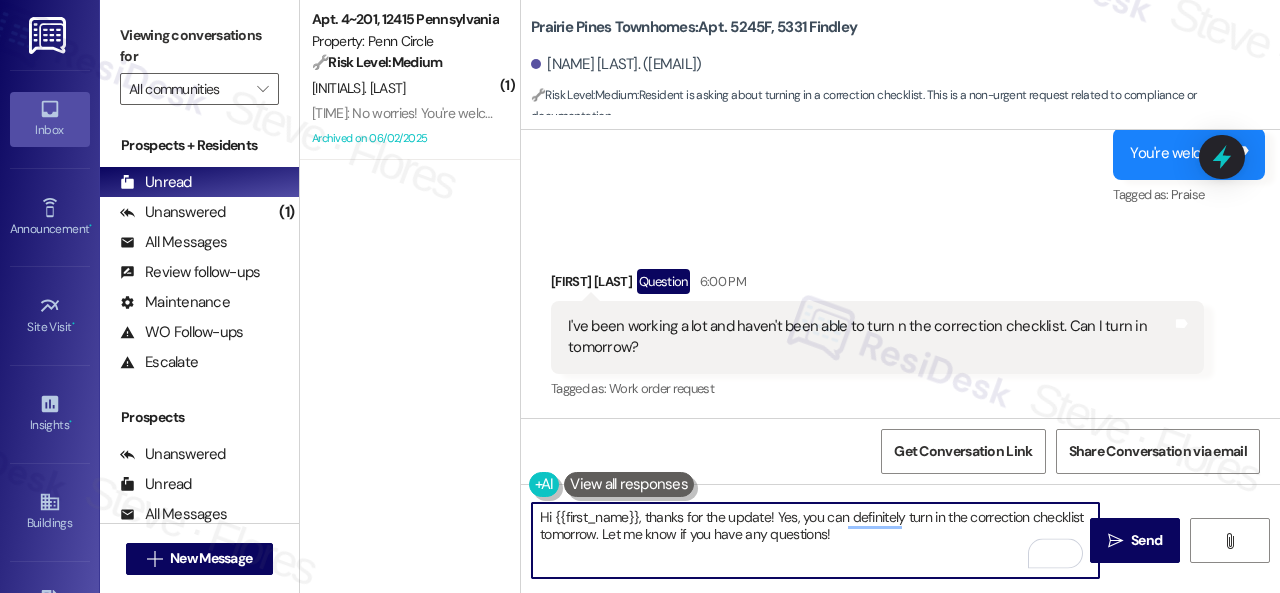 drag, startPoint x: 532, startPoint y: 517, endPoint x: 568, endPoint y: 513, distance: 36.221542 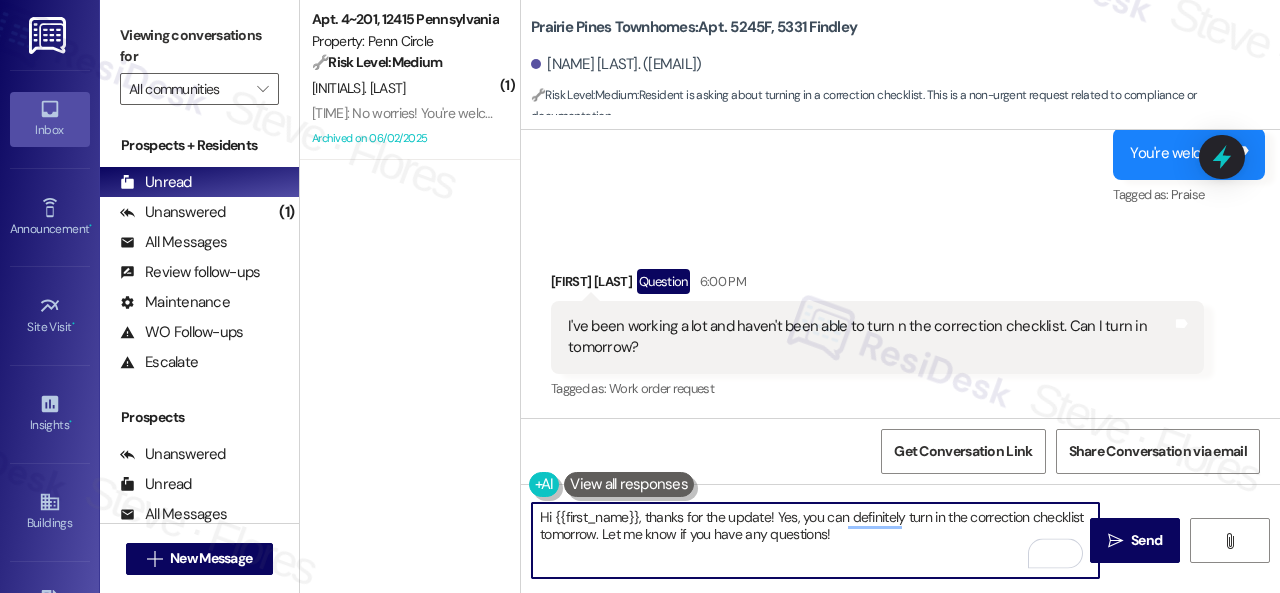 click on "Hi {{first_name}}, thanks for the update! Yes, you can definitely turn in the correction checklist tomorrow. Let me know if you have any questions!" at bounding box center [815, 540] 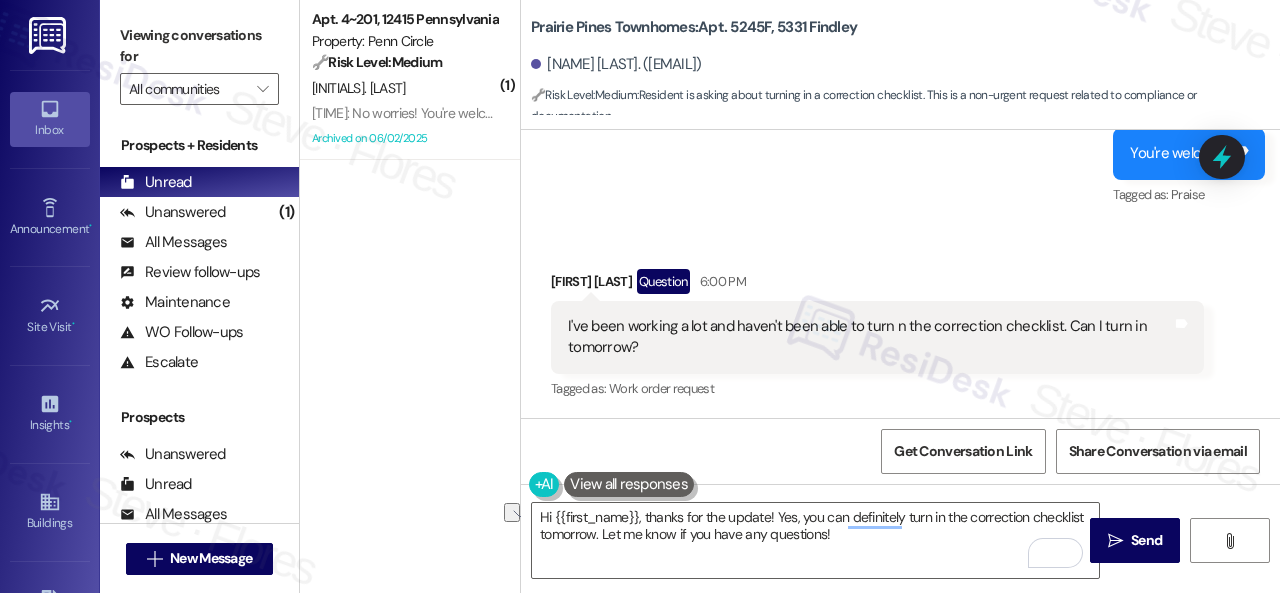 click on "Sent via SMS Sarah   (ResiDesk) 5:55 PM You're welcome! Tags and notes Tagged as:   Praise Click to highlight conversations about Praise" at bounding box center [900, 139] 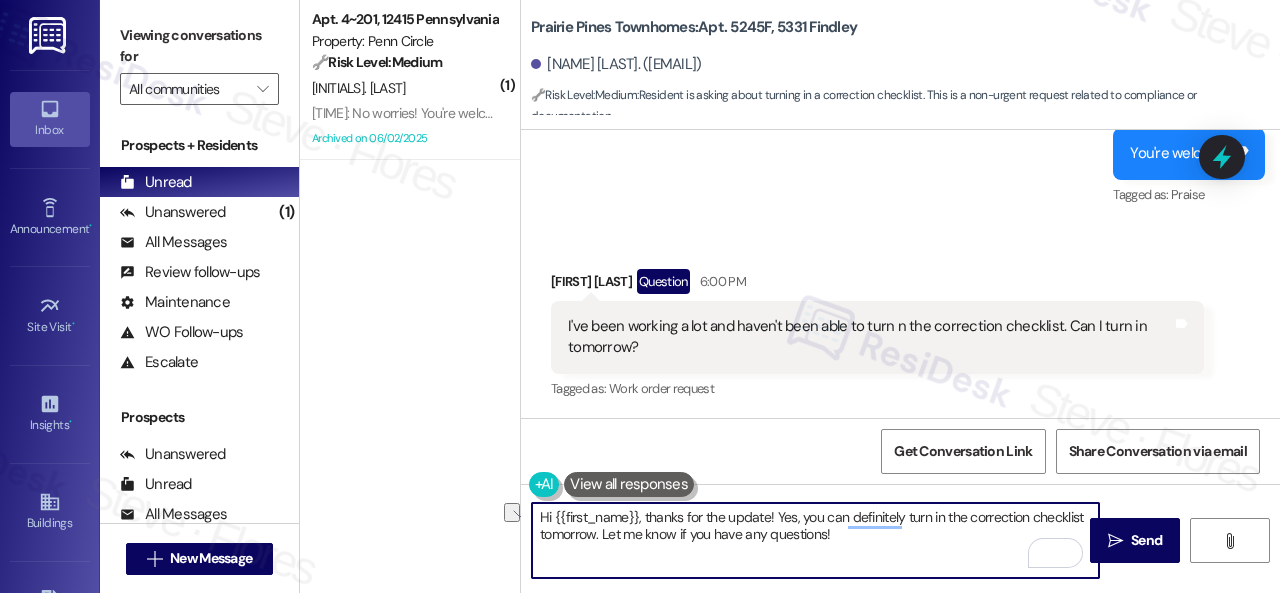 drag, startPoint x: 904, startPoint y: 517, endPoint x: 518, endPoint y: 505, distance: 386.1865 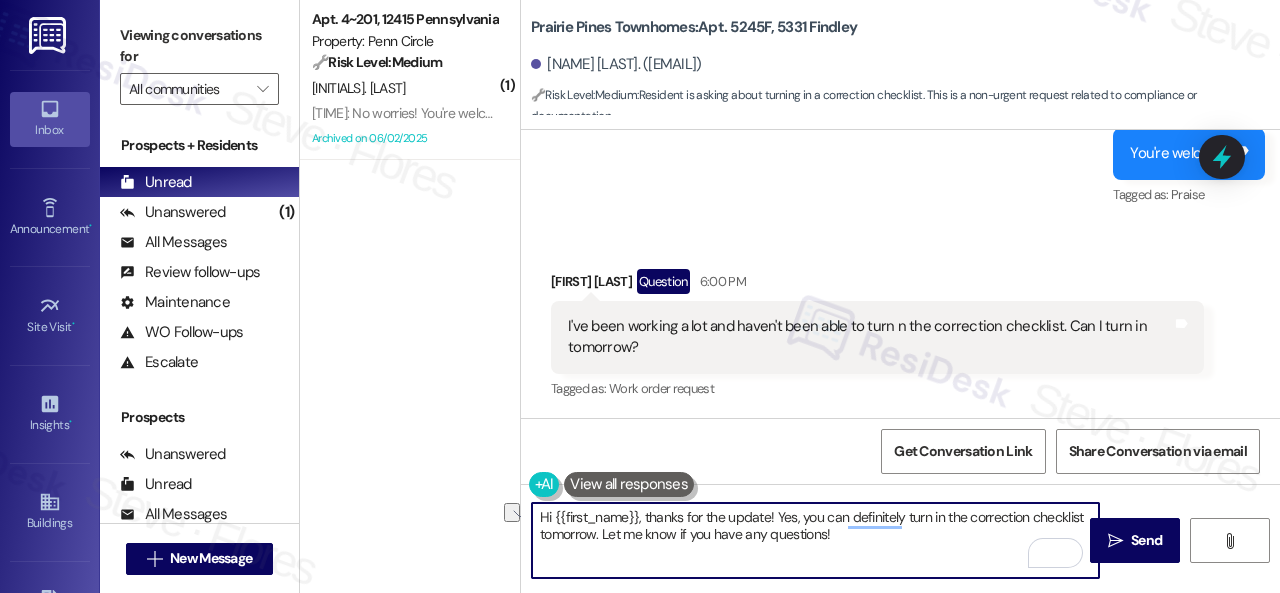 click on "( 1 ) Apt. 4~201, 12415 Pennsylvania Street Property: Penn Circle 🔧  Risk Level:  Medium The resident was concerned about receiving a balance due notice despite paying within the grace period. The site team clarified it was just a reminder. The resident is now satisfied with the explanation. This is a financial concern but not urgent, and the issue appears resolved. T. Peterson 6:07 PM: No worries! You're welcome! 6:07 PM: No worries! You're welcome! Archived on 06/02/2025 Prairie Pines Townhomes:  Apt. 5245F, 5331 Findley       Kari Brown. (young06_kari@yahoo.com)   🔧  Risk Level:  Medium :  Resident is asking about turning in a correction checklist. This is a non-urgent request related to compliance or documentation. Lease started Jul 14, 2025 at 8:00 PM Survey, sent via SMS Residesk Automated Survey Jul 24, 2025 at 12:34 PM Tags and notes Tagged as:   Service request review ,  Click to highlight conversations about Service request review Maintenance Click to highlight conversations about Maintenance" at bounding box center [790, 296] 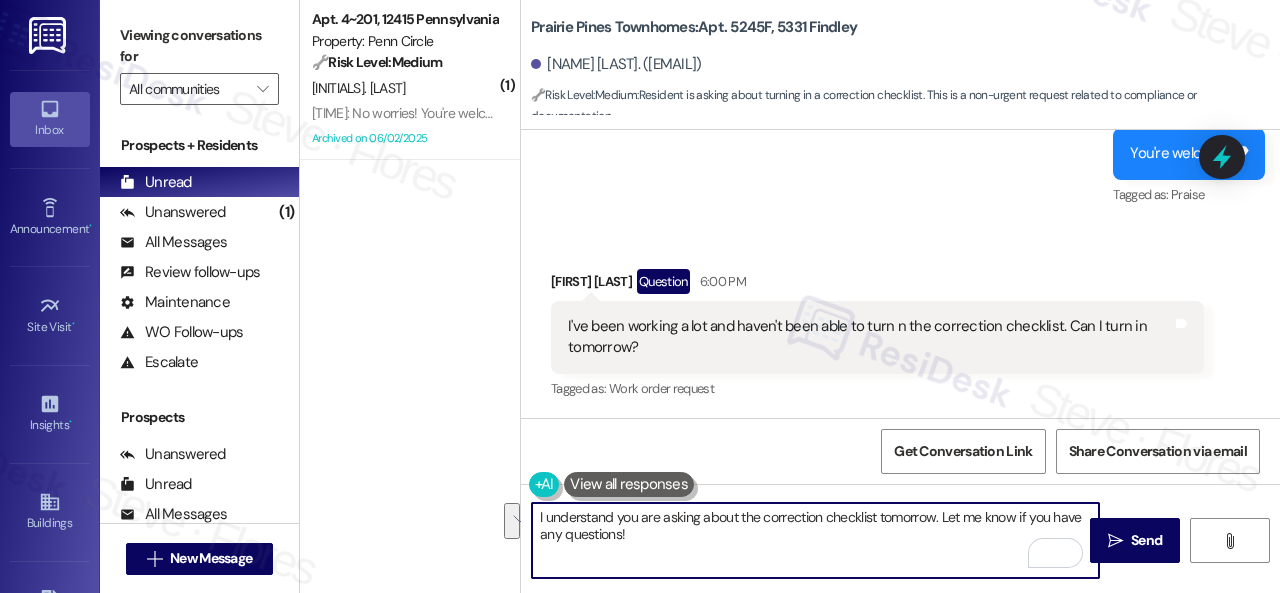 drag, startPoint x: 876, startPoint y: 520, endPoint x: 884, endPoint y: 535, distance: 17 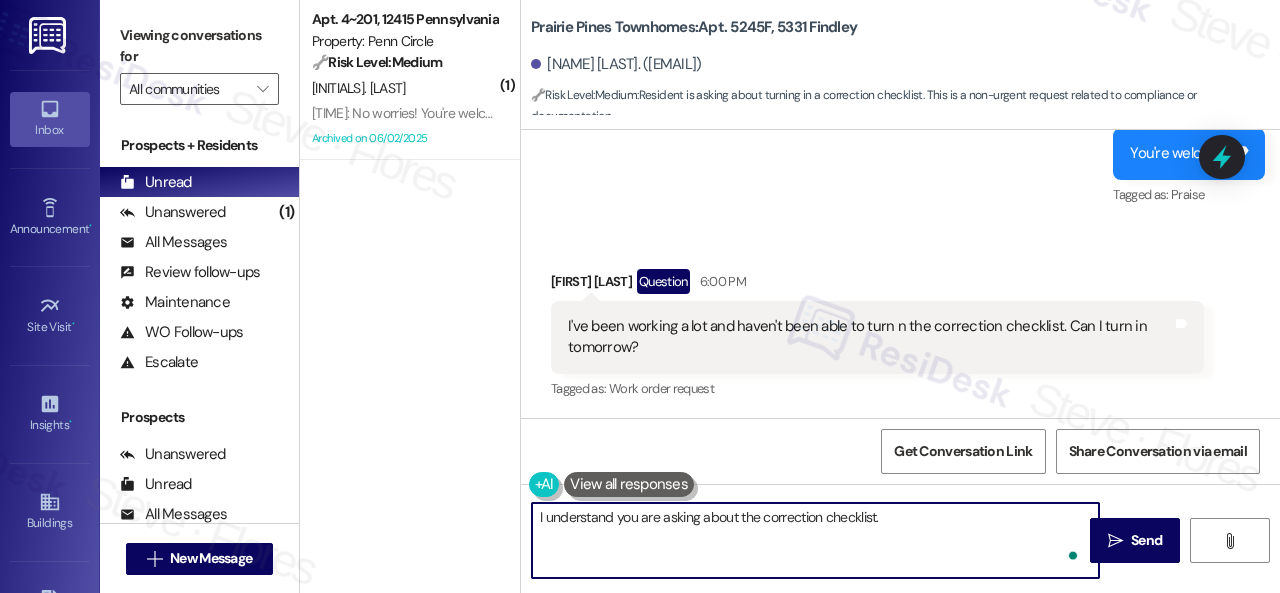 paste on "I will forward your inquiry to the site team and get back to you as soon as I receive a response. I appreciate your patience." 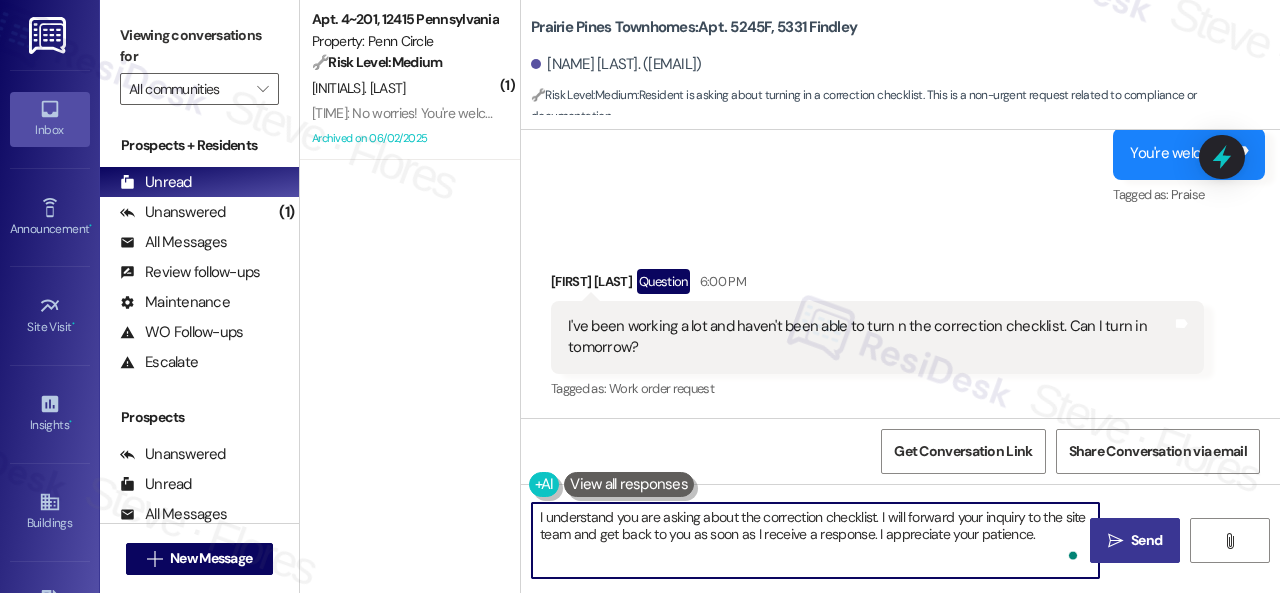 type on "I understand you are asking about the correction checklist. I will forward your inquiry to the site team and get back to you as soon as I receive a response. I appreciate your patience." 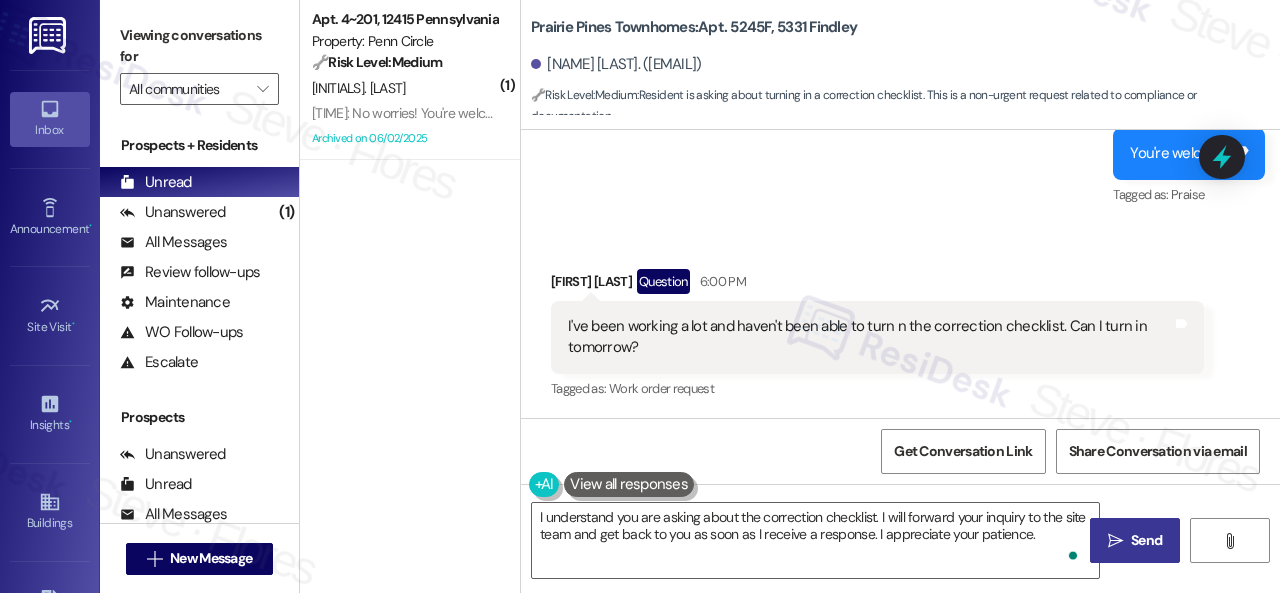 click on "" at bounding box center (1115, 541) 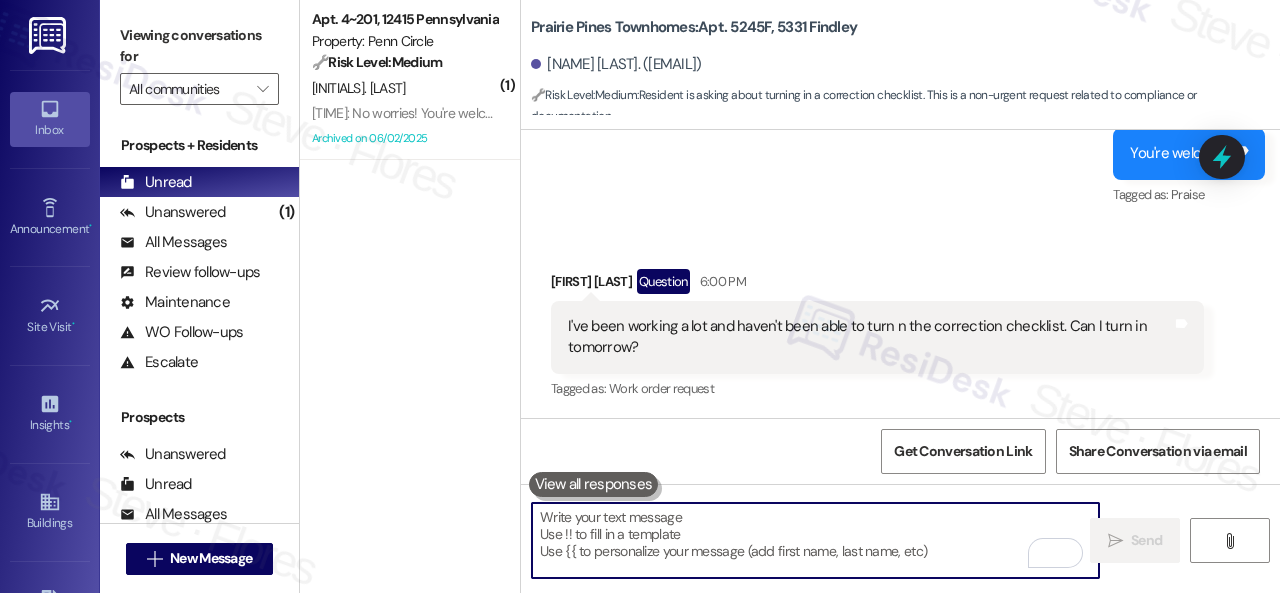 click at bounding box center [815, 540] 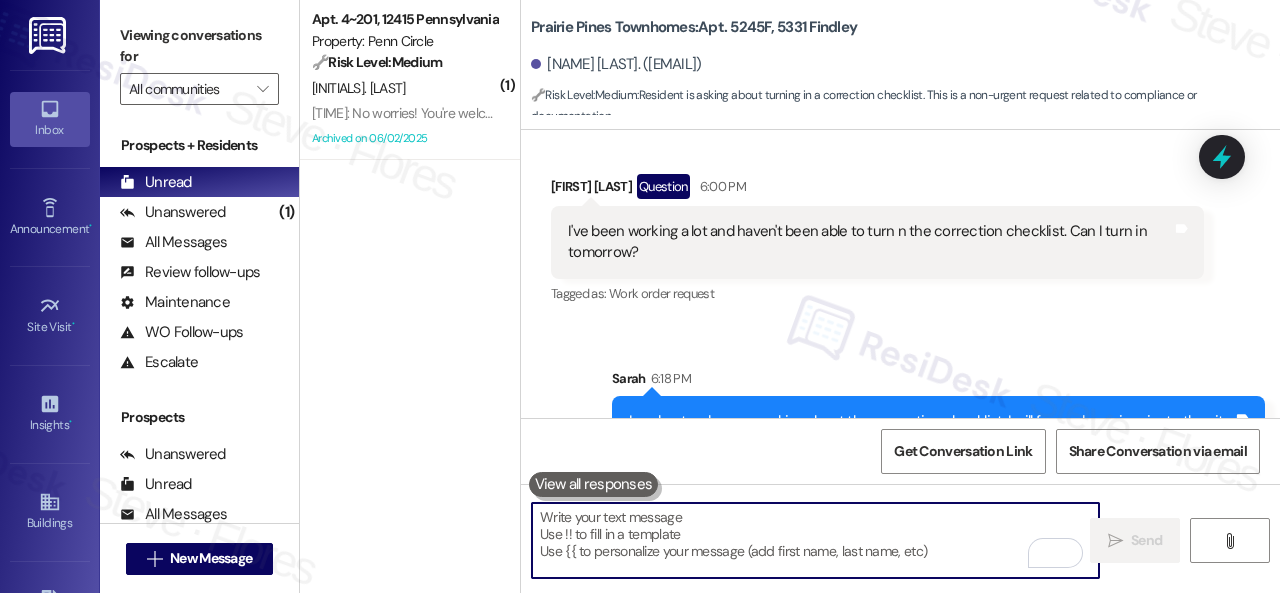 scroll, scrollTop: 4894, scrollLeft: 0, axis: vertical 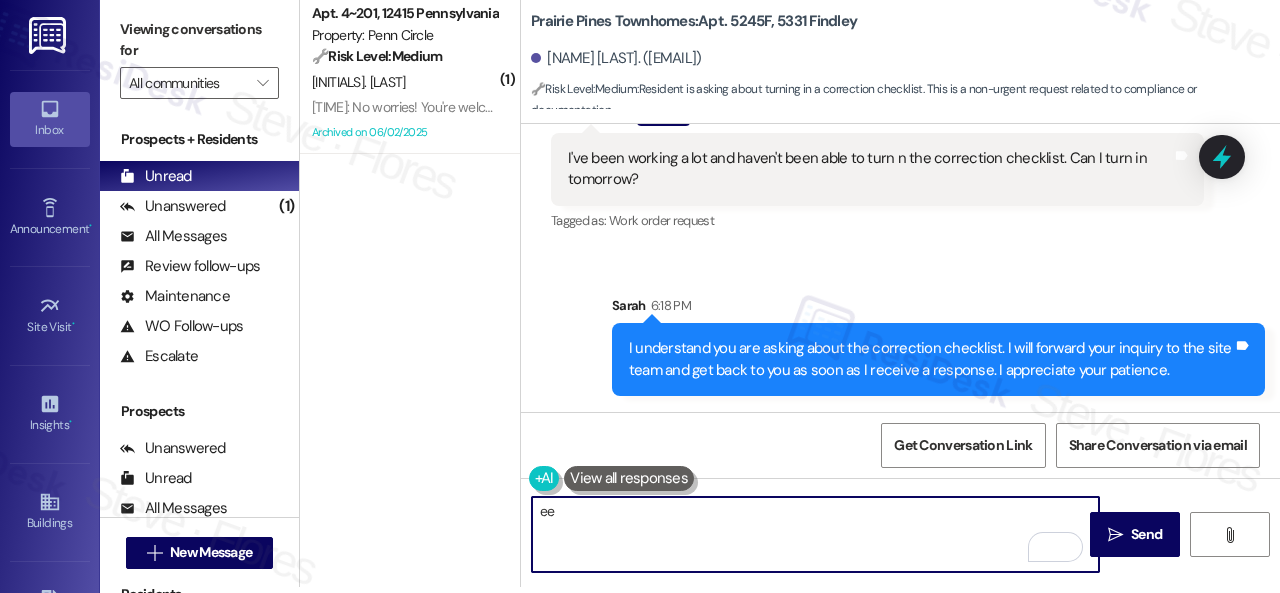 type on "ee" 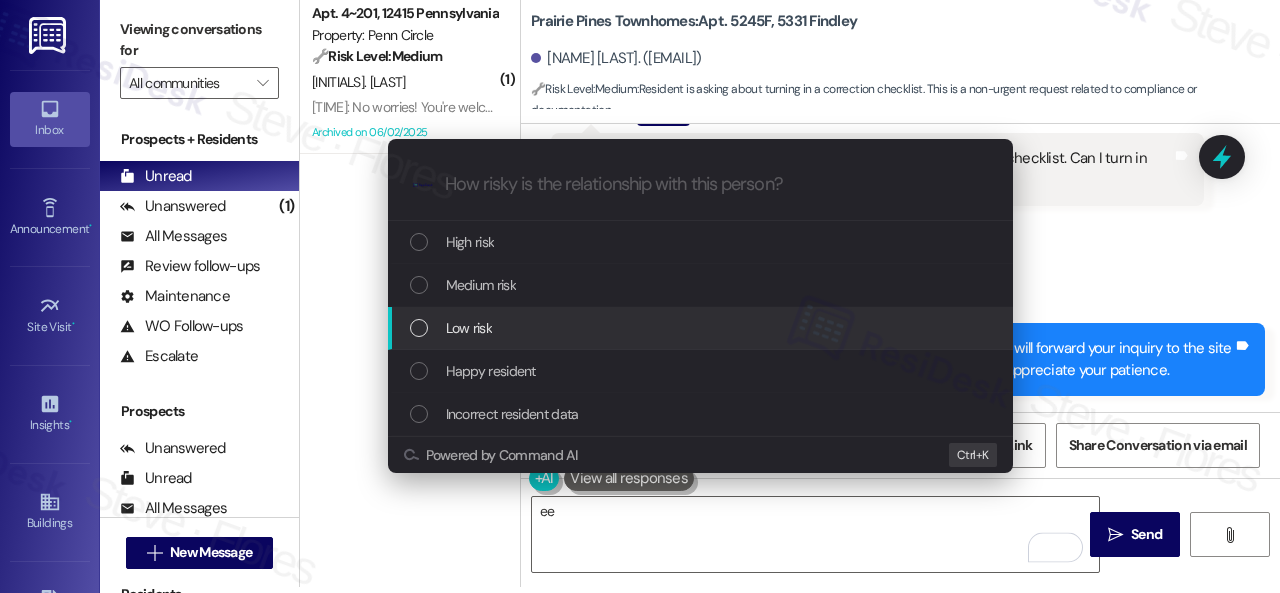 click on "Low risk" at bounding box center [469, 328] 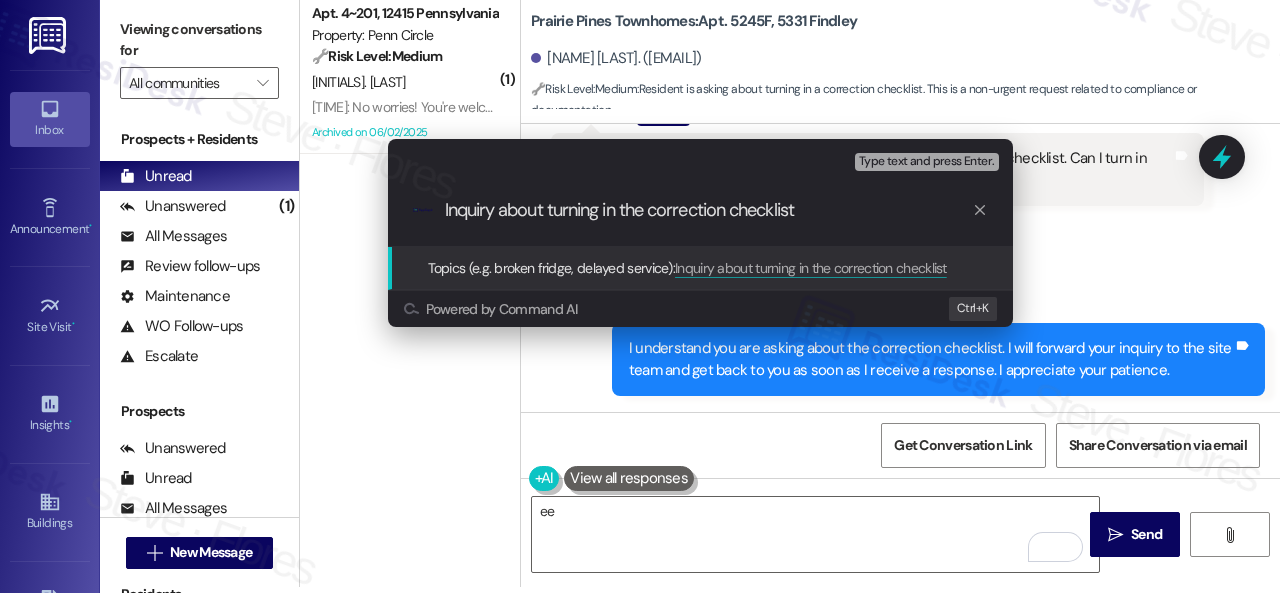 type on "Inquiry about turning in the correction checklist." 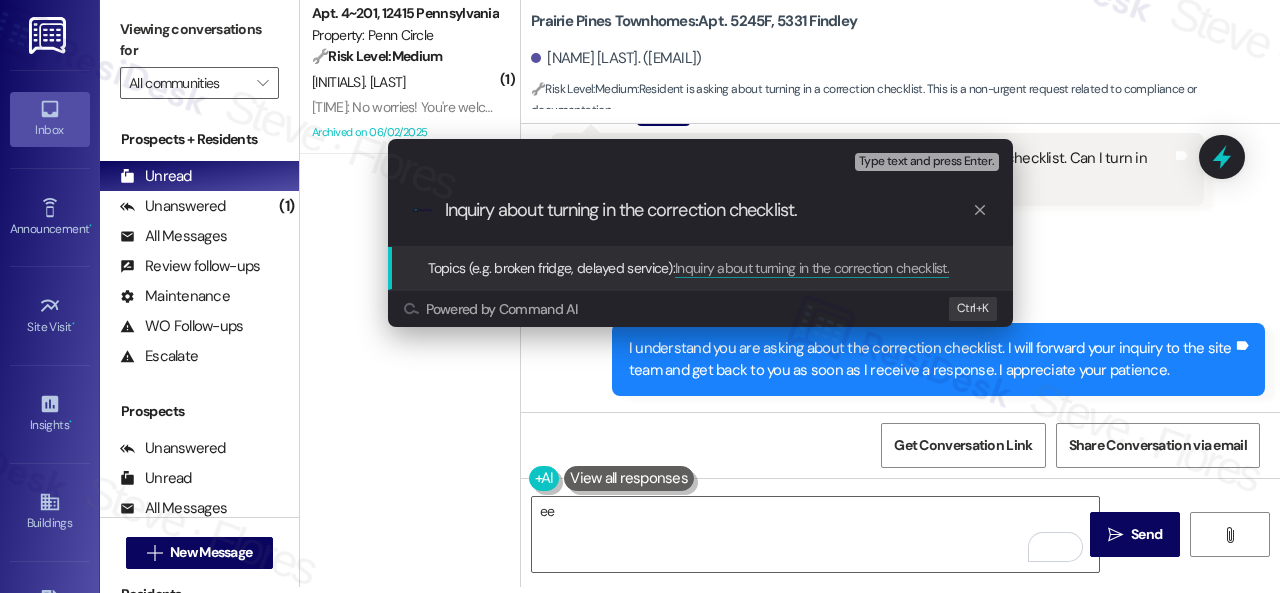 type 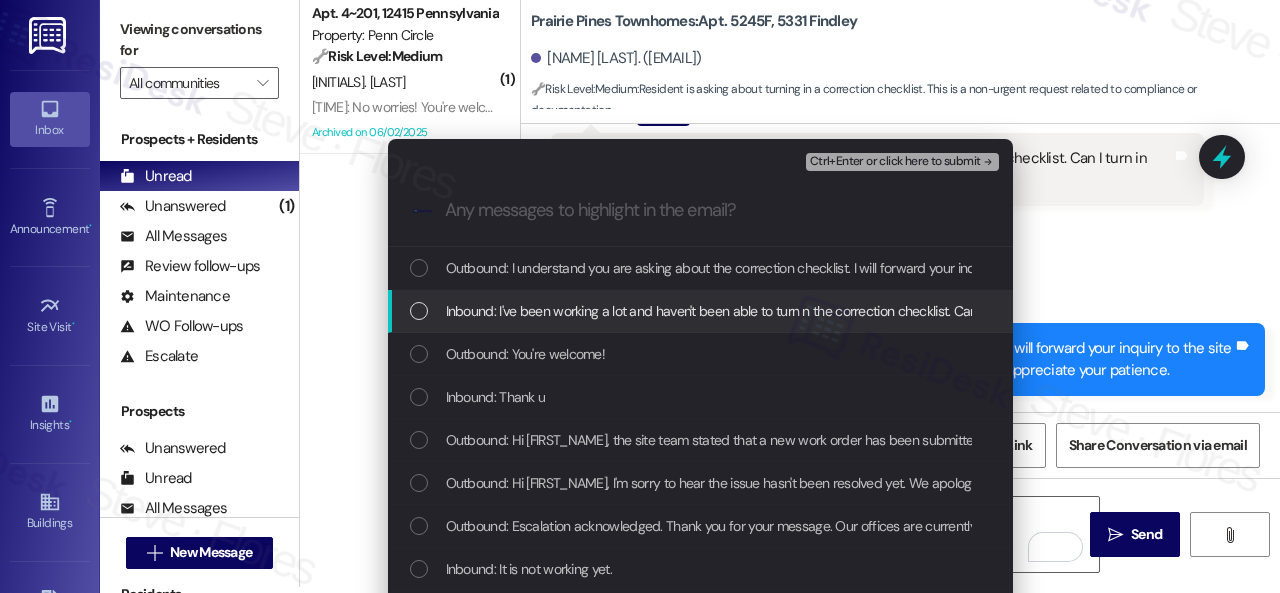 click on "Inbound: I've been working a lot and haven't been able to turn n the correction checklist. Can I turn in tomorrow?" at bounding box center [767, 311] 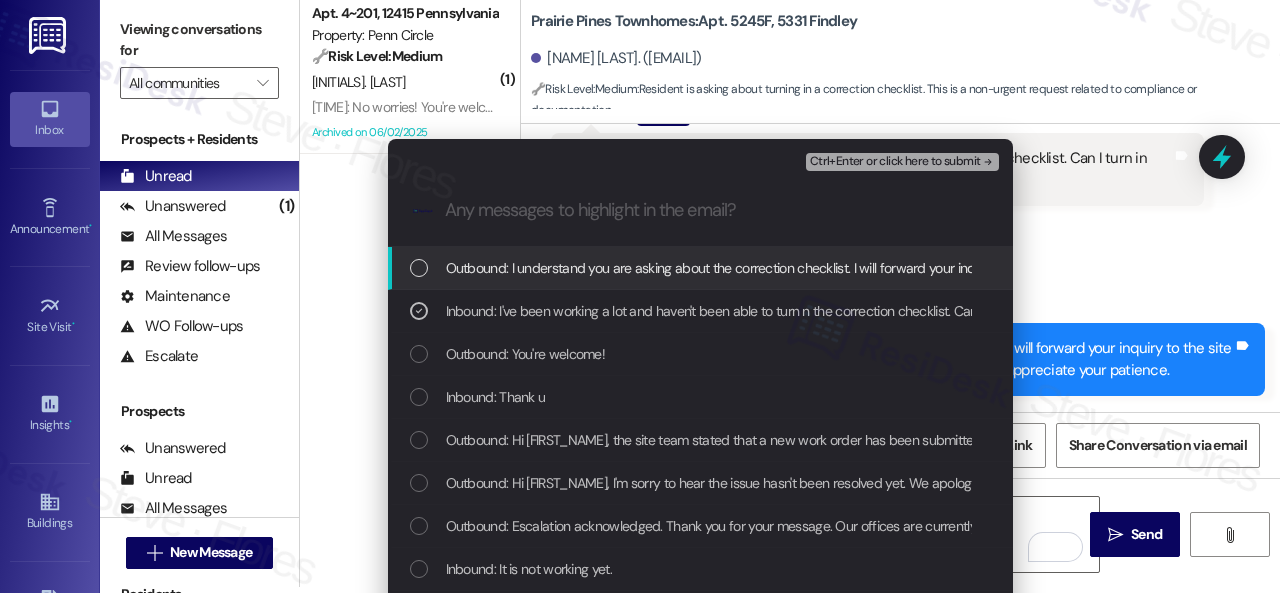 click on "Ctrl+Enter or click here to submit" at bounding box center (895, 162) 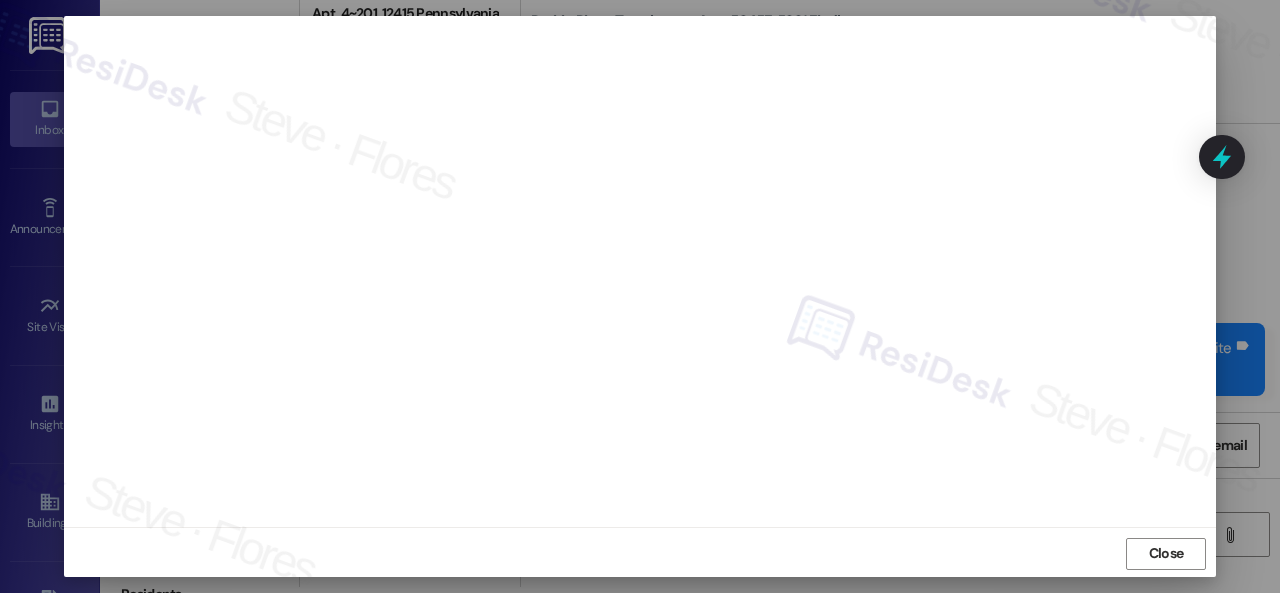 scroll, scrollTop: 25, scrollLeft: 0, axis: vertical 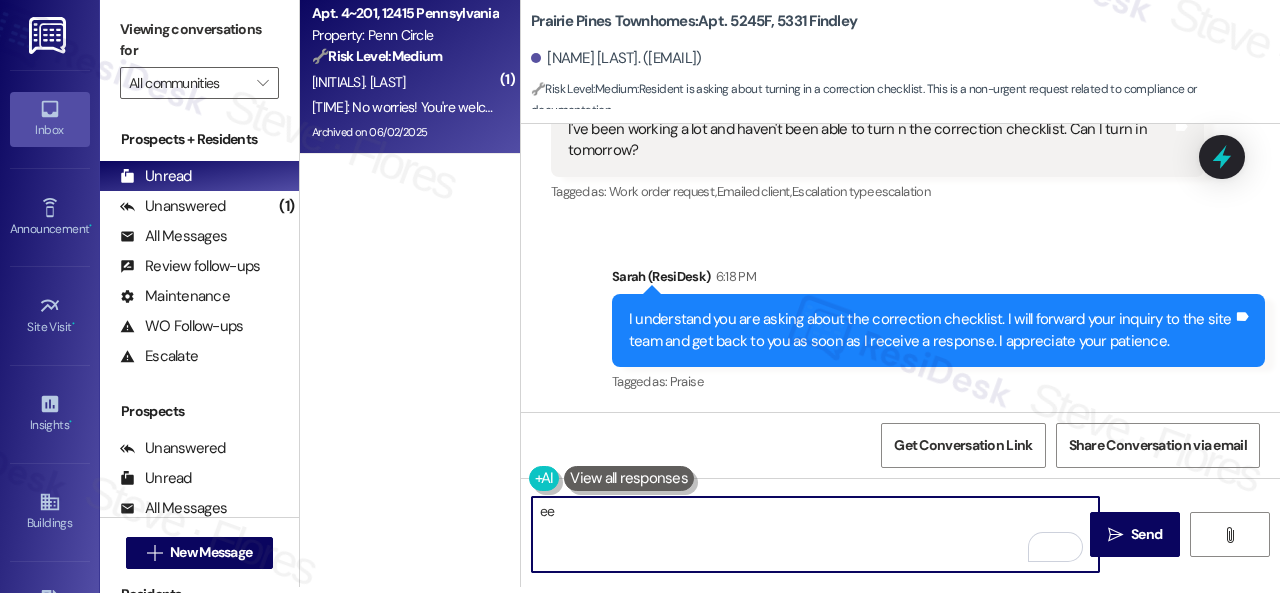 click on "6:07 PM: No worries! You're welcome! 6:07 PM: No worries! You're welcome!" at bounding box center (413, 107) 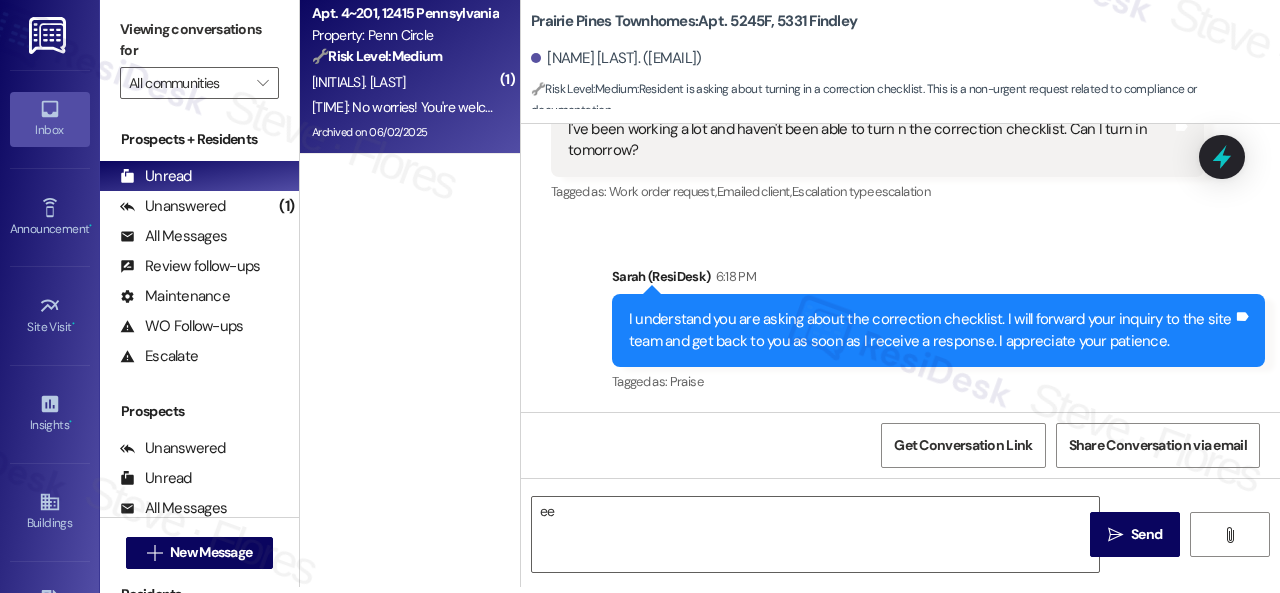 type on "Fetching suggested responses. Please feel free to read through the conversation in the meantime." 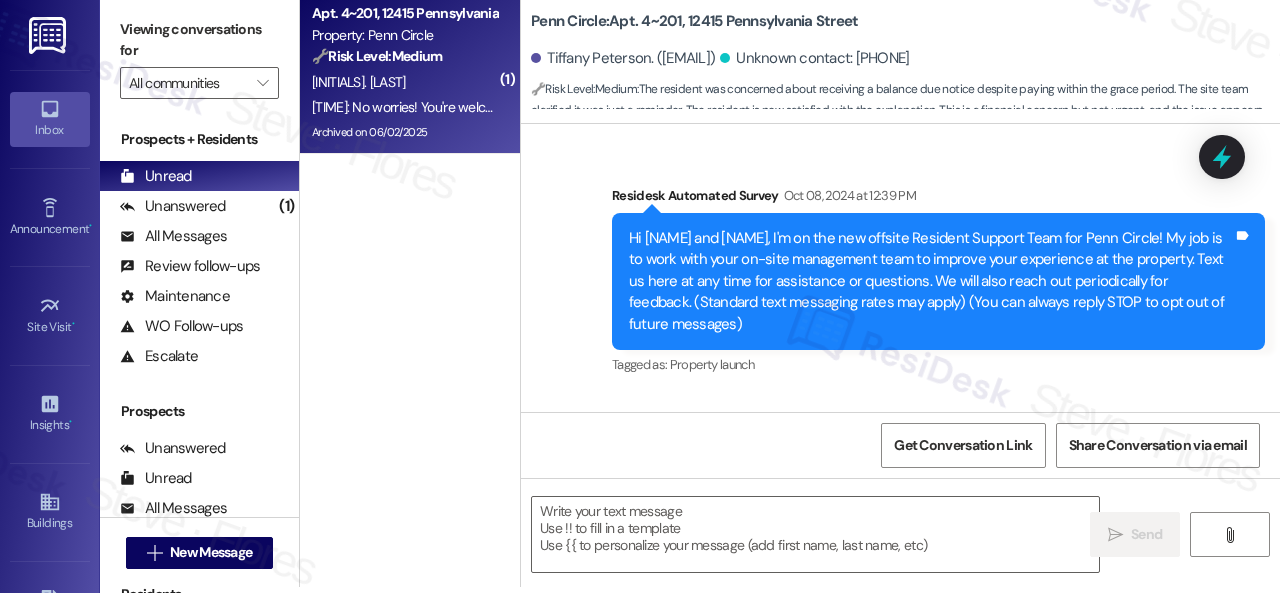 scroll, scrollTop: 9510, scrollLeft: 0, axis: vertical 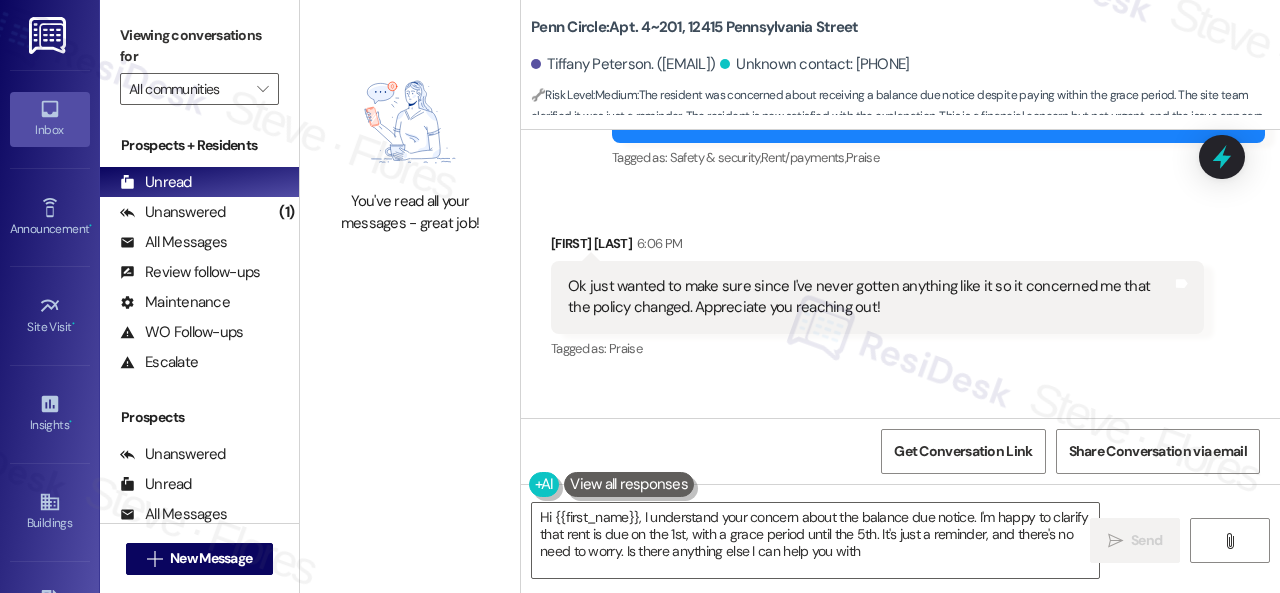 type on "Hi {{first_name}}, I understand your concern about the balance due notice. I'm happy to clarify that rent is due on the 1st, with a grace period until the 5th. It's just a reminder, and there's no need to worry. Is there anything else I can help you with?" 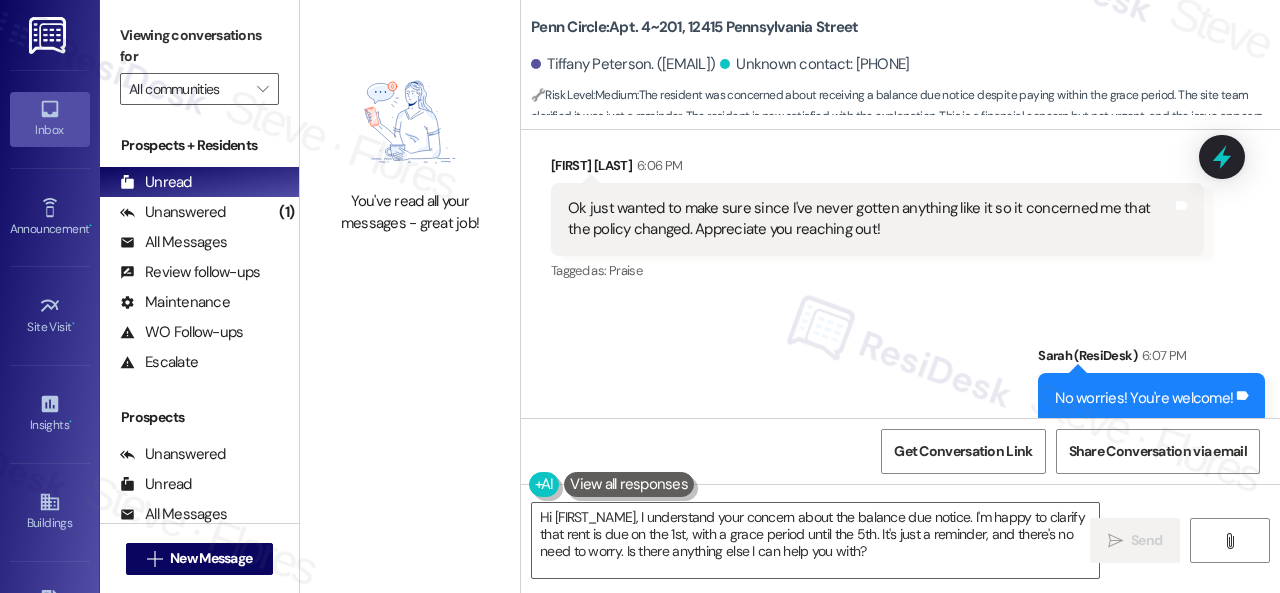scroll, scrollTop: 9578, scrollLeft: 0, axis: vertical 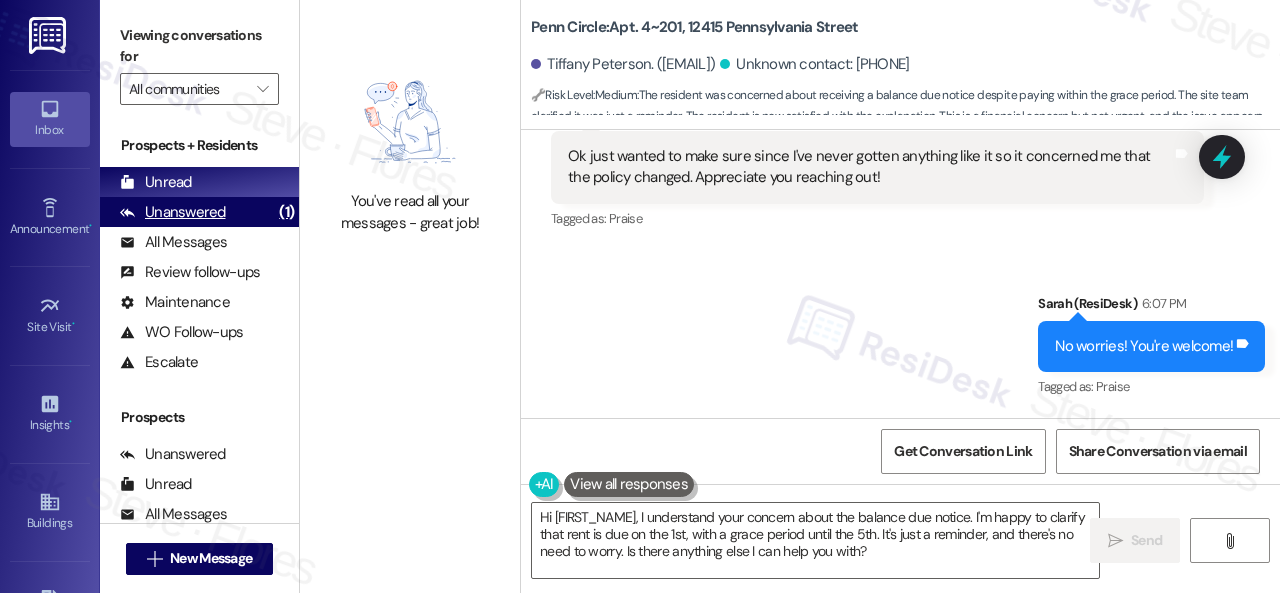 click on "Unanswered" at bounding box center (173, 212) 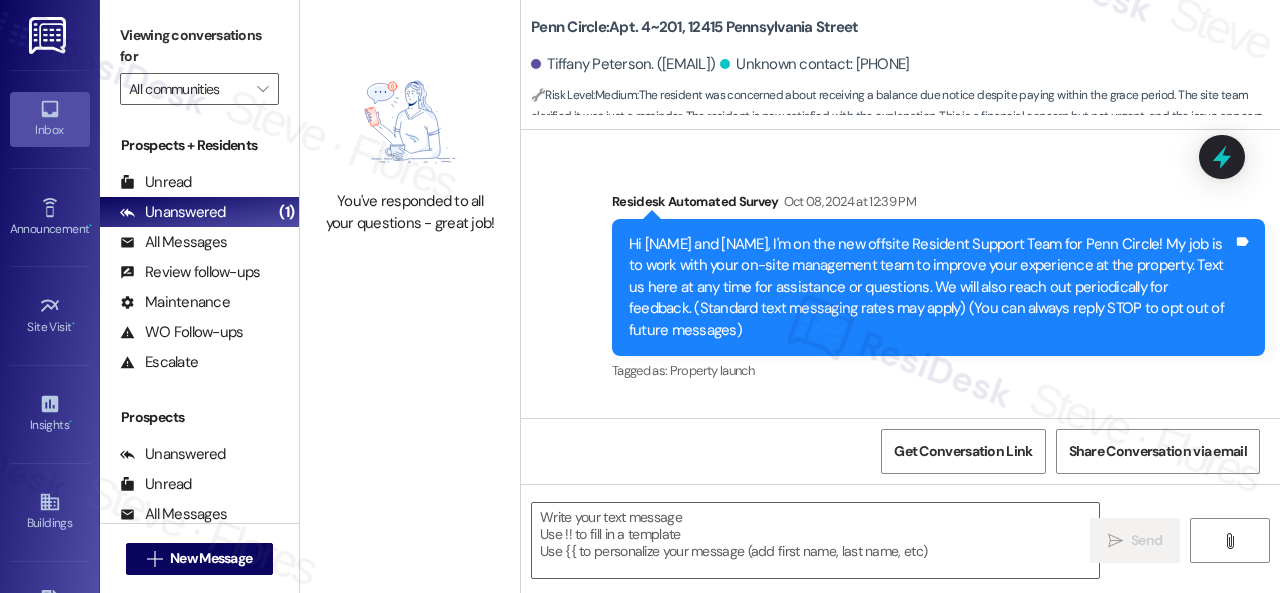 type on "Fetching suggested responses. Please feel free to read through the conversation in the meantime." 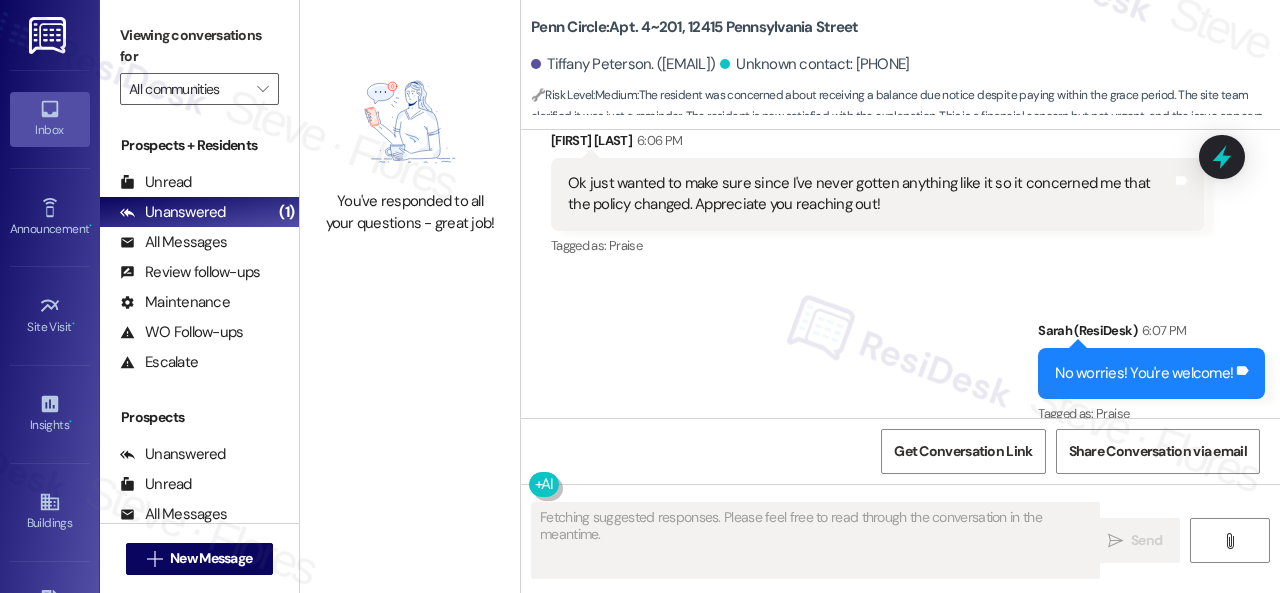 scroll, scrollTop: 9408, scrollLeft: 0, axis: vertical 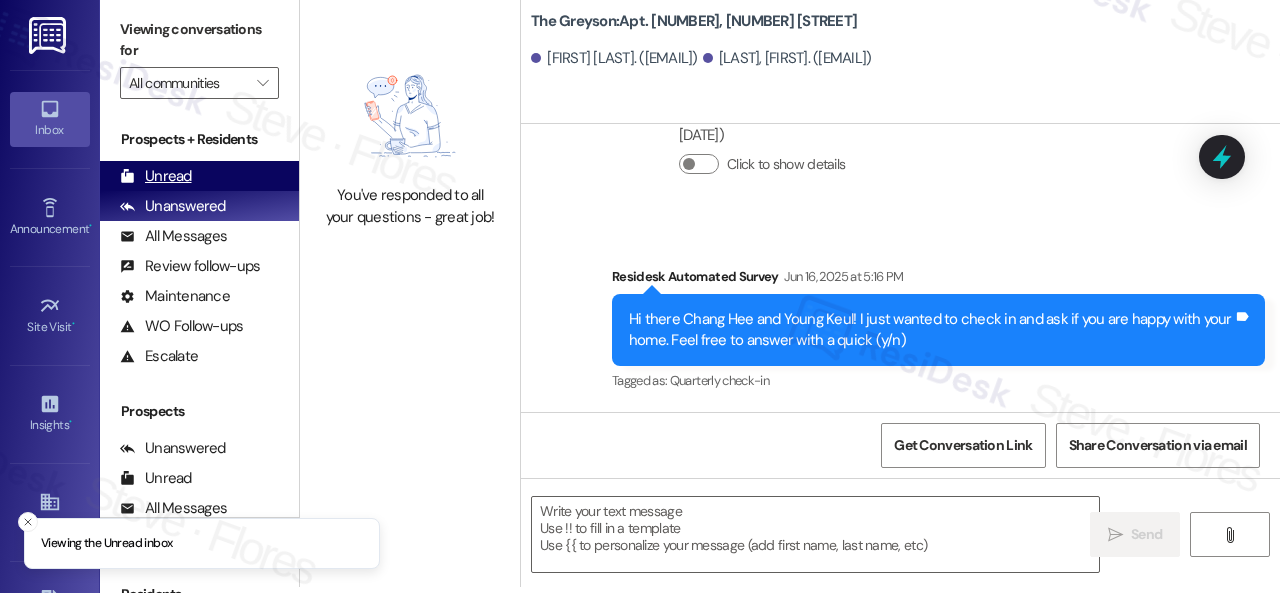 click on "Unread" at bounding box center [156, 176] 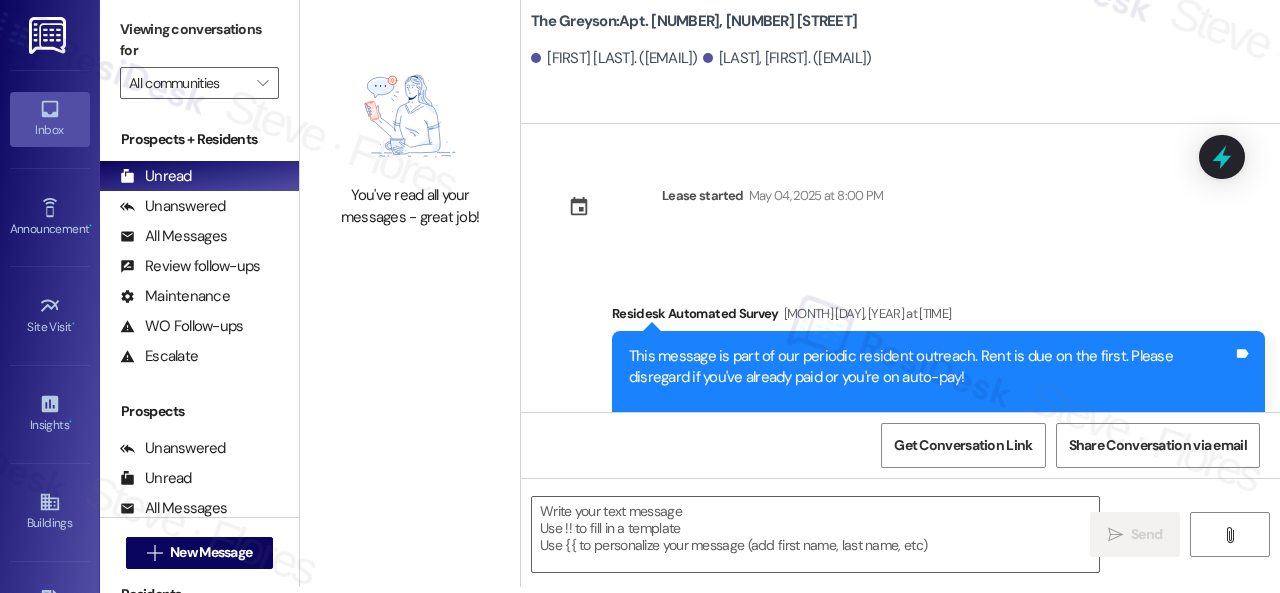 type on "Fetching suggested responses. Please feel free to read through the conversation in the meantime." 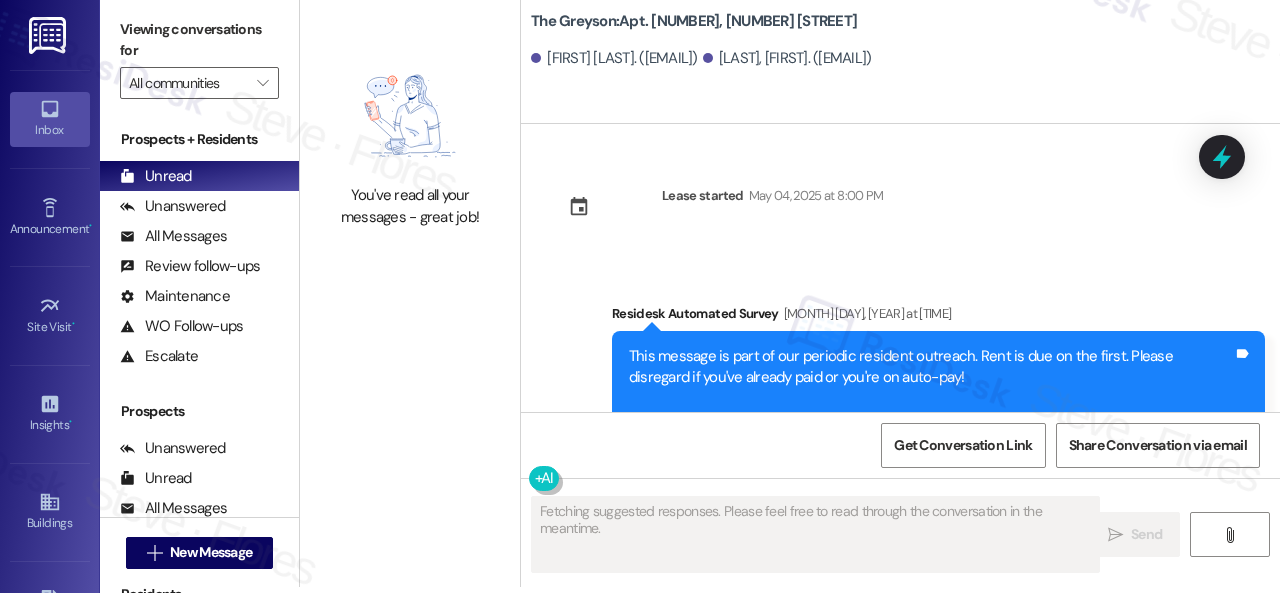 type 